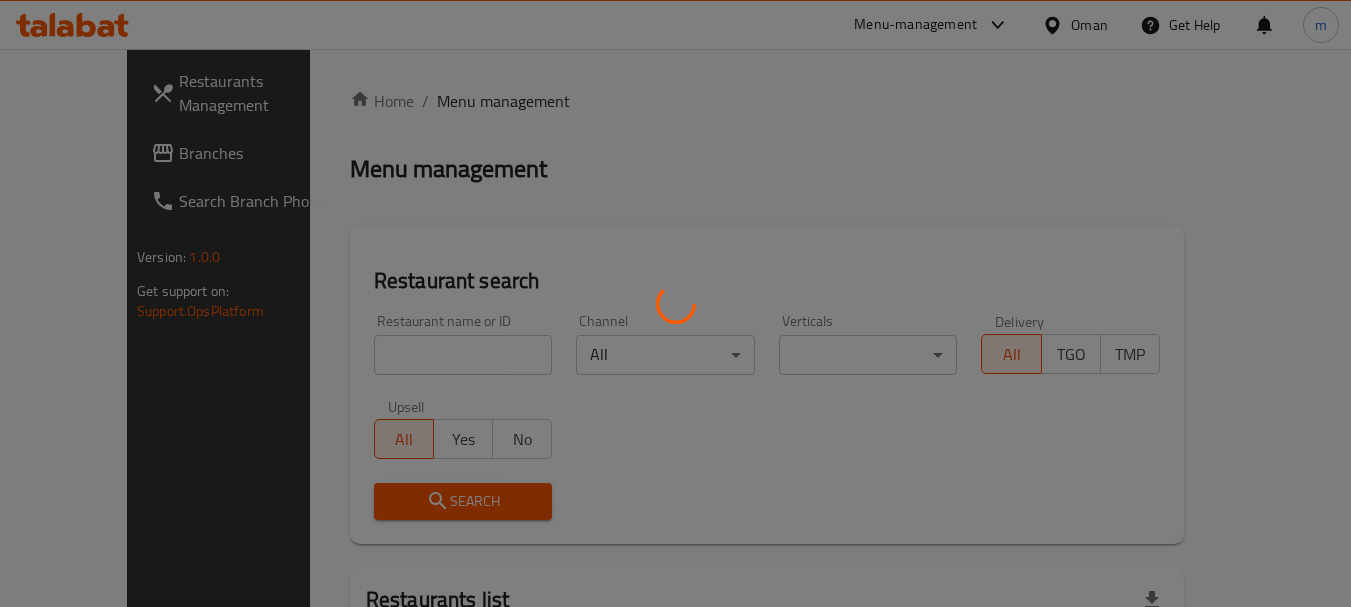 scroll, scrollTop: 0, scrollLeft: 0, axis: both 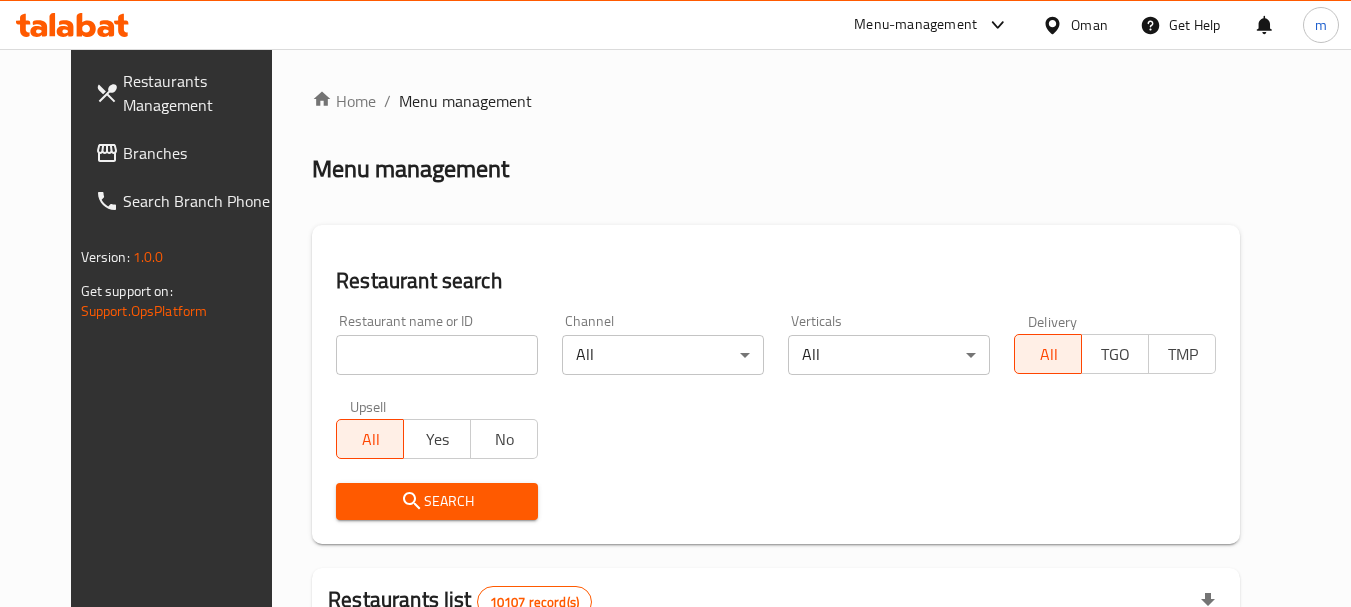 click on "Branches" at bounding box center [202, 153] 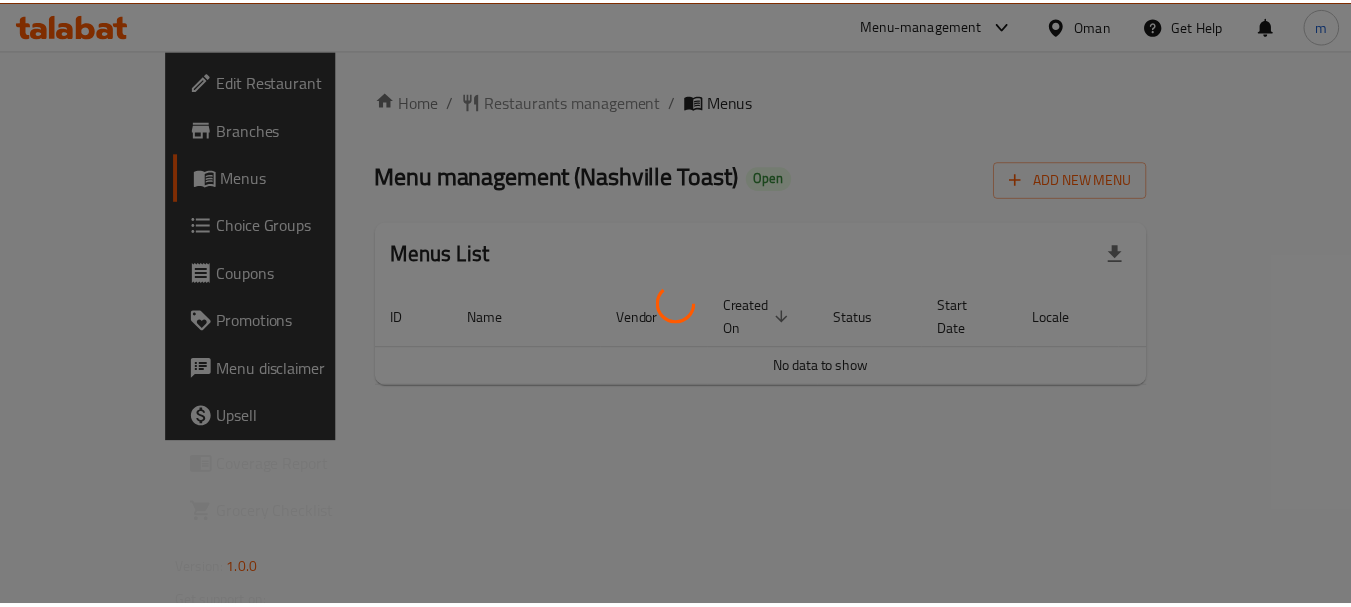 scroll, scrollTop: 0, scrollLeft: 0, axis: both 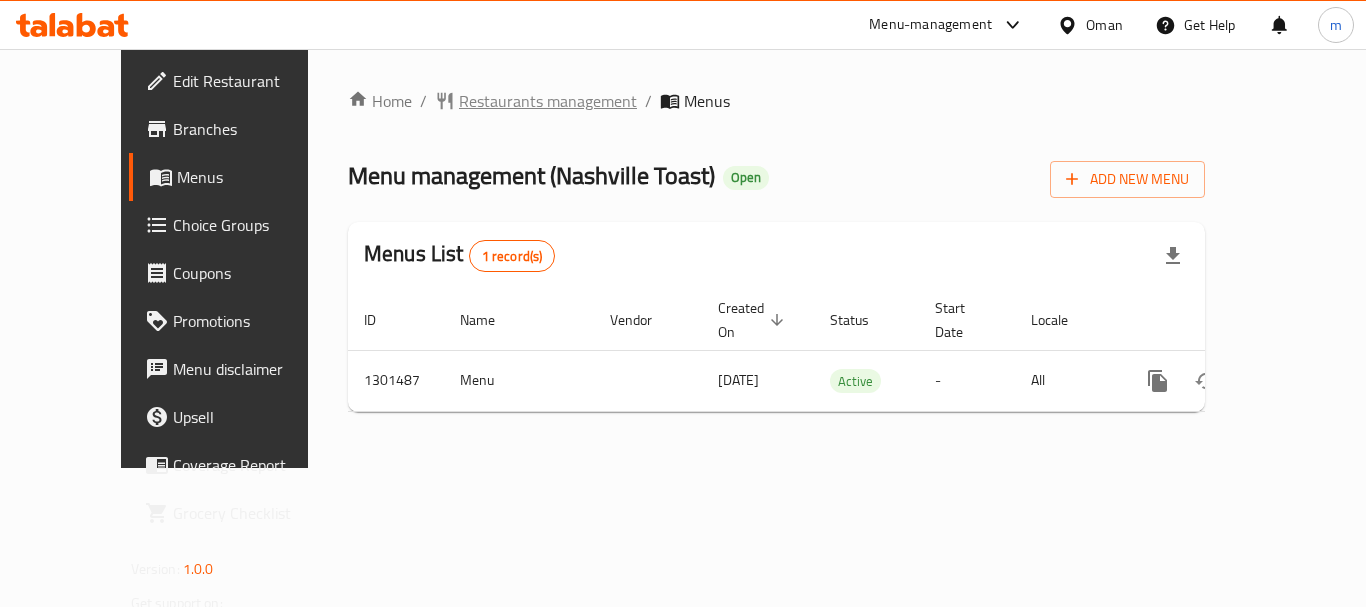 click on "Restaurants management" at bounding box center (548, 101) 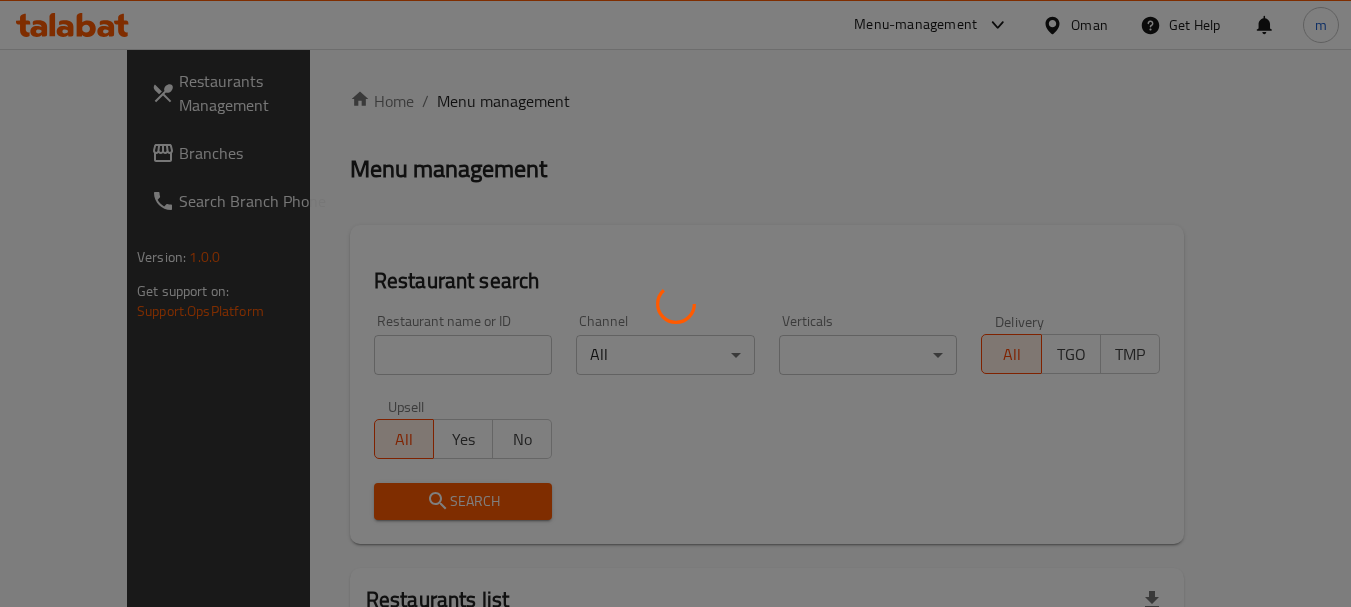 click at bounding box center [675, 303] 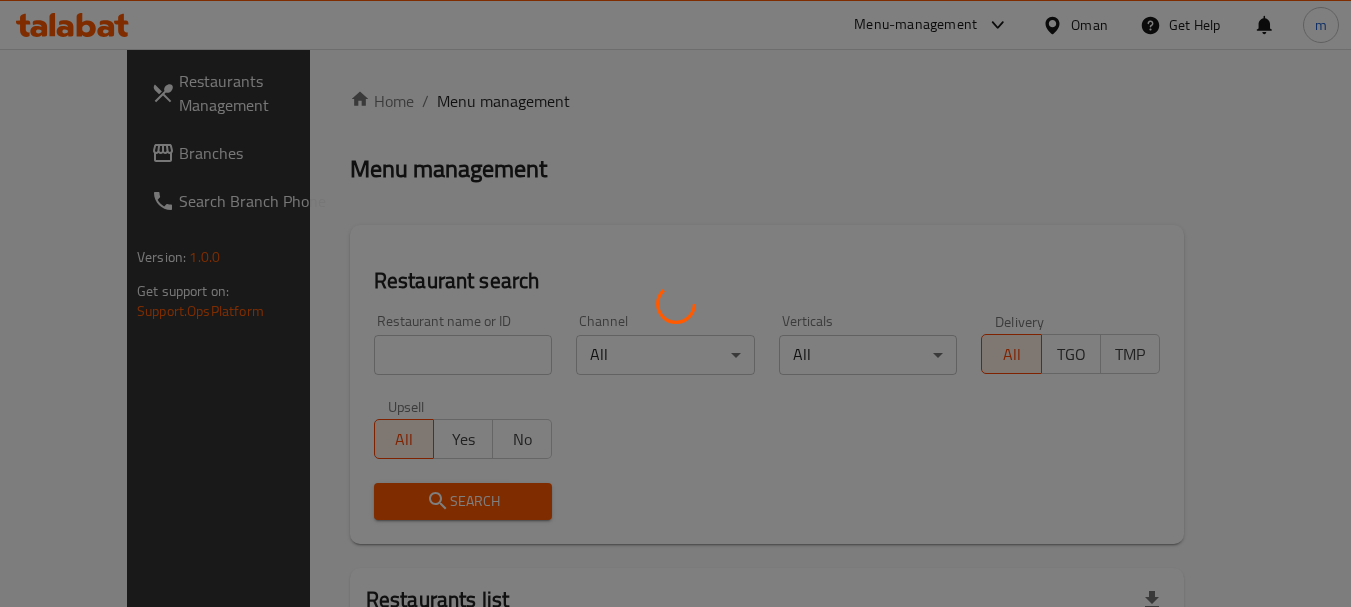 click at bounding box center (675, 303) 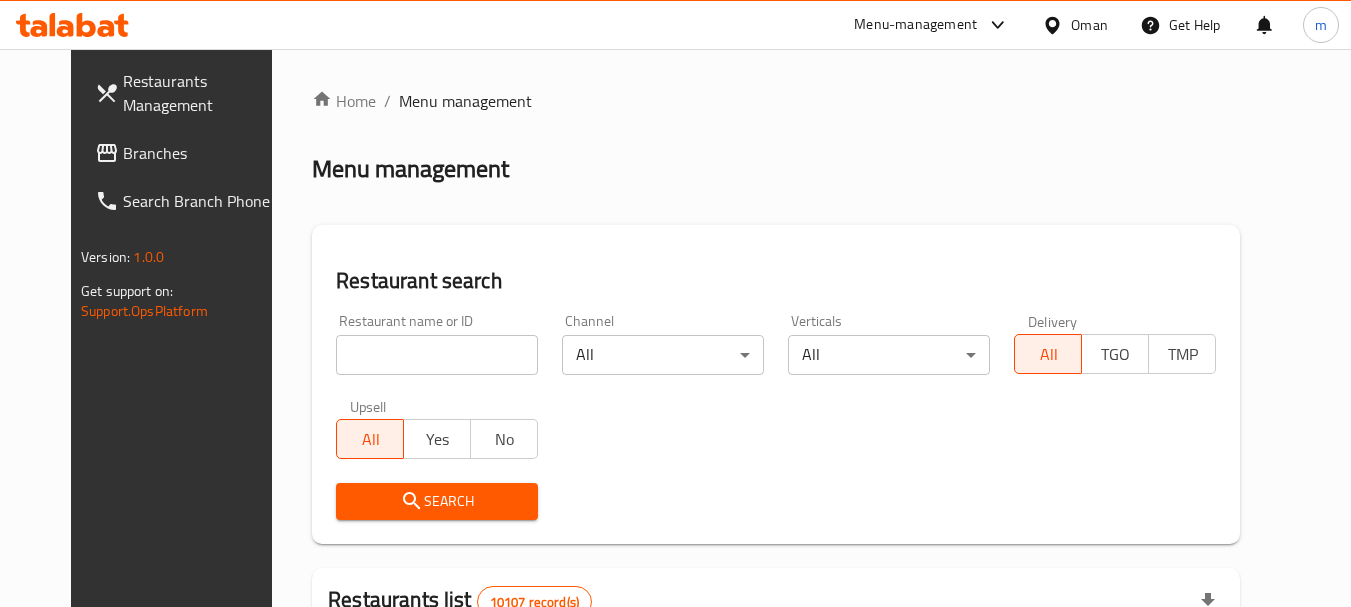 click at bounding box center (437, 355) 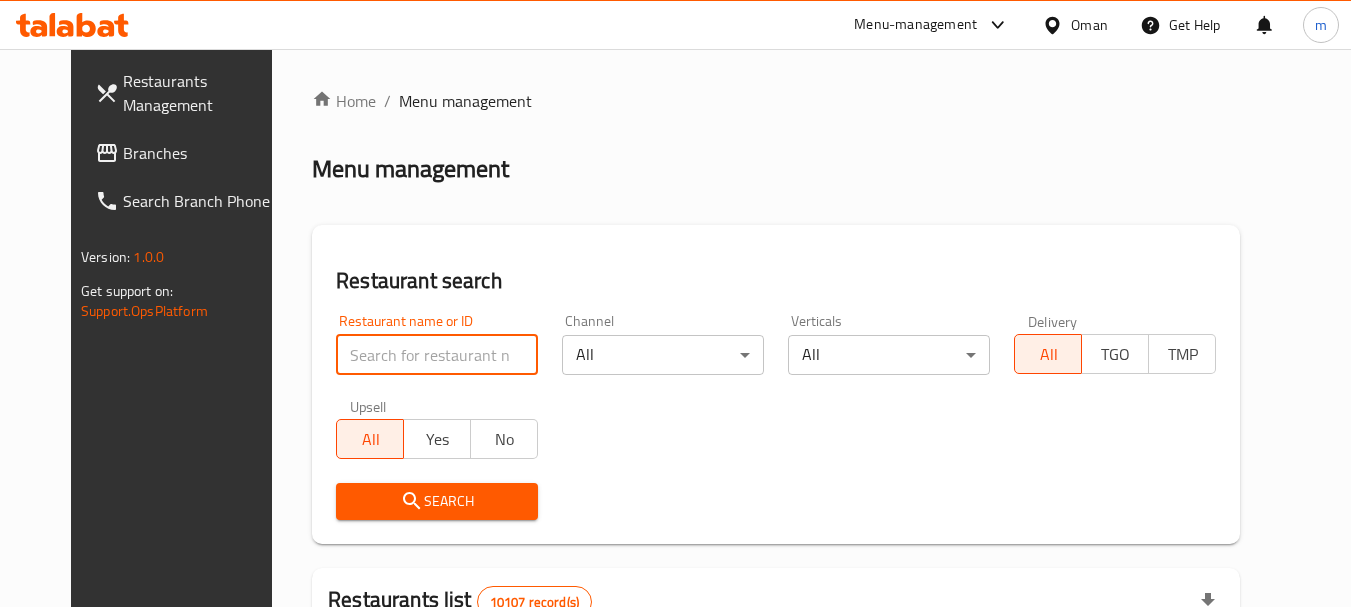 click at bounding box center [437, 355] 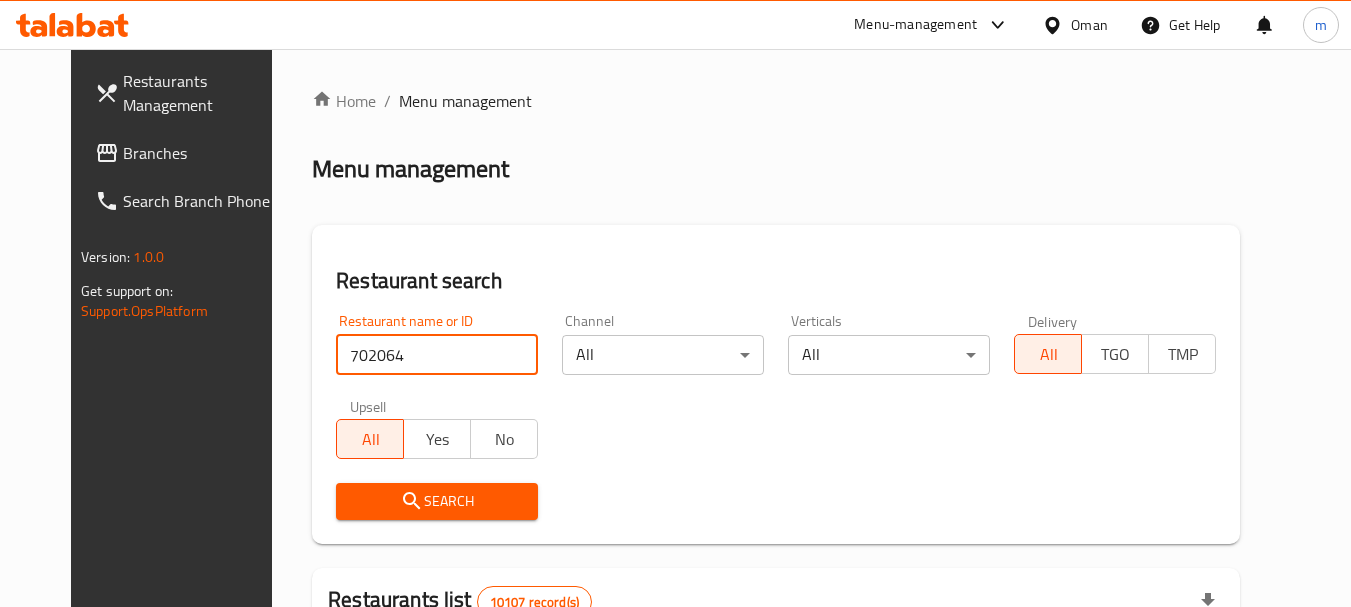 type on "702064" 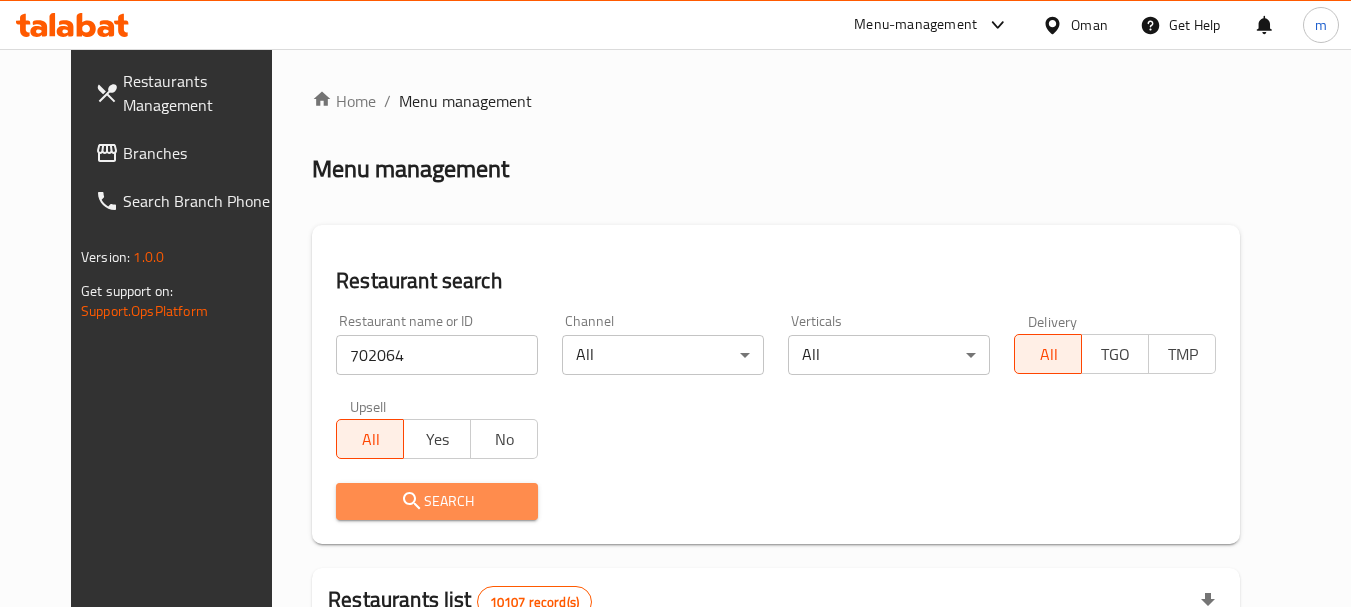 drag, startPoint x: 399, startPoint y: 497, endPoint x: 714, endPoint y: 451, distance: 318.341 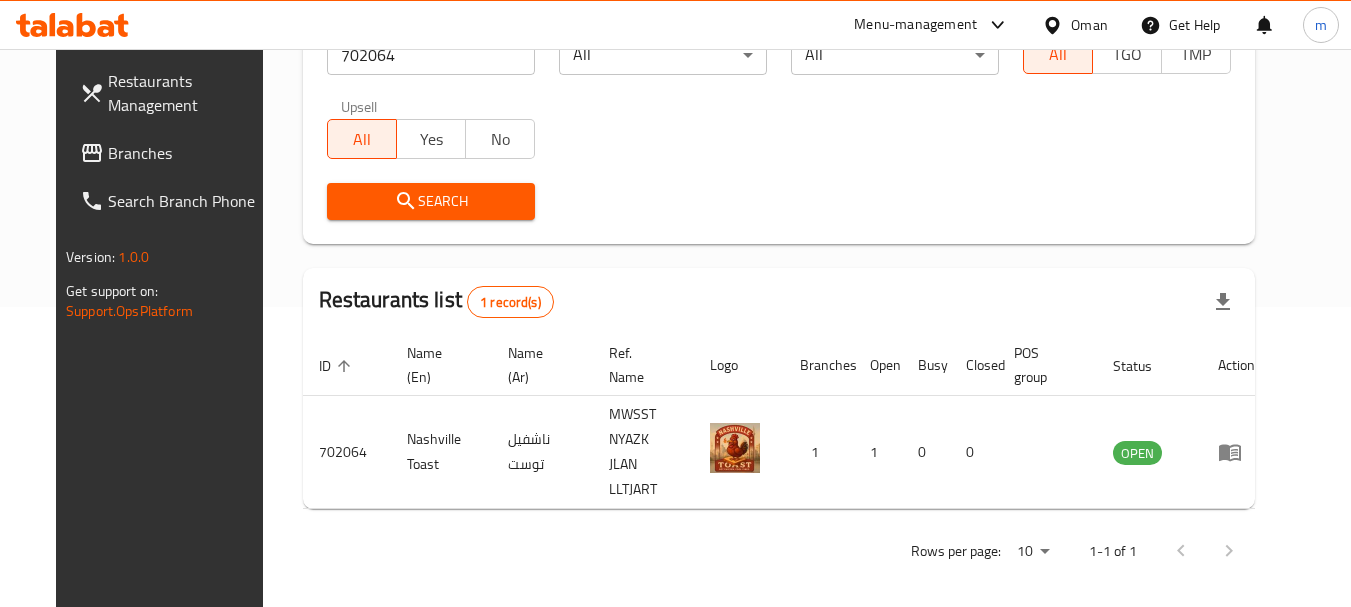scroll, scrollTop: 268, scrollLeft: 0, axis: vertical 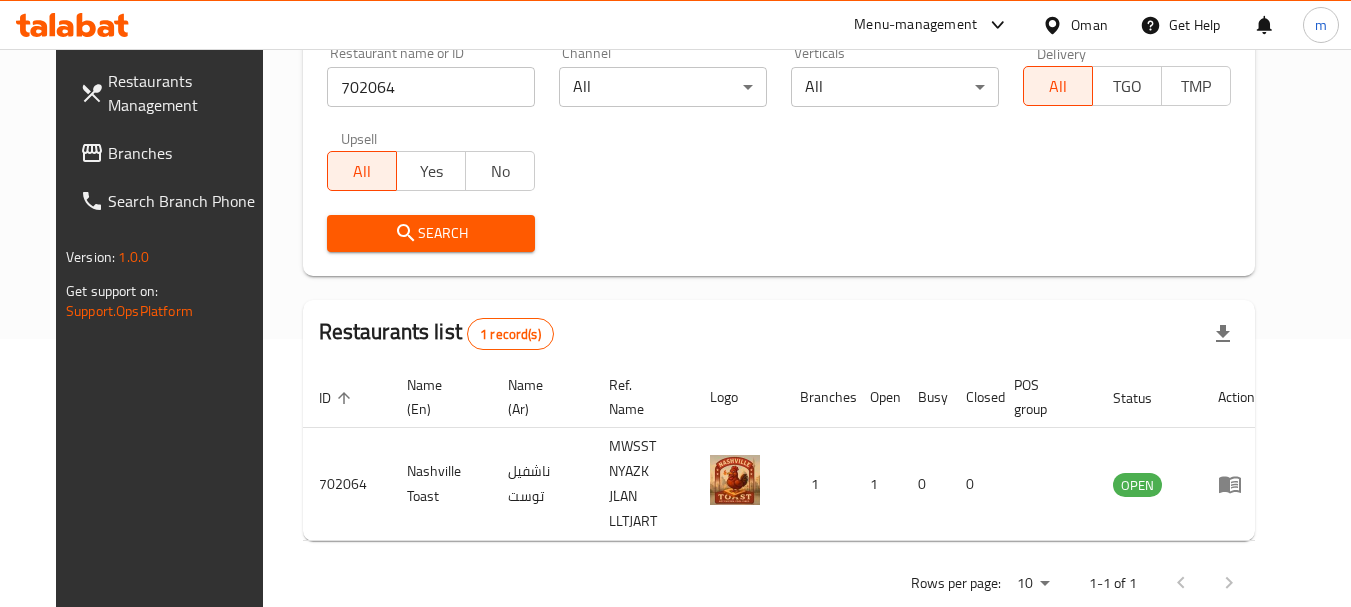 click at bounding box center (1056, 25) 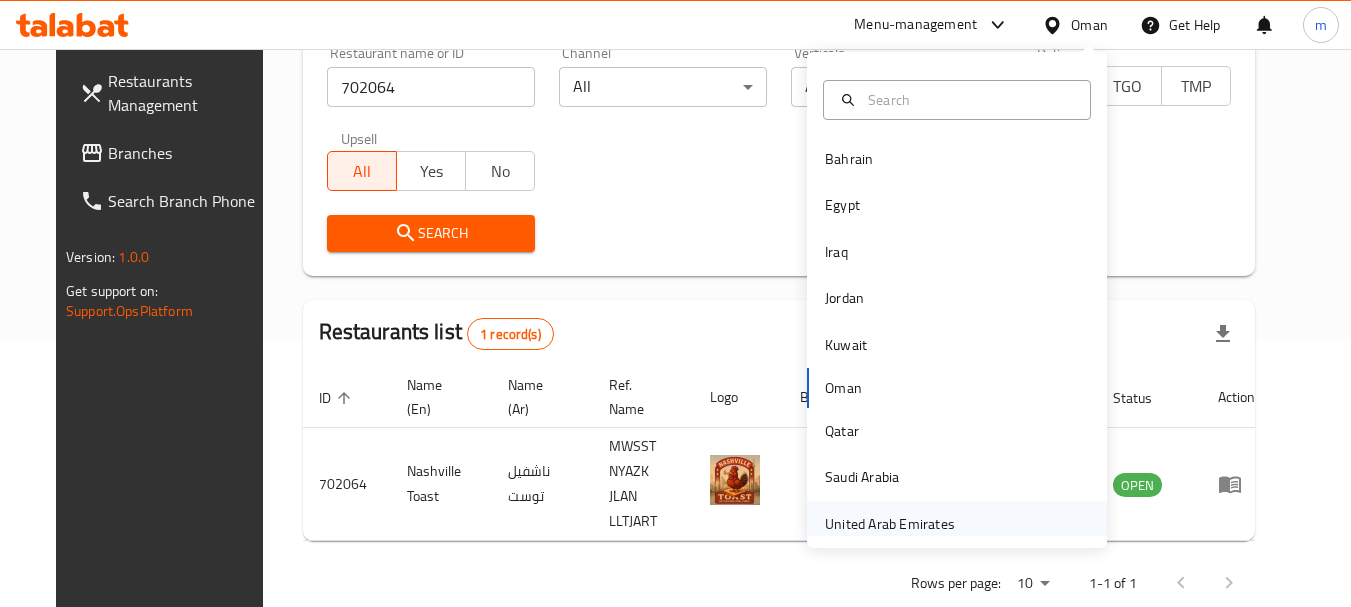 click on "United Arab Emirates" at bounding box center [890, 524] 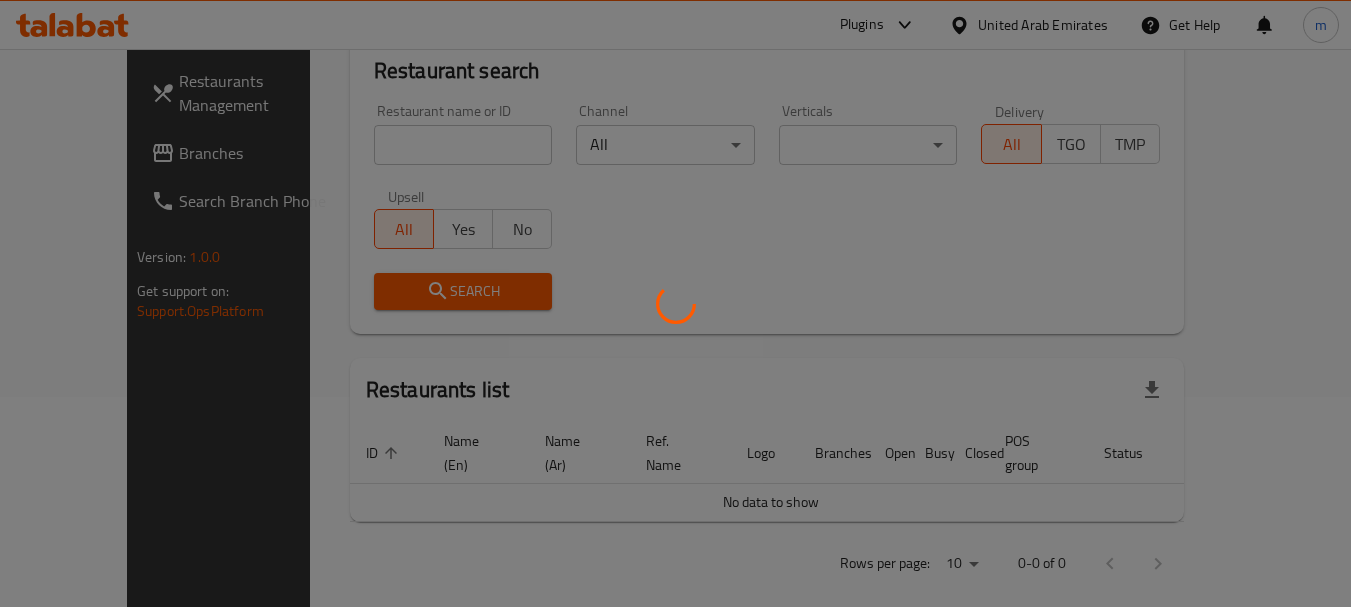 scroll, scrollTop: 268, scrollLeft: 0, axis: vertical 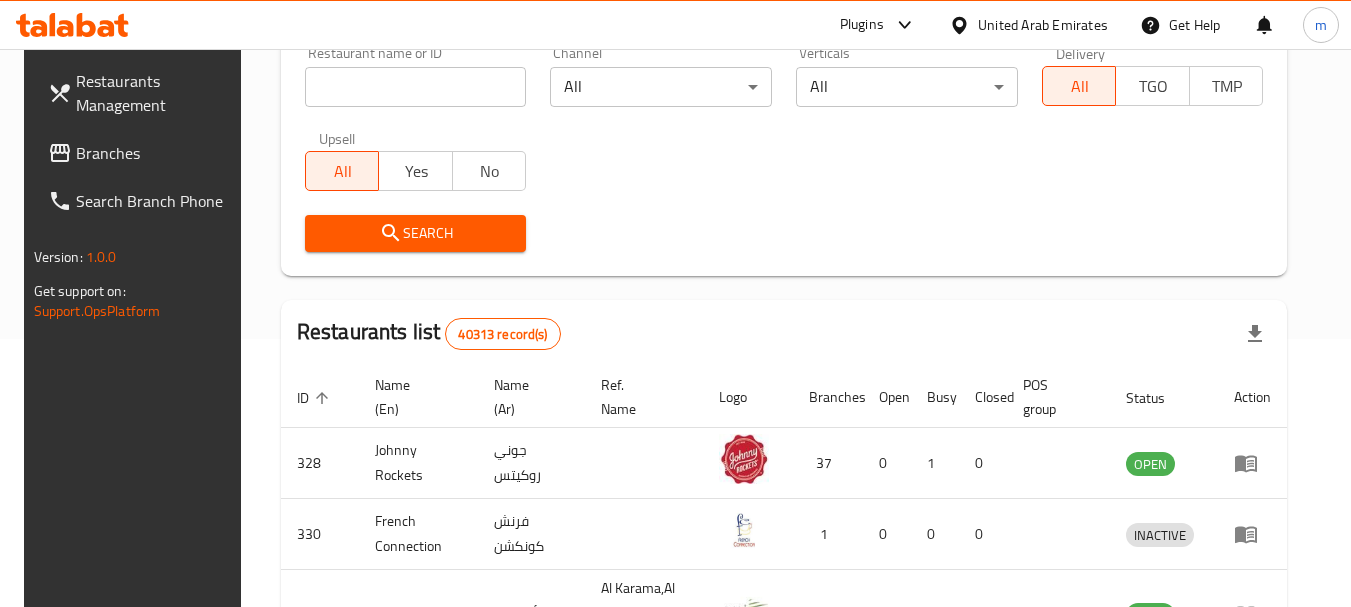 drag, startPoint x: 129, startPoint y: 155, endPoint x: 137, endPoint y: 138, distance: 18.788294 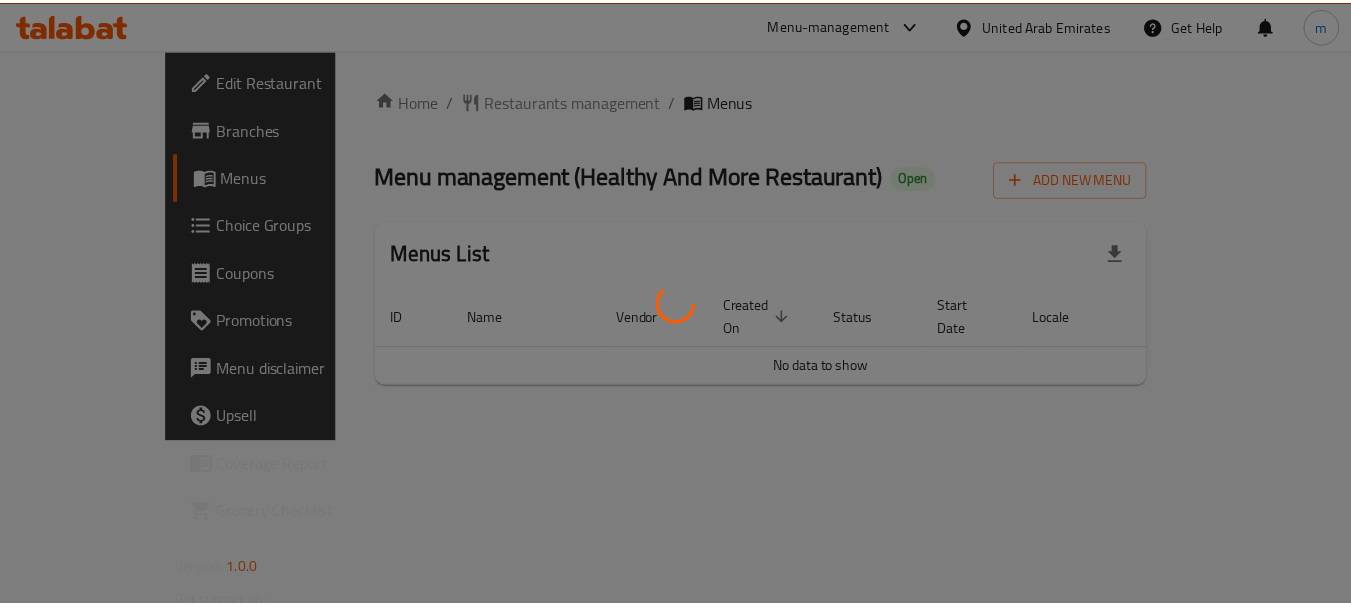 scroll, scrollTop: 0, scrollLeft: 0, axis: both 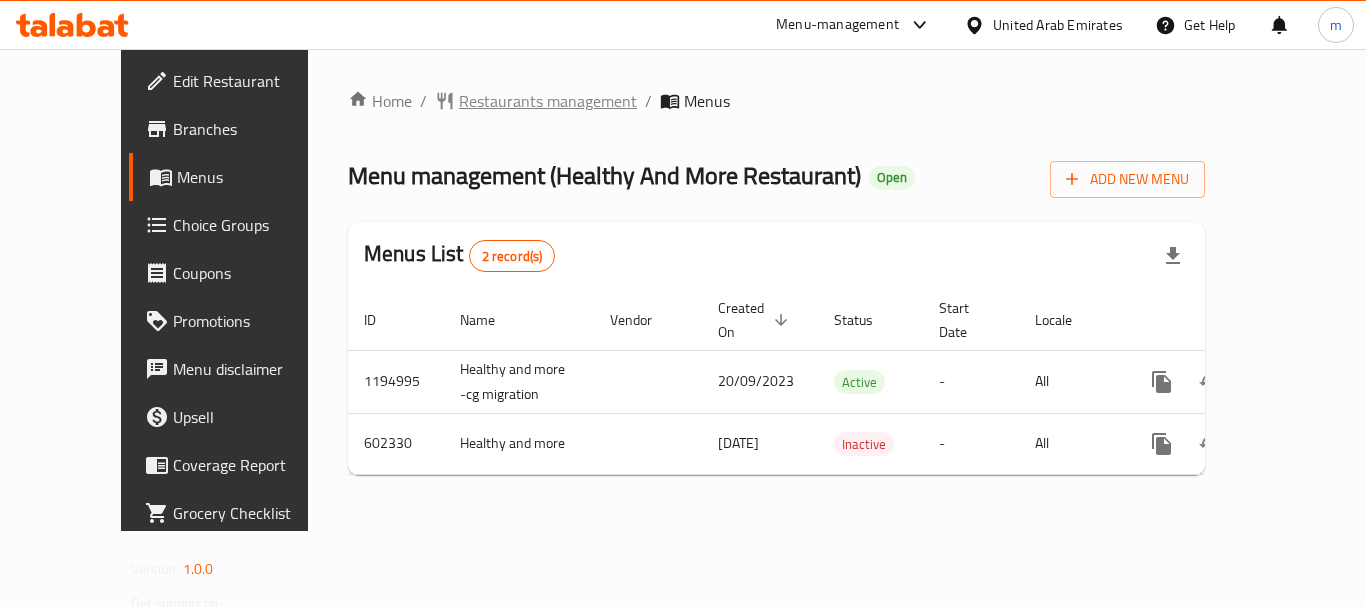 click on "Restaurants management" at bounding box center [548, 101] 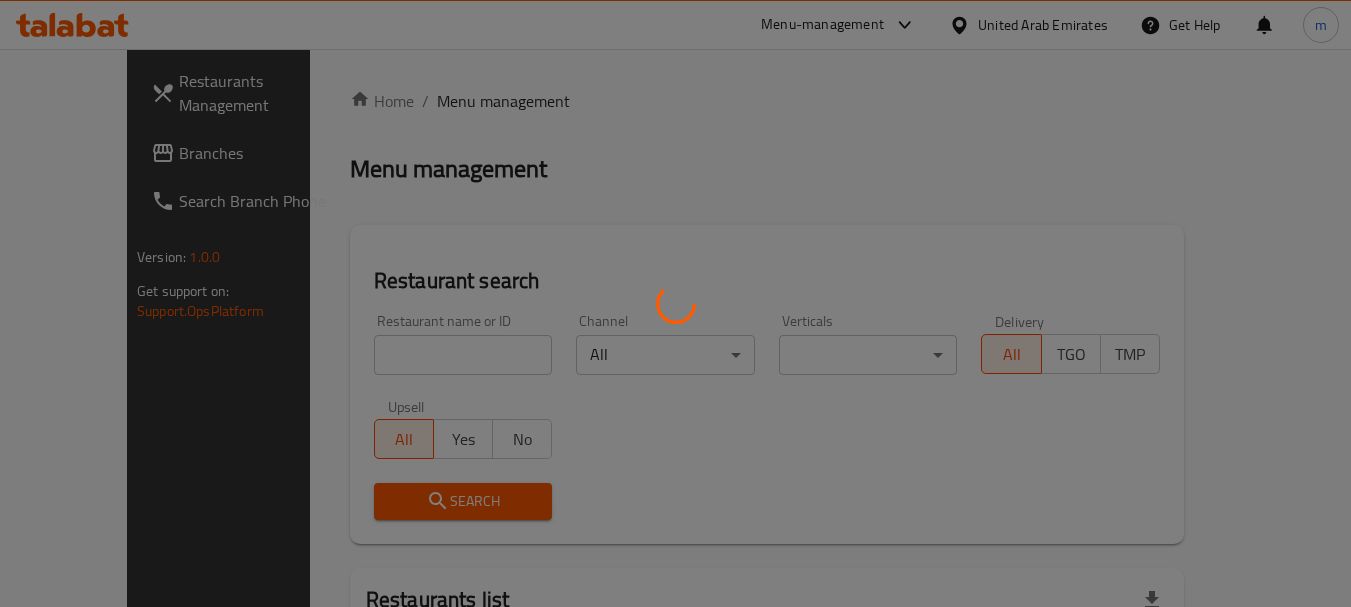 click at bounding box center [675, 303] 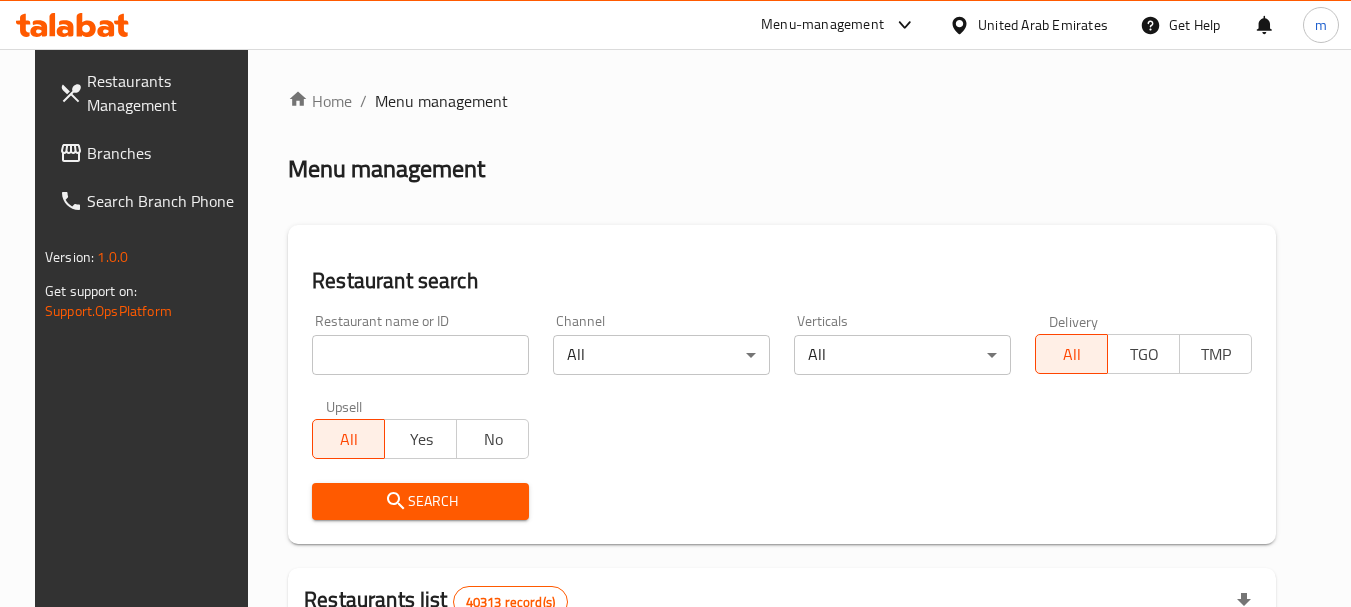 click on "Home / Menu management Menu management Restaurant search Restaurant name or ID Restaurant name or ID Channel All ​ Verticals All ​ Delivery All TGO TMP Upsell All Yes No   Search Restaurants list   40313 record(s) ID sorted ascending Name (En) Name (Ar) Ref. Name Logo Branches Open Busy Closed POS group Status Action 328 Johnny Rockets جوني روكيتس 37 0 1 0 OPEN 330 French Connection فرنش كونكشن 1 0 0 0 INACTIVE 339 Arz Lebanon أرز لبنان Al Karama,Al Barsha & Mirdif 9 1 0 2 OPEN 340 Mega Wraps ميجا رابس 3 0 0 0 INACTIVE 342 Sandella's Flatbread Cafe سانديلاز فلات براد 7 0 0 0 INACTIVE 343 Dragon Hut كوخ التنين 1 0 0 0 INACTIVE 348 Thai Kitchen المطبخ التايلندى 1 0 0 0 INACTIVE 349 Mughal  موغل 1 0 0 0 HIDDEN 350 HOT N COOL (Old) هوت و كول 1 0 0 0 INACTIVE 355 Al Habasha  الحبشة 11 1 0 0 HIDDEN Rows per page: 10 1-10 of 40313" at bounding box center (782, 717) 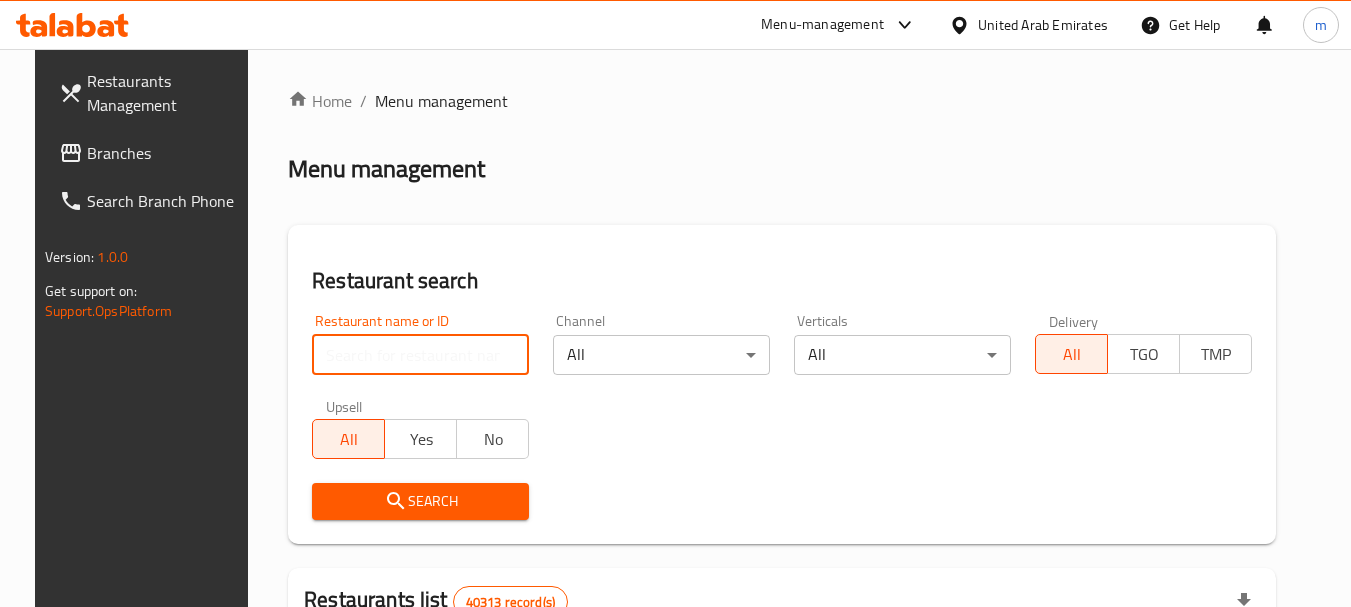 paste on "637783" 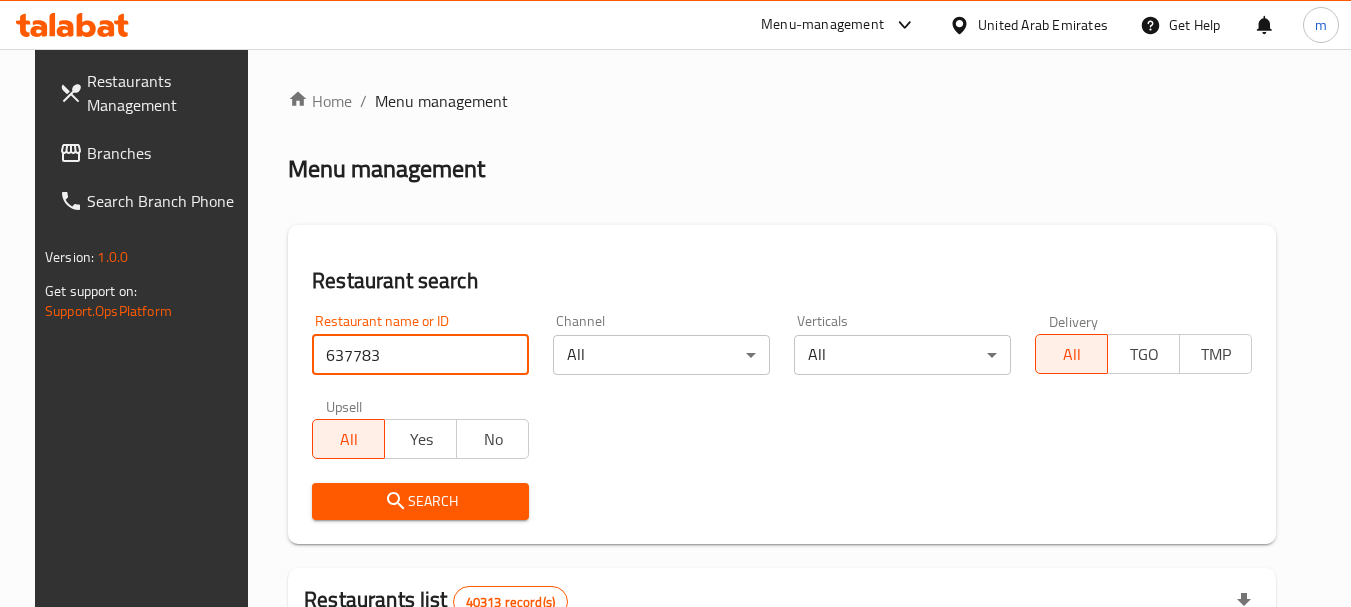 type on "637783" 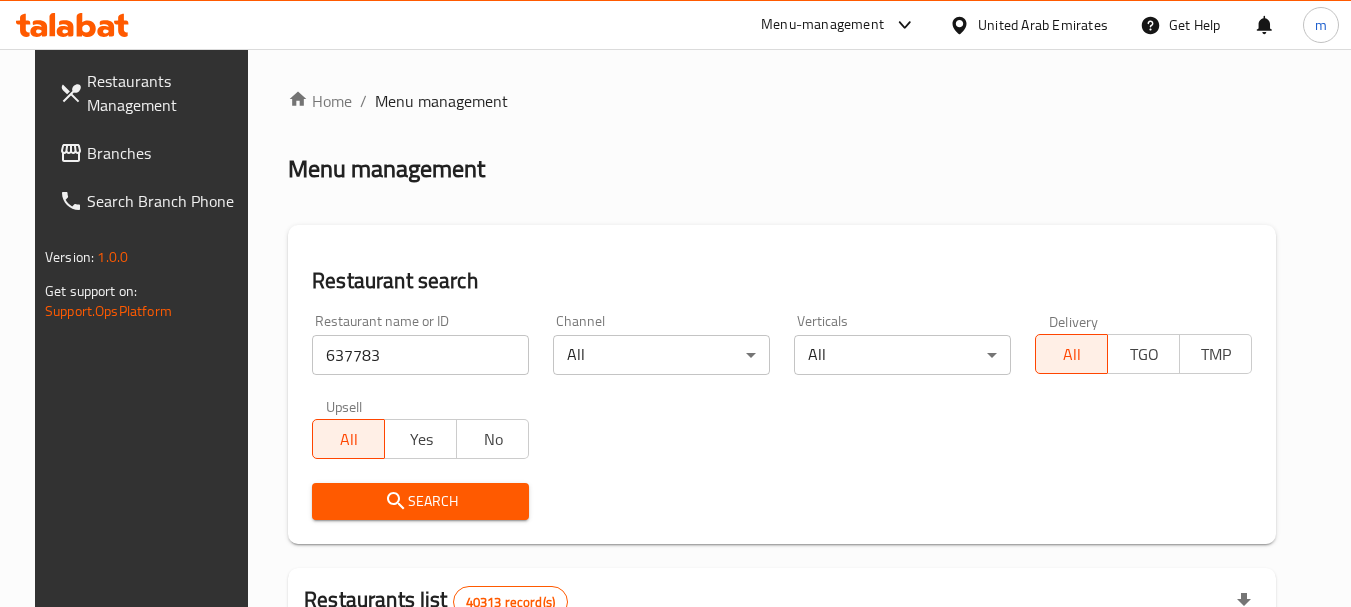 click on "Search" at bounding box center (420, 501) 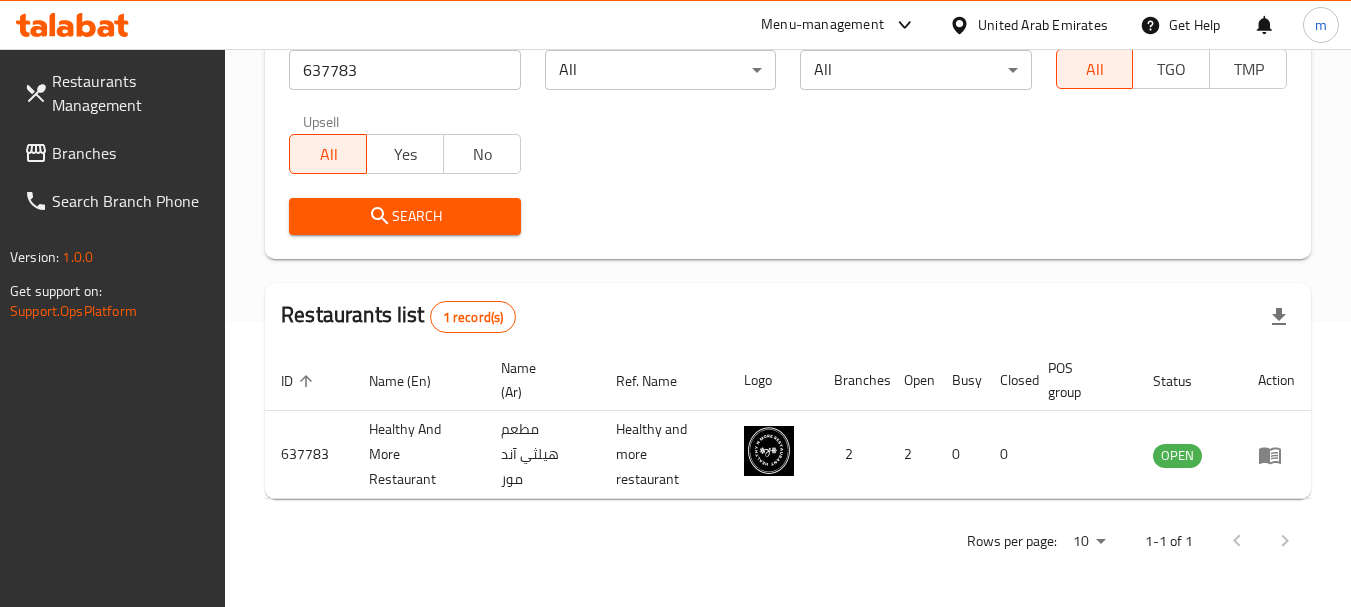 scroll, scrollTop: 285, scrollLeft: 0, axis: vertical 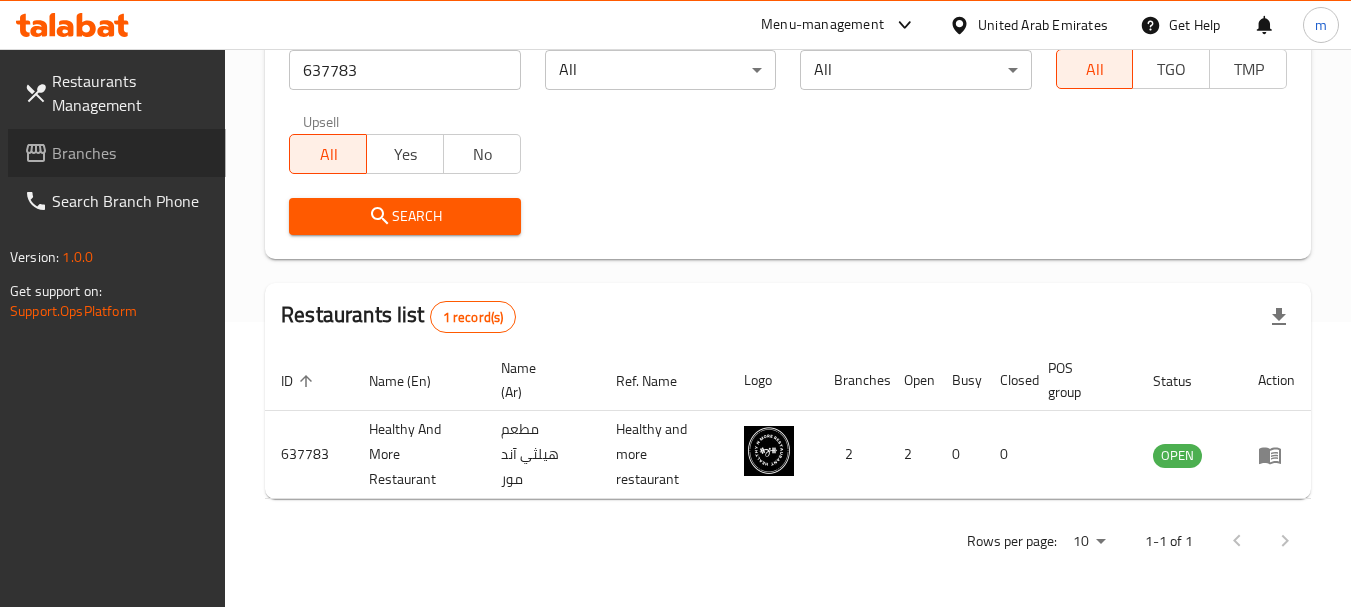 click on "Branches" at bounding box center (131, 153) 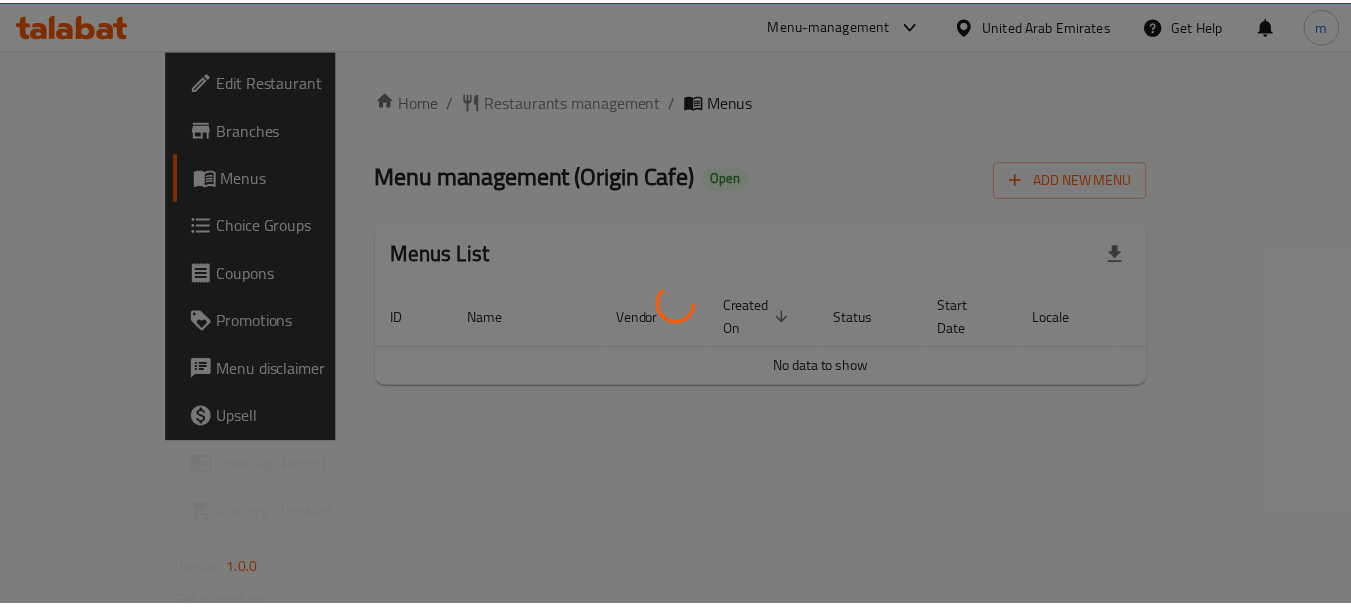 scroll, scrollTop: 0, scrollLeft: 0, axis: both 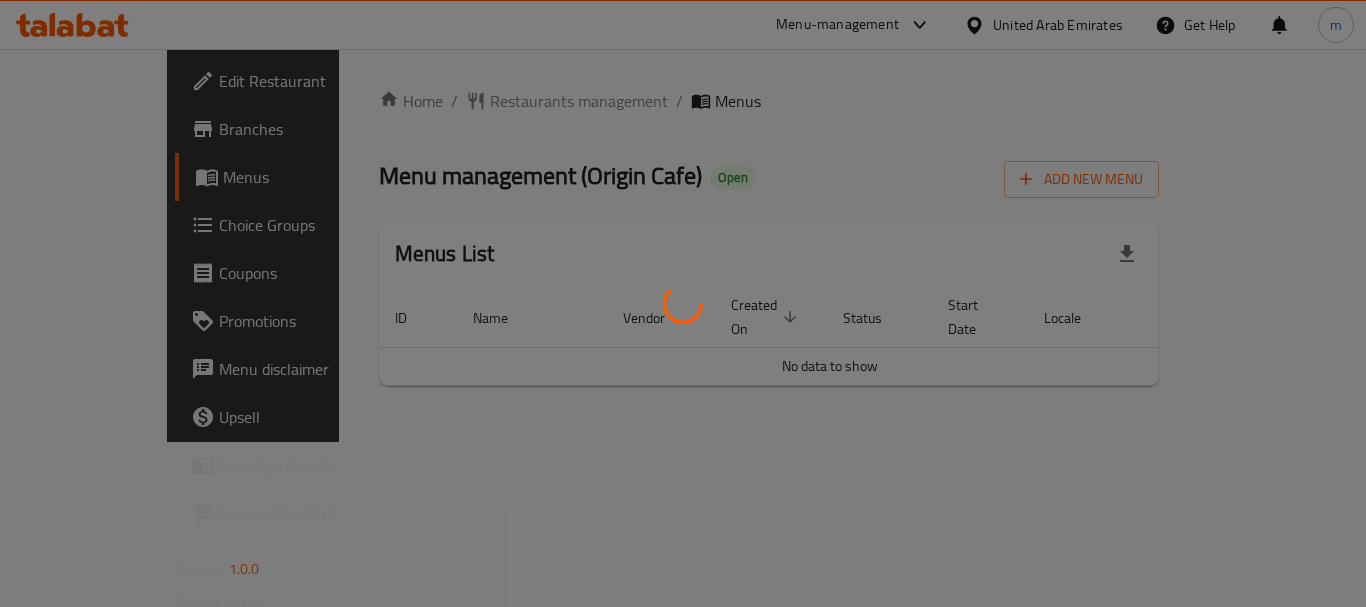 click at bounding box center (683, 303) 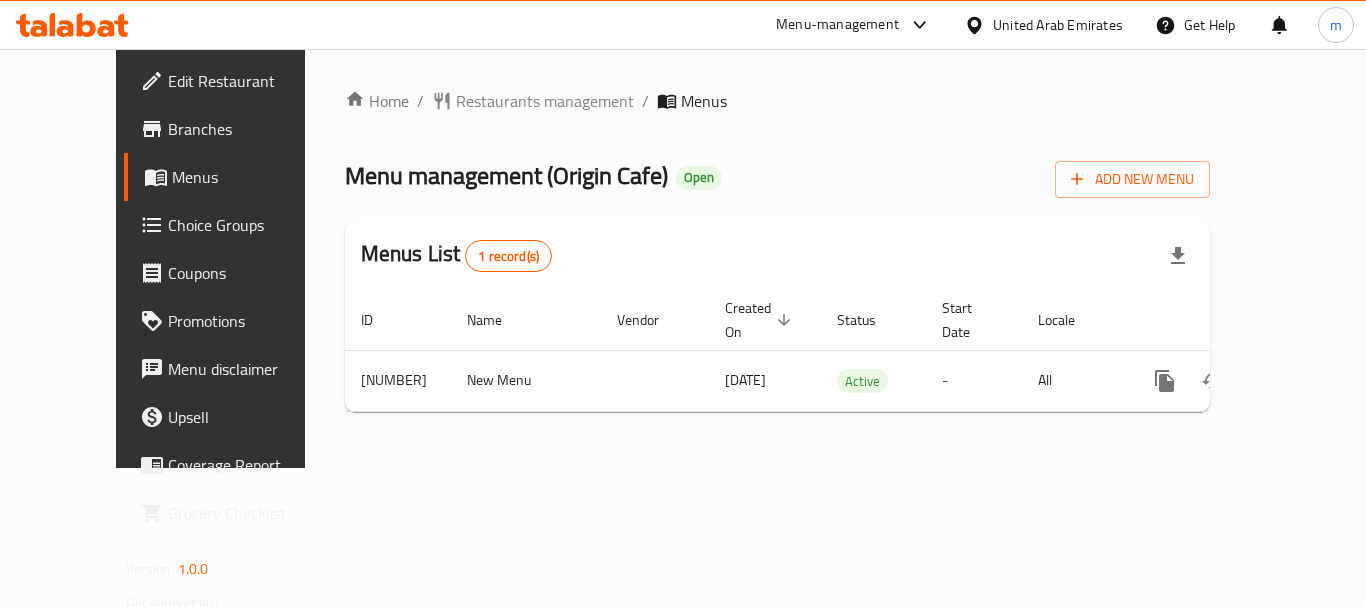 click at bounding box center (683, 303) 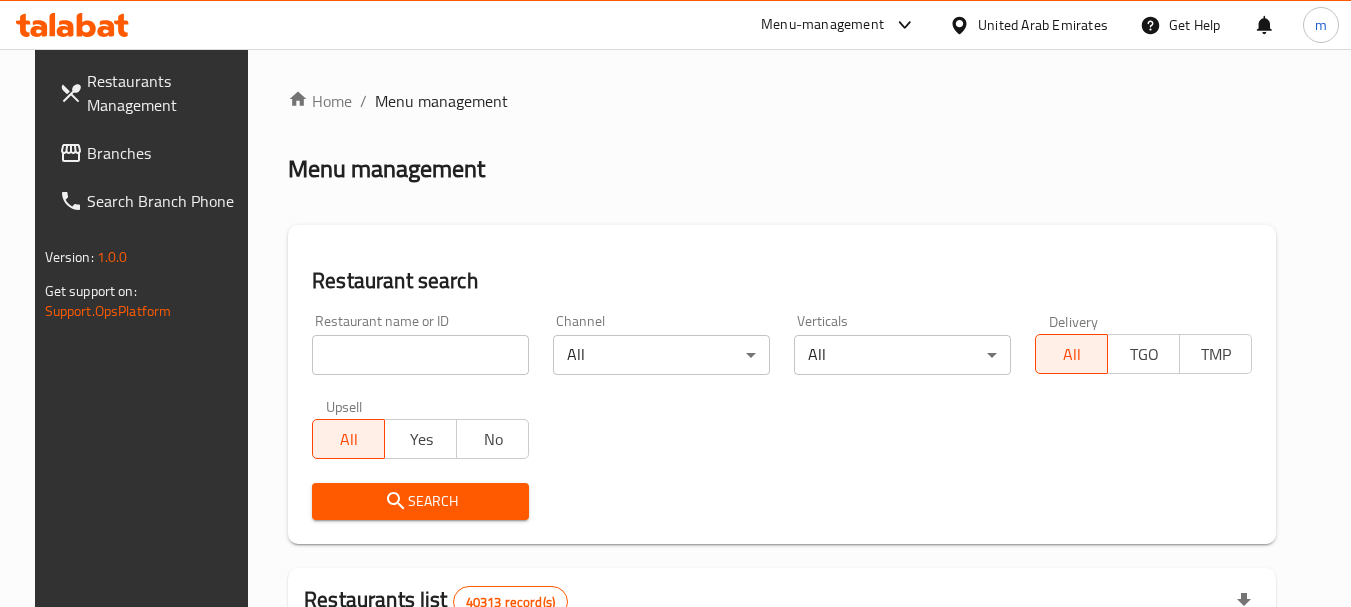 click at bounding box center (420, 355) 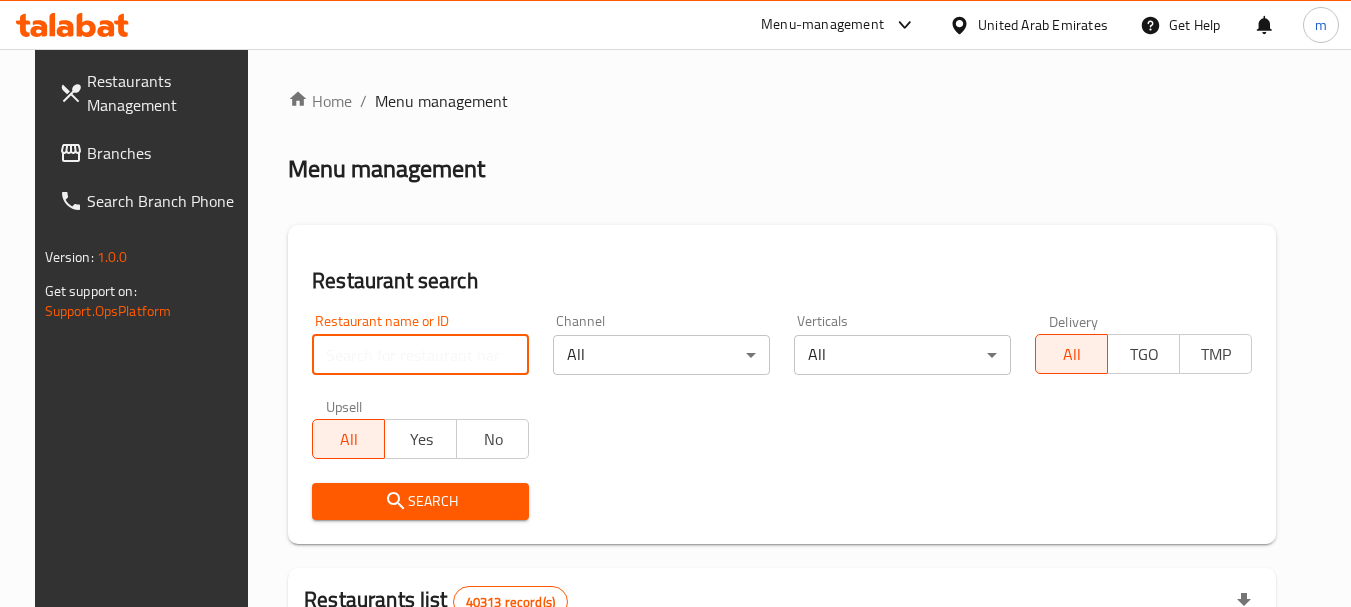 paste on "697411" 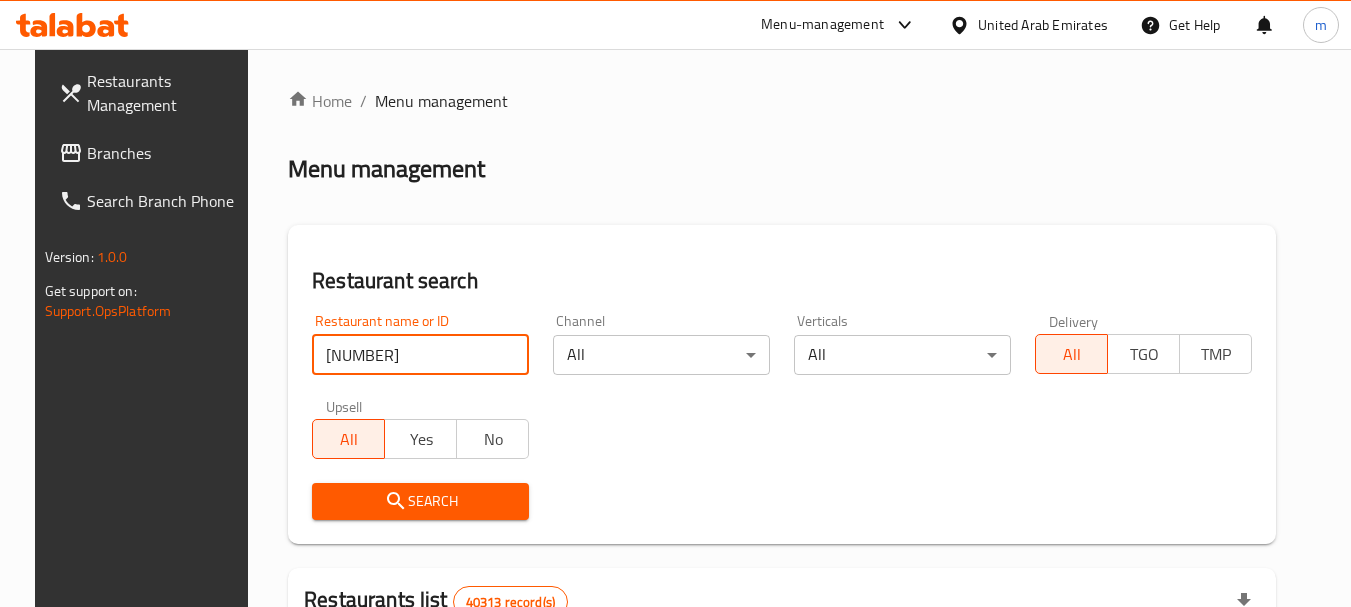 type on "697411" 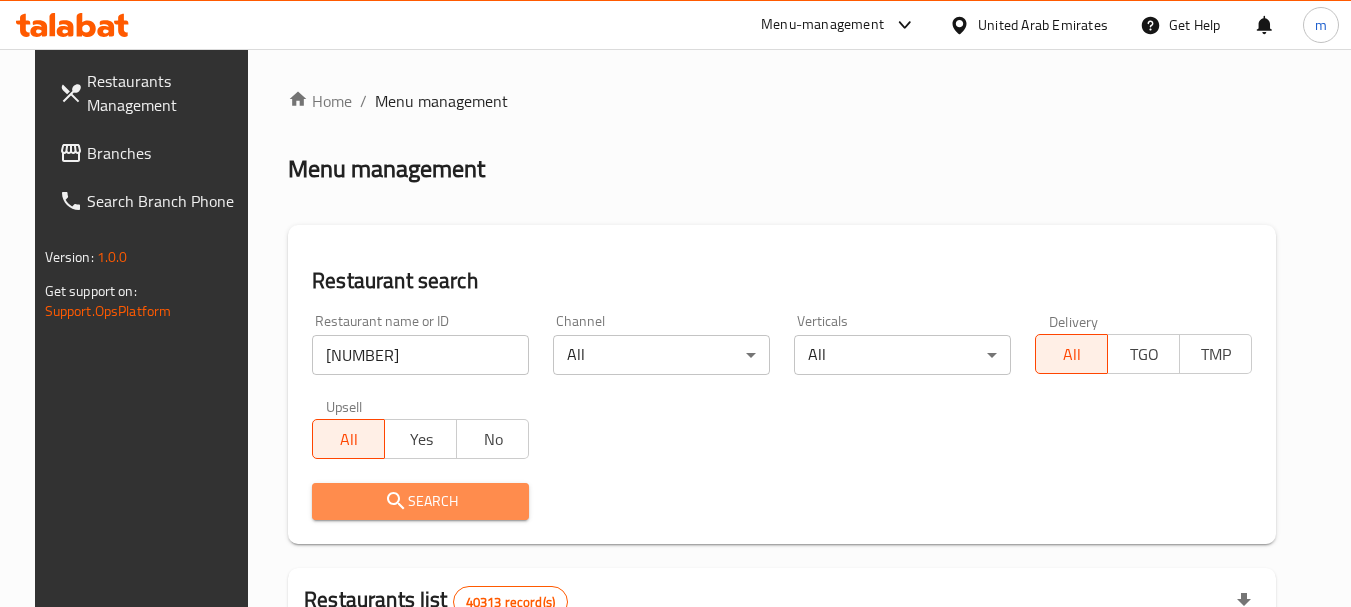 click on "Search" at bounding box center (420, 501) 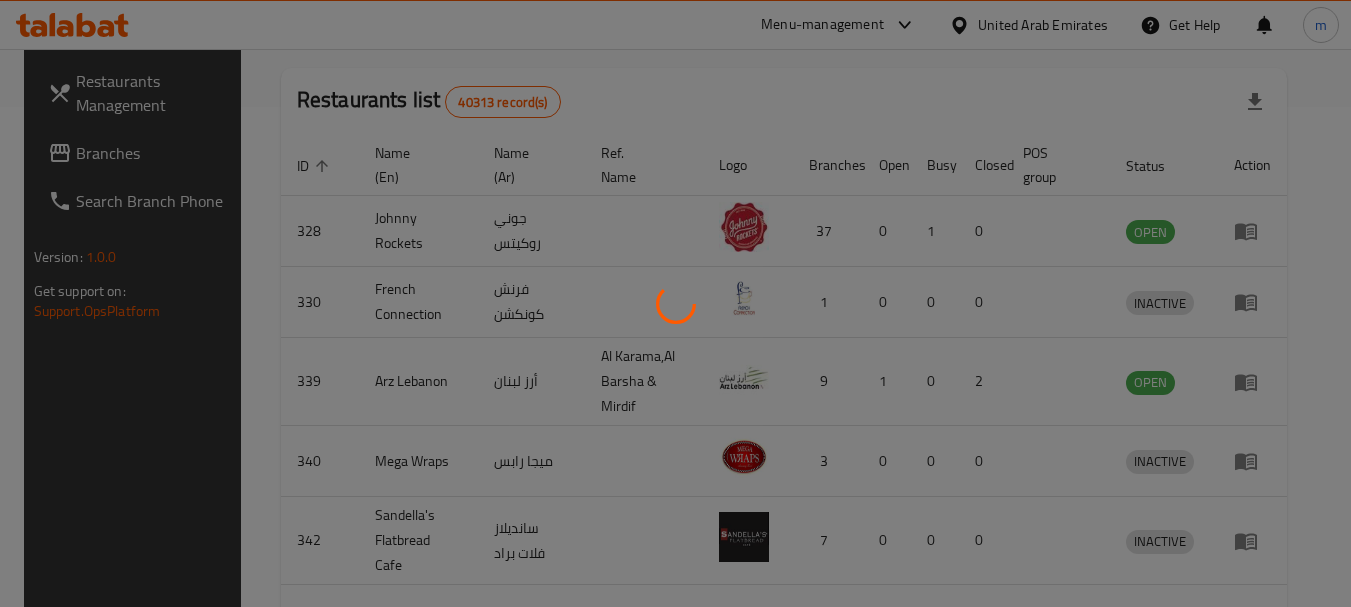 scroll, scrollTop: 268, scrollLeft: 0, axis: vertical 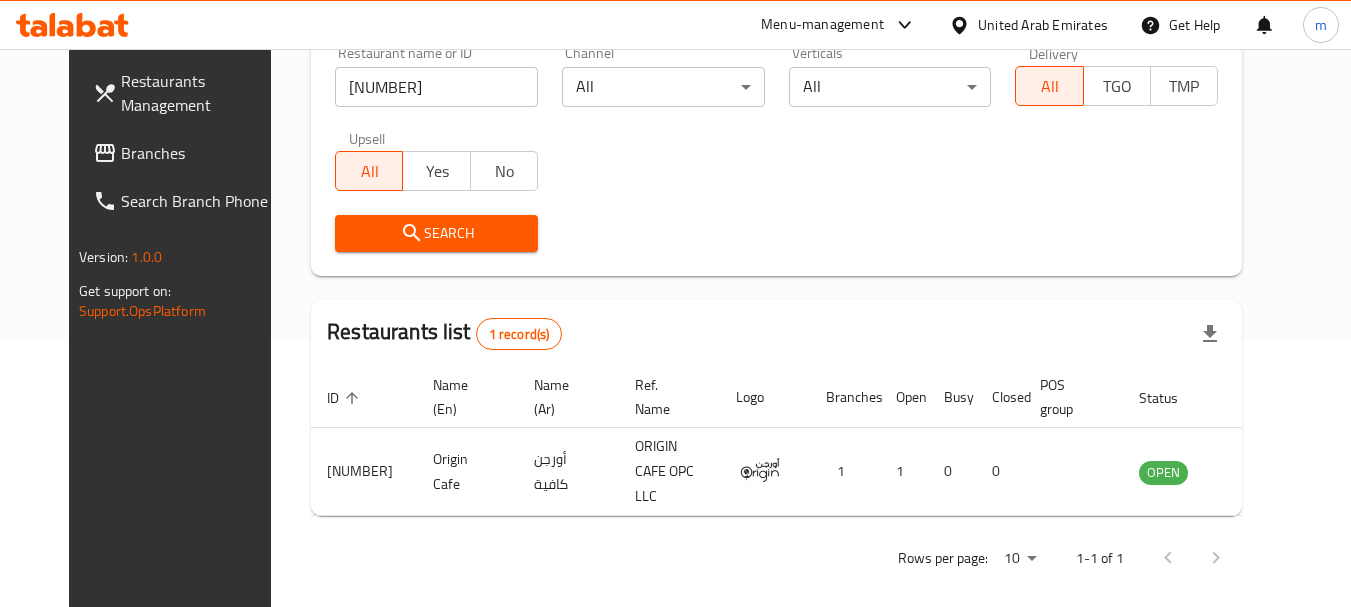 drag, startPoint x: 1020, startPoint y: 26, endPoint x: 1034, endPoint y: 29, distance: 14.3178215 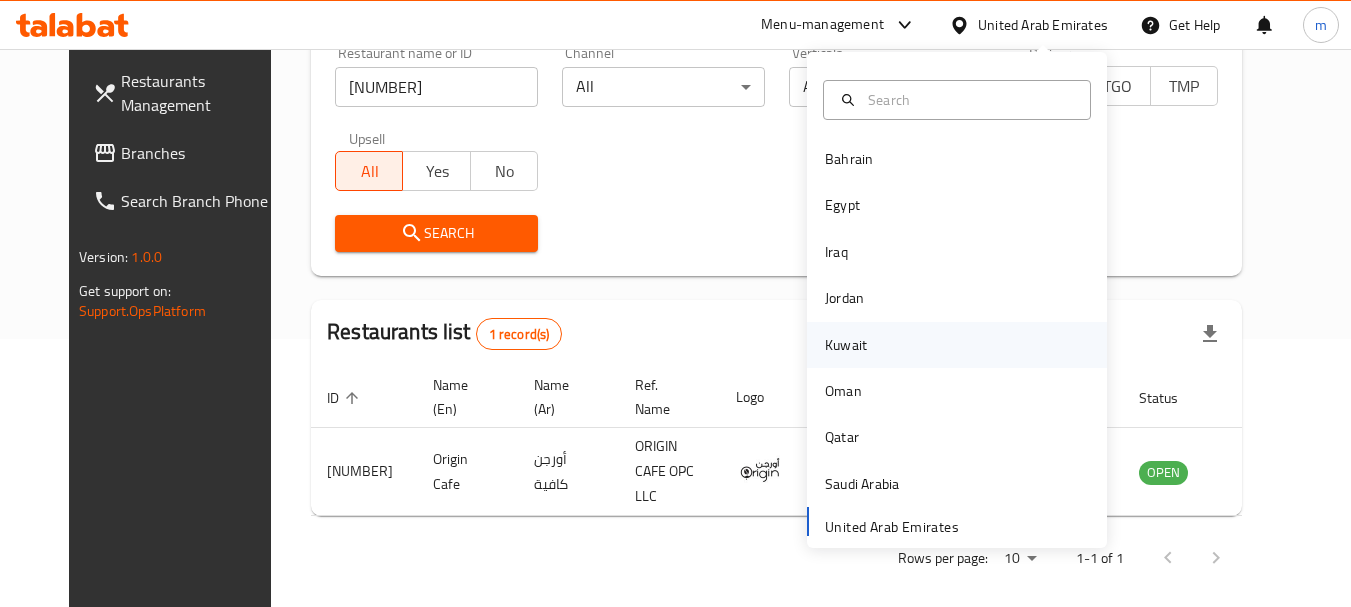 click on "Kuwait" at bounding box center (846, 345) 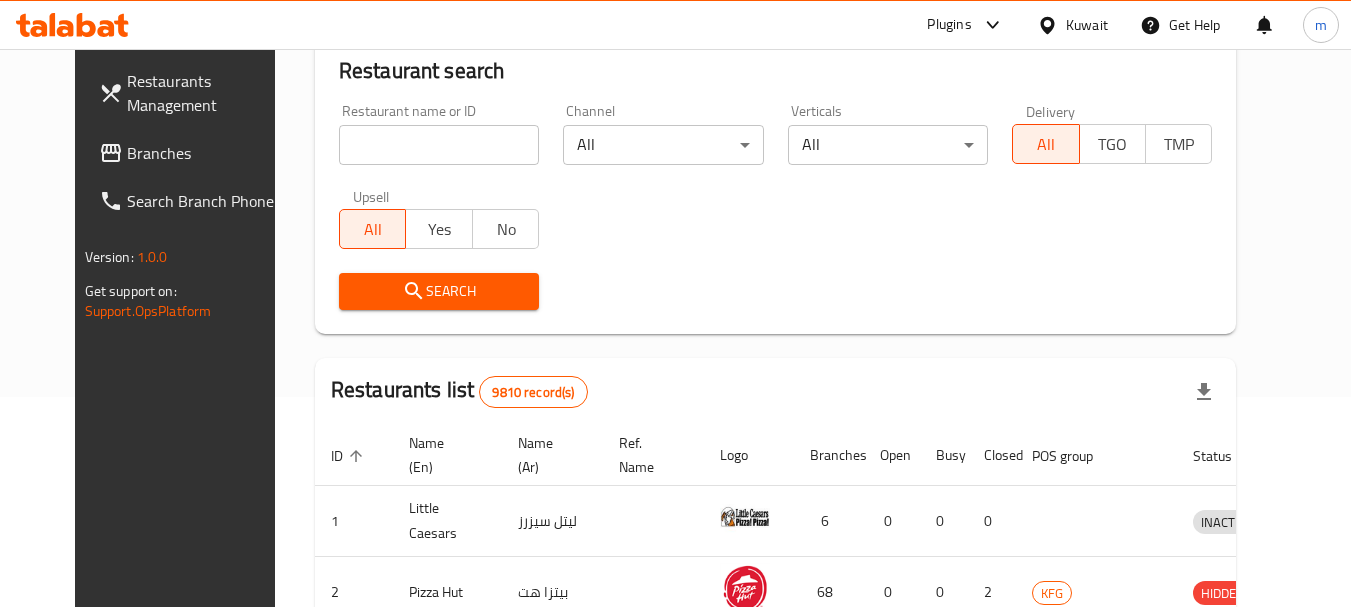 scroll, scrollTop: 268, scrollLeft: 0, axis: vertical 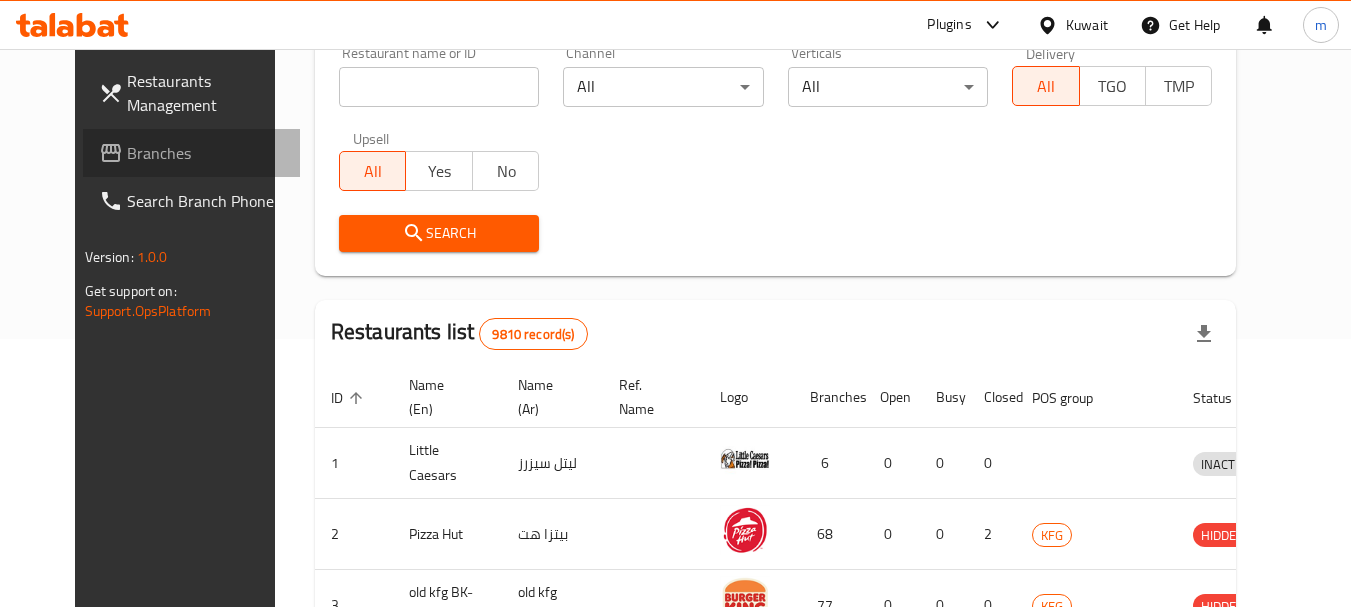 drag, startPoint x: 101, startPoint y: 153, endPoint x: 112, endPoint y: 153, distance: 11 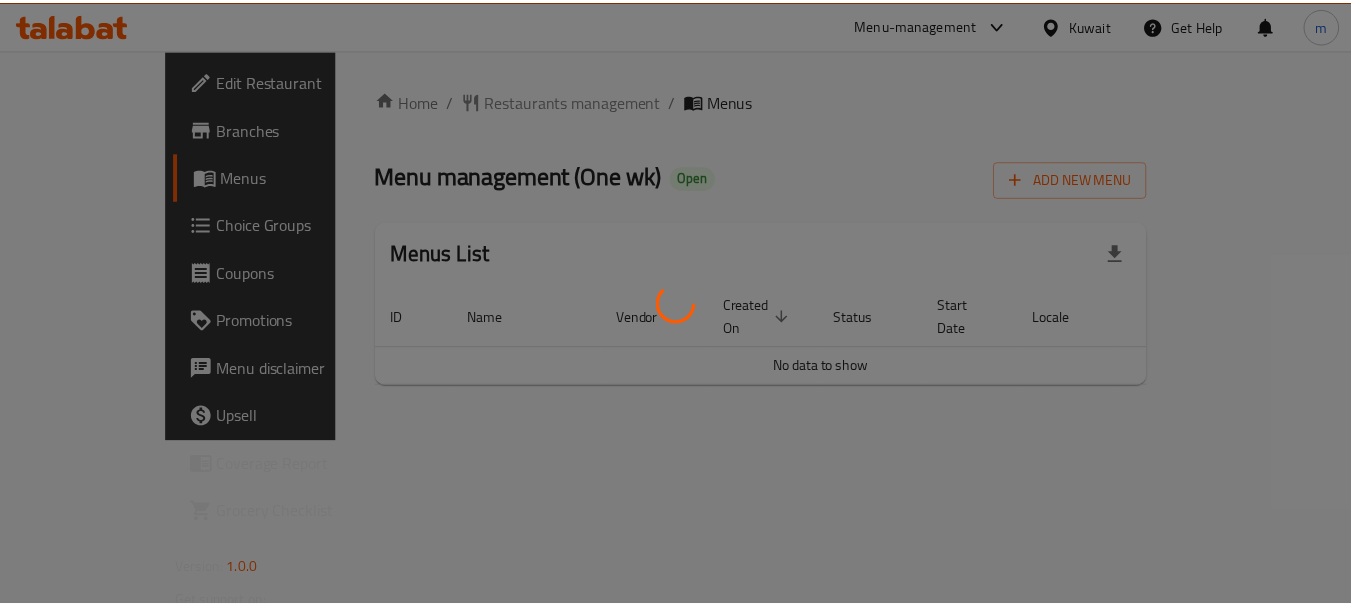 scroll, scrollTop: 0, scrollLeft: 0, axis: both 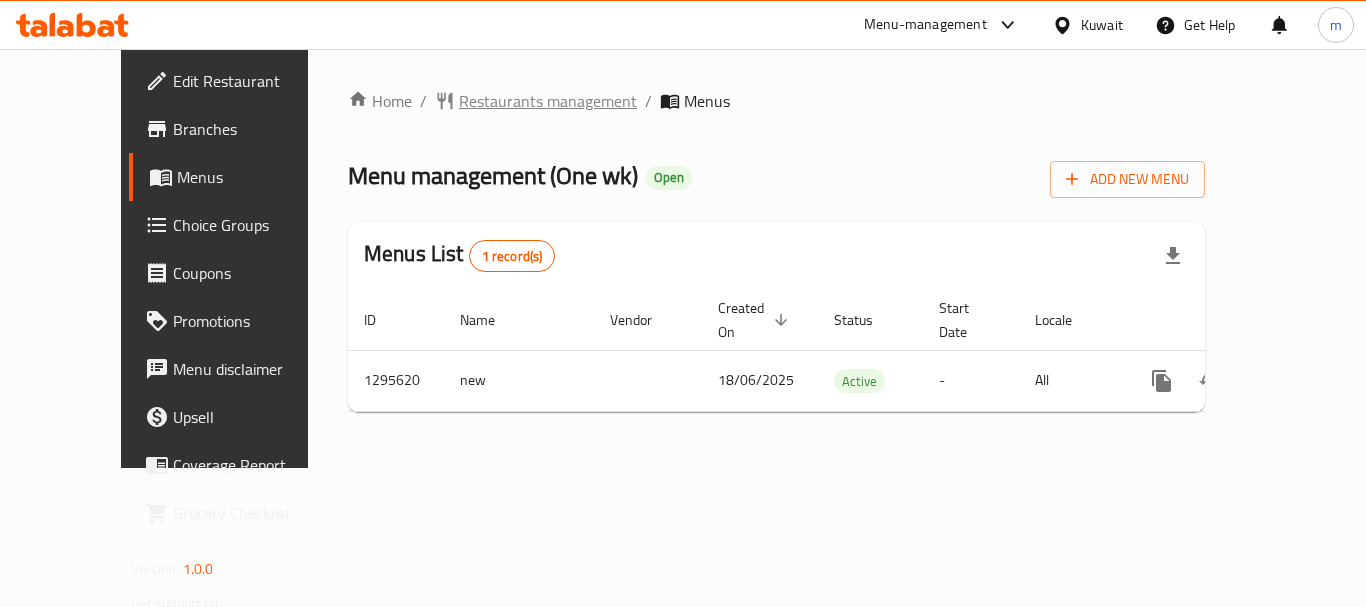 click on "Restaurants management" at bounding box center (548, 101) 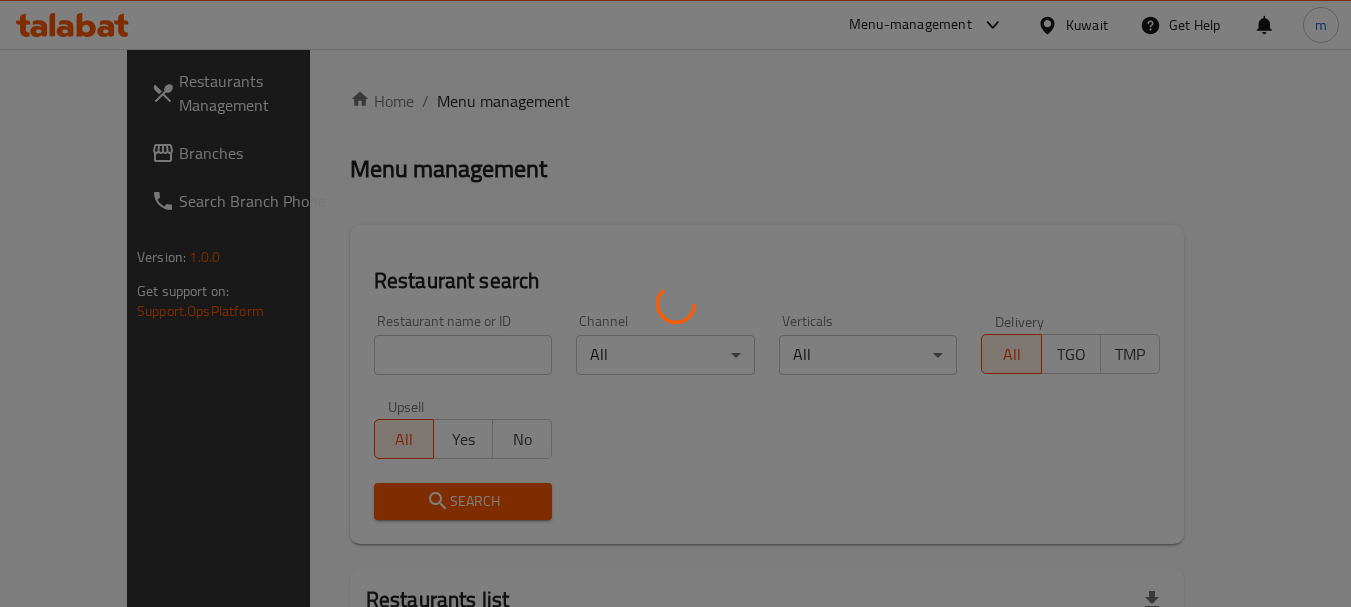 click at bounding box center (675, 303) 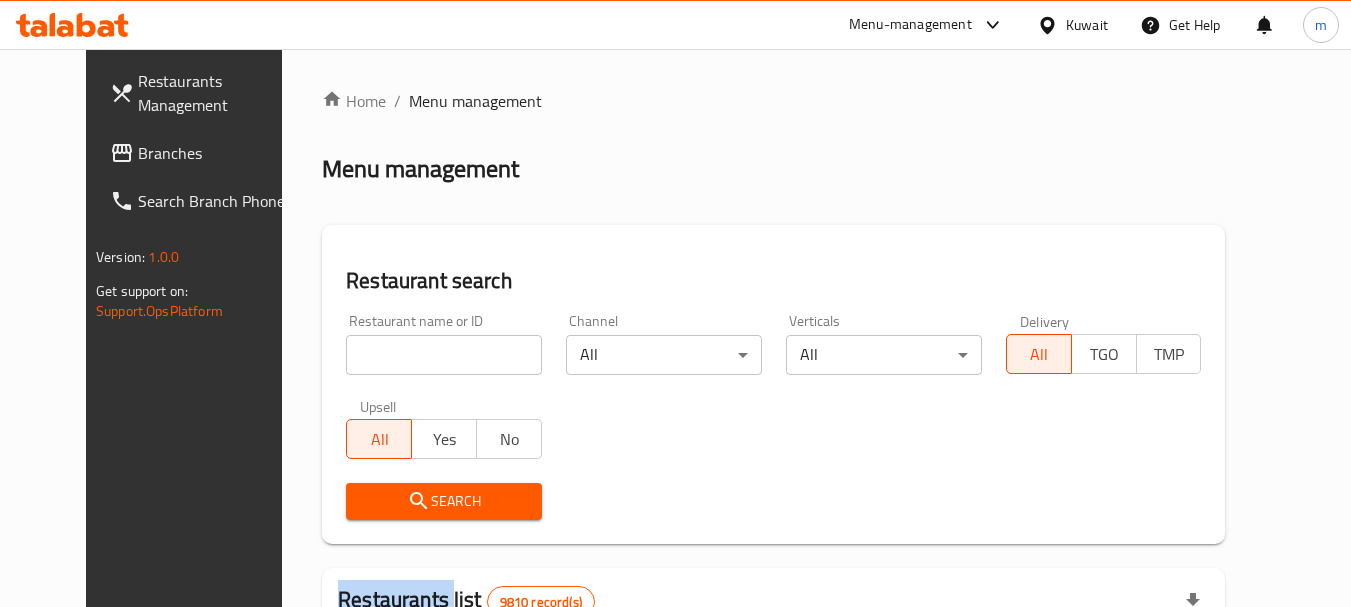 click on "Home / Menu management Menu management Restaurant search Restaurant name or ID Restaurant name or ID Channel All ​ Verticals All ​ Delivery All TGO TMP Upsell All Yes No   Search Restaurants list   9810 record(s) ID sorted ascending Name (En) Name (Ar) Ref. Name Logo Branches Open Busy Closed POS group Status Action 1 [BRAND]  [BRAND] 6 0 0 0 INACTIVE 2 [BRAND] [BRAND] 68 0 0 2 [BRAND] HIDDEN 3 [BRAND] [BRAND] 77 0 0 0 [BRAND] HIDDEN 4 [BRAND] [BRAND] 58 51 0 0 Americana-Digital OPEN 5 [BRAND] [BRAND] 15 12 0 0 OPEN 6 [BRAND] [BRAND] 69 60 1 0 Americana-Digital OPEN 7 [BRAND] [BRAND] 0 0 0 0 OPEN 8 [BRAND] [BRAND] 11 11 0 0 OCIMS OPEN 9 [BRAND] [BRAND] 2 2 0 0 OPEN 10 [BRAND] [BRAND] 1 1 0 0 OPEN Rows per page: 10 1-10 of 9810" at bounding box center (773, 692) 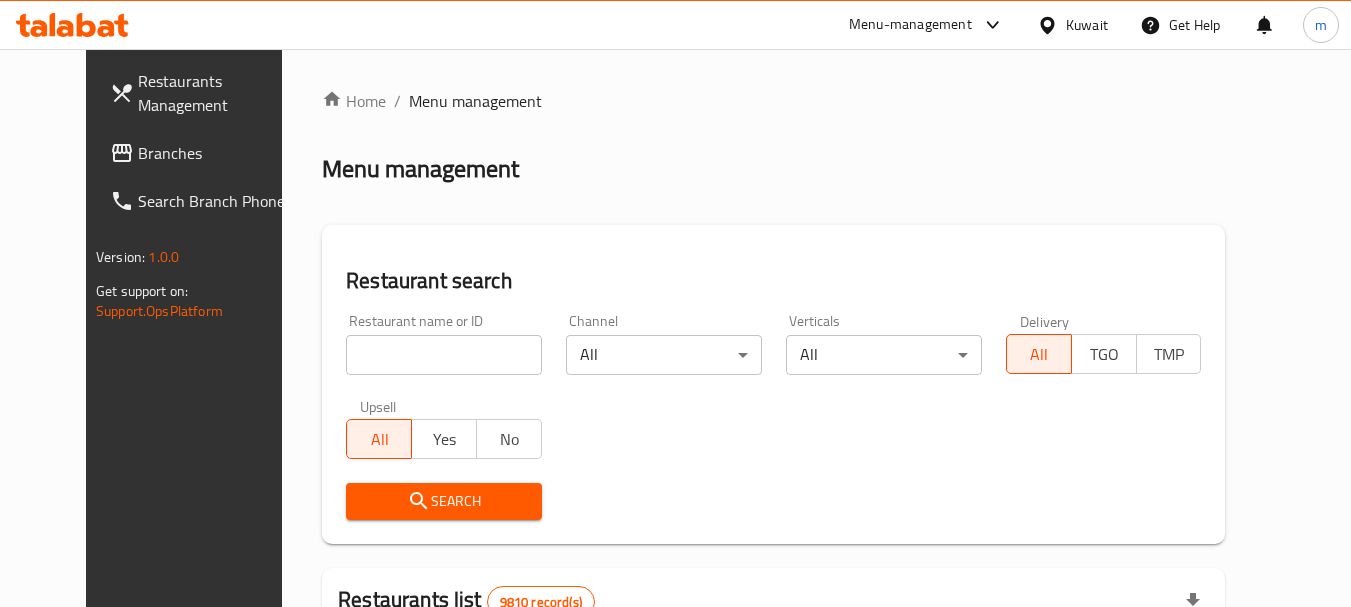 click at bounding box center [444, 355] 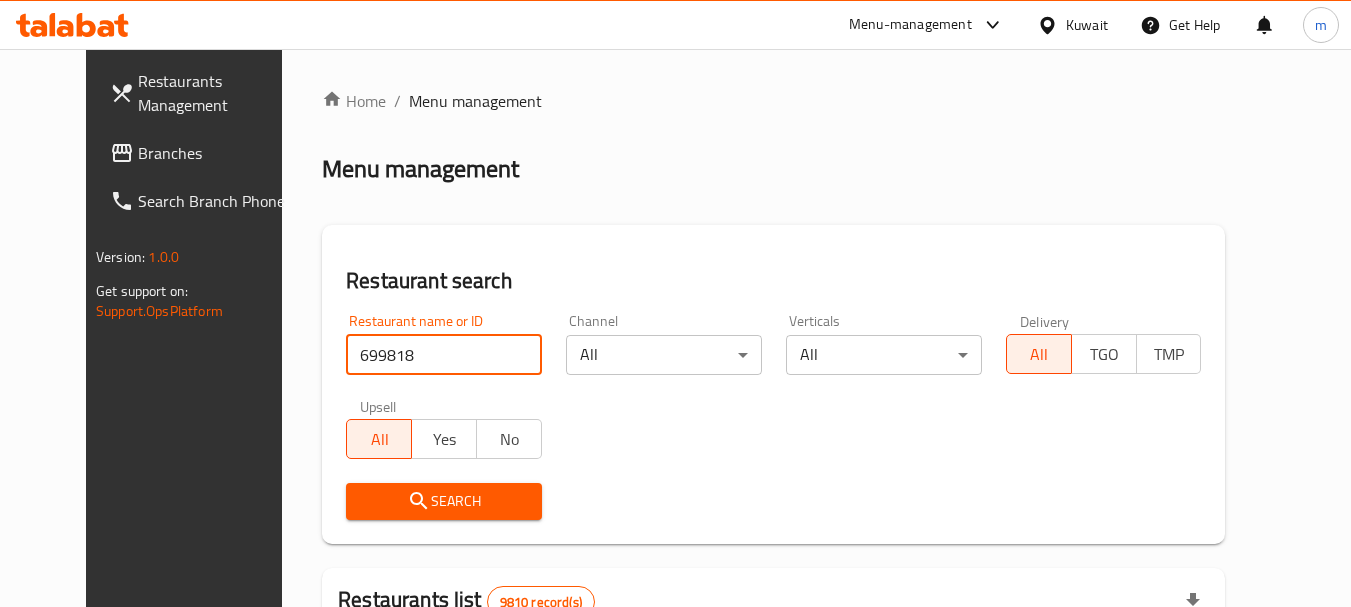 type on "699818" 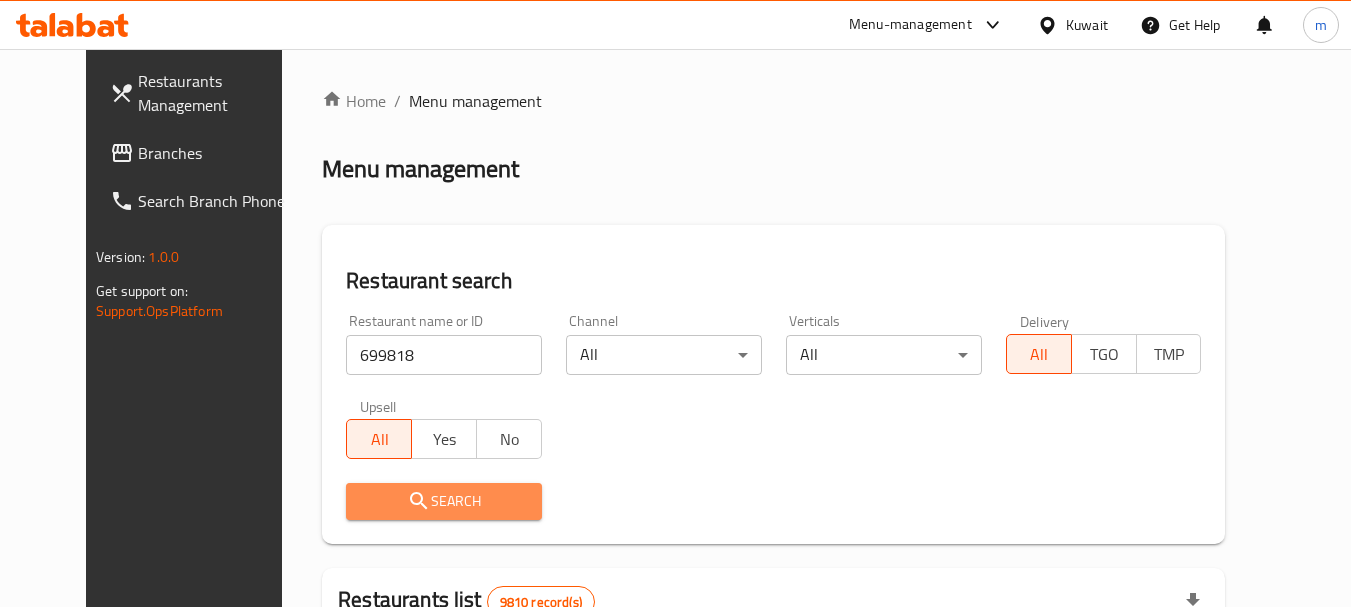 click on "Search" at bounding box center (444, 501) 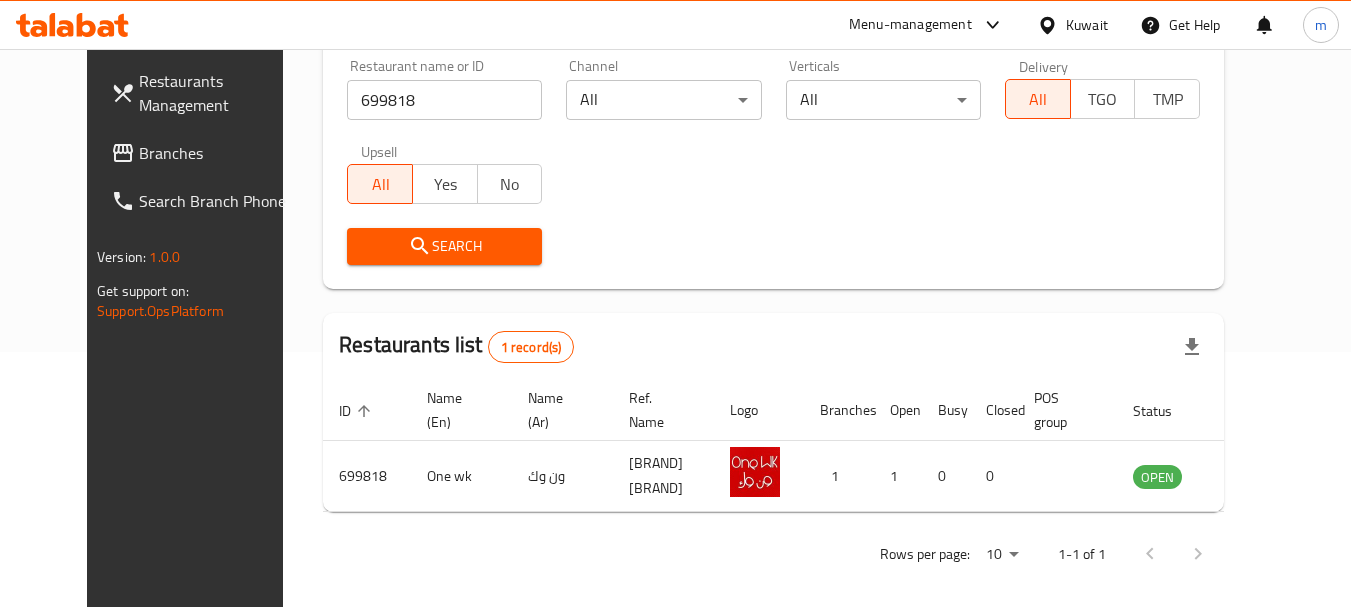 scroll, scrollTop: 268, scrollLeft: 0, axis: vertical 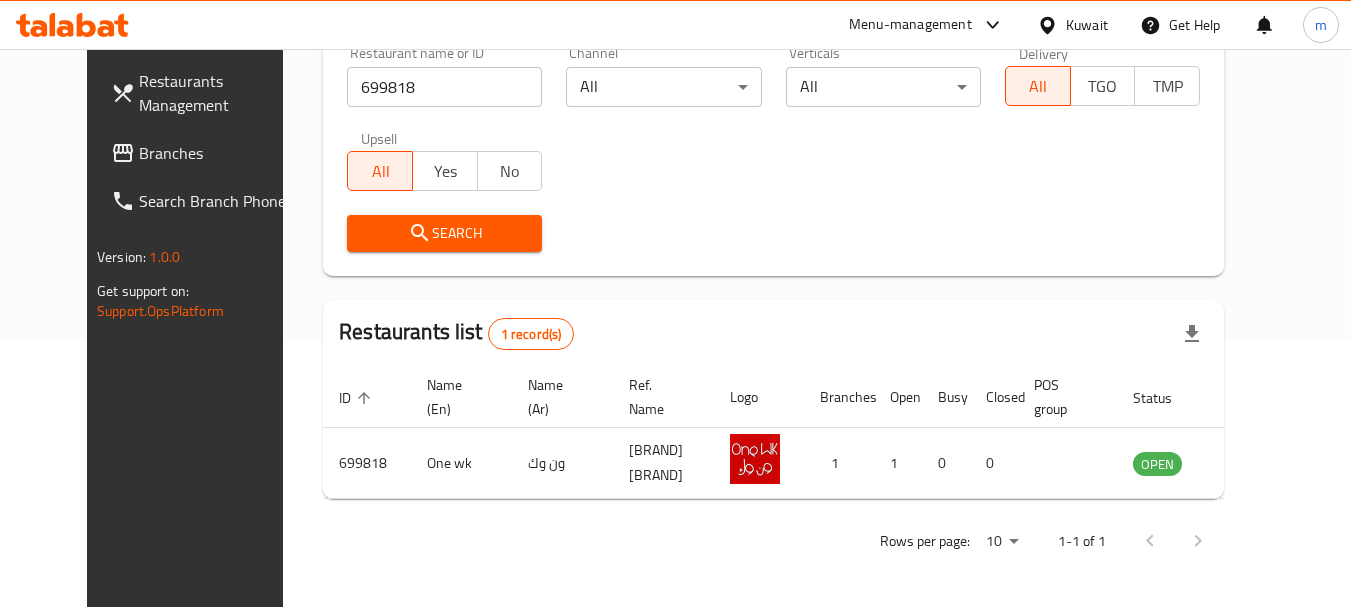 click on "Kuwait" at bounding box center [1087, 25] 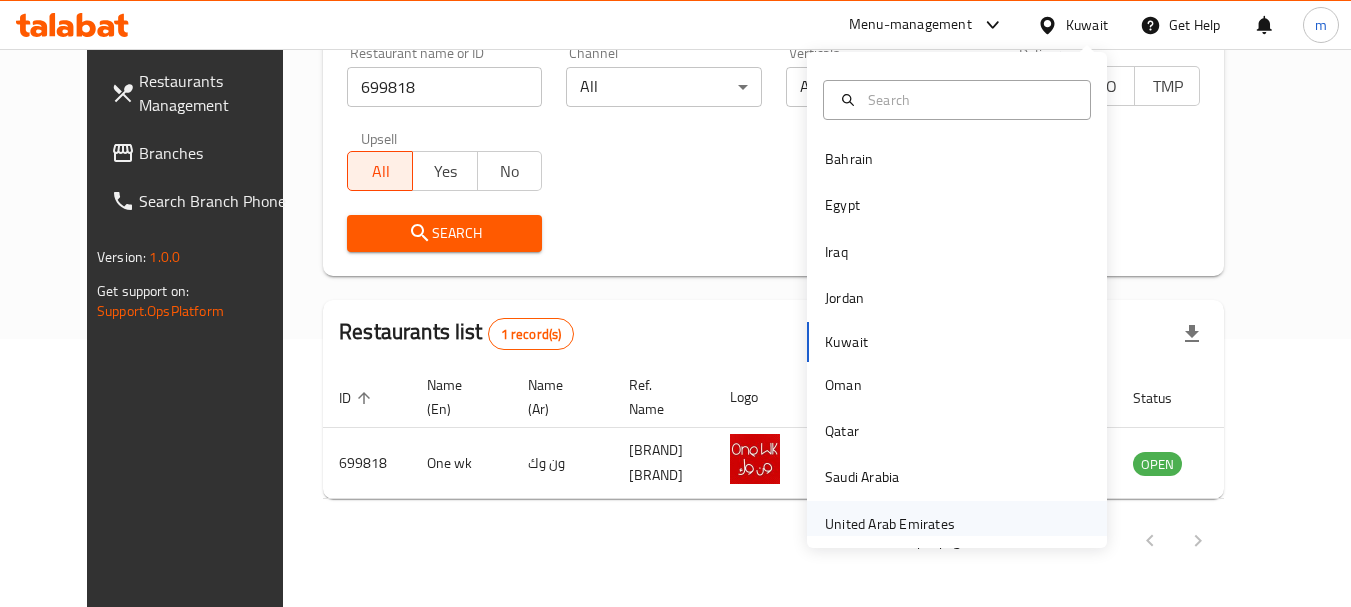 click on "United Arab Emirates" at bounding box center [890, 524] 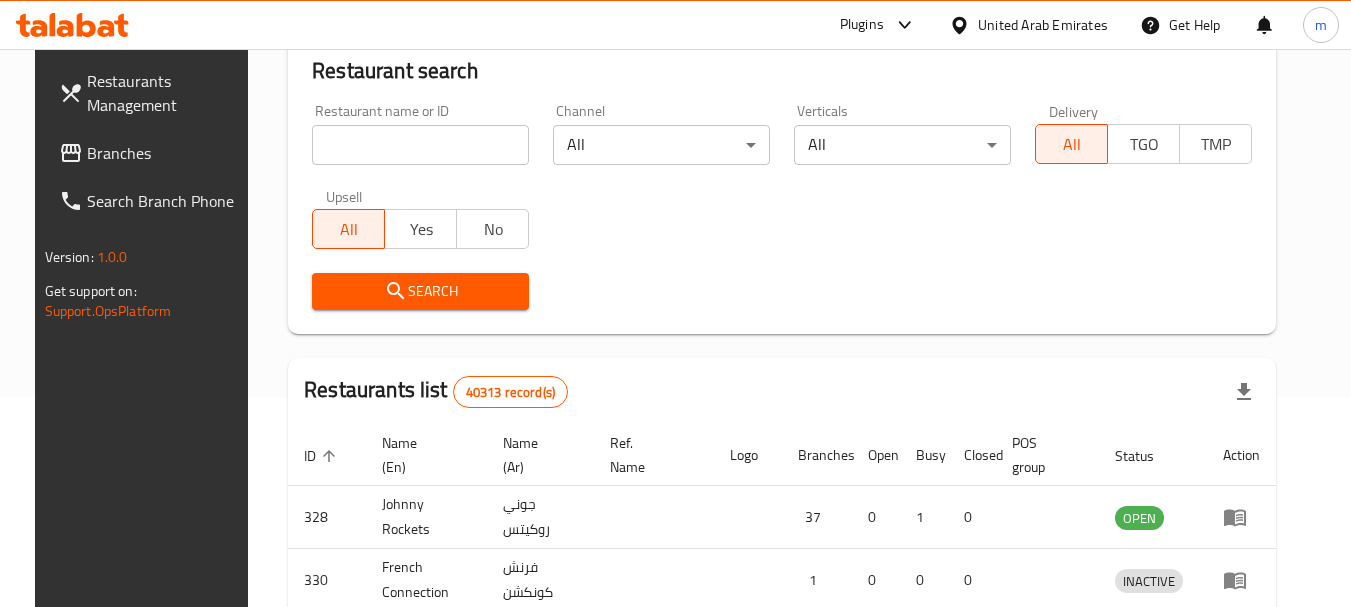scroll, scrollTop: 268, scrollLeft: 0, axis: vertical 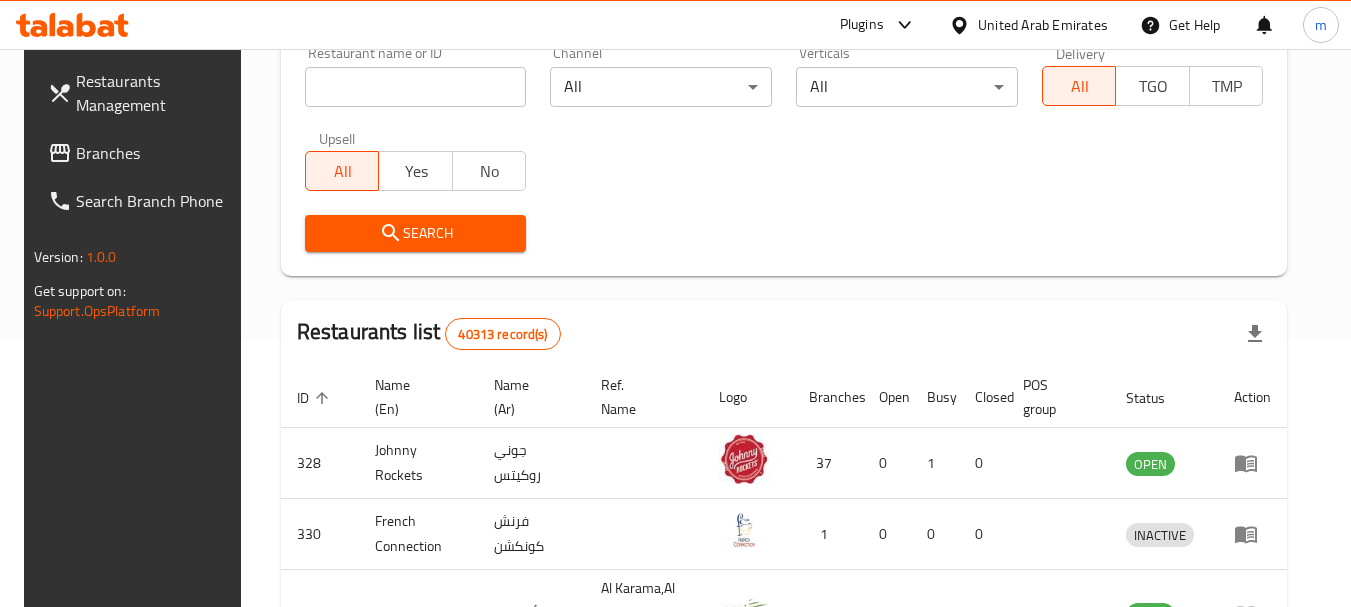 click on "Branches" at bounding box center [155, 153] 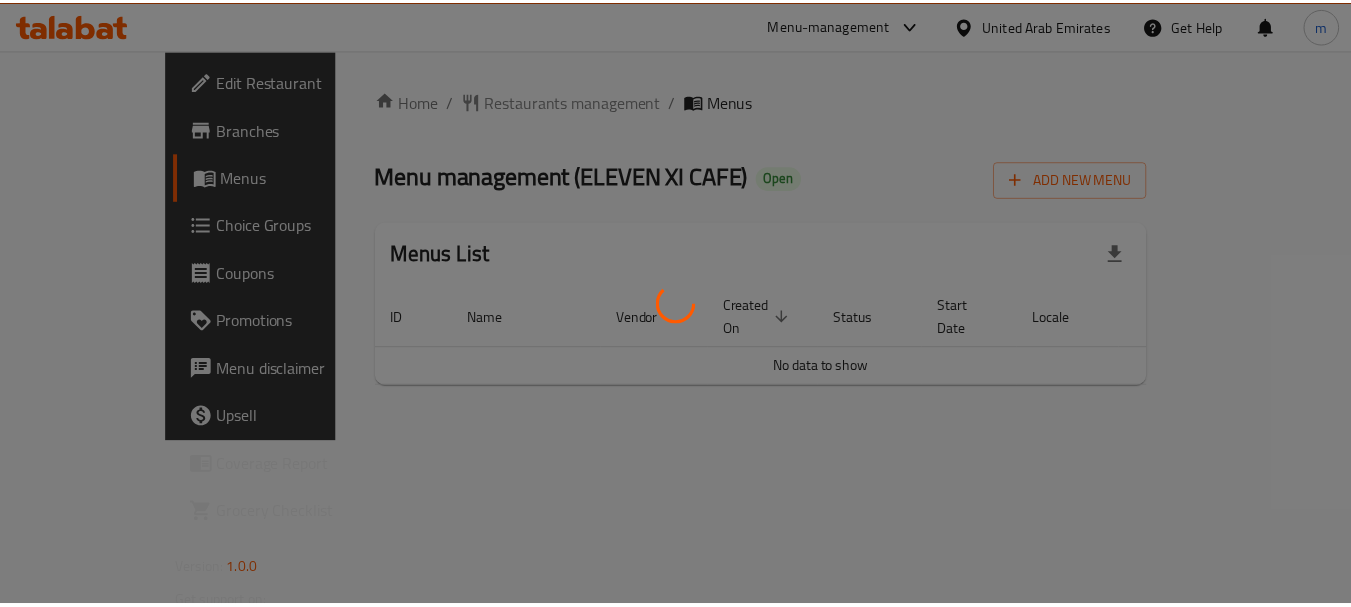 scroll, scrollTop: 0, scrollLeft: 0, axis: both 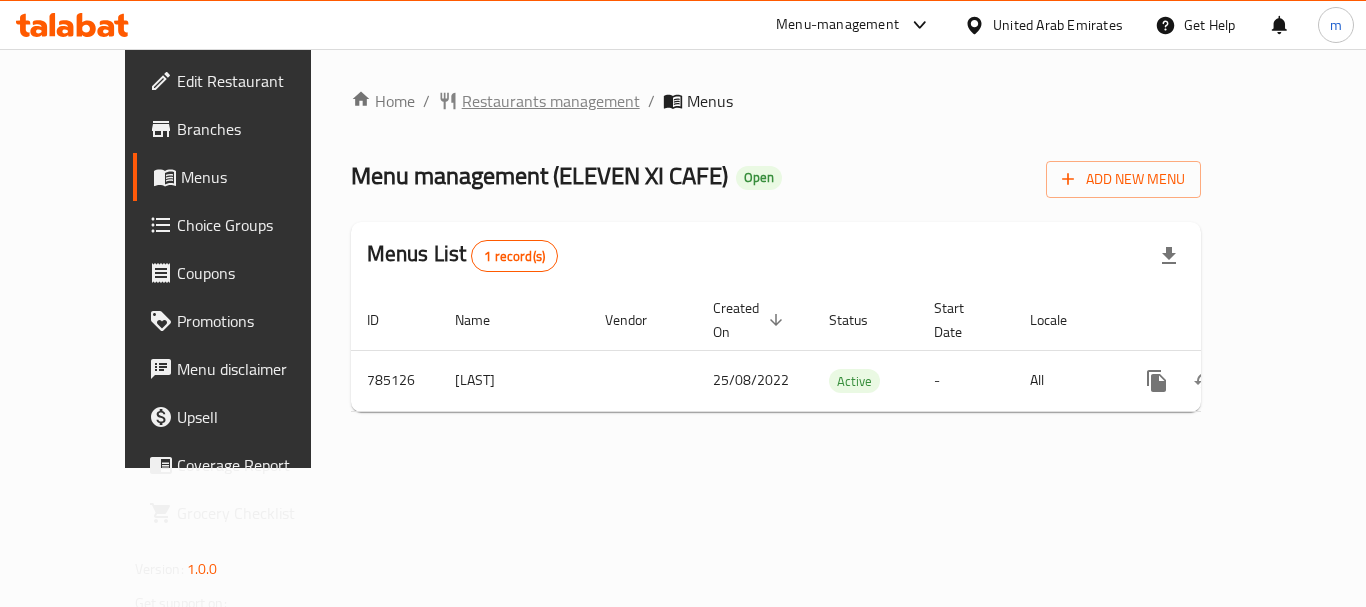 click on "Restaurants management" at bounding box center [551, 101] 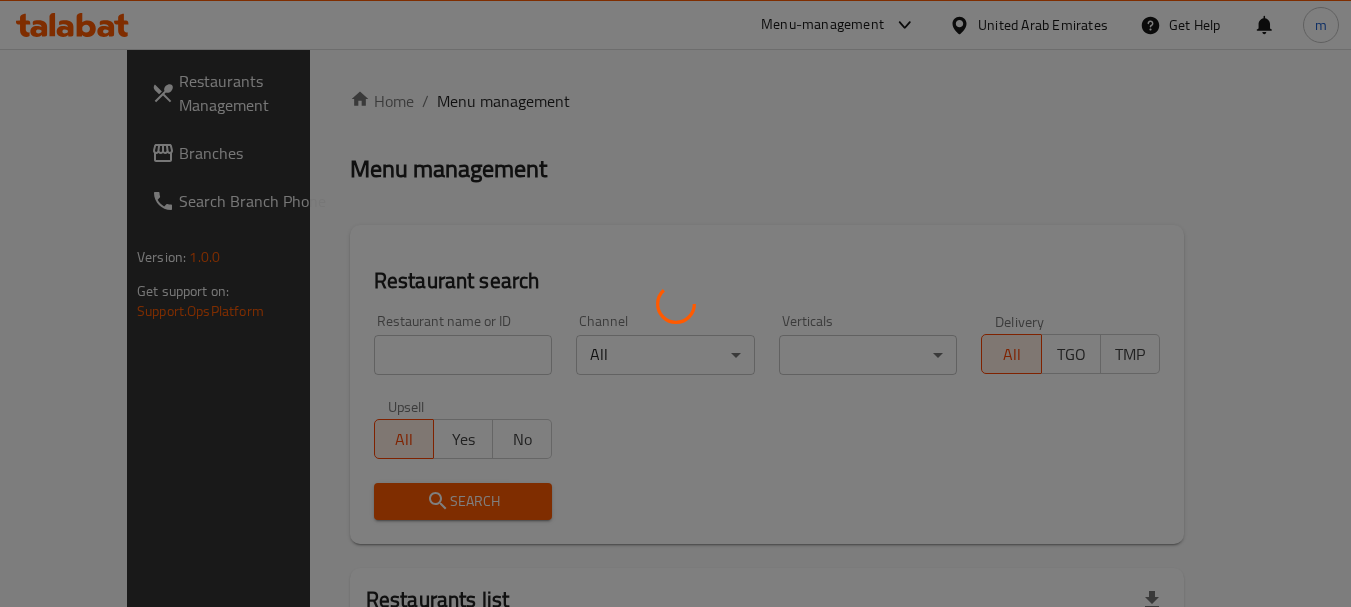 click at bounding box center [675, 303] 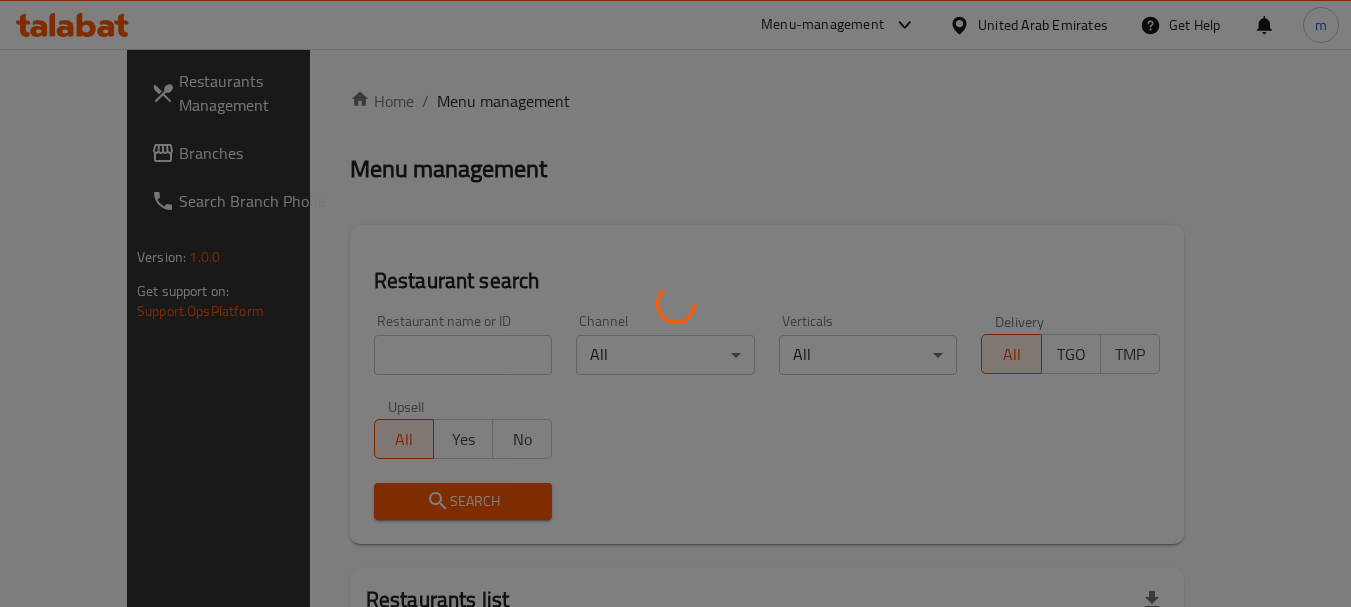 click at bounding box center [675, 303] 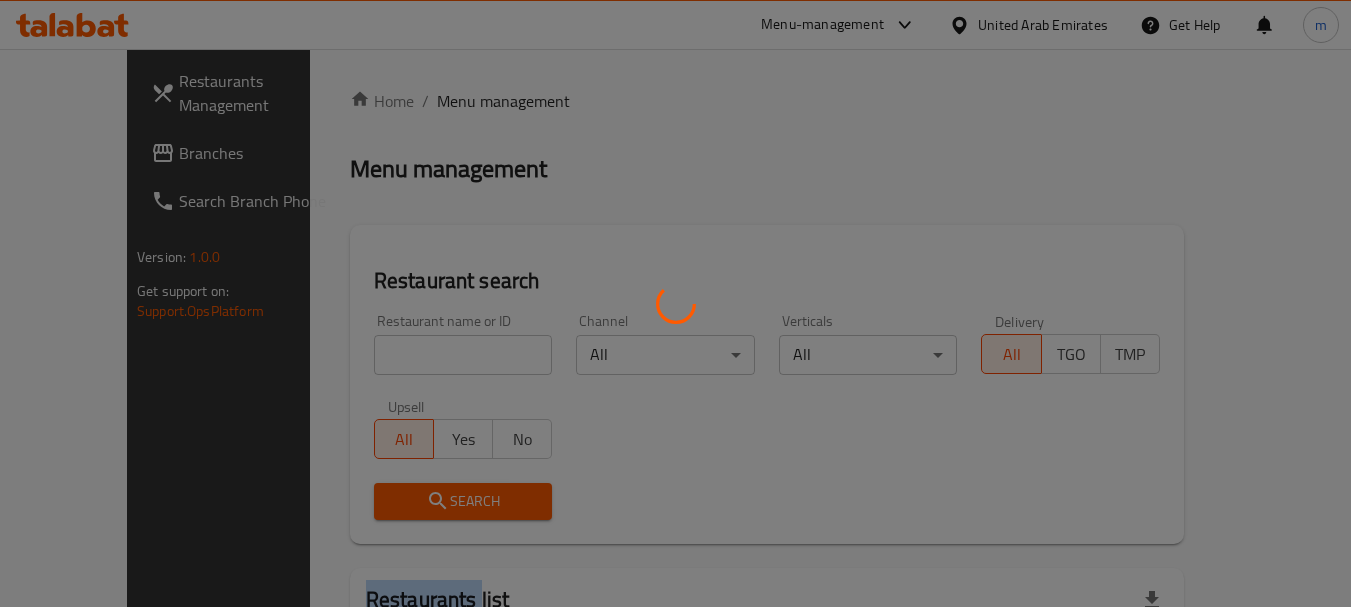 click at bounding box center (675, 303) 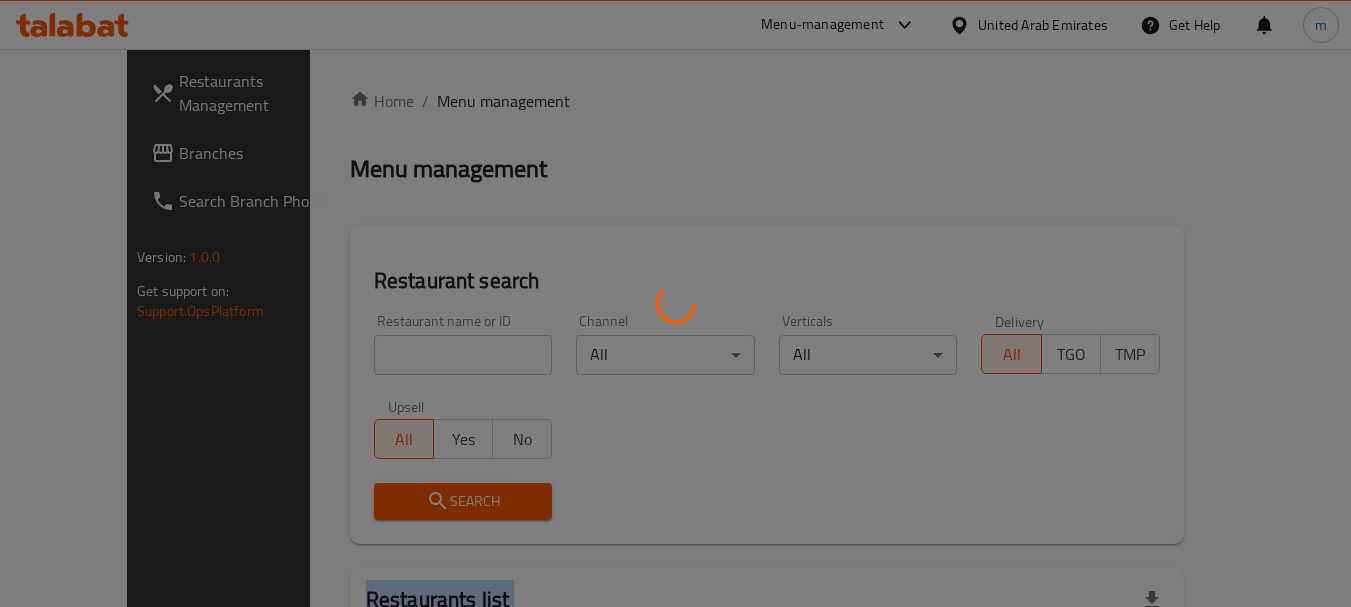 click at bounding box center (675, 303) 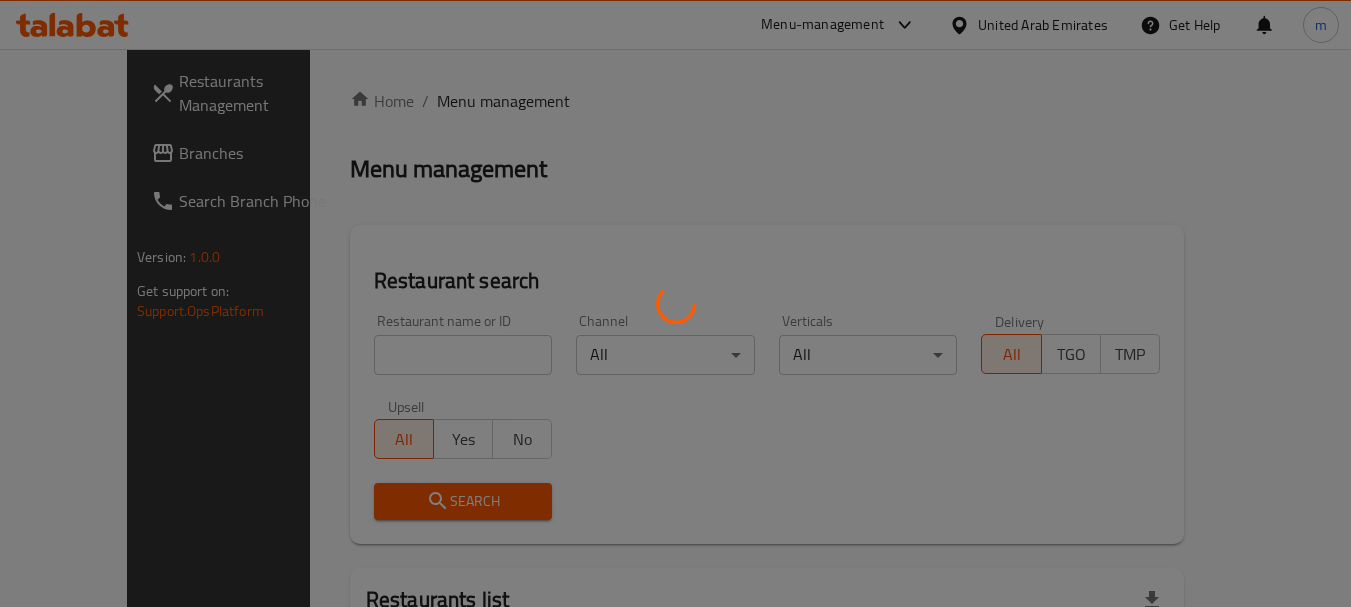 click at bounding box center (675, 303) 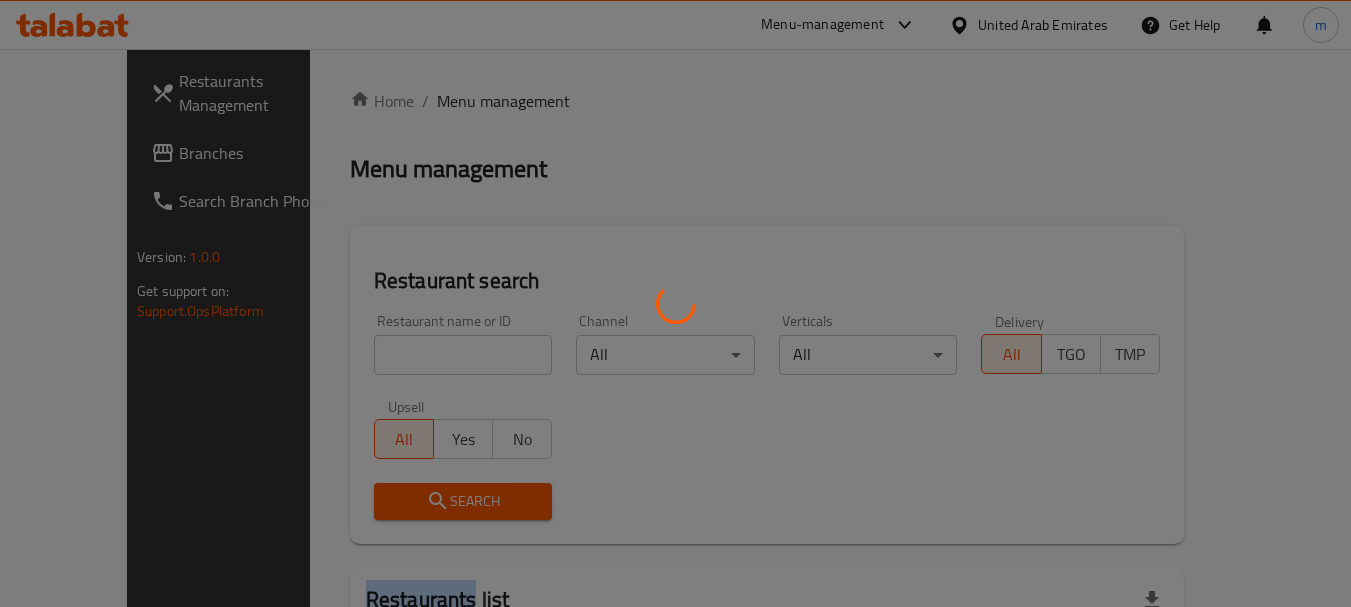 click at bounding box center (675, 303) 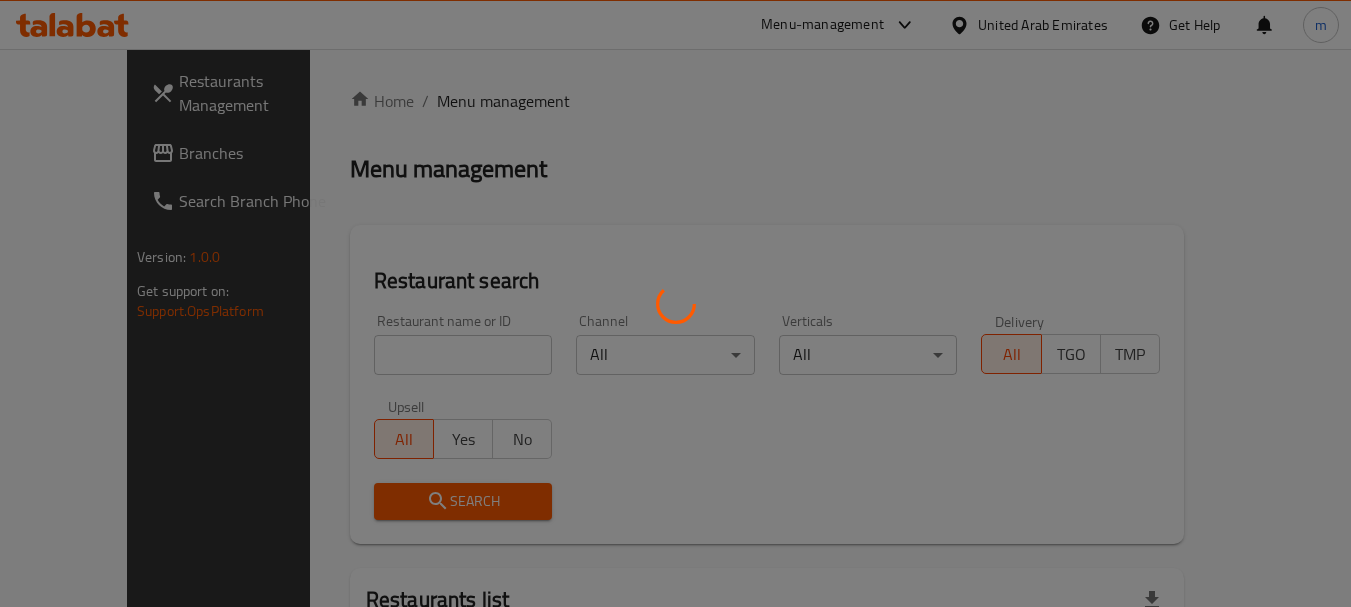 click at bounding box center (675, 303) 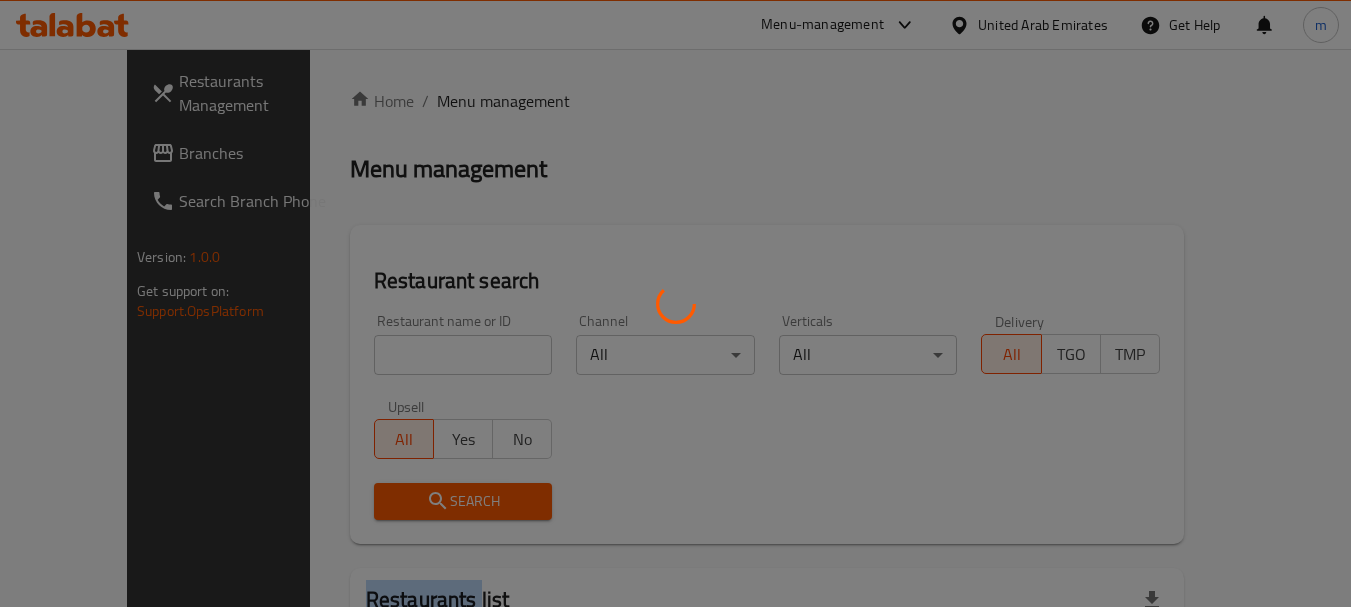 click at bounding box center (675, 303) 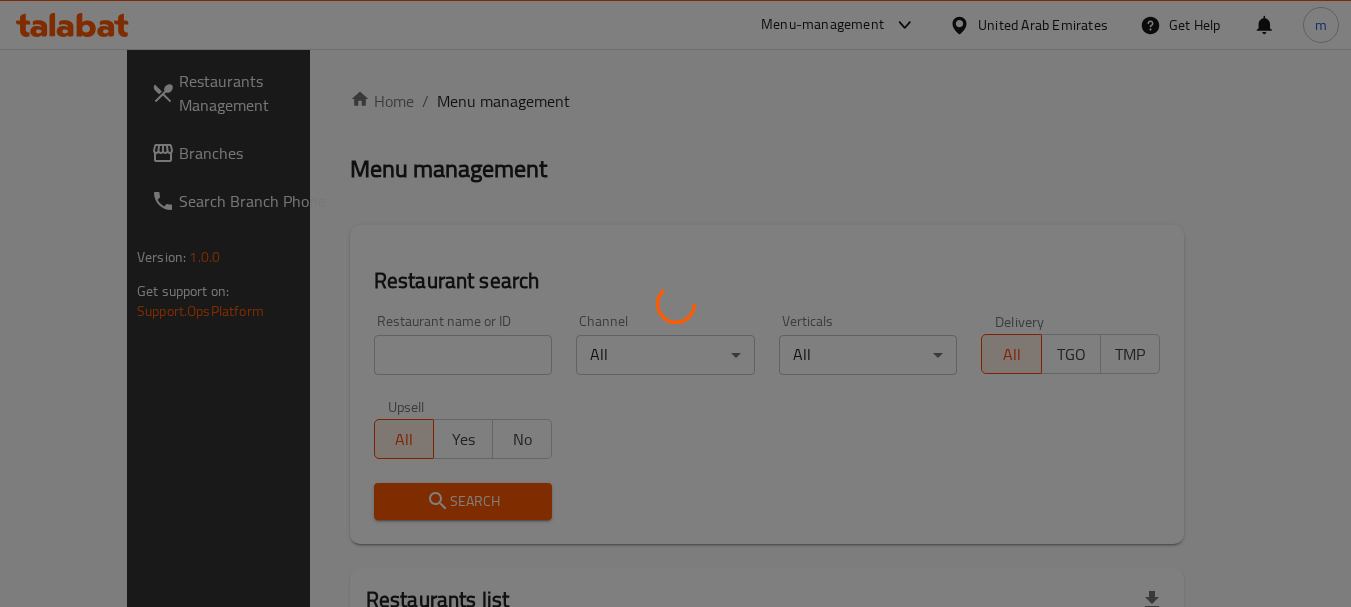 click at bounding box center [675, 303] 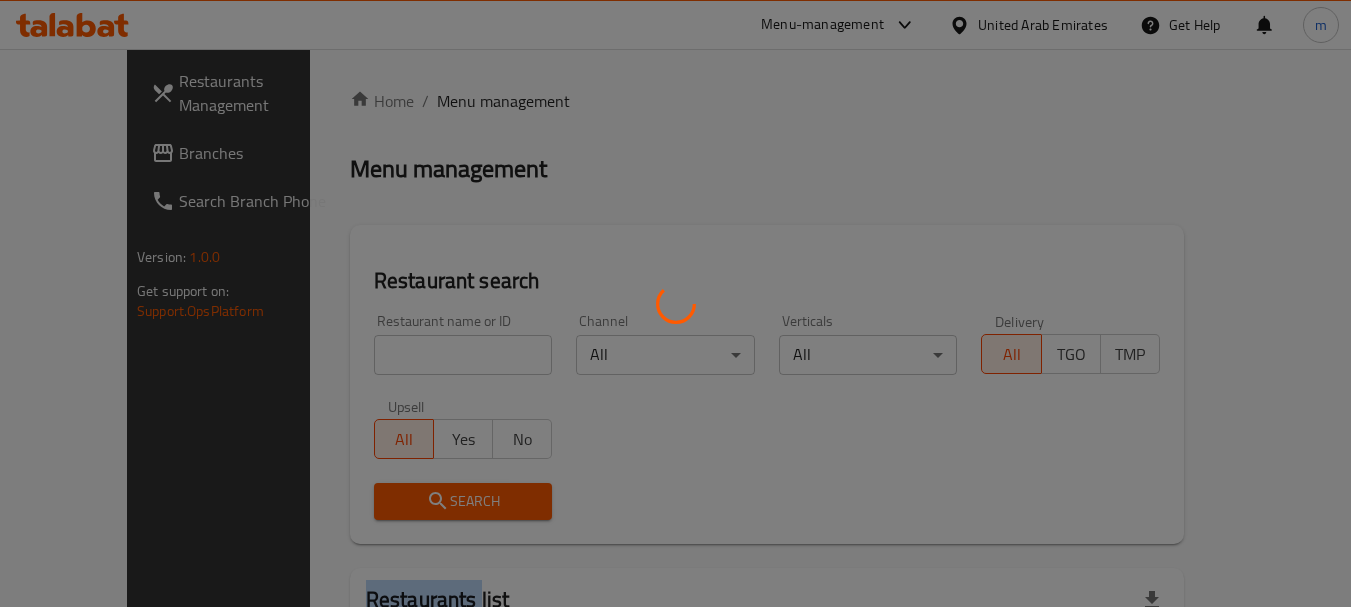 click at bounding box center [675, 303] 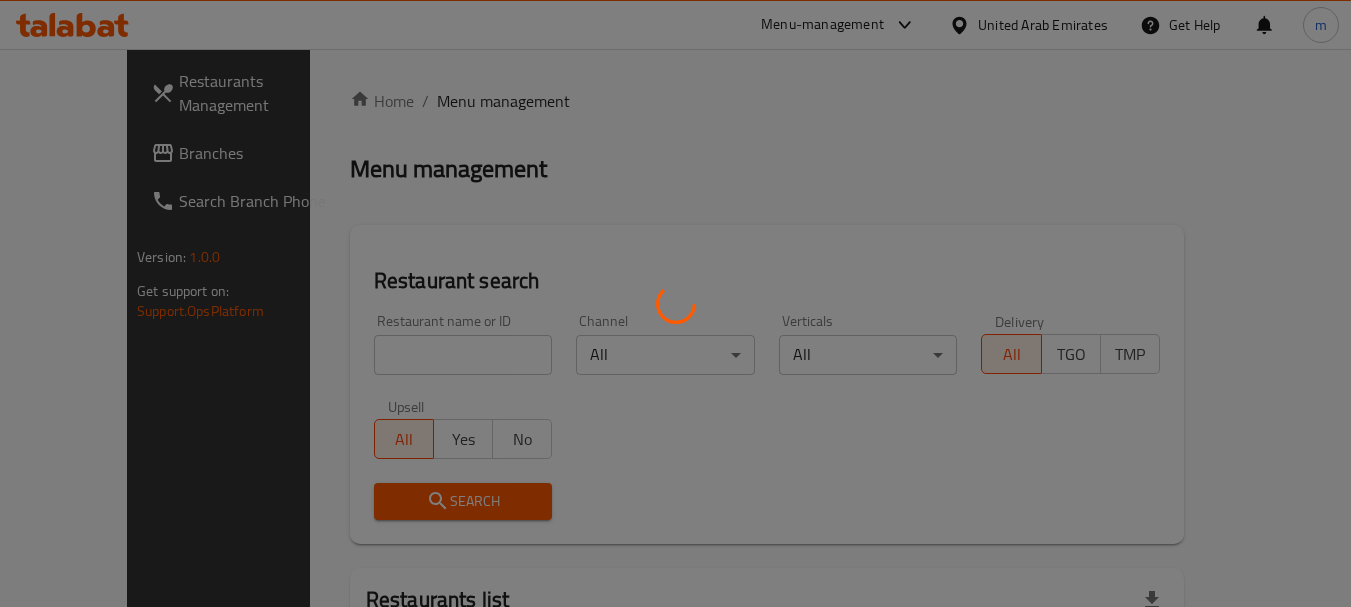 click at bounding box center (675, 303) 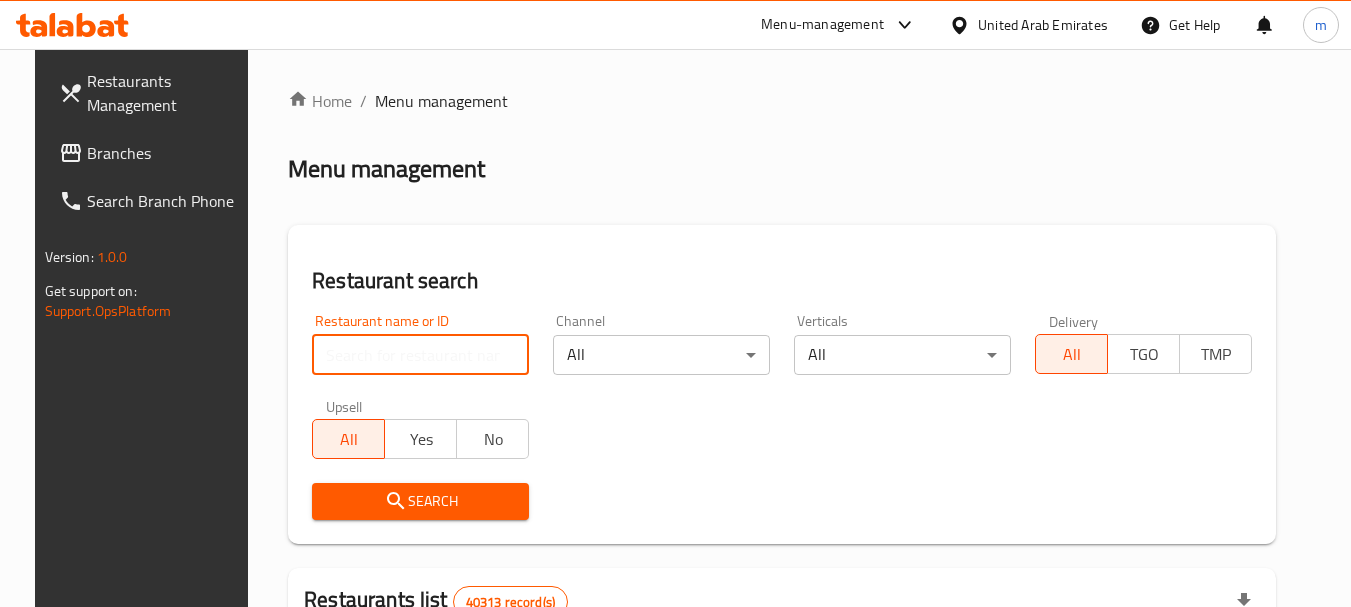 click at bounding box center [420, 355] 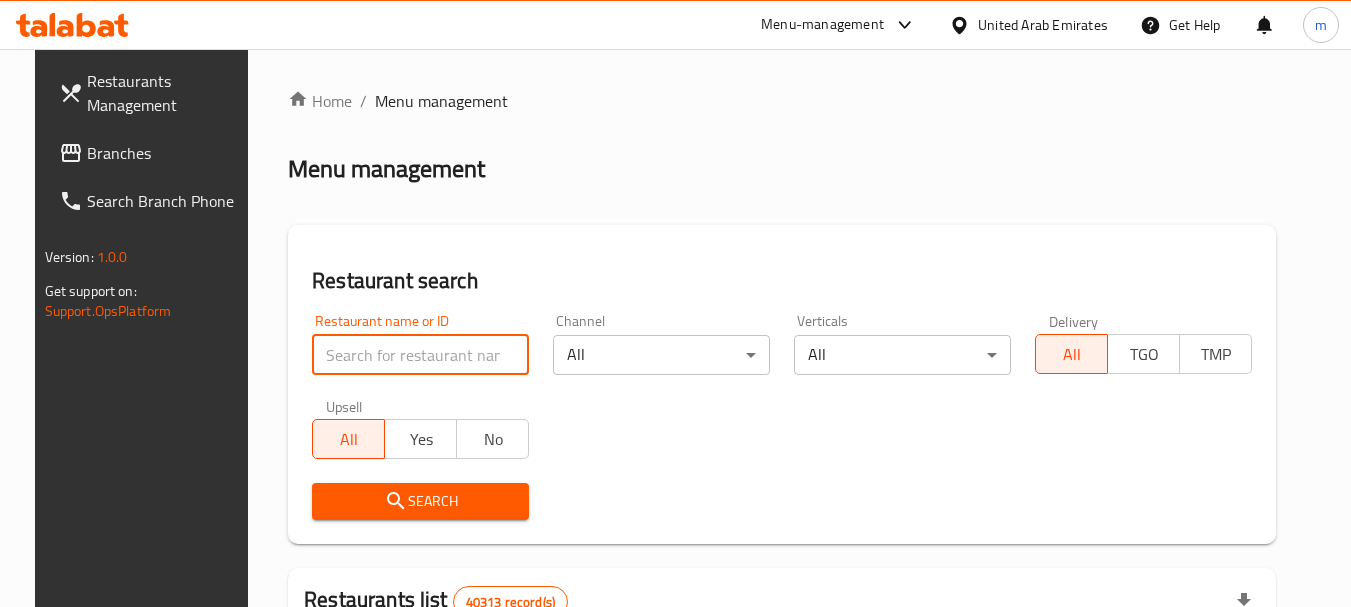 paste on "652916" 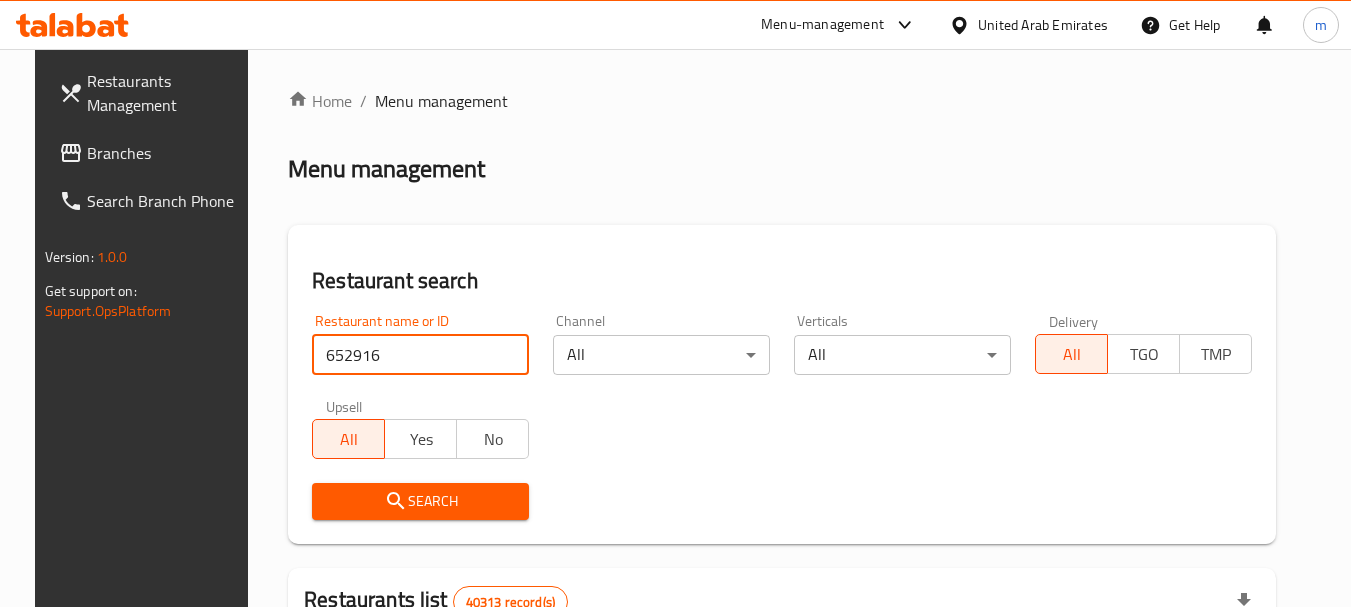 type on "652916" 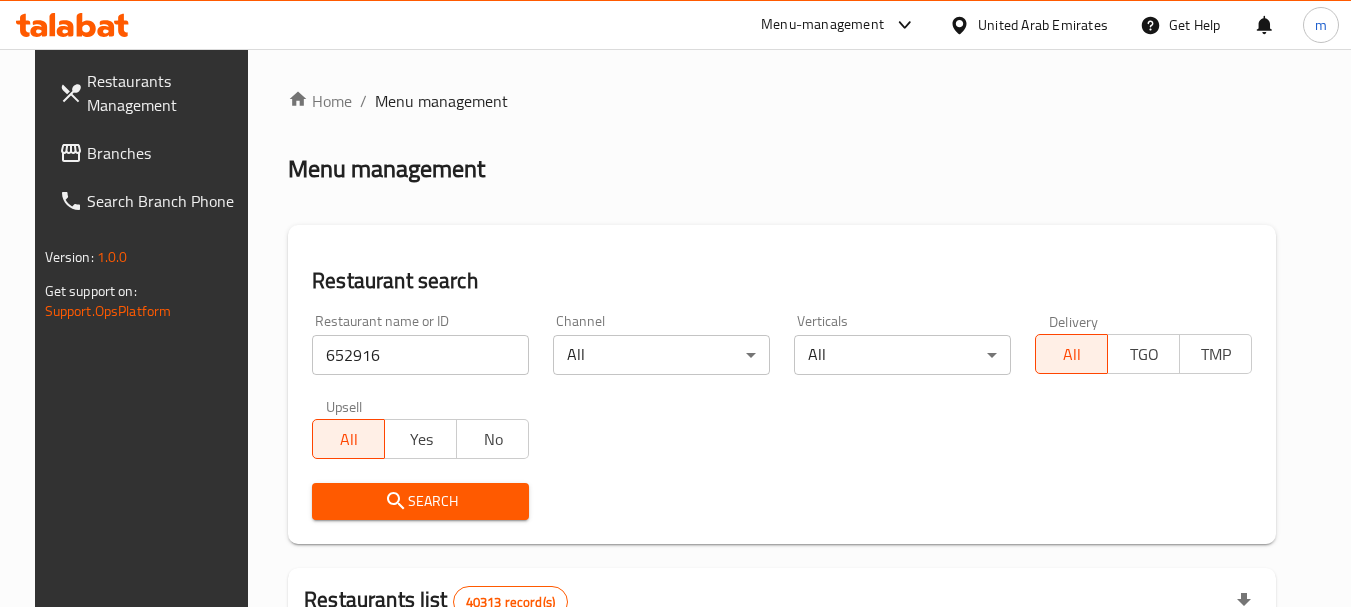click on "Search" at bounding box center (420, 501) 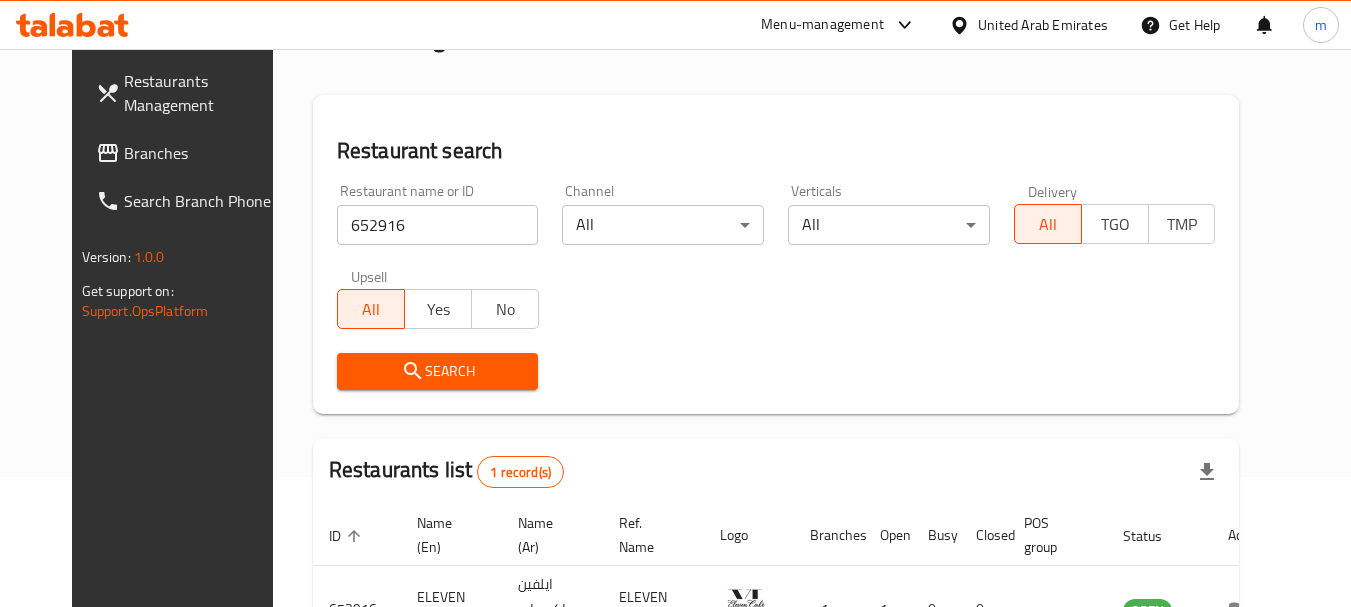 scroll, scrollTop: 268, scrollLeft: 0, axis: vertical 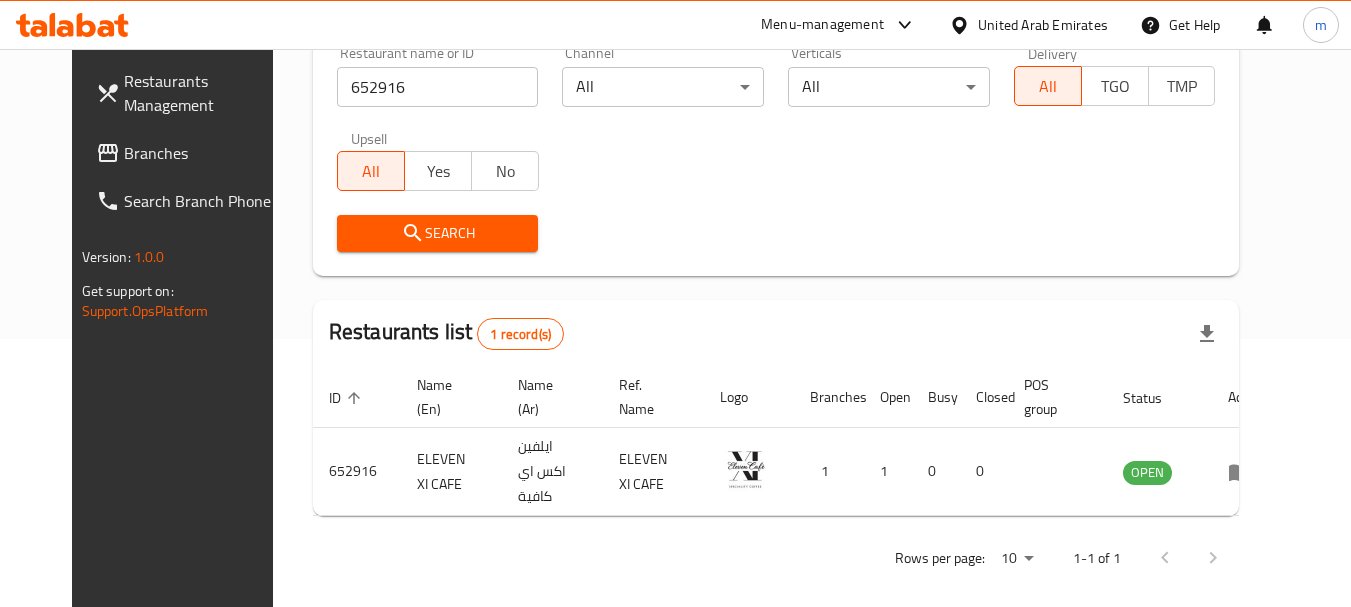 click on "United Arab Emirates" at bounding box center [1043, 25] 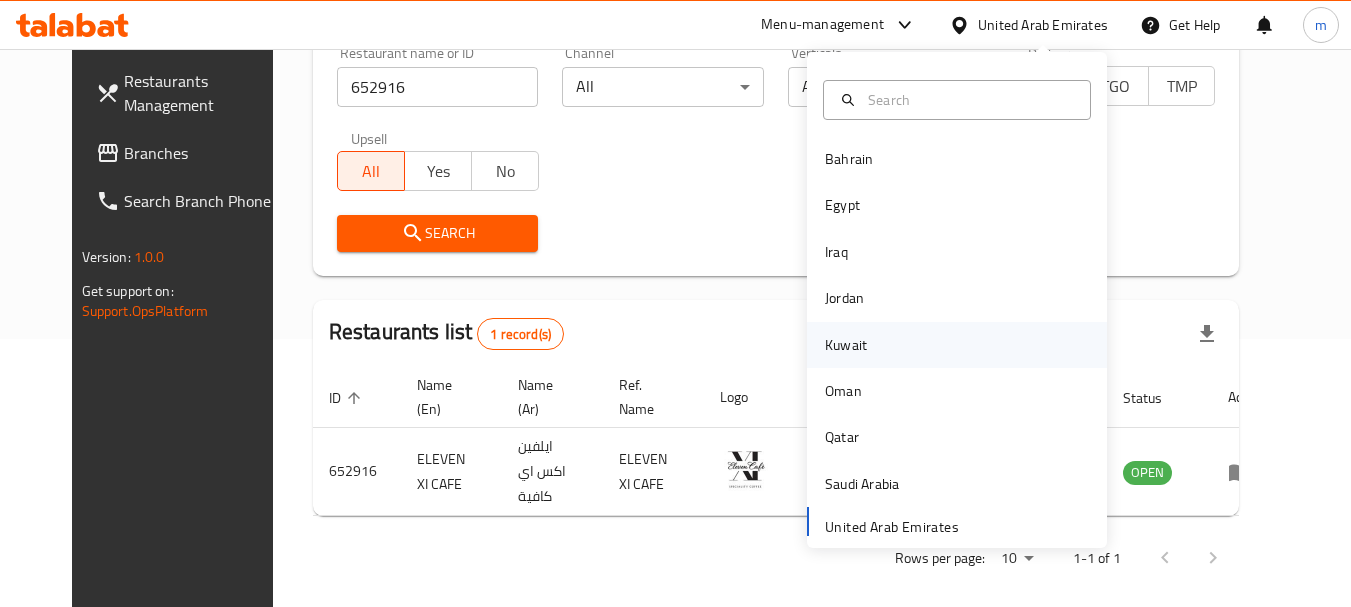click on "Kuwait" at bounding box center [846, 345] 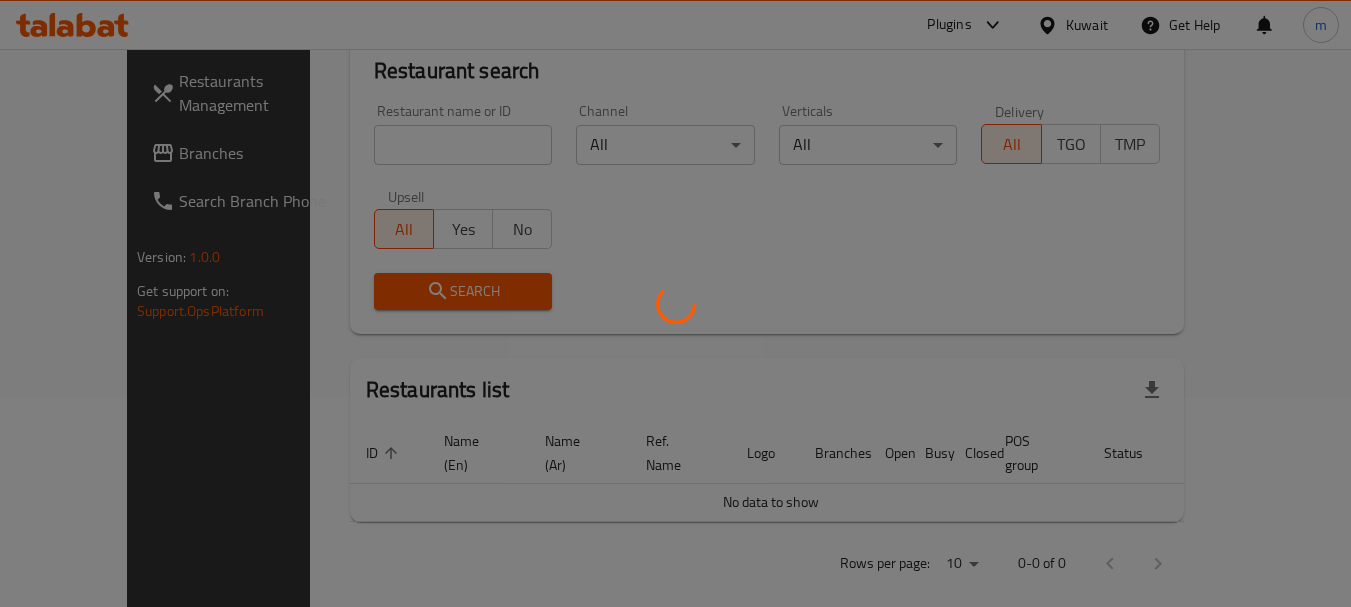 scroll, scrollTop: 268, scrollLeft: 0, axis: vertical 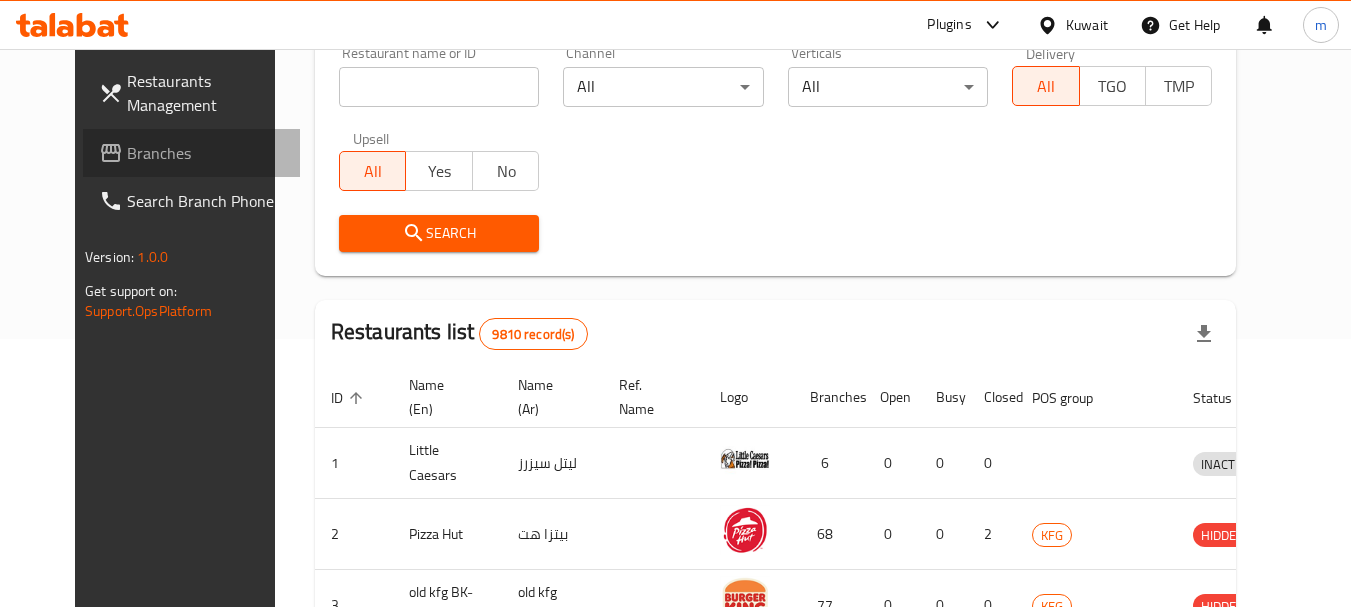 click on "Branches" at bounding box center [206, 153] 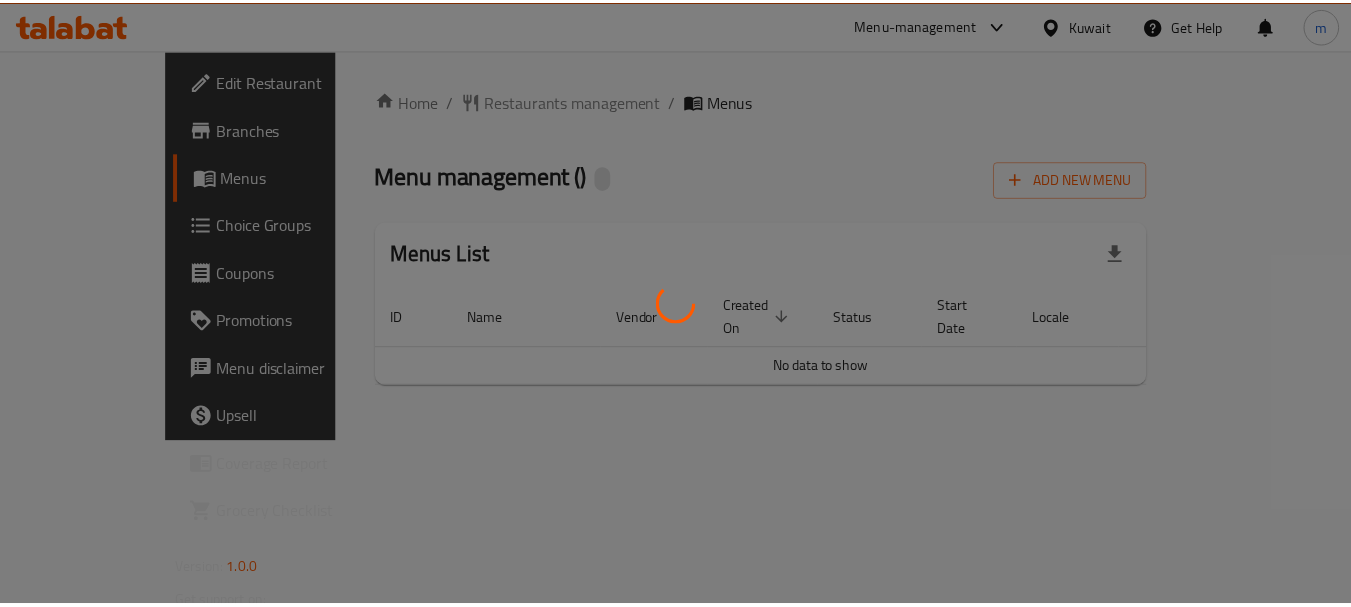 scroll, scrollTop: 0, scrollLeft: 0, axis: both 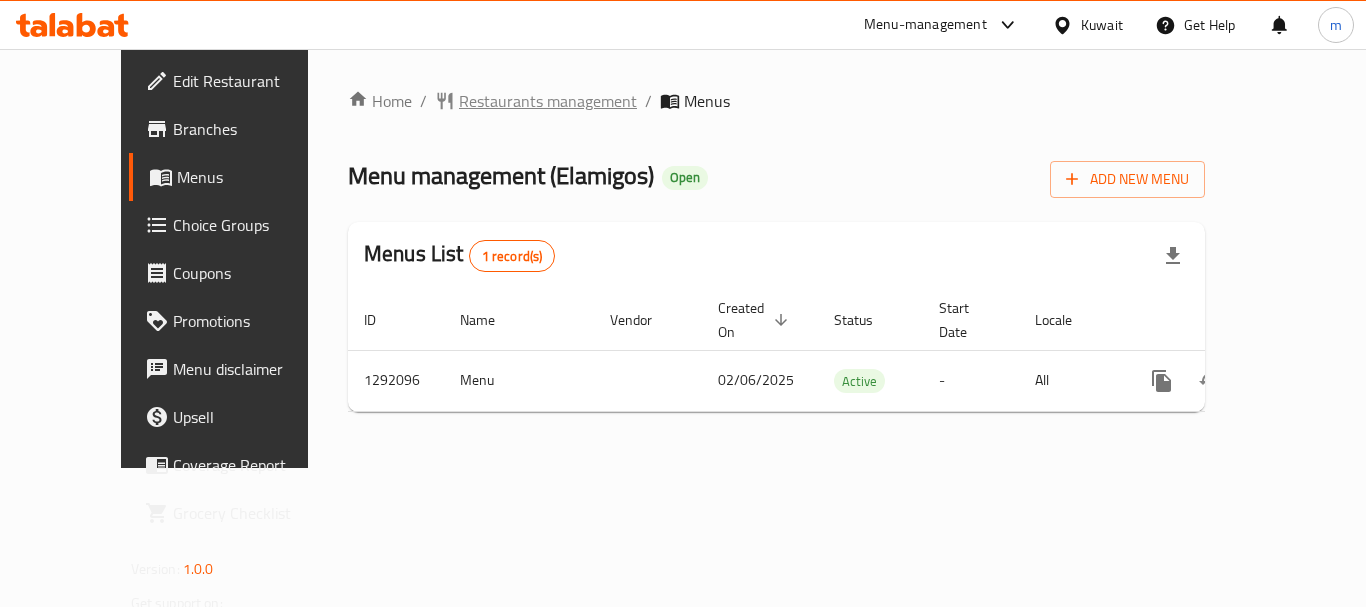 click on "Restaurants management" at bounding box center [548, 101] 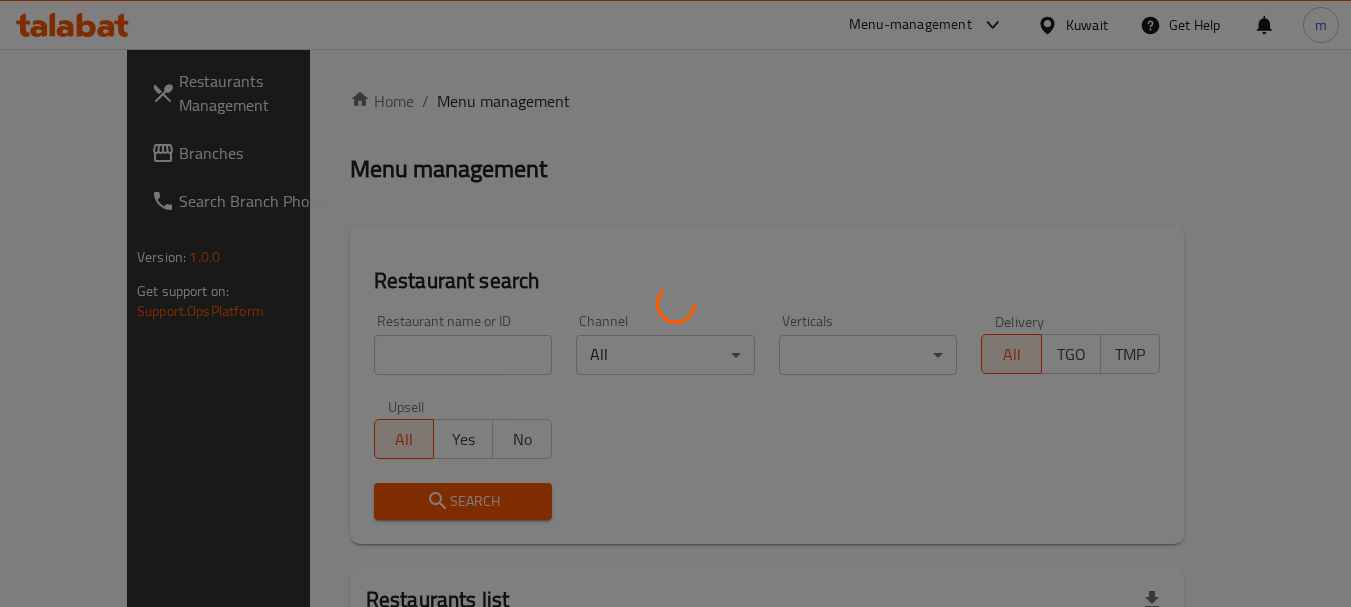 click at bounding box center [675, 303] 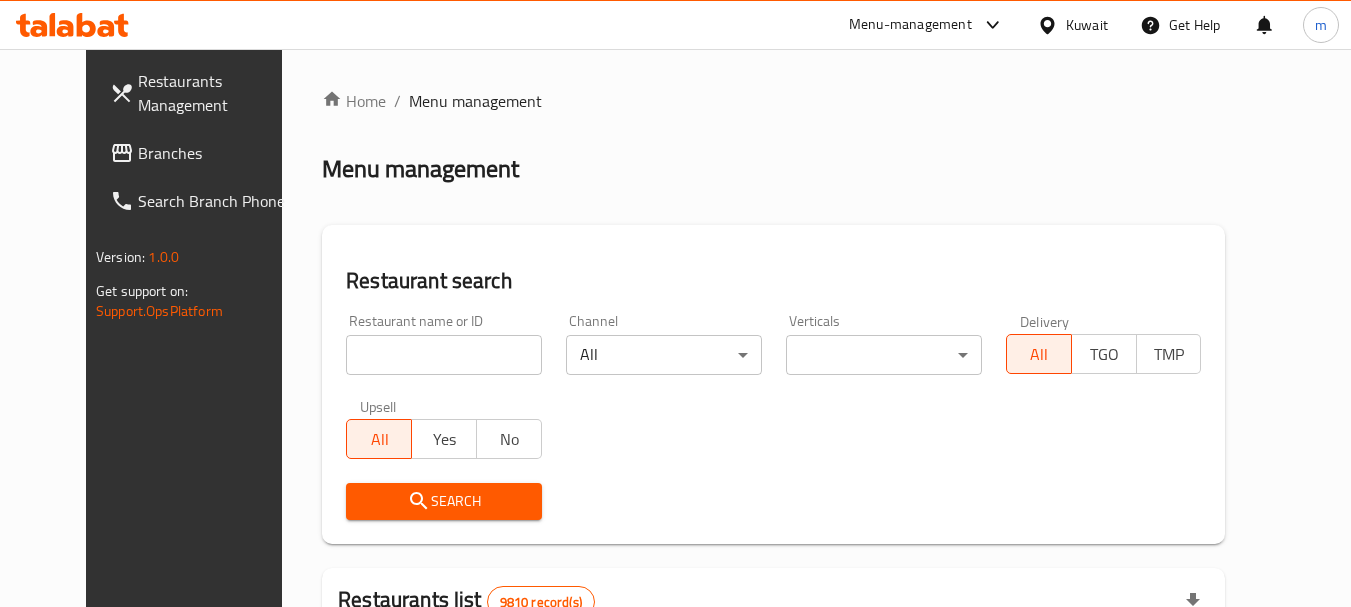 click at bounding box center [444, 355] 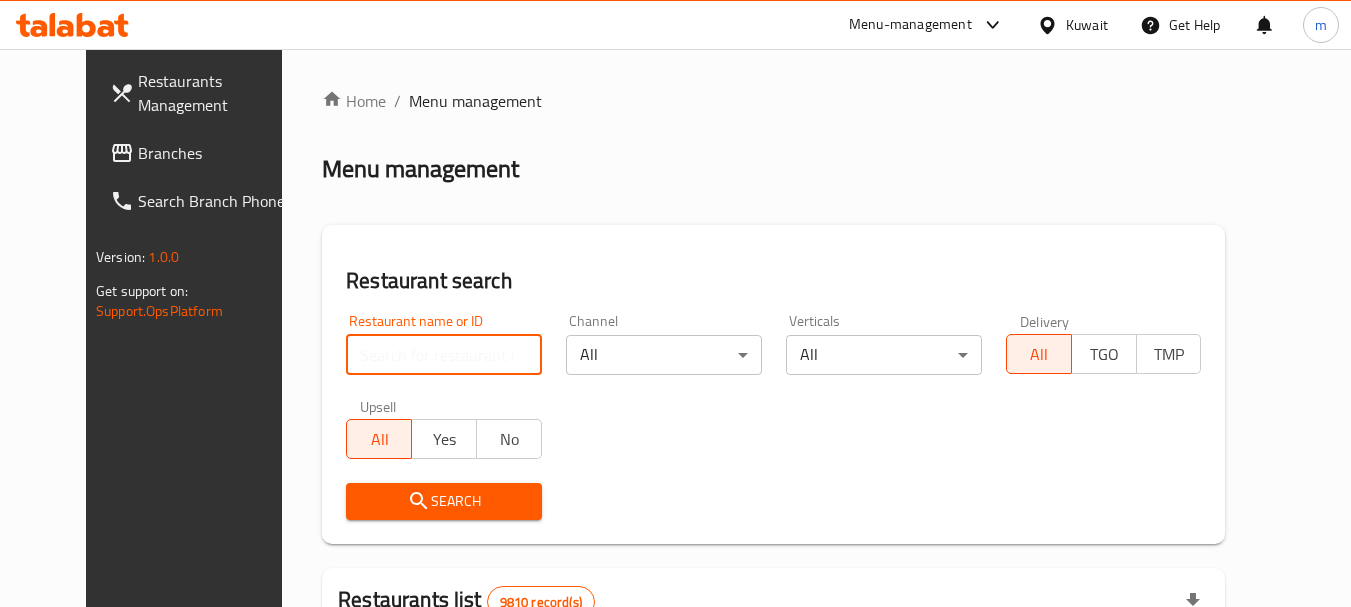 paste on "698971" 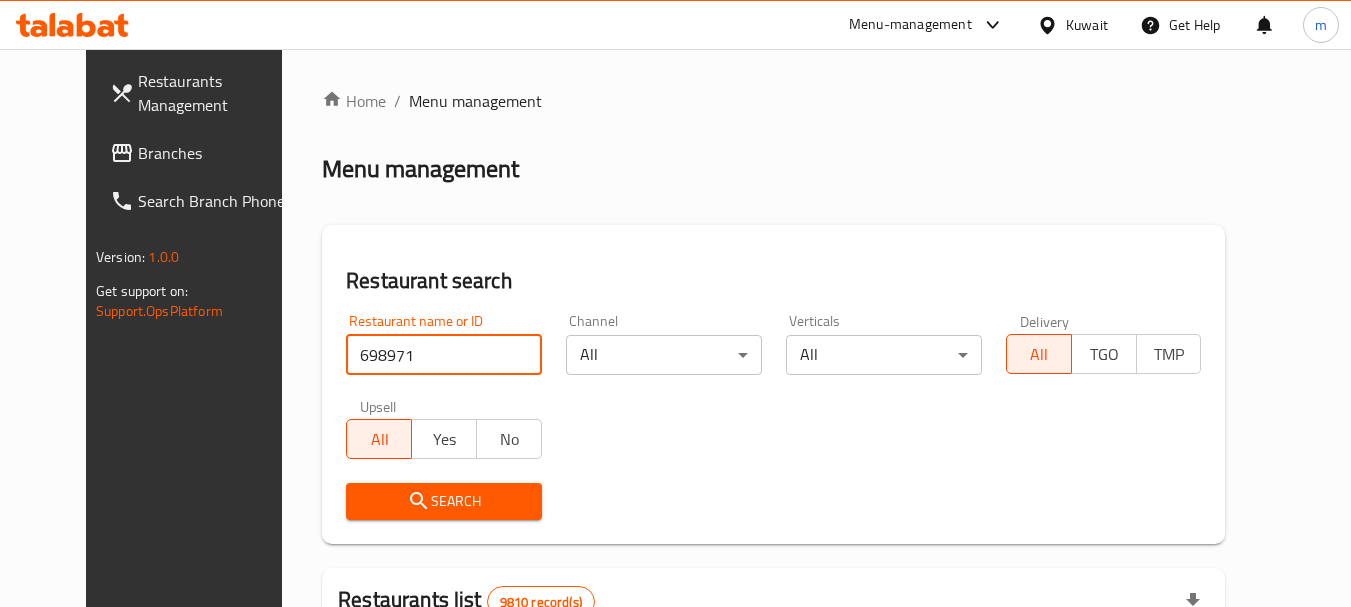 type on "698971" 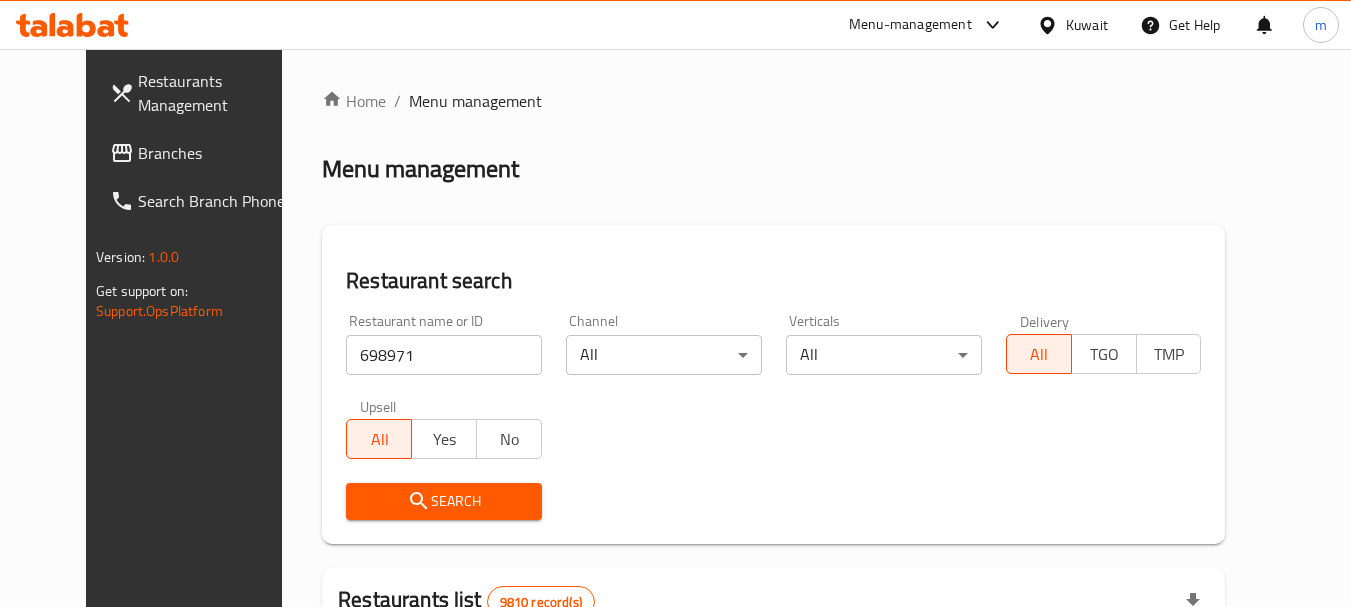 click on "Search" at bounding box center (444, 501) 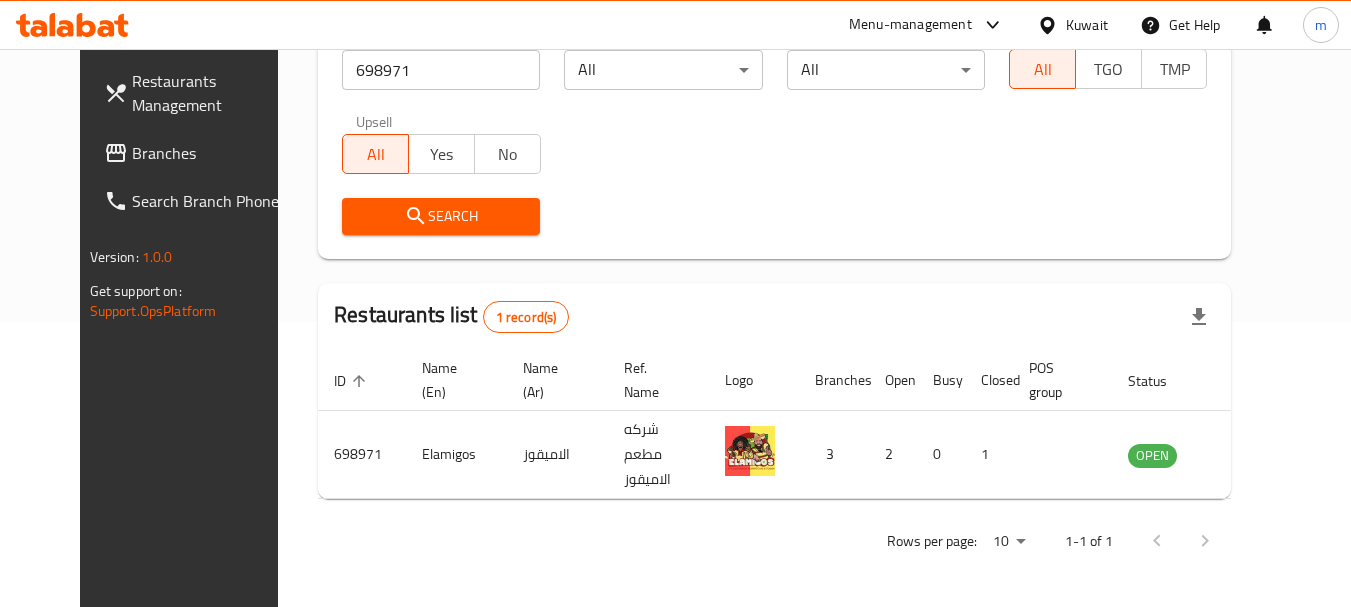 scroll, scrollTop: 268, scrollLeft: 0, axis: vertical 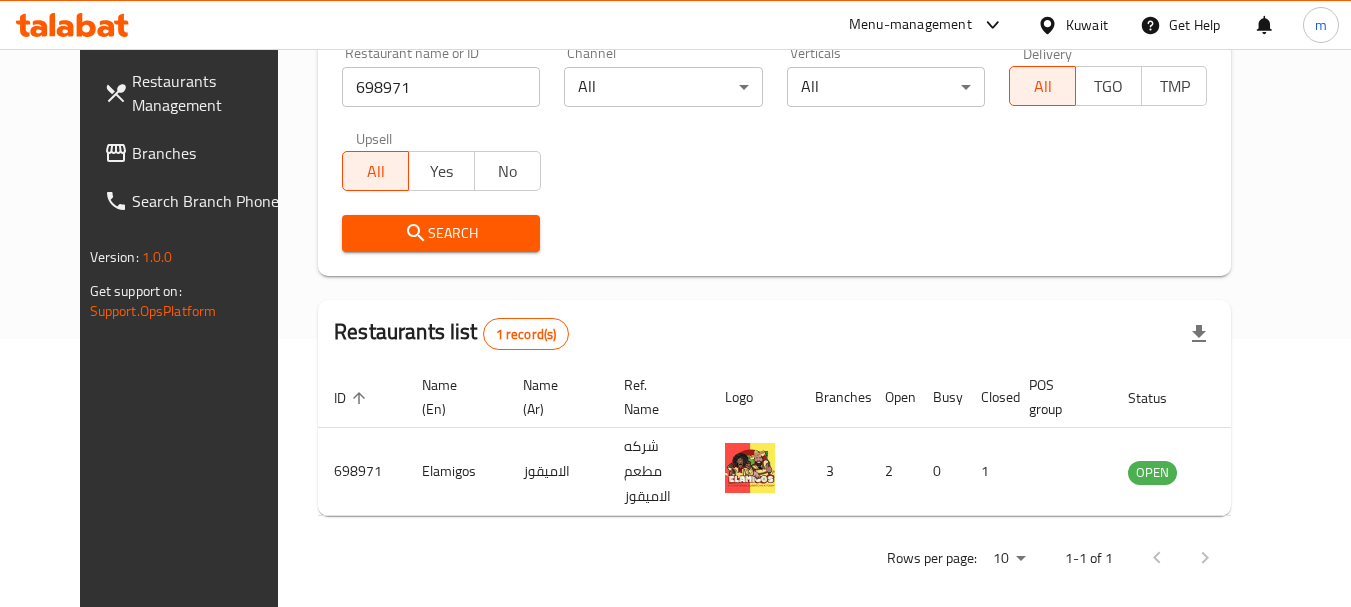 click on "Kuwait" at bounding box center (1087, 25) 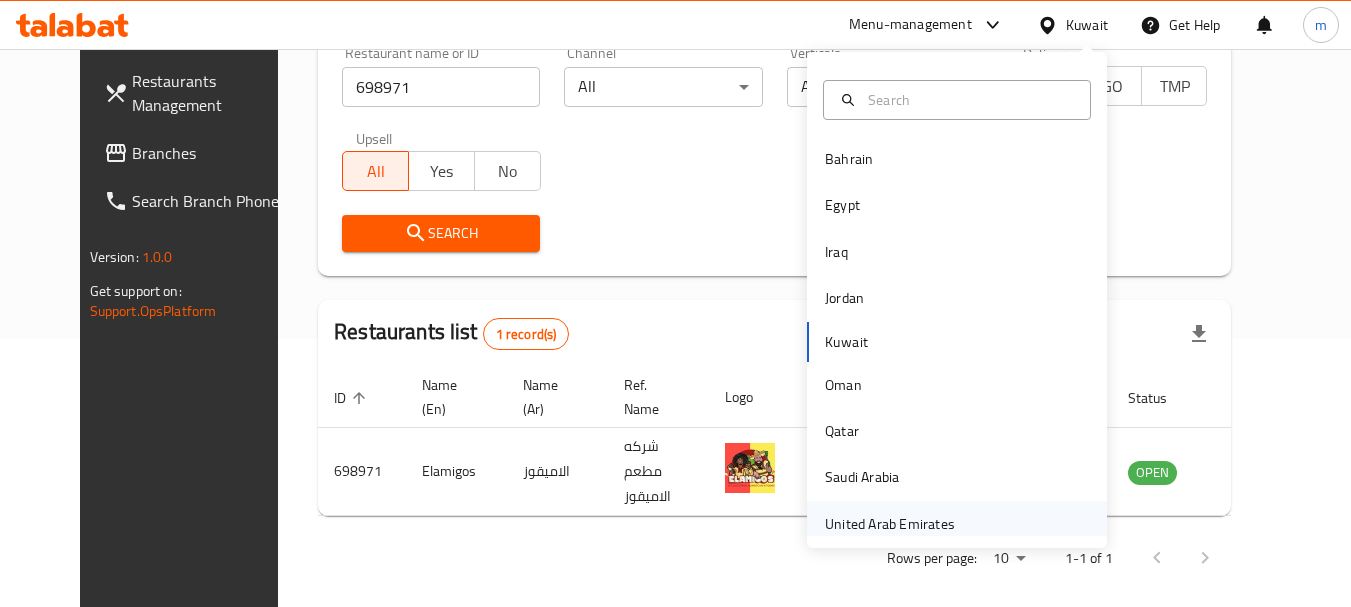 click on "United Arab Emirates" at bounding box center [890, 524] 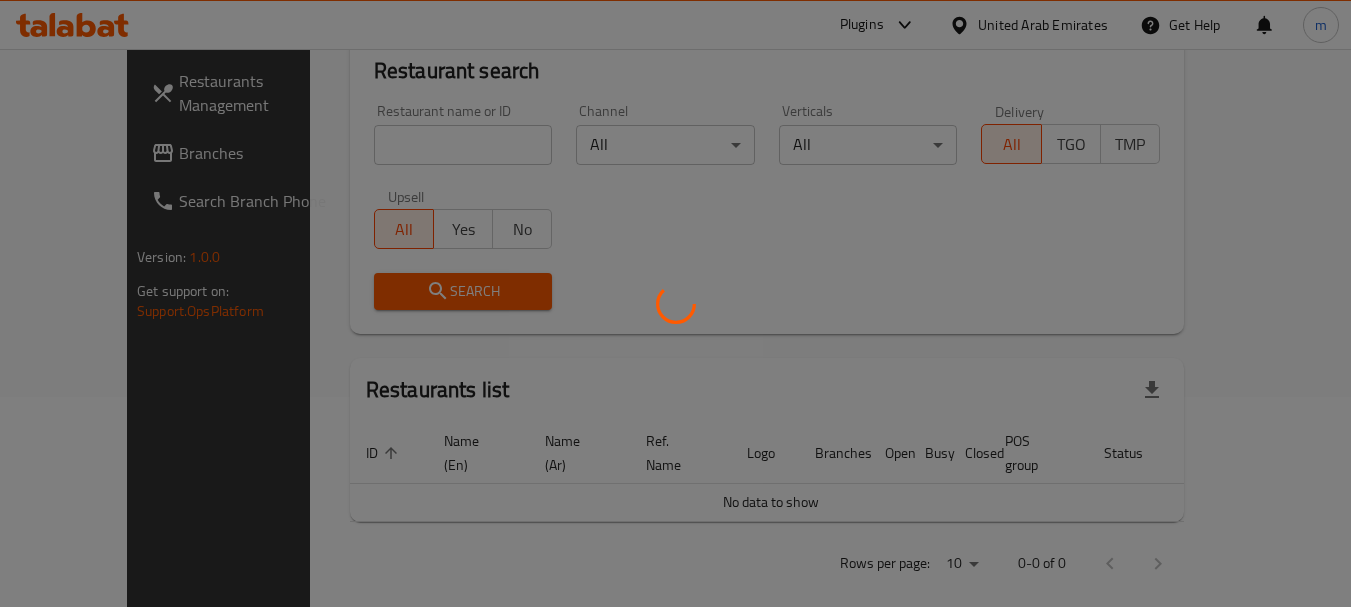 scroll, scrollTop: 268, scrollLeft: 0, axis: vertical 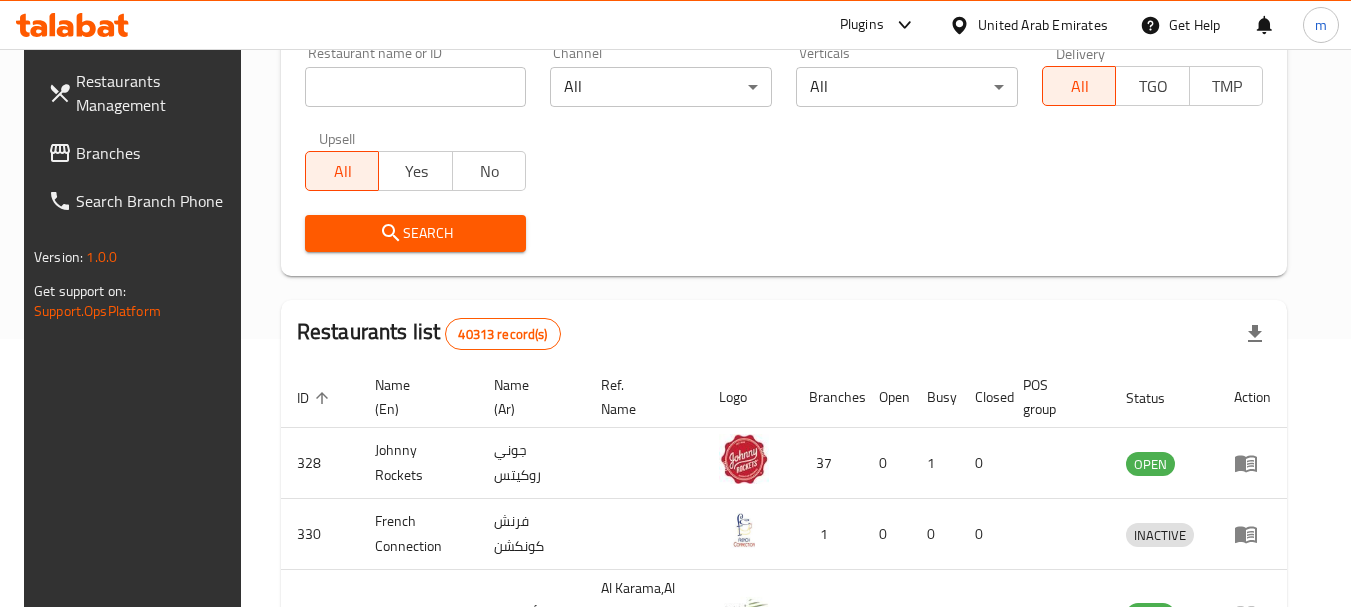 click on "Branches" at bounding box center [155, 153] 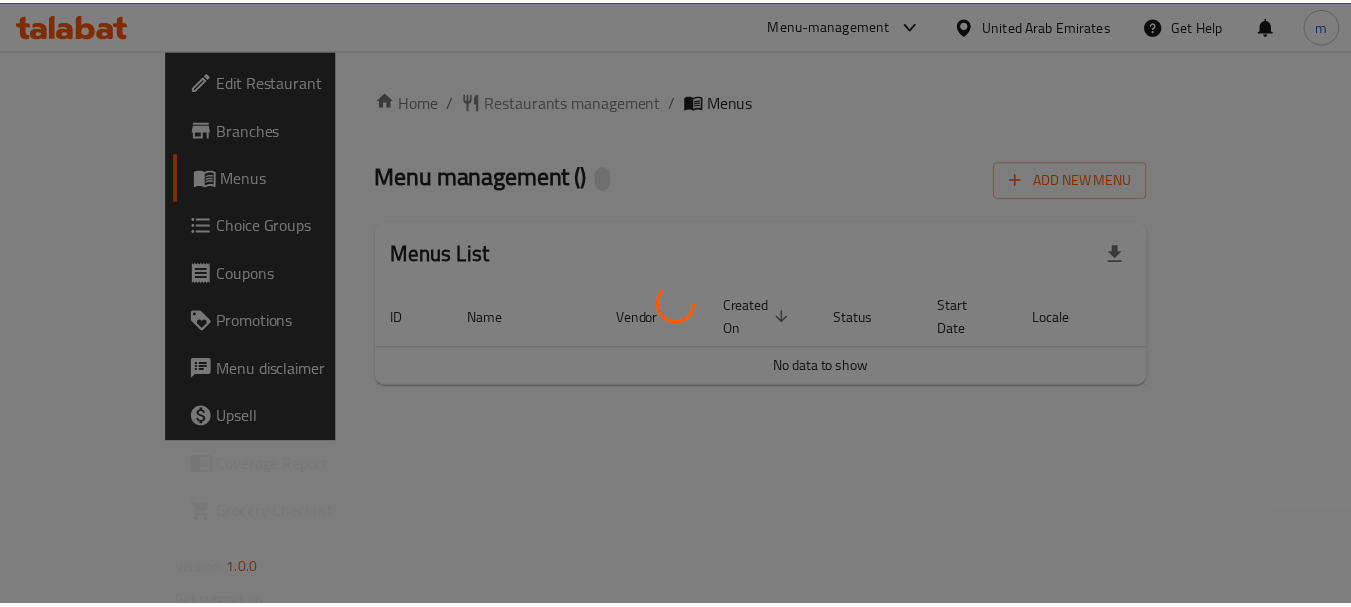 scroll, scrollTop: 0, scrollLeft: 0, axis: both 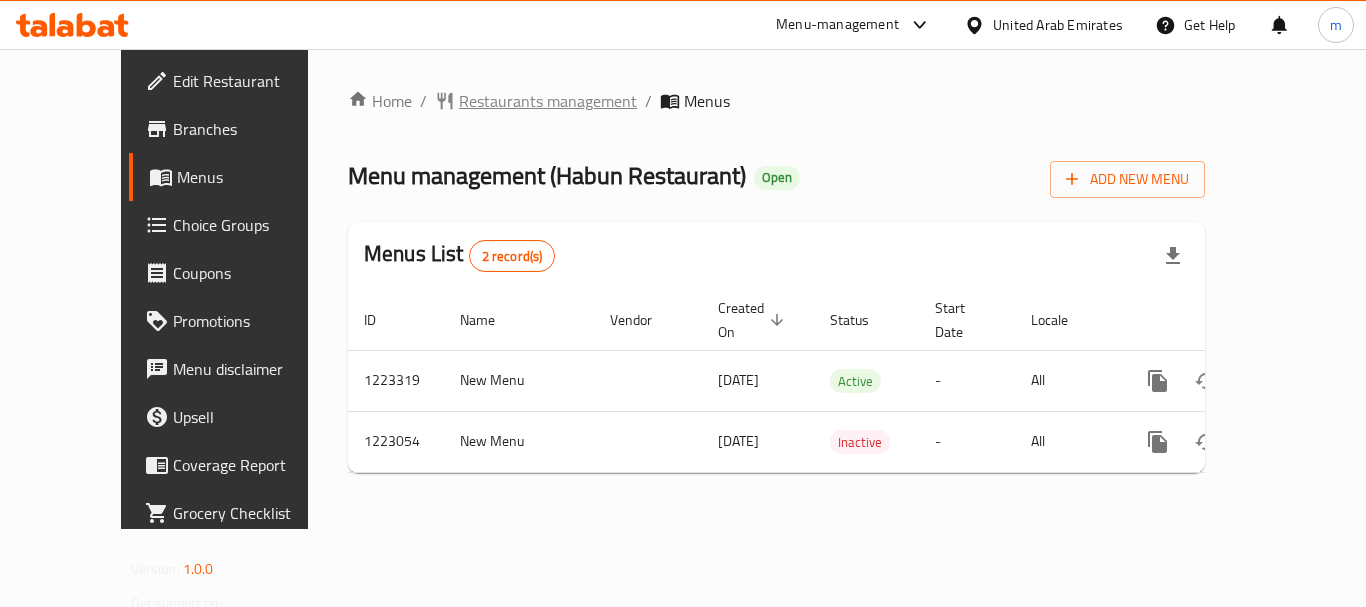 click on "Restaurants management" at bounding box center [548, 101] 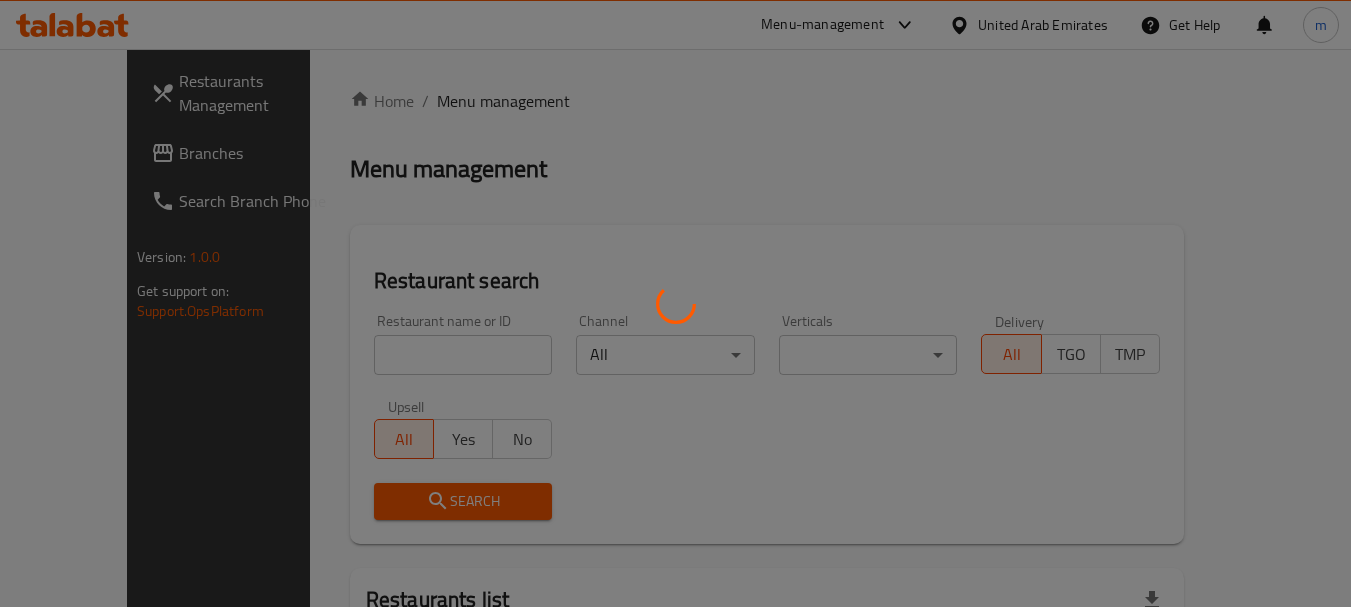 click at bounding box center [675, 303] 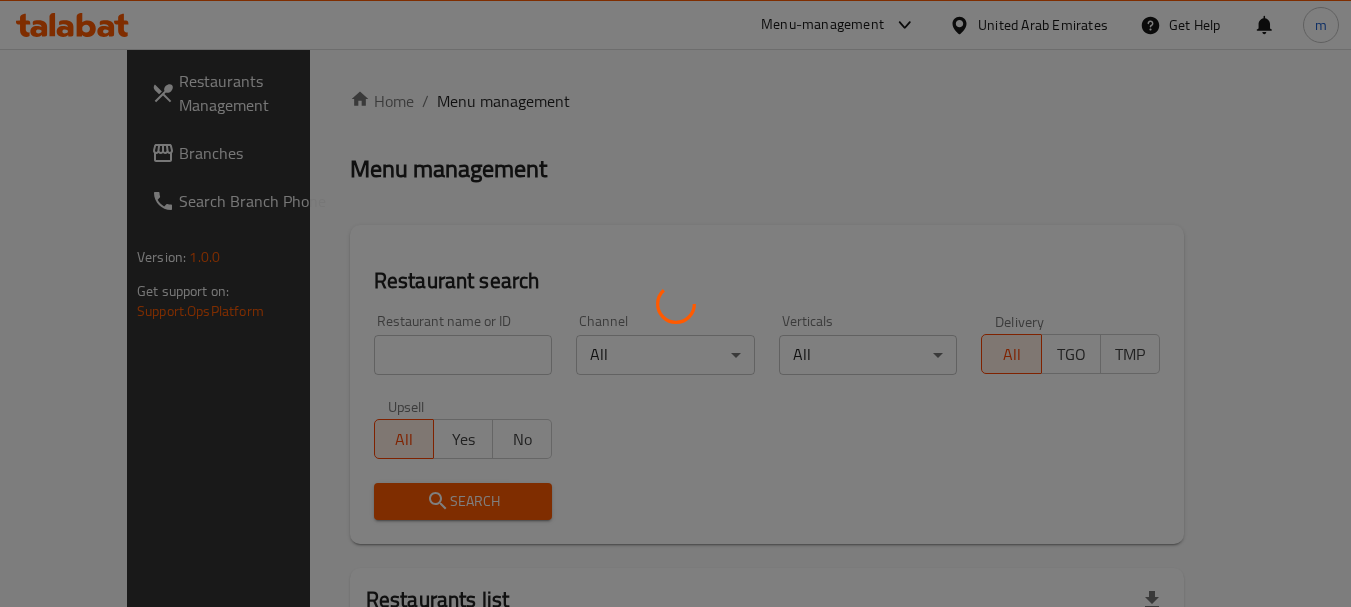 click at bounding box center (675, 303) 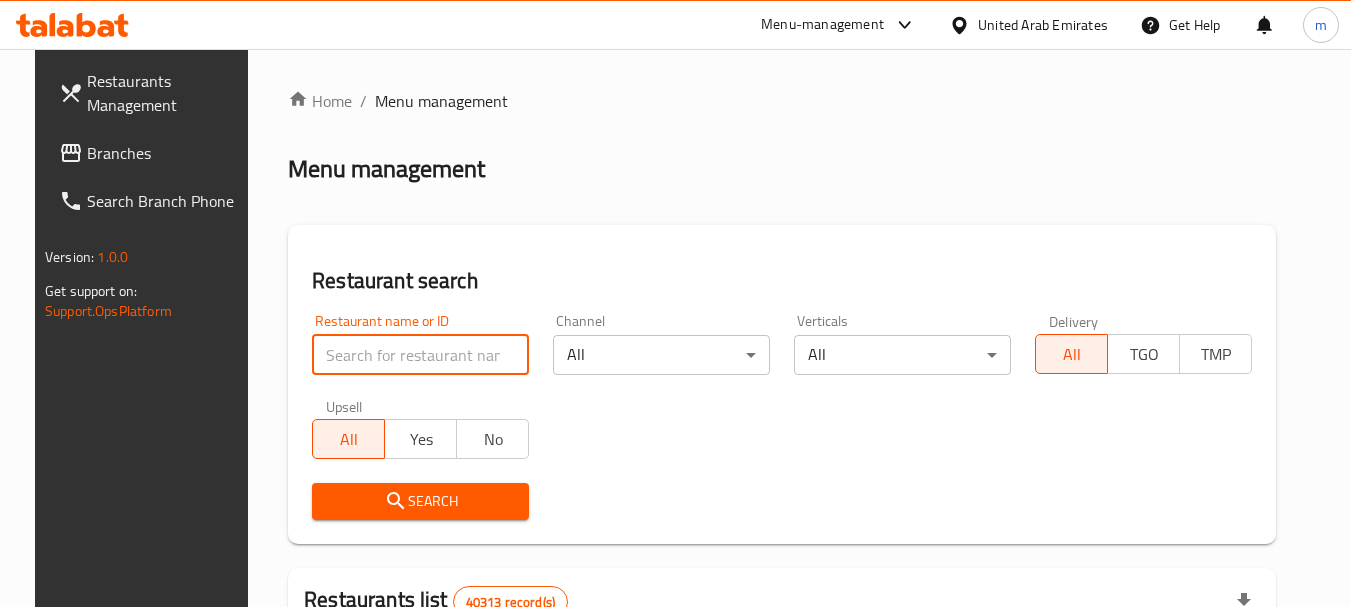 drag, startPoint x: 397, startPoint y: 359, endPoint x: 411, endPoint y: 347, distance: 18.439089 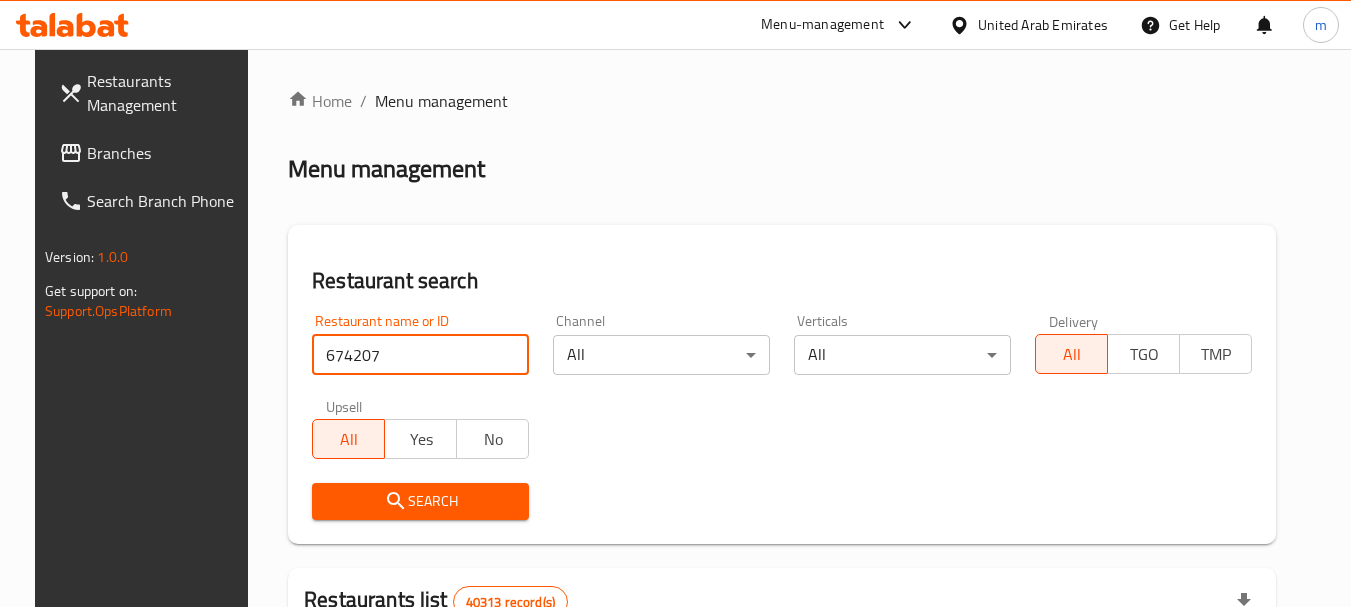 type on "674207" 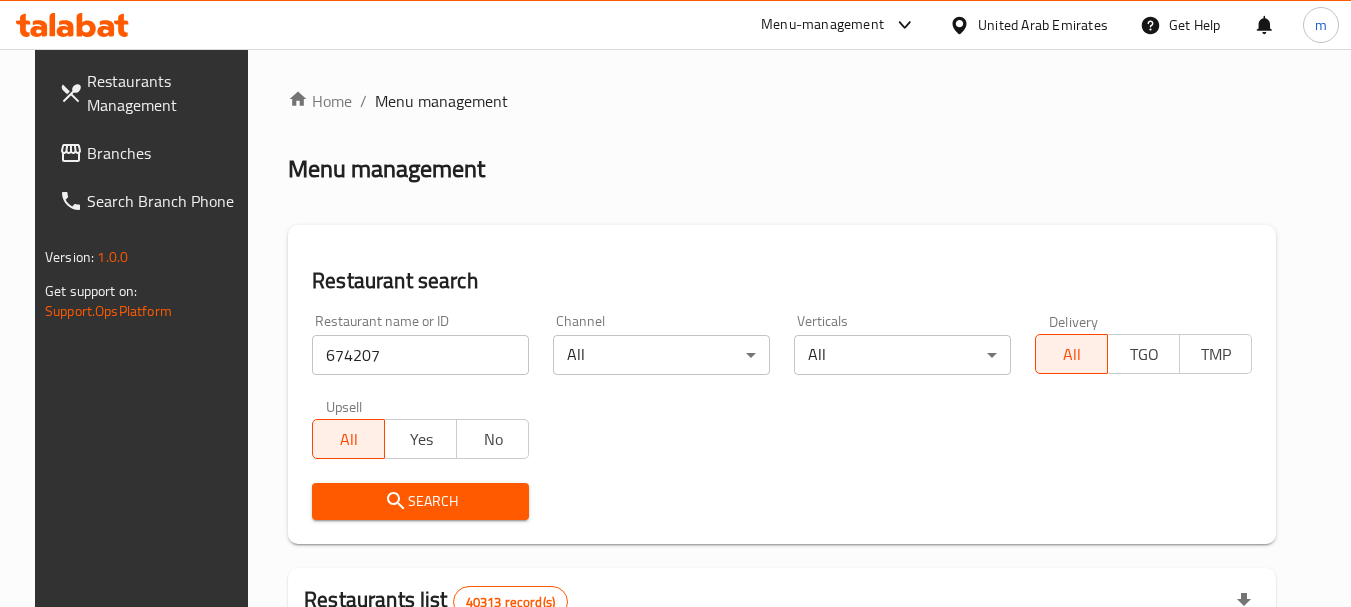 click on "Search" at bounding box center [420, 501] 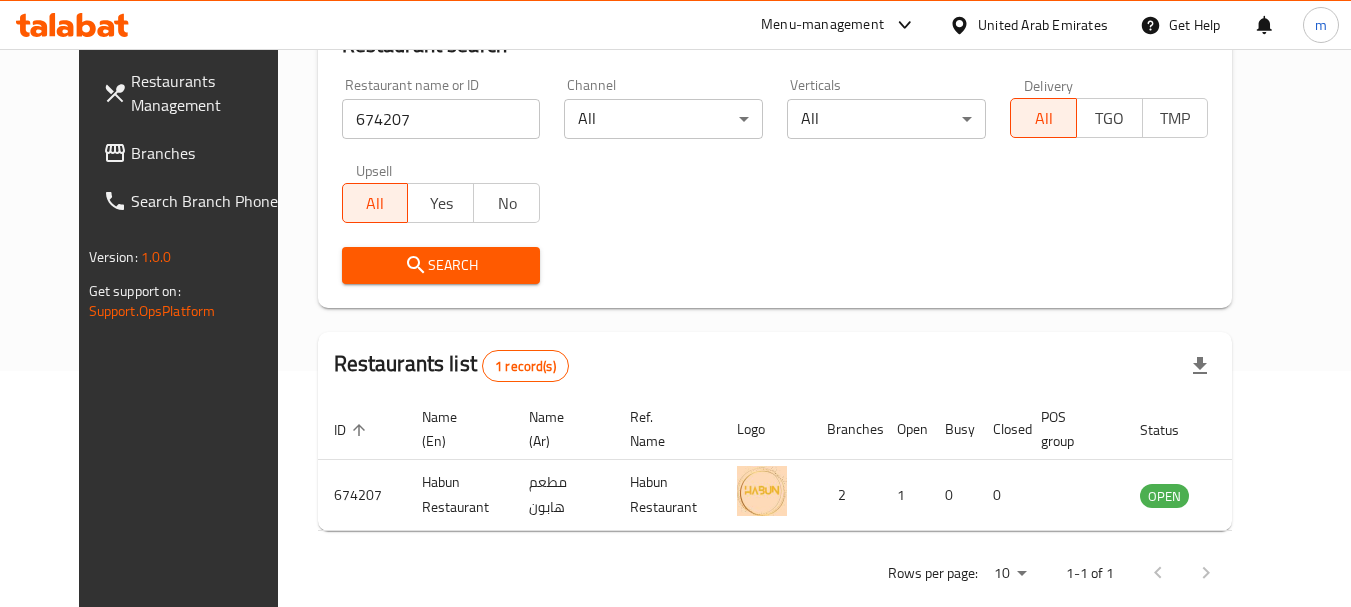 scroll, scrollTop: 268, scrollLeft: 0, axis: vertical 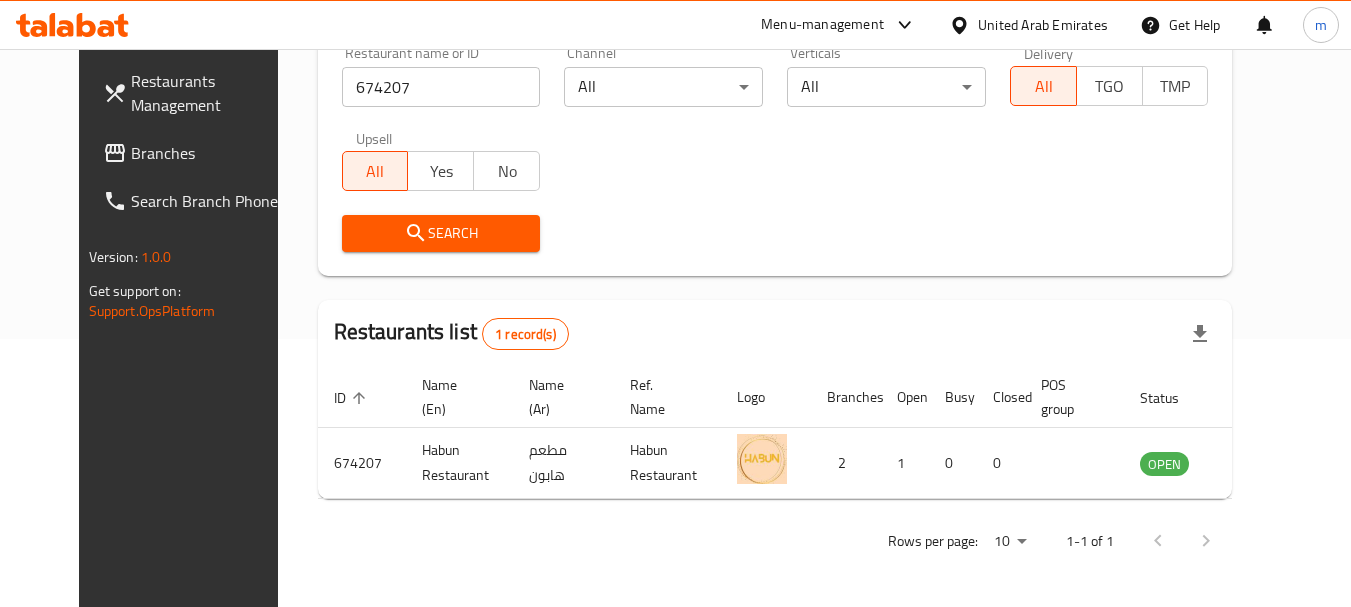 click on "Restaurants Management   Branches   Search Branch Phone  Version:    1.0.0  Get support on:    Support.OpsPlatform" at bounding box center (192, 352) 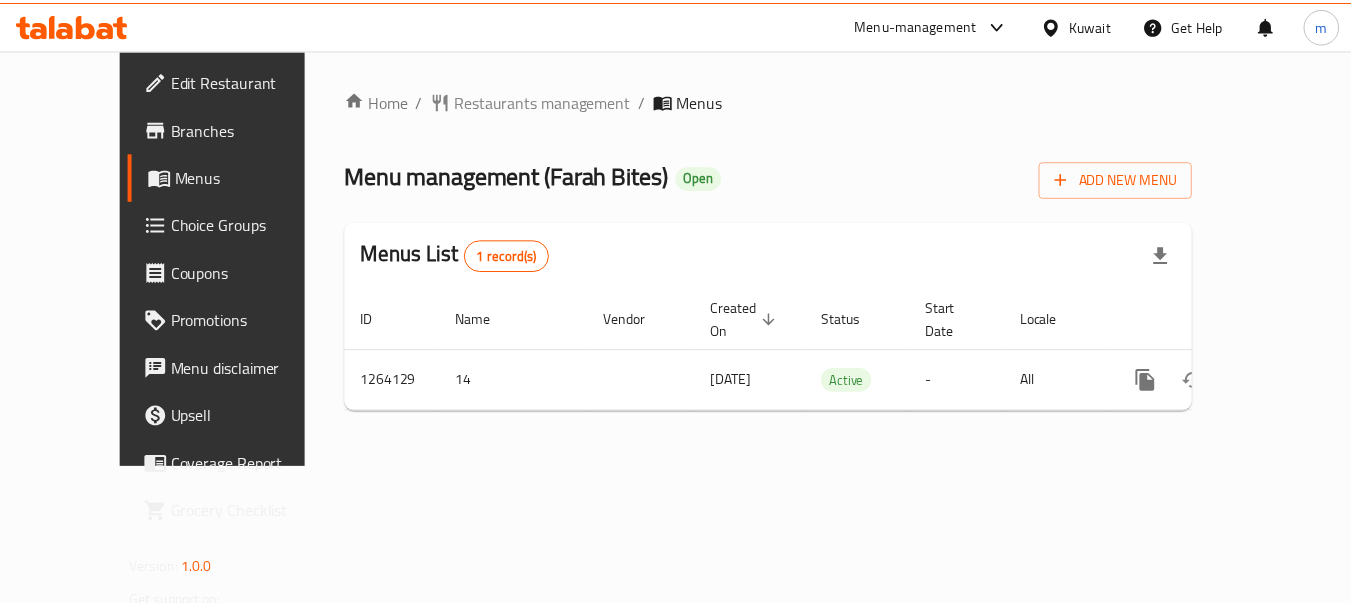scroll, scrollTop: 0, scrollLeft: 0, axis: both 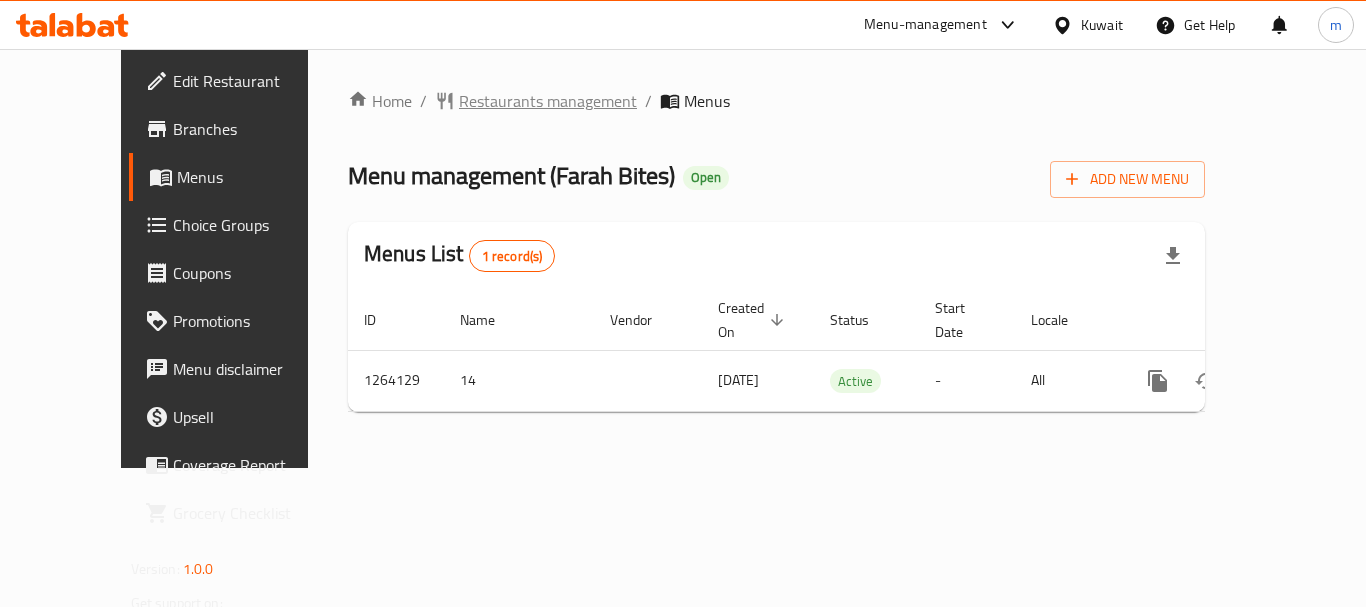 click on "Restaurants management" at bounding box center [548, 101] 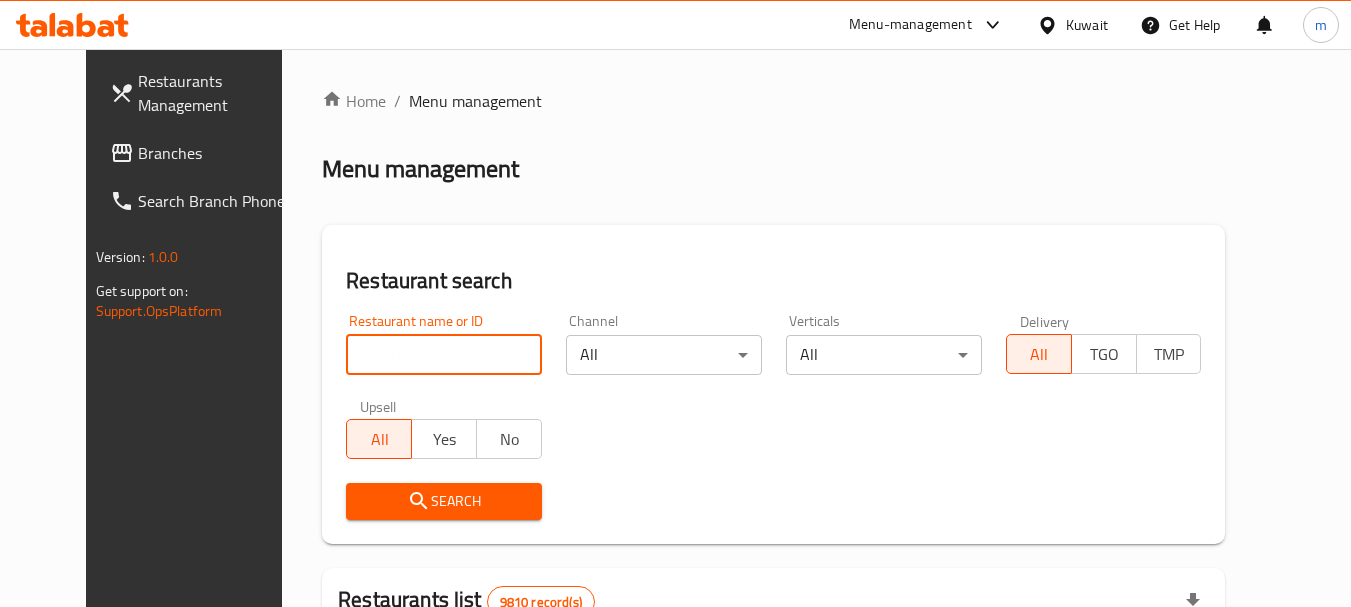 drag, startPoint x: 388, startPoint y: 361, endPoint x: 415, endPoint y: 359, distance: 27.073973 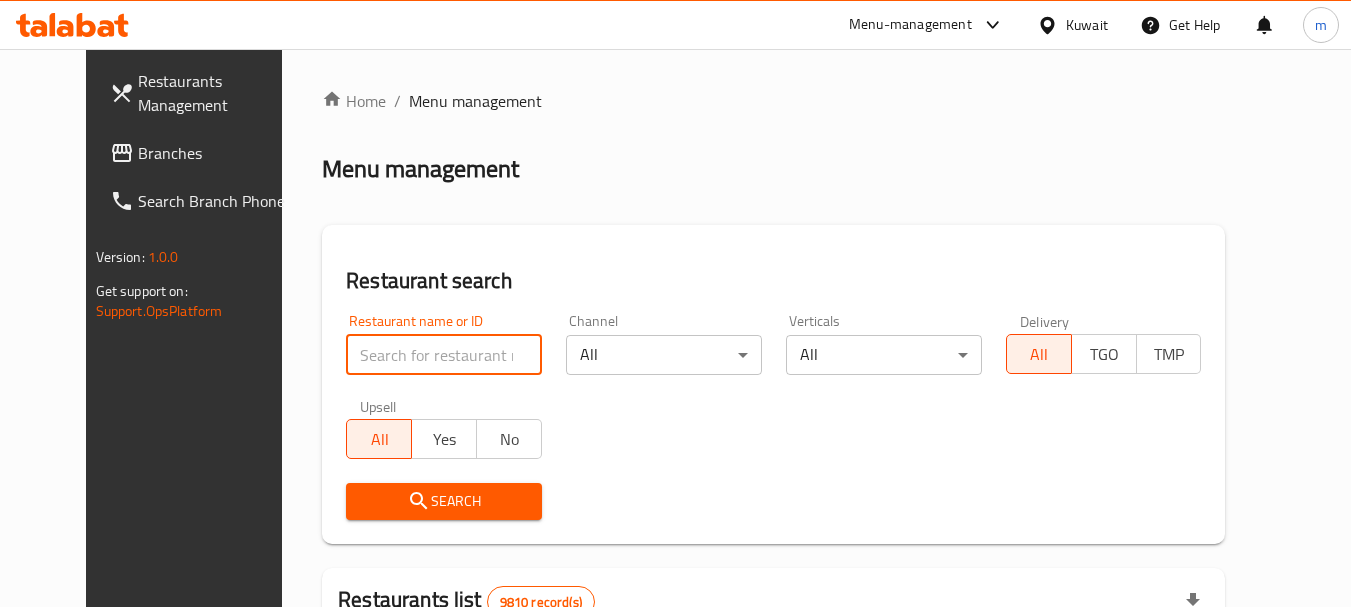 click at bounding box center (444, 355) 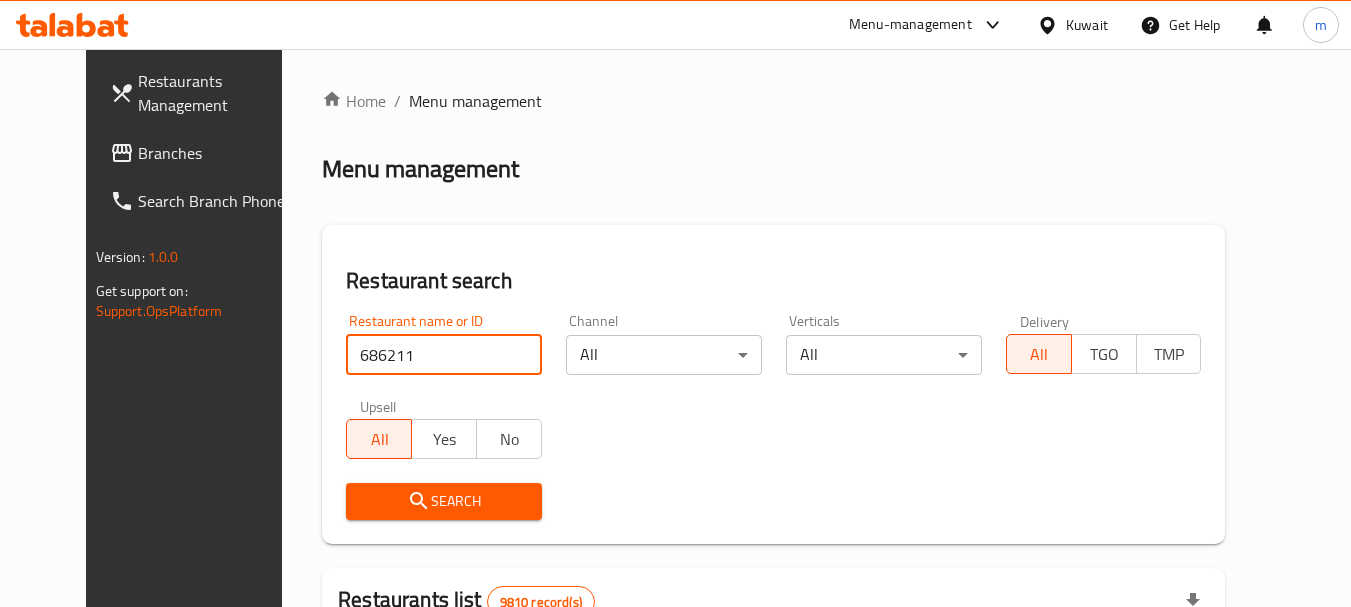 type on "686211" 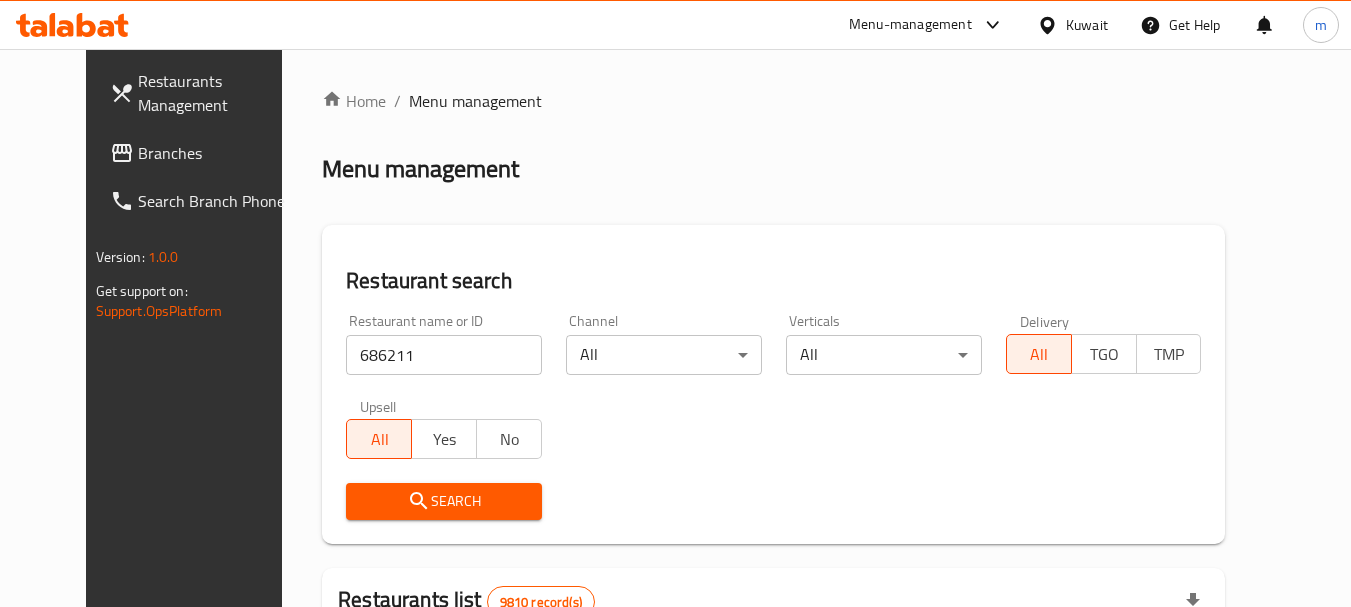 click on "Search" at bounding box center (444, 501) 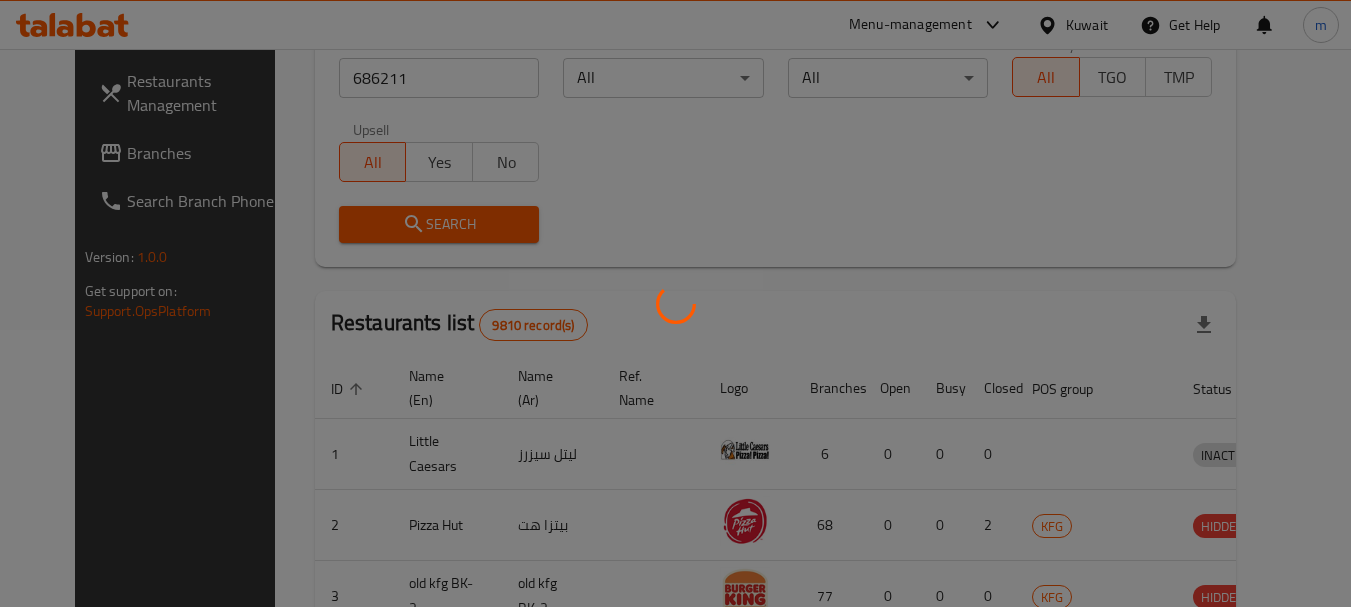 scroll, scrollTop: 285, scrollLeft: 0, axis: vertical 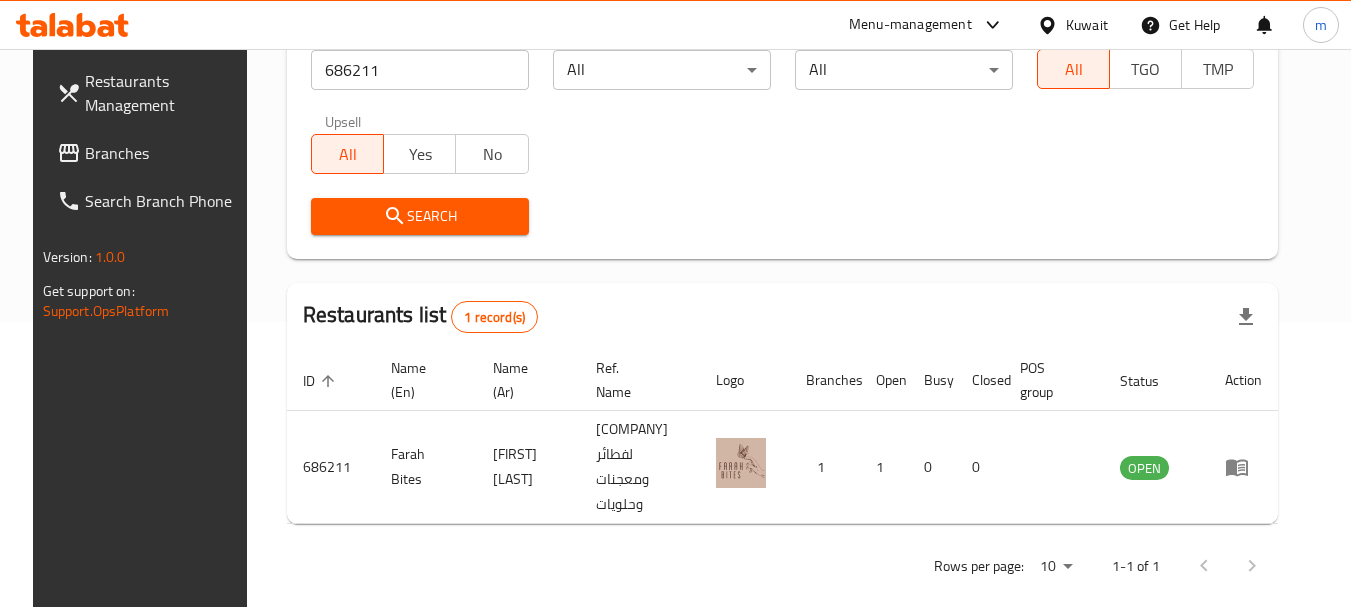 click on "Kuwait" at bounding box center [1087, 25] 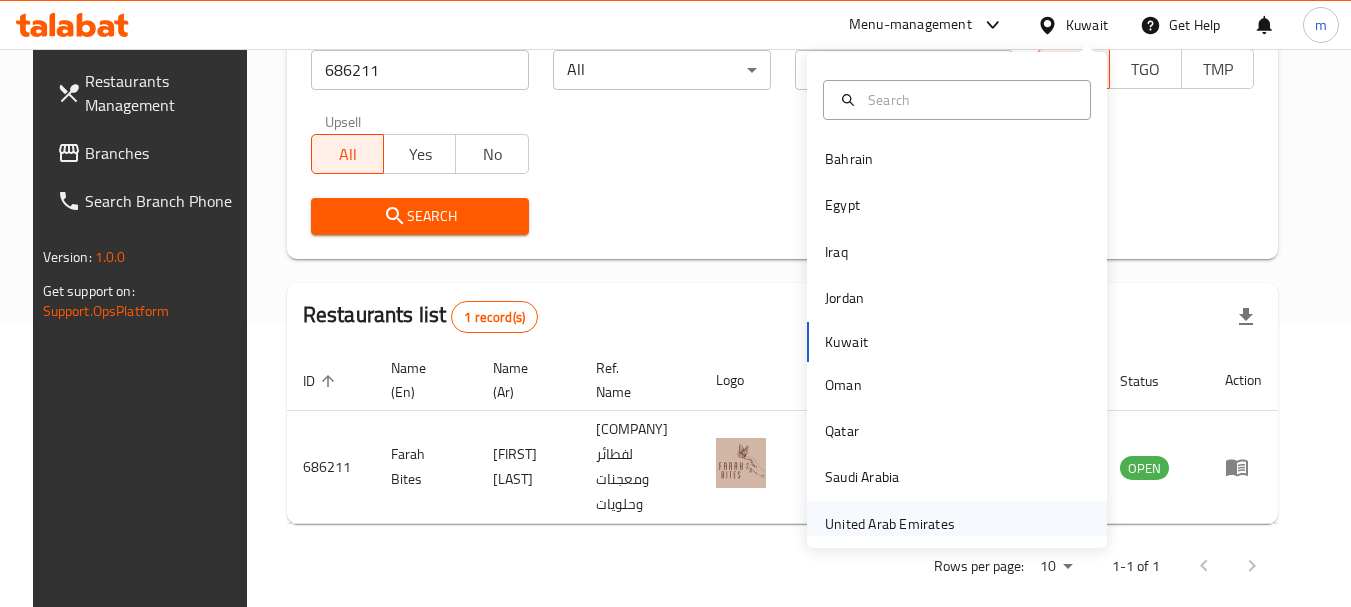 click on "United Arab Emirates" at bounding box center [890, 524] 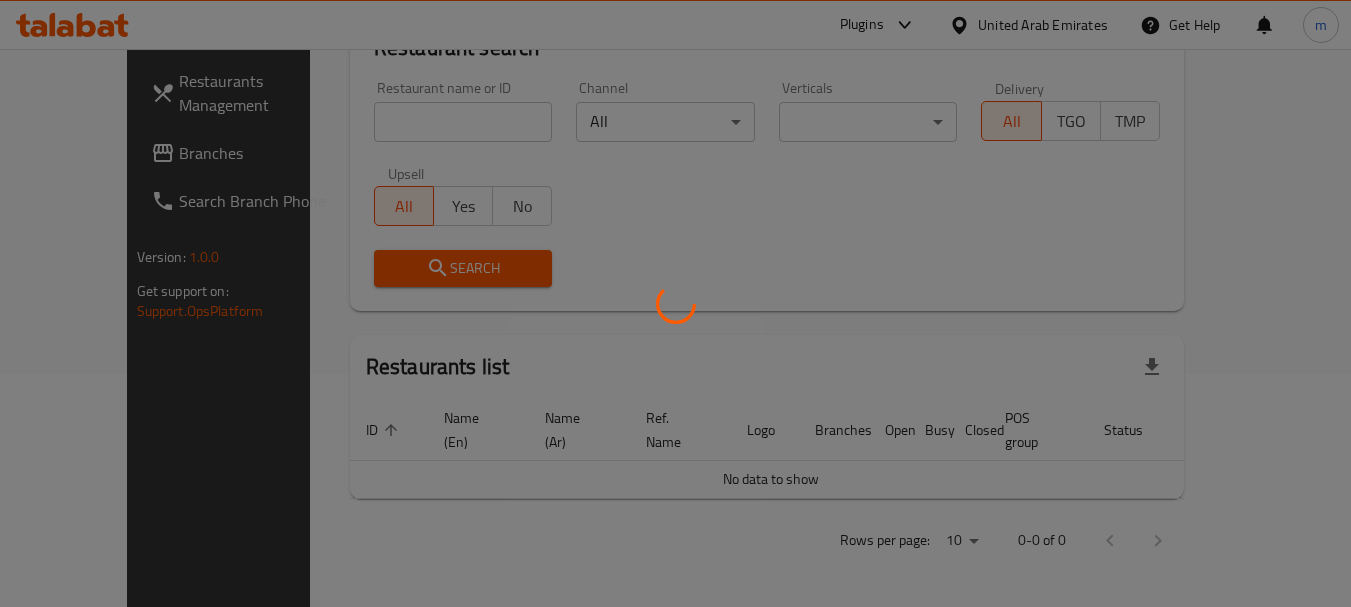 scroll, scrollTop: 210, scrollLeft: 0, axis: vertical 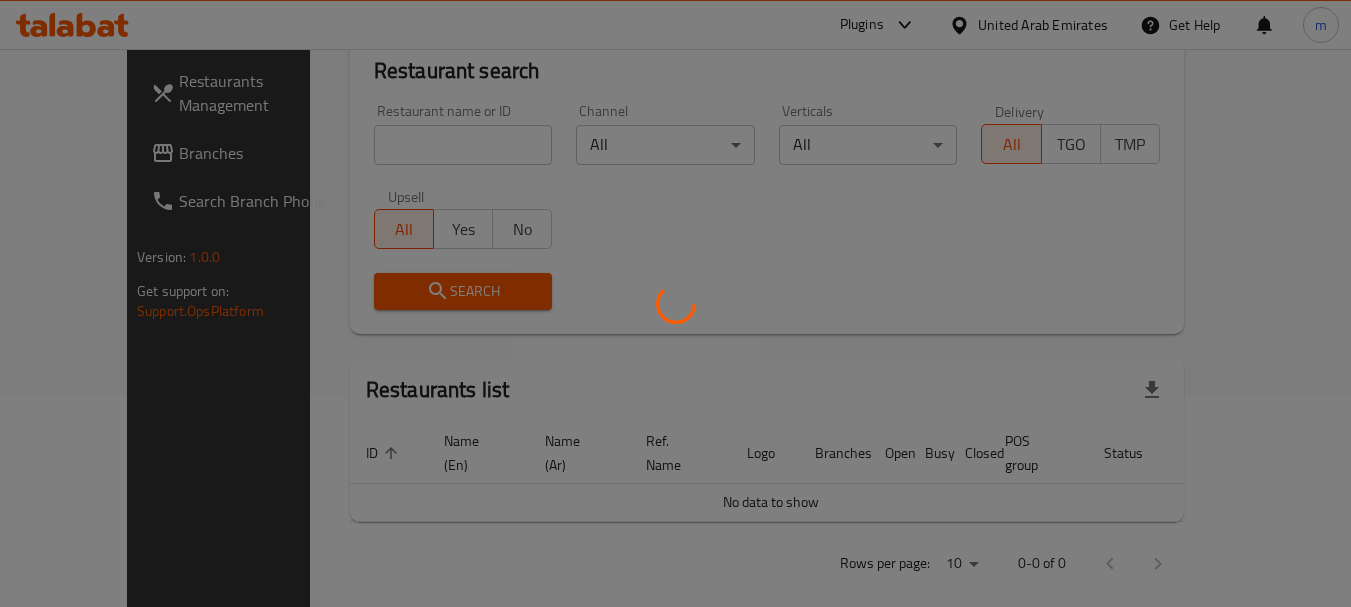 click at bounding box center (675, 303) 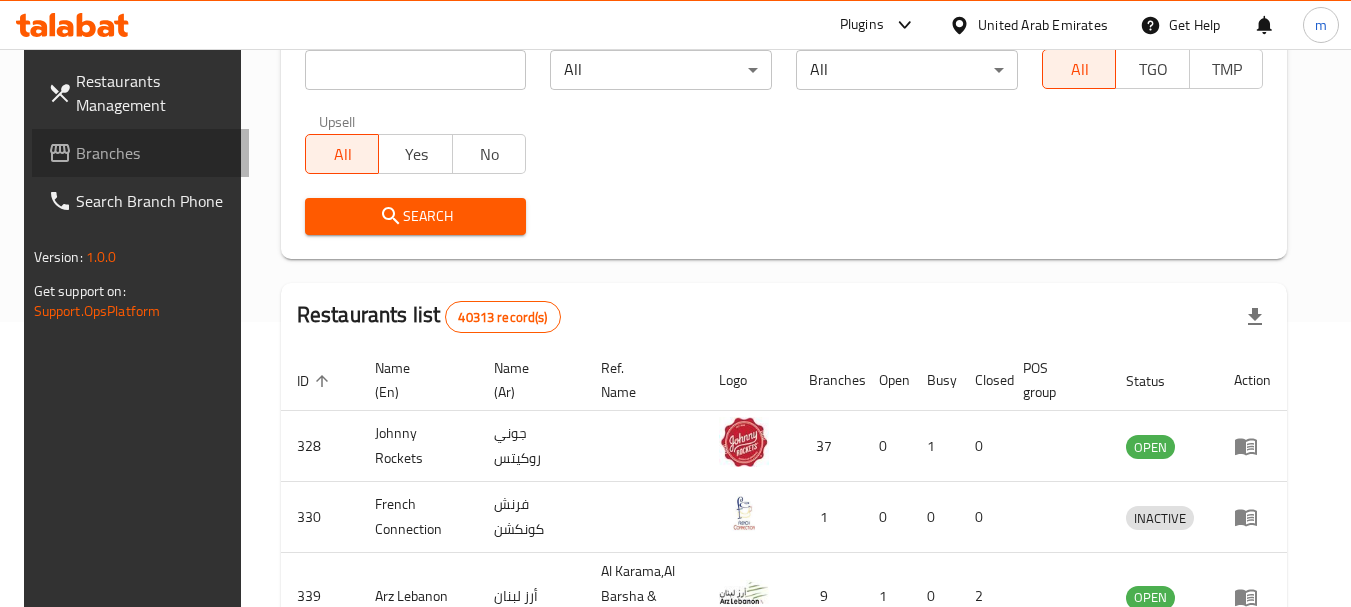click on "Branches" at bounding box center (155, 153) 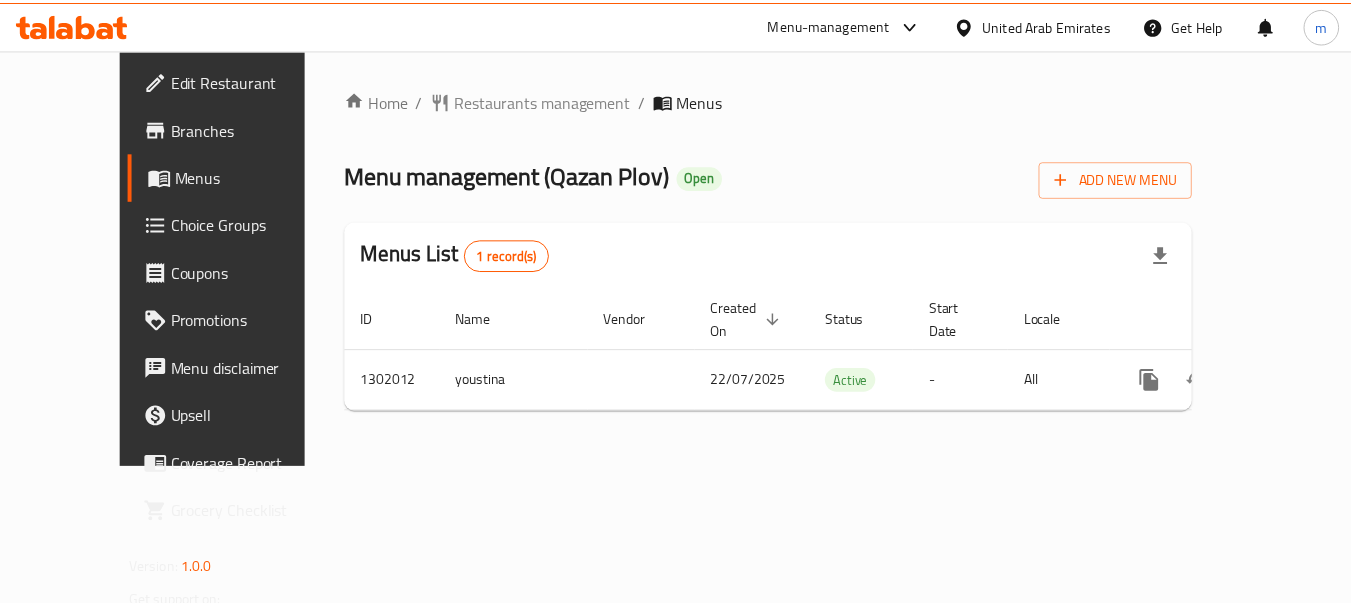 scroll, scrollTop: 0, scrollLeft: 0, axis: both 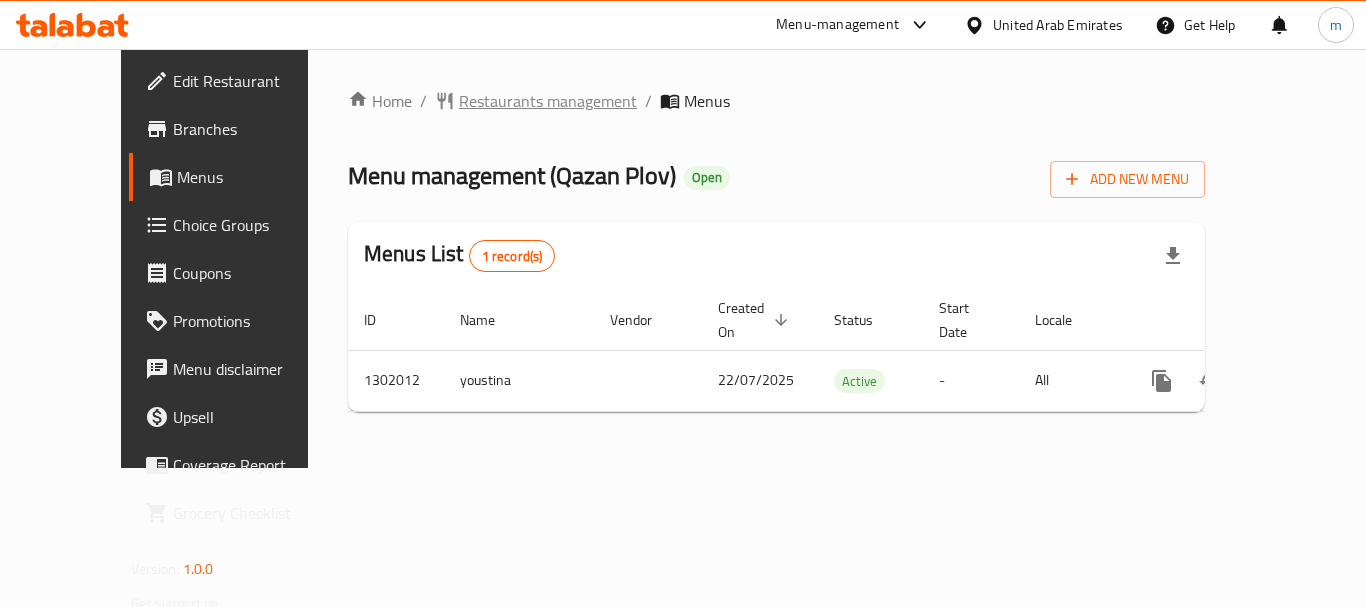 click on "Restaurants management" at bounding box center (548, 101) 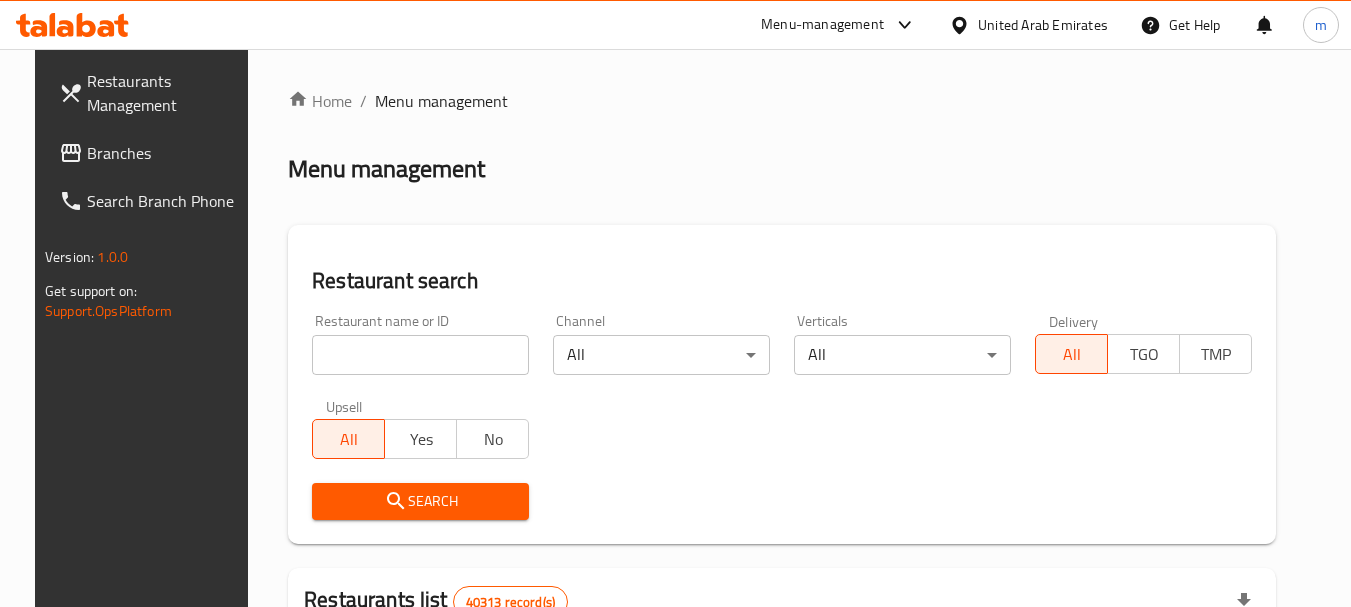 click at bounding box center (675, 303) 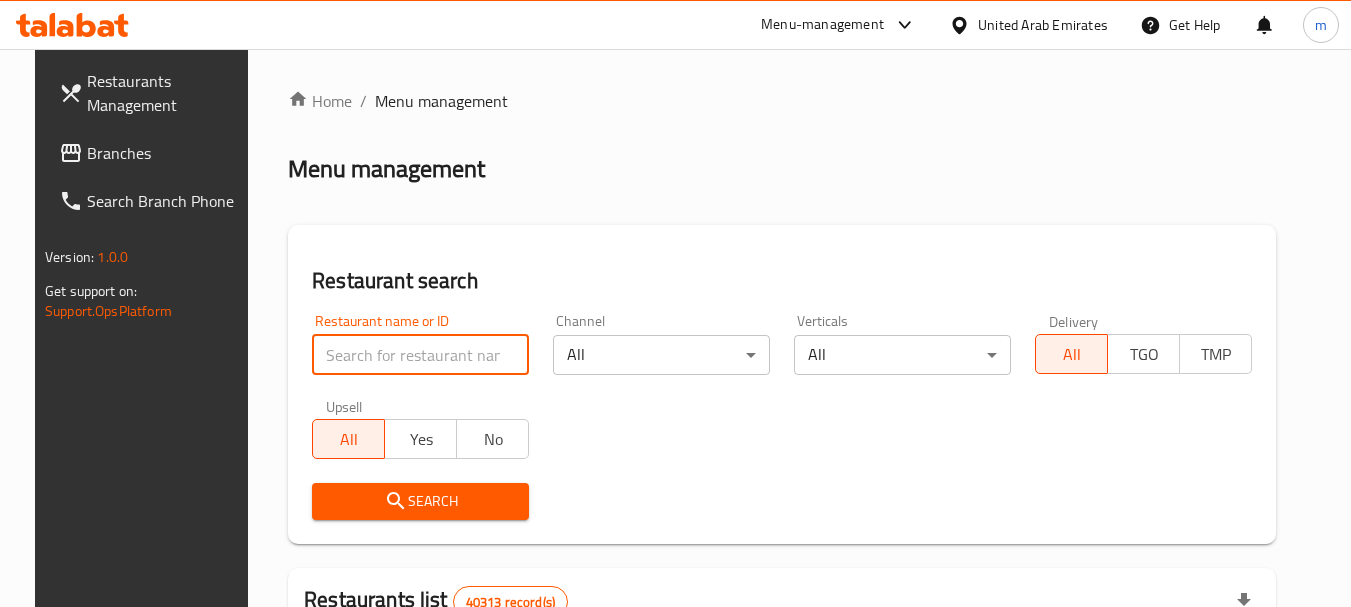 click at bounding box center [420, 355] 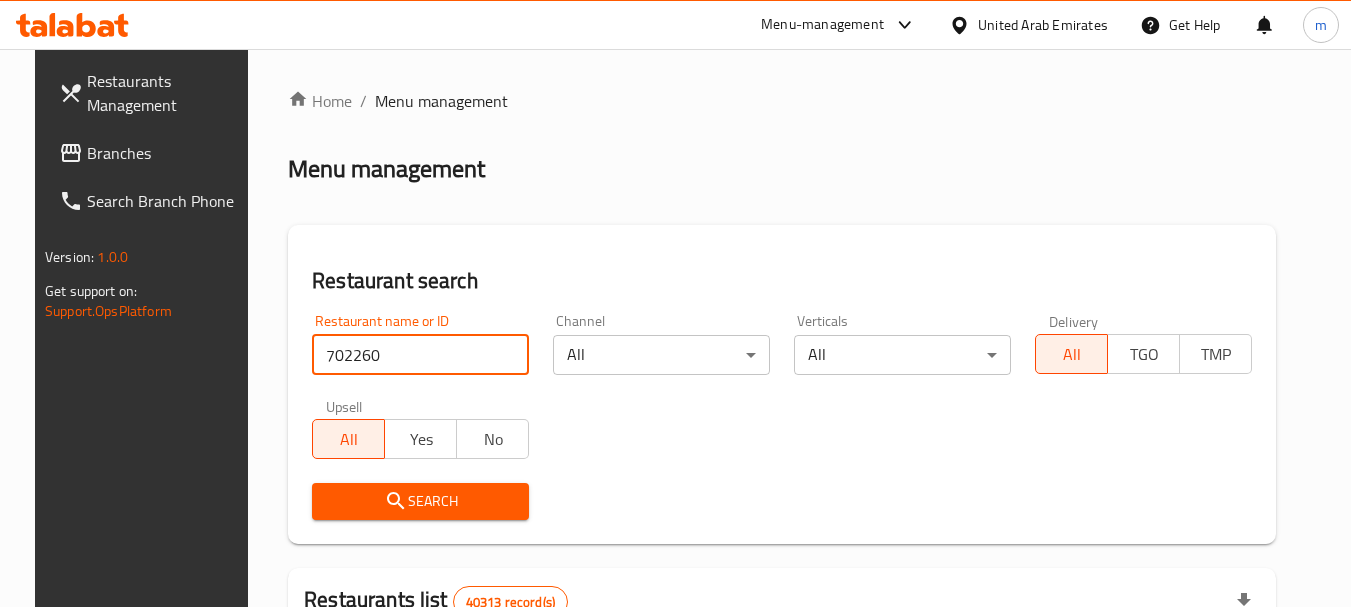 type on "702260" 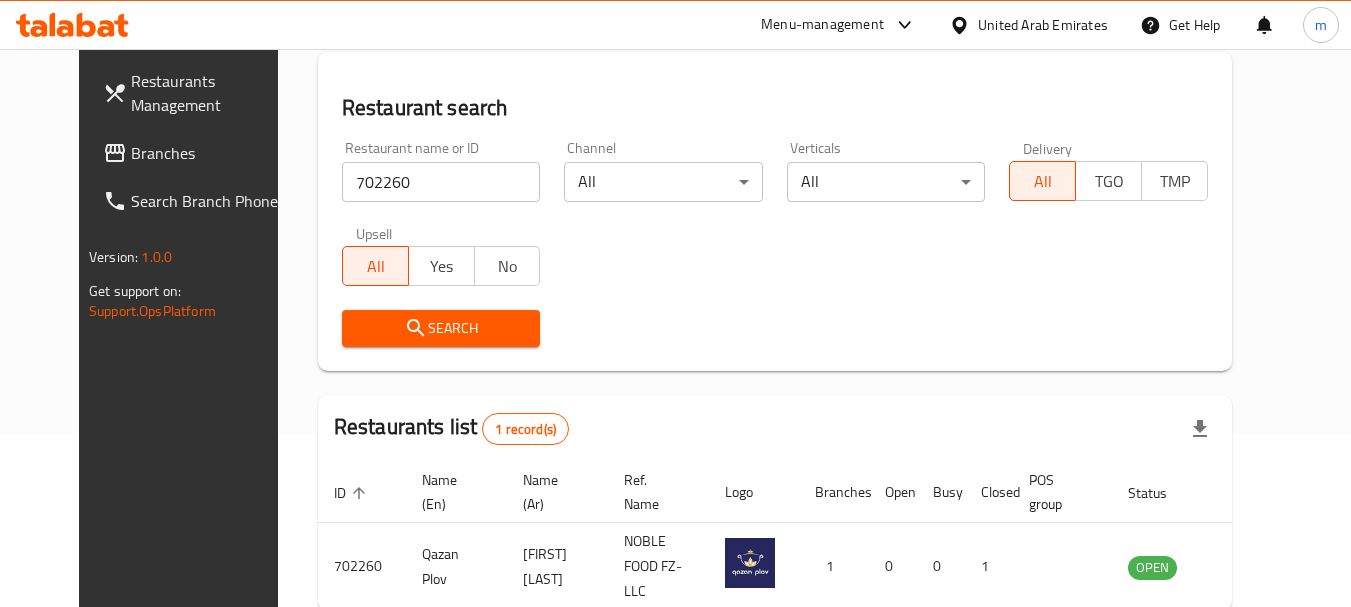 scroll, scrollTop: 268, scrollLeft: 0, axis: vertical 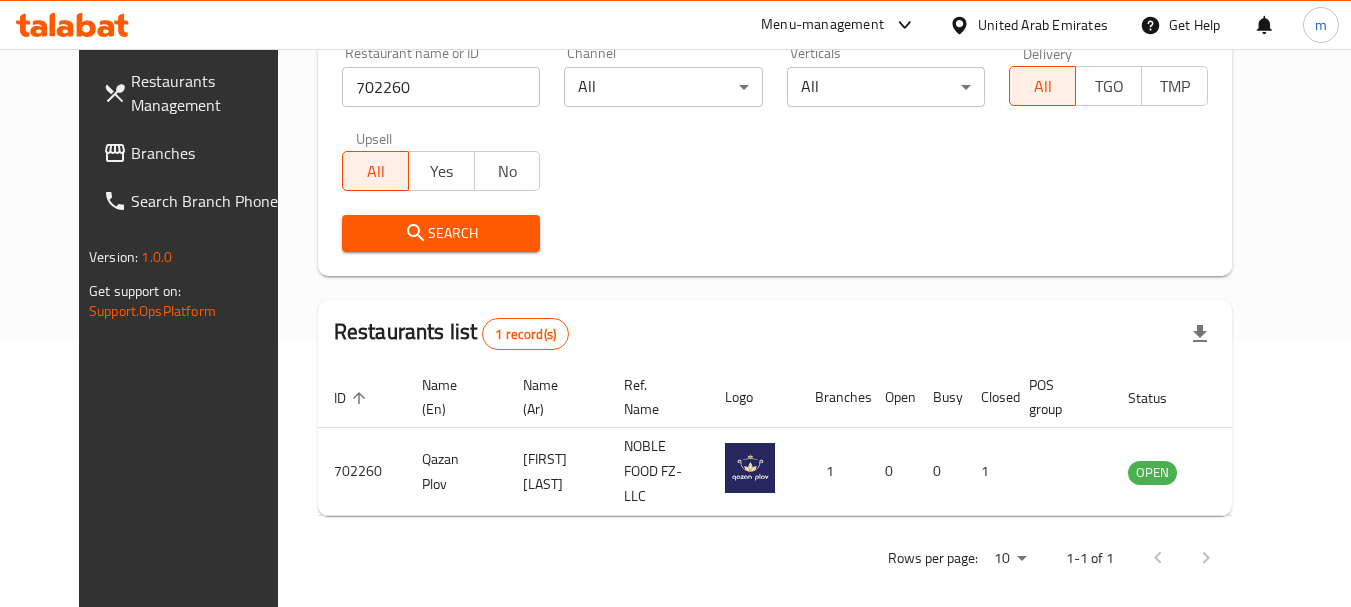 click on "Branches" at bounding box center (210, 153) 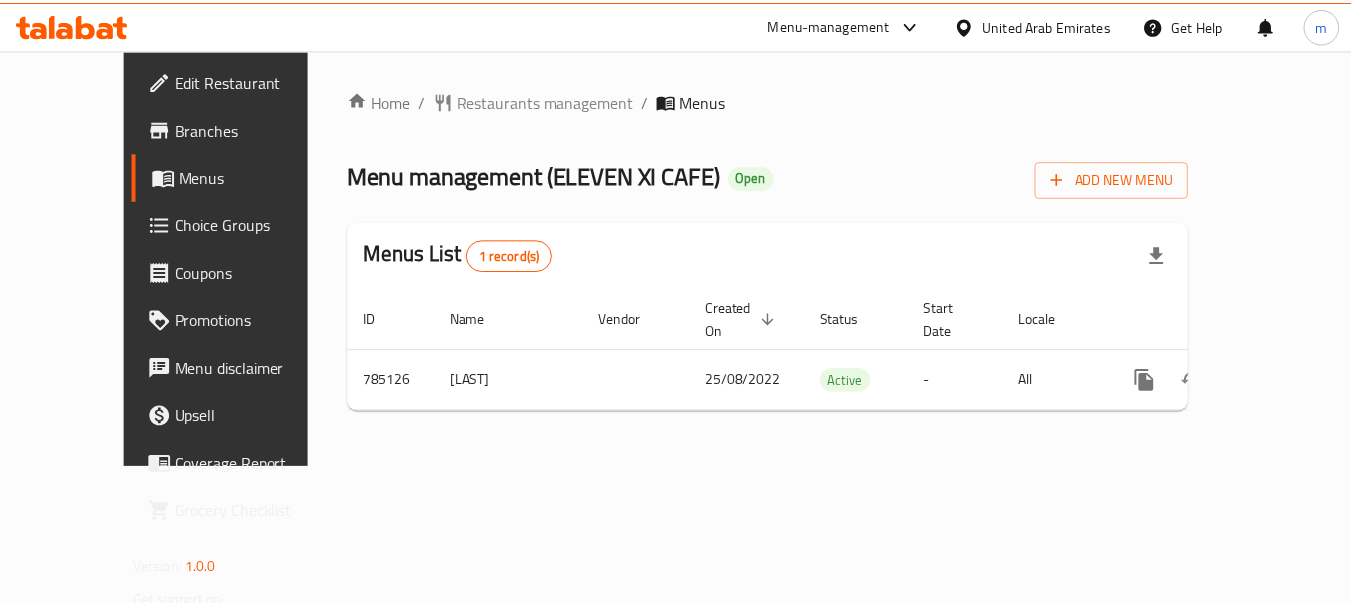 scroll, scrollTop: 0, scrollLeft: 0, axis: both 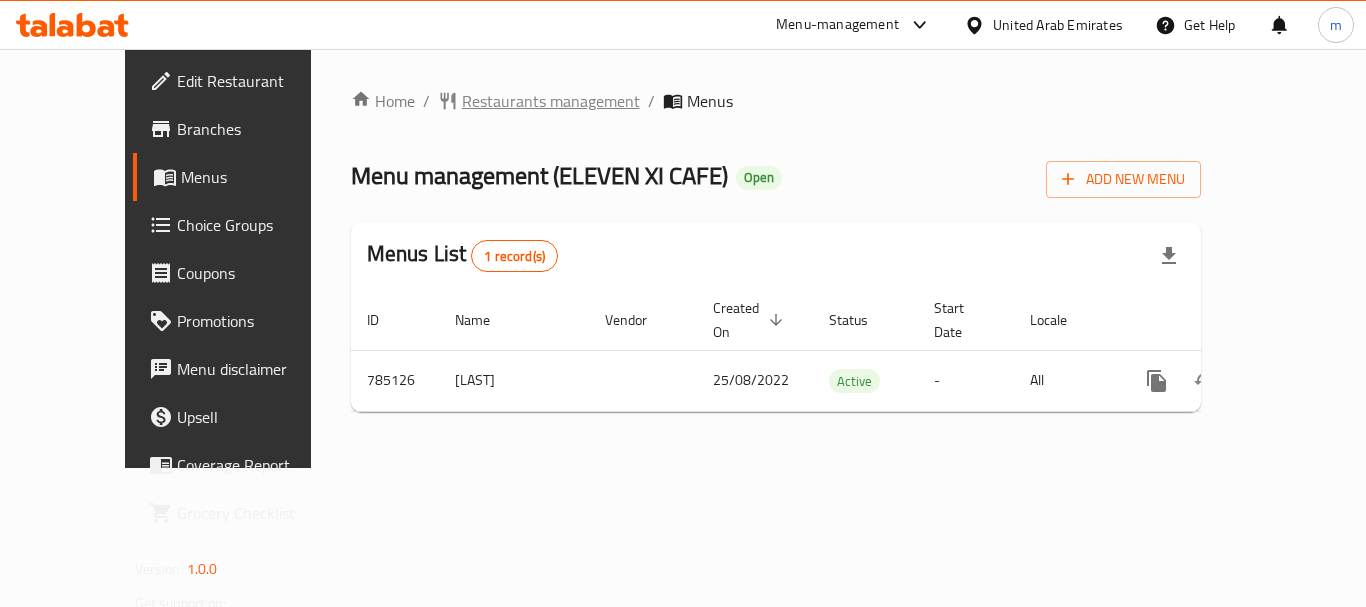 click on "Restaurants management" at bounding box center (551, 101) 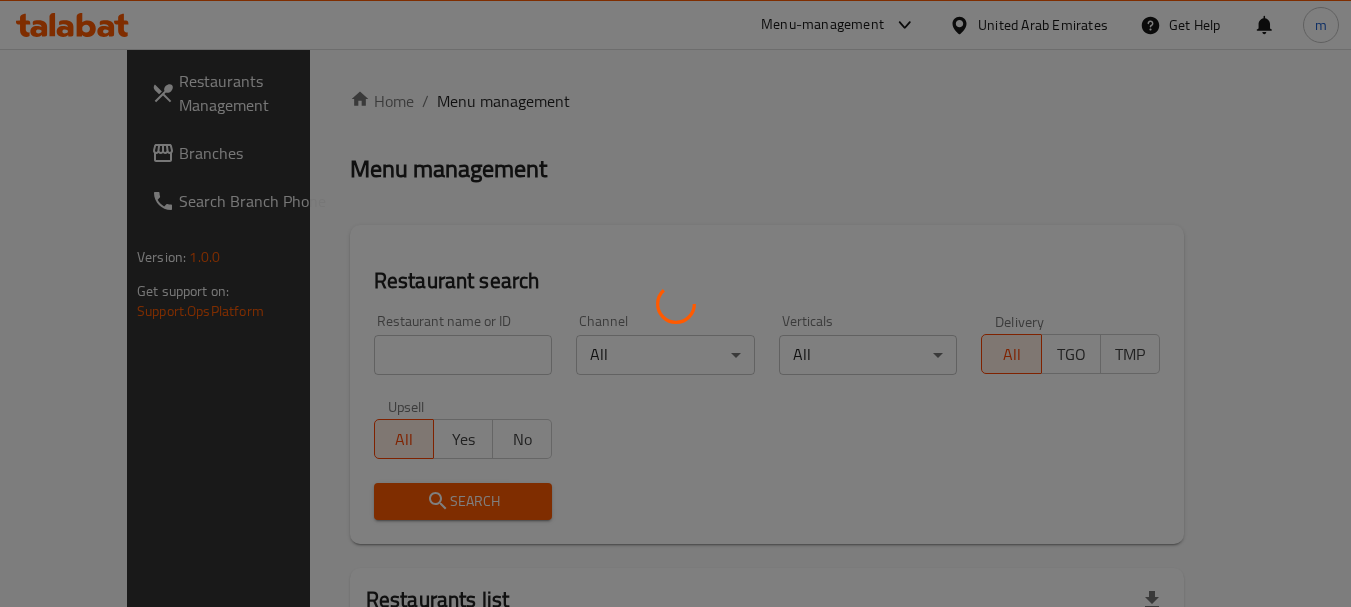 click at bounding box center (675, 303) 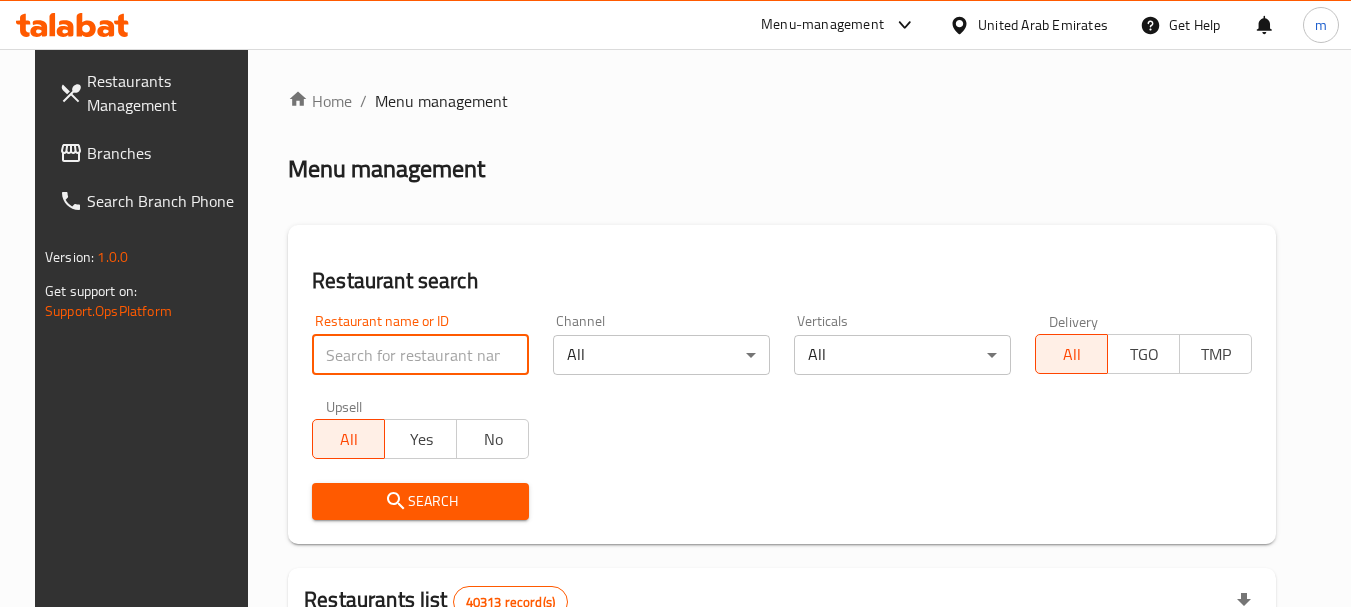 click at bounding box center (420, 355) 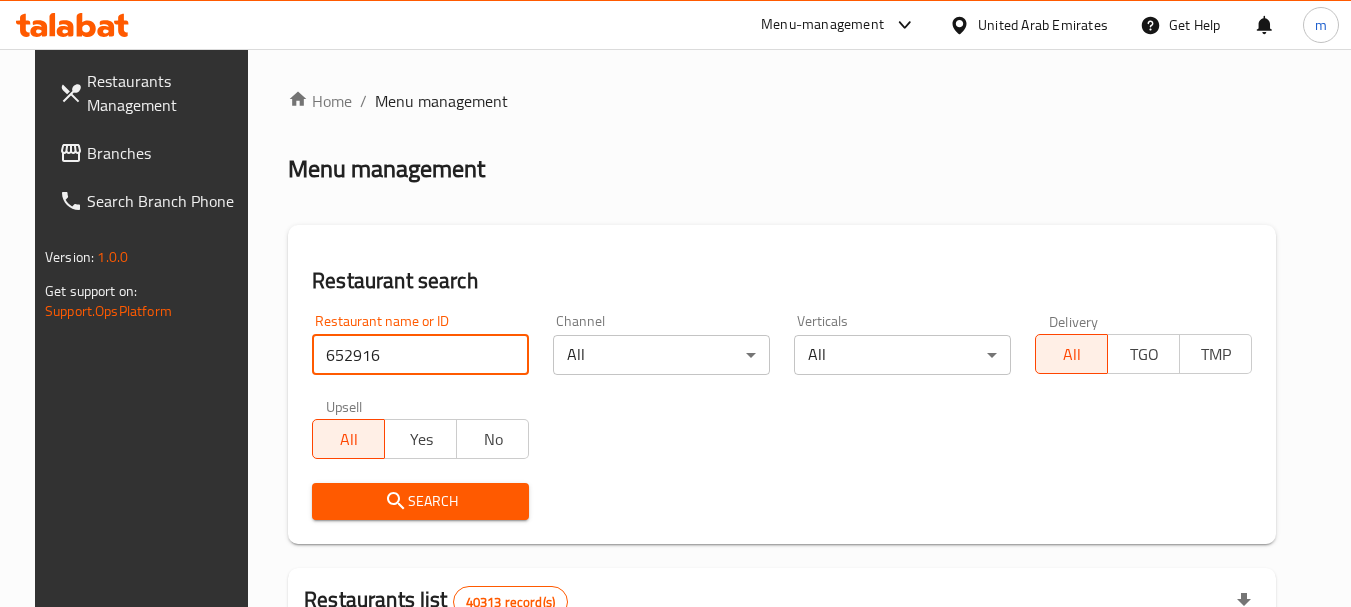 type on "652916" 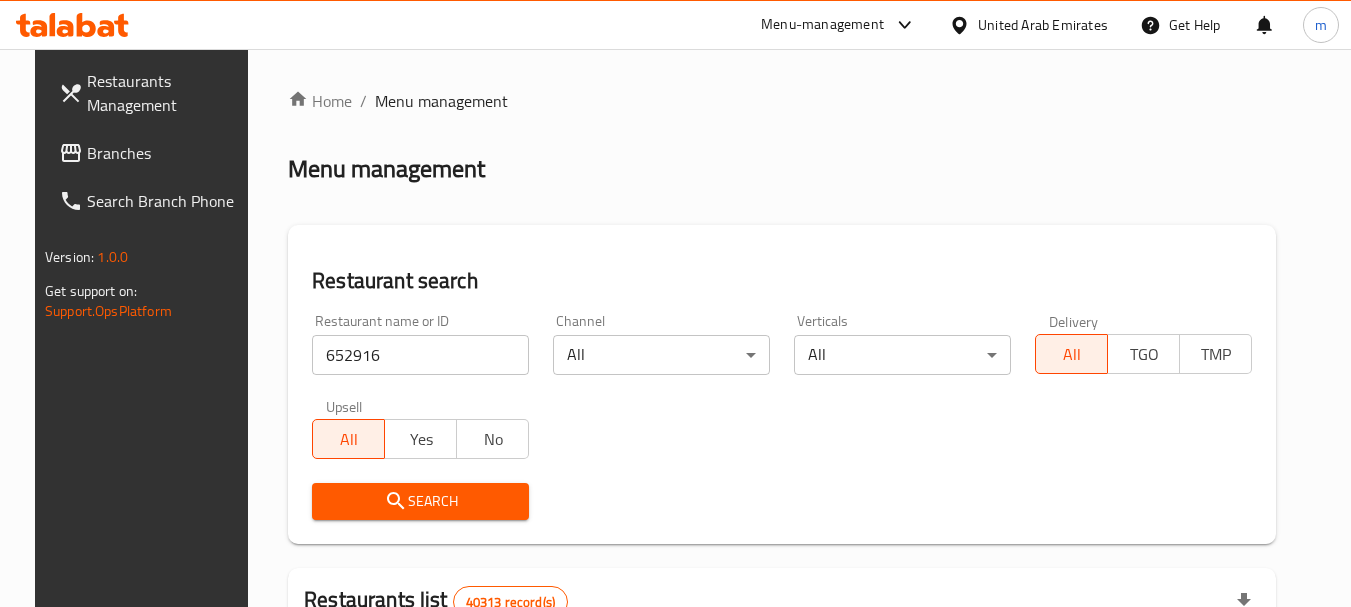 click on "Search" at bounding box center (420, 501) 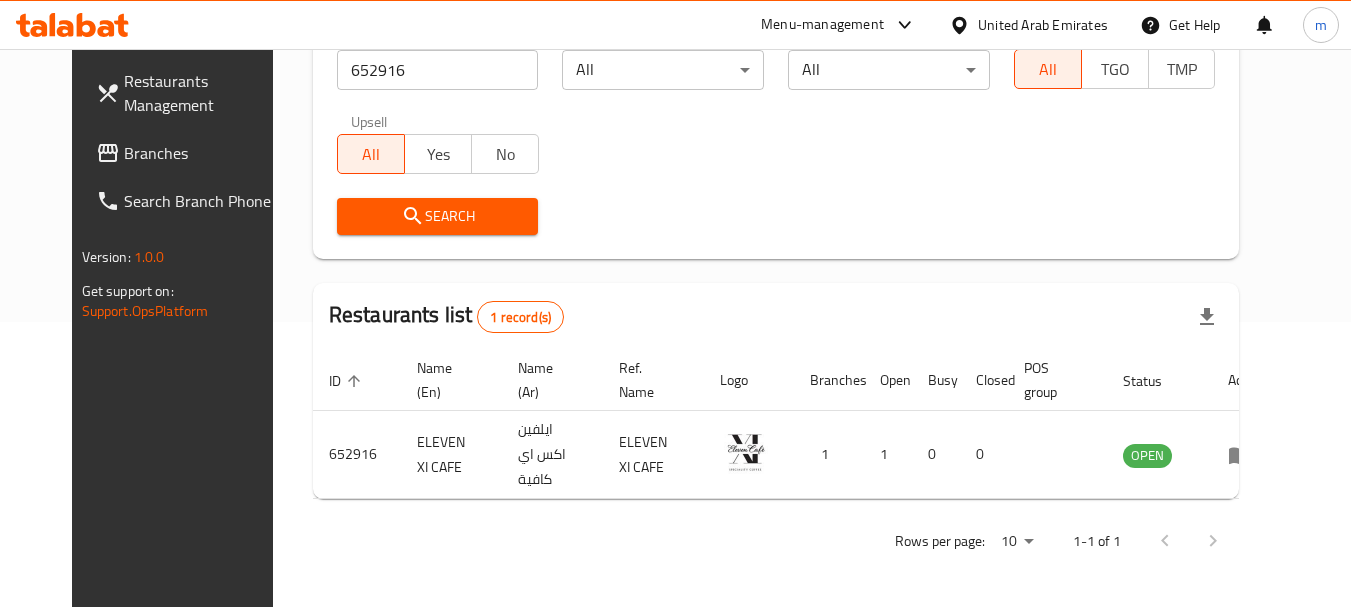 scroll, scrollTop: 268, scrollLeft: 0, axis: vertical 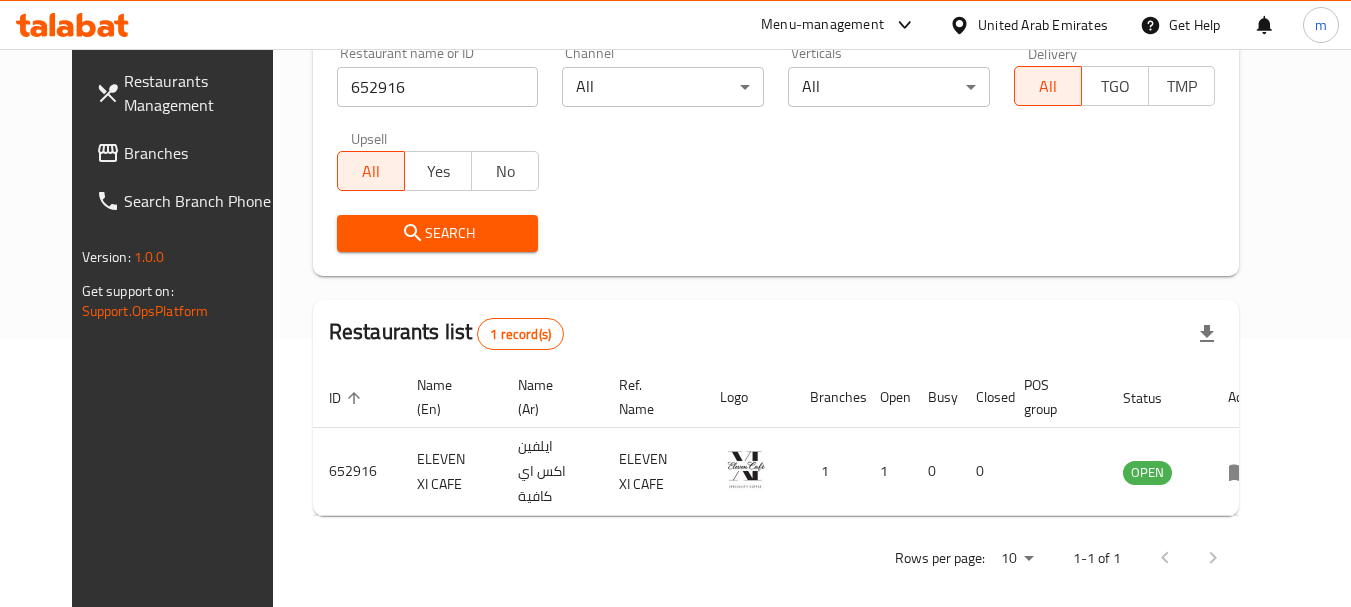 click 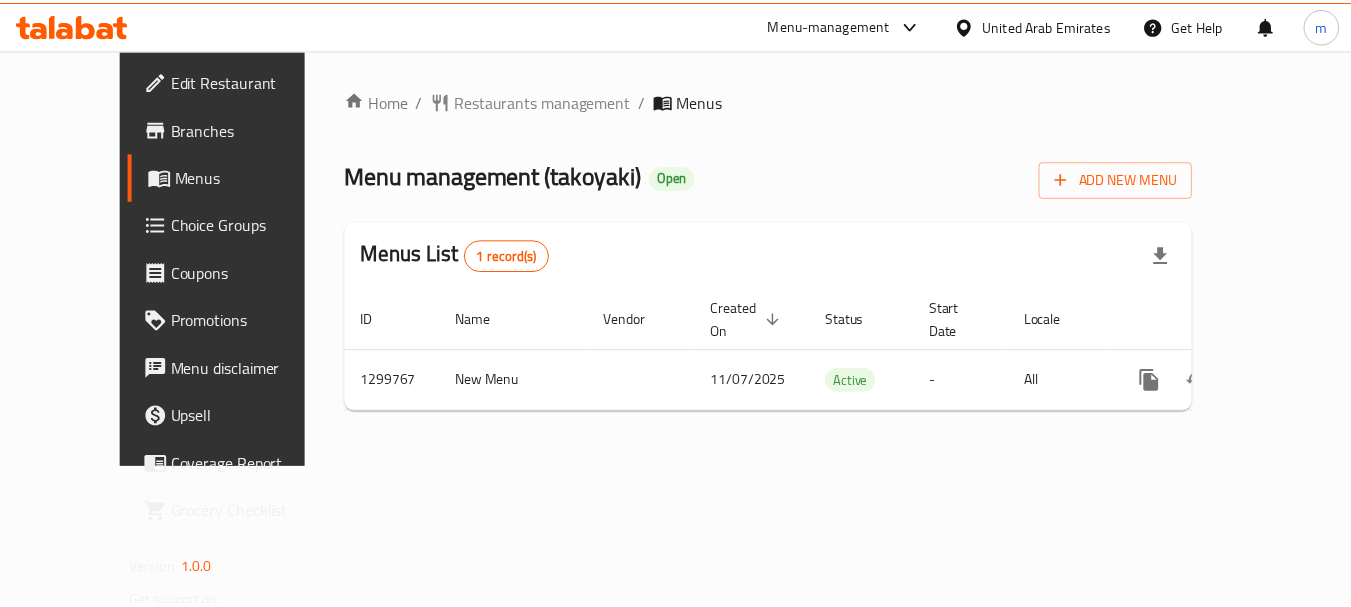scroll, scrollTop: 0, scrollLeft: 0, axis: both 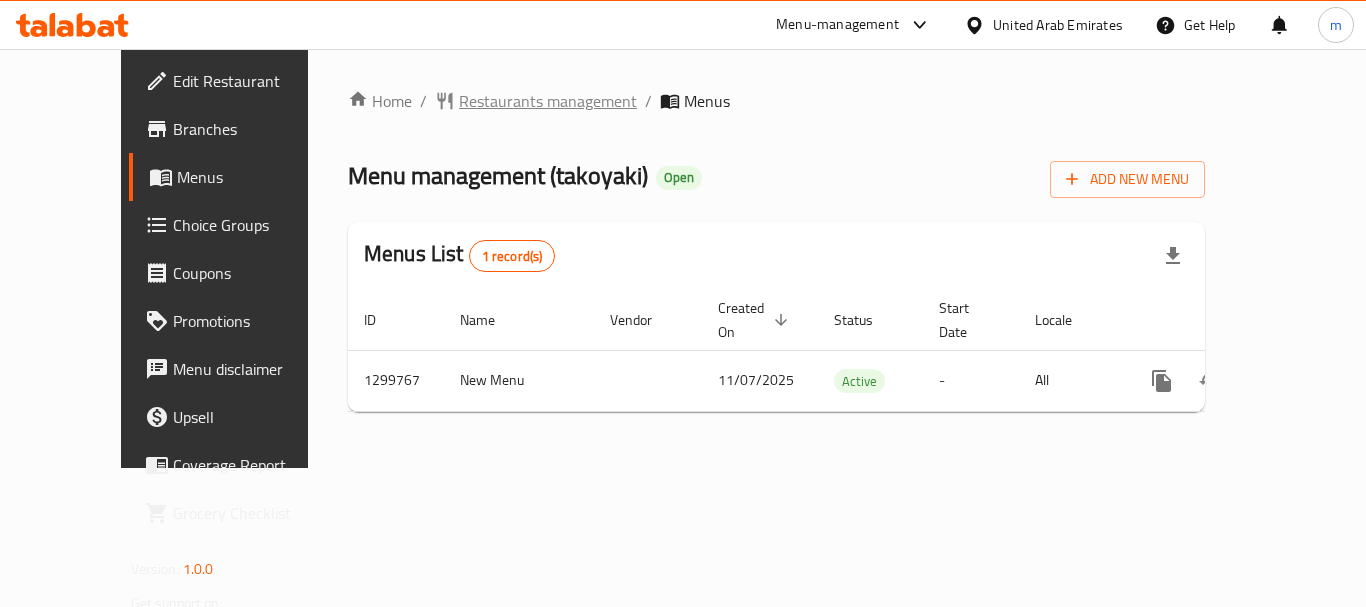 click on "Restaurants management" at bounding box center [548, 101] 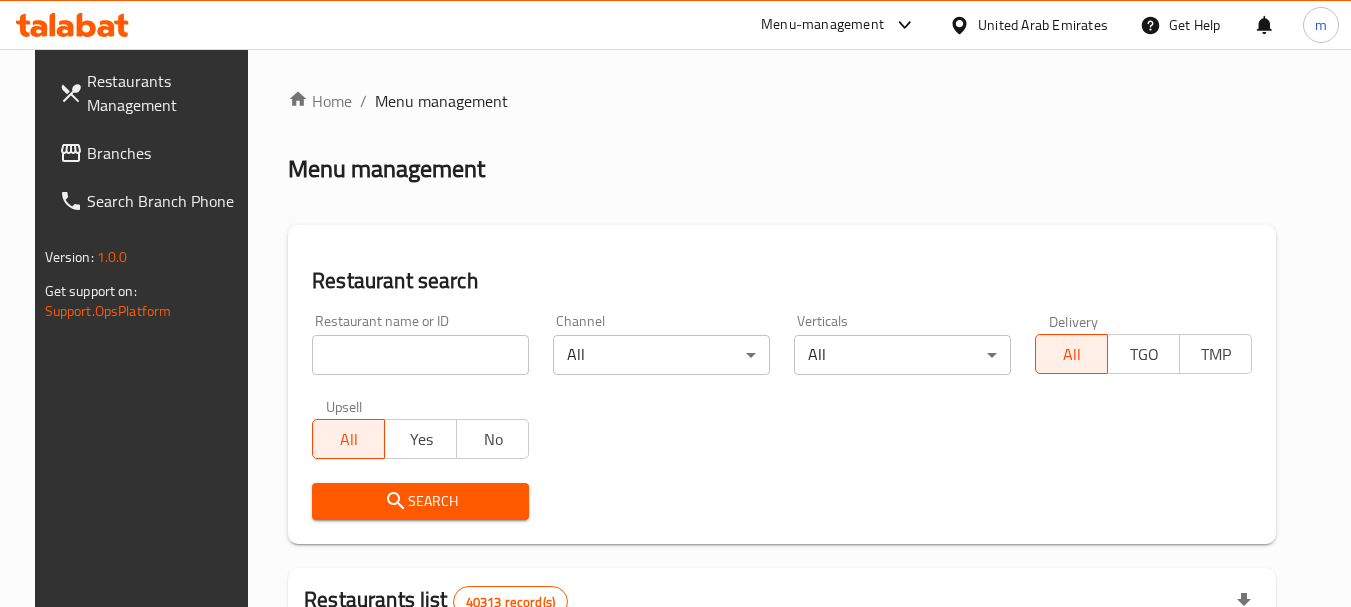 click at bounding box center (675, 303) 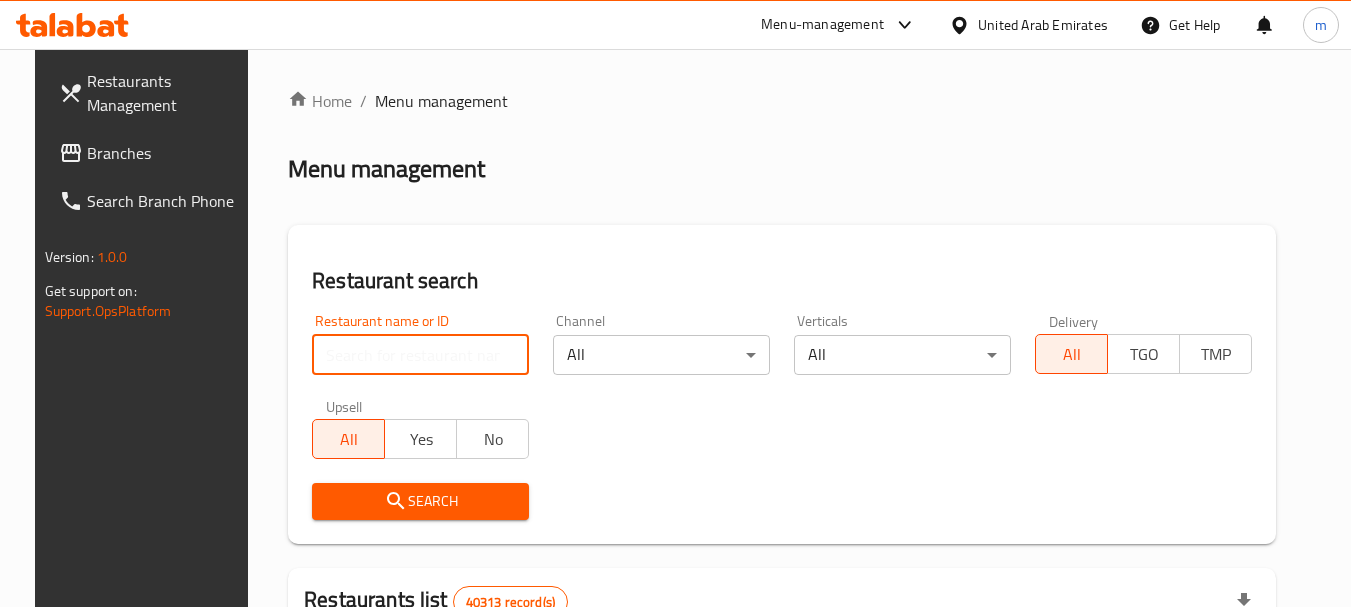 paste on "701504" 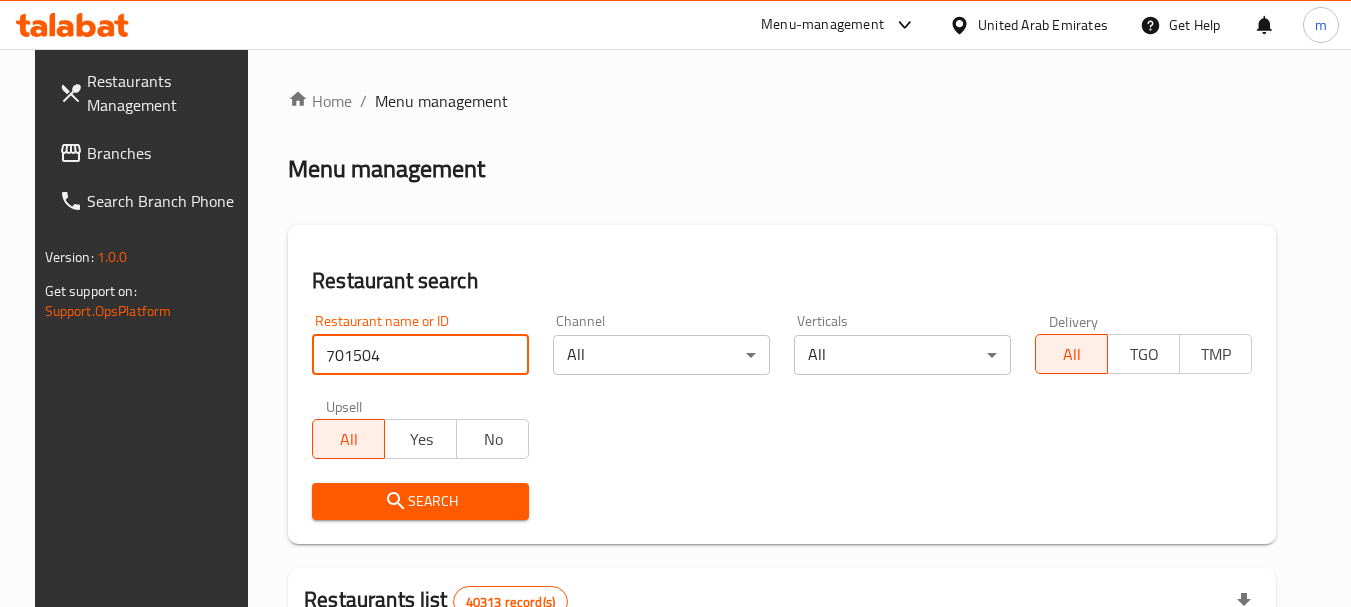type on "701504" 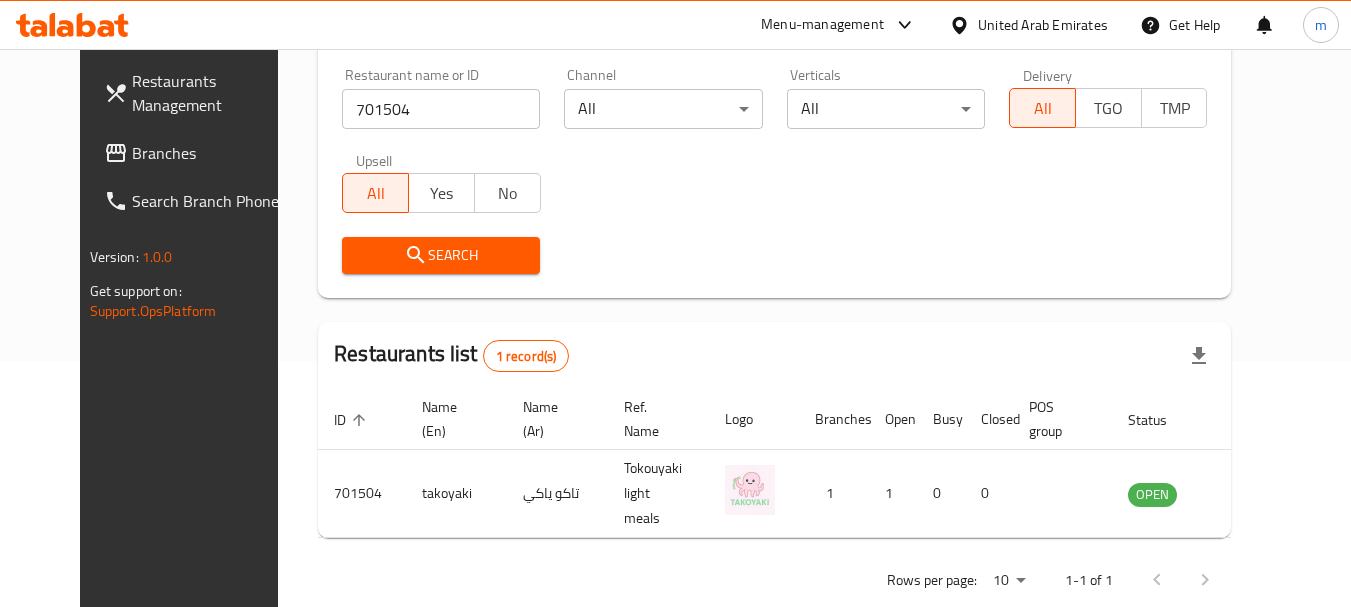 scroll, scrollTop: 268, scrollLeft: 0, axis: vertical 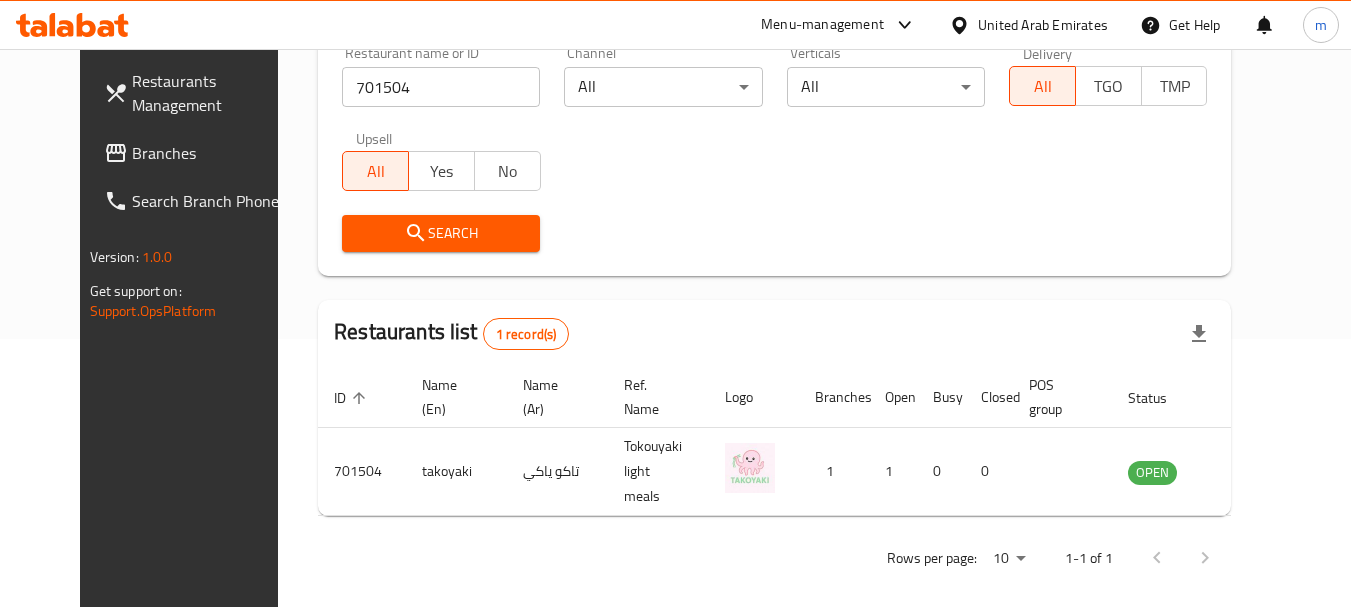 click on "United Arab Emirates" at bounding box center [1043, 25] 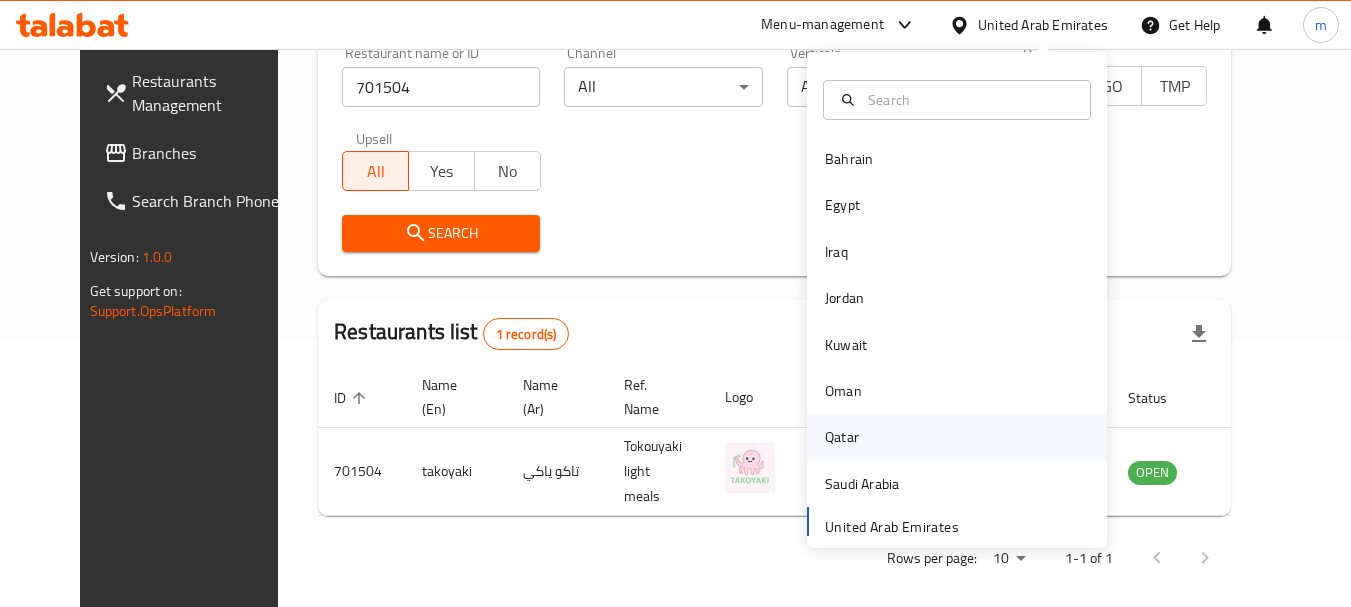 click on "Qatar" at bounding box center [842, 437] 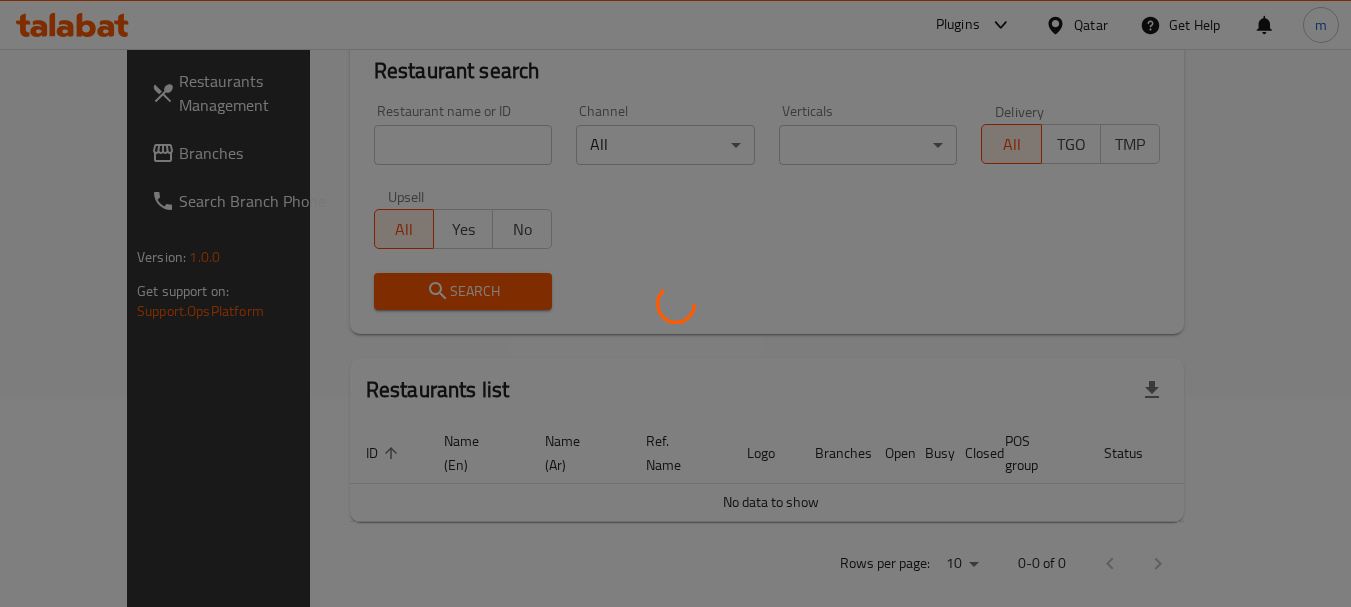 click at bounding box center [675, 303] 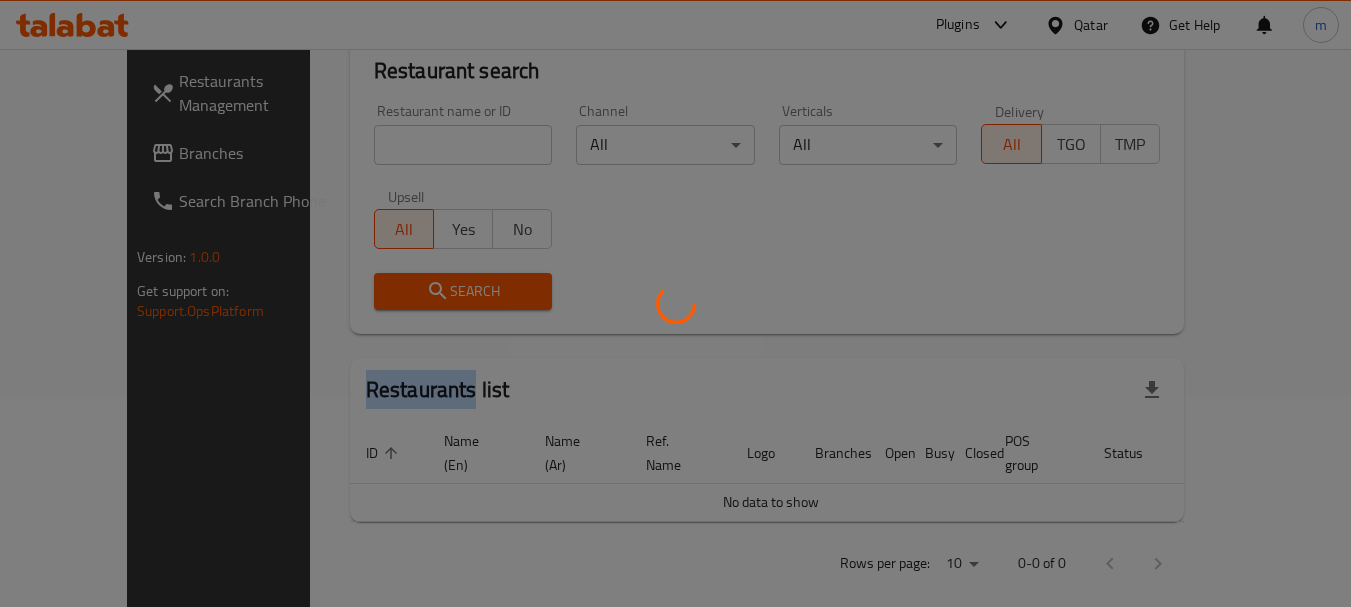 click at bounding box center [675, 303] 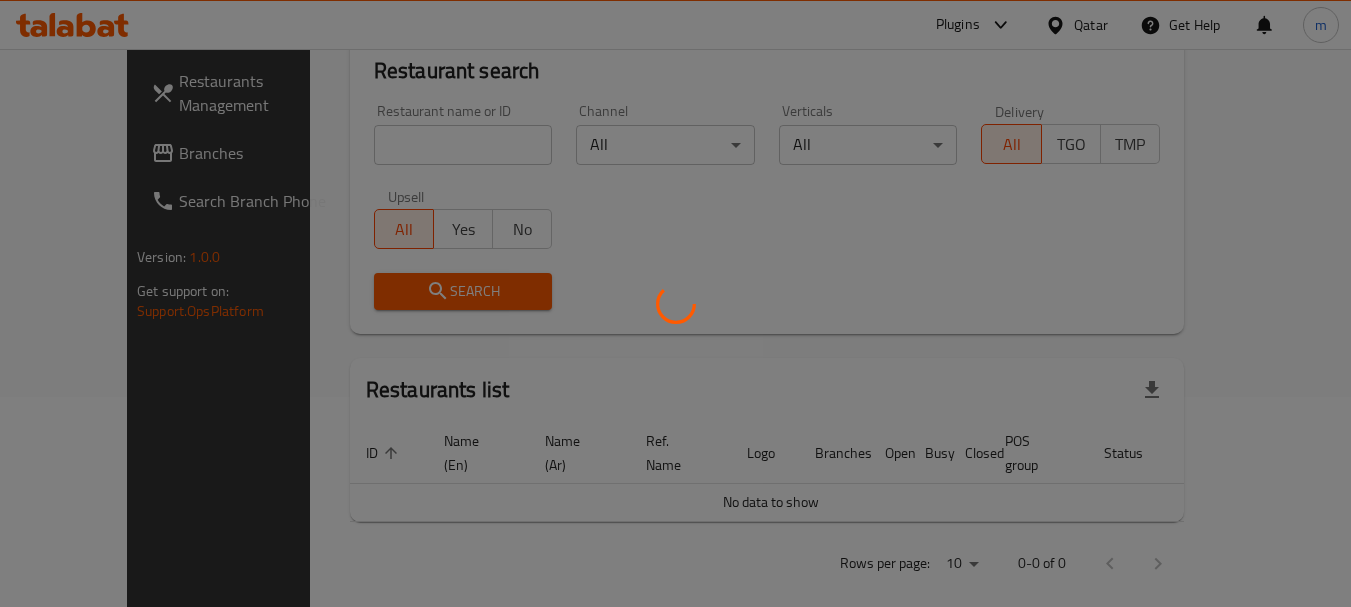 click at bounding box center [675, 303] 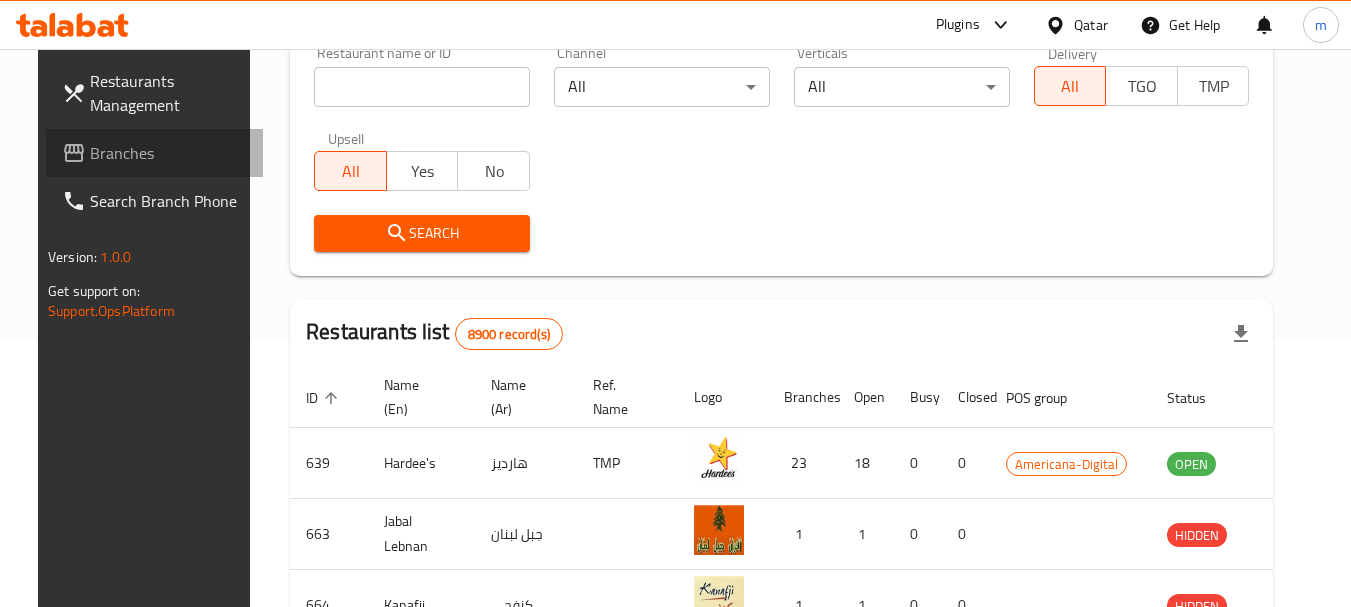 click on "Branches" at bounding box center [169, 153] 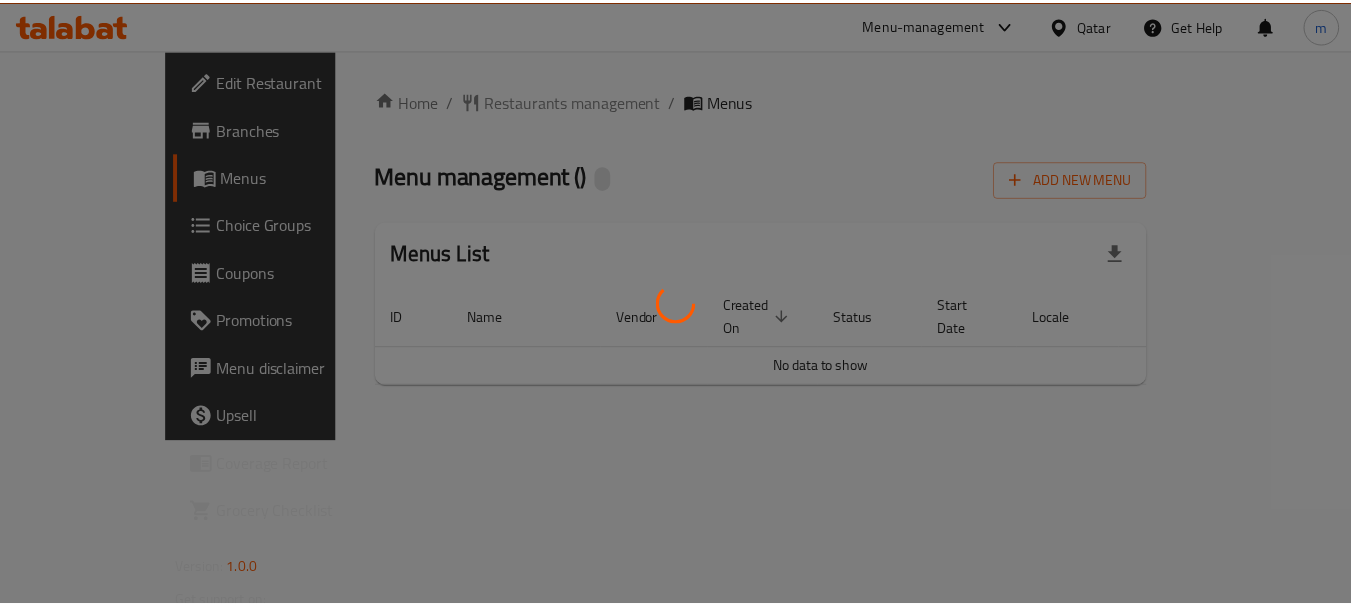 scroll, scrollTop: 0, scrollLeft: 0, axis: both 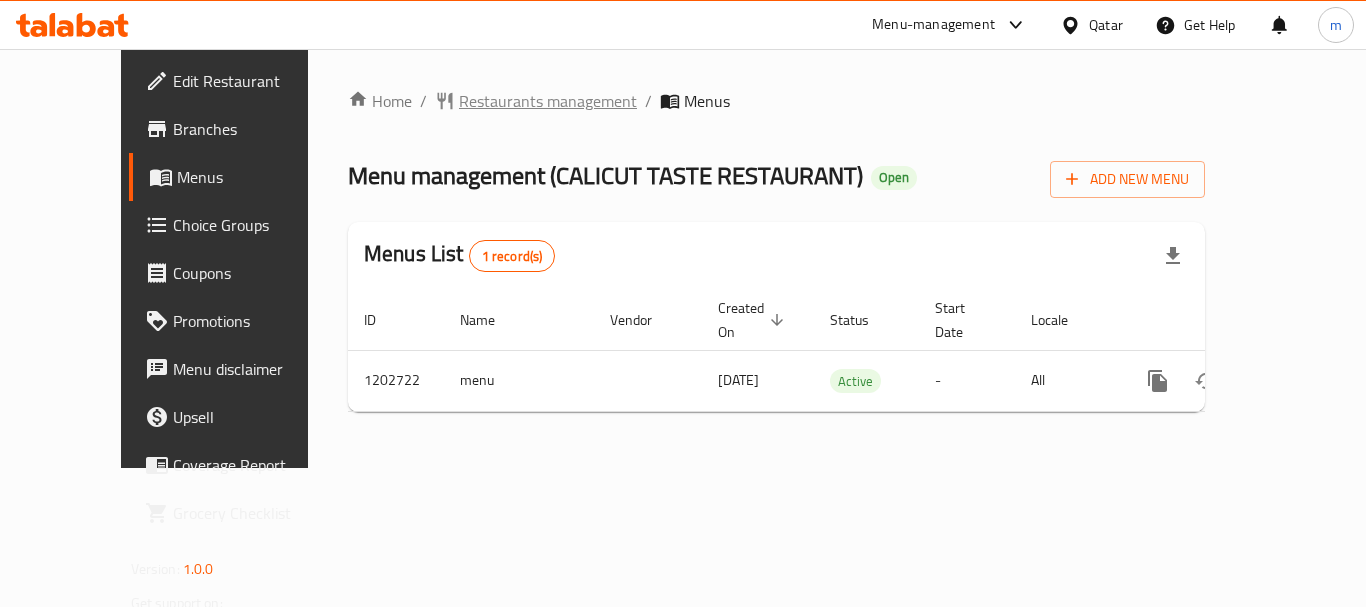 click on "Restaurants management" at bounding box center [548, 101] 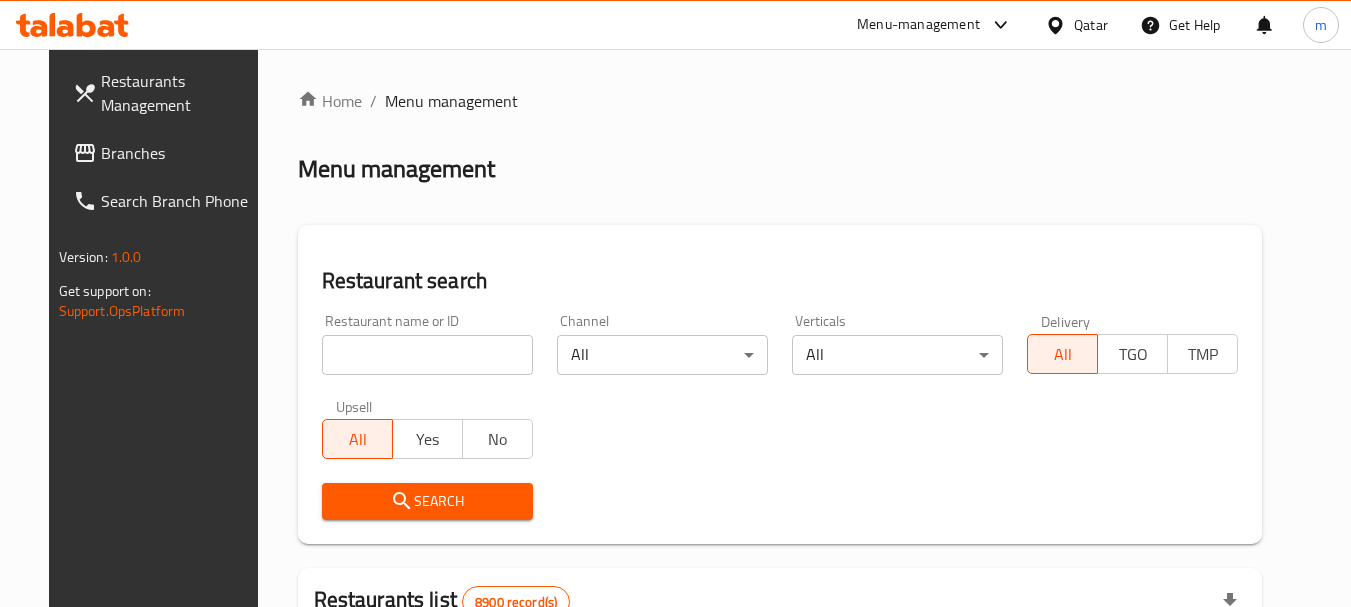 click at bounding box center (427, 355) 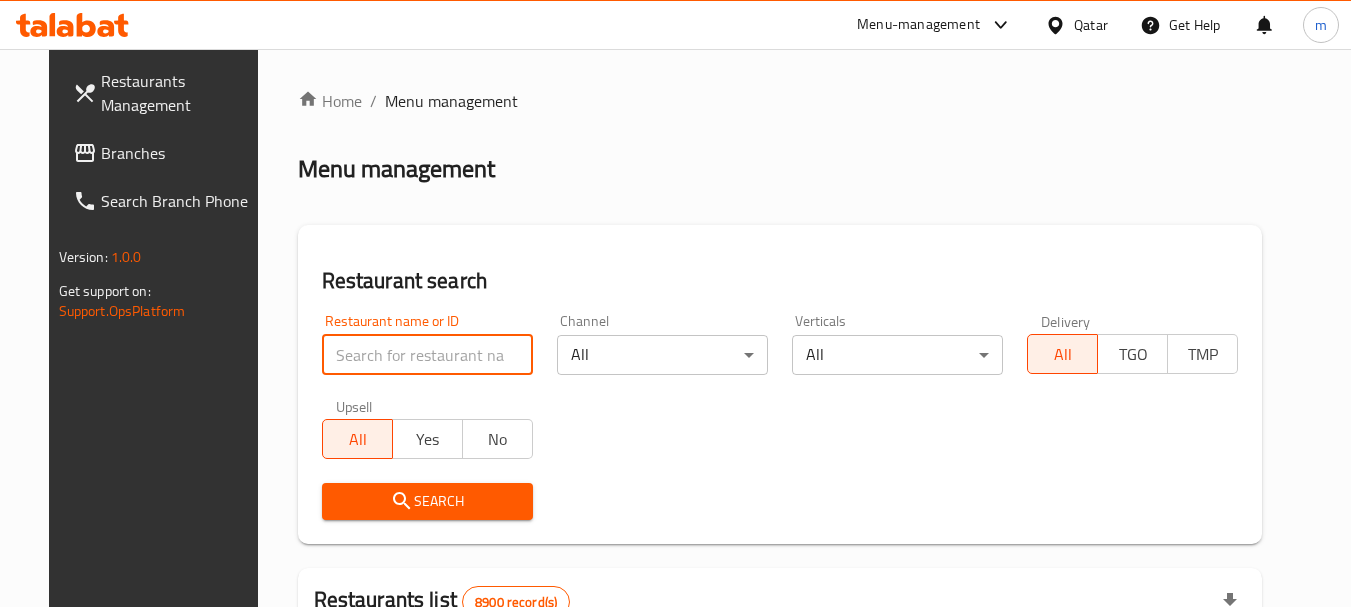 click at bounding box center (427, 355) 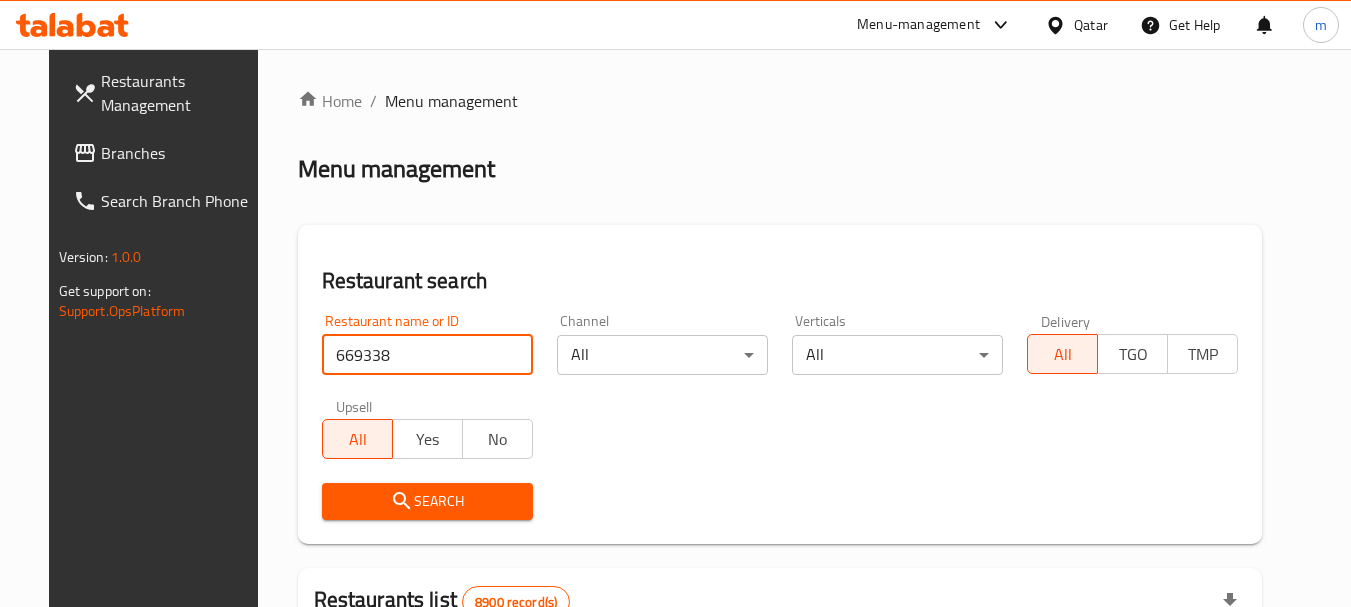 type on "669338" 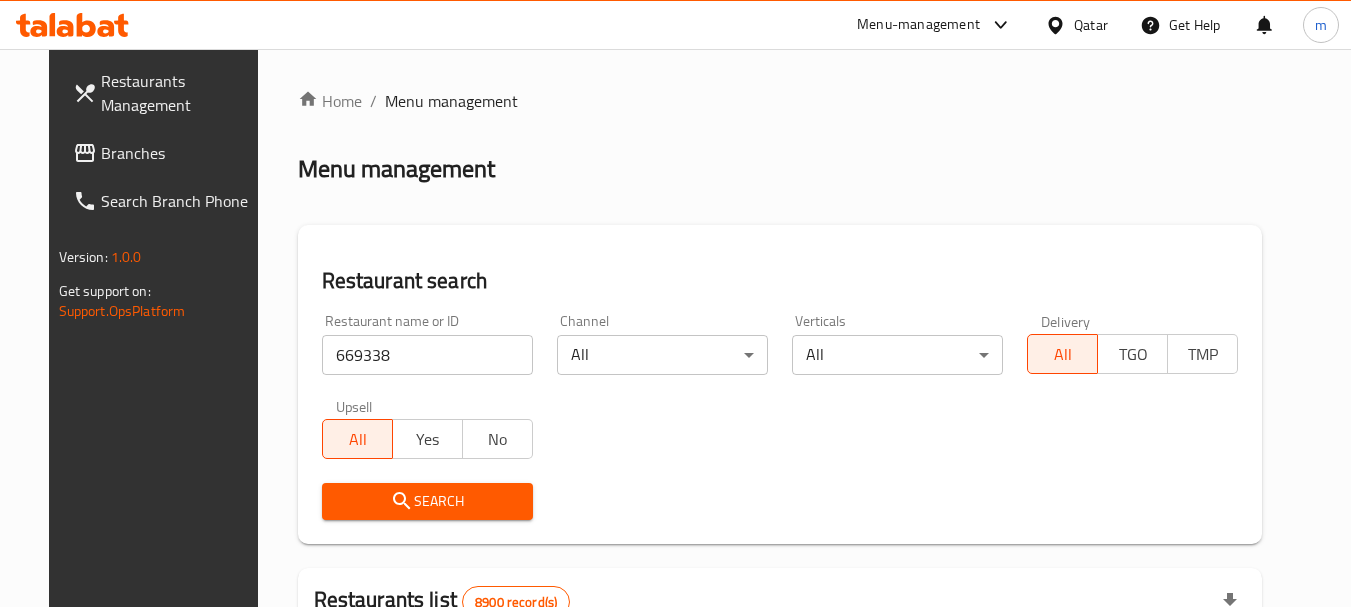 click on "Search" at bounding box center [427, 501] 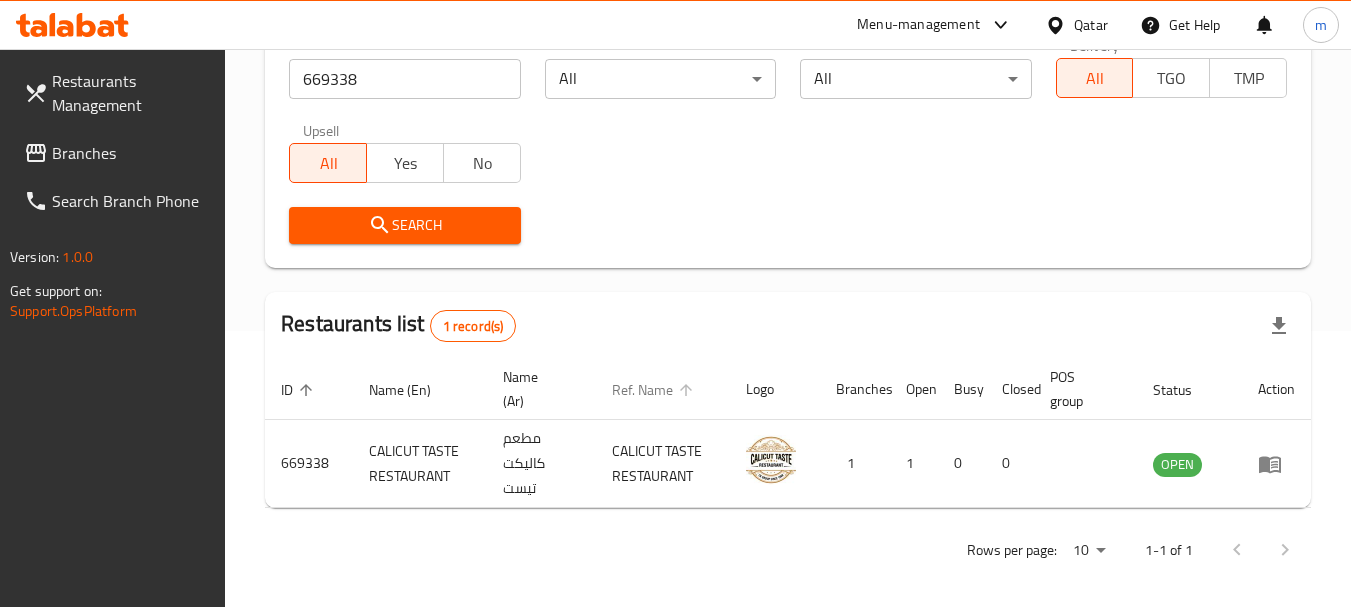 scroll, scrollTop: 285, scrollLeft: 0, axis: vertical 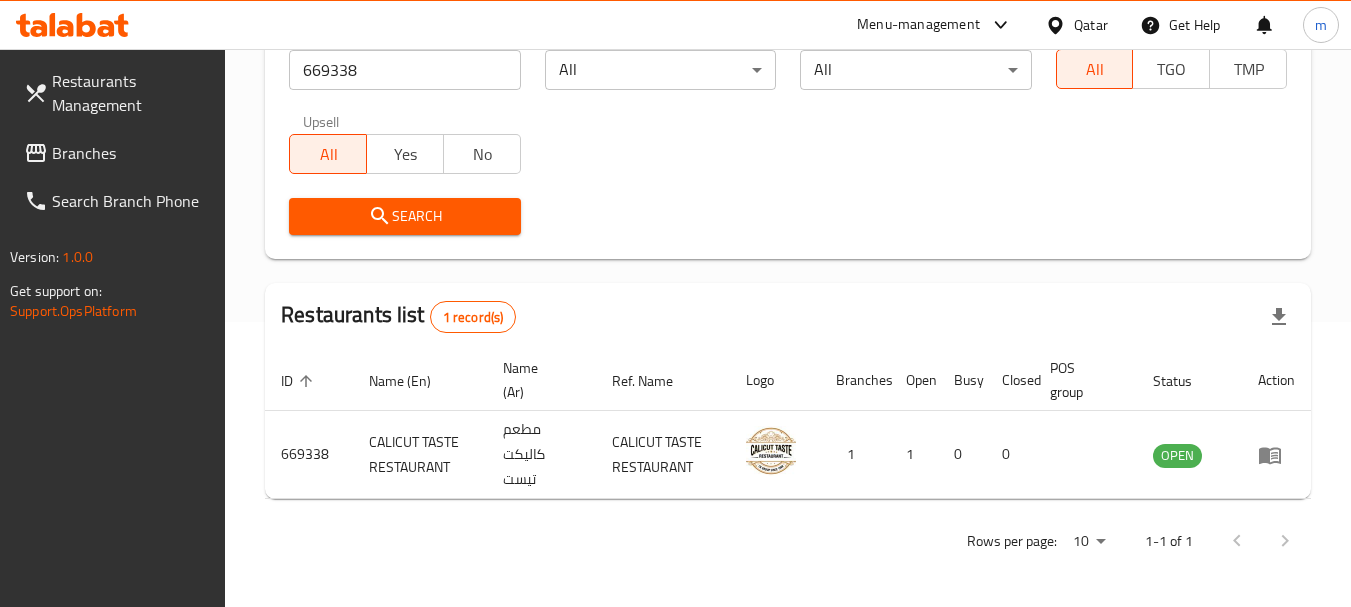 drag, startPoint x: 1082, startPoint y: 29, endPoint x: 1155, endPoint y: 184, distance: 171.3301 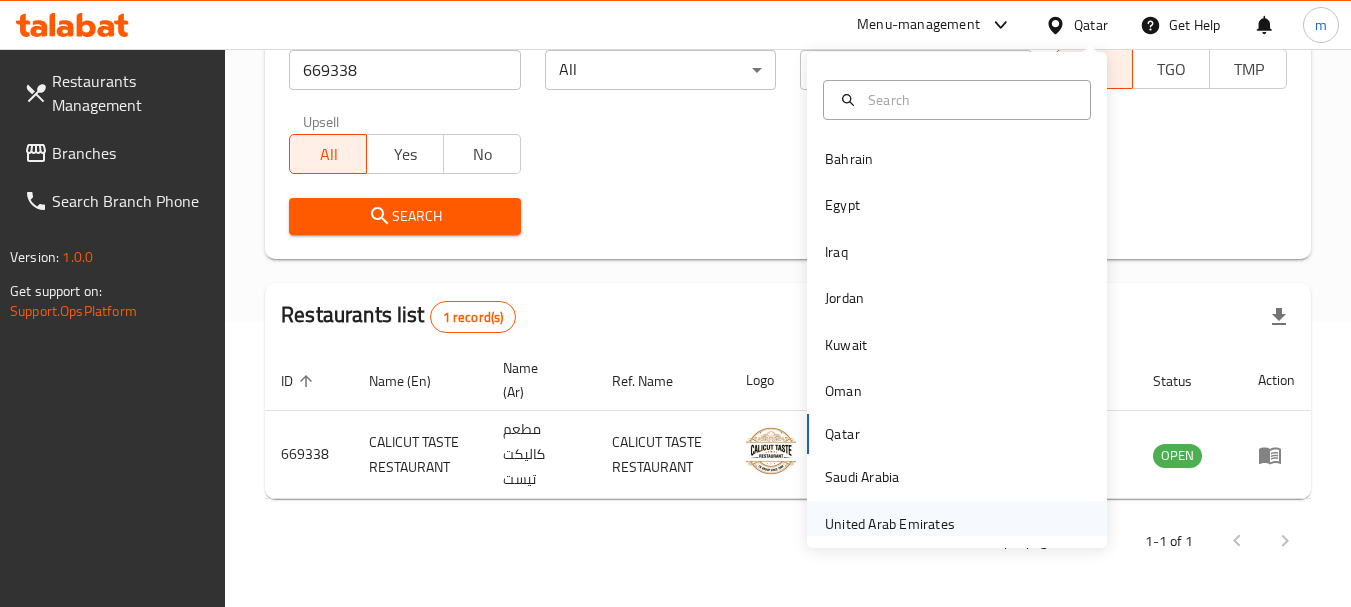 click on "United Arab Emirates" at bounding box center [890, 524] 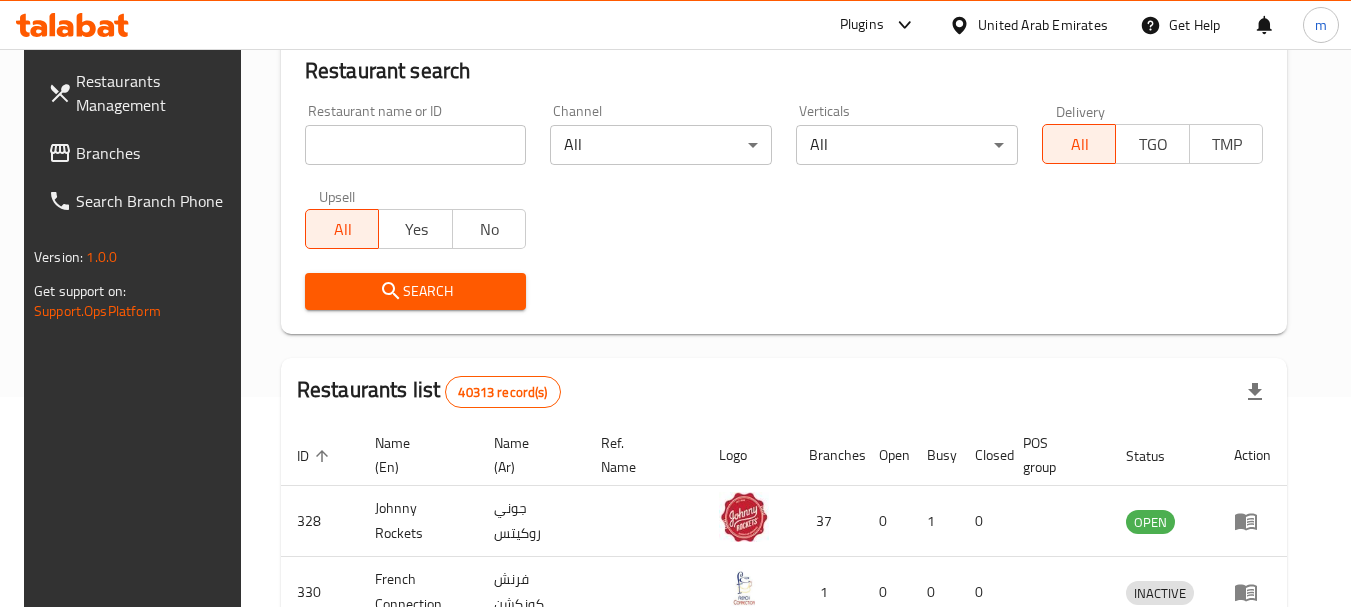 scroll, scrollTop: 285, scrollLeft: 0, axis: vertical 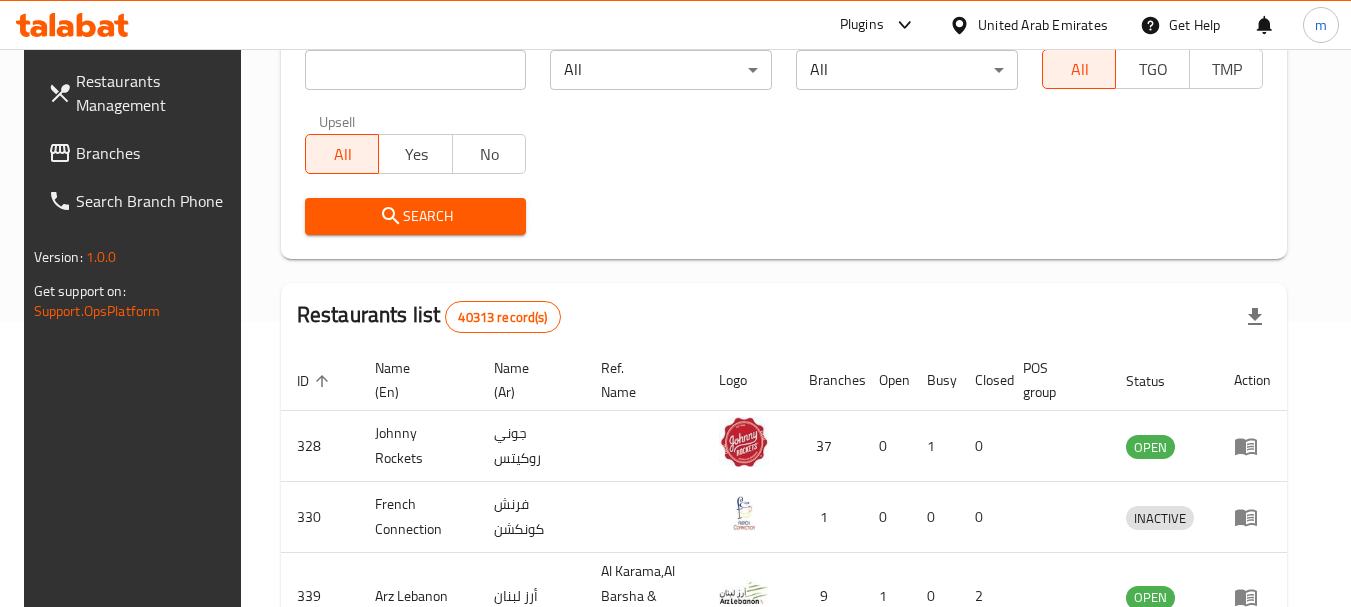 click on "Branches" at bounding box center (155, 153) 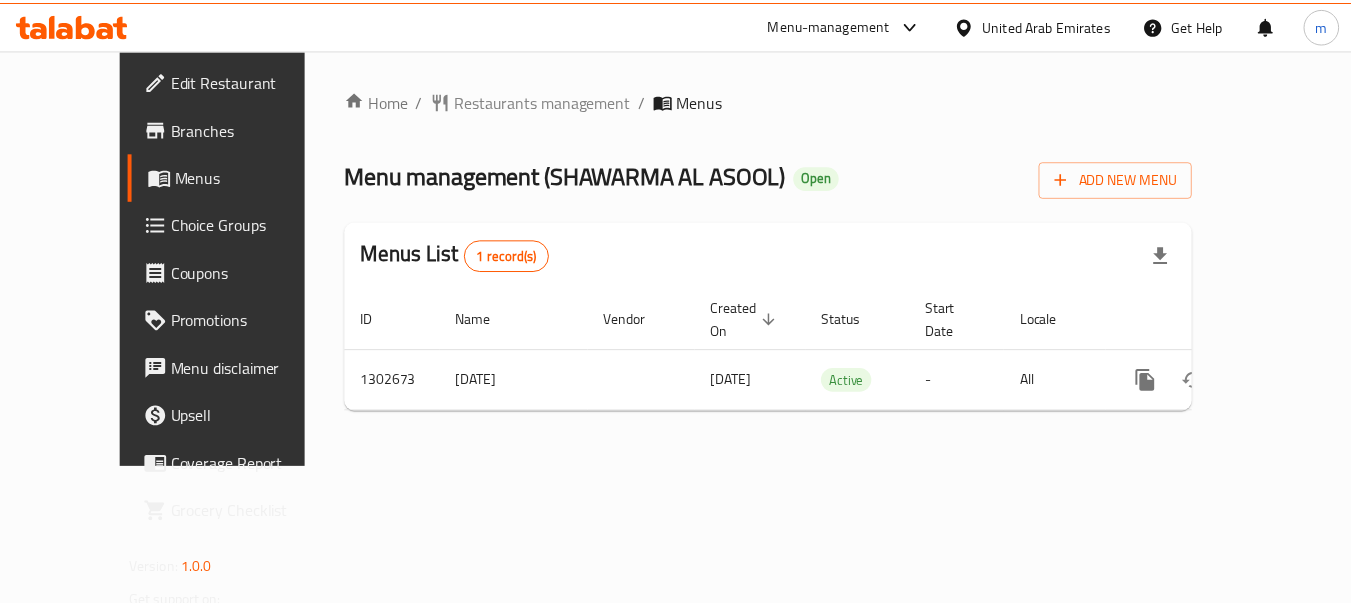 scroll, scrollTop: 0, scrollLeft: 0, axis: both 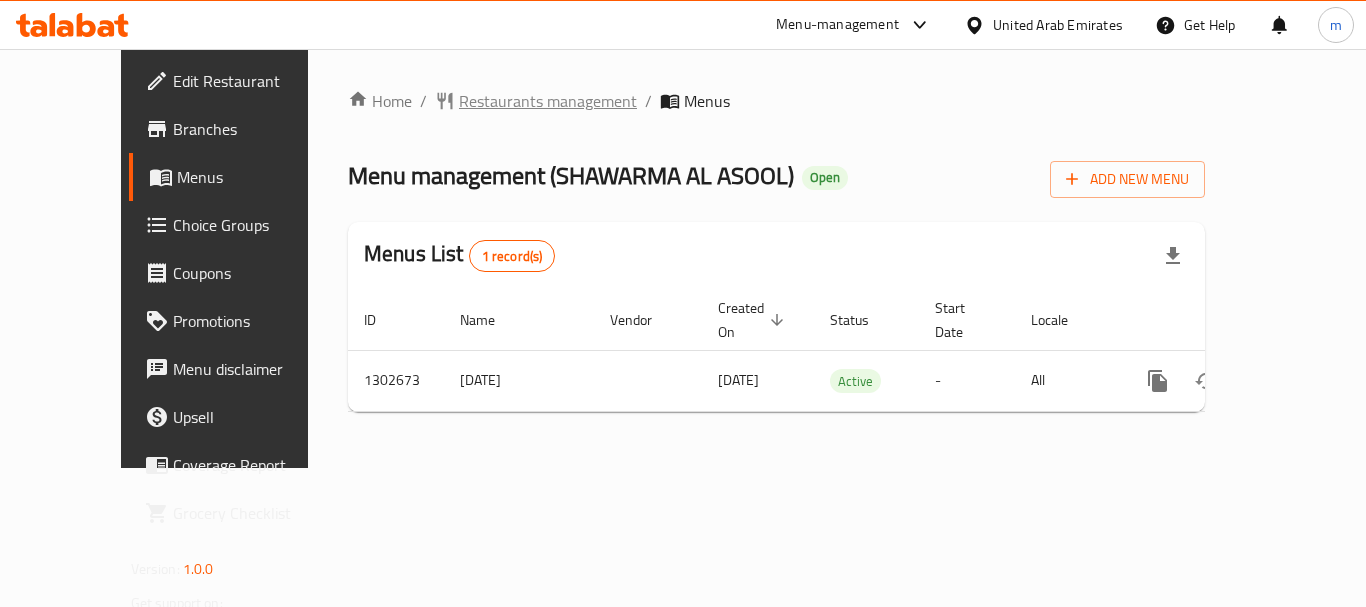 click on "Restaurants management" at bounding box center (548, 101) 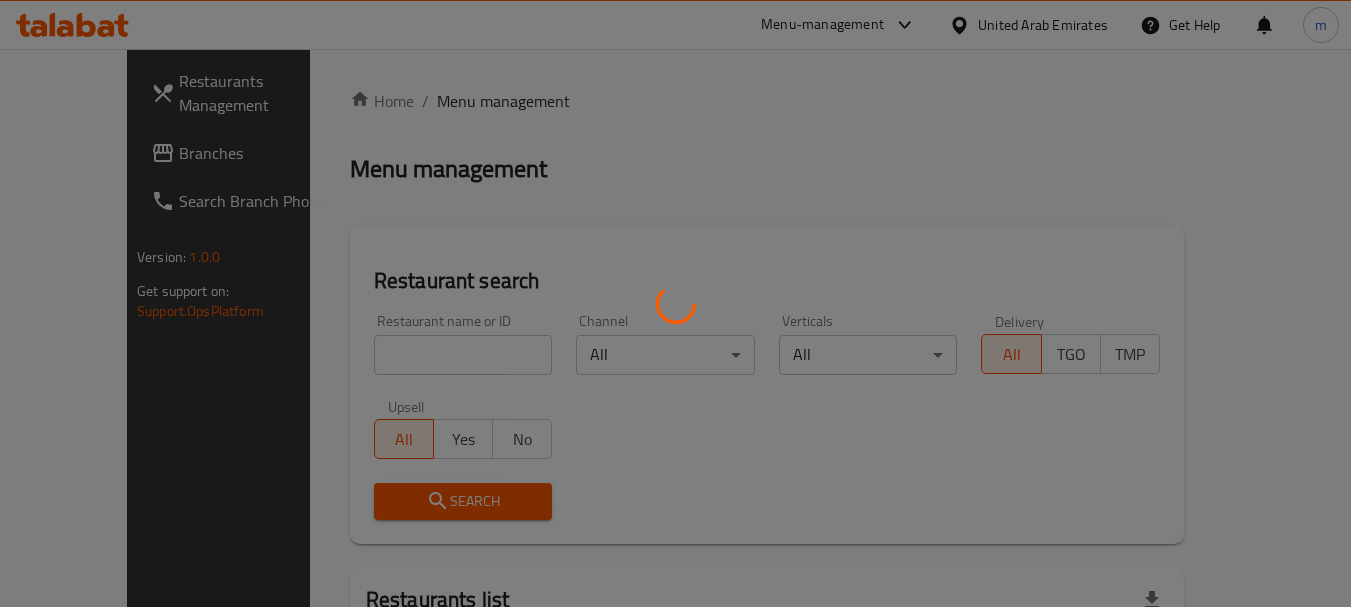 click at bounding box center [675, 303] 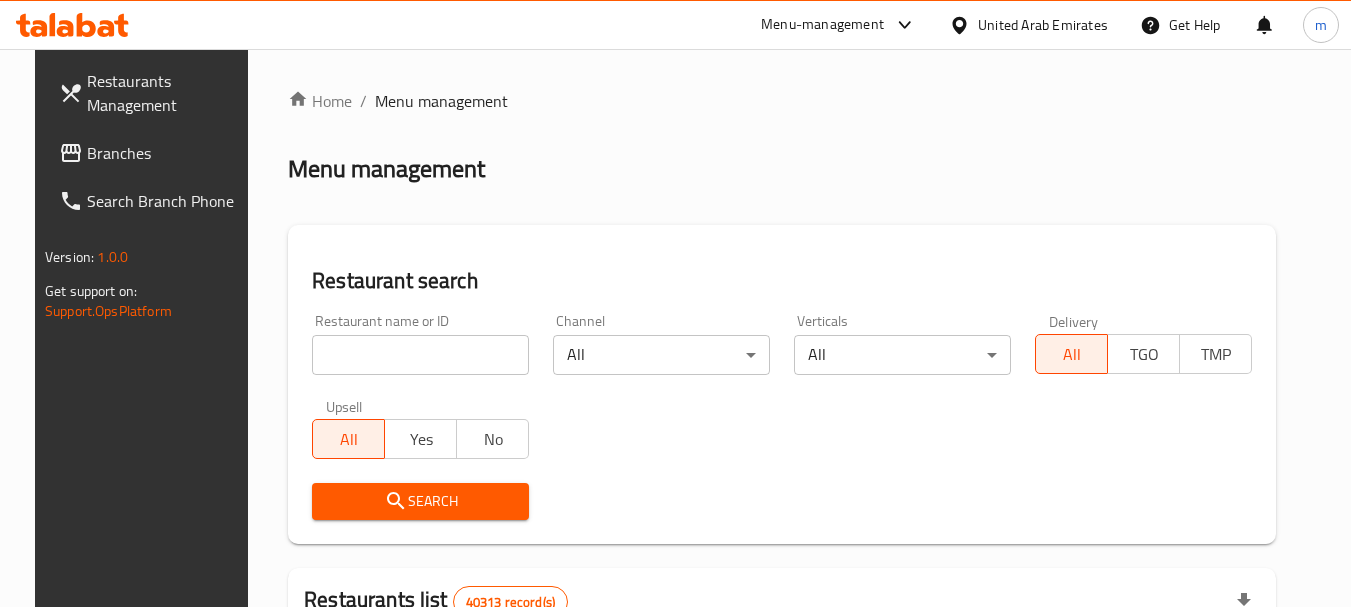 click at bounding box center (420, 355) 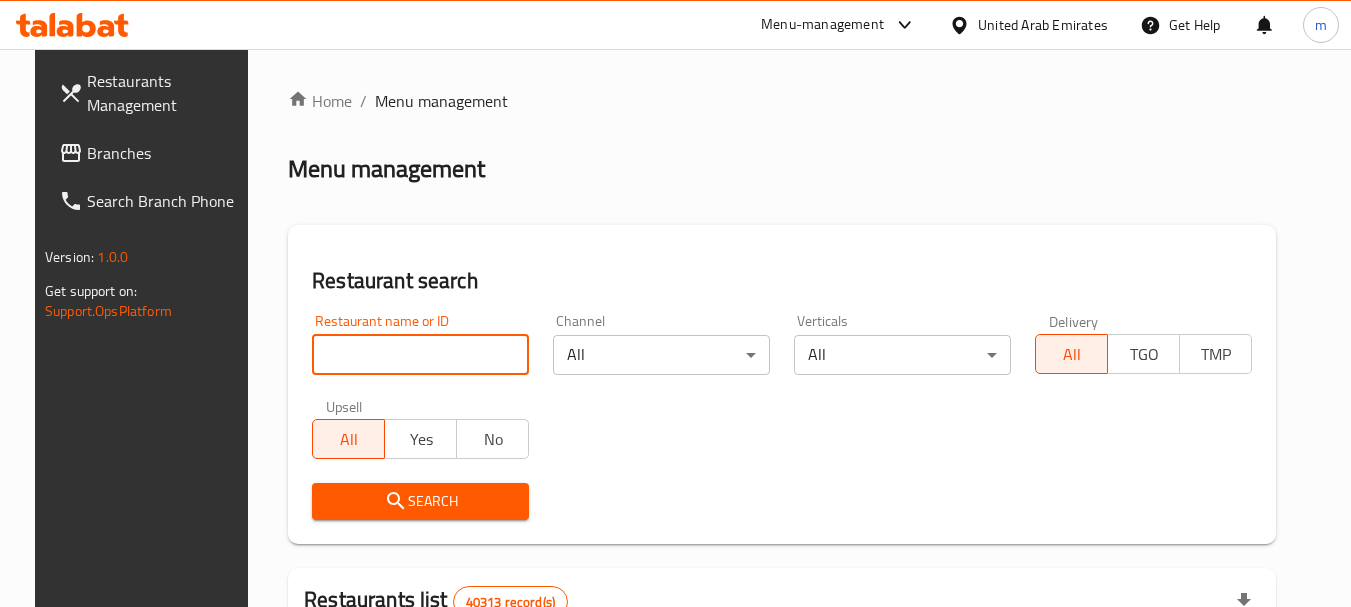 paste on "702497" 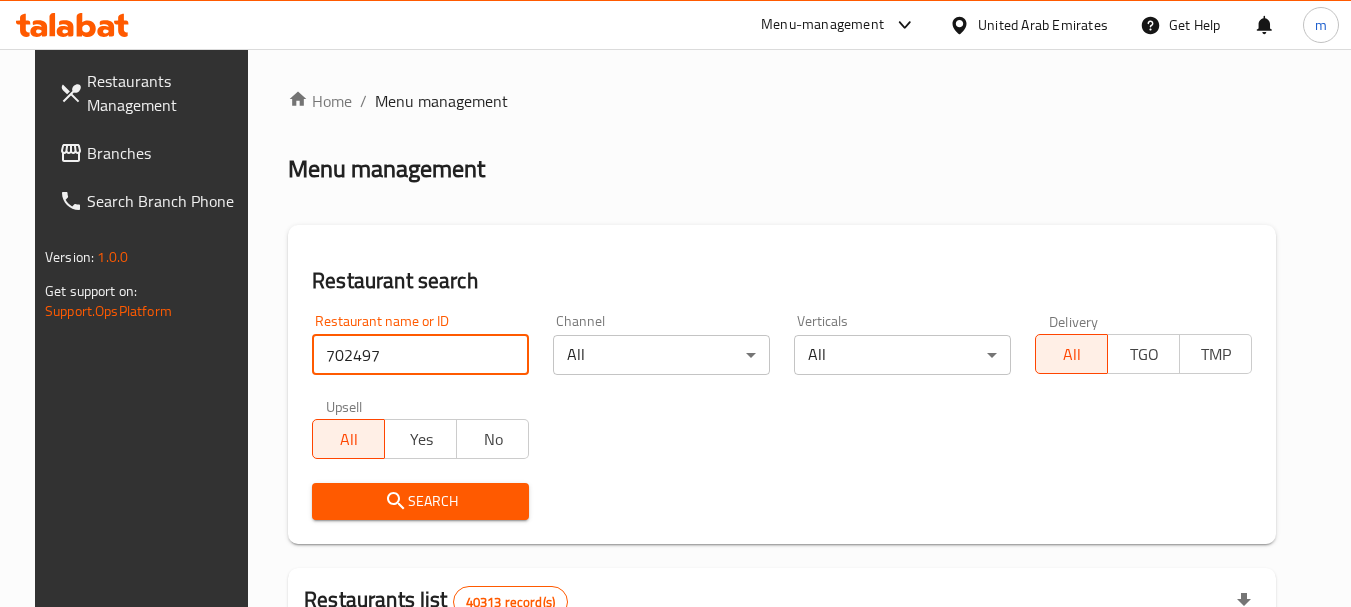 type on "702497" 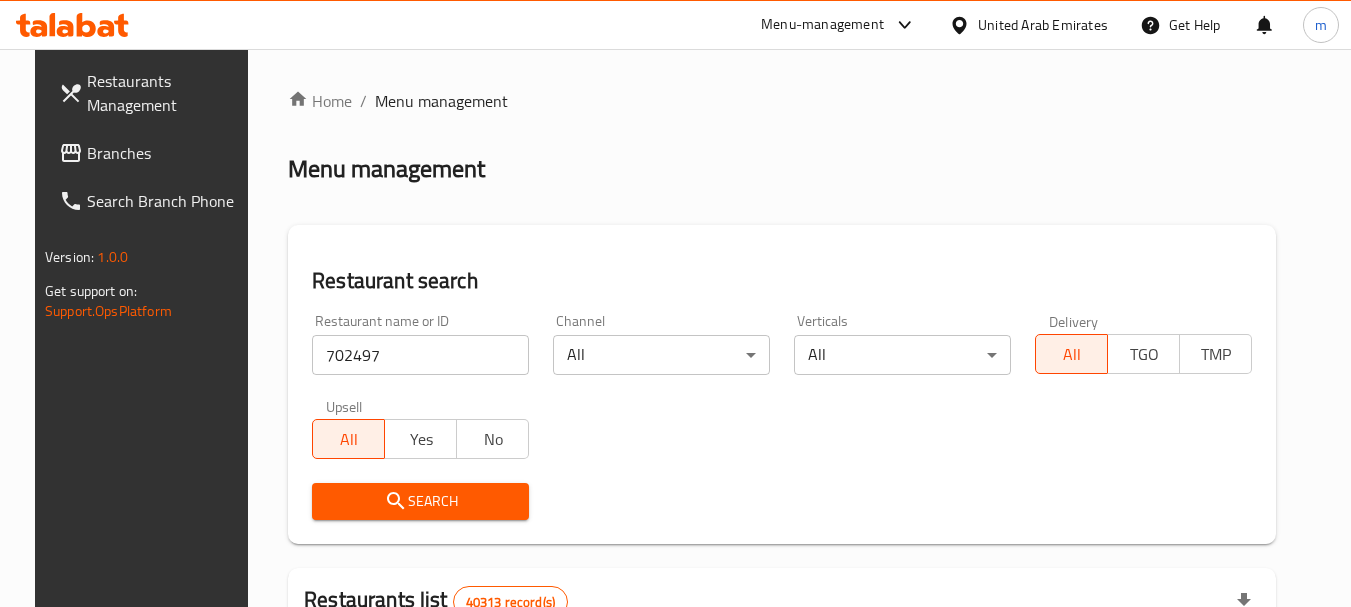 click on "Search" at bounding box center (420, 501) 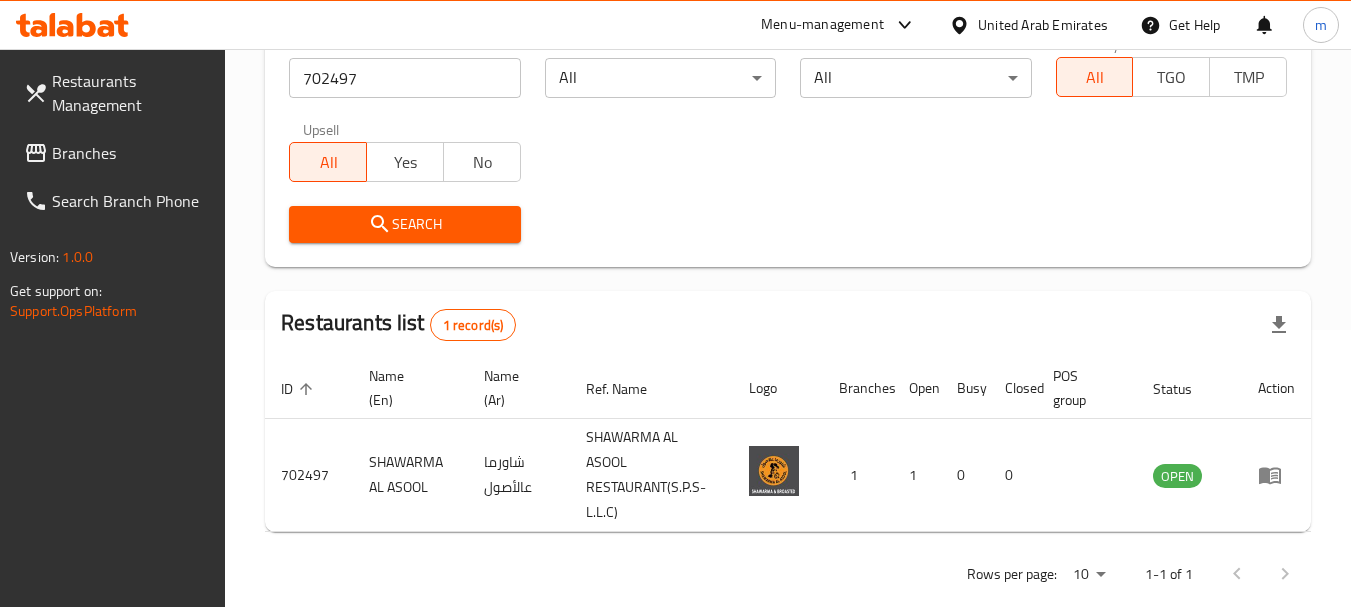 scroll, scrollTop: 300, scrollLeft: 0, axis: vertical 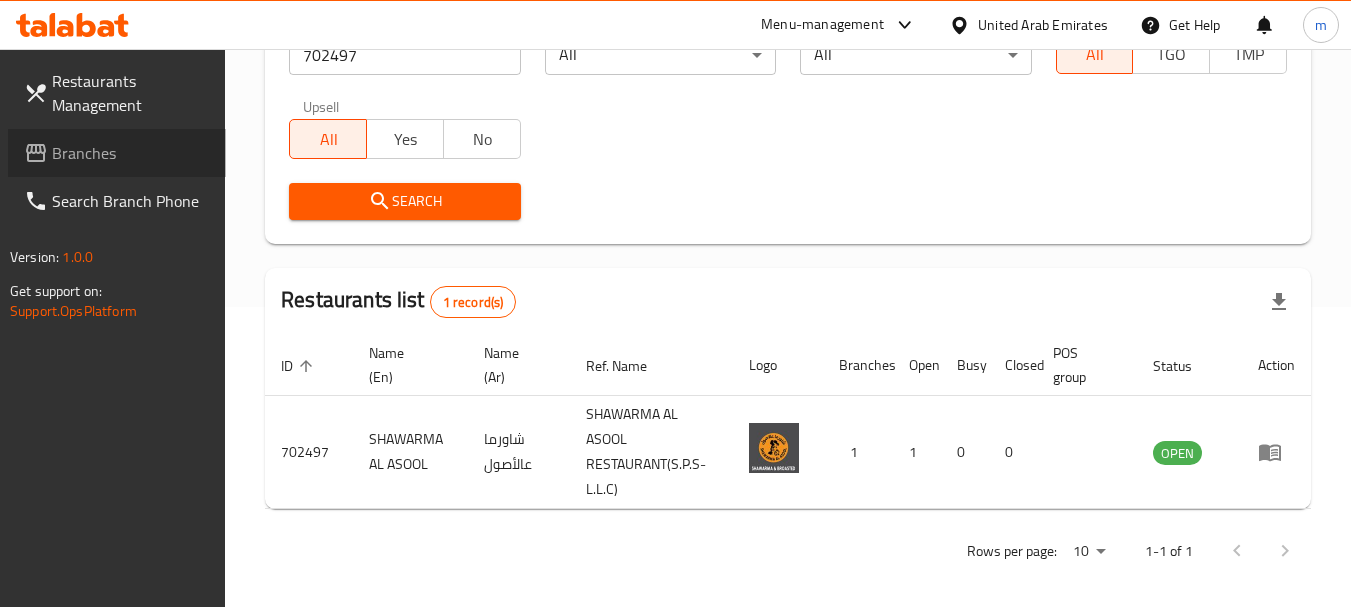 click on "Branches" at bounding box center [131, 153] 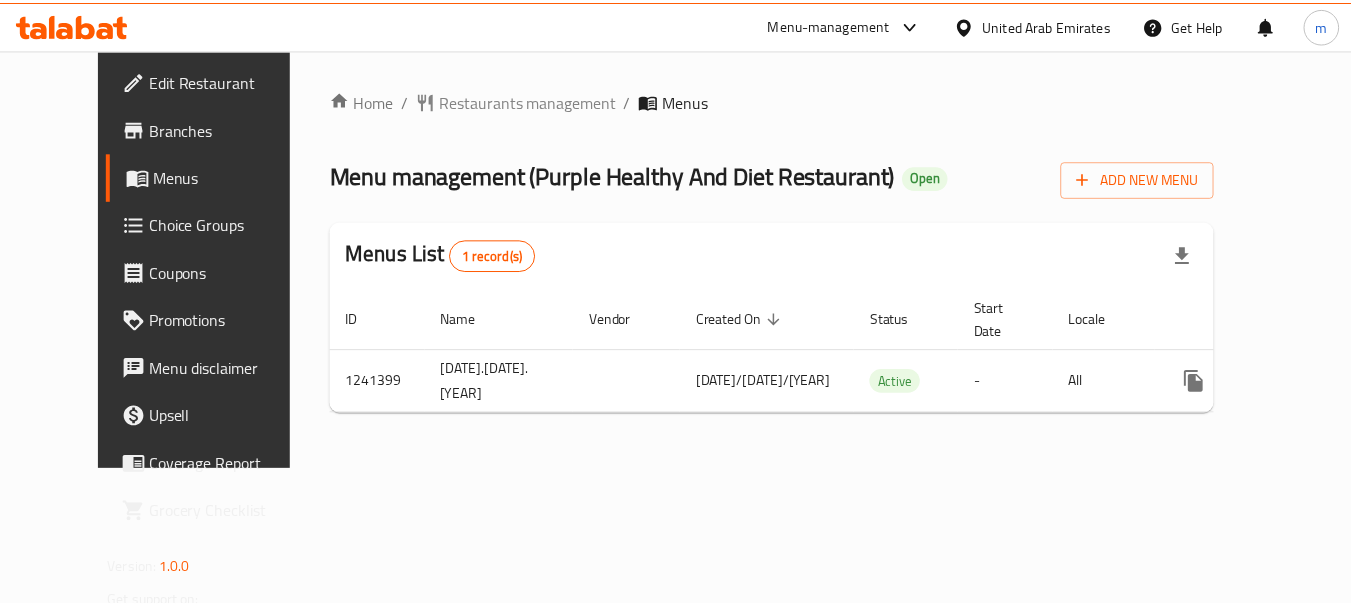 scroll, scrollTop: 0, scrollLeft: 0, axis: both 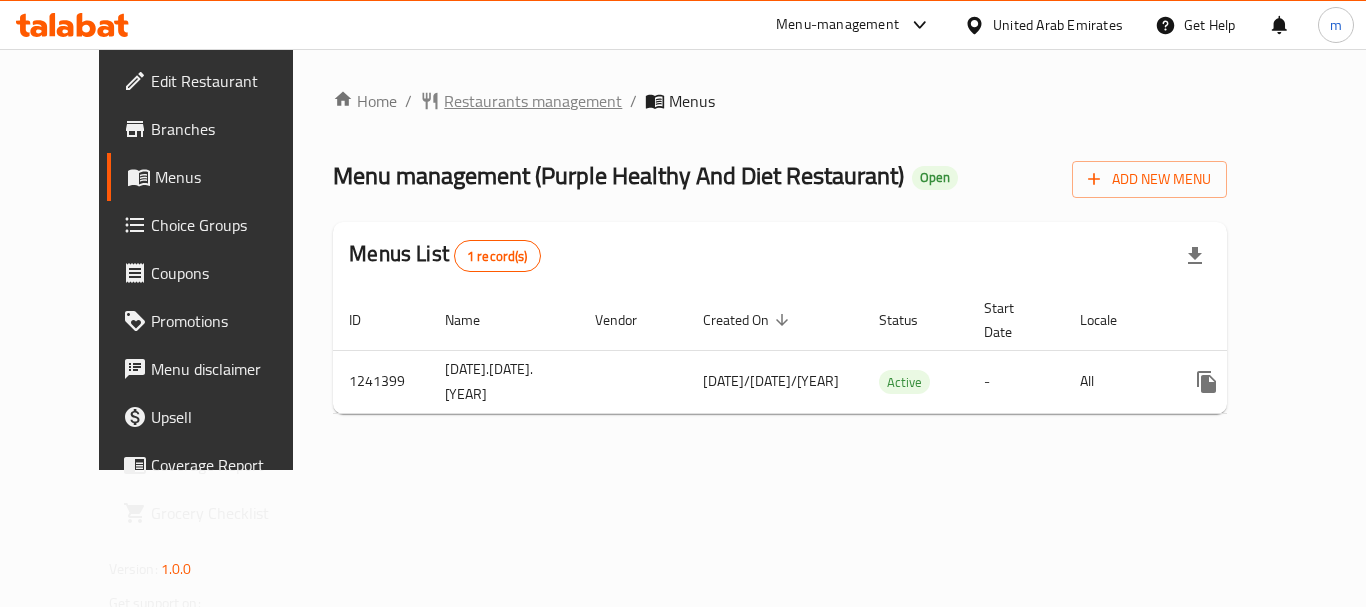 click on "Restaurants management" at bounding box center [533, 101] 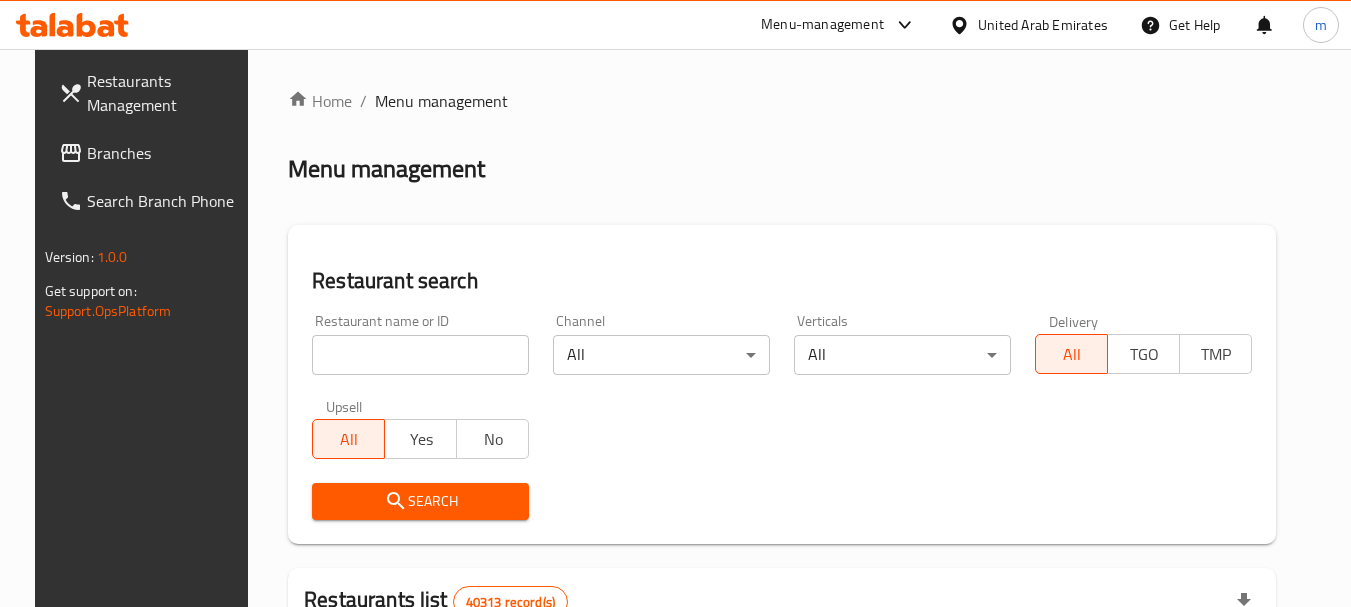 drag, startPoint x: 419, startPoint y: 353, endPoint x: 387, endPoint y: 356, distance: 32.140316 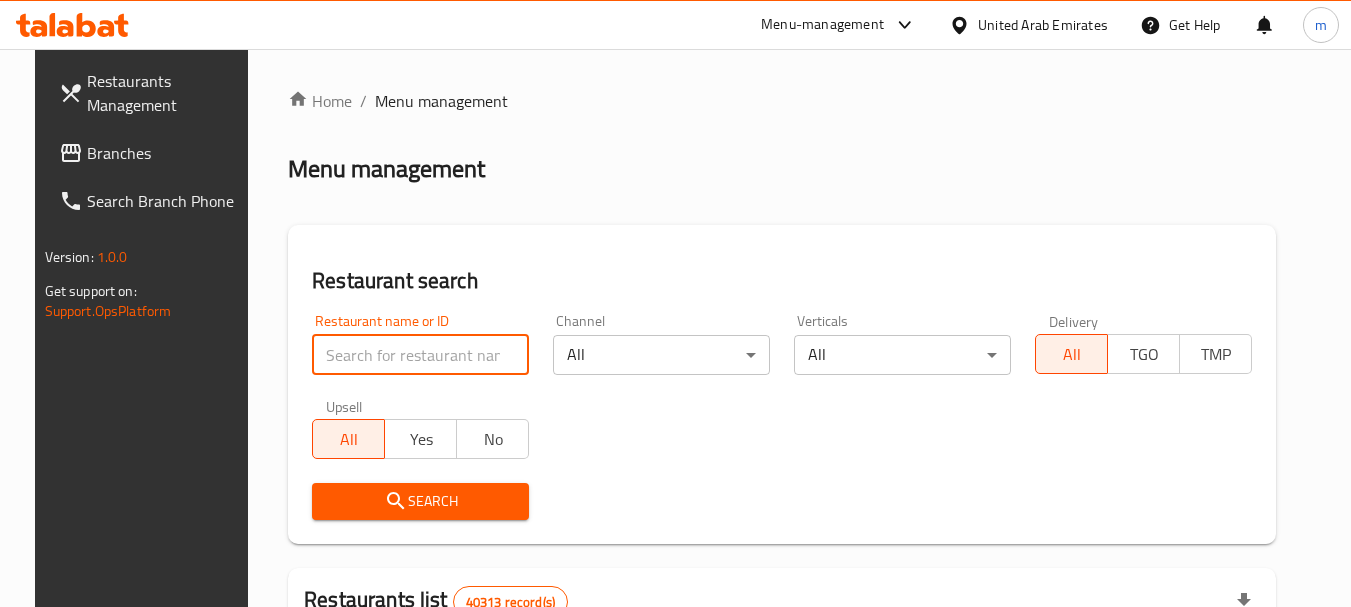 drag, startPoint x: 387, startPoint y: 356, endPoint x: 400, endPoint y: 343, distance: 18.384777 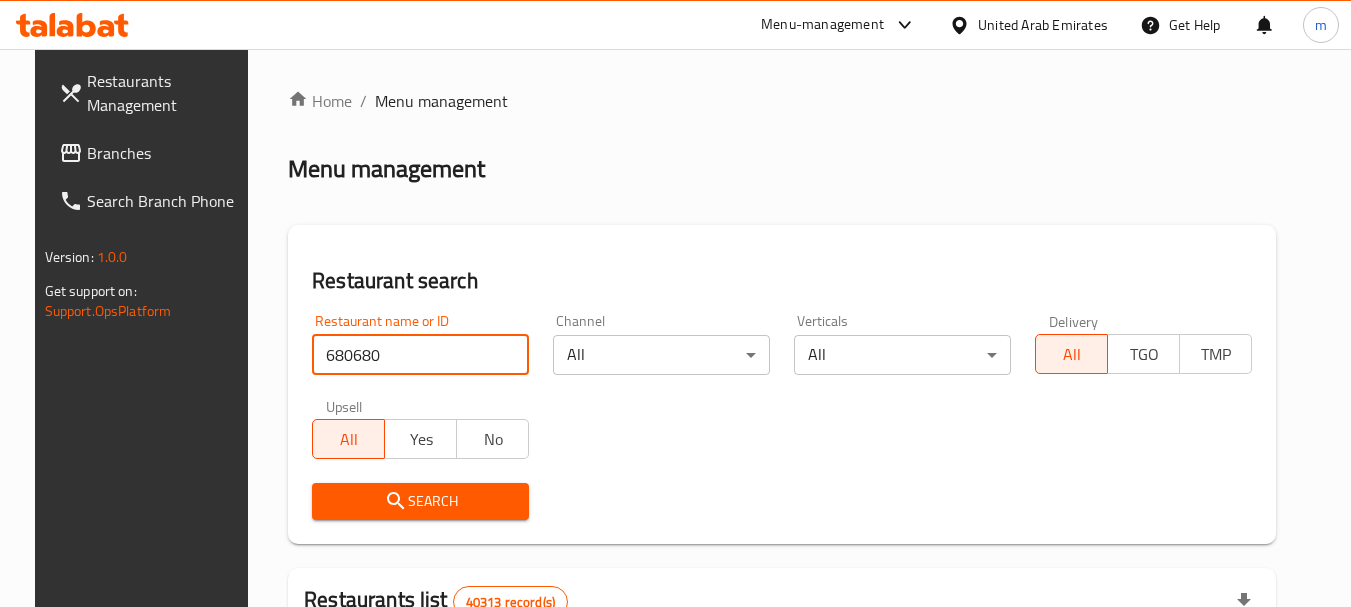 type on "680680" 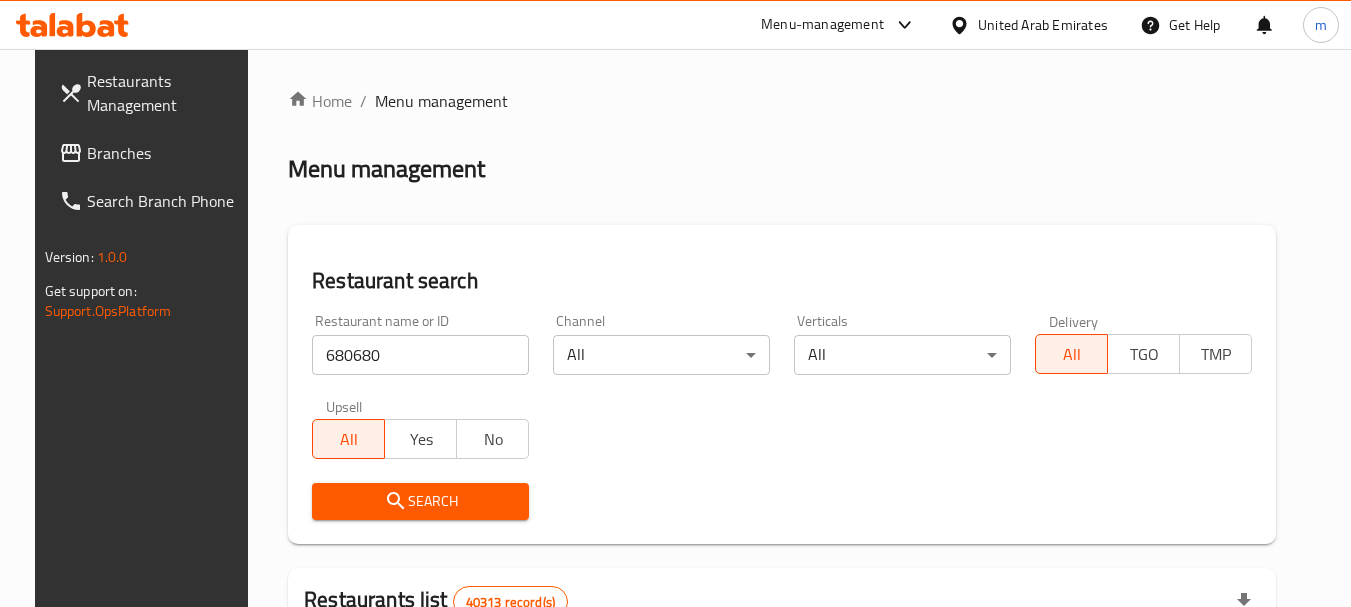 click 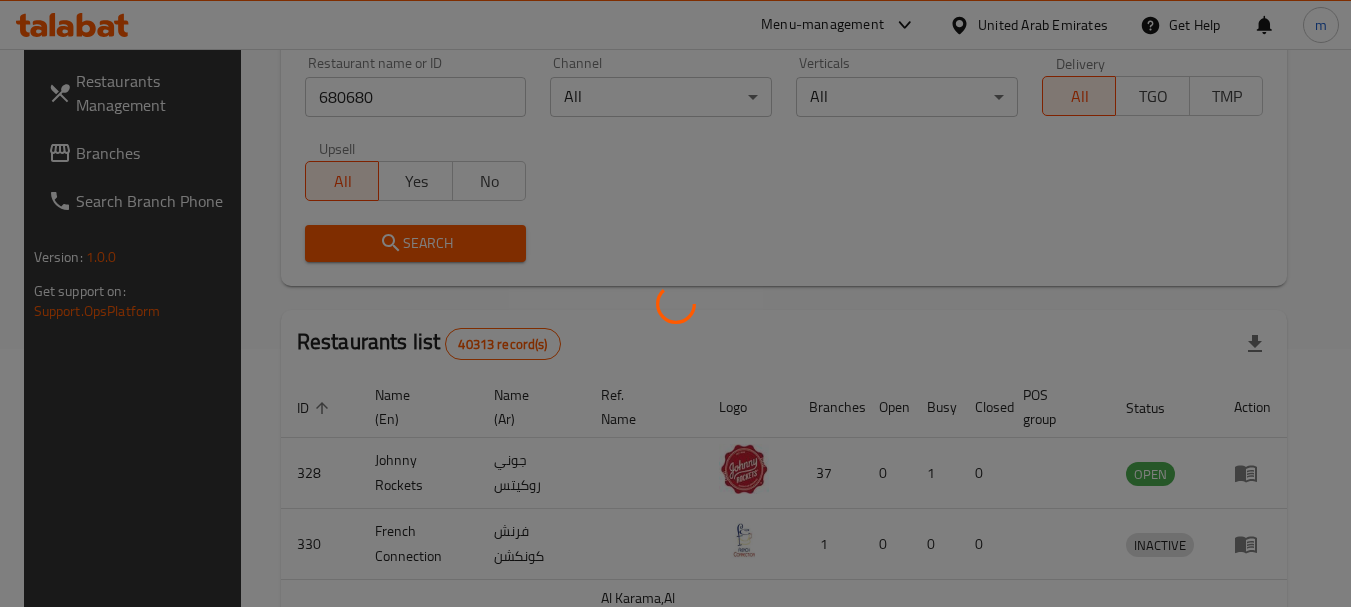 scroll, scrollTop: 300, scrollLeft: 0, axis: vertical 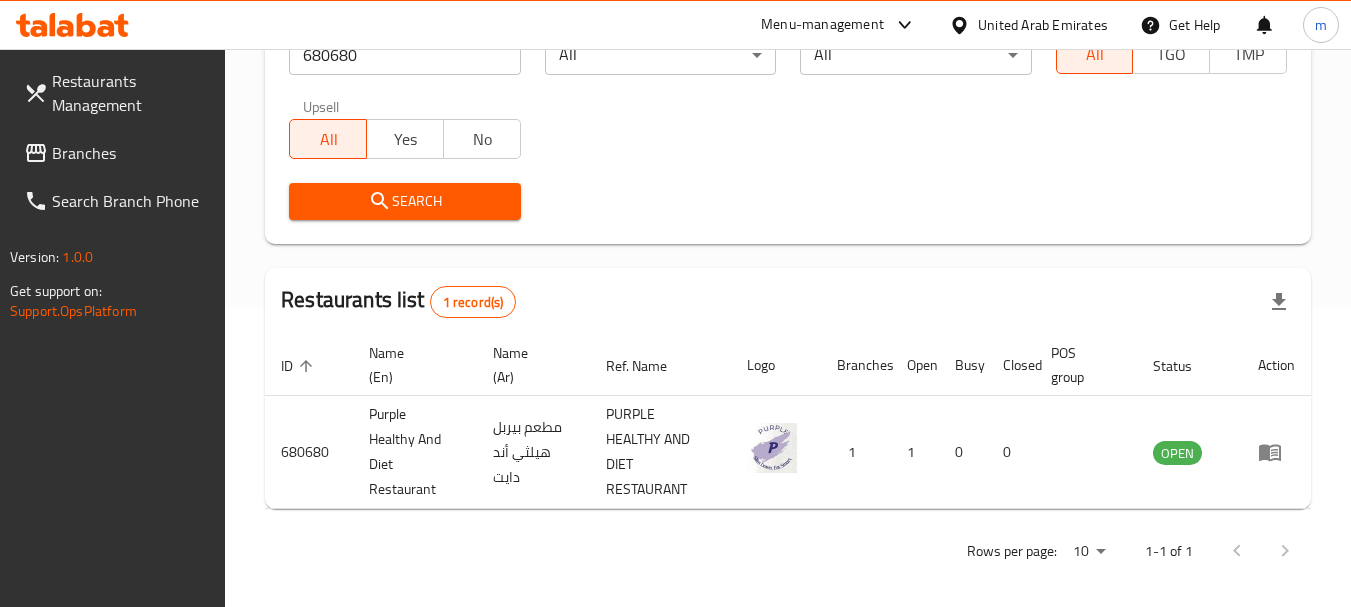 click on "United Arab Emirates" at bounding box center [1043, 25] 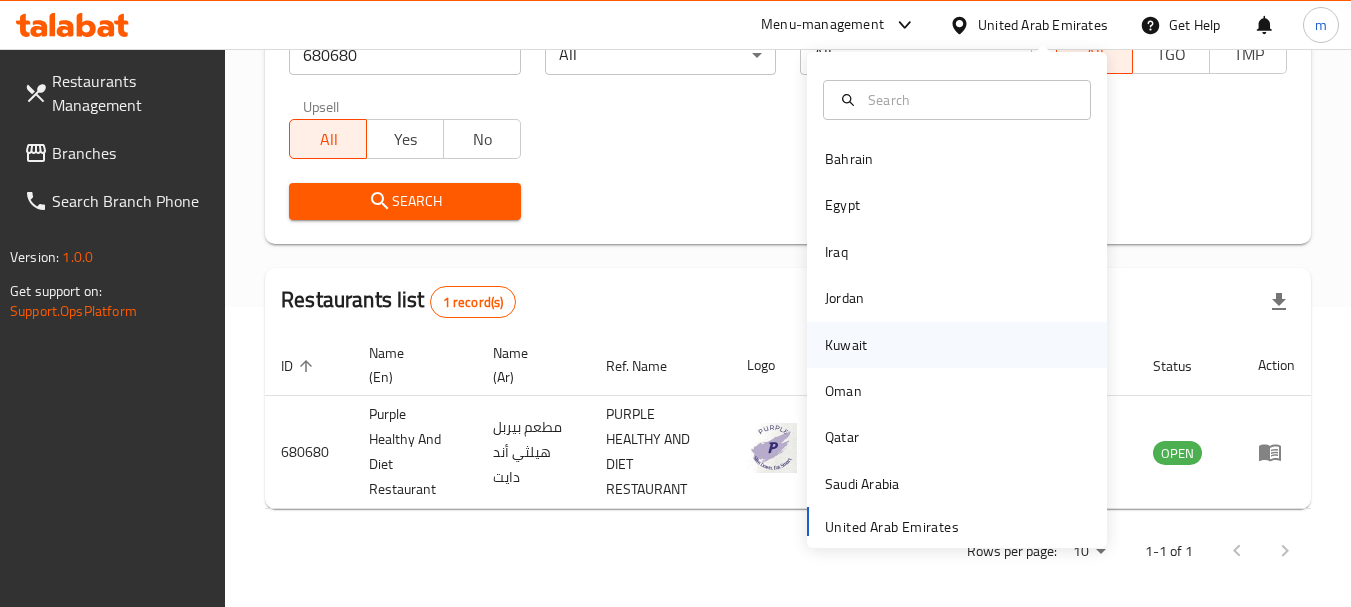 click on "Kuwait" at bounding box center [846, 345] 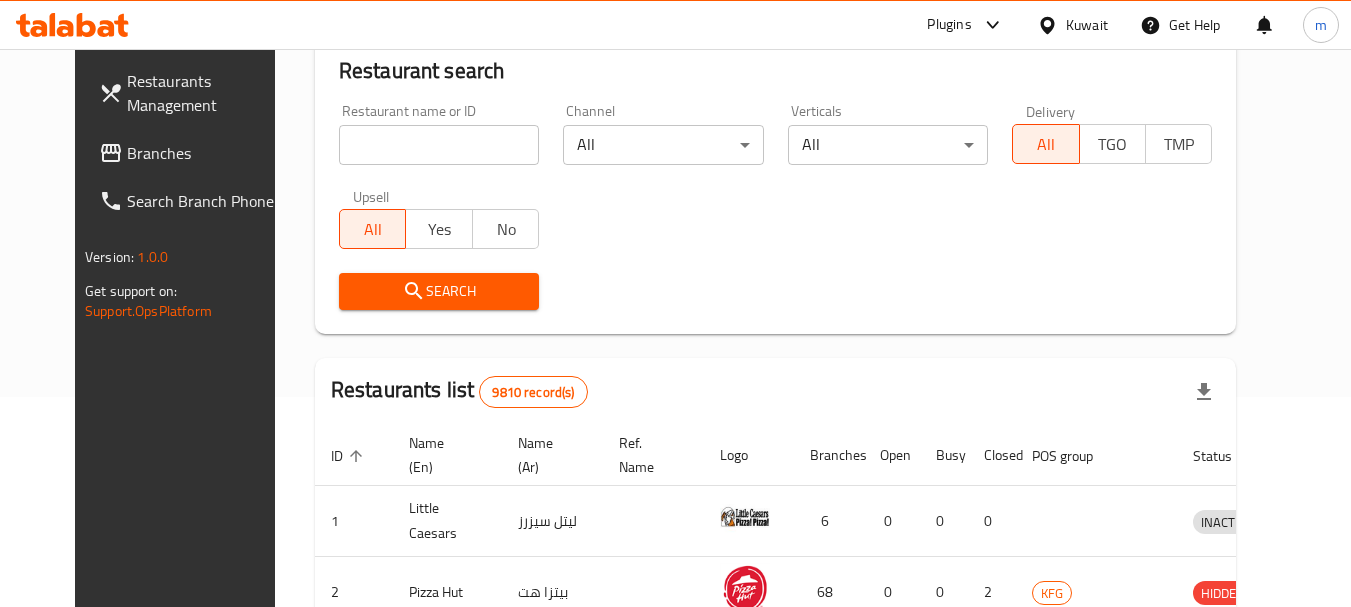 scroll, scrollTop: 300, scrollLeft: 0, axis: vertical 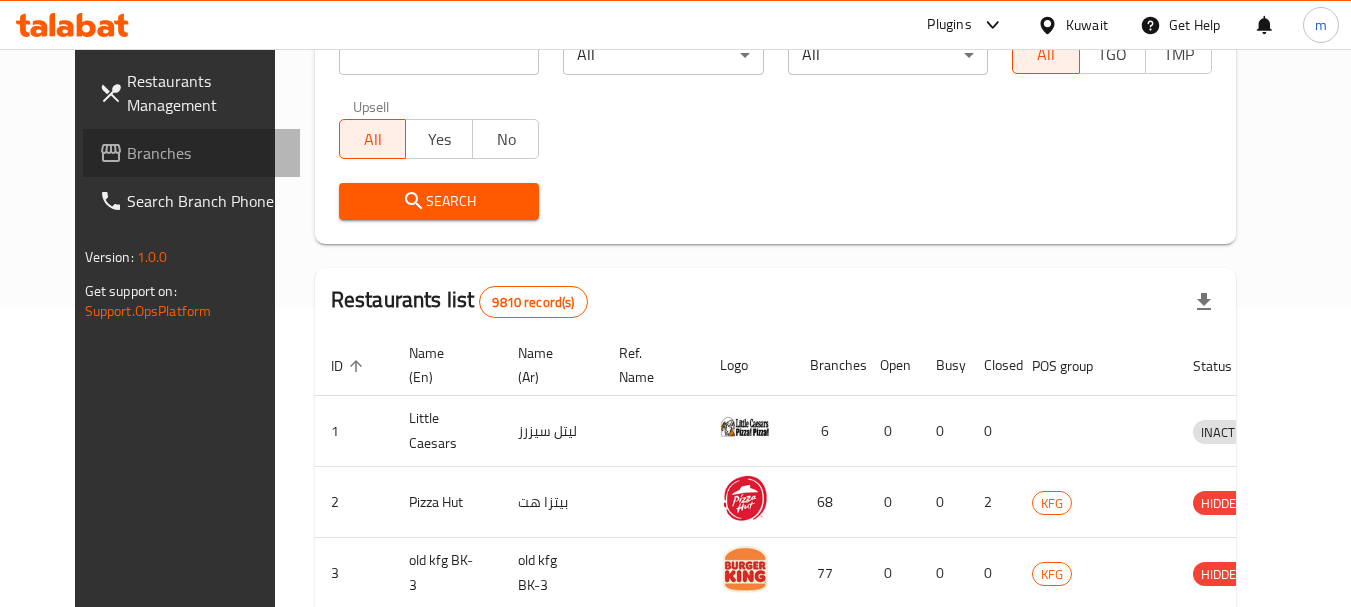 click on "Branches" at bounding box center [206, 153] 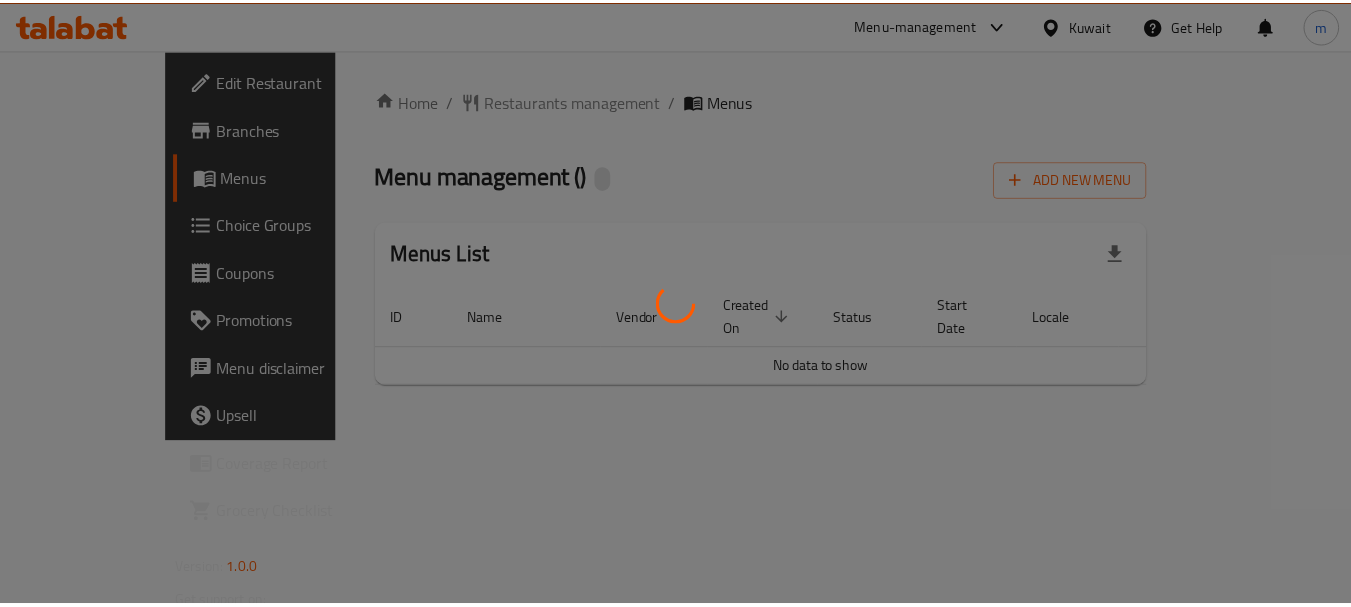 scroll, scrollTop: 0, scrollLeft: 0, axis: both 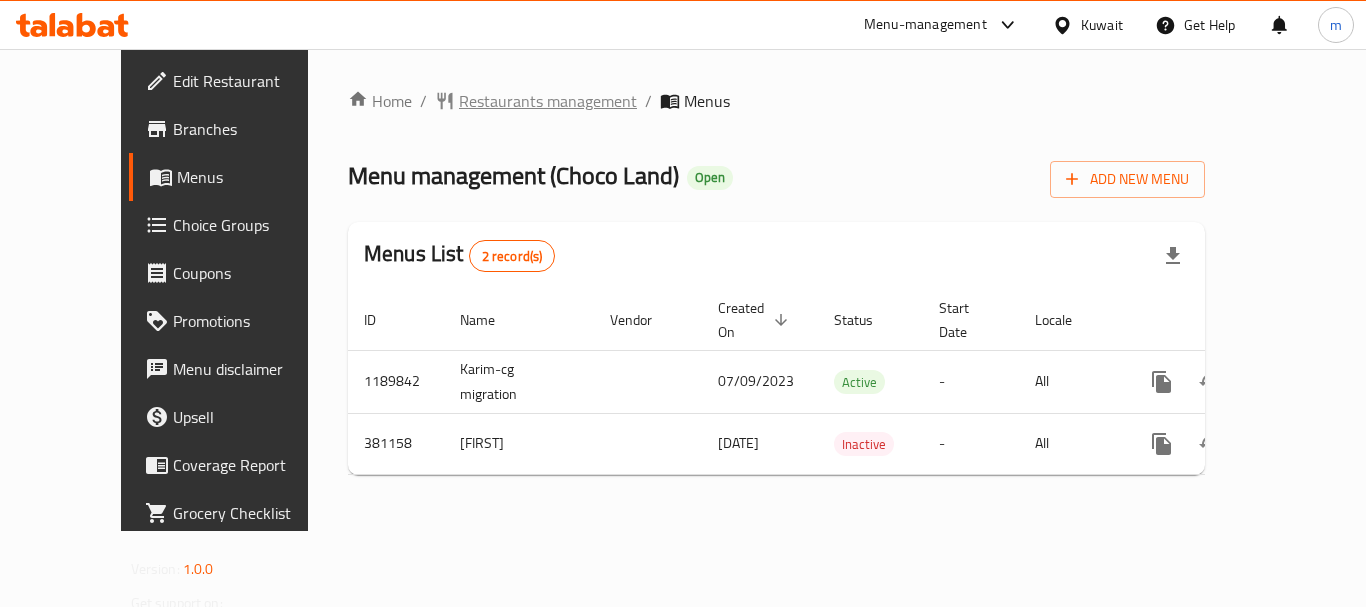 click on "Restaurants management" at bounding box center (548, 101) 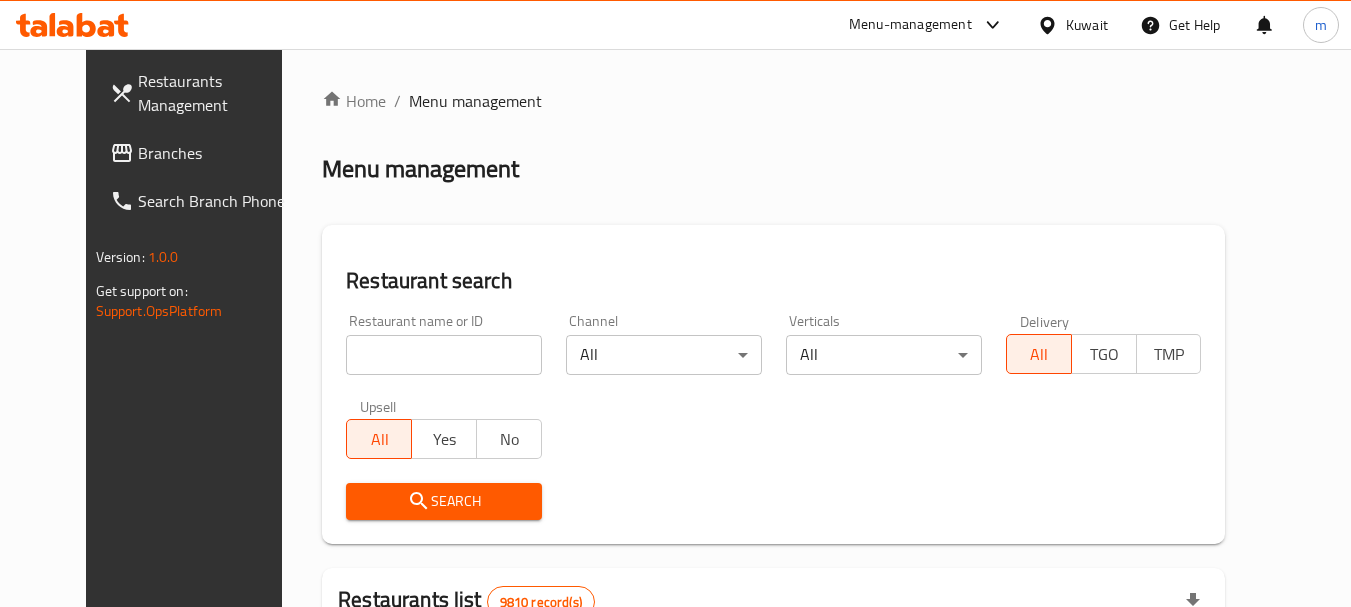click on "Home / Menu management Menu management Restaurant search Restaurant name or ID Restaurant name or ID Channel All ​ Verticals All ​ Delivery All TGO TMP Upsell All Yes No   Search Restaurants list   9810 record(s) ID sorted ascending Name (En) Name (Ar) Ref. Name Logo Branches Open Busy Closed POS group Status Action 1 Little Caesars  ليتل سيزرز 6 0 0 0 INACTIVE 2 Pizza Hut بيتزا هت 68 0 0 2 KFG HIDDEN 3 old kfg BK-3 old kfg BK-3 77 0 0 0 KFG HIDDEN 4 Hardee's هارديز 58 51 0 0 Americana-Digital OPEN 5 Chicken Tikka دجاج تكا 15 12 0 0 OPEN 6 KFC كنتاكى 69 61 0 0 Americana-Digital OPEN 7 Dairy Queen ديري كوين 0 0 0 0 OPEN 8 Mais Alghanim ميس الغانم 11 11 0 0 OCIMS OPEN 9 Maki ماكي 2 2 0 0 OPEN 10 Rose PATISSERIE روز للمعجنات 1 1 0 0 OPEN Rows per page: 10 1-10 of 9810" at bounding box center (773, 692) 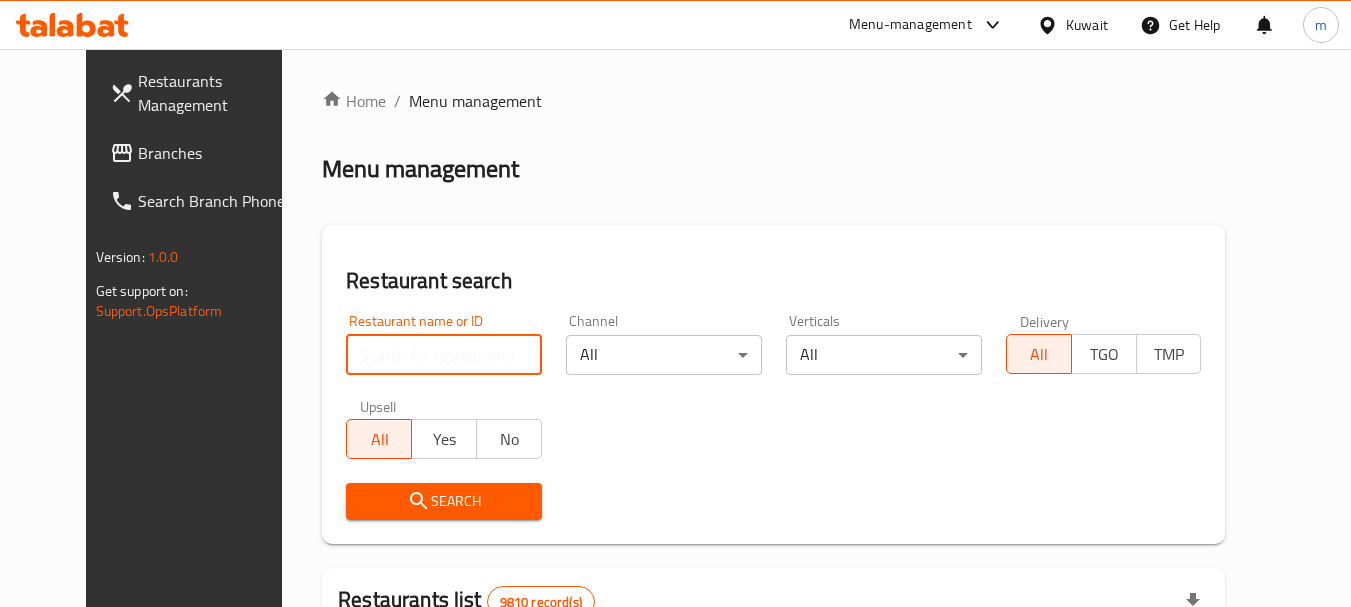 paste on "631443" 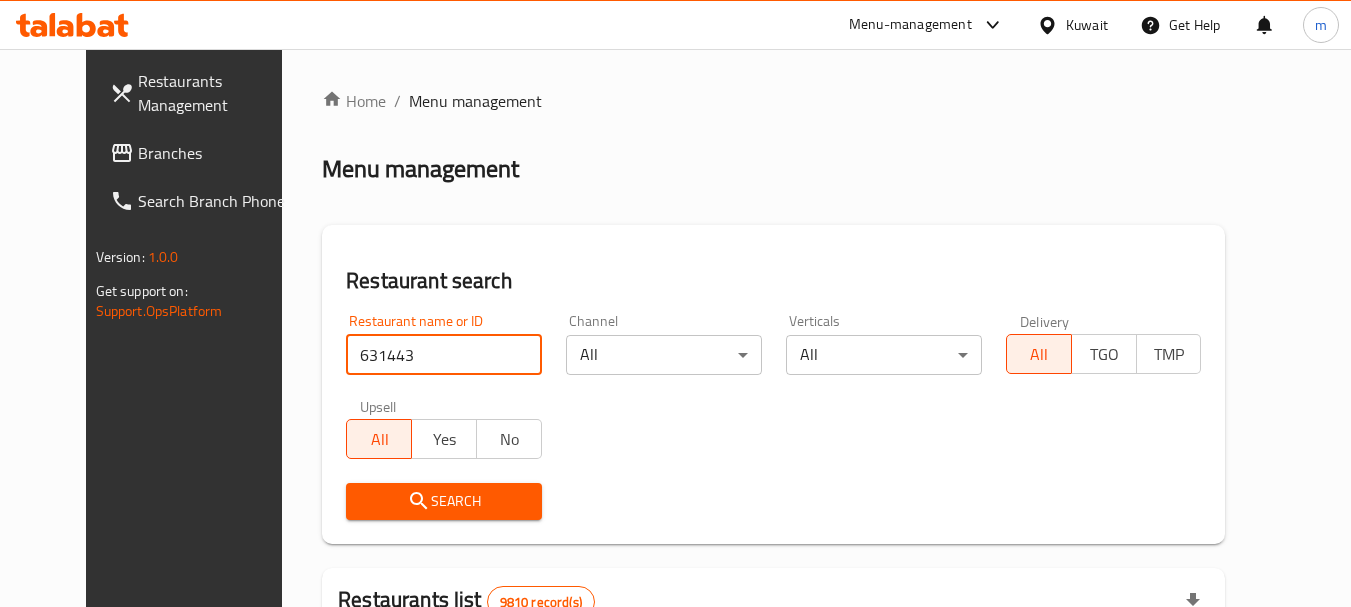 type on "631443" 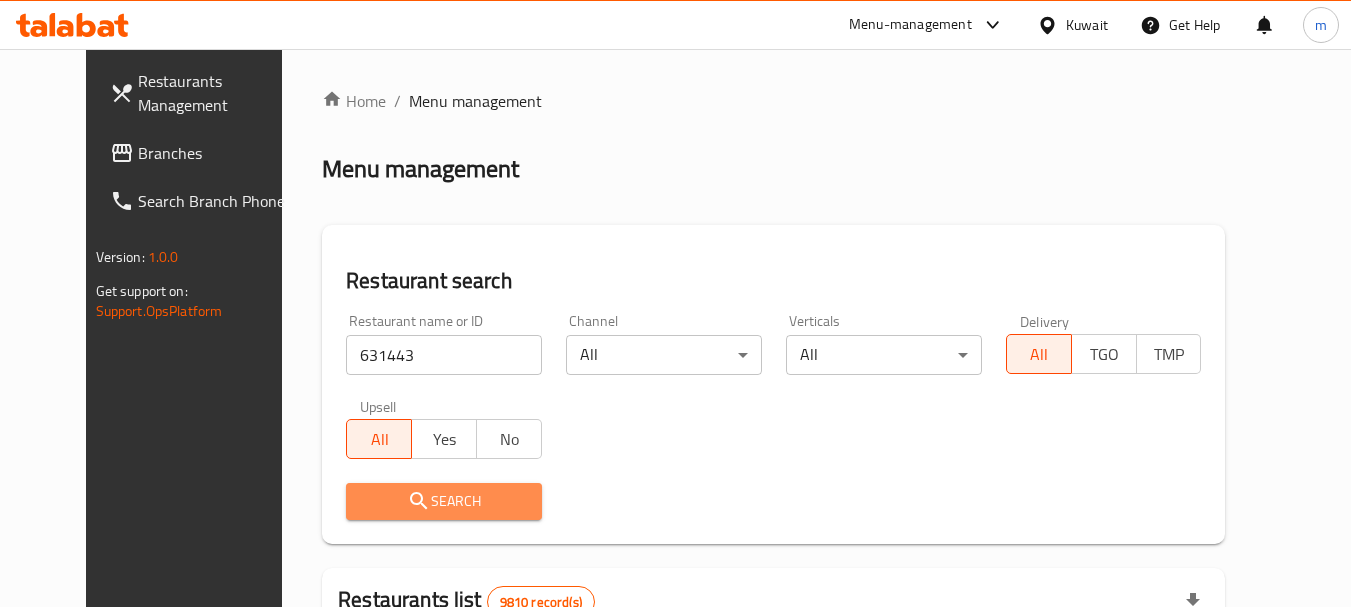 click 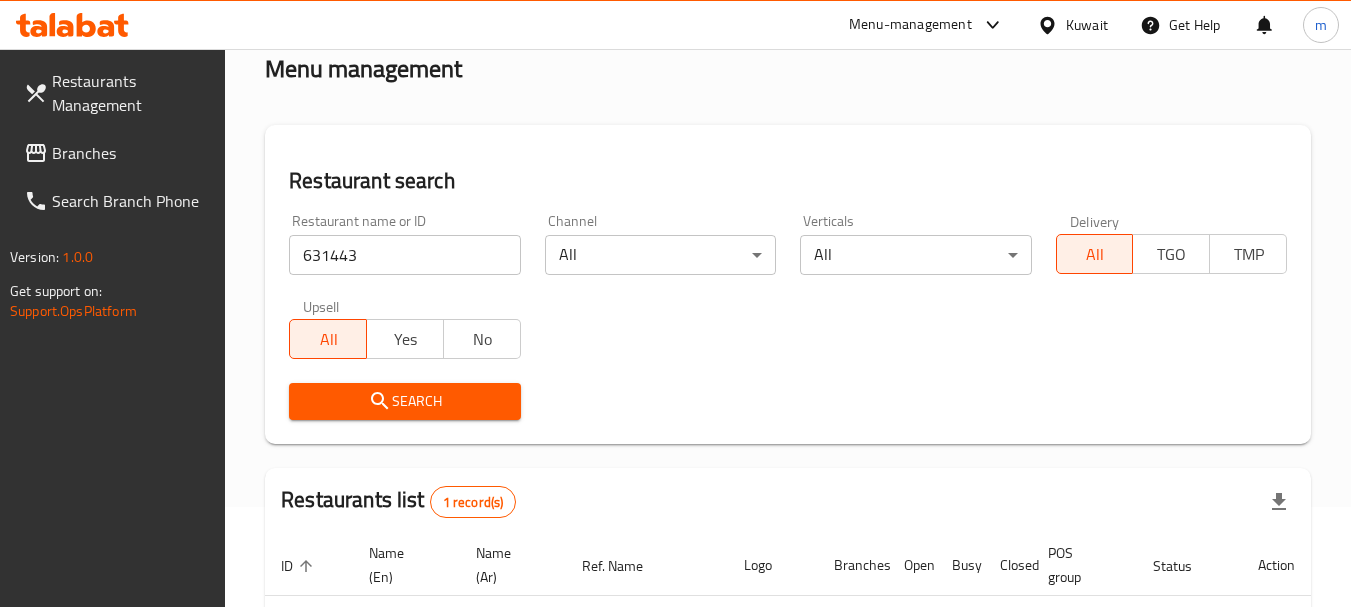 scroll, scrollTop: 285, scrollLeft: 0, axis: vertical 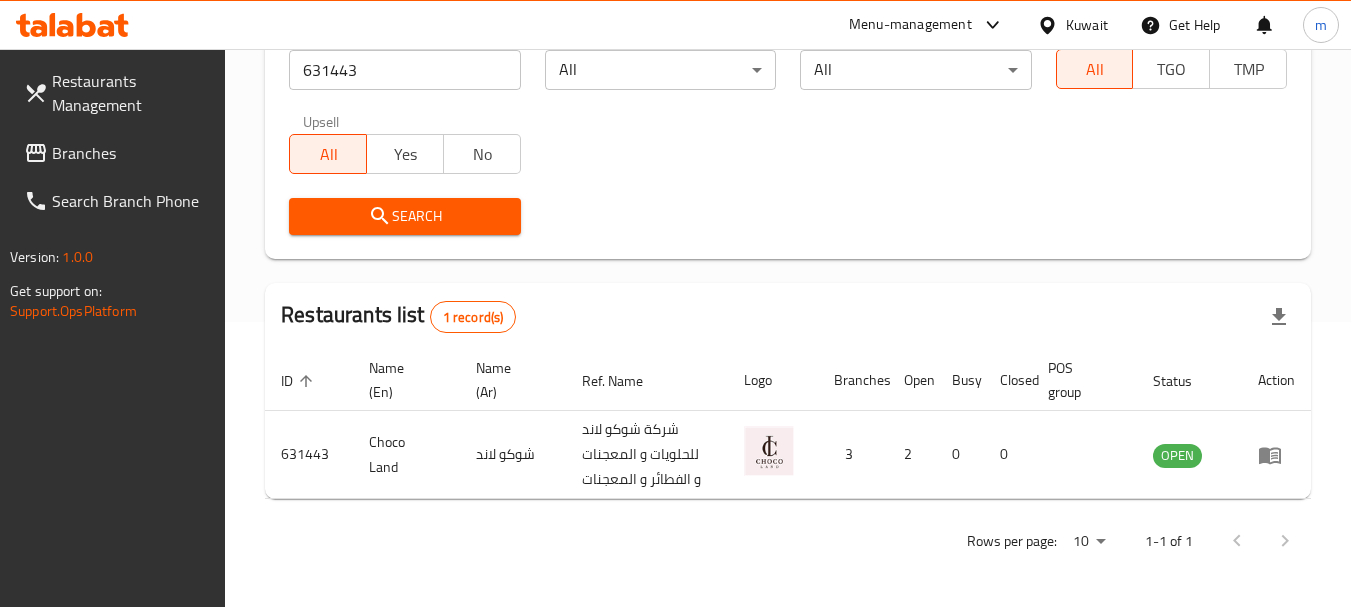 click on "Kuwait" at bounding box center [1087, 25] 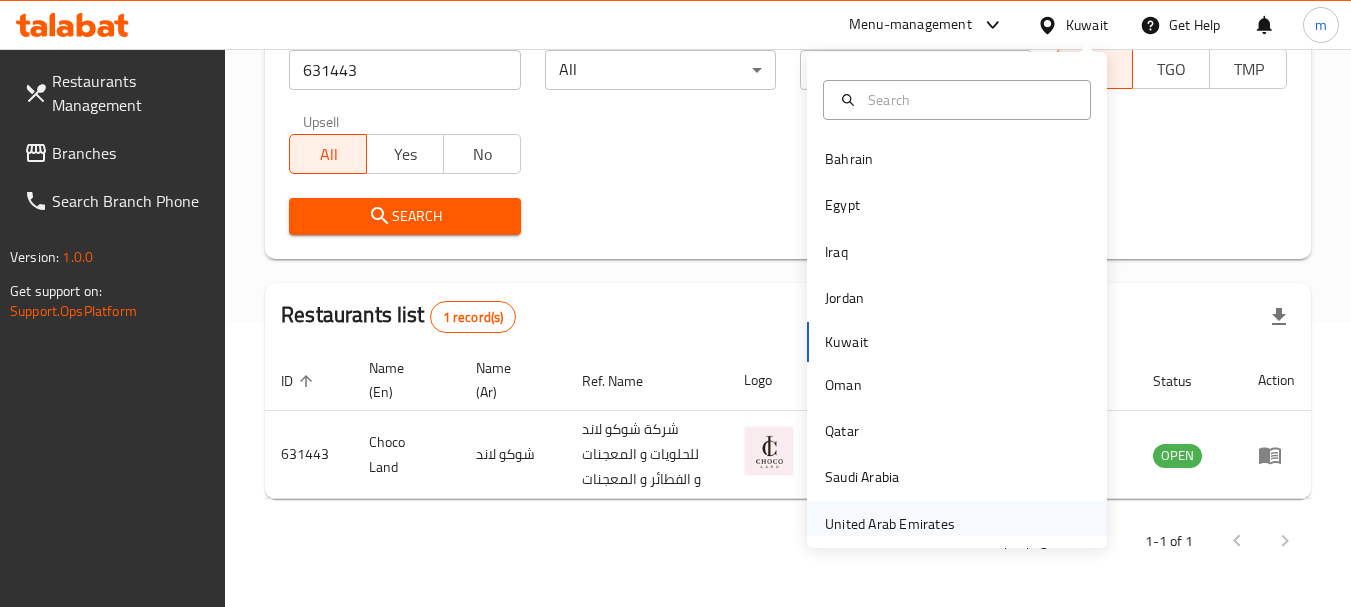click on "United Arab Emirates" at bounding box center (890, 524) 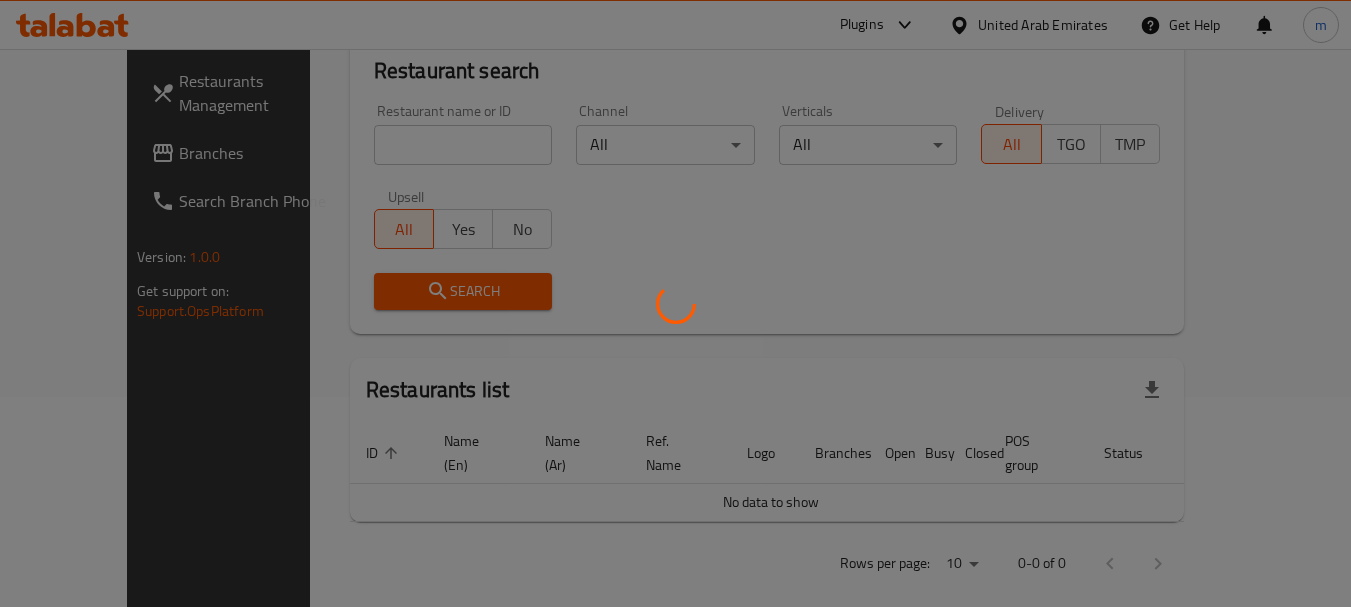 scroll, scrollTop: 285, scrollLeft: 0, axis: vertical 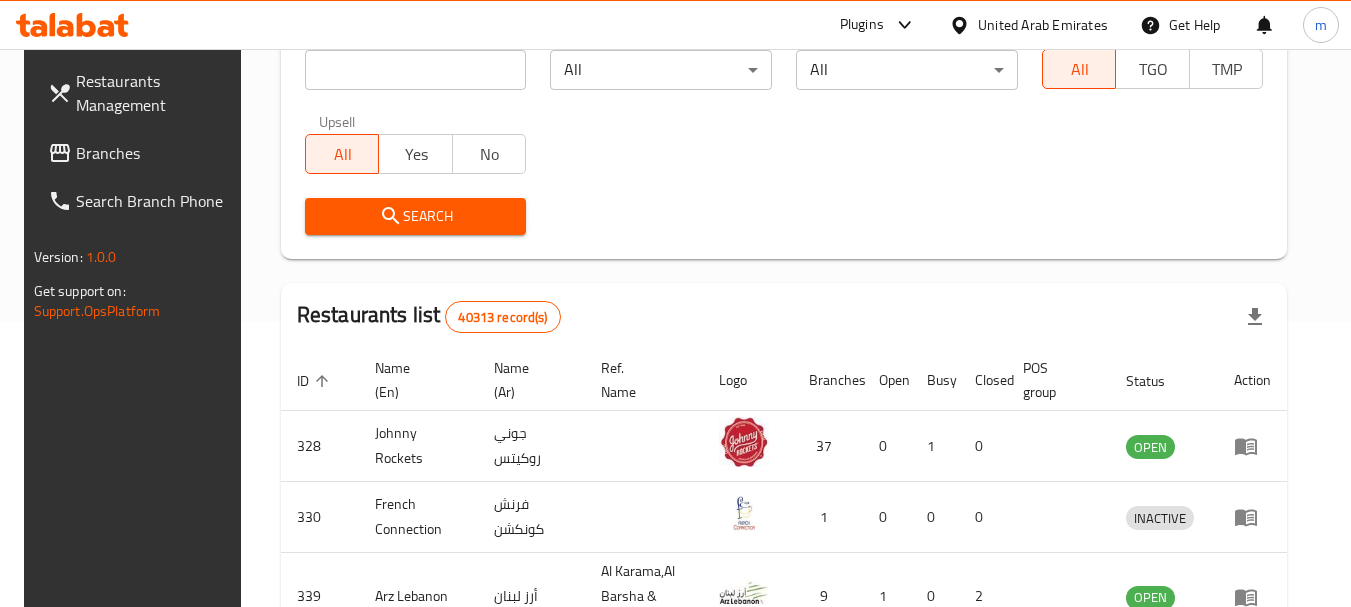 click on "Branches" at bounding box center [155, 153] 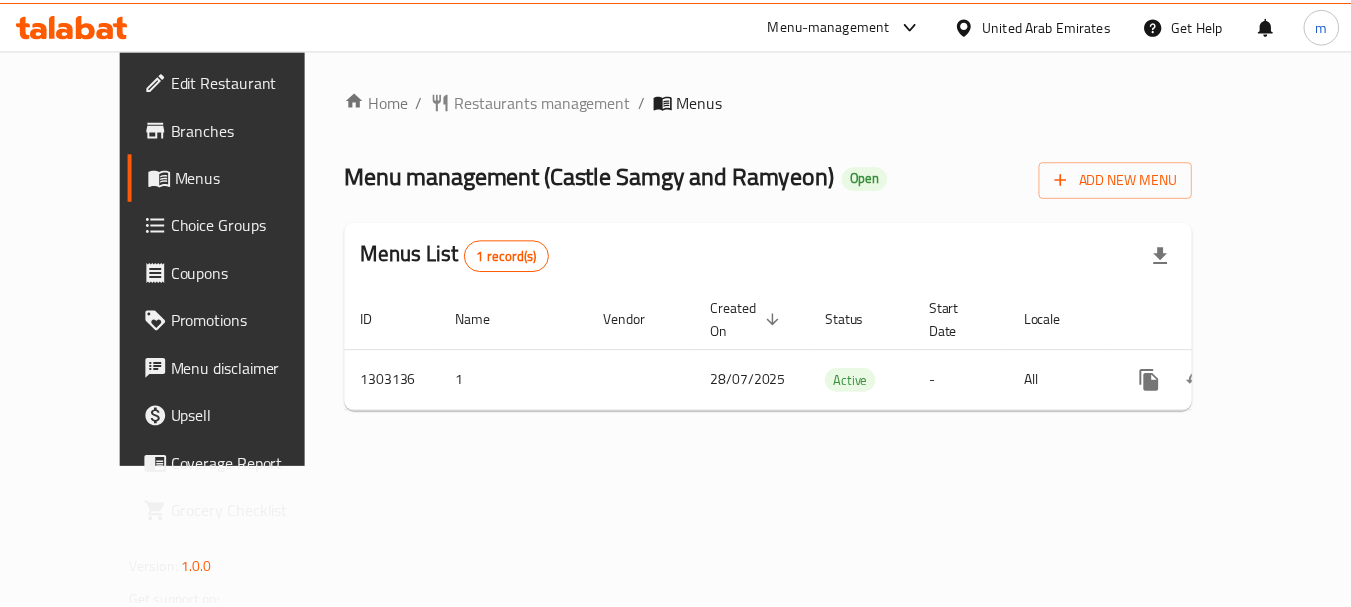 scroll, scrollTop: 0, scrollLeft: 0, axis: both 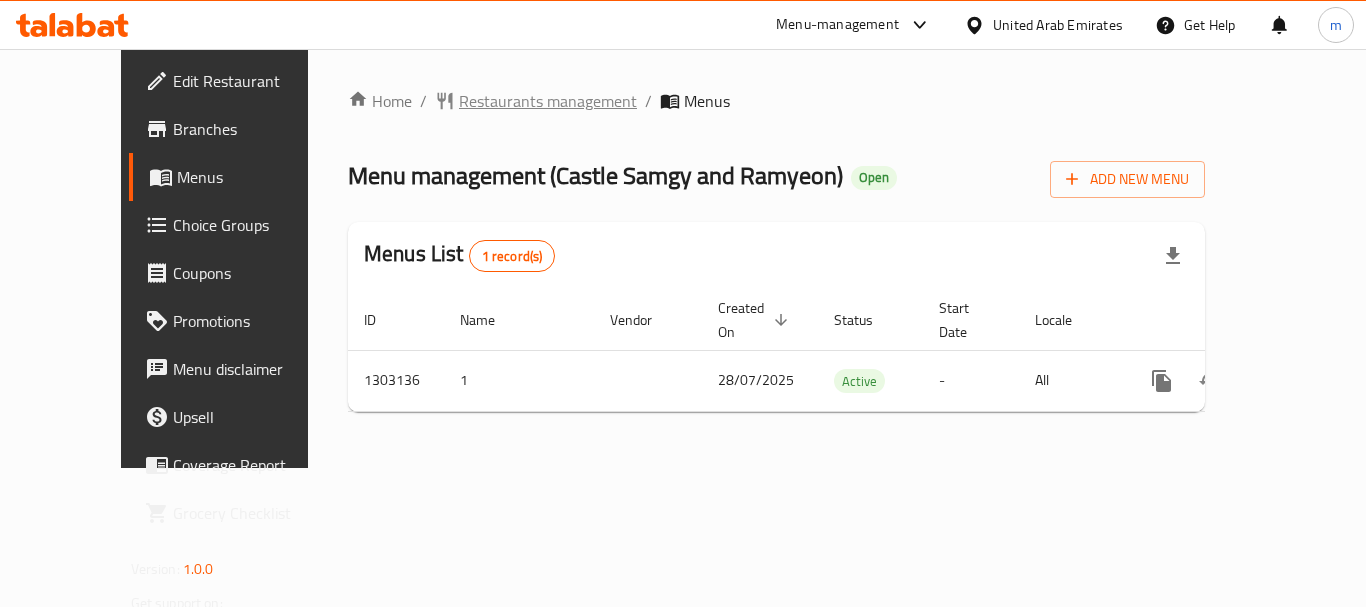 click on "Restaurants management" at bounding box center (548, 101) 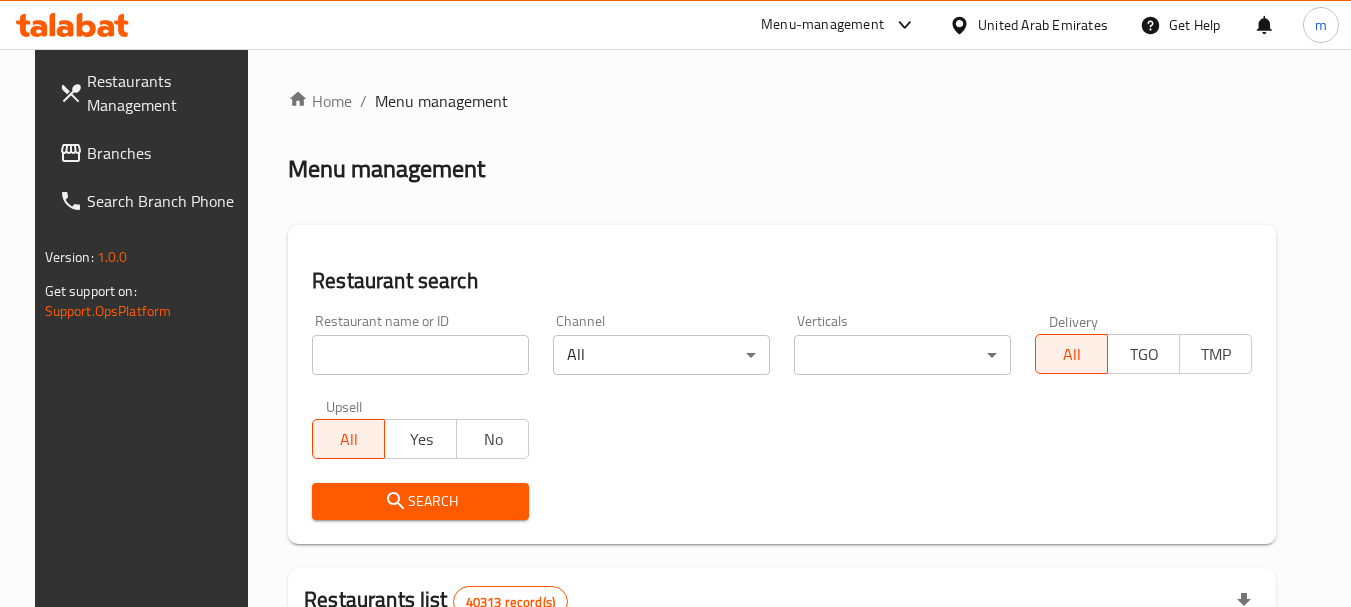 click on "Home / Menu management Menu management Restaurant search Restaurant name or ID Restaurant name or ID Channel All ​ Verticals ​ ​ Delivery All TGO TMP Upsell All Yes No   Search Restaurants list   40313 record(s) ID sorted ascending Name (En) Name (Ar) Ref. Name Logo Branches Open Busy Closed POS group Status Action 328 [BRAND] جوني روكيتس 37 0 1 0 OPEN 330 [BRAND] فرنش كونكشن 1 0 0 0 INACTIVE 339 [BRAND] أرز لبنان Al Karama,Al Barsha ​& Mirdif 9 1 0 2 OPEN 340 [BRAND] ميجا رابس 3 0 0 0 INACTIVE 342 [BRAND] سانديلاز فلات براد 7 0 0 0 INACTIVE 343 [BRAND] كوخ التنين 1 0 0 0 INACTIVE 348 [BRAND] المطبخ التايلندى 1 0 0 0 INACTIVE 349 [BRAND] موغل 1 0 0 0 HIDDEN 350 [BRAND] هوت و كول 1 0 0 0 INACTIVE 355 [BRAND] الحبشة 11 1 0 0 HIDDEN Rows per page: 10 1-10 of 40313" at bounding box center (782, 717) 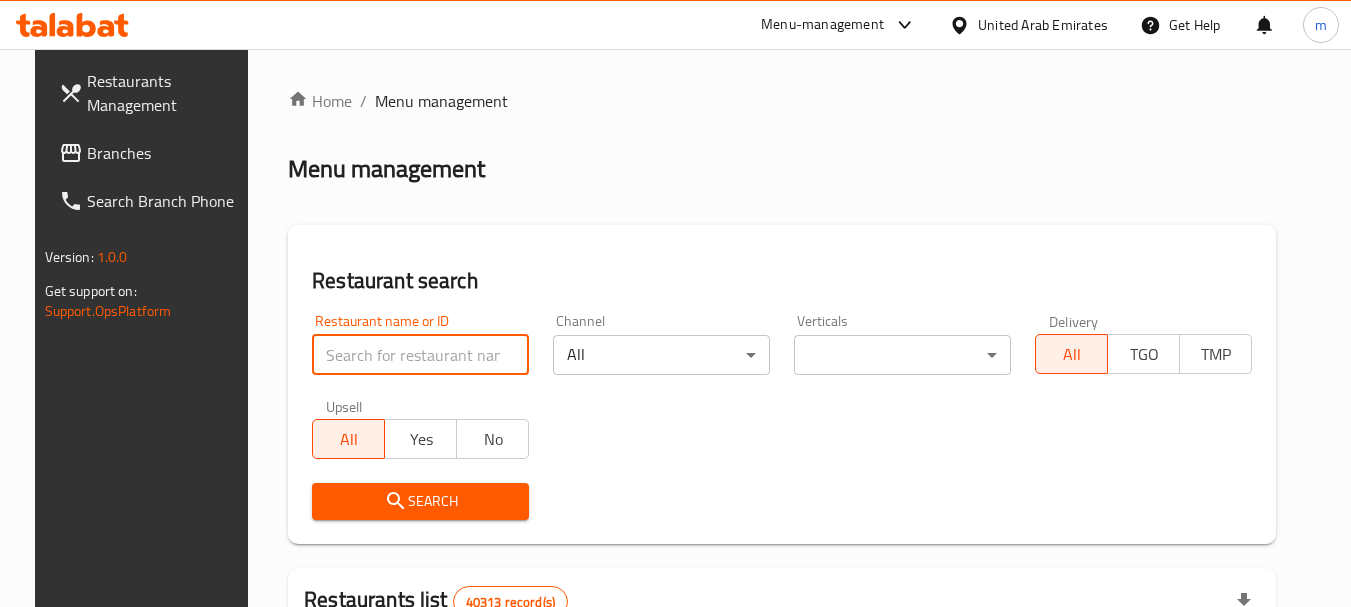 click at bounding box center (420, 355) 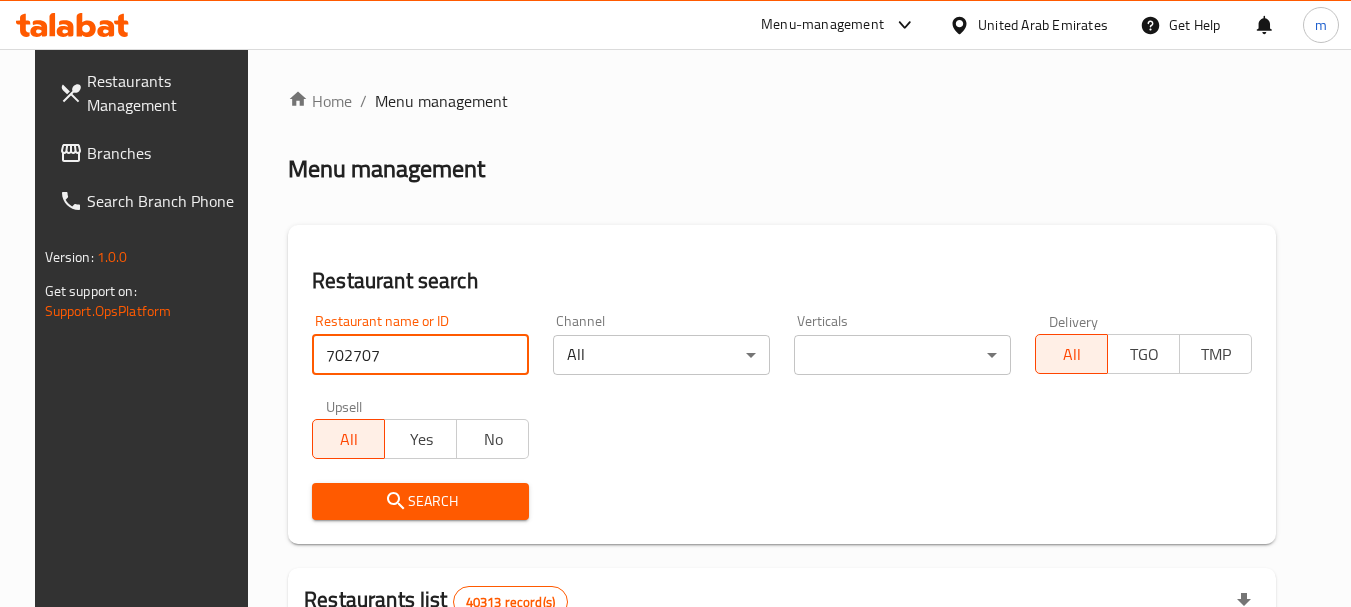 type on "702707" 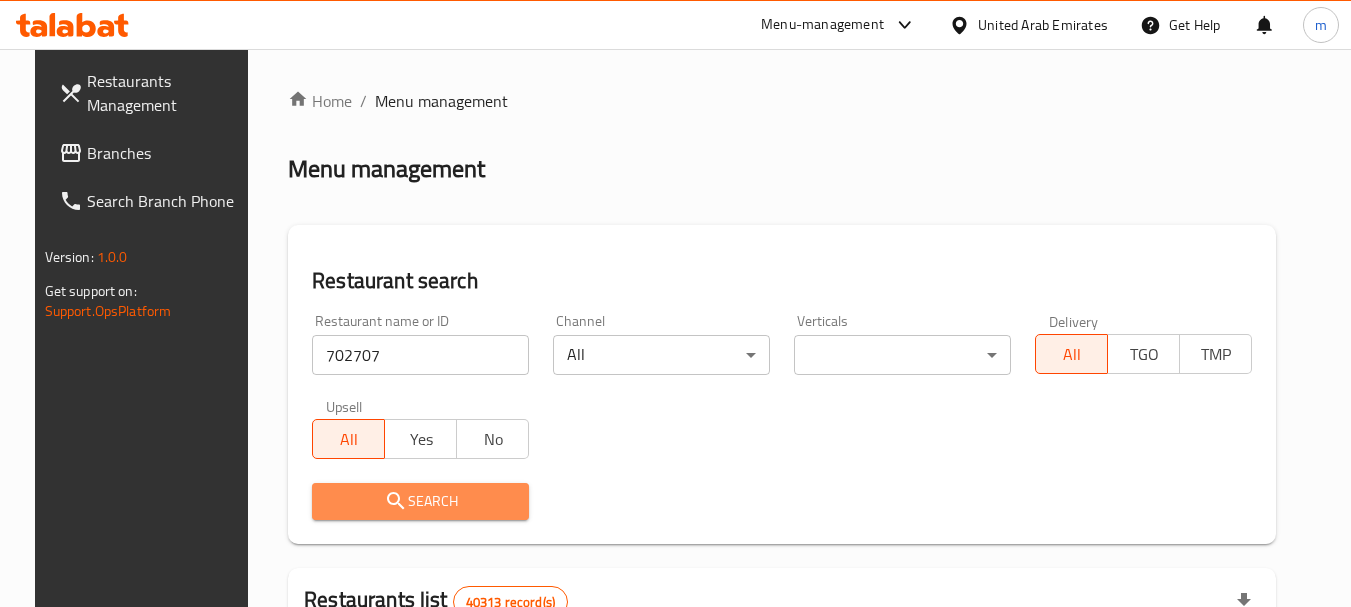 click on "Search" at bounding box center (420, 501) 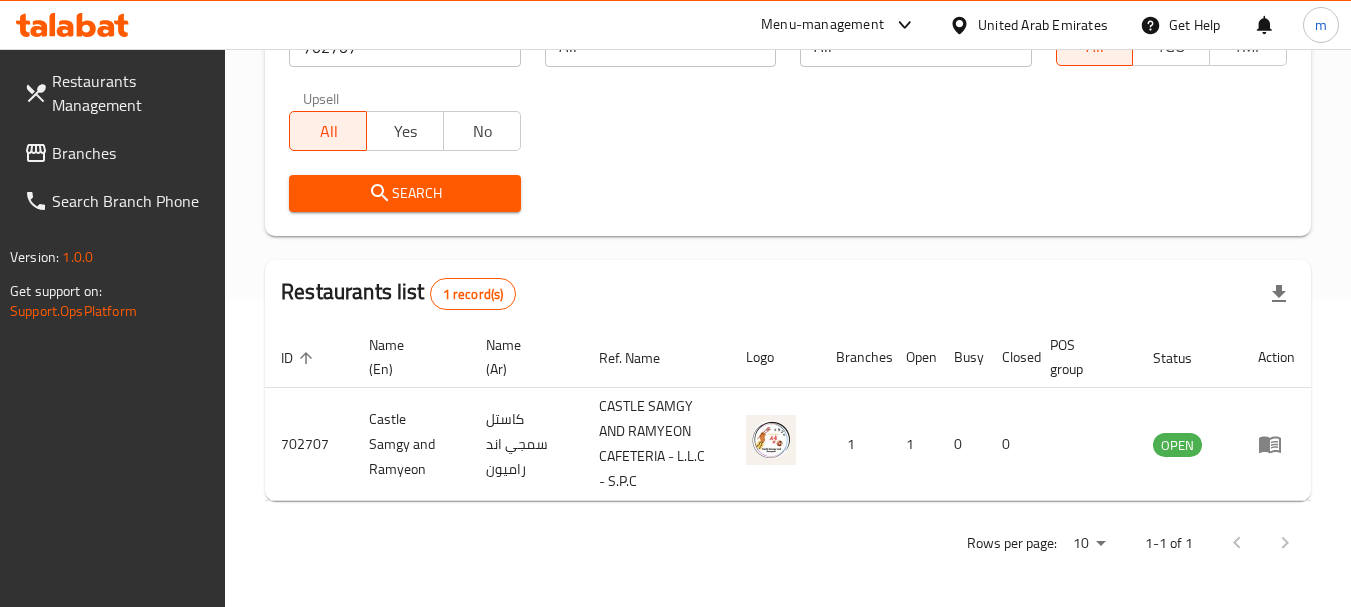 scroll, scrollTop: 310, scrollLeft: 0, axis: vertical 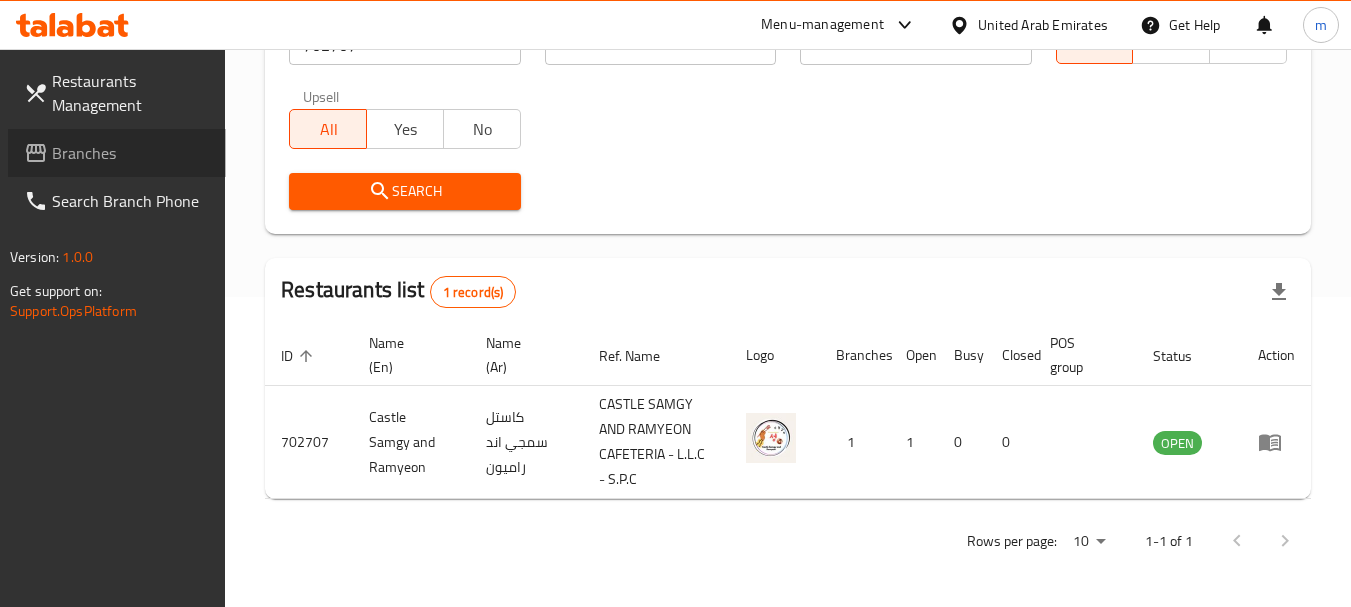 click on "Branches" at bounding box center [131, 153] 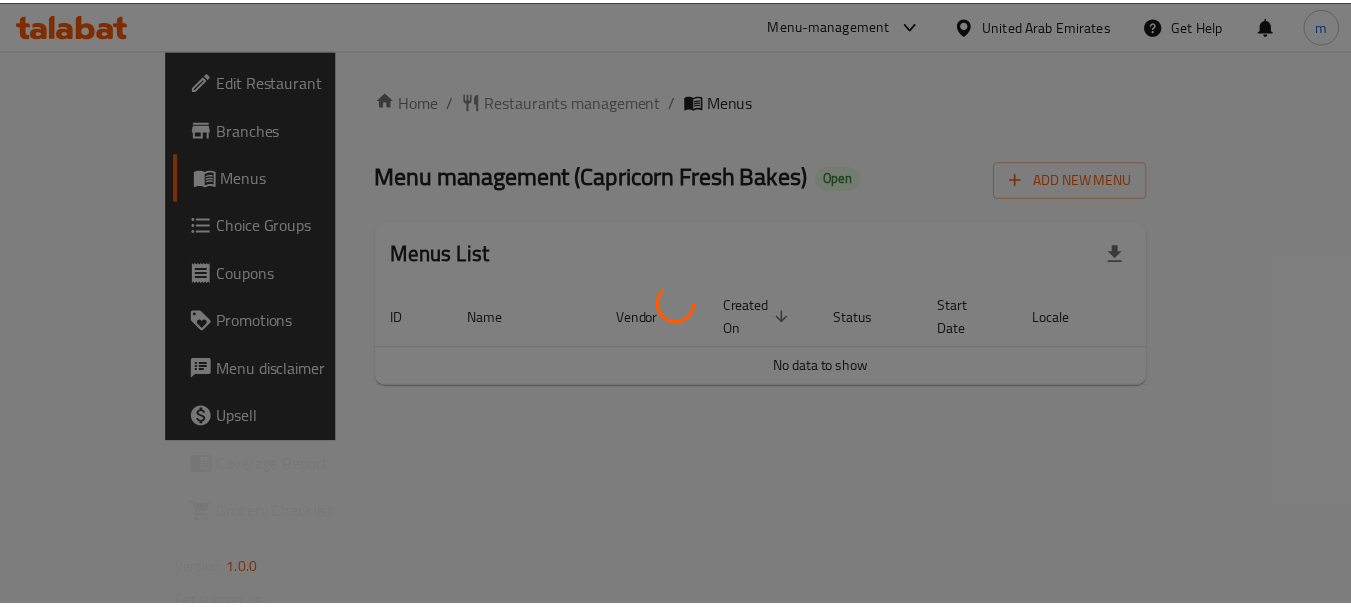 scroll, scrollTop: 0, scrollLeft: 0, axis: both 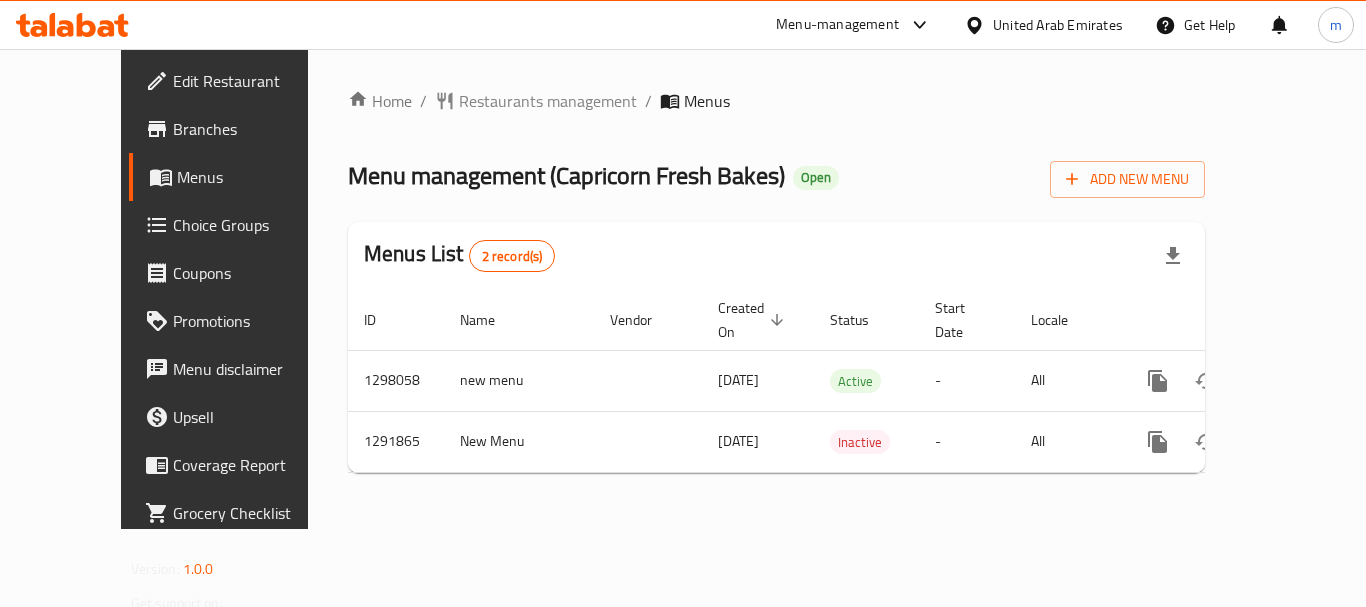 click on "Home / Restaurants management / Menus Menu management ( Capricorn Fresh Bakes )  Open Add New Menu Menus List   2 record(s) ID Name Vendor Created On sorted descending Status Start Date Locale Actions 1298058 new menu [DATE] Active - All 1291865 New Menu [DATE] Inactive - All" at bounding box center (776, 289) 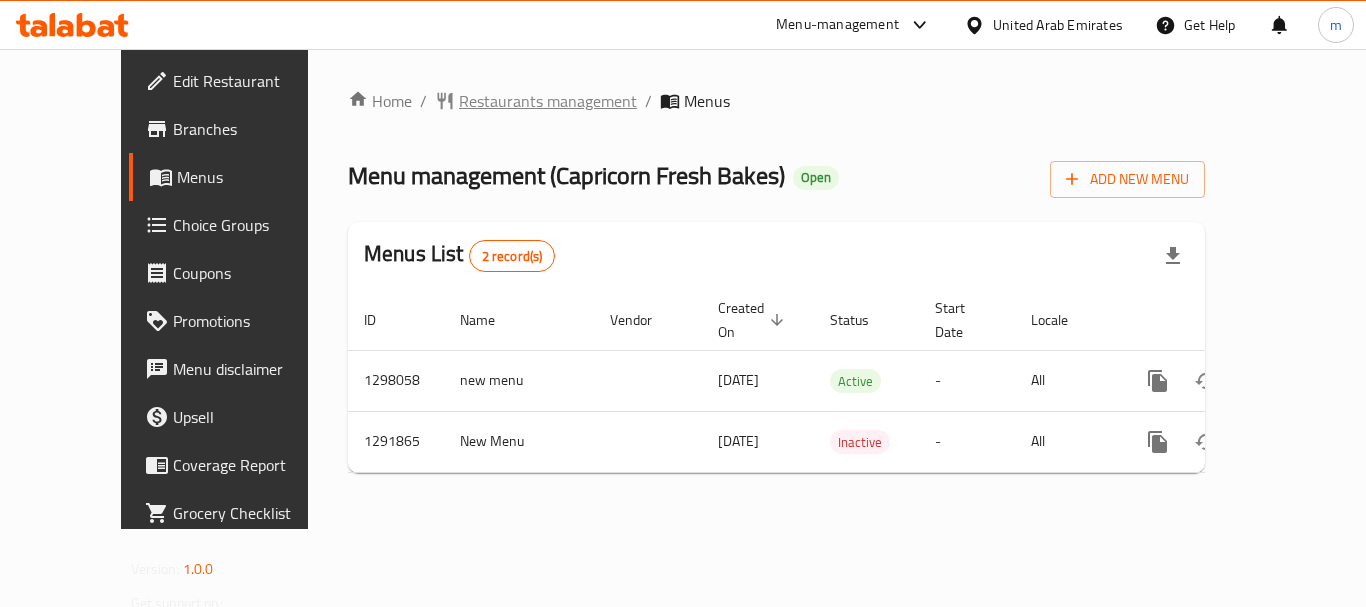 click on "Restaurants management" at bounding box center (548, 101) 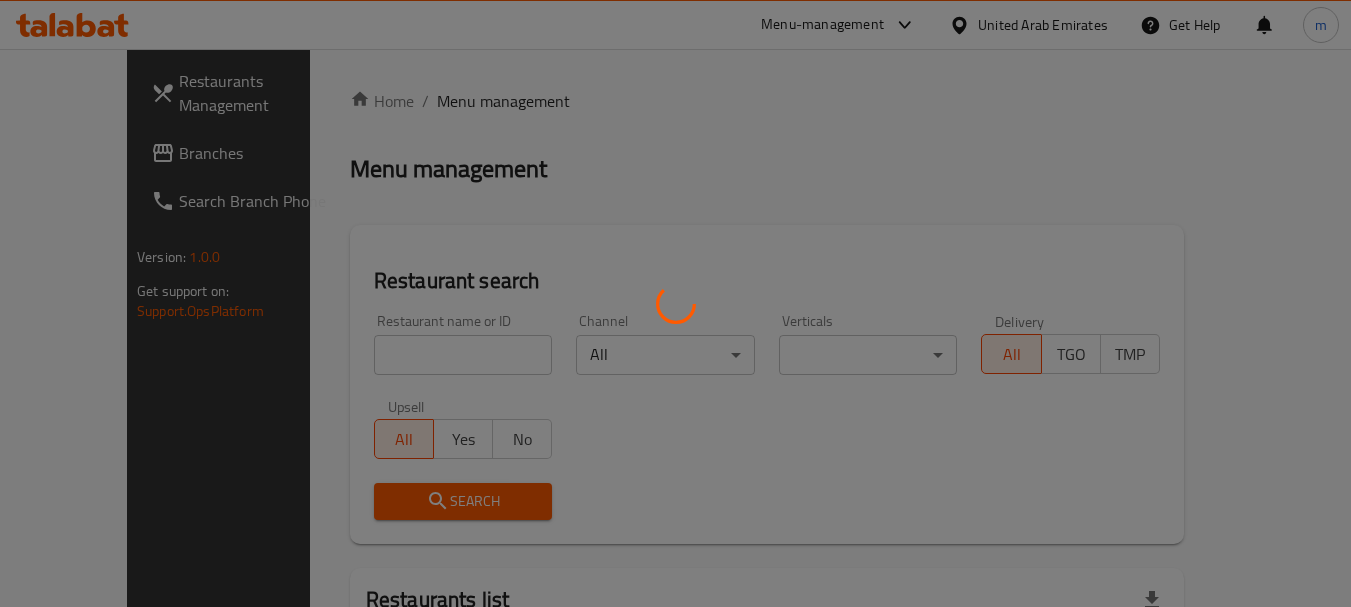 click at bounding box center (675, 303) 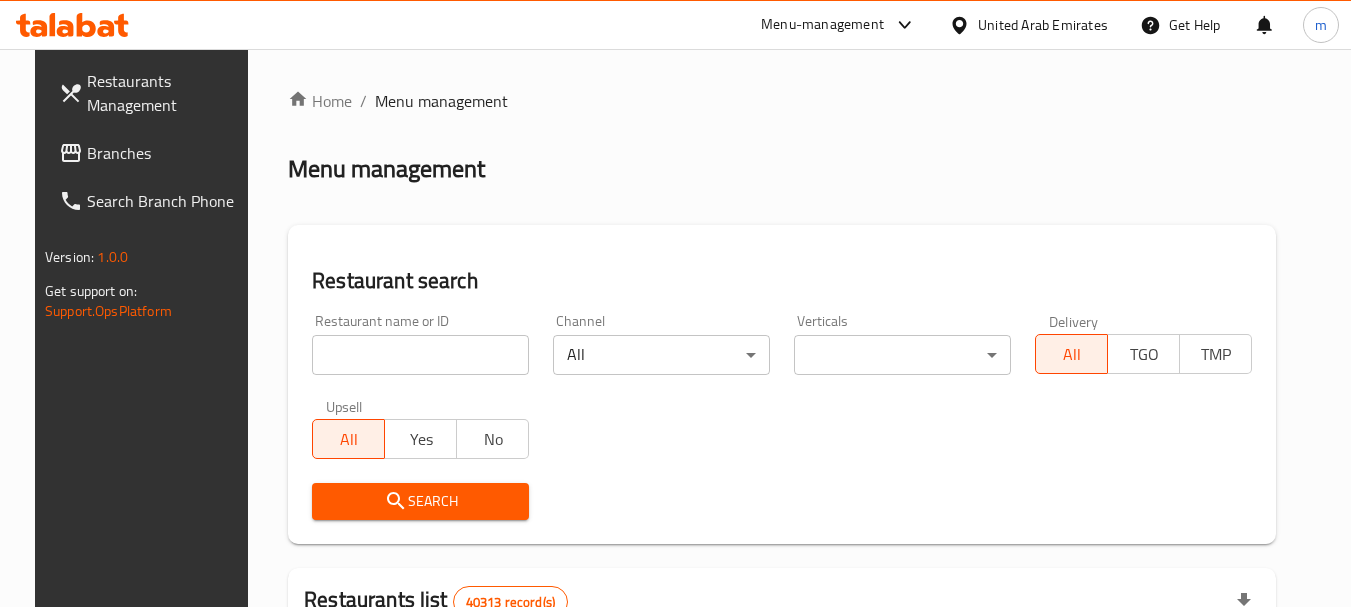 click on "Home / Menu management Menu management Restaurant search Restaurant name or ID Restaurant name or ID Channel All ​ Verticals ​ ​ Delivery All TGO TMP Upsell All Yes No   Search Restaurants list   40313 record(s) ID sorted ascending Name (En) Name (Ar) Ref. Name Logo Branches Open Busy Closed POS group Status Action 328 Johnny Rockets جوني روكيتس 37 0 1 0 OPEN 330 French Connection فرنش كونكشن 1 0 0 0 INACTIVE 339 Arz Lebanon أرز لبنان Al Karama,Al Barsha ​ 9 1 0 2 OPEN 340 Mega Wraps ميجا رابس 3 0 0 0 INACTIVE 342 Sandella's Flatbread Cafe سانديلاز فلات براد 7 0 0 0 INACTIVE 343 Dragon Hut كوخ التنين 1 0 0 0 INACTIVE 348 Thai Kitchen المطبخ التايلندى 1 0 0 0 INACTIVE 349 Mughal  موغل 1 0 0 0 HIDDEN 350 HOT N COOL (Old) هوت و كول 1 0 0 0 INACTIVE 355 Al Habasha  الحبشة 11 1 0 0 HIDDEN Rows per page: 10 1-10 of 40313" at bounding box center (782, 717) 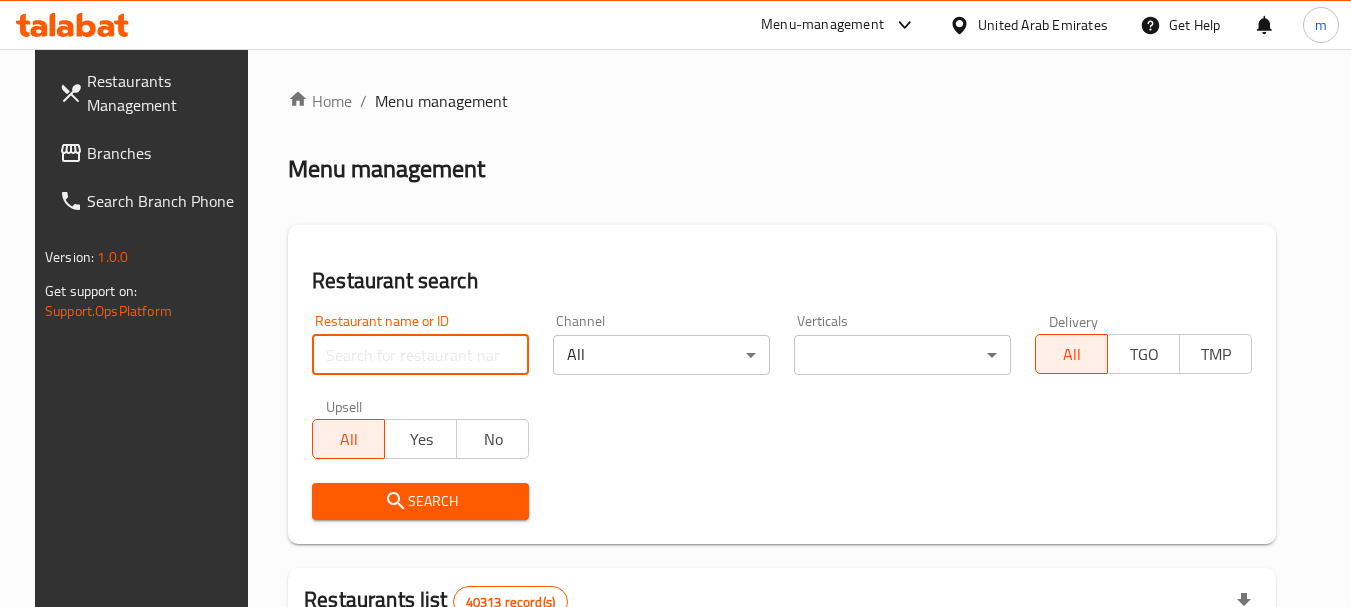 paste on "698362" 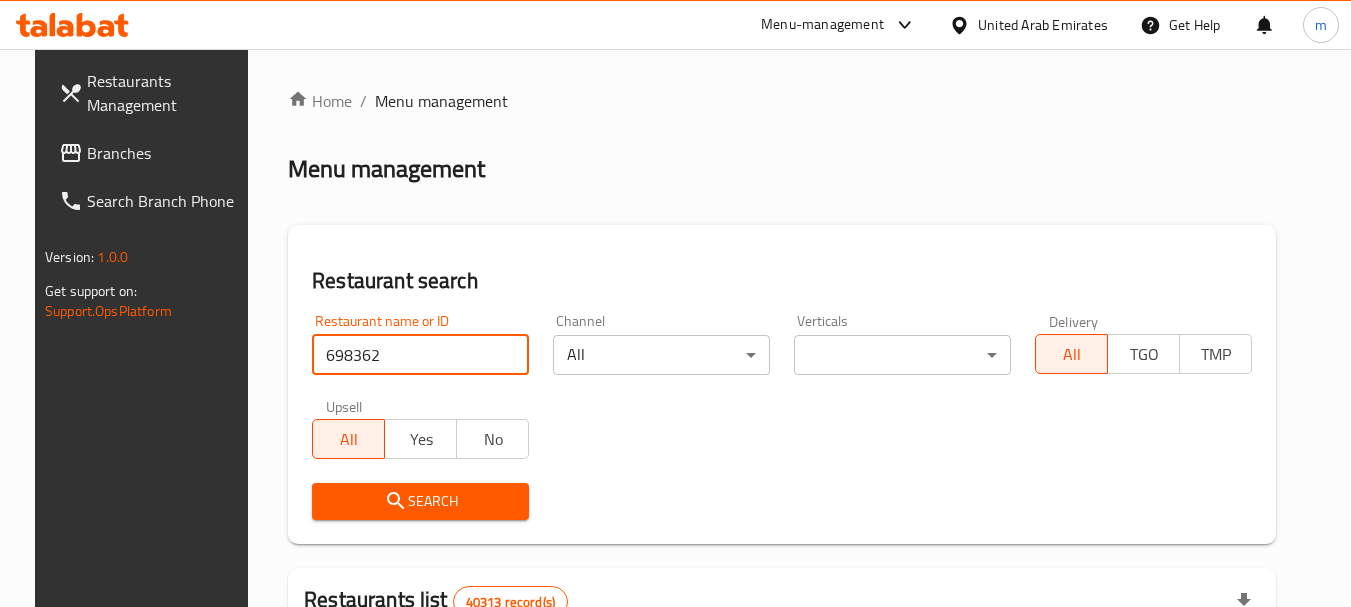 type on "698362" 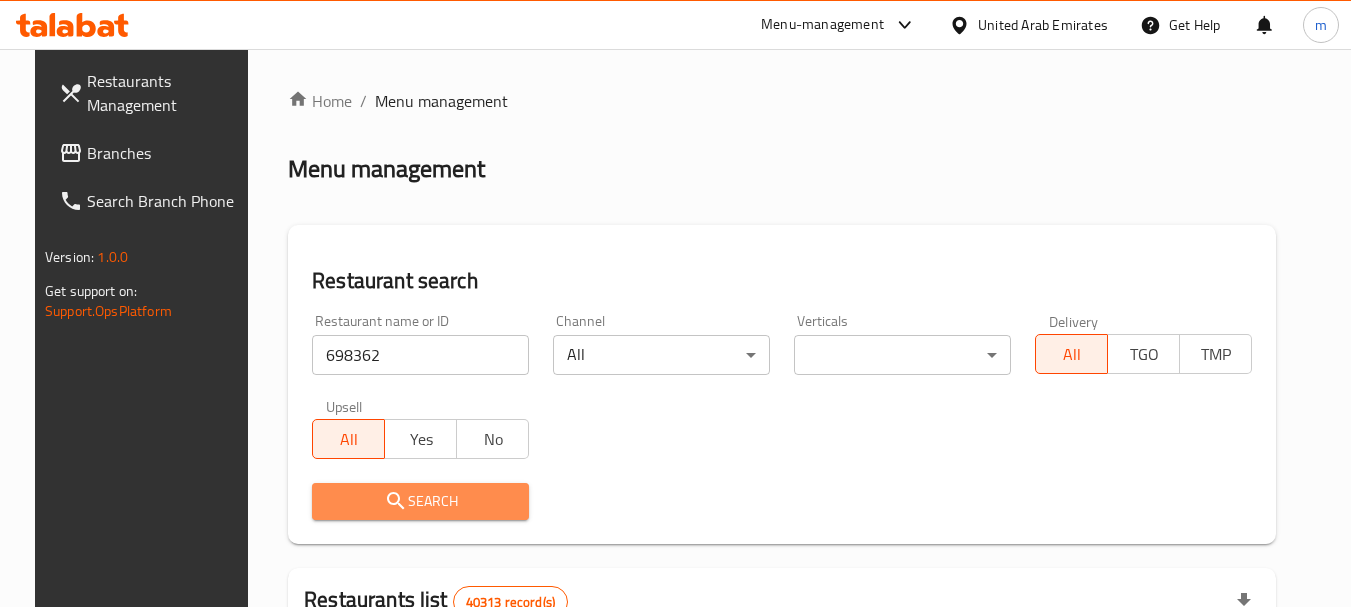 click on "Search" at bounding box center [420, 501] 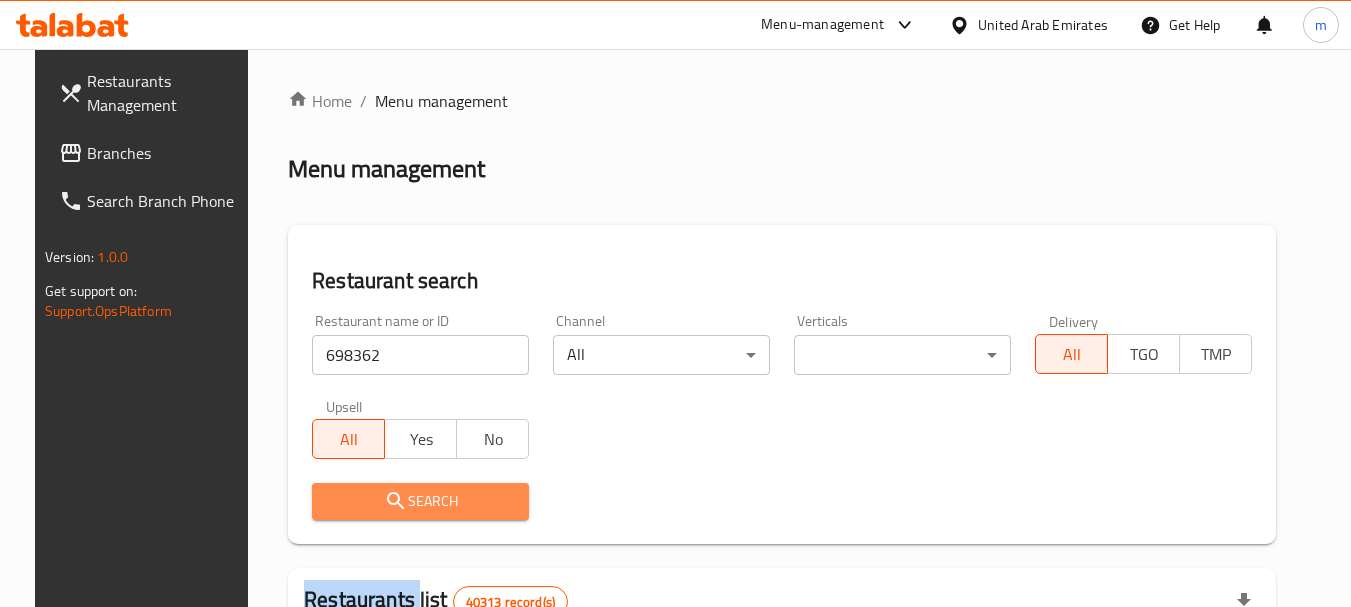 drag, startPoint x: 402, startPoint y: 511, endPoint x: 431, endPoint y: 510, distance: 29.017237 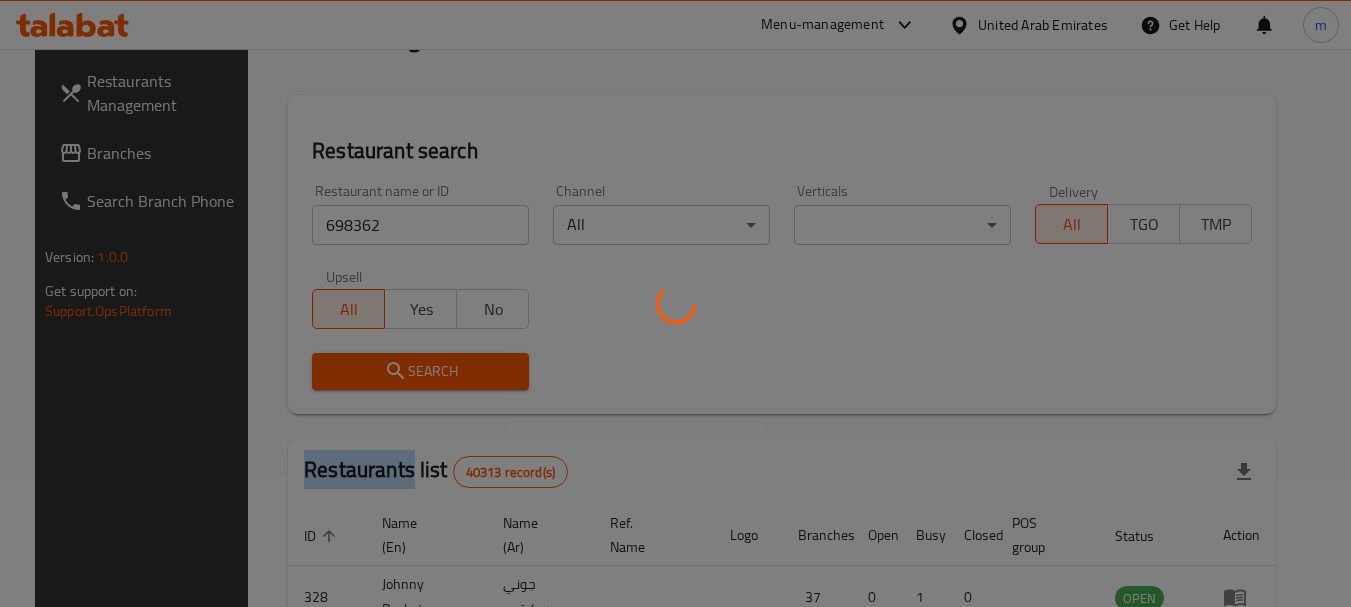 scroll, scrollTop: 285, scrollLeft: 0, axis: vertical 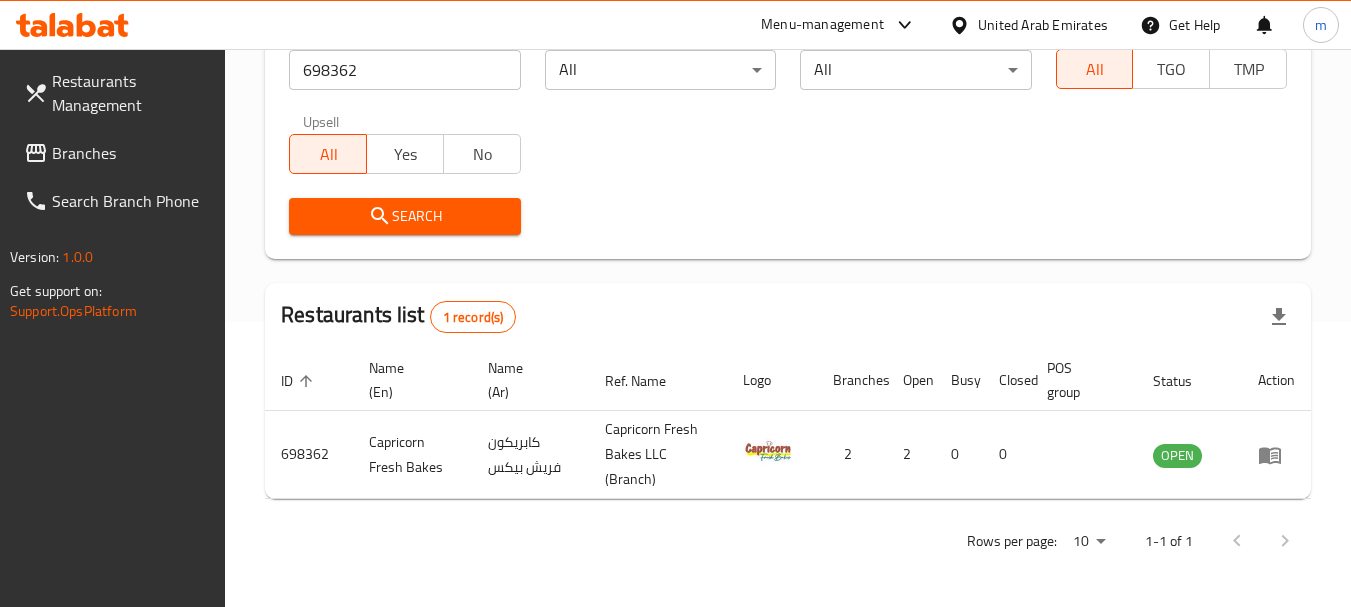 drag, startPoint x: 1049, startPoint y: 21, endPoint x: 1064, endPoint y: 15, distance: 16.155495 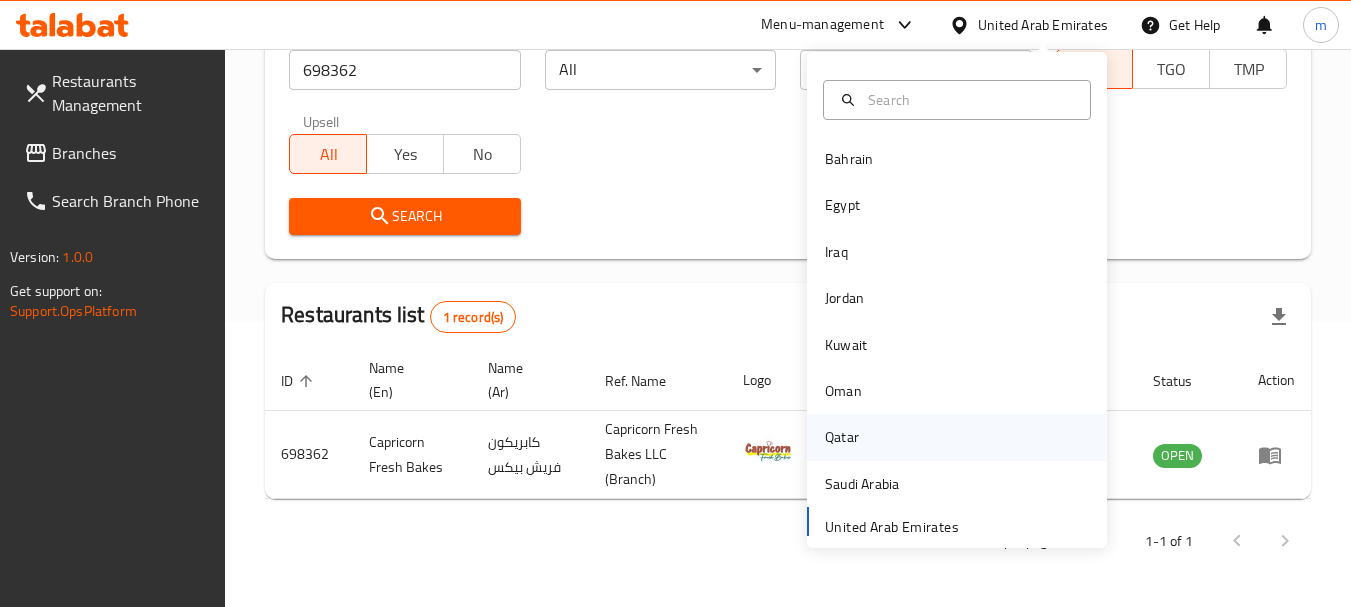 click on "Qatar" at bounding box center (842, 437) 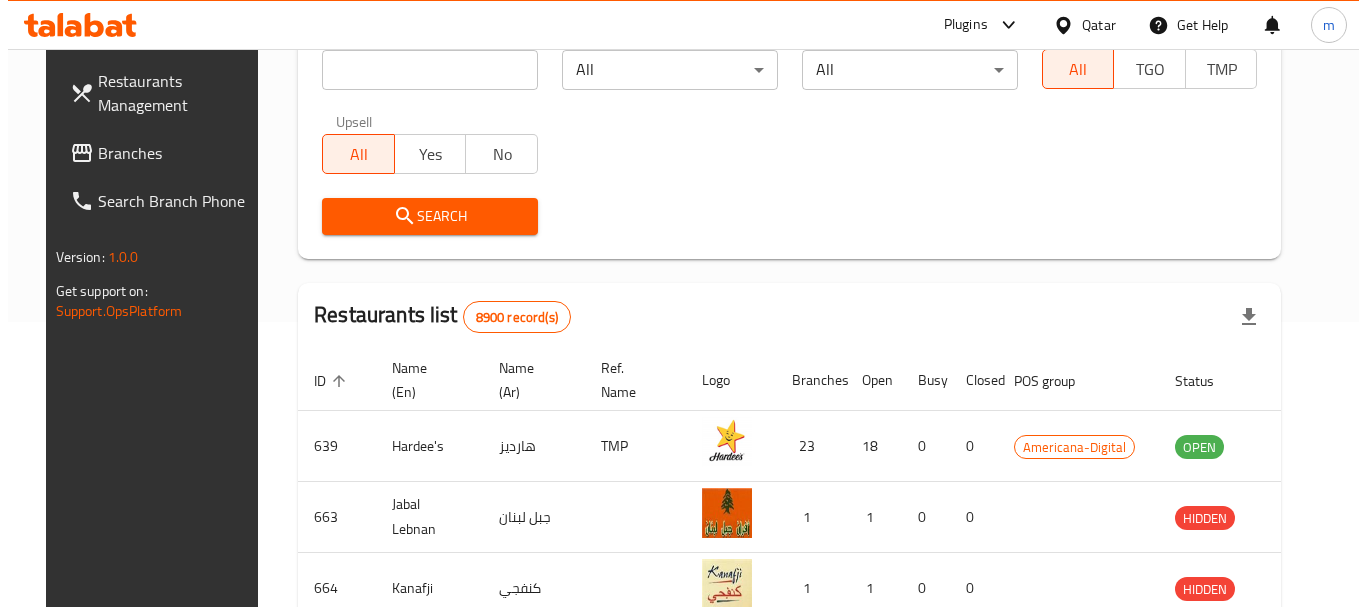 scroll, scrollTop: 0, scrollLeft: 0, axis: both 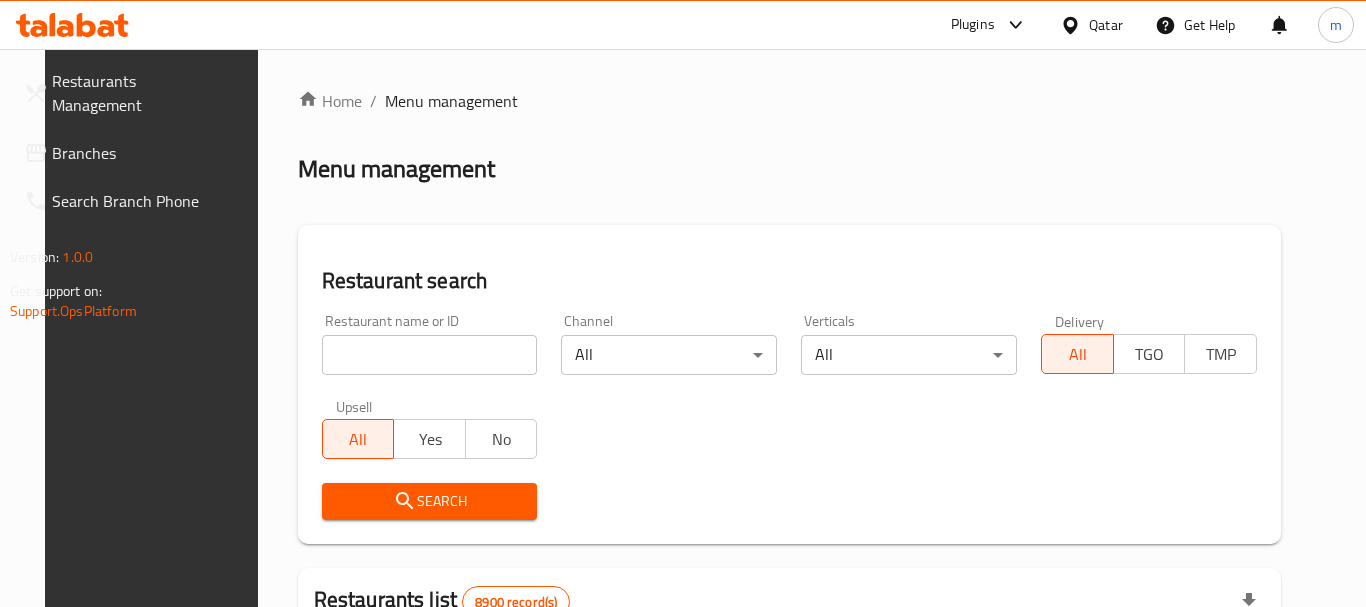 click on "Branches" at bounding box center [132, 153] 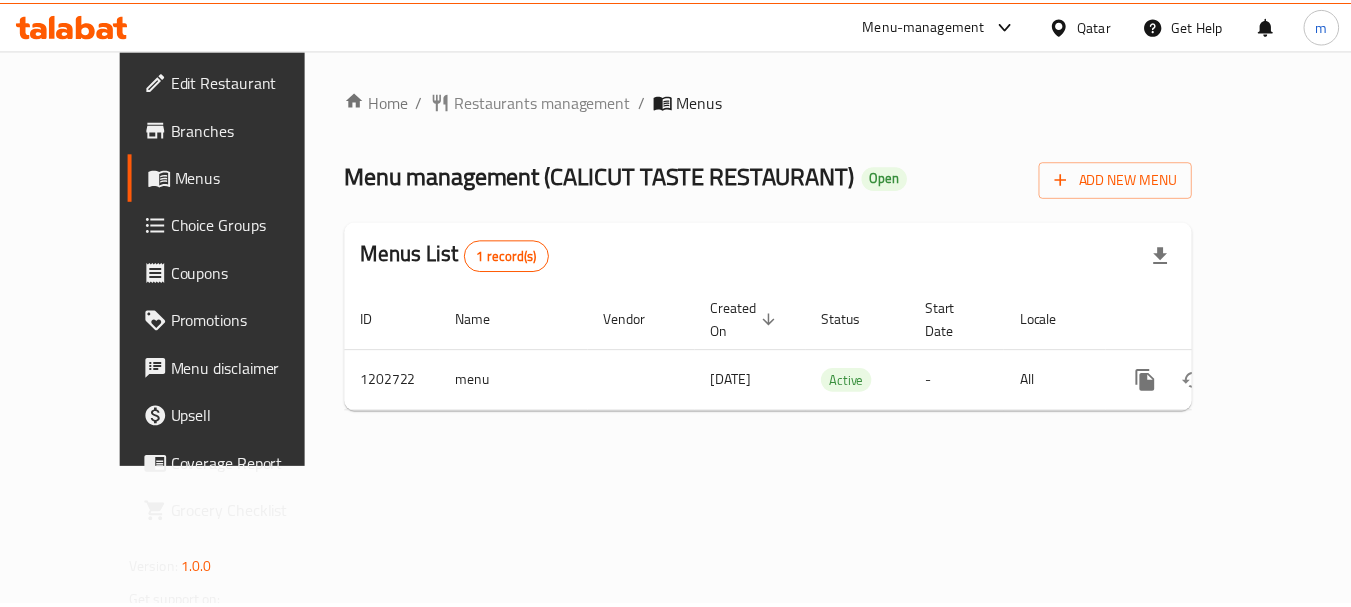 scroll, scrollTop: 0, scrollLeft: 0, axis: both 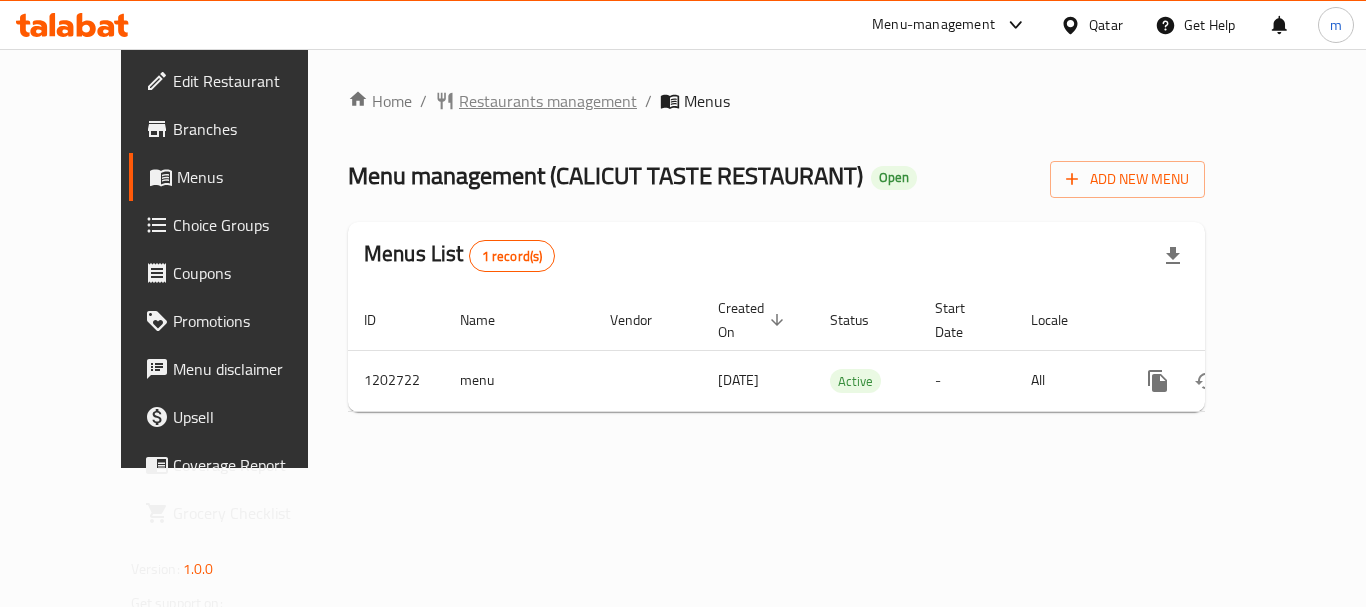 click on "Restaurants management" at bounding box center (548, 101) 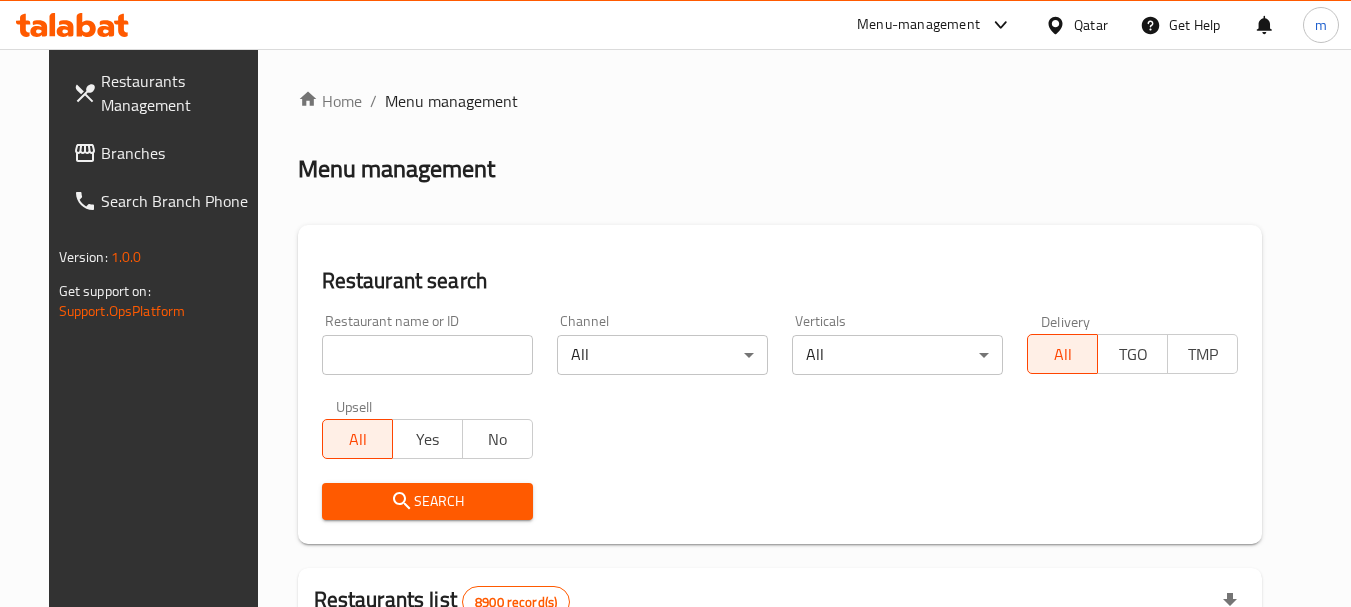 click at bounding box center [427, 355] 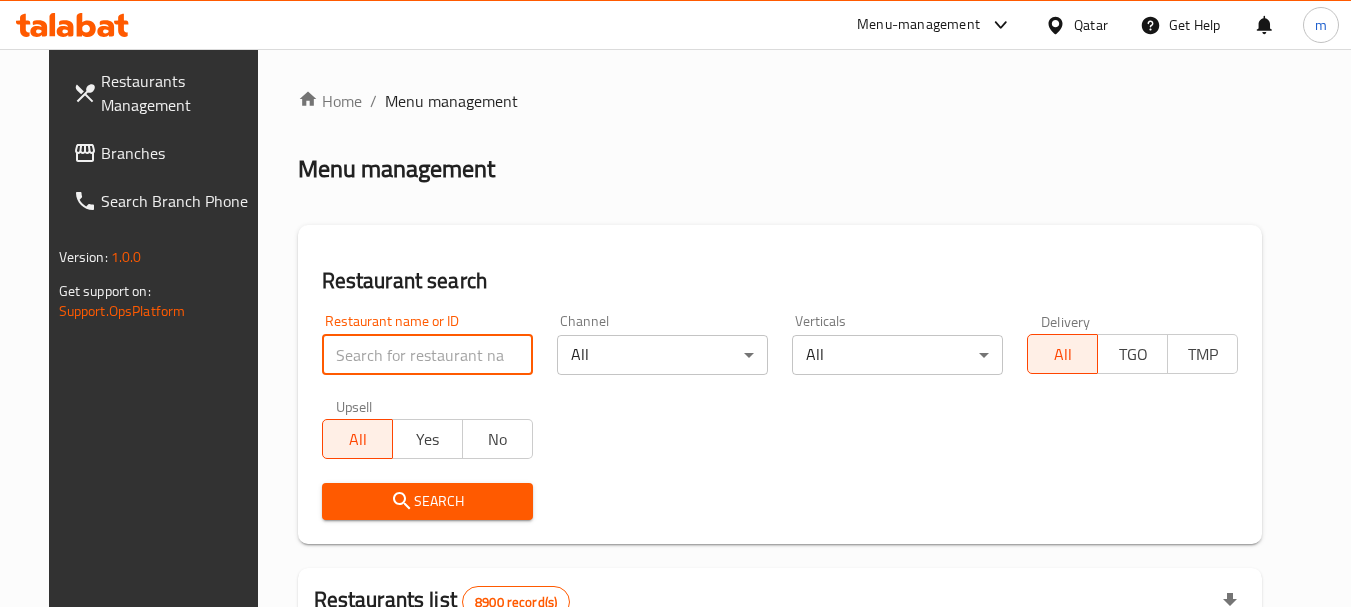 click at bounding box center (427, 355) 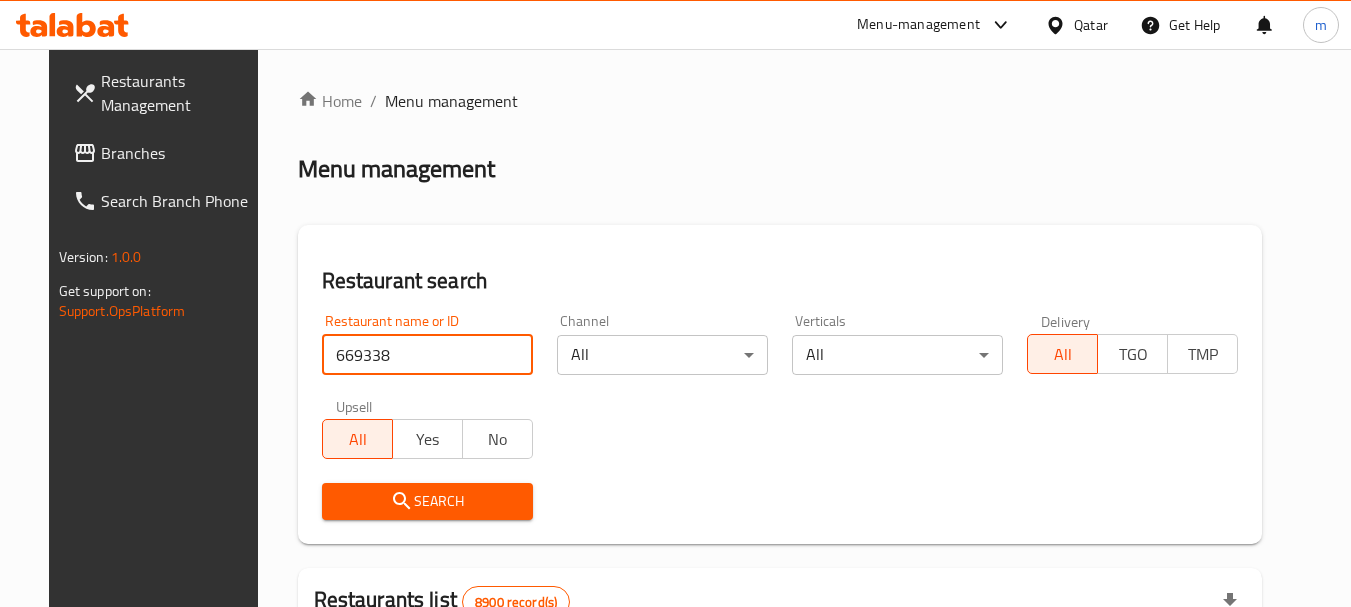 type on "669338" 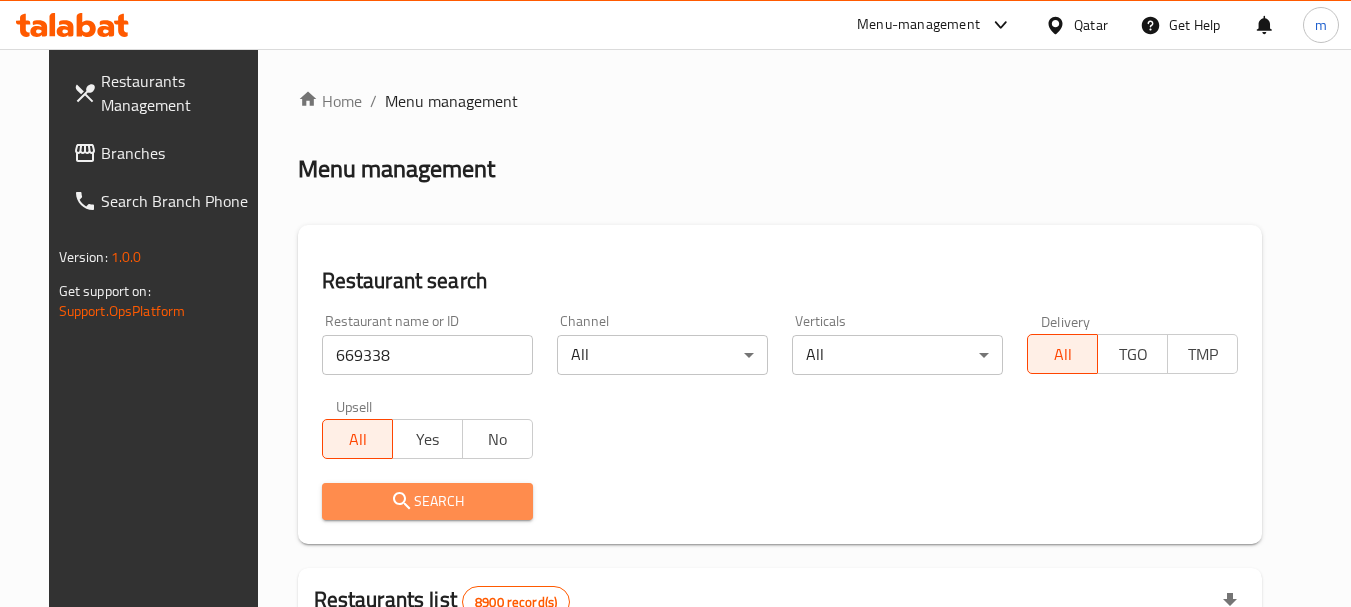 drag, startPoint x: 390, startPoint y: 493, endPoint x: 568, endPoint y: 452, distance: 182.66089 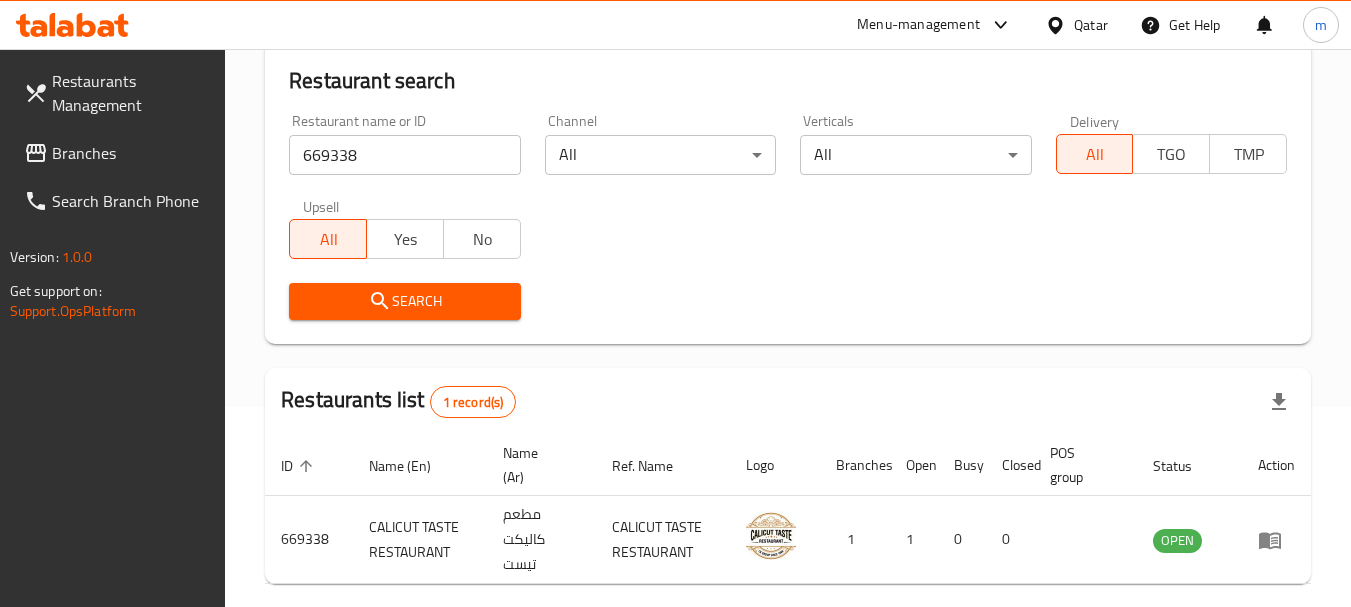 scroll, scrollTop: 285, scrollLeft: 0, axis: vertical 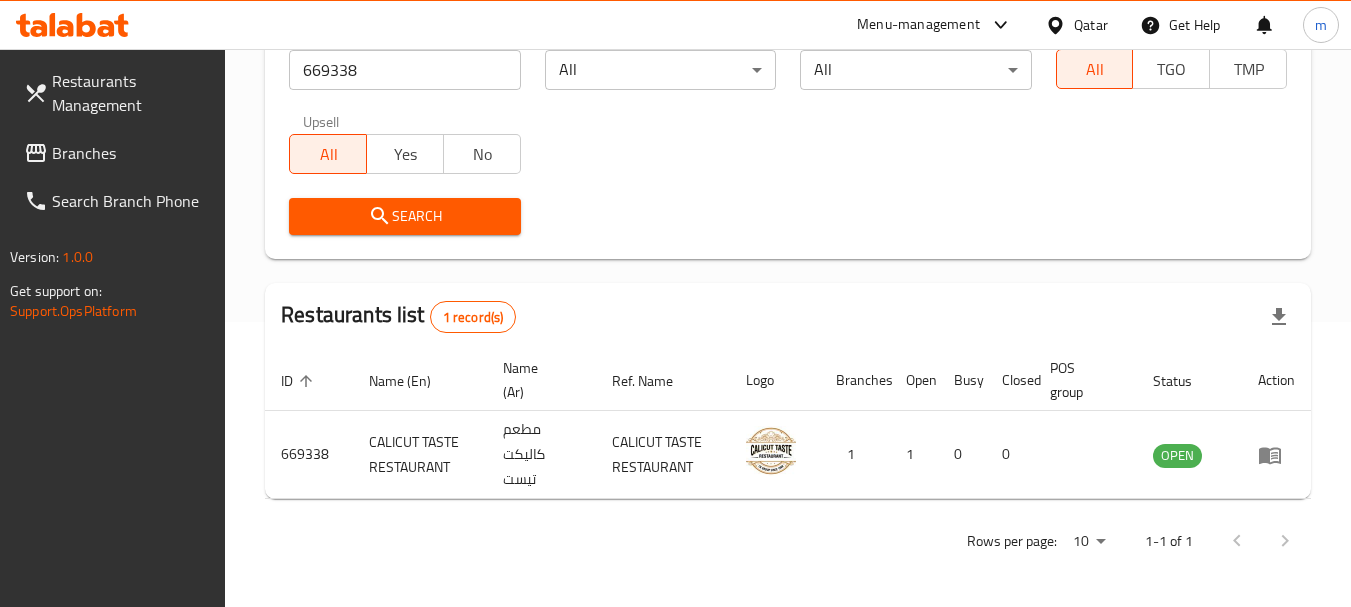 click on "Qatar" at bounding box center (1091, 25) 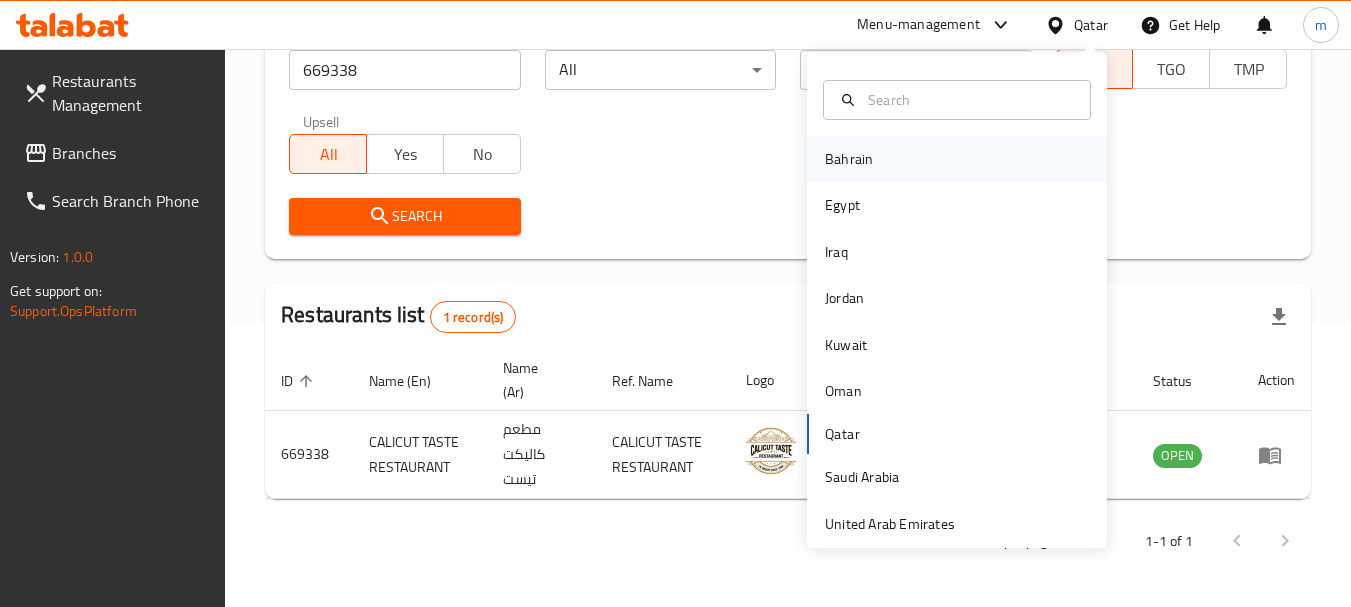 click on "Bahrain" at bounding box center [849, 159] 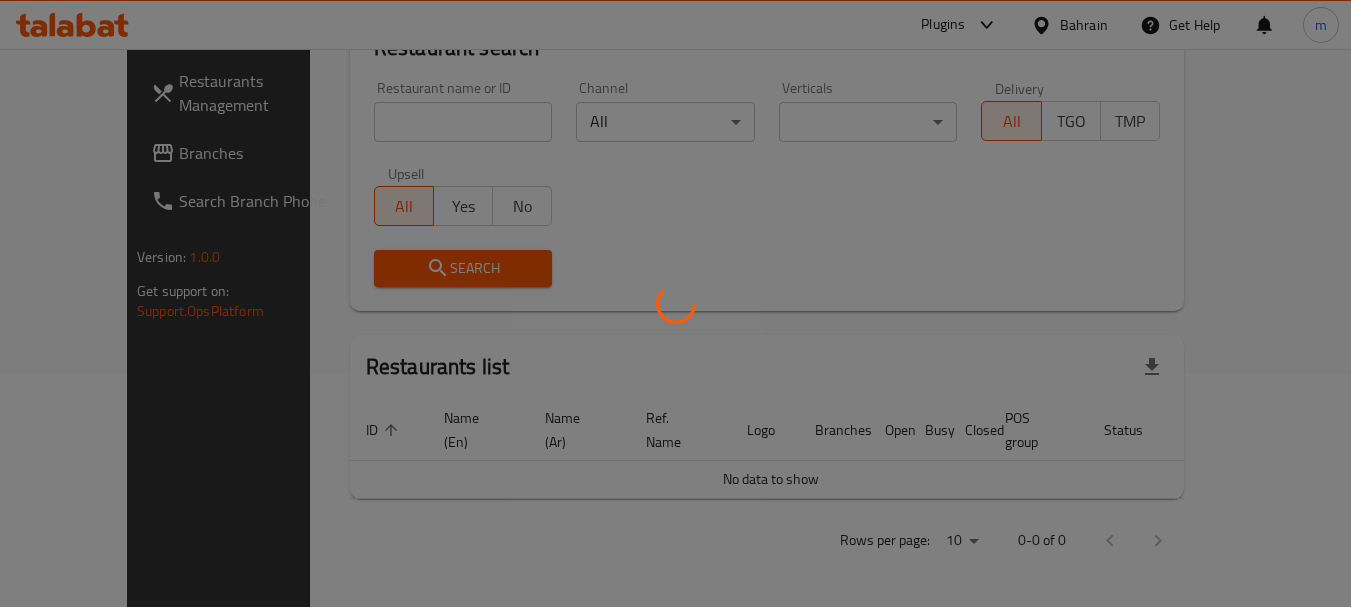 scroll, scrollTop: 210, scrollLeft: 0, axis: vertical 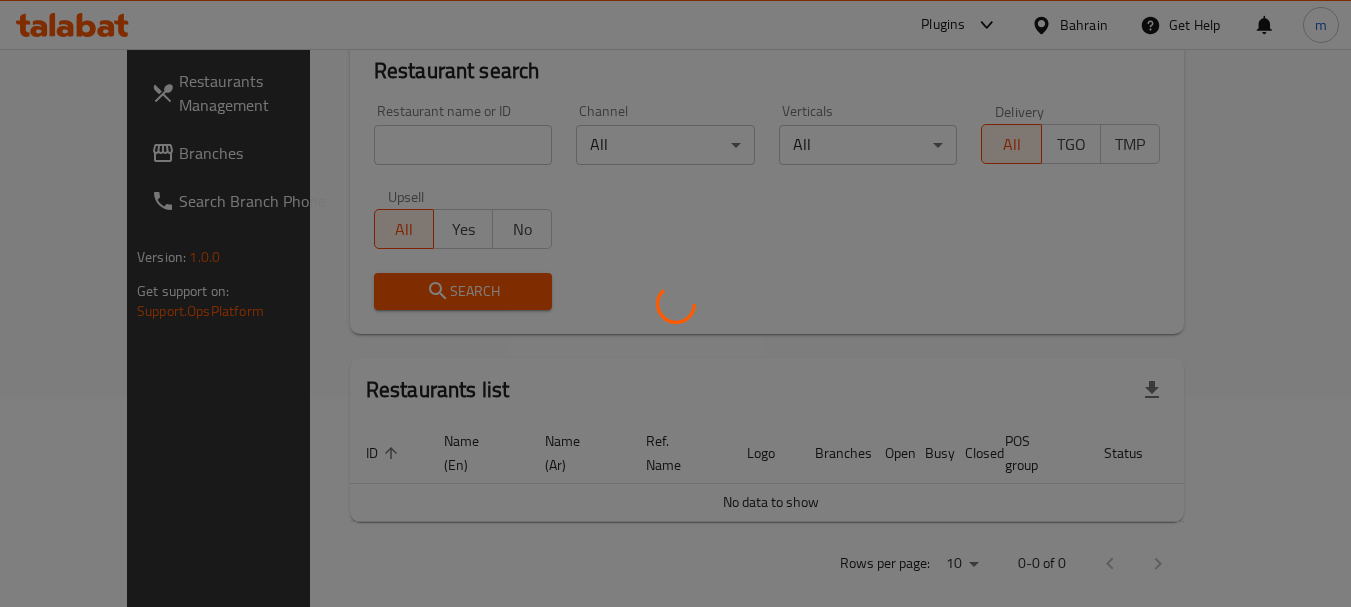 click at bounding box center [675, 303] 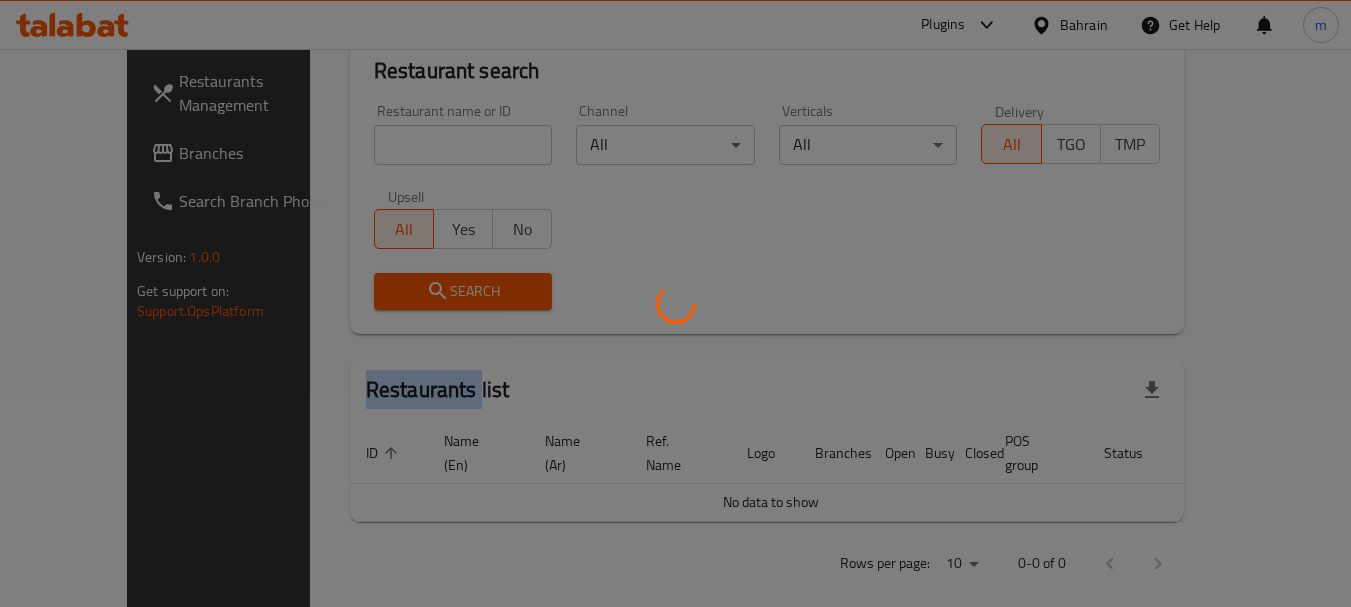 click at bounding box center [675, 303] 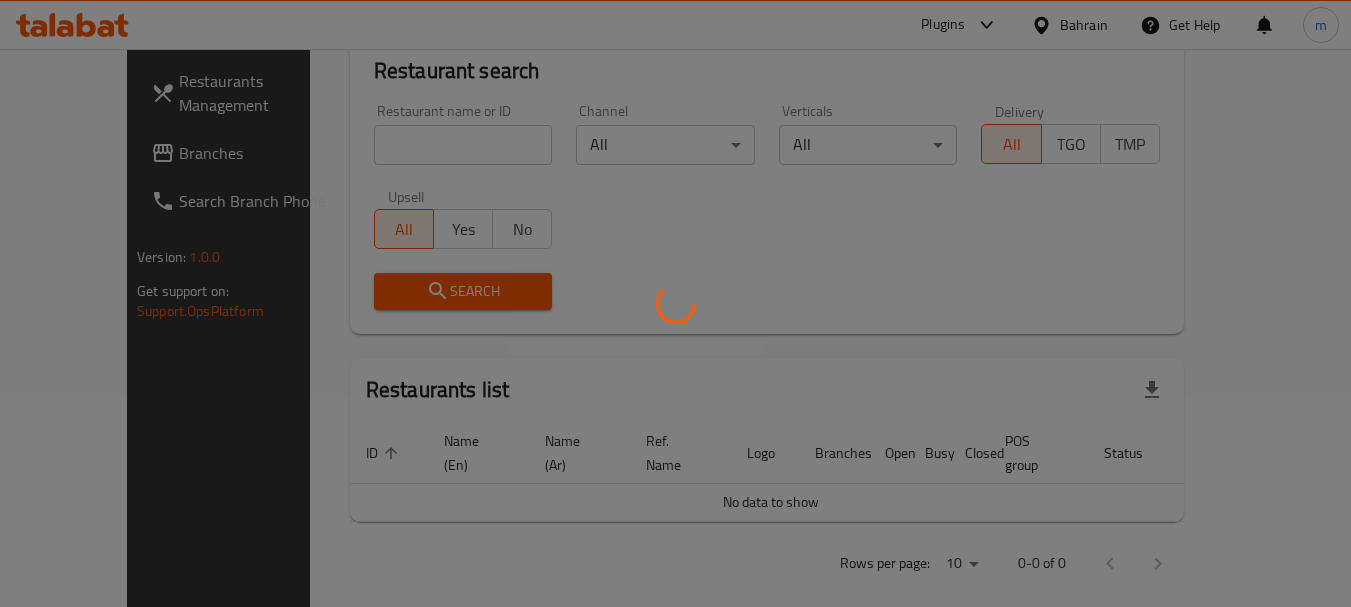 click at bounding box center (675, 303) 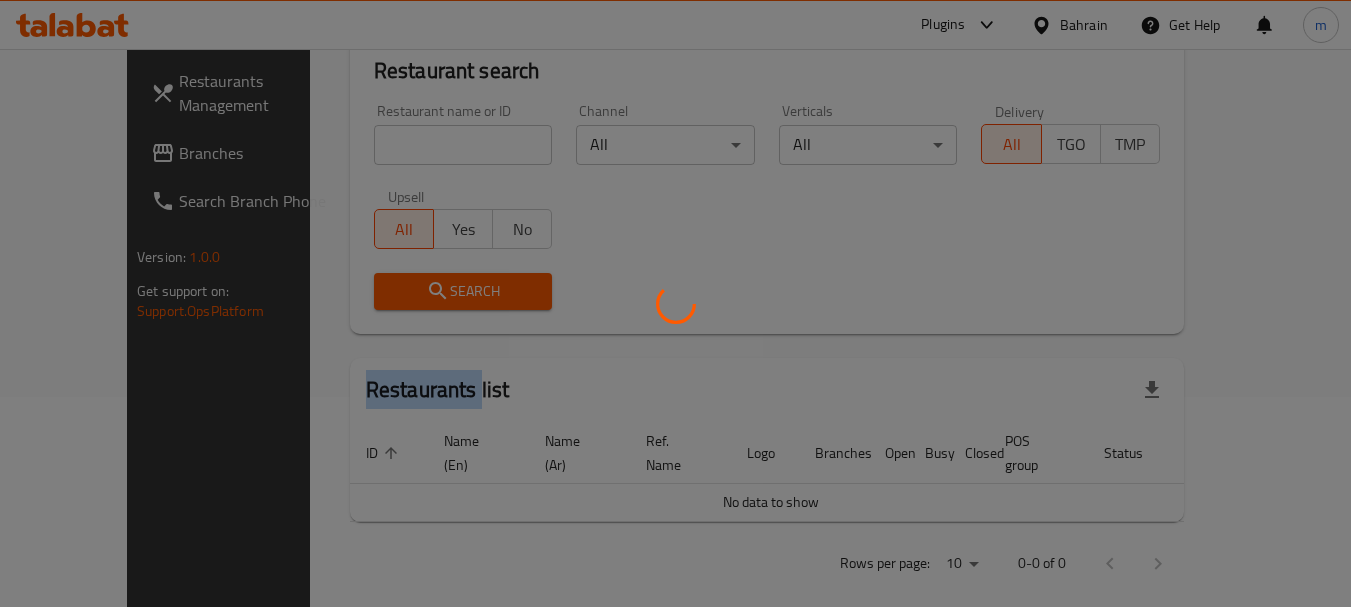 click at bounding box center (675, 303) 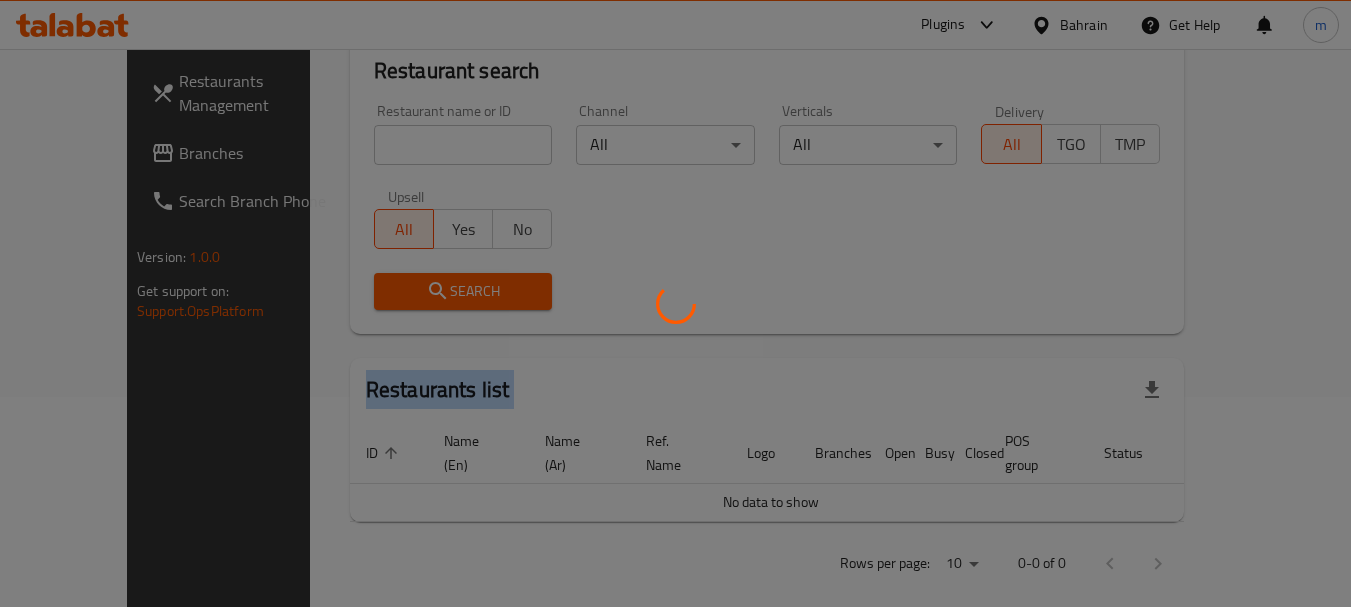 click at bounding box center [675, 303] 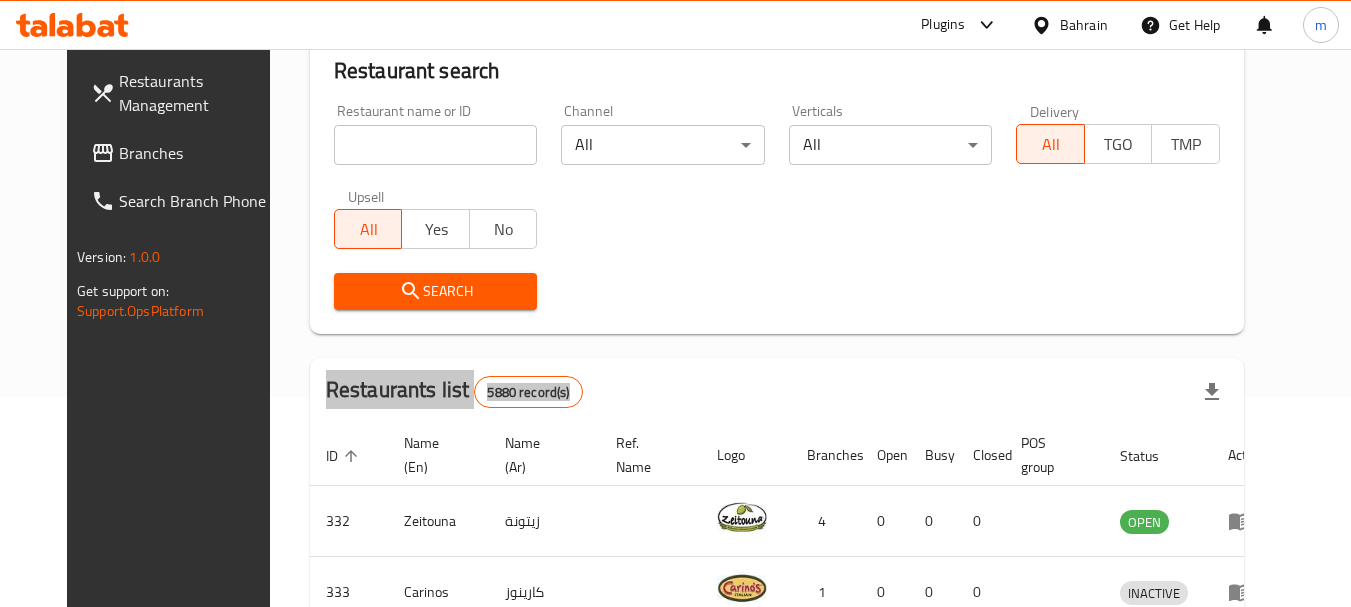 scroll, scrollTop: 285, scrollLeft: 0, axis: vertical 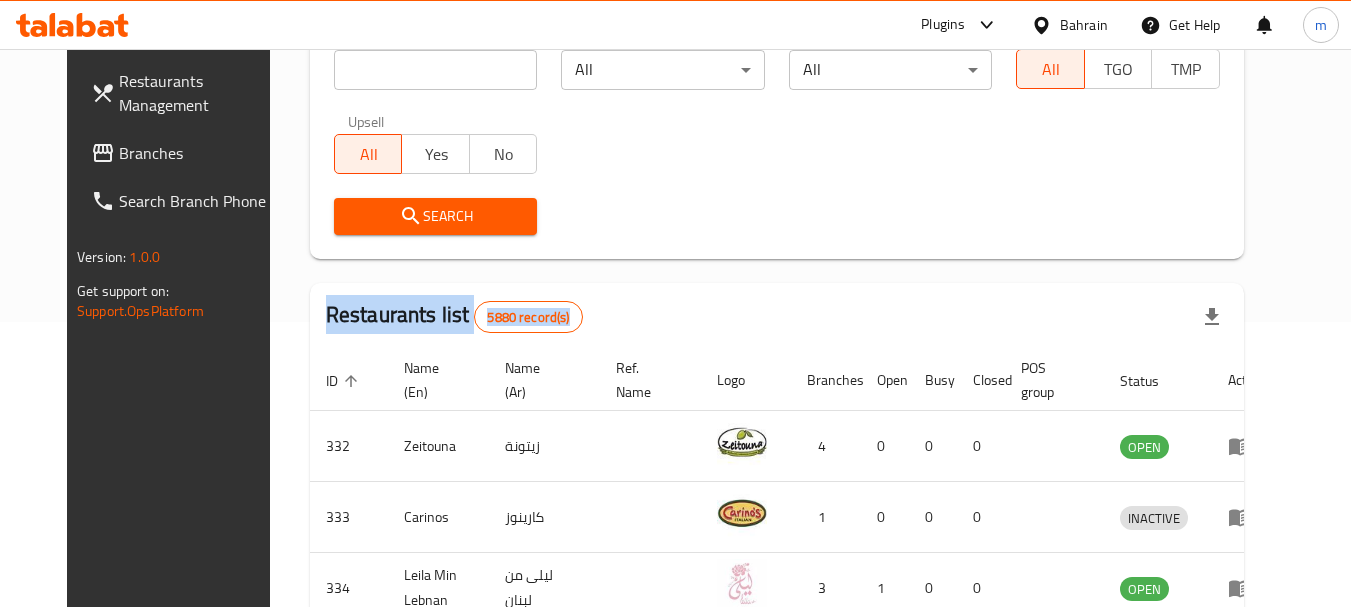 click on "Branches" at bounding box center [198, 153] 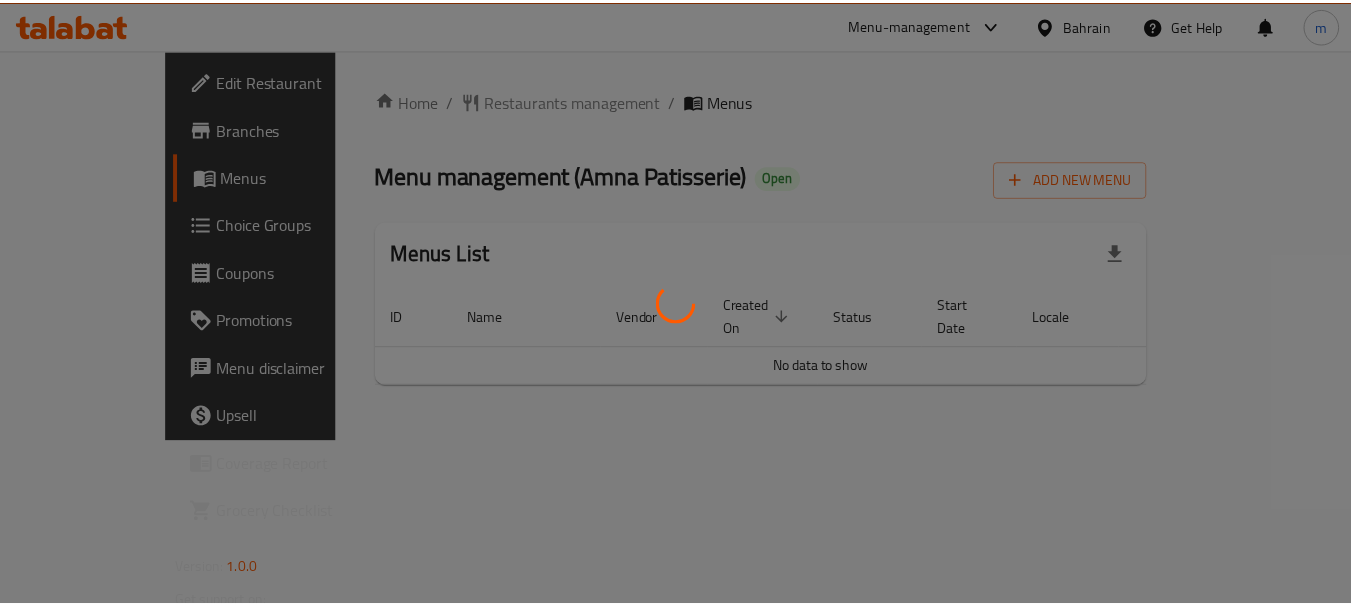 scroll, scrollTop: 0, scrollLeft: 0, axis: both 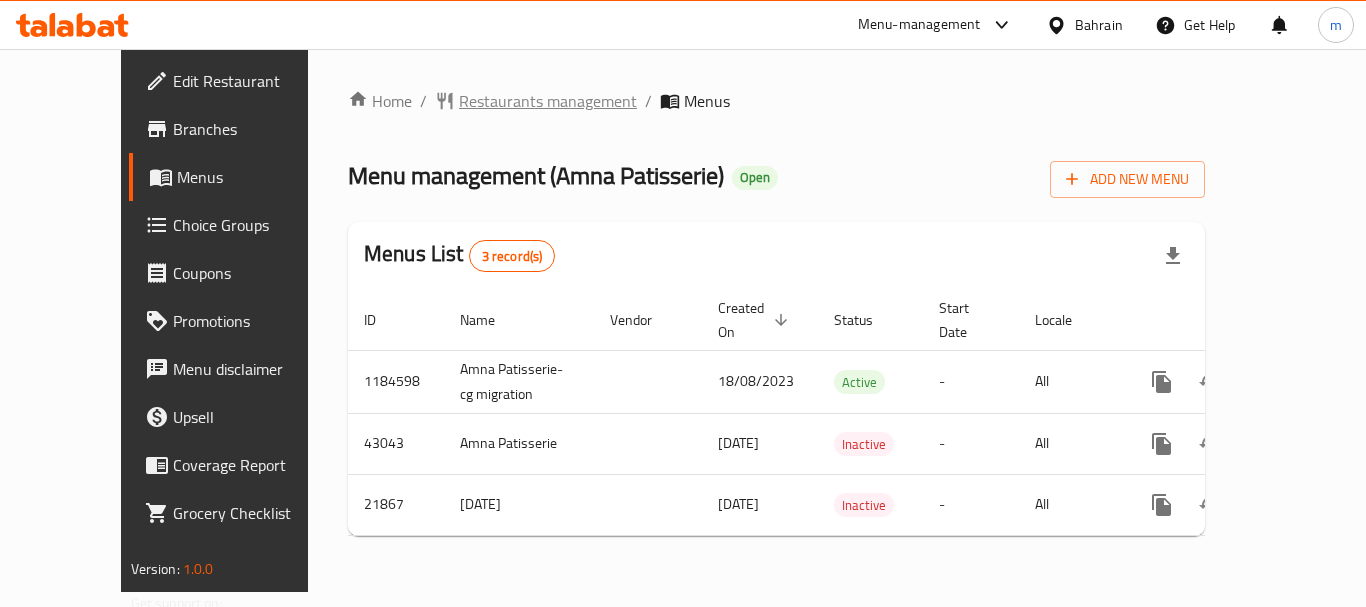 click on "Restaurants management" at bounding box center (548, 101) 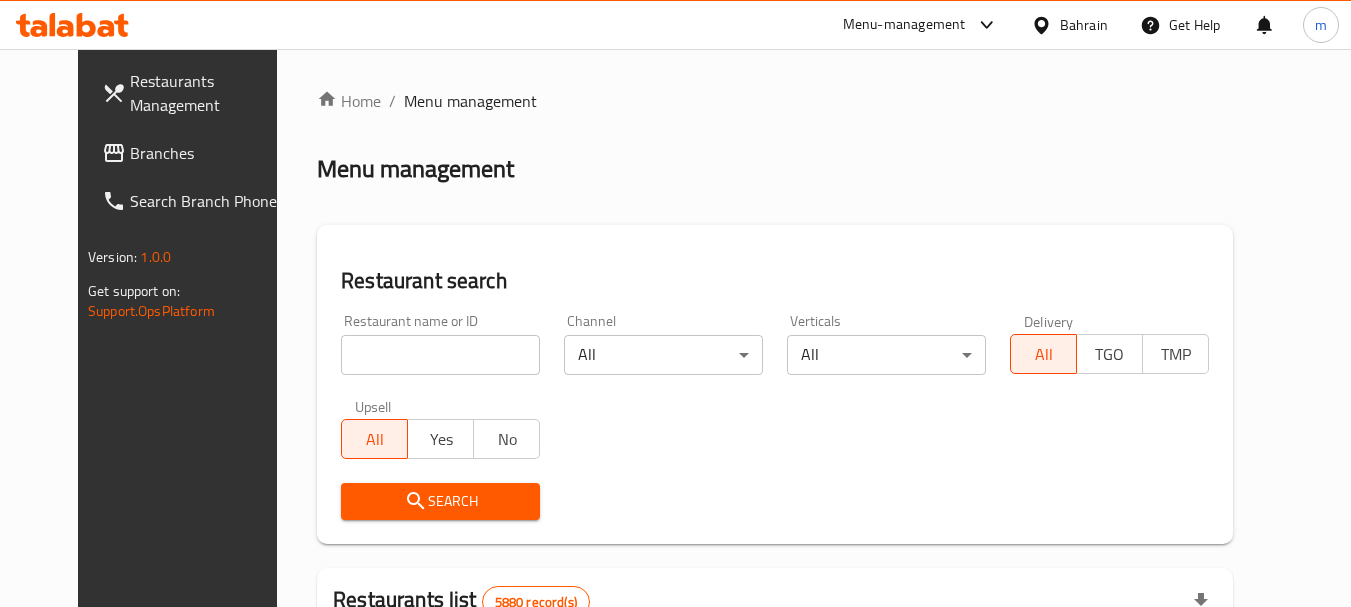 click on "Home / Menu management Menu management Restaurant search Restaurant name or ID Restaurant name or ID Channel All ​ Verticals All ​ Delivery All TGO TMP Upsell All Yes No   Search Restaurants list   5880 record(s) ID sorted ascending Name (En) Name (Ar) Ref. Name Logo Branches Open Busy Closed POS group Status Action 332 Zeitouna زيتونة 4 0 0 0 OPEN 333 Carinos كارينوز 1 0 0 0 INACTIVE 334 Leila Min Lebnan ليلى من لبنان 3 1 0 0 OPEN 335 Johnny Rockets جوني روكيتس 4 0 0 0 INACTIVE 336 Hussien حسين 1 0 0 0 INACTIVE 337 2466 2466 1 0 0 0 INACTIVE 341 Healthy Calorie هيلثي كالوري 7 3 0 0 OPEN 344 Franks A Lot فرانكس ألوت 2 1 0 0 OPEN 346 Mr.Candy مستر.كاندي 1 0 0 0 INACTIVE 351 REDPAN BURGER STEAK رد بان برجر ستيك 1 0 0 0 INACTIVE Rows per page: 10 1-10 of 5880" at bounding box center [775, 693] 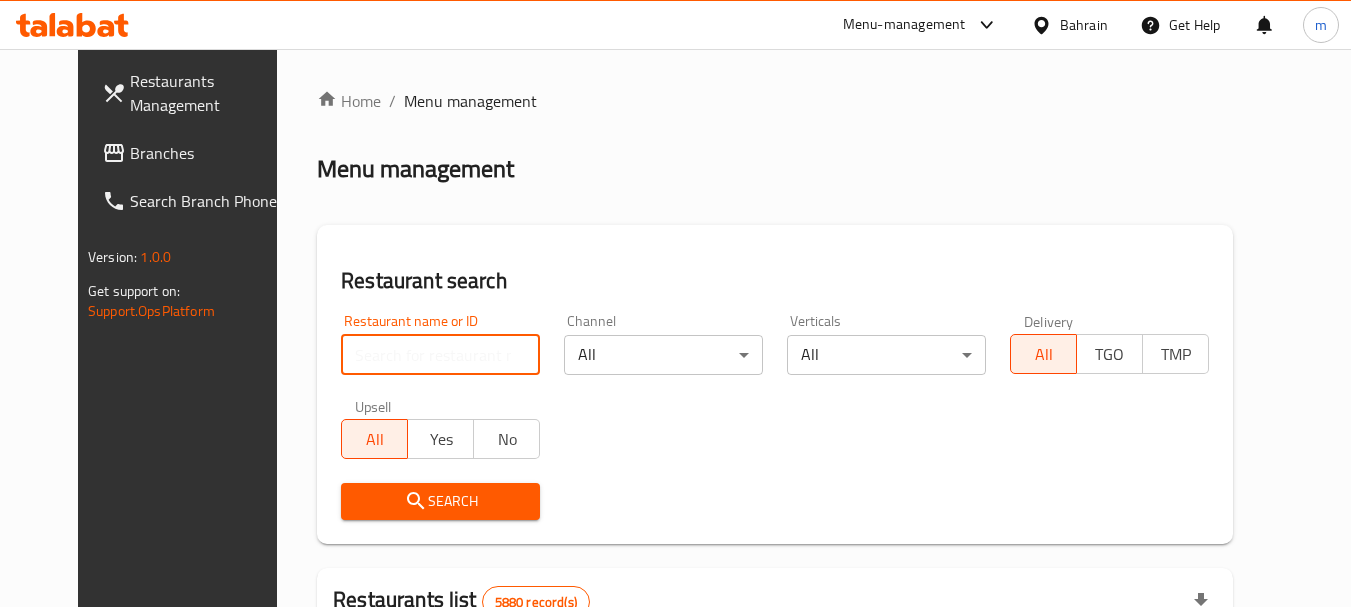 drag, startPoint x: 360, startPoint y: 355, endPoint x: 380, endPoint y: 341, distance: 24.41311 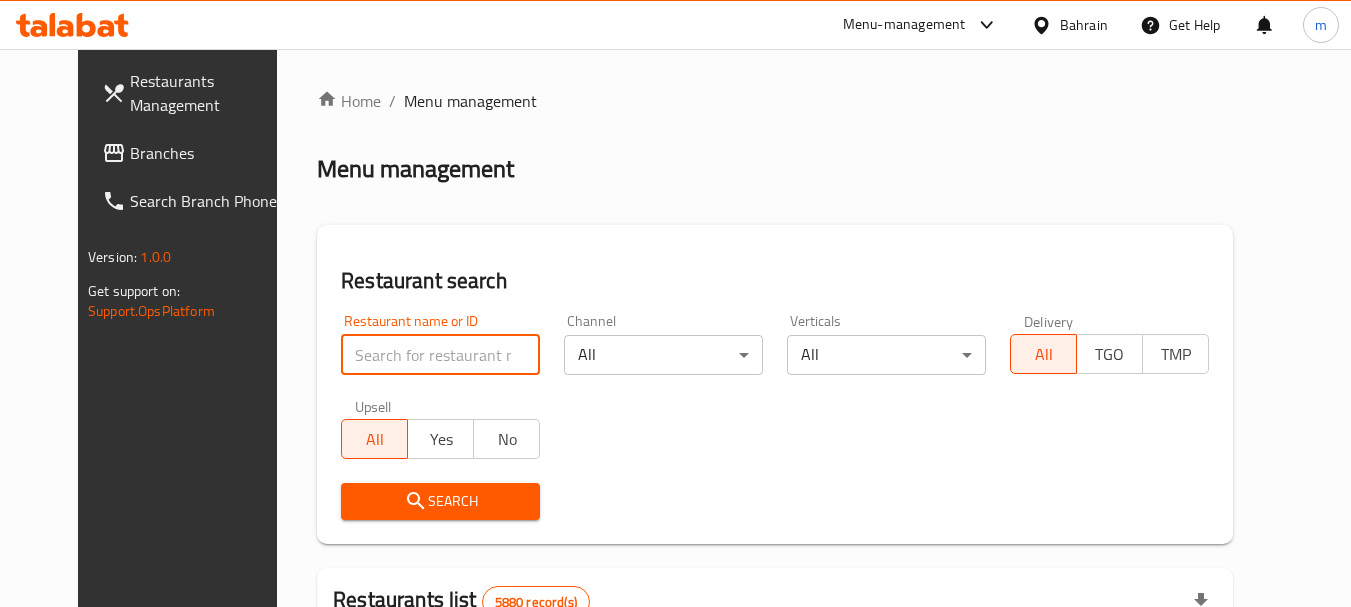 click at bounding box center [440, 355] 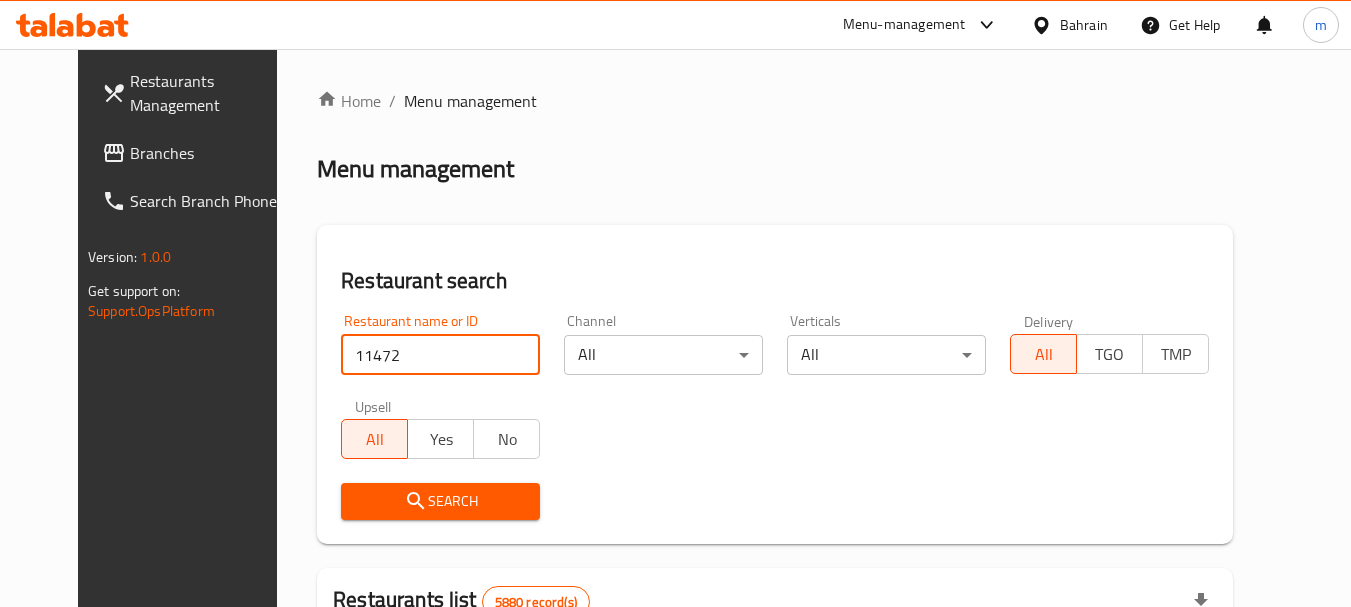 type on "11472" 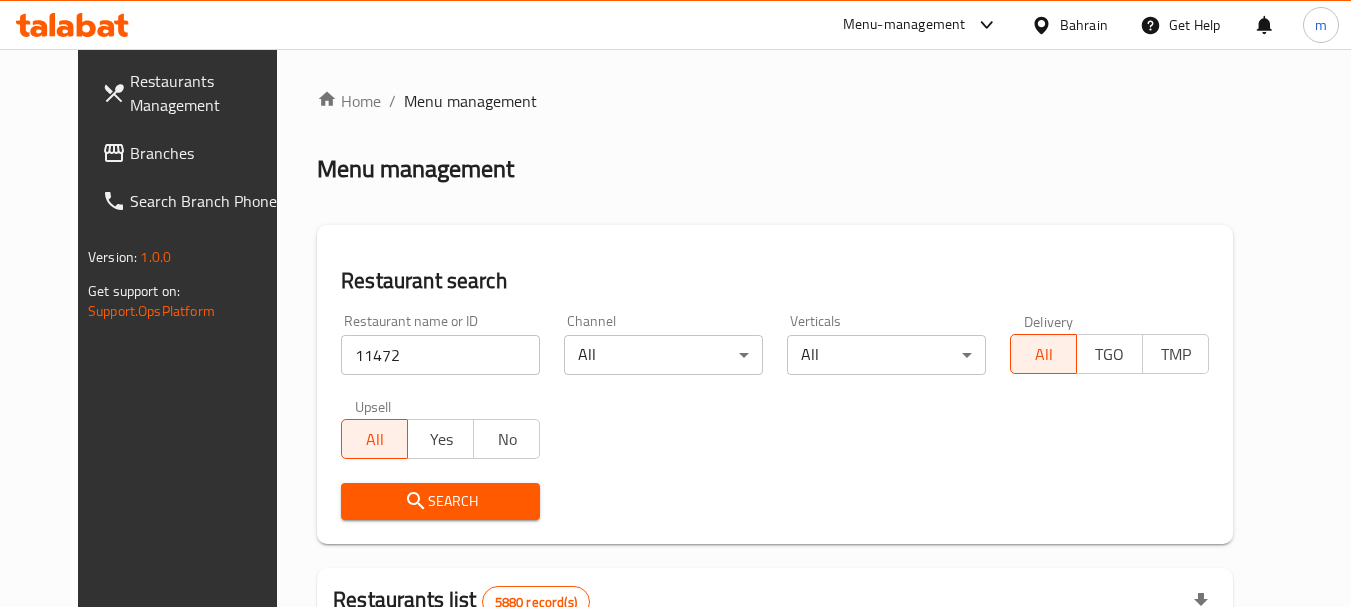 drag, startPoint x: 401, startPoint y: 505, endPoint x: 486, endPoint y: 479, distance: 88.88757 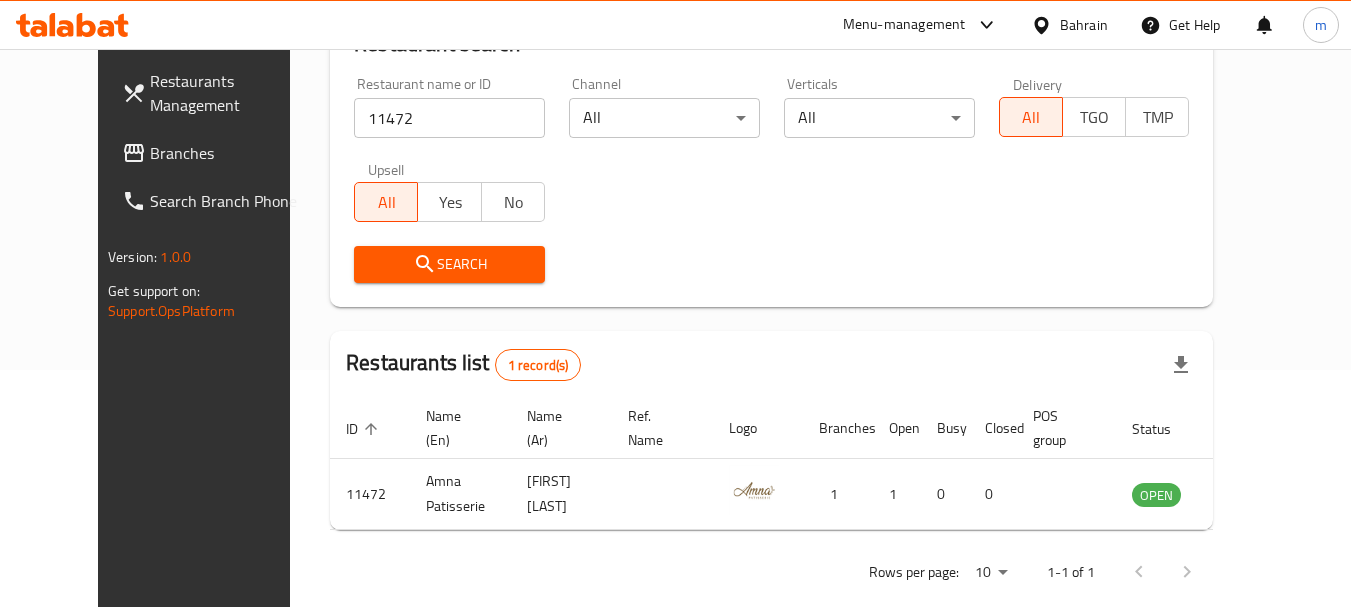 scroll, scrollTop: 268, scrollLeft: 0, axis: vertical 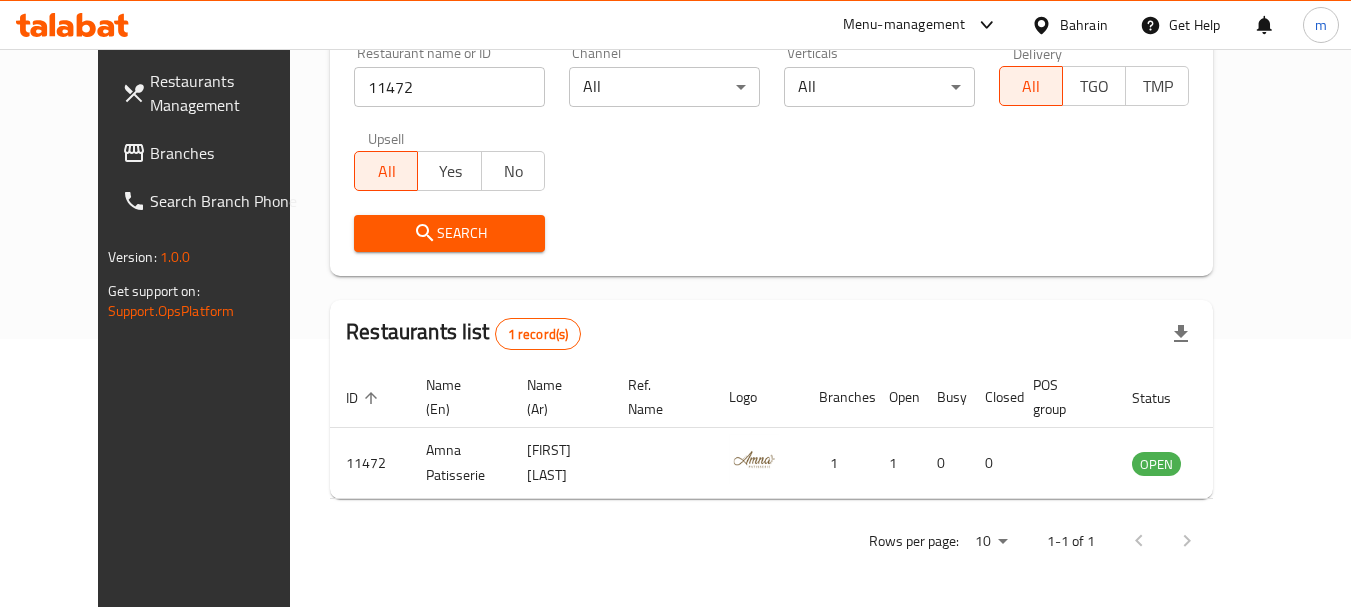 click at bounding box center (1045, 25) 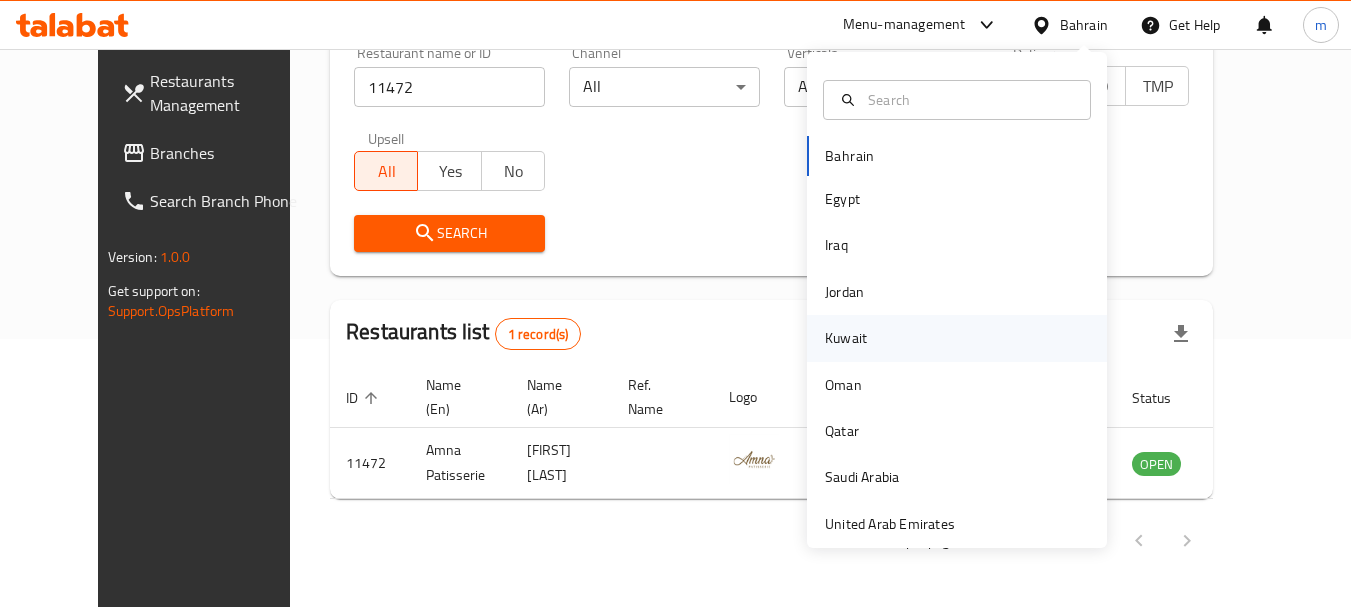 click on "Kuwait" at bounding box center (846, 338) 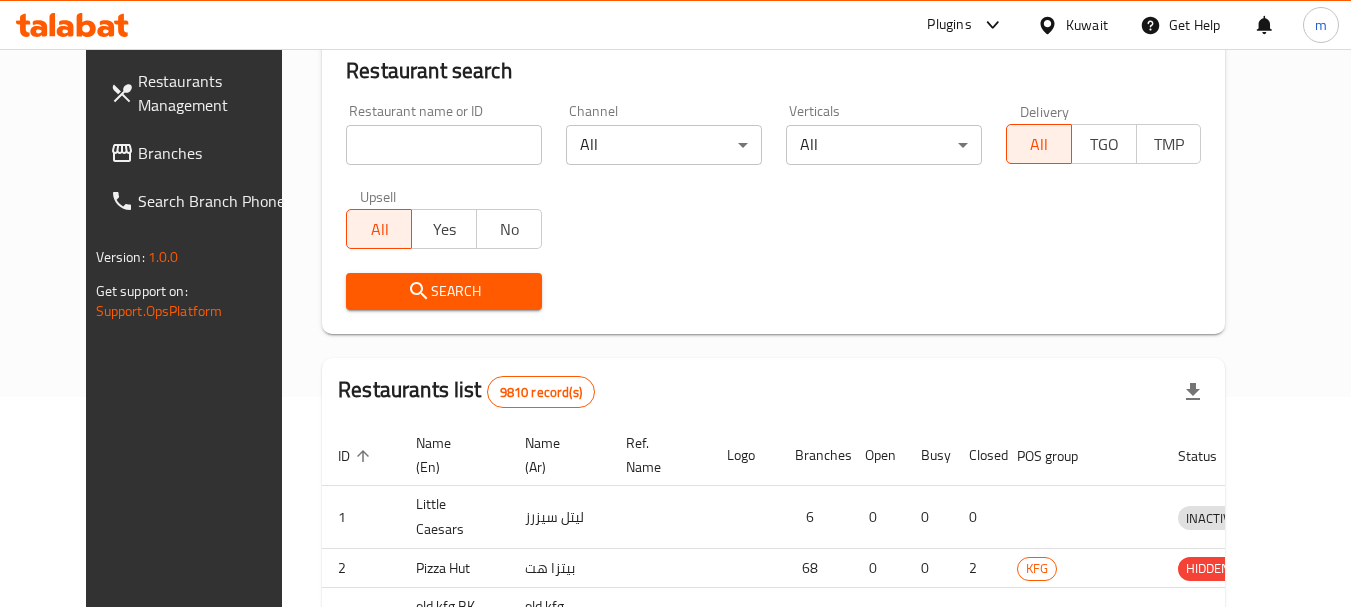 scroll, scrollTop: 268, scrollLeft: 0, axis: vertical 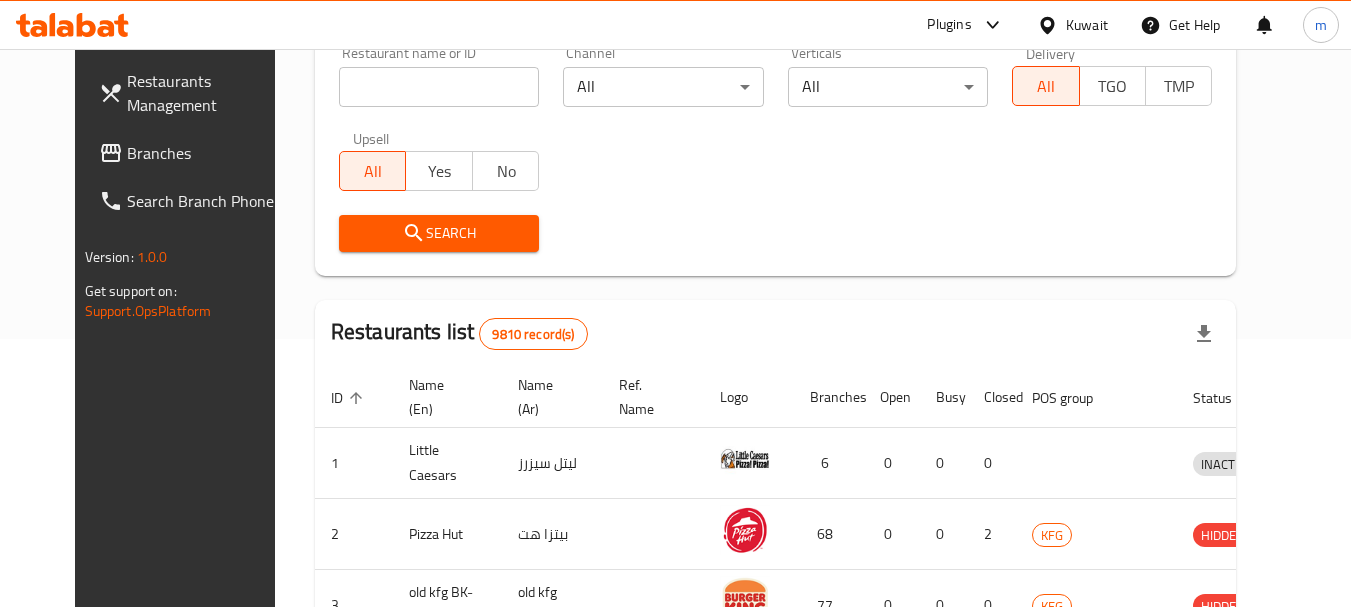 click on "Branches" at bounding box center (206, 153) 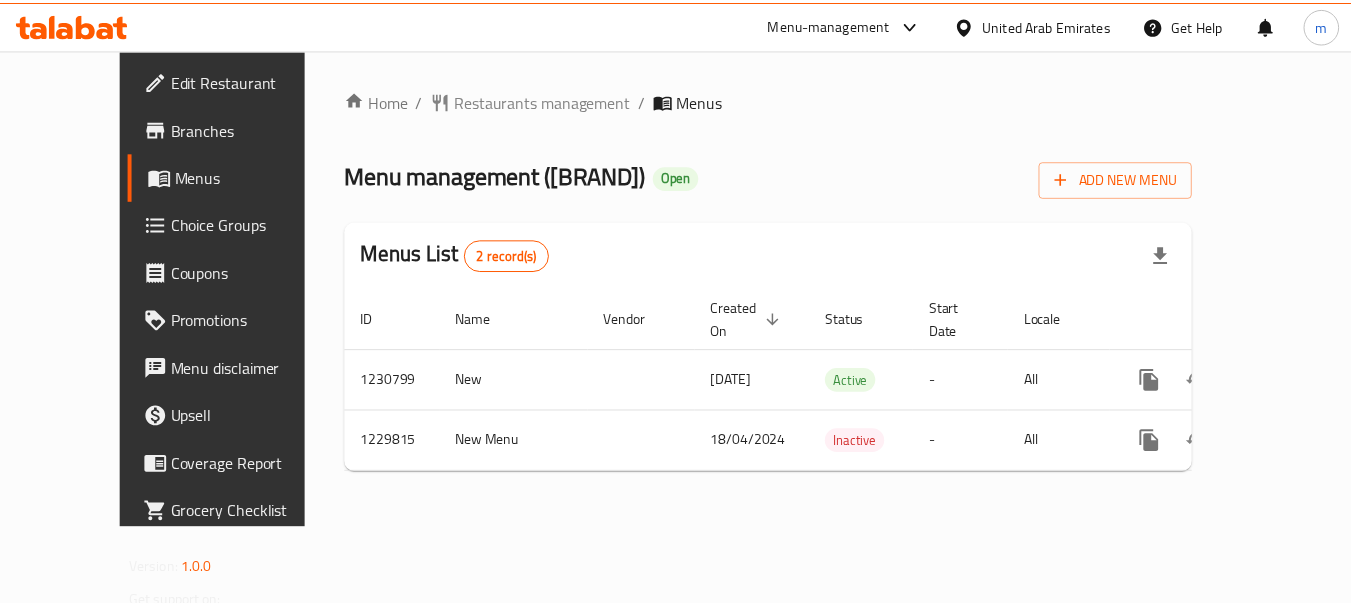 scroll, scrollTop: 0, scrollLeft: 0, axis: both 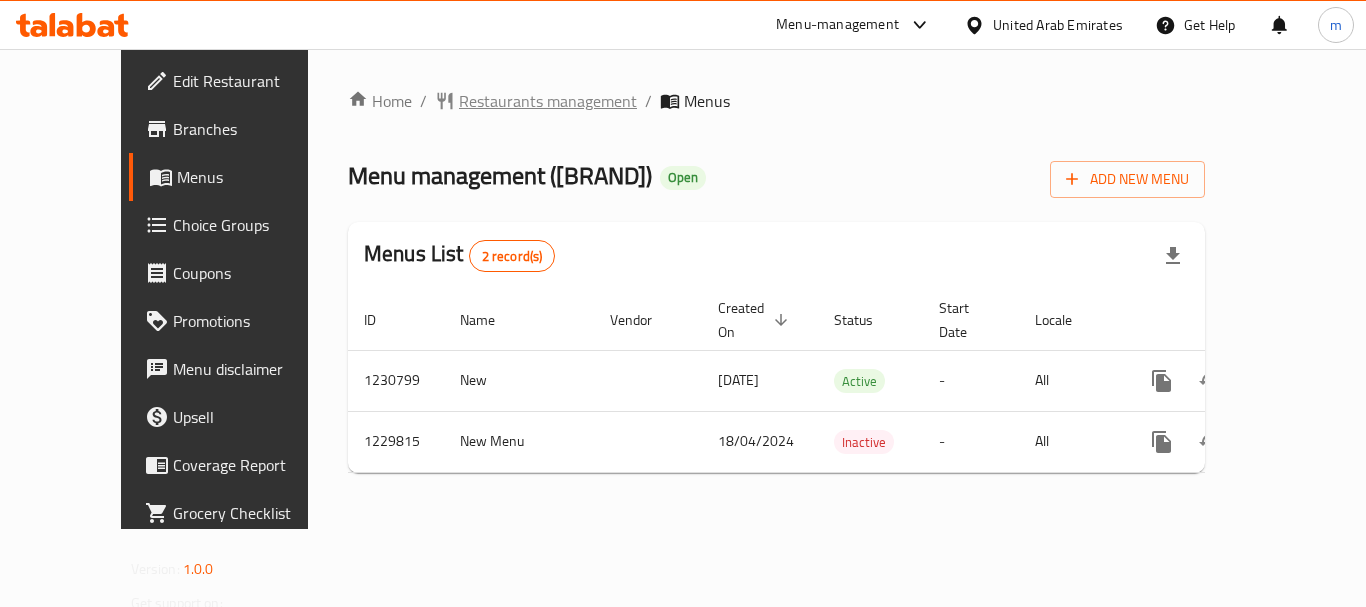 click on "Restaurants management" at bounding box center [548, 101] 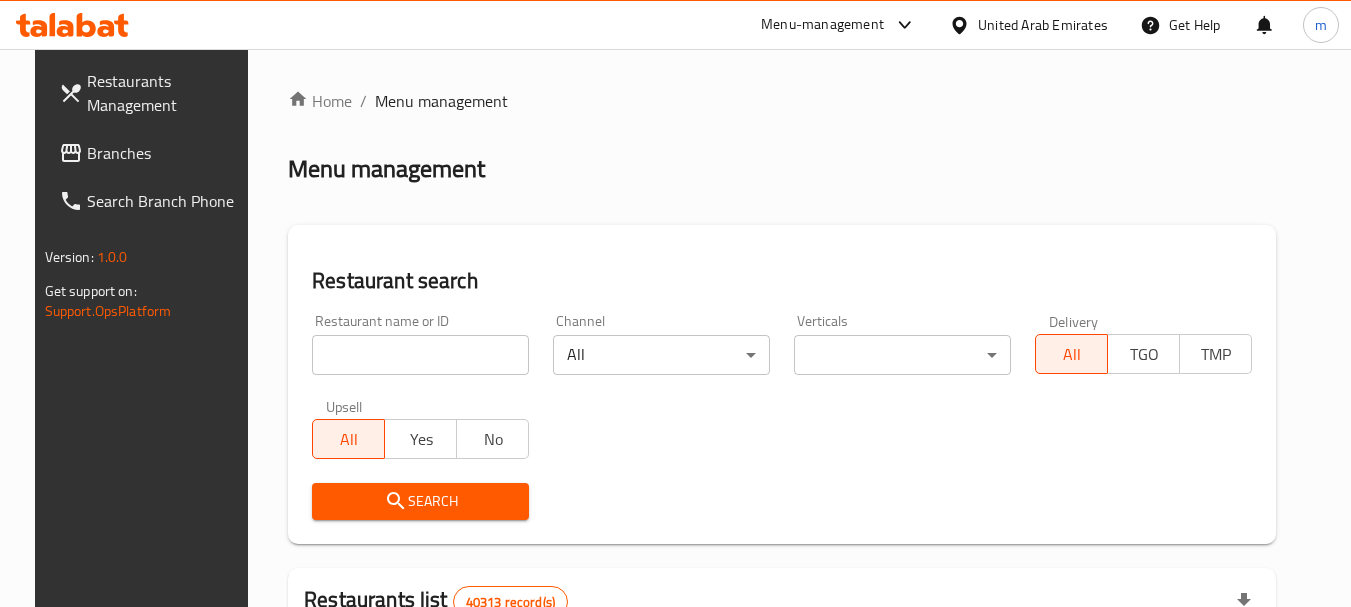 click on "Home / Menu management Menu management Restaurant search Restaurant name or ID Restaurant name or ID Channel All ​ Verticals ​ ​ Delivery All TGO TMP Upsell All Yes No   Search Restaurants list   40313 record(s) ID sorted ascending Name (En) Name (Ar) Ref. Name Logo Branches Open Busy Closed POS group Status Action 328 [BRAND] جوني روكيتس 37 0 1 0 OPEN 330 [BRAND] فرنش كونكشن 1 0 0 0 INACTIVE 339 [BRAND] أرز لبنان Al Karama,Al Barsha ​& Mirdif 9 1 0 2 OPEN 340 [BRAND] ميجا رابس 3 0 0 0 INACTIVE 342 [BRAND] سانديلاز فلات براد 7 0 0 0 INACTIVE 343 [BRAND] كوخ التنين 1 0 0 0 INACTIVE 348 [BRAND] المطبخ التايلندى 1 0 0 0 INACTIVE 349 [BRAND] موغل 1 0 0 0 HIDDEN 350 [BRAND] هوت و كول 1 0 0 0 INACTIVE 355 [BRAND] الحبشة 11 1 0 0 HIDDEN Rows per page: 10 1-10 of 40313" at bounding box center [782, 717] 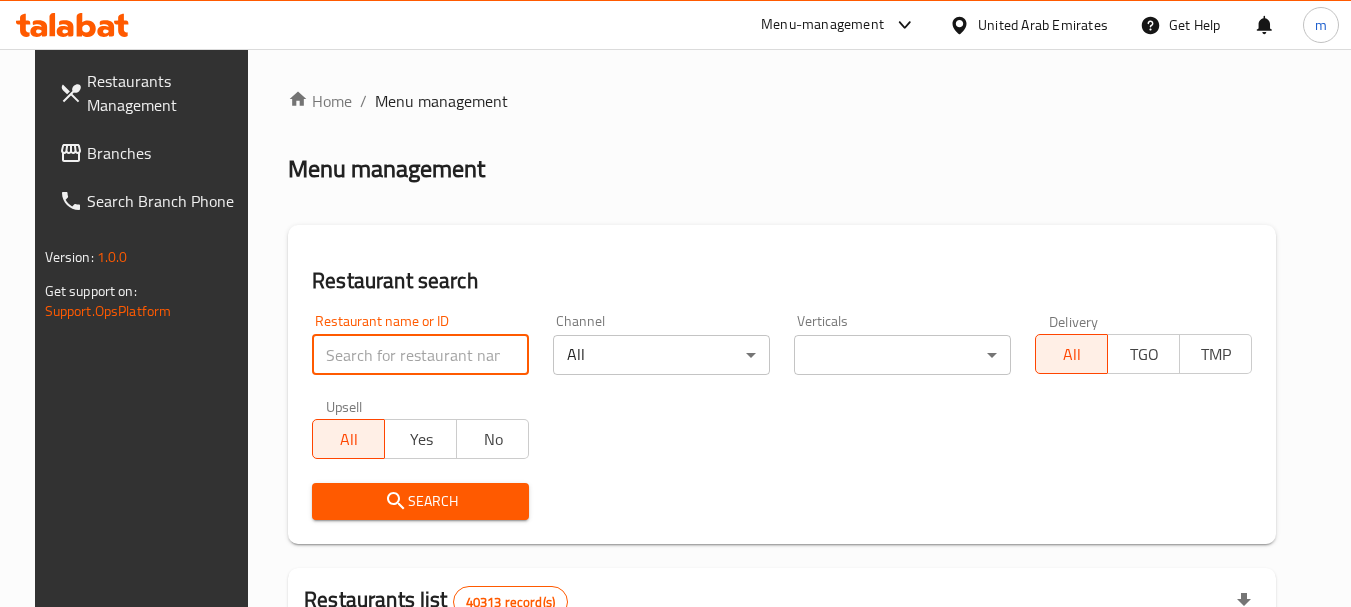 click at bounding box center [420, 355] 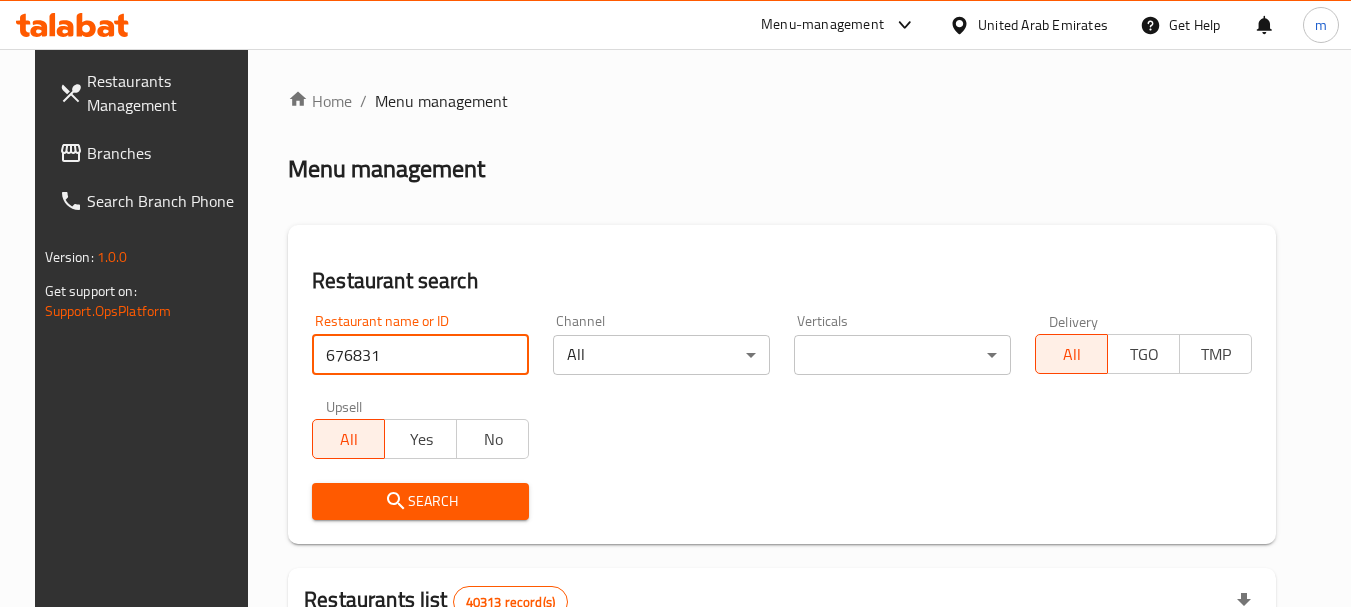 type on "676831" 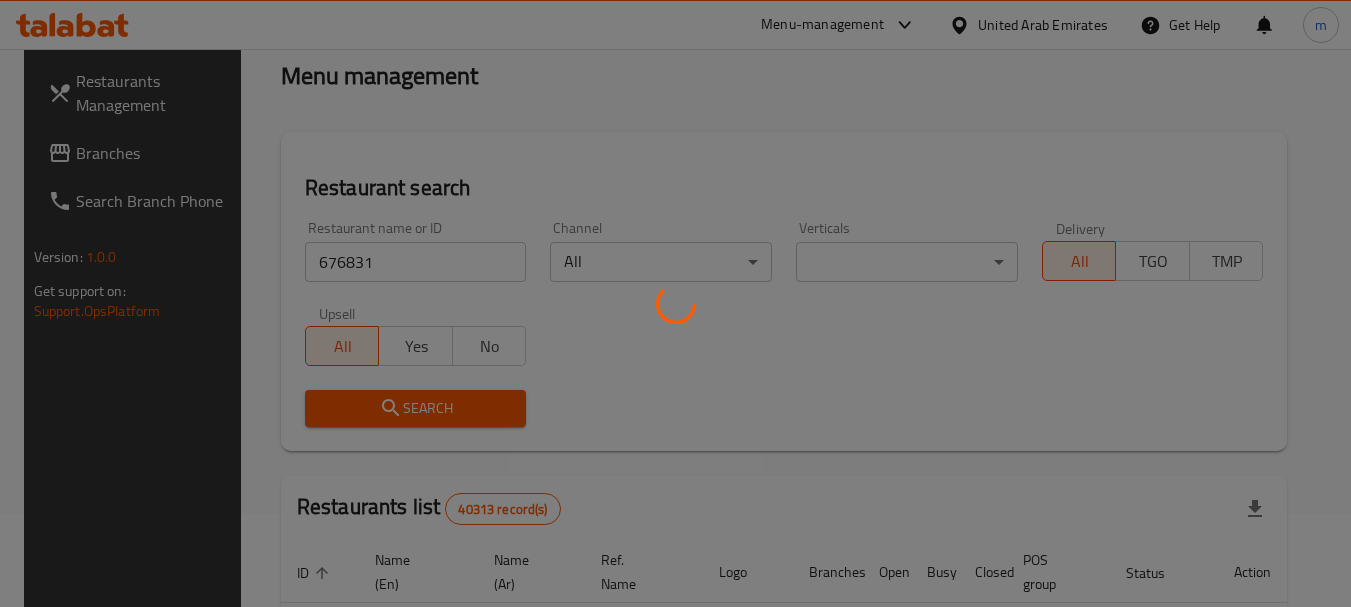 scroll, scrollTop: 285, scrollLeft: 0, axis: vertical 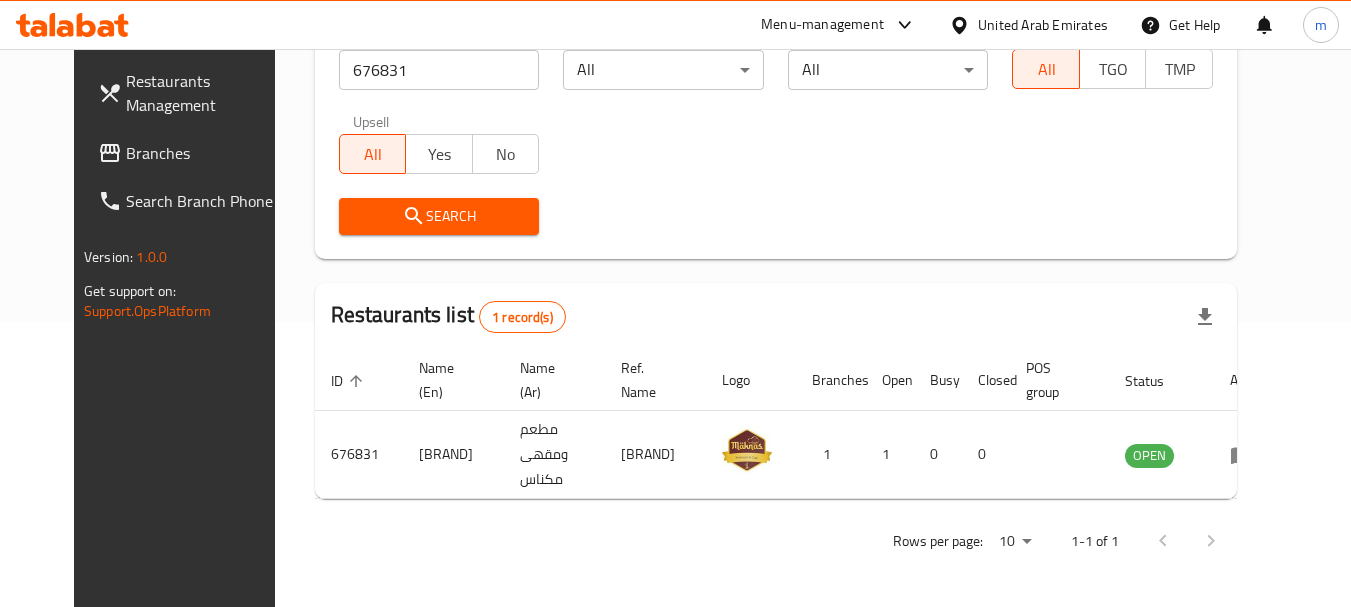 click on "United Arab Emirates" at bounding box center (1043, 25) 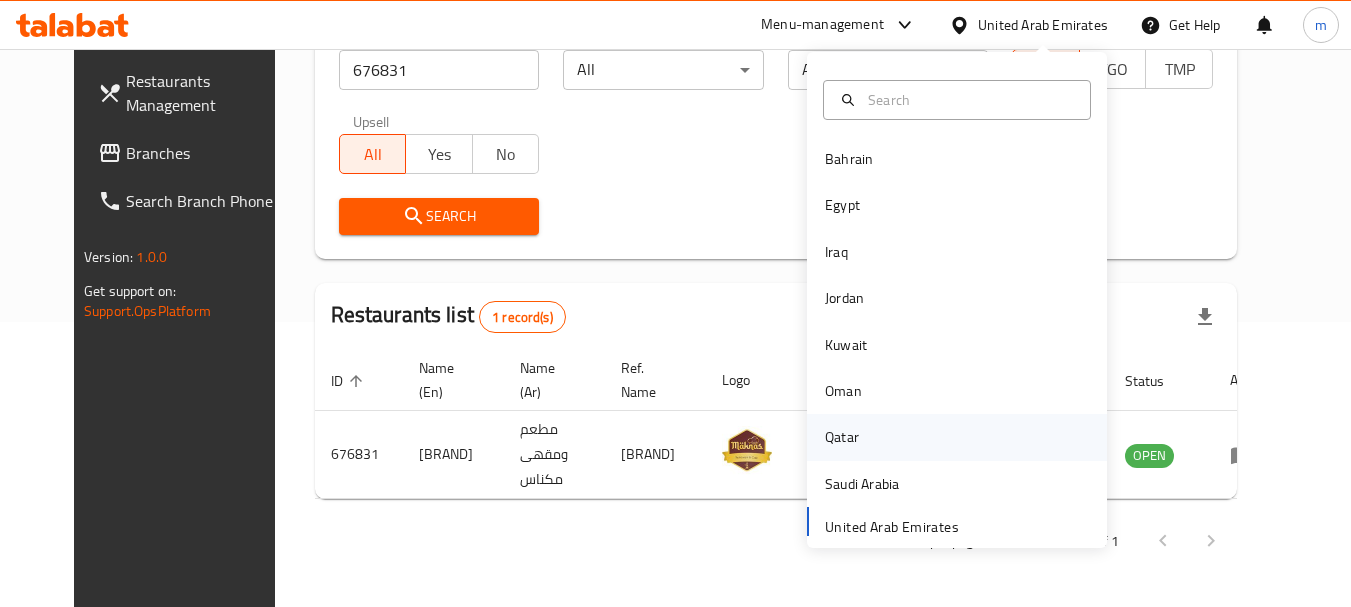 click on "Qatar" at bounding box center (842, 437) 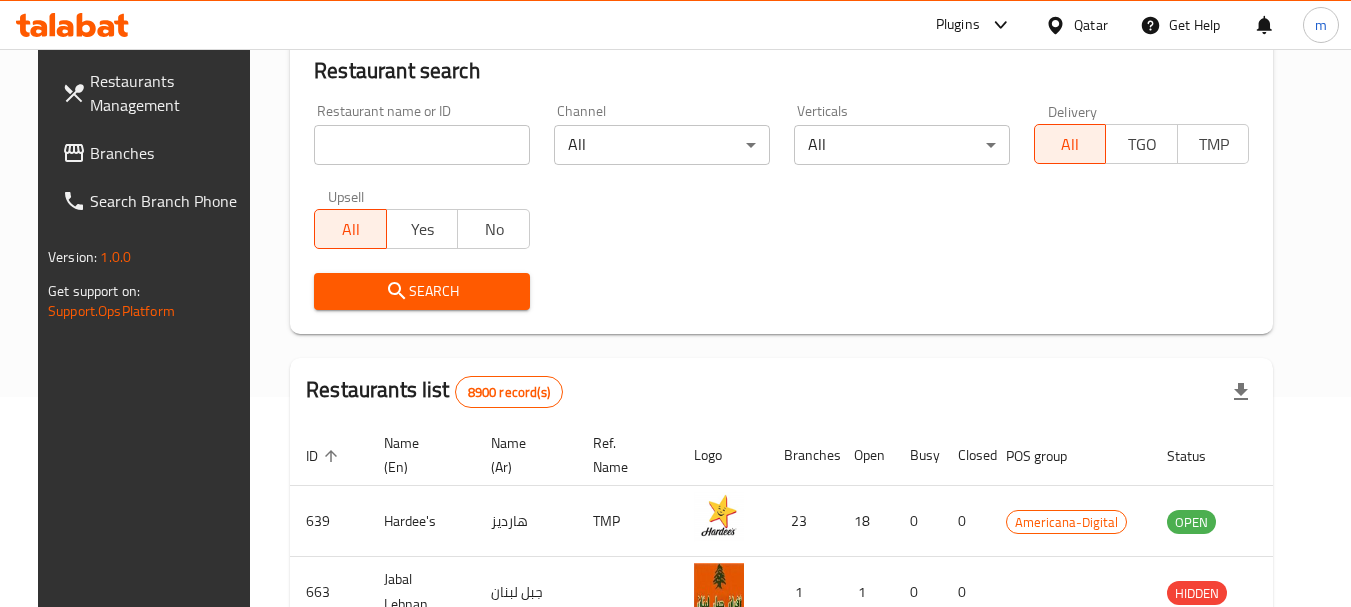 scroll, scrollTop: 285, scrollLeft: 0, axis: vertical 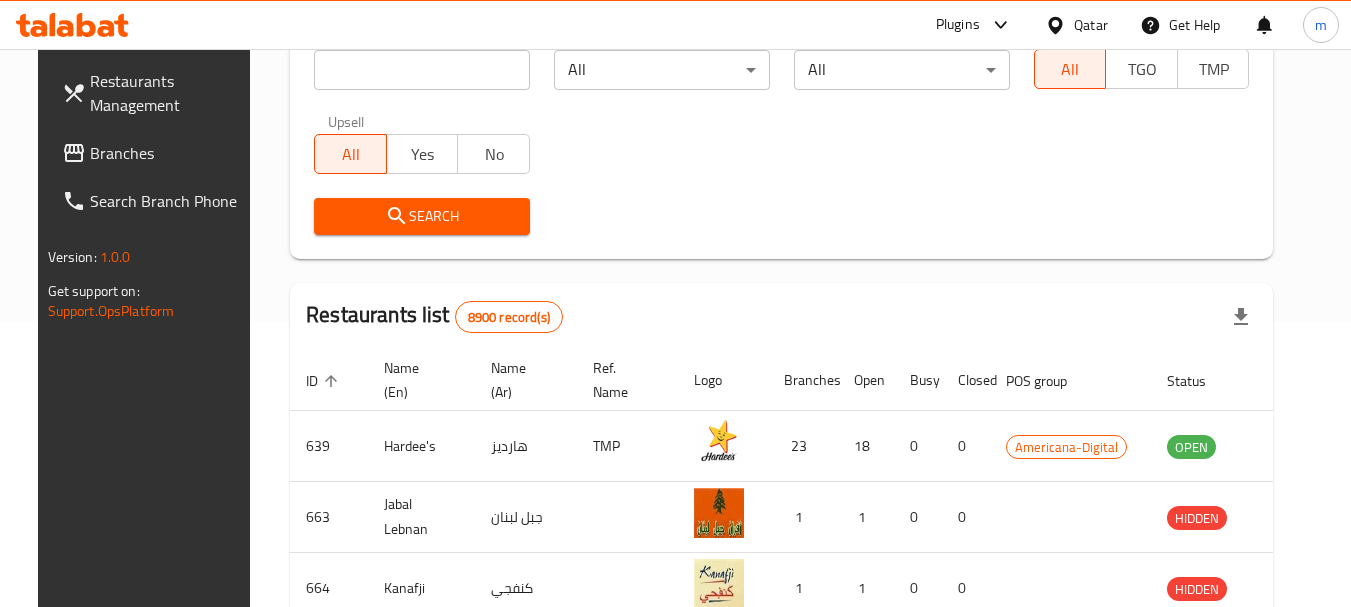 click on "Branches" at bounding box center [169, 153] 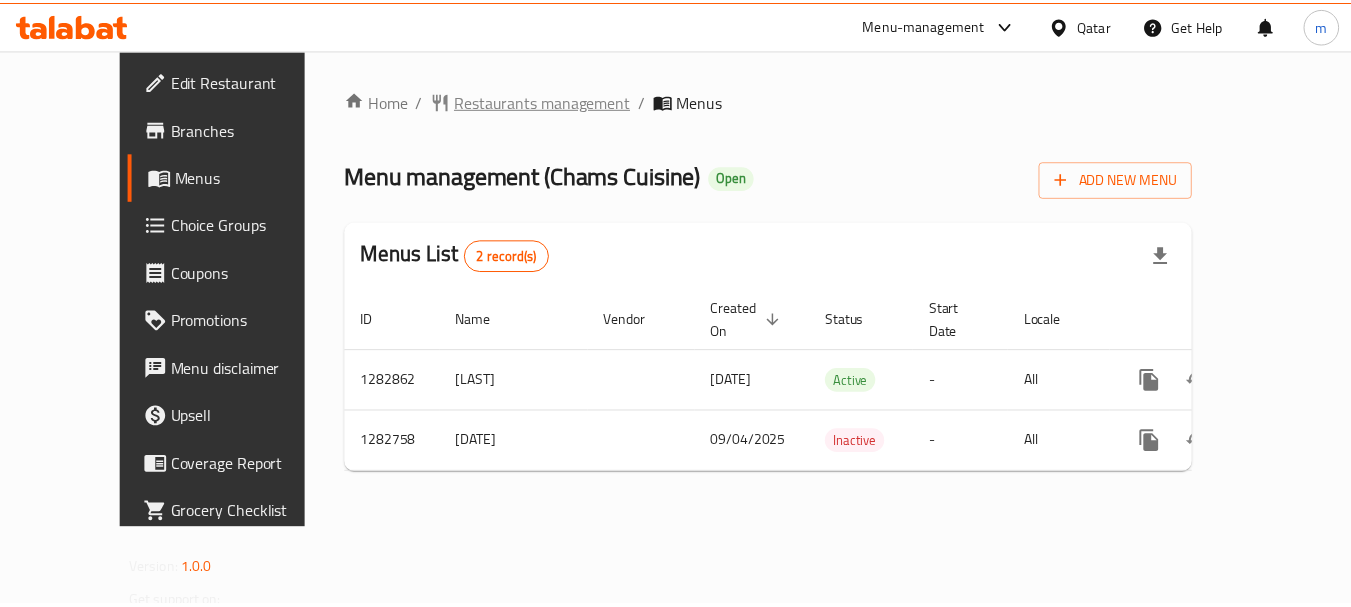 scroll, scrollTop: 0, scrollLeft: 0, axis: both 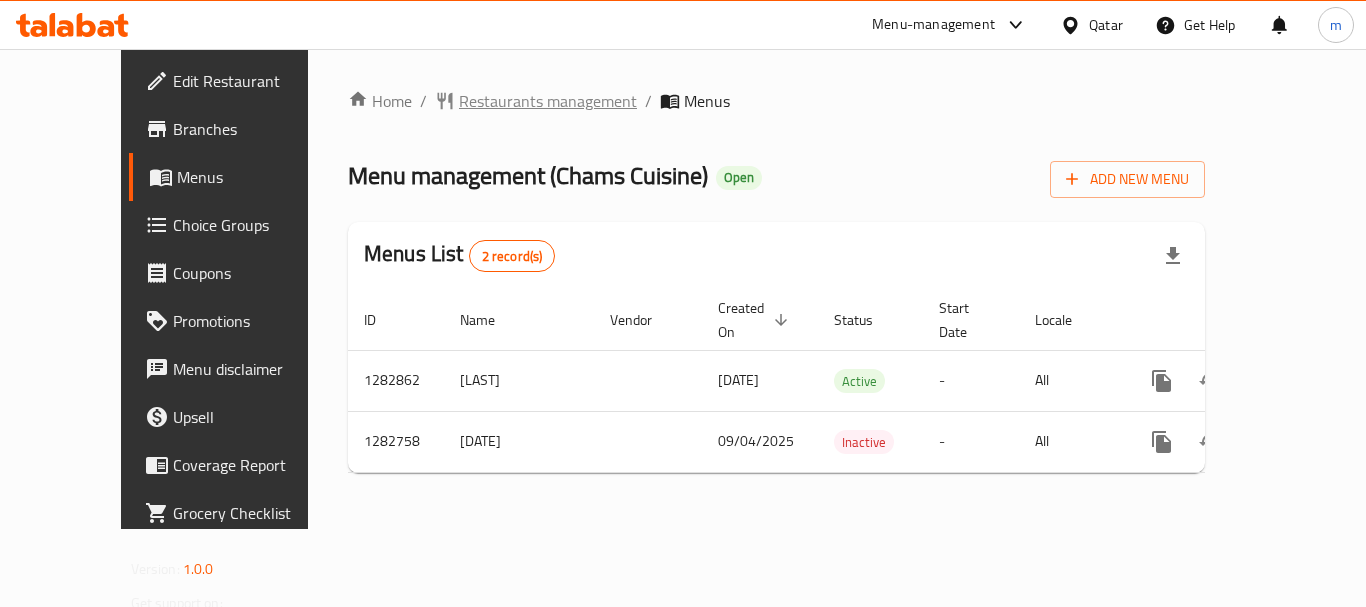 click on "Restaurants management" at bounding box center [548, 101] 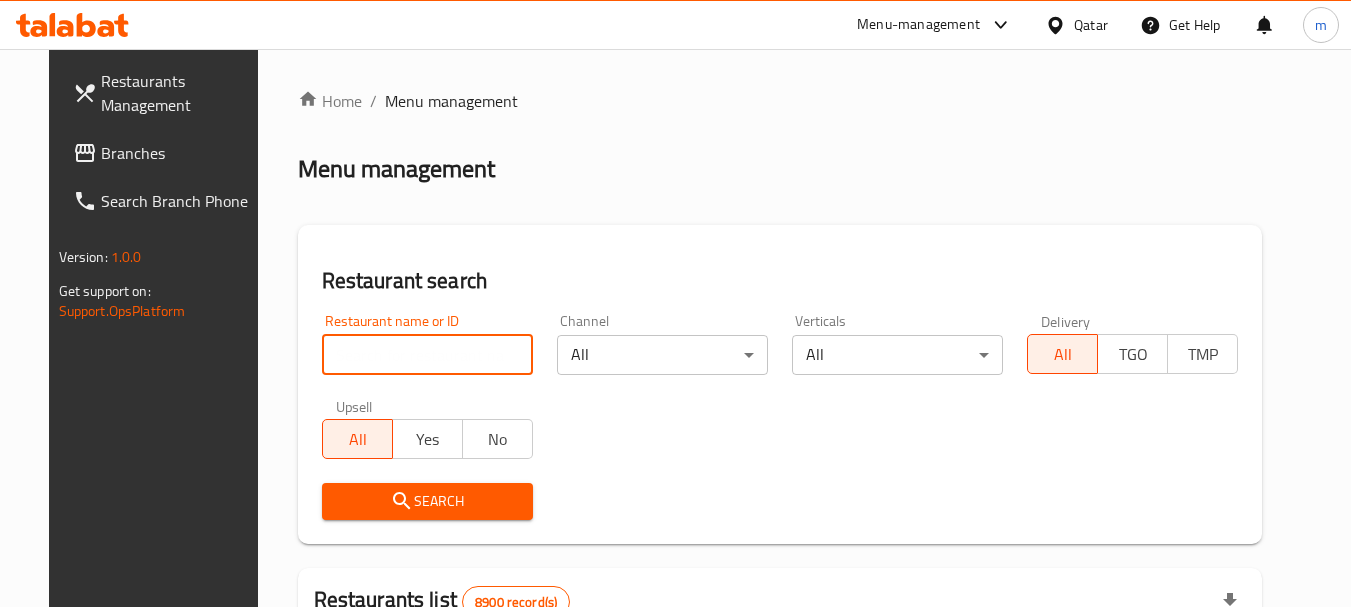 drag, startPoint x: 371, startPoint y: 346, endPoint x: 353, endPoint y: 356, distance: 20.59126 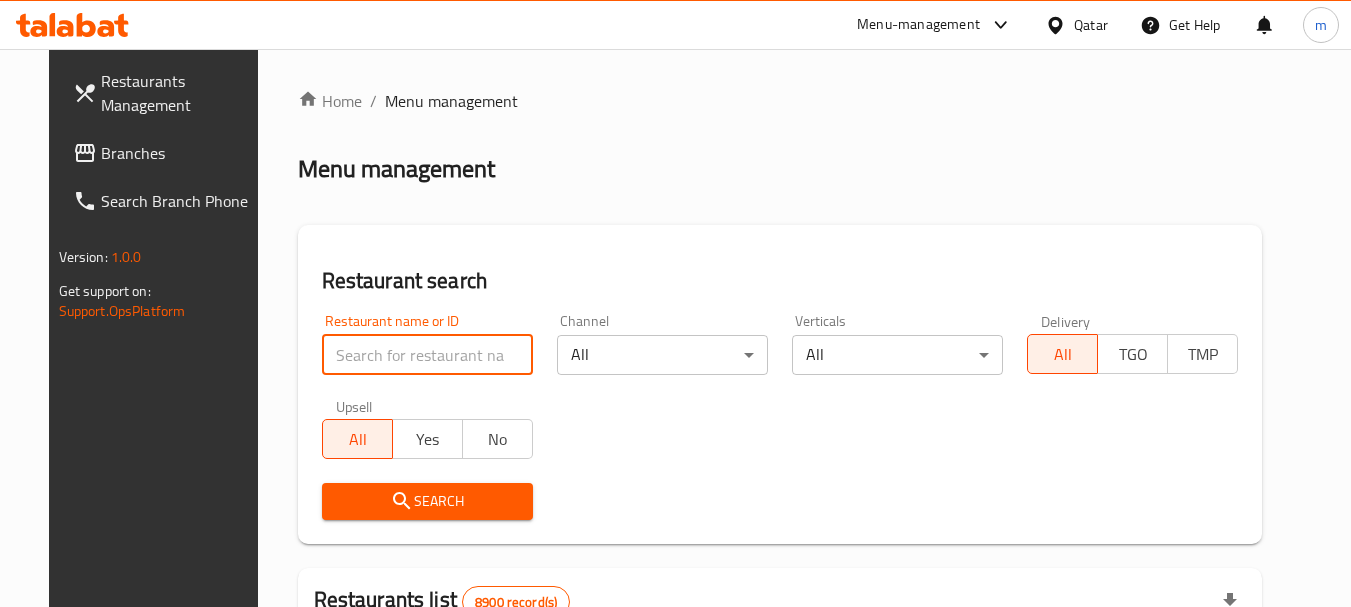 click at bounding box center [427, 355] 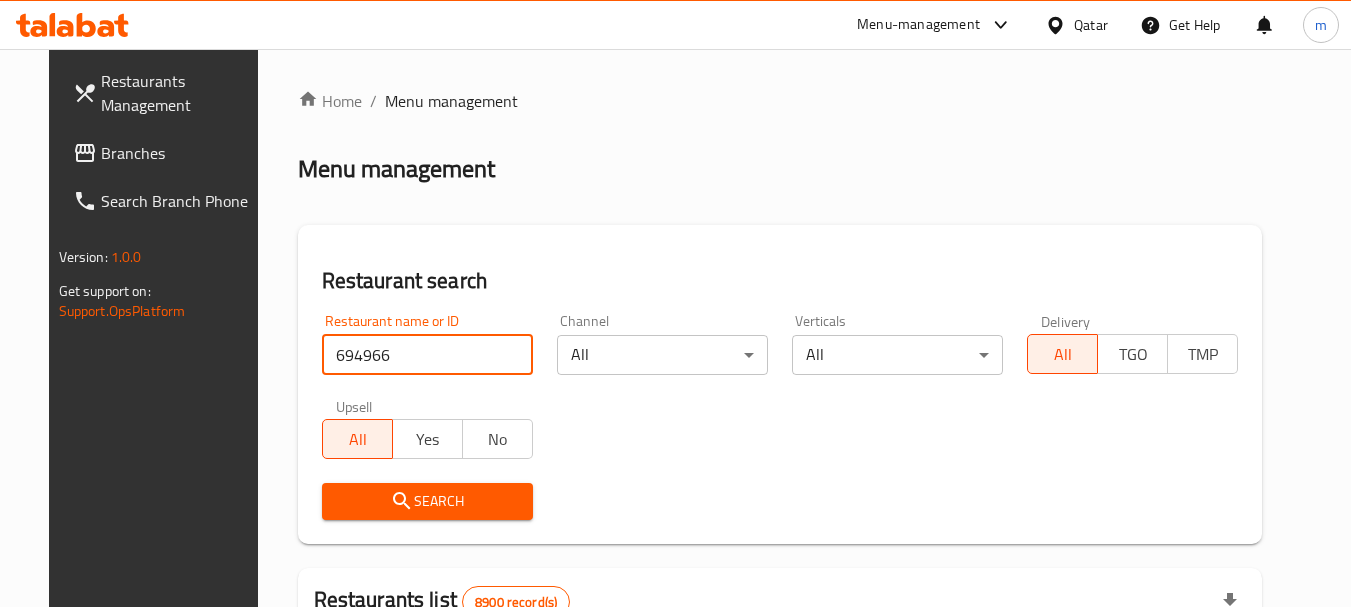 type on "694966" 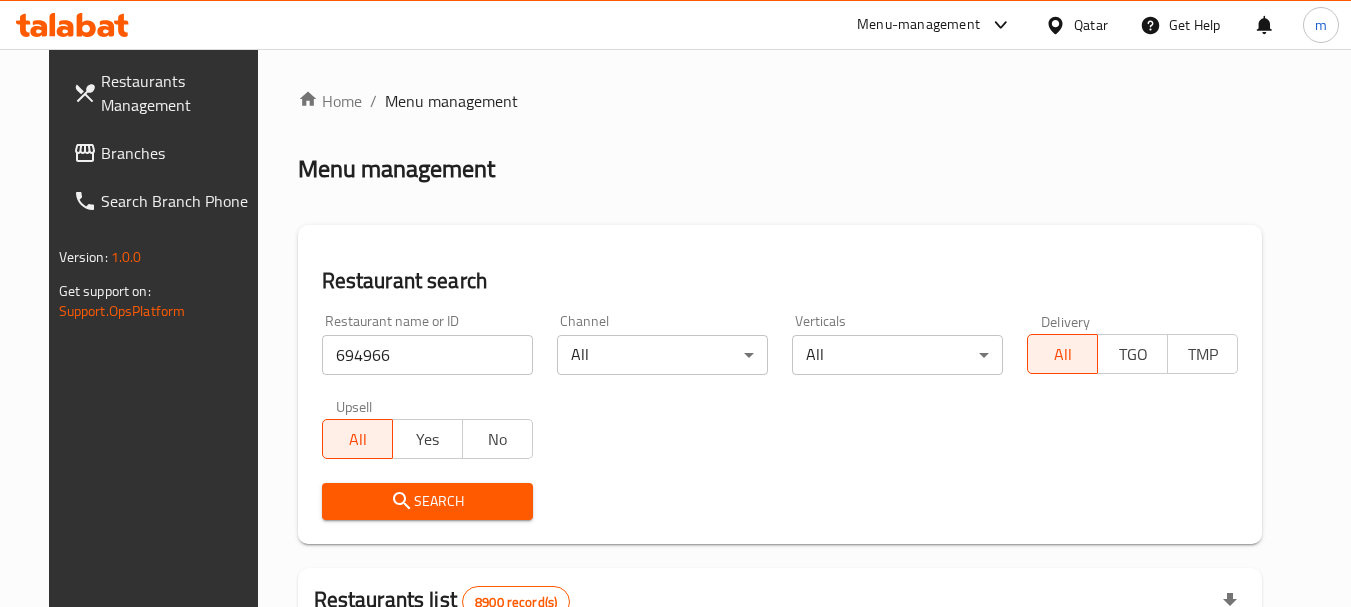 drag, startPoint x: 426, startPoint y: 494, endPoint x: 499, endPoint y: 480, distance: 74.330345 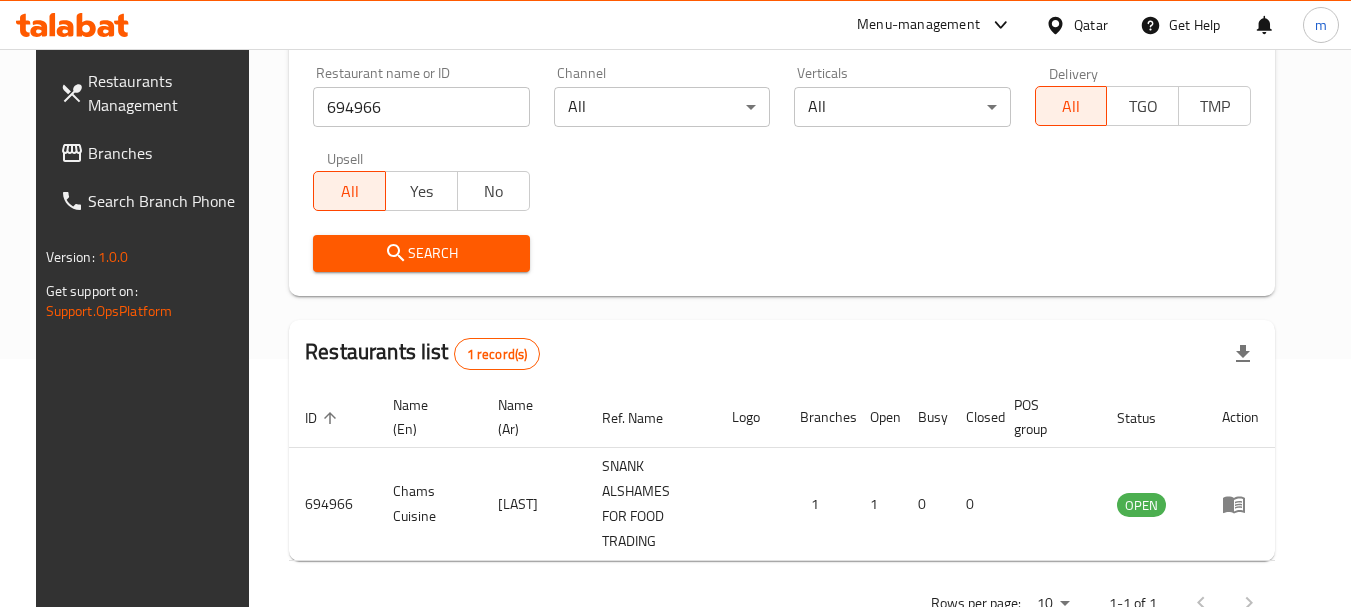 scroll, scrollTop: 285, scrollLeft: 0, axis: vertical 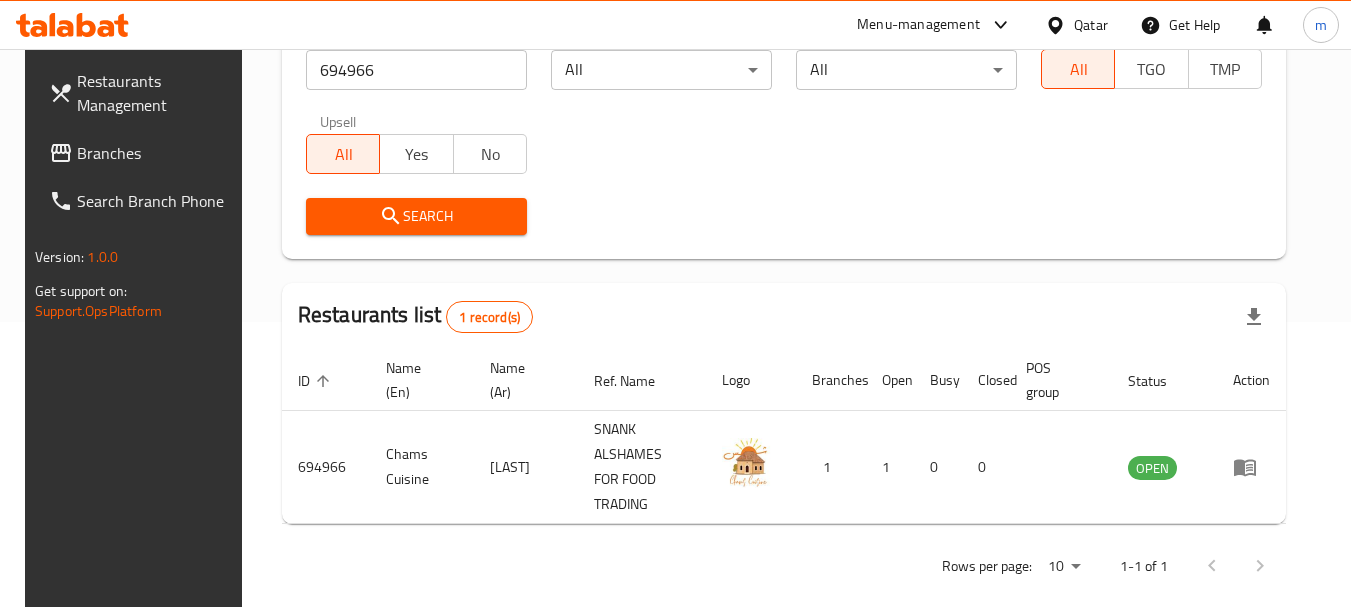 click on "Qatar" at bounding box center [1091, 25] 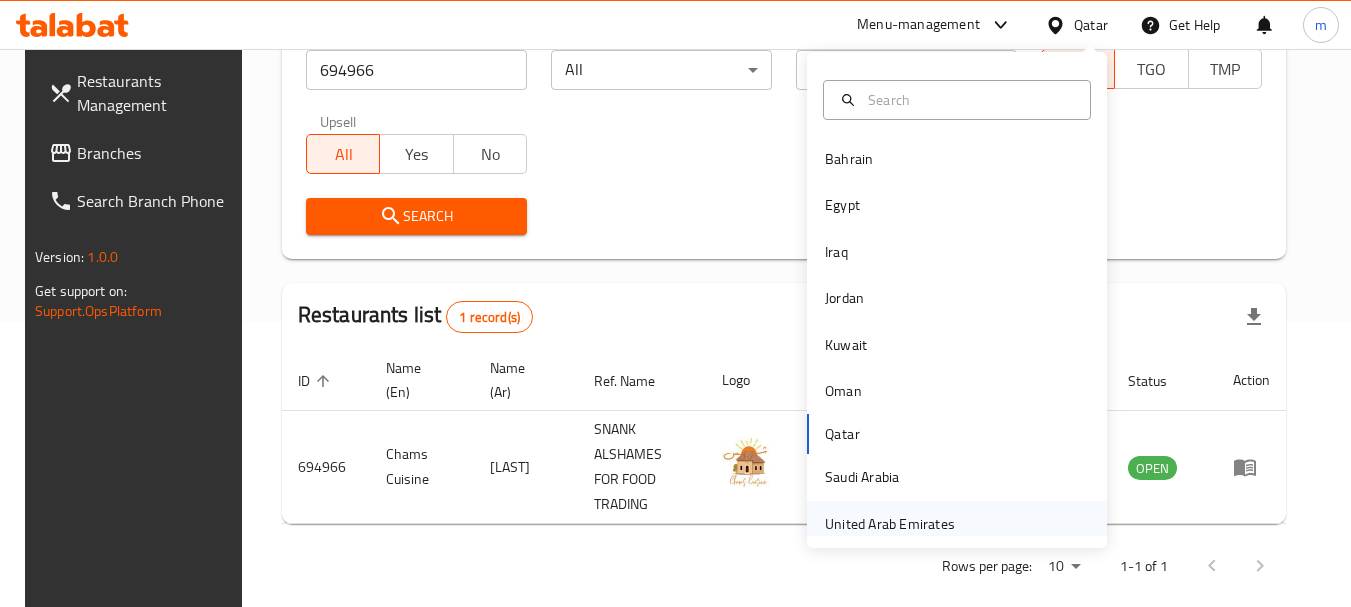 click on "United Arab Emirates" at bounding box center (890, 524) 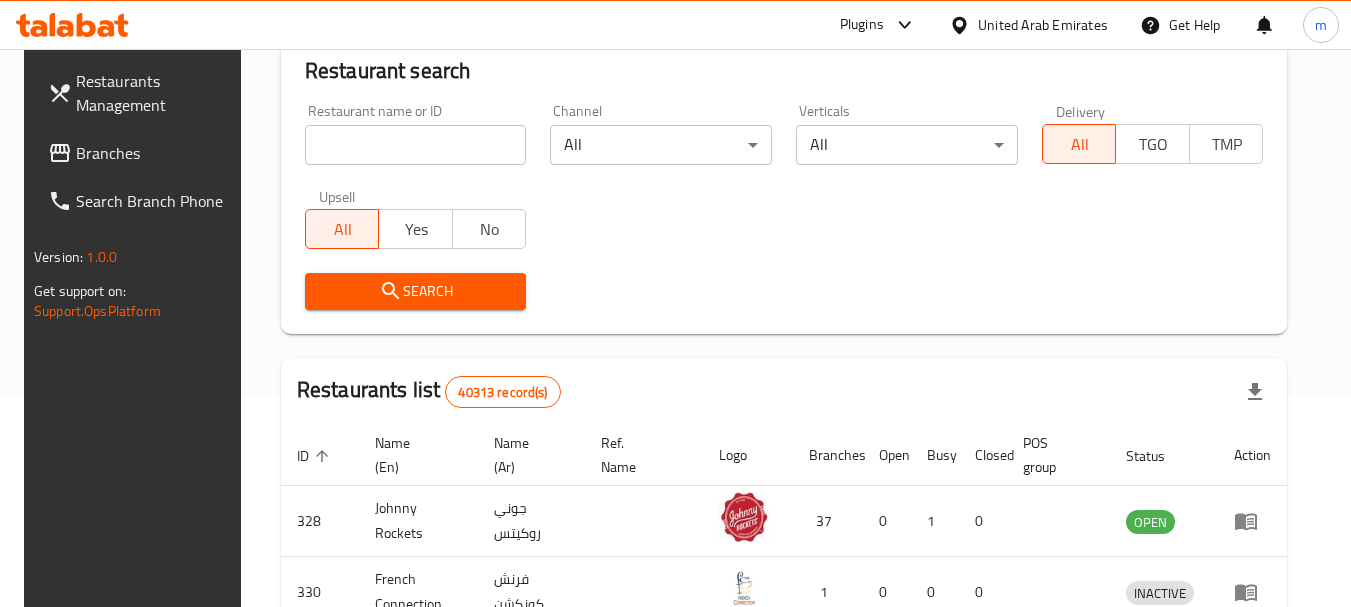 scroll, scrollTop: 285, scrollLeft: 0, axis: vertical 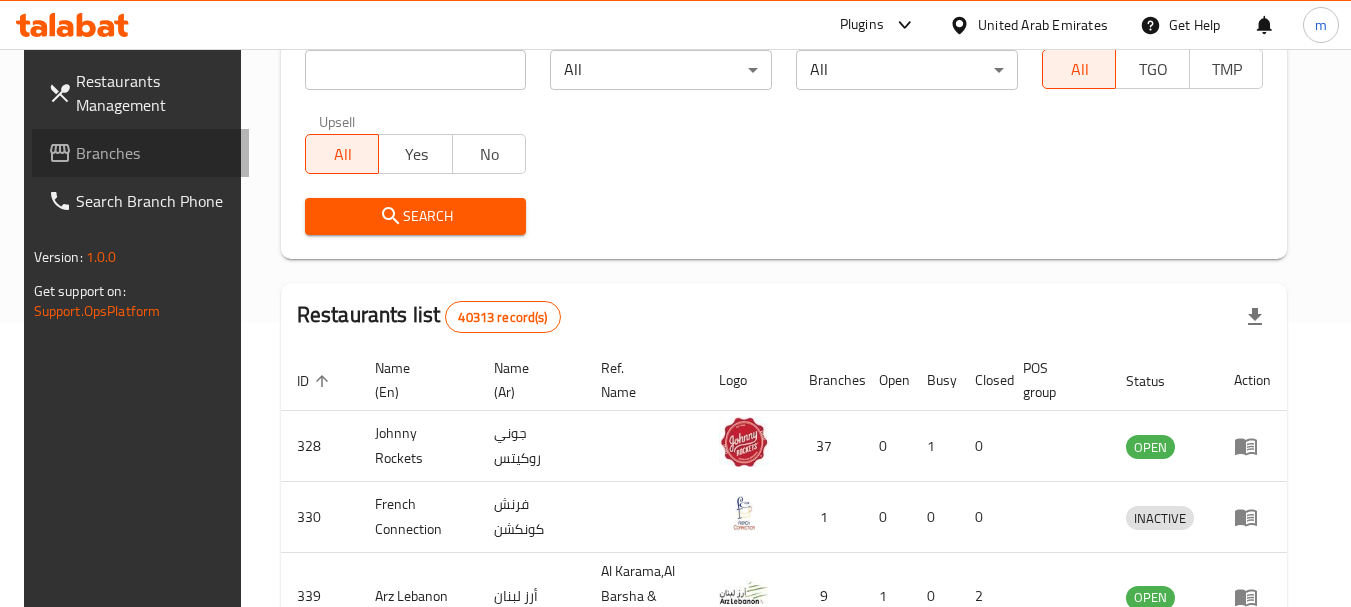 click on "Branches" at bounding box center (155, 153) 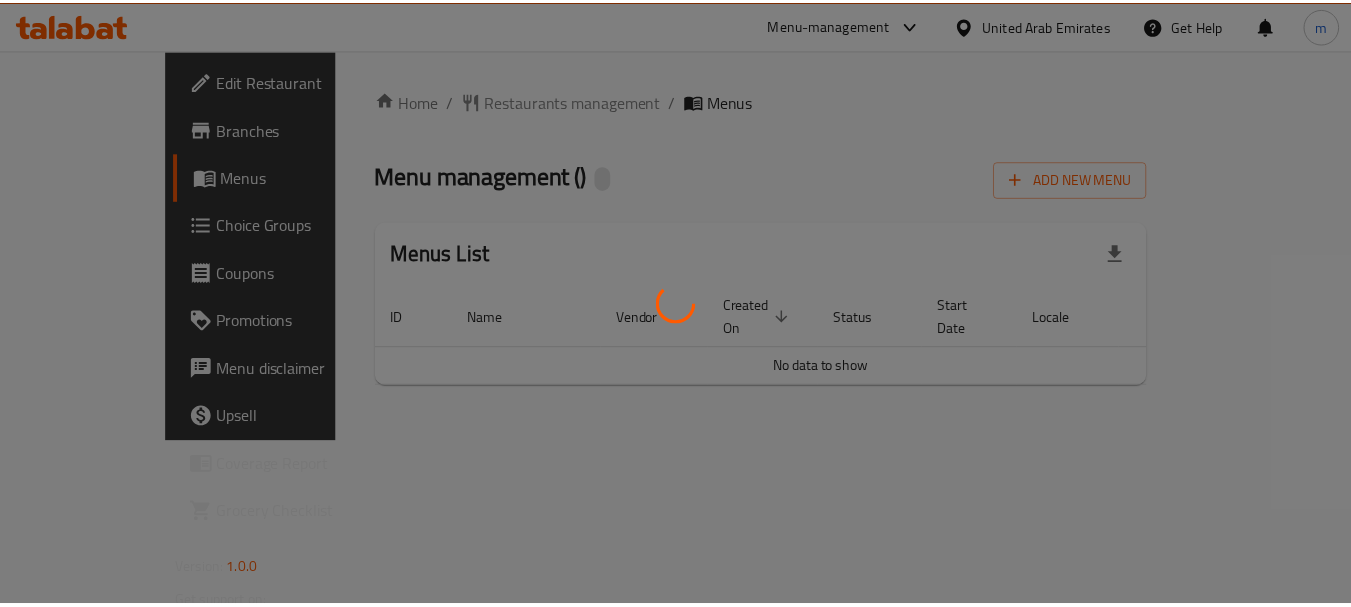 scroll, scrollTop: 0, scrollLeft: 0, axis: both 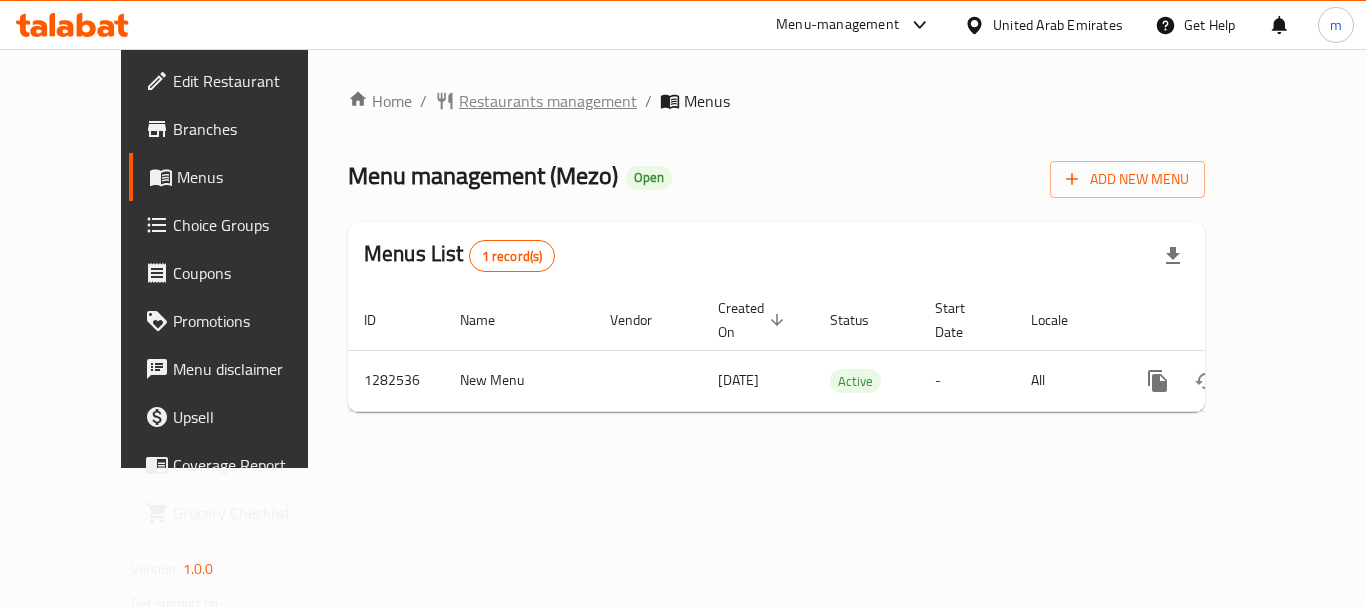 click on "Restaurants management" at bounding box center [548, 101] 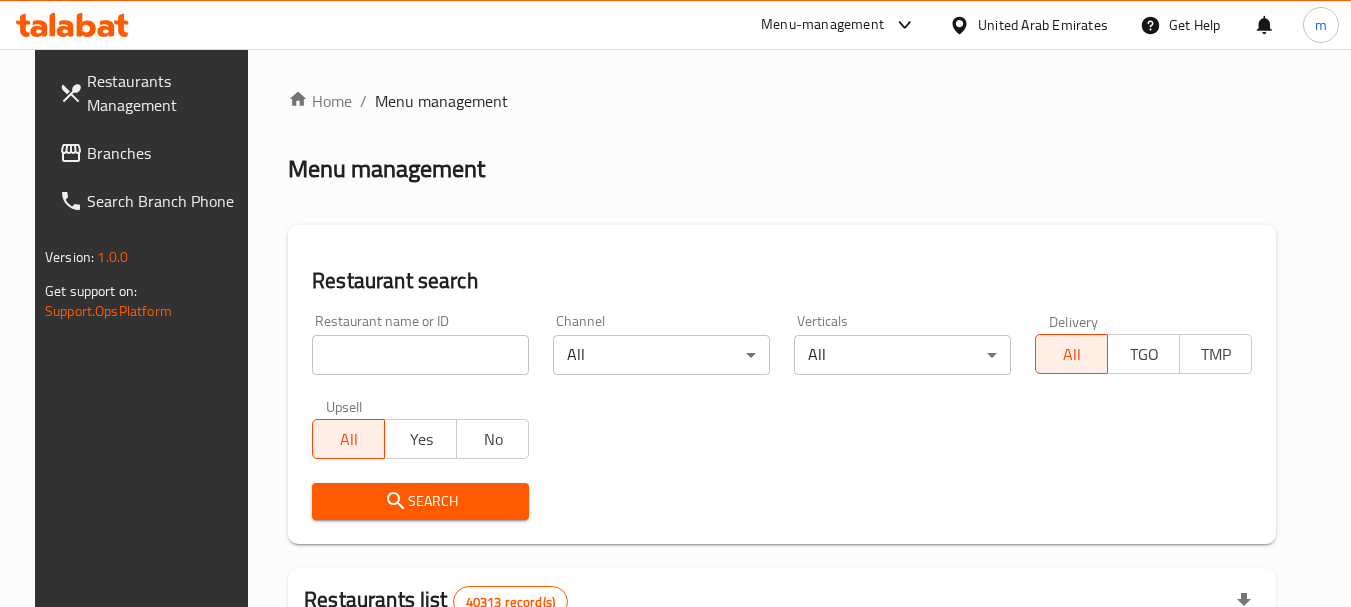 click on "Home / Menu management Menu management Restaurant search Restaurant name or ID Restaurant name or ID Channel All ​ Verticals All ​ Delivery All TGO TMP Upsell All Yes No   Search Restaurants list   40313 record(s) ID sorted ascending Name (En) Name (Ar) Ref. Name Logo Branches Open Busy Closed POS group Status Action 328 Johnny Rockets جوني روكيتس 37 0 1 0 OPEN 330 French Connection فرنش كونكشن 1 0 0 0 INACTIVE 339 Arz Lebanon أرز لبنان Al Karama,Al Barsha & Mirdif 9 1 0 2 OPEN 340 Mega Wraps ميجا رابس 3 0 0 0 INACTIVE 342 Sandella's Flatbread Cafe سانديلاز فلات براد 7 0 0 0 INACTIVE 343 Dragon Hut كوخ التنين 1 0 0 0 INACTIVE 348 Thai Kitchen المطبخ التايلندى 1 0 0 0 INACTIVE 349 Mughal  موغل 1 0 0 0 HIDDEN 350 HOT N COOL (Old) هوت و كول 1 0 0 0 INACTIVE 355 Al Habasha  الحبشة 11 1 0 0 HIDDEN Rows per page: 10 1-10 of 40313" at bounding box center [782, 717] 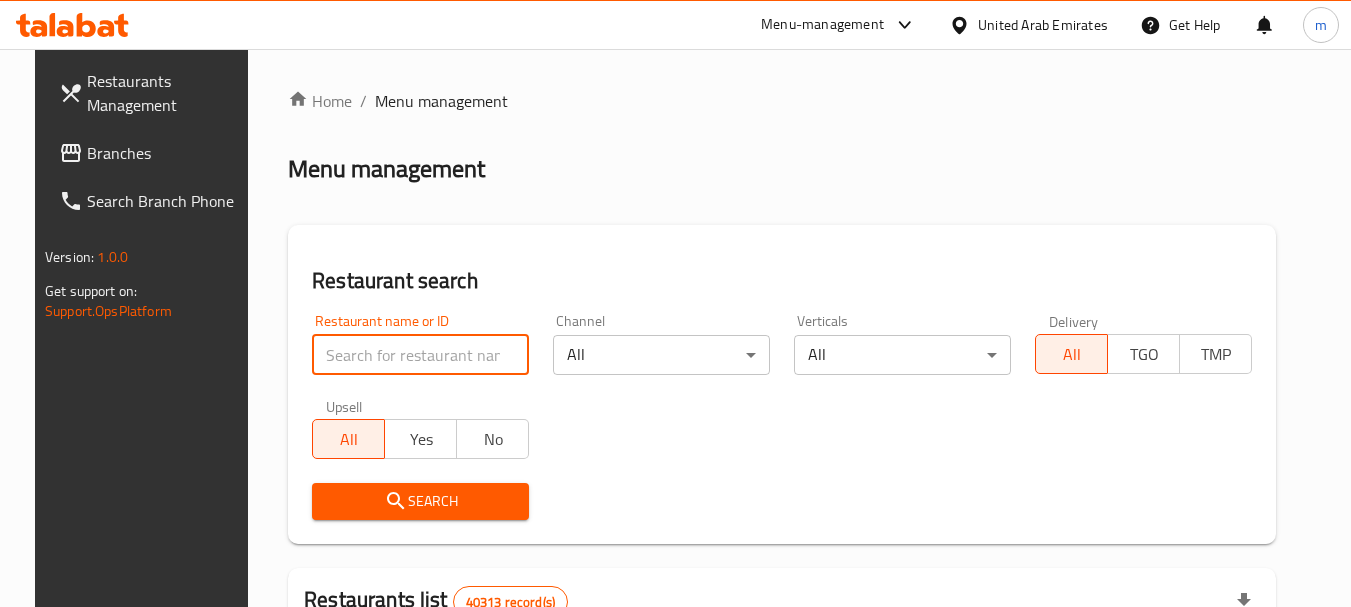 click at bounding box center (420, 355) 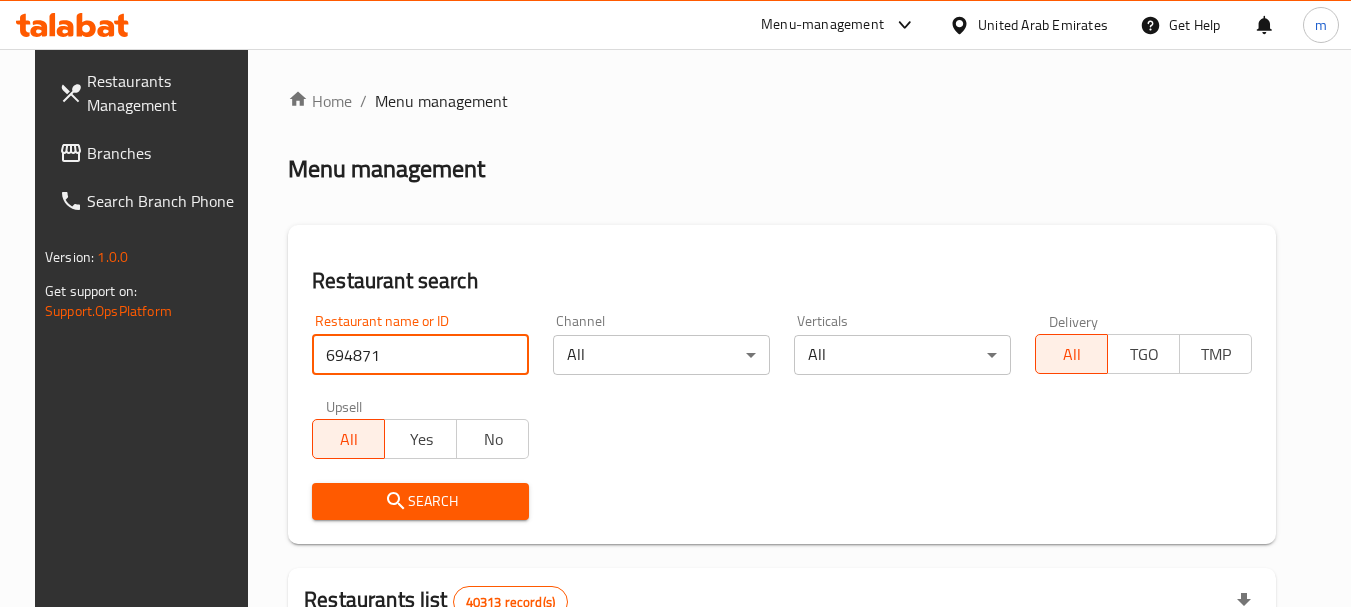 type on "694871" 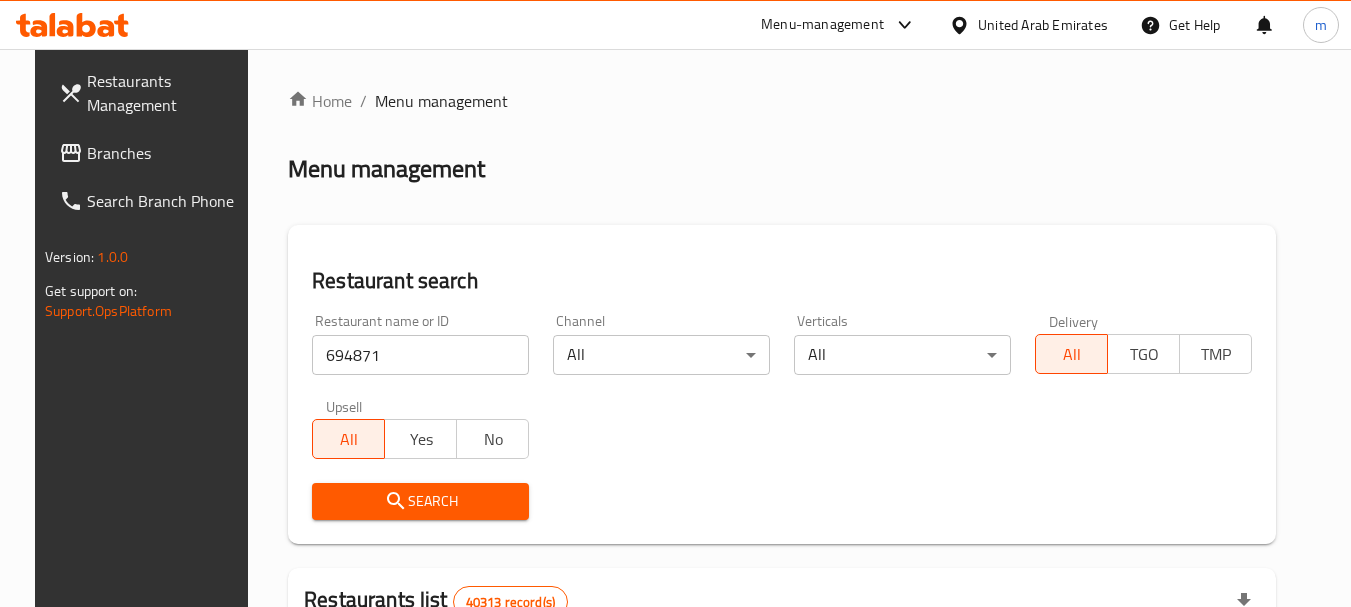 drag, startPoint x: 394, startPoint y: 484, endPoint x: 504, endPoint y: 459, distance: 112.805145 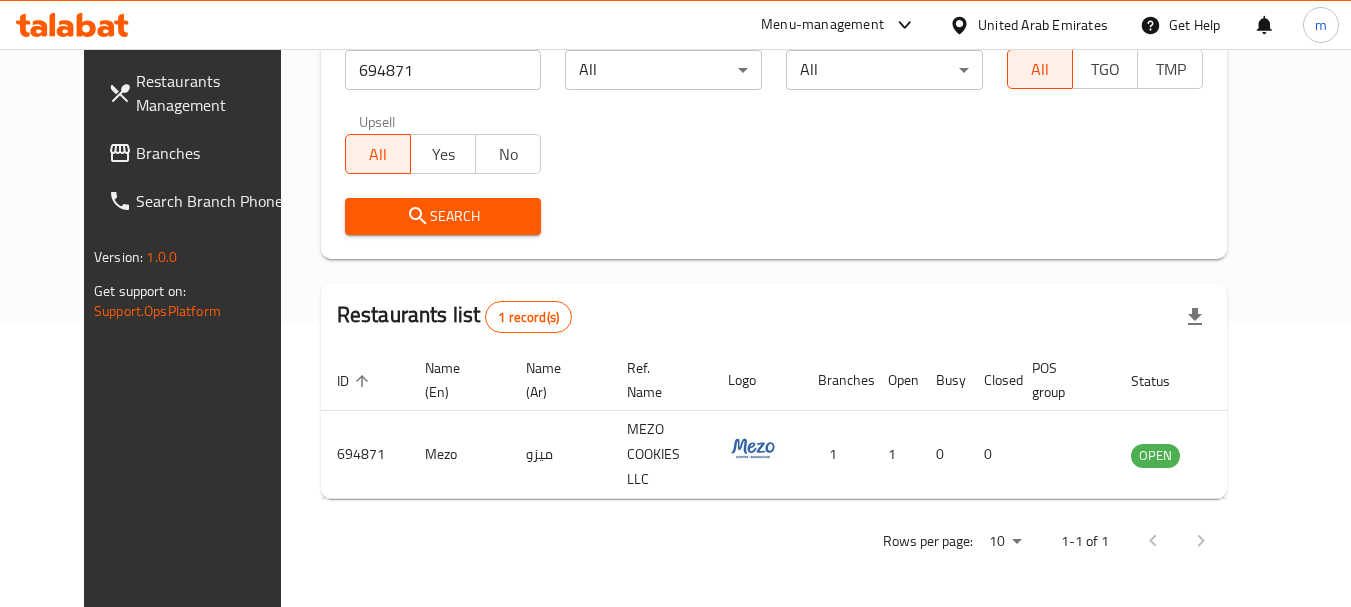 scroll, scrollTop: 268, scrollLeft: 0, axis: vertical 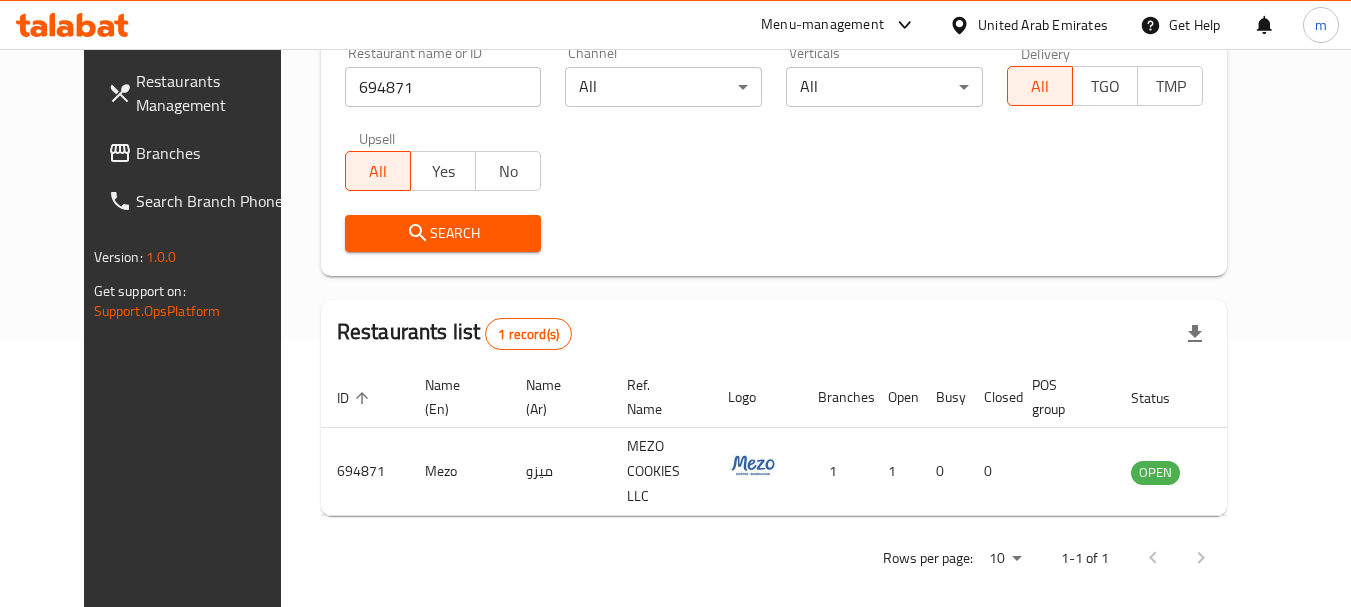 click on "Branches" at bounding box center (215, 153) 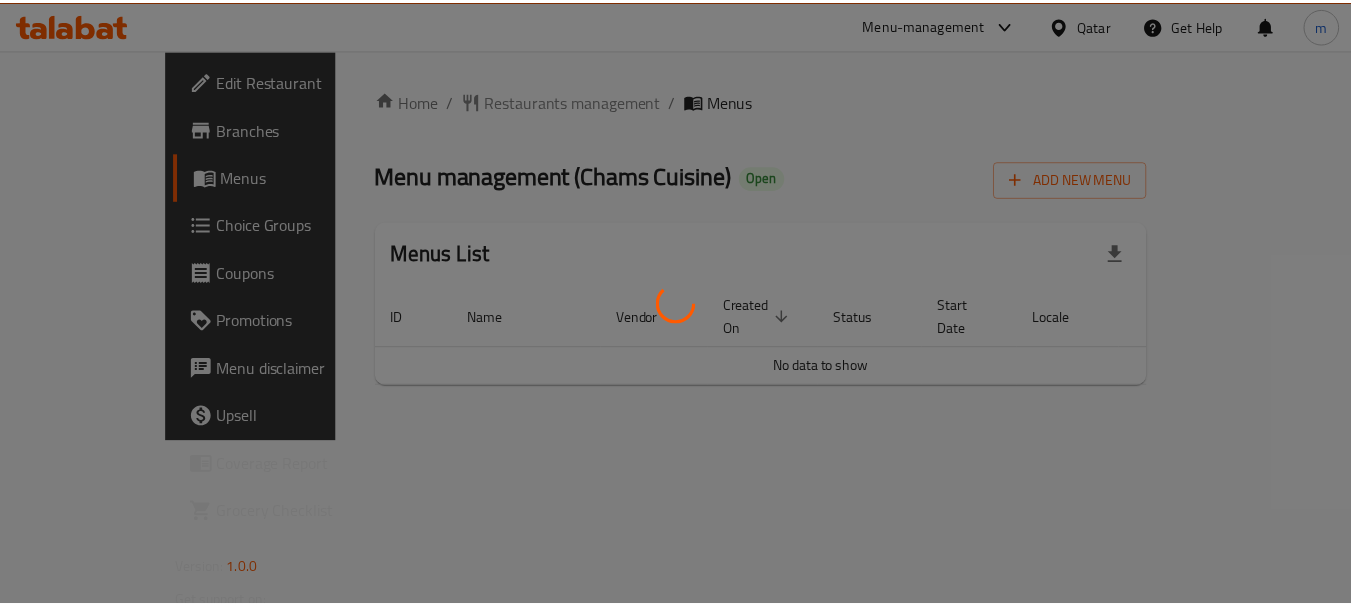 scroll, scrollTop: 0, scrollLeft: 0, axis: both 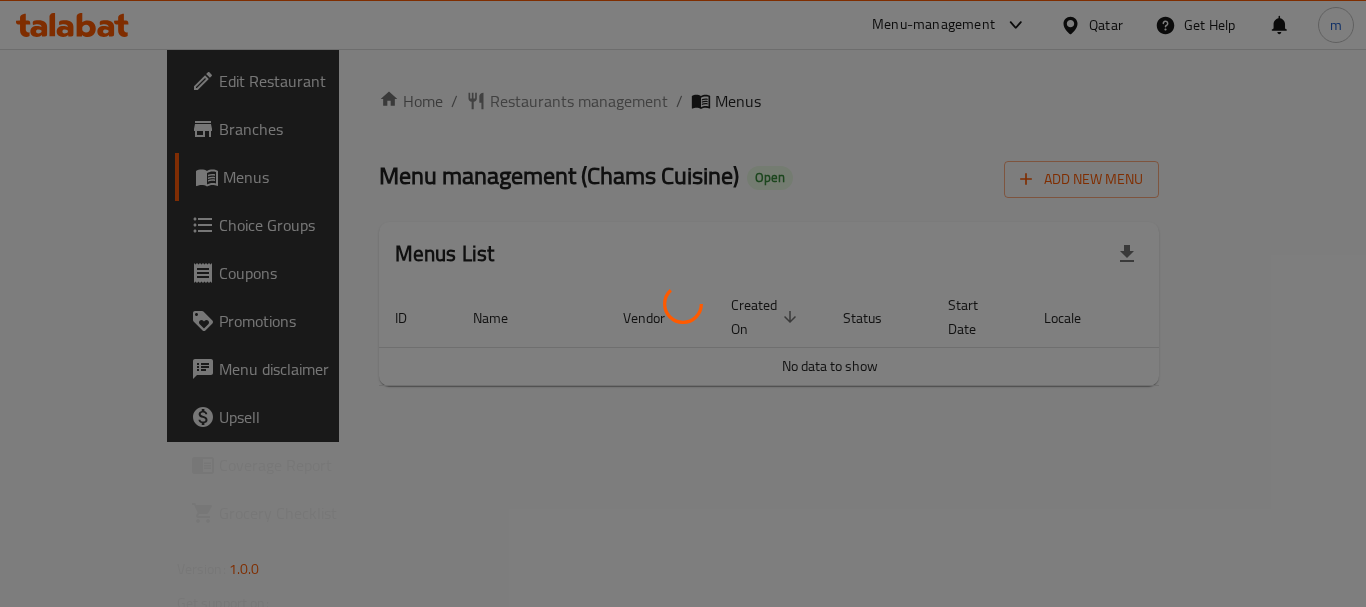 click at bounding box center (683, 303) 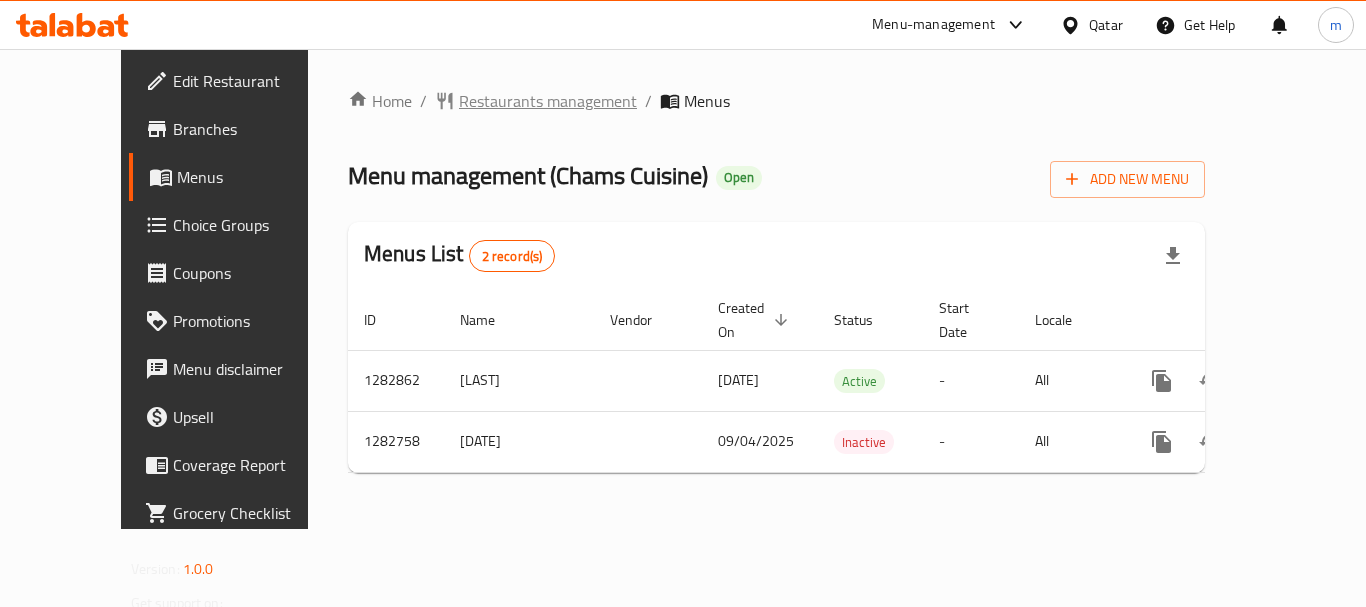 click on "Restaurants management" at bounding box center [548, 101] 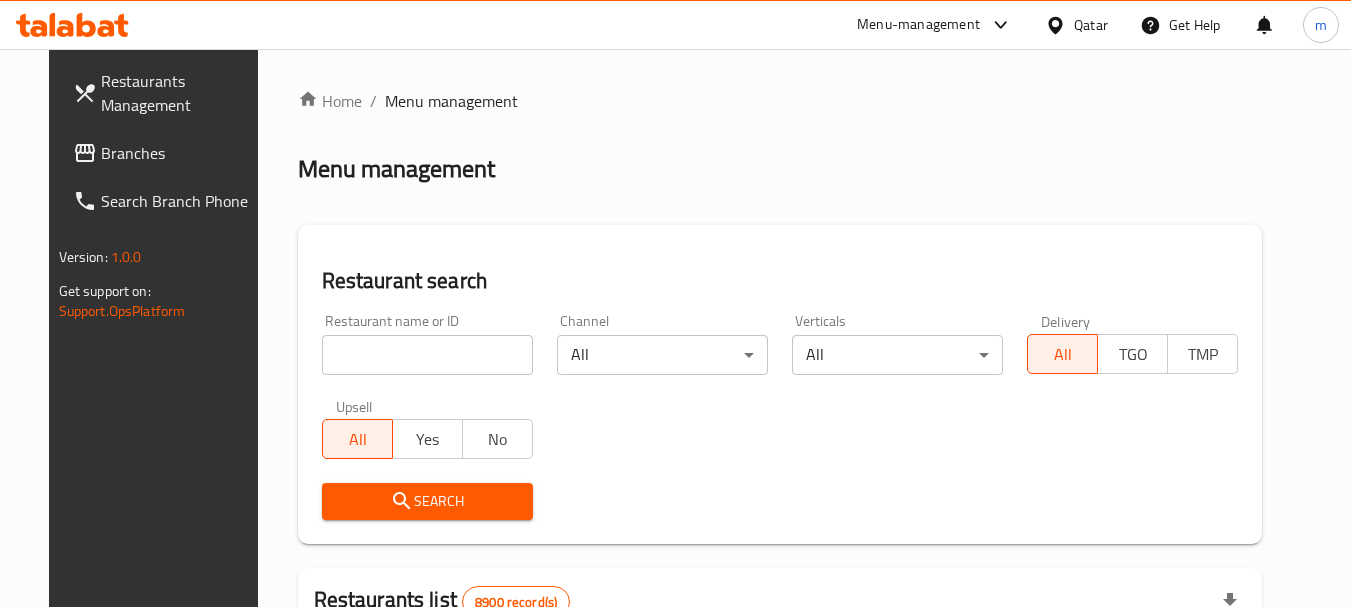 drag, startPoint x: 398, startPoint y: 338, endPoint x: 384, endPoint y: 346, distance: 16.124516 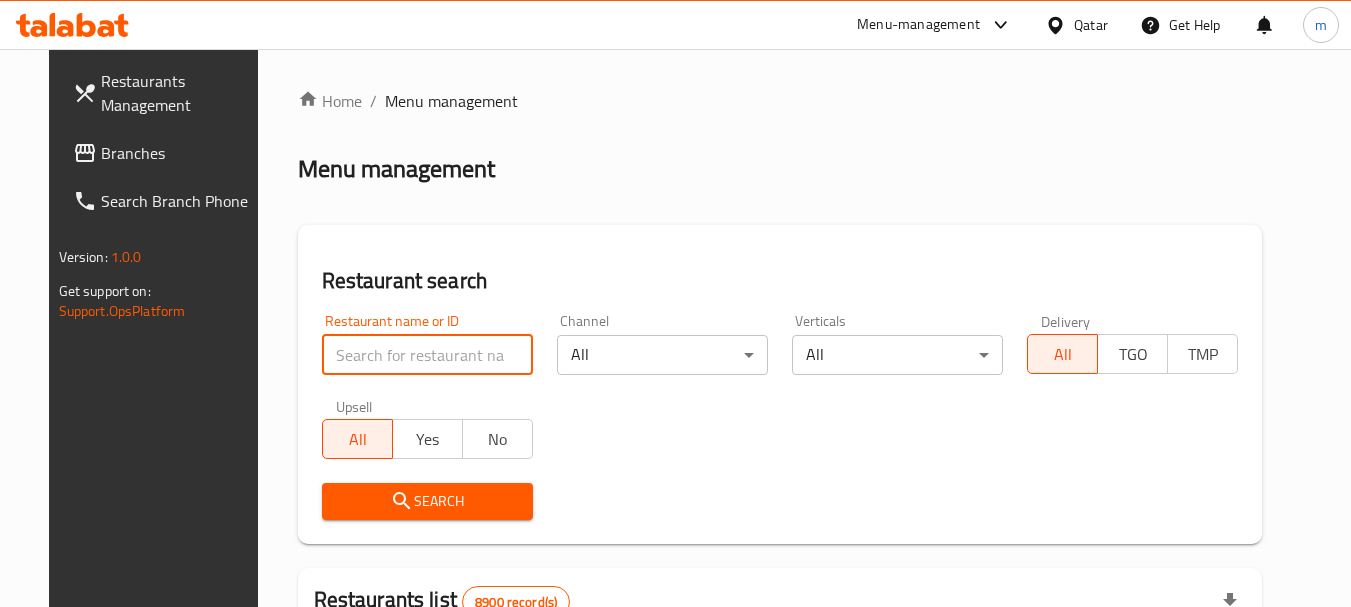 click at bounding box center [427, 355] 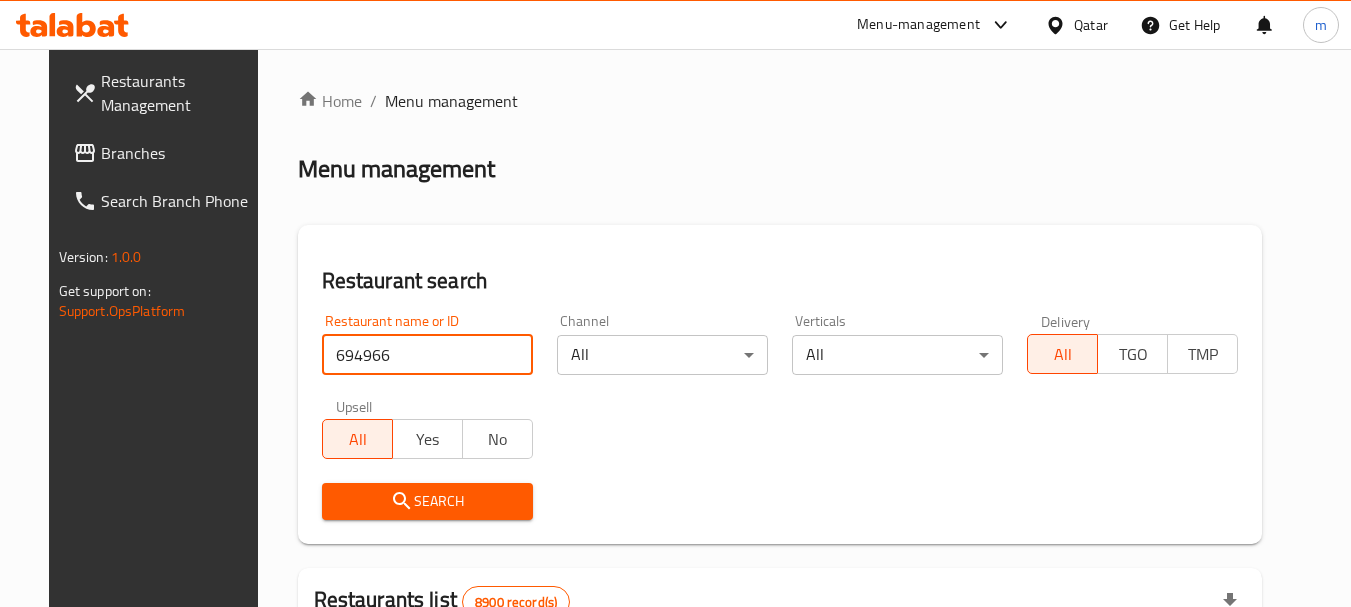 type on "694966" 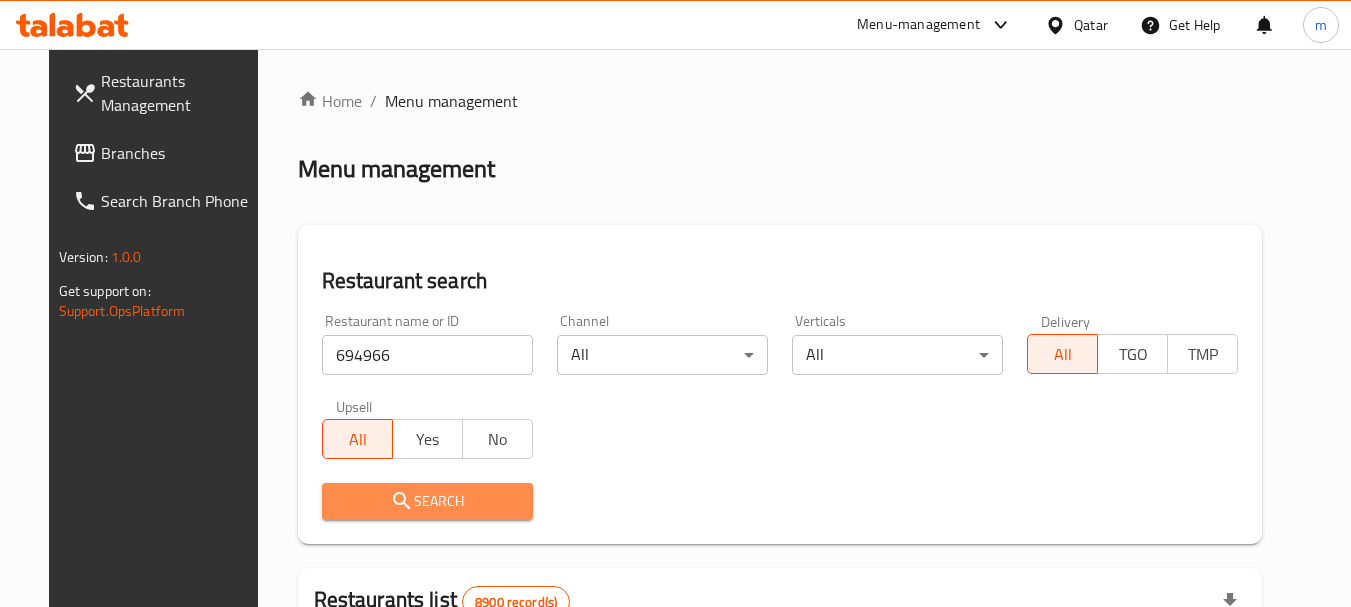 click on "Search" at bounding box center [427, 501] 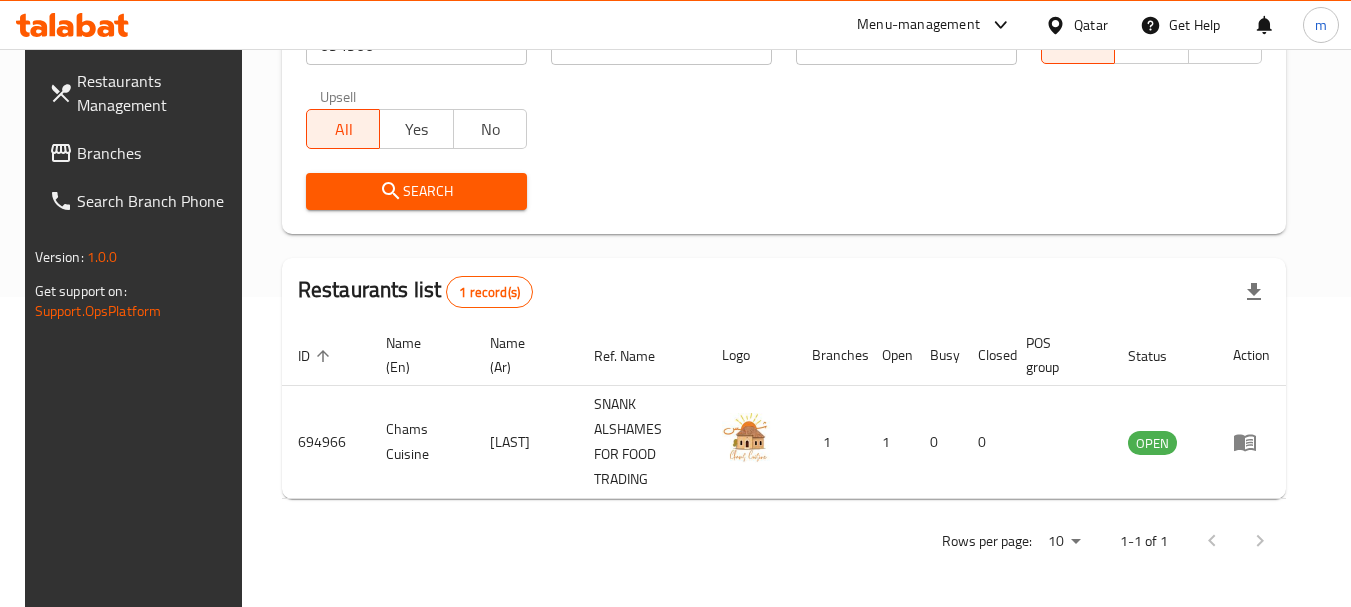 scroll, scrollTop: 285, scrollLeft: 0, axis: vertical 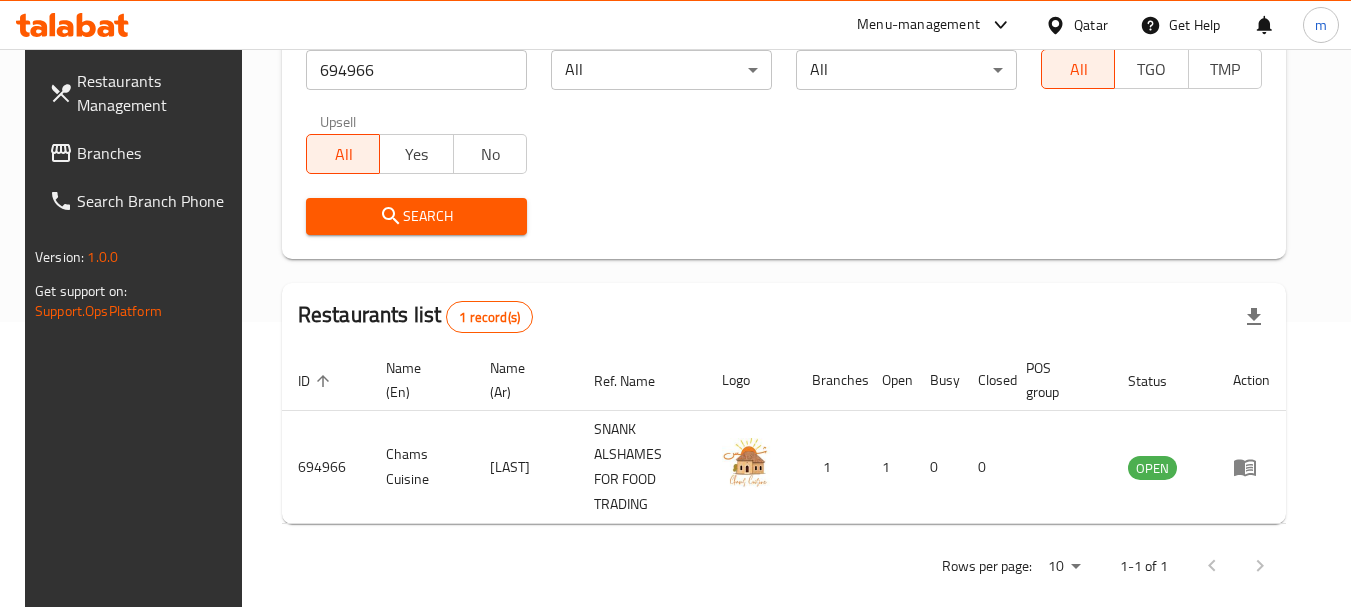 click on "Branches" at bounding box center (156, 153) 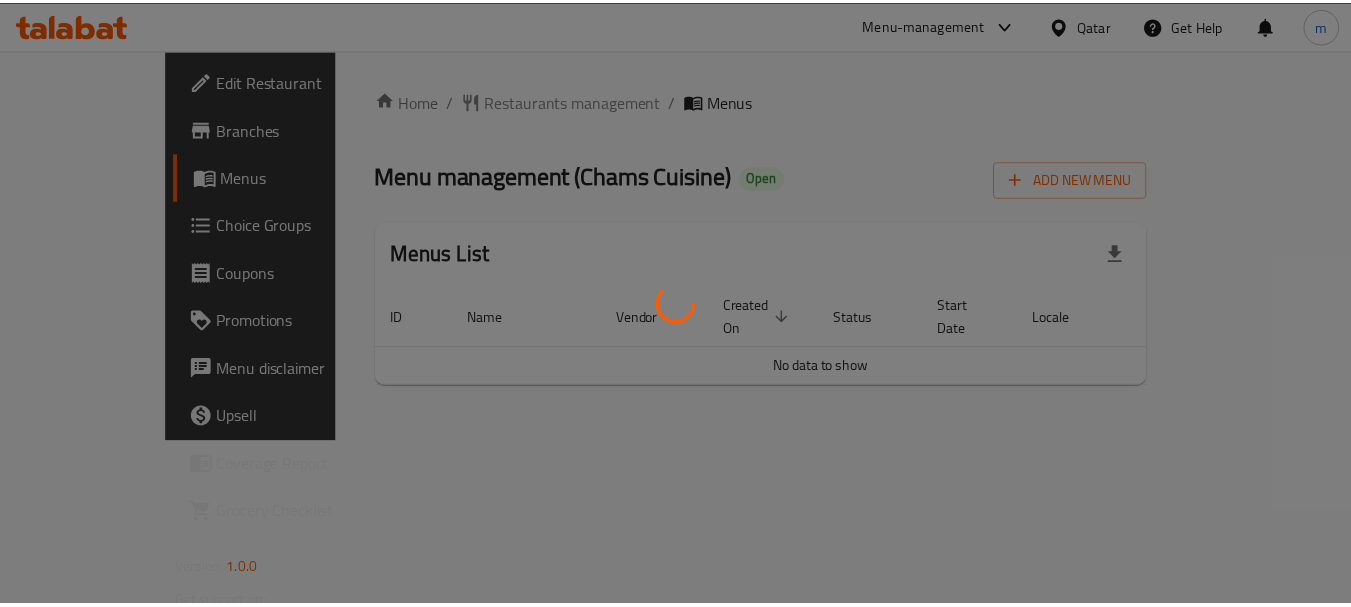 scroll, scrollTop: 0, scrollLeft: 0, axis: both 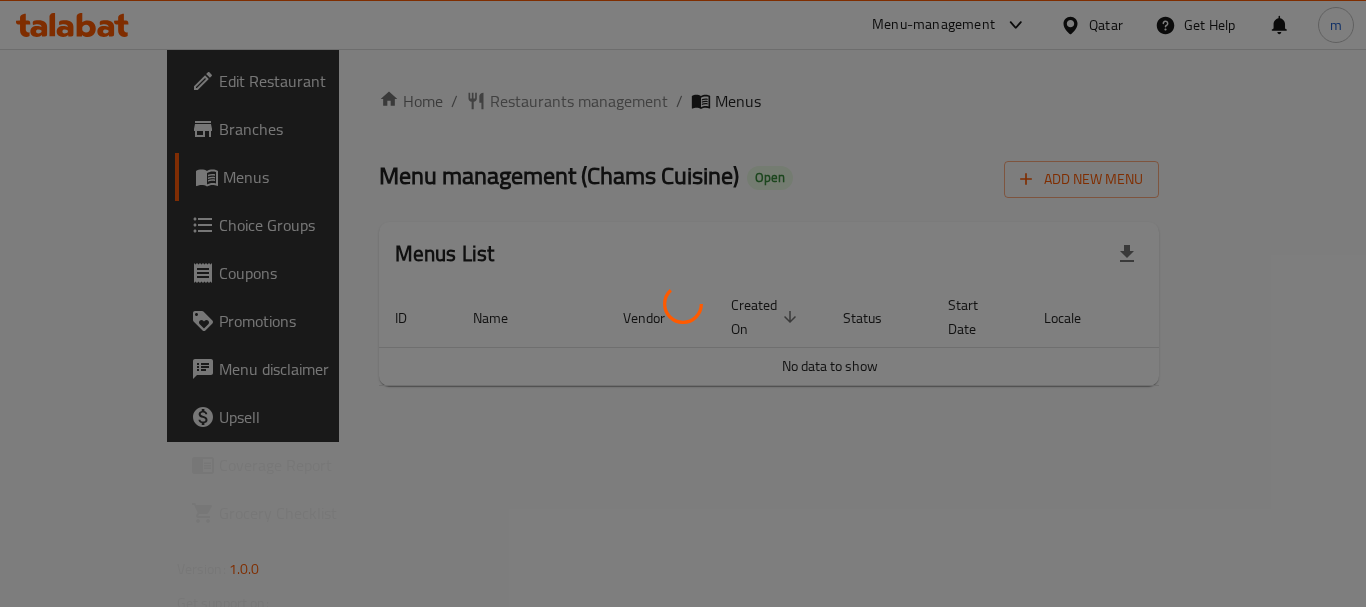 click at bounding box center [683, 303] 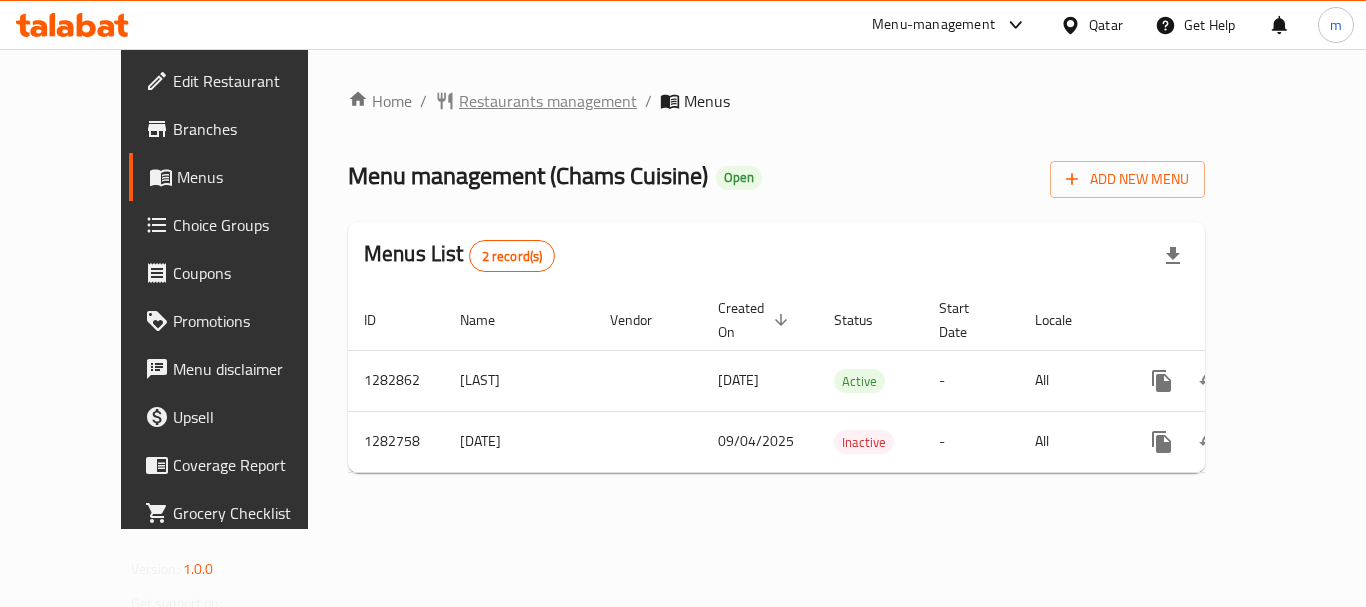 click on "Restaurants management" at bounding box center [548, 101] 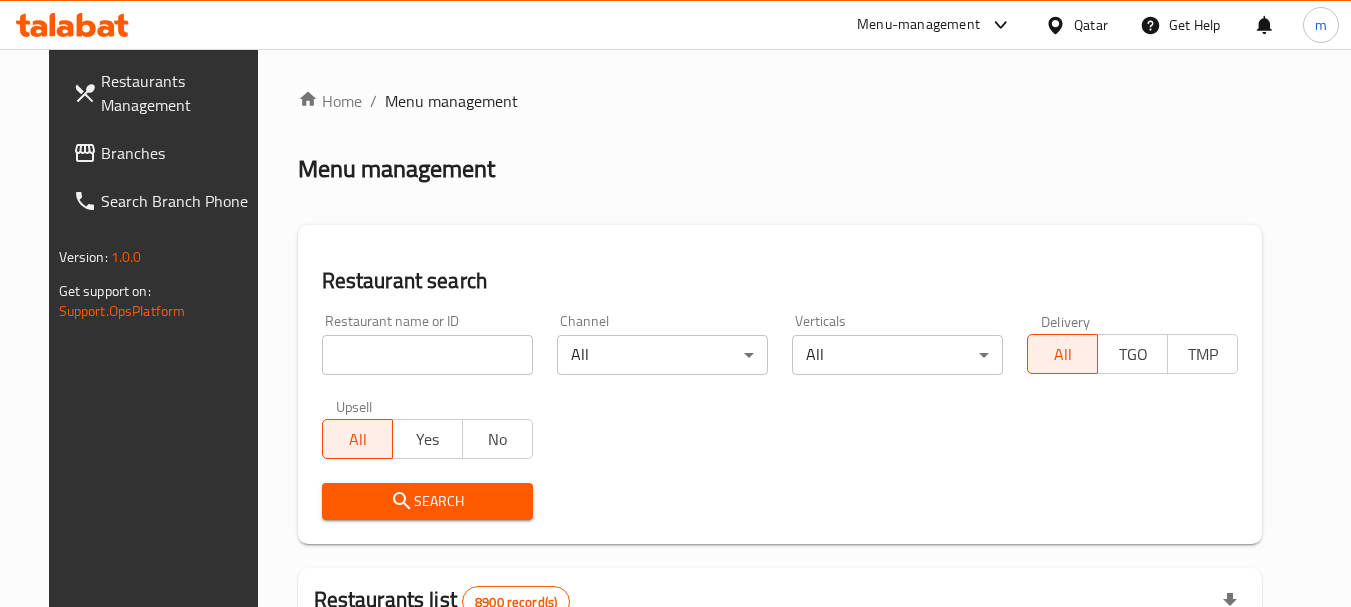 click at bounding box center (427, 355) 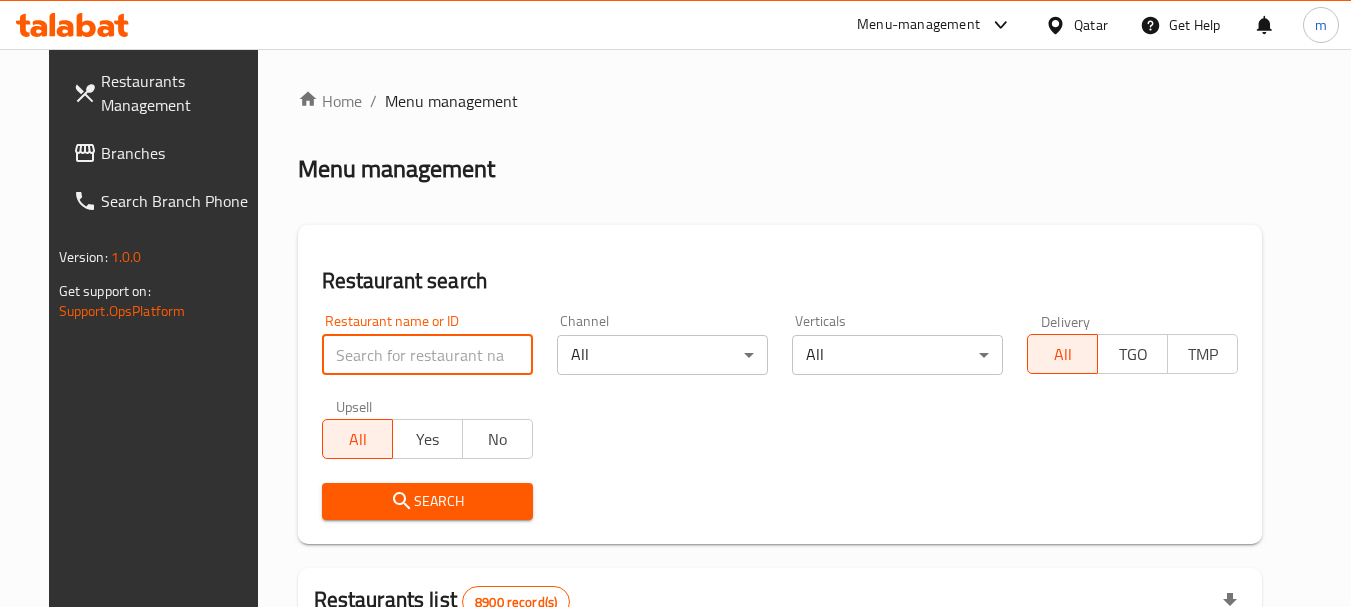 drag, startPoint x: 345, startPoint y: 339, endPoint x: 361, endPoint y: 336, distance: 16.27882 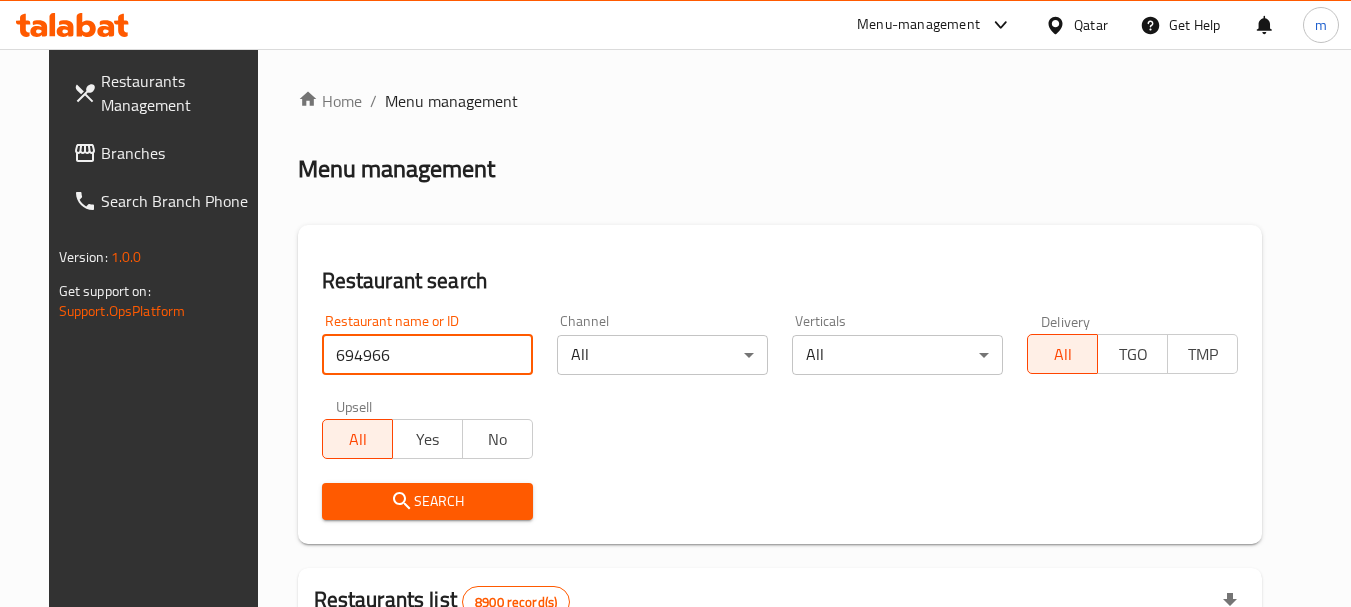 type on "694966" 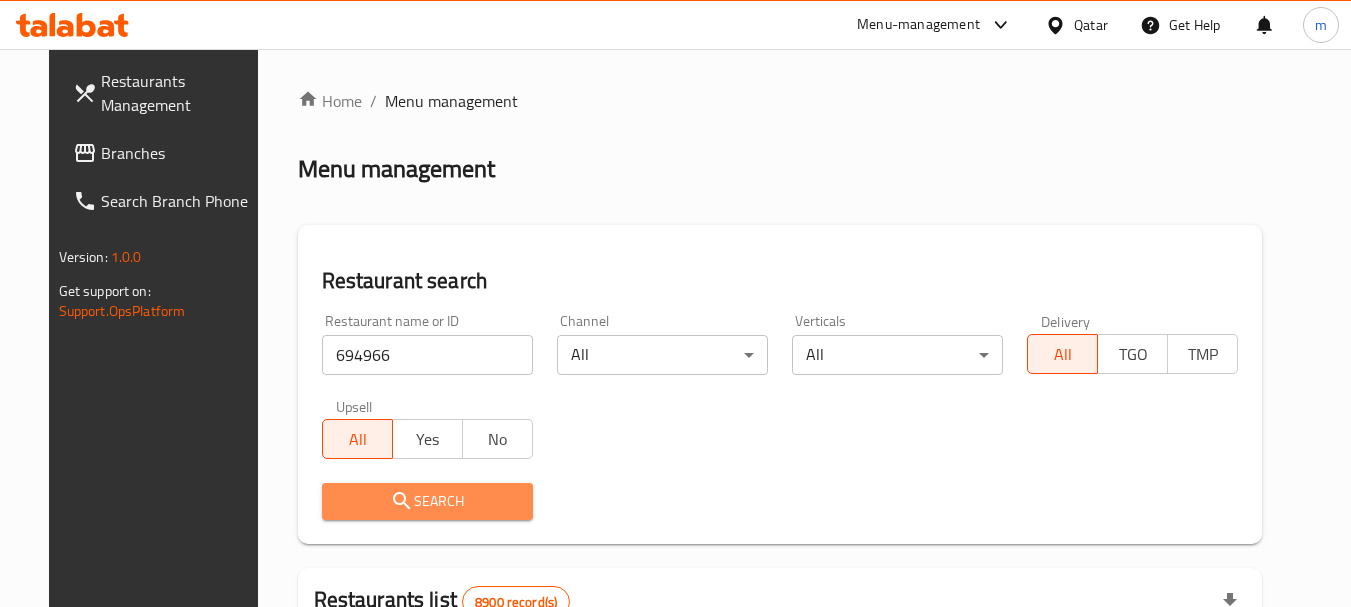 click on "Search" at bounding box center [427, 501] 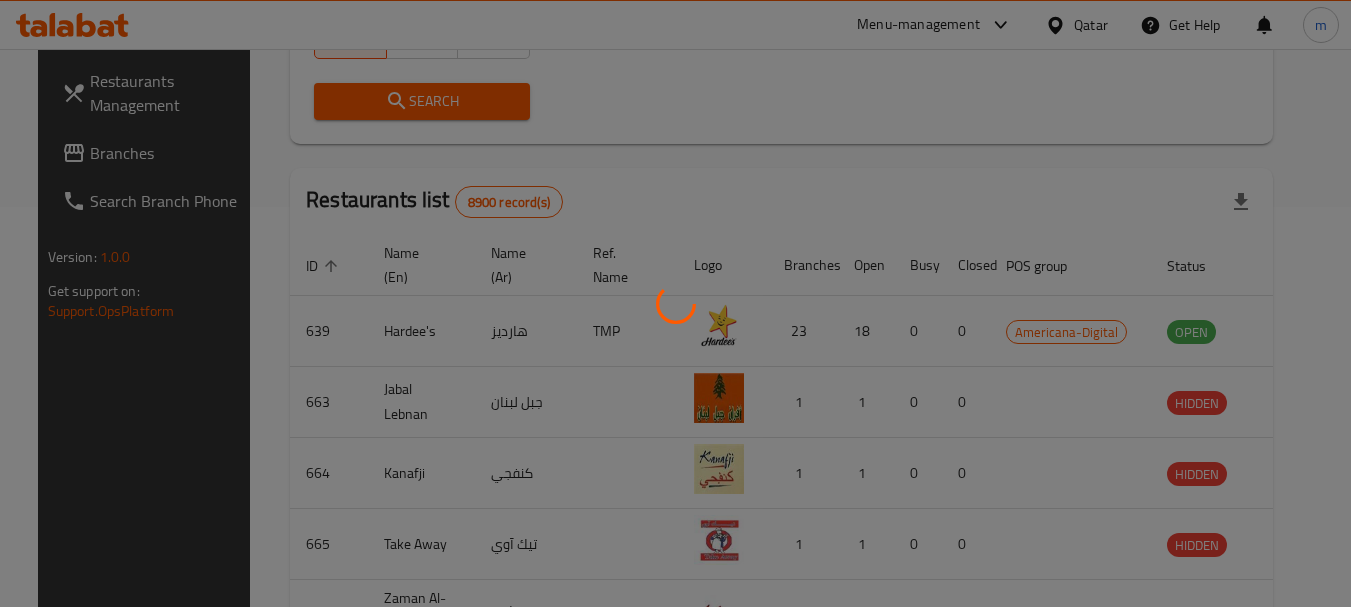 scroll, scrollTop: 285, scrollLeft: 0, axis: vertical 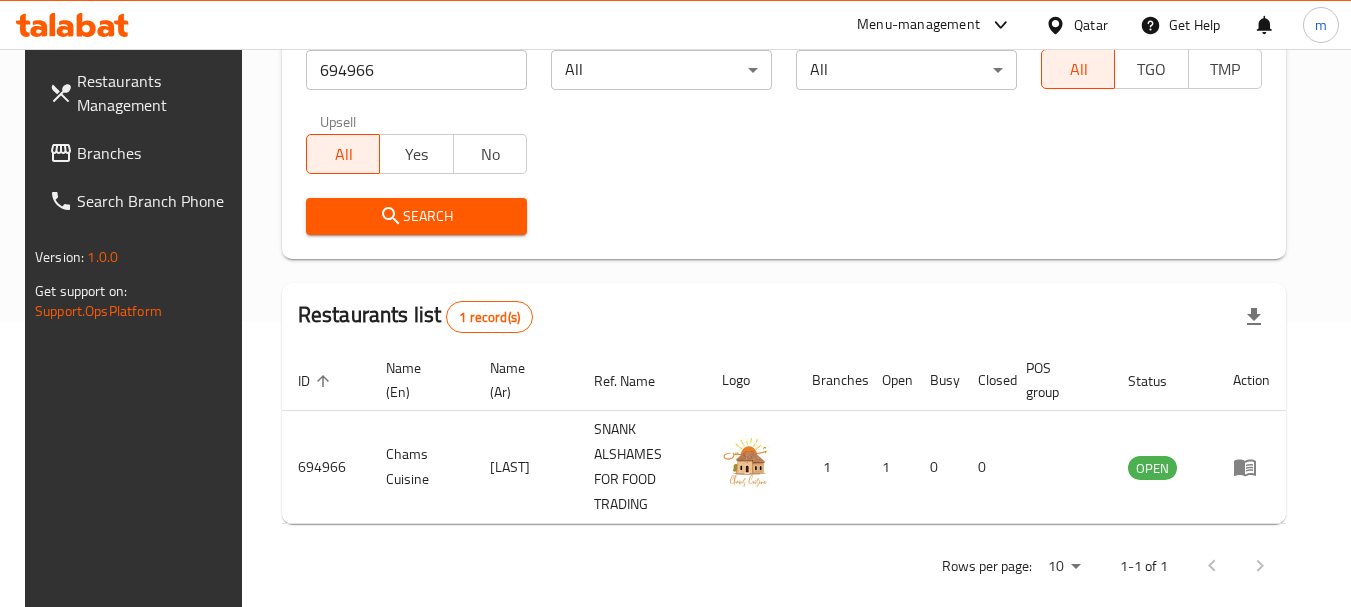 click on "Qatar" at bounding box center (1091, 25) 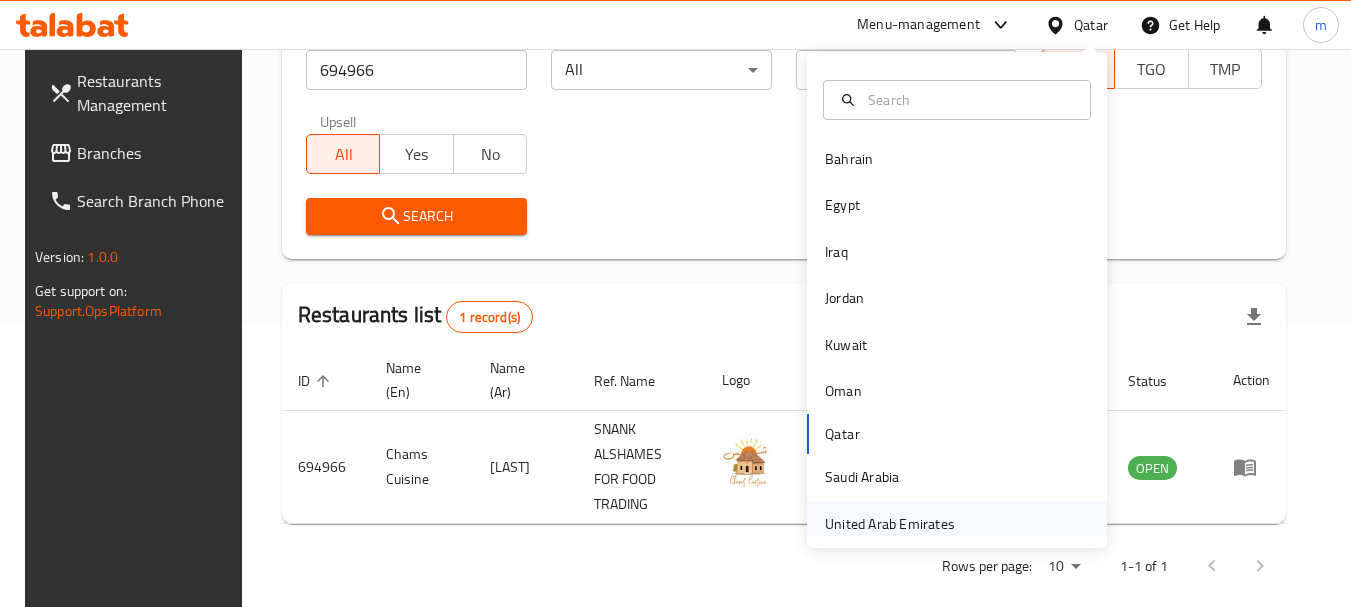 click on "United Arab Emirates" at bounding box center [890, 524] 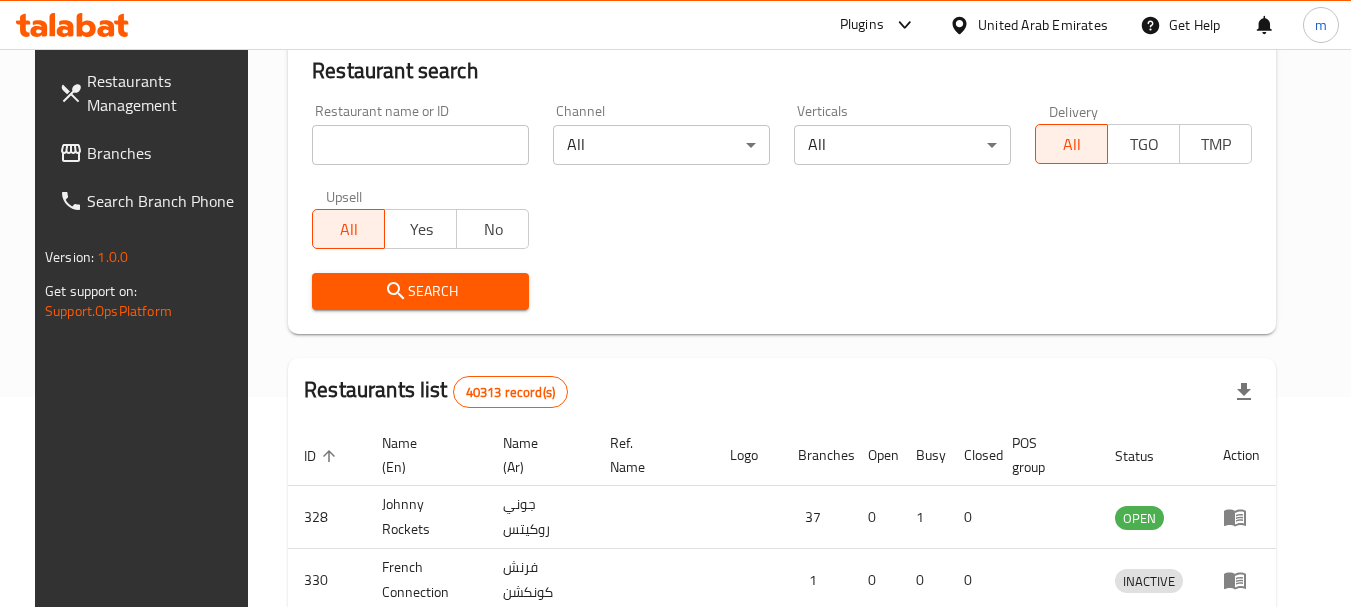 scroll, scrollTop: 285, scrollLeft: 0, axis: vertical 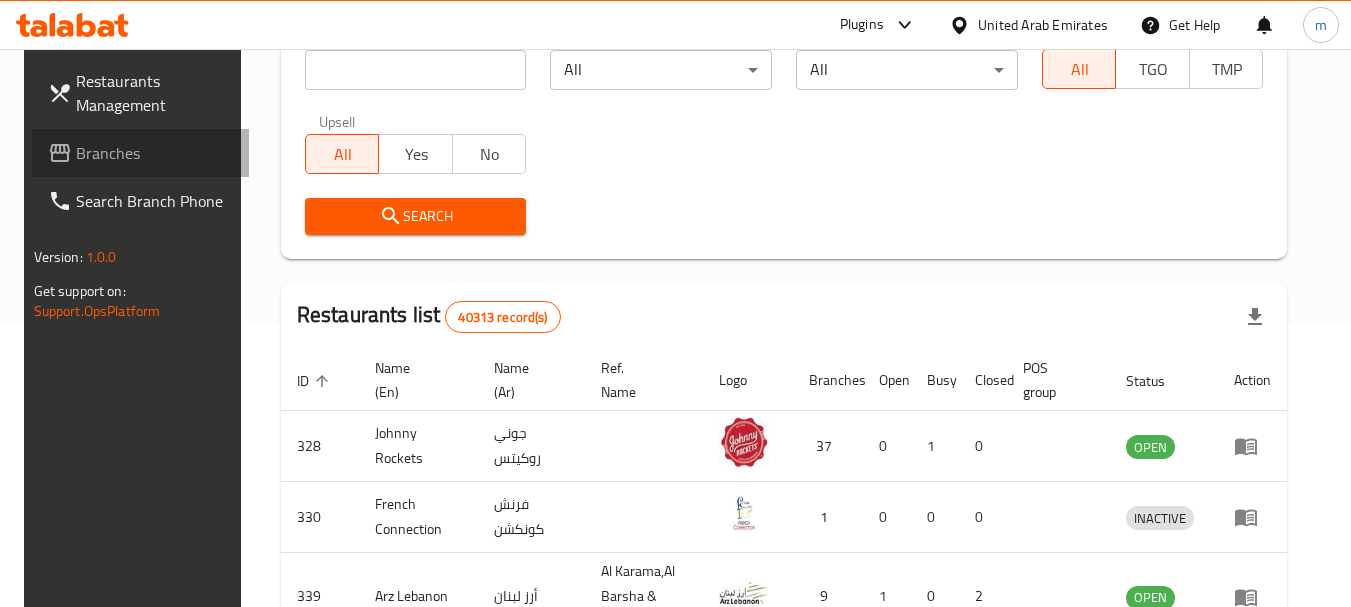 click on "Branches" at bounding box center (155, 153) 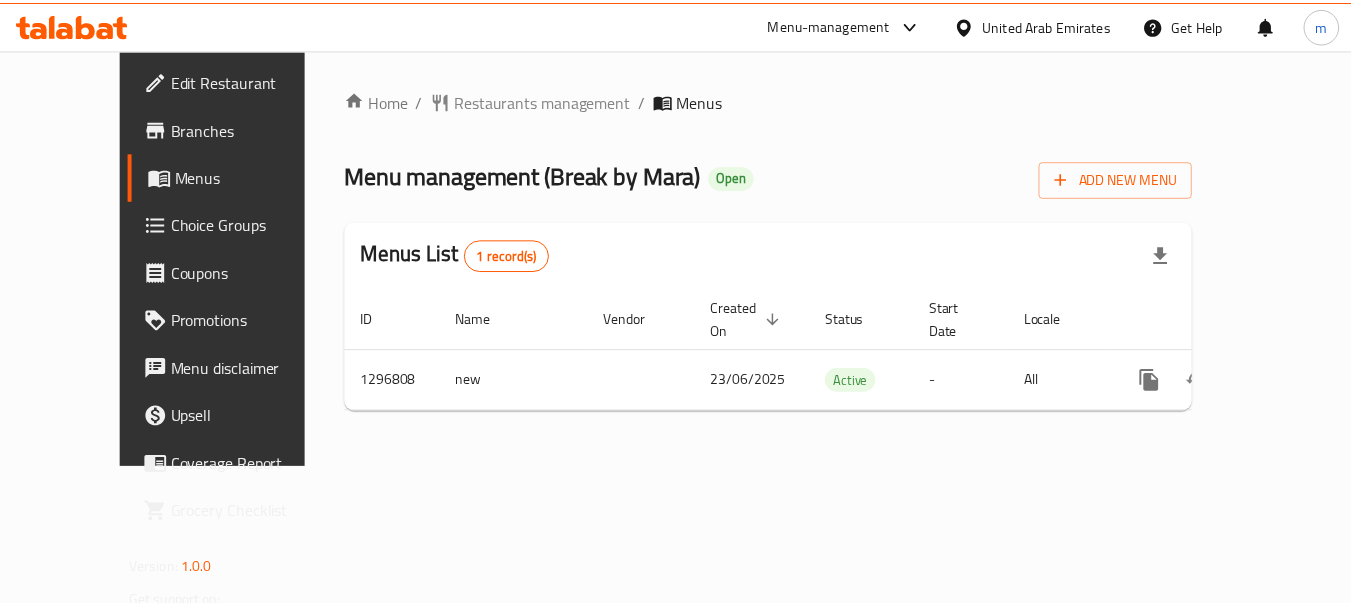 scroll, scrollTop: 0, scrollLeft: 0, axis: both 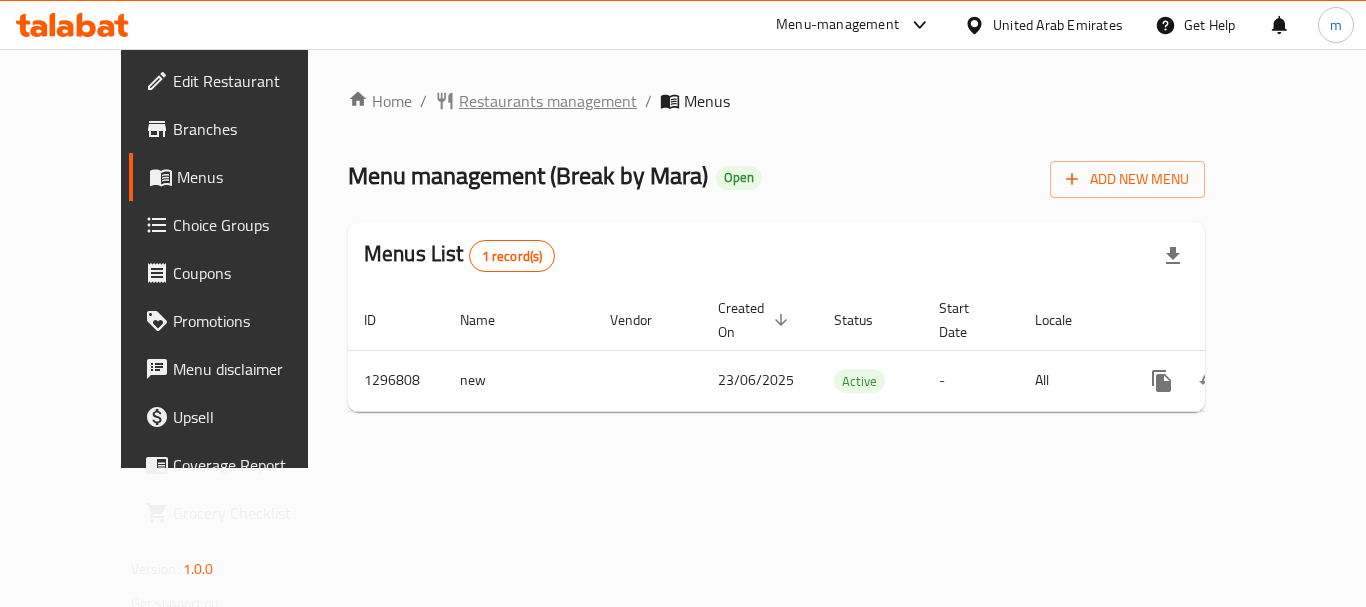 click on "Restaurants management" at bounding box center (548, 101) 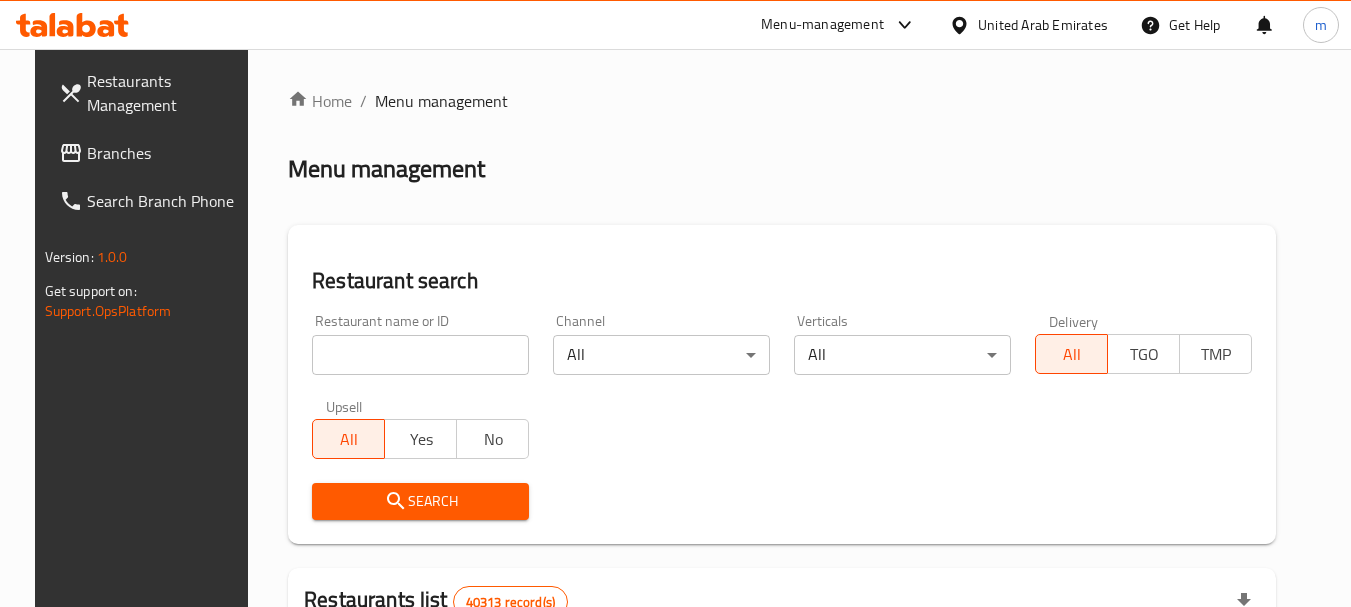 click at bounding box center (420, 355) 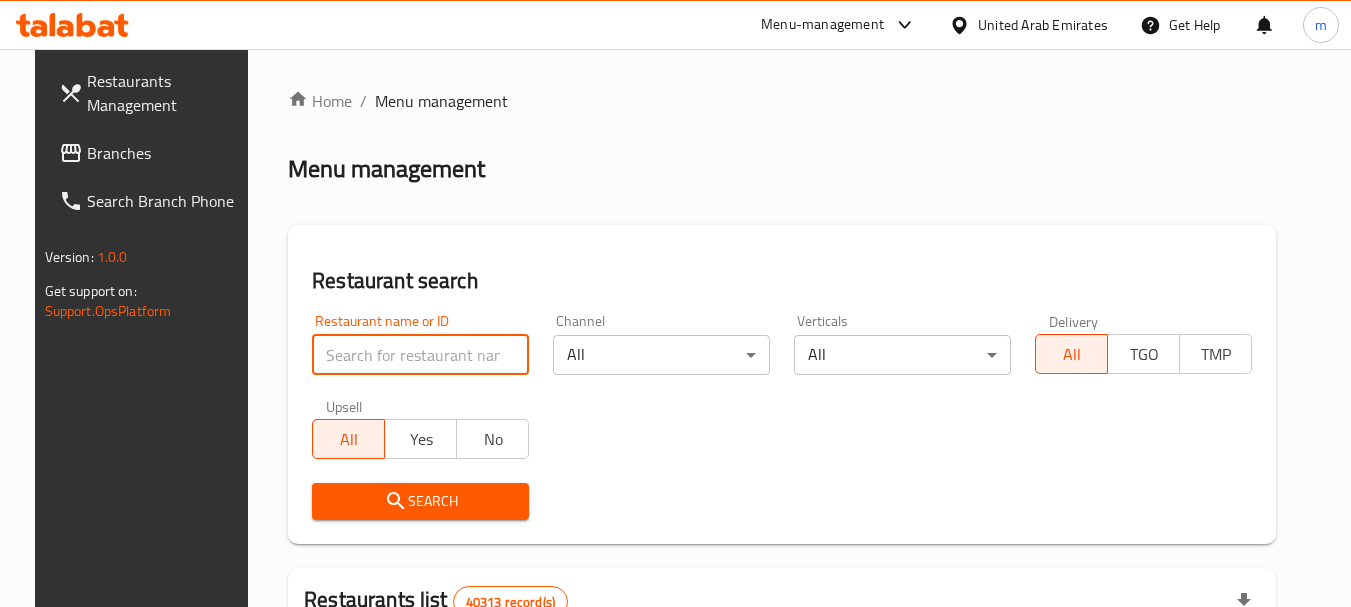 paste on "700208" 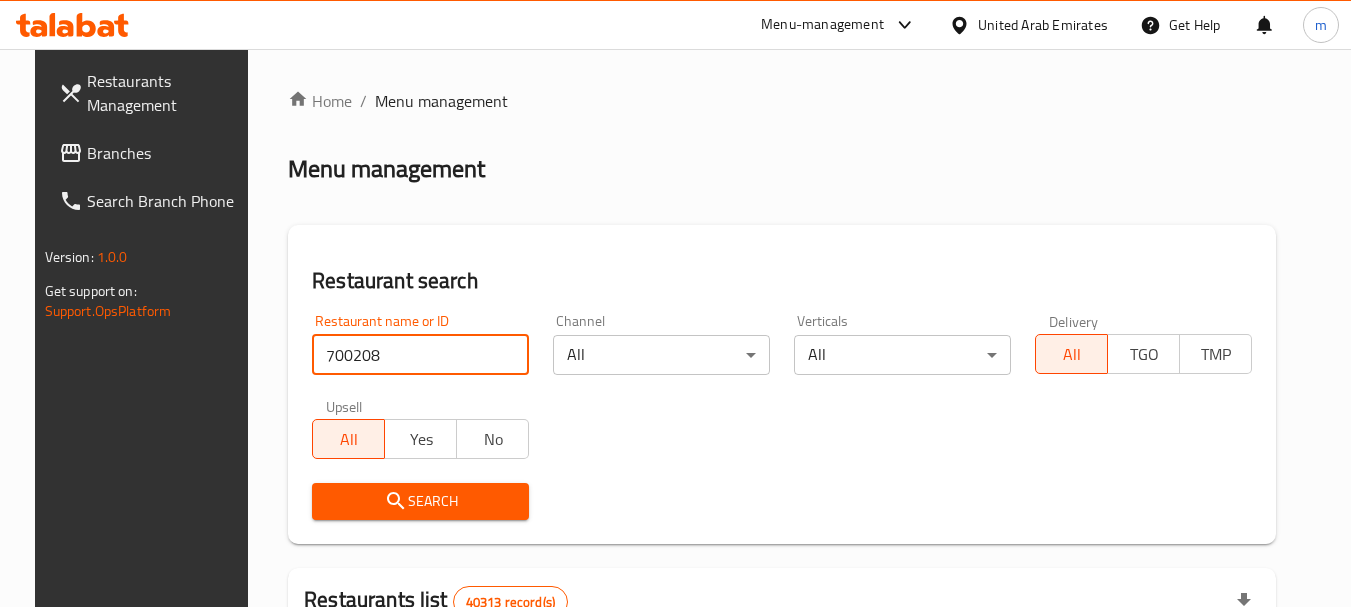 type on "700208" 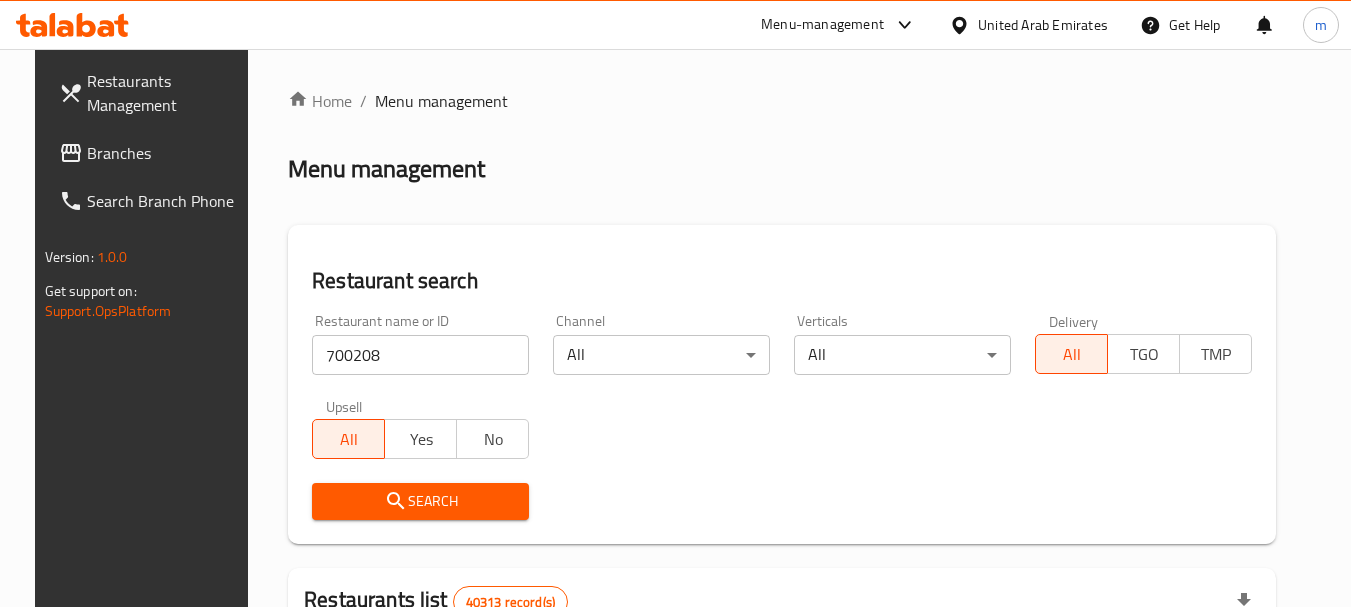 drag, startPoint x: 385, startPoint y: 499, endPoint x: 402, endPoint y: 494, distance: 17.720045 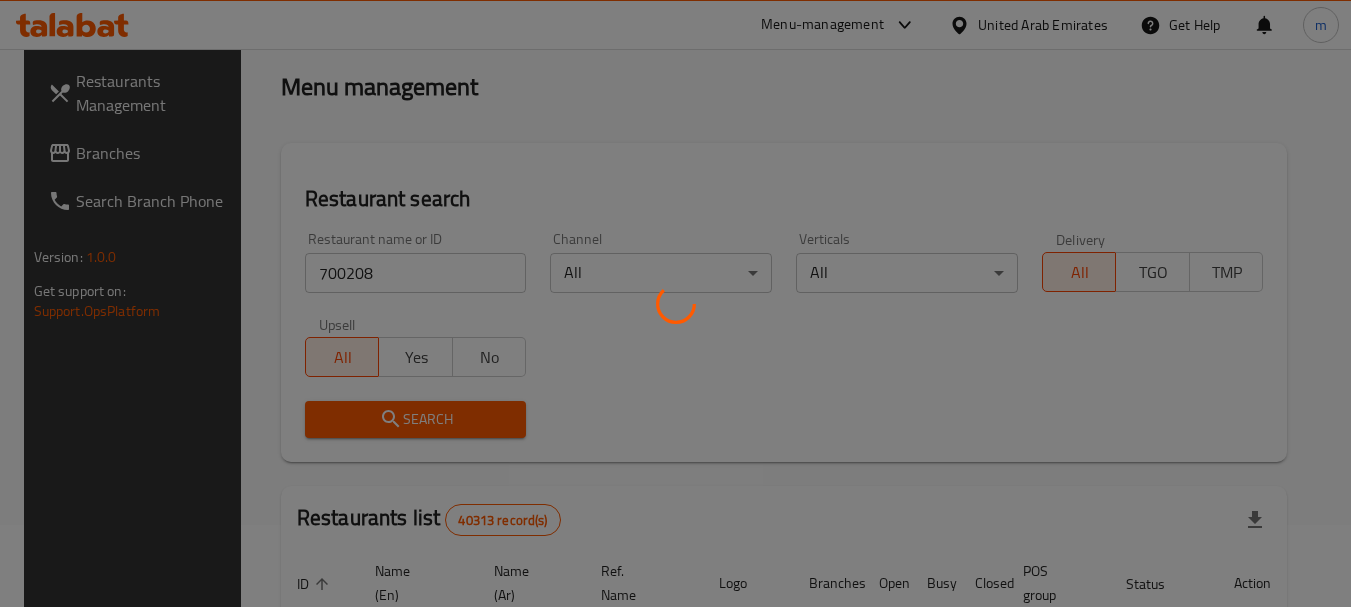 scroll, scrollTop: 268, scrollLeft: 0, axis: vertical 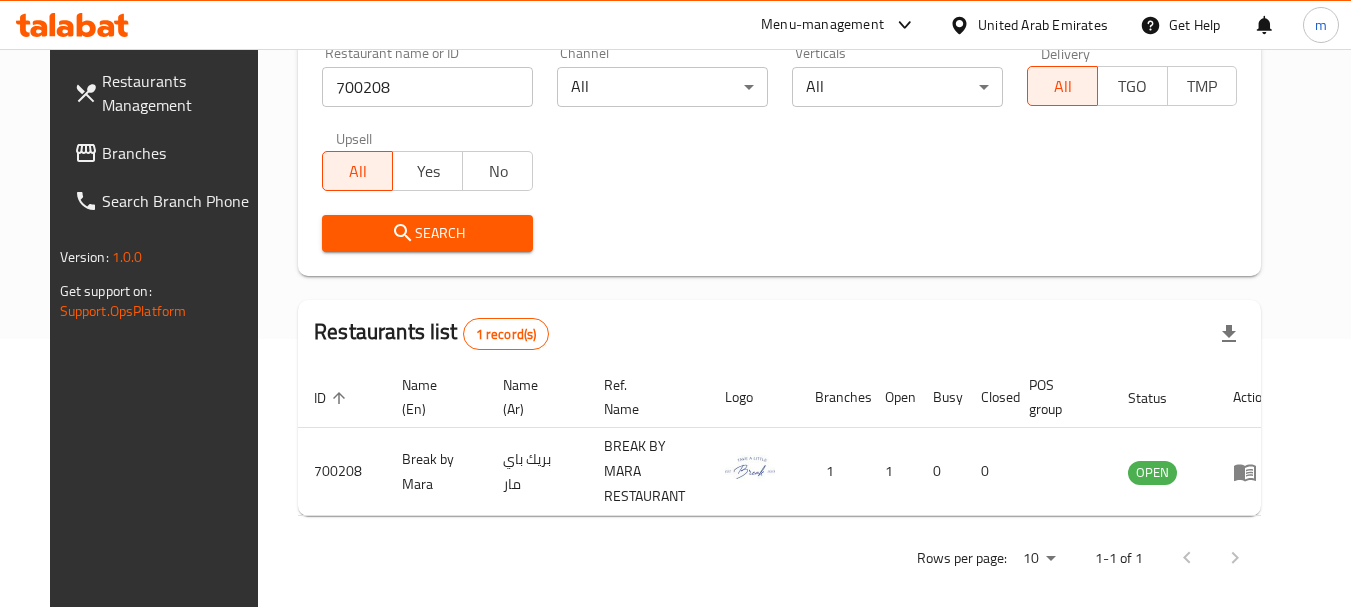 click on "United Arab Emirates" at bounding box center (1043, 25) 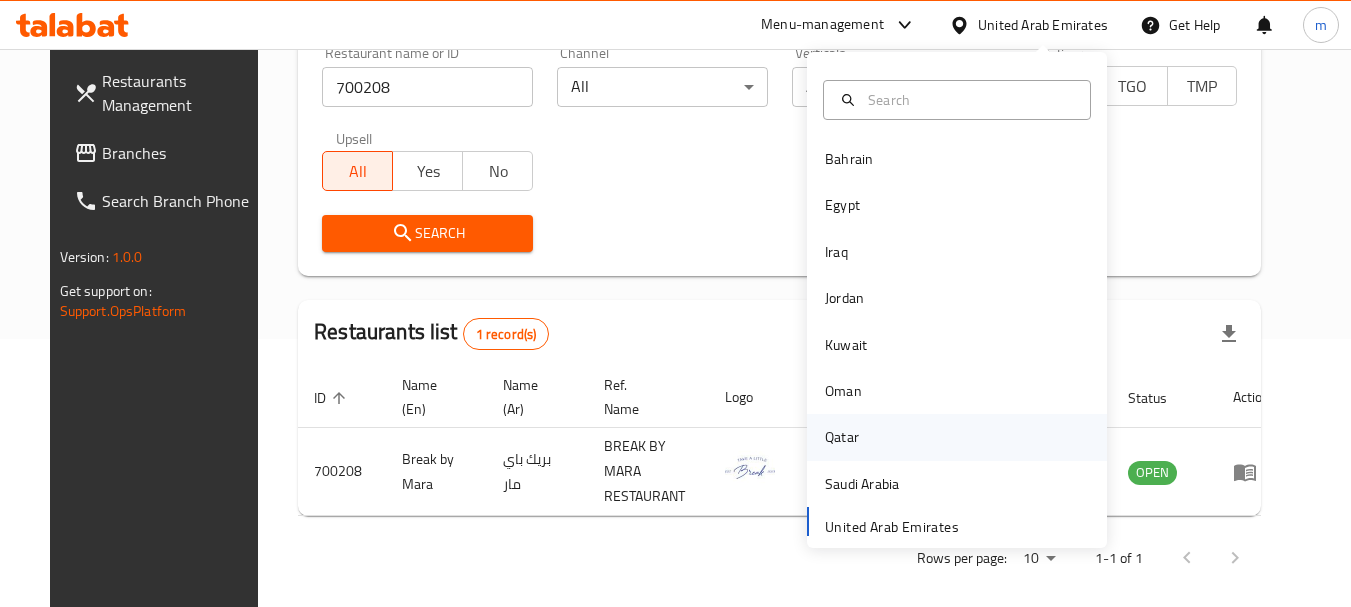 click on "Qatar" at bounding box center (842, 437) 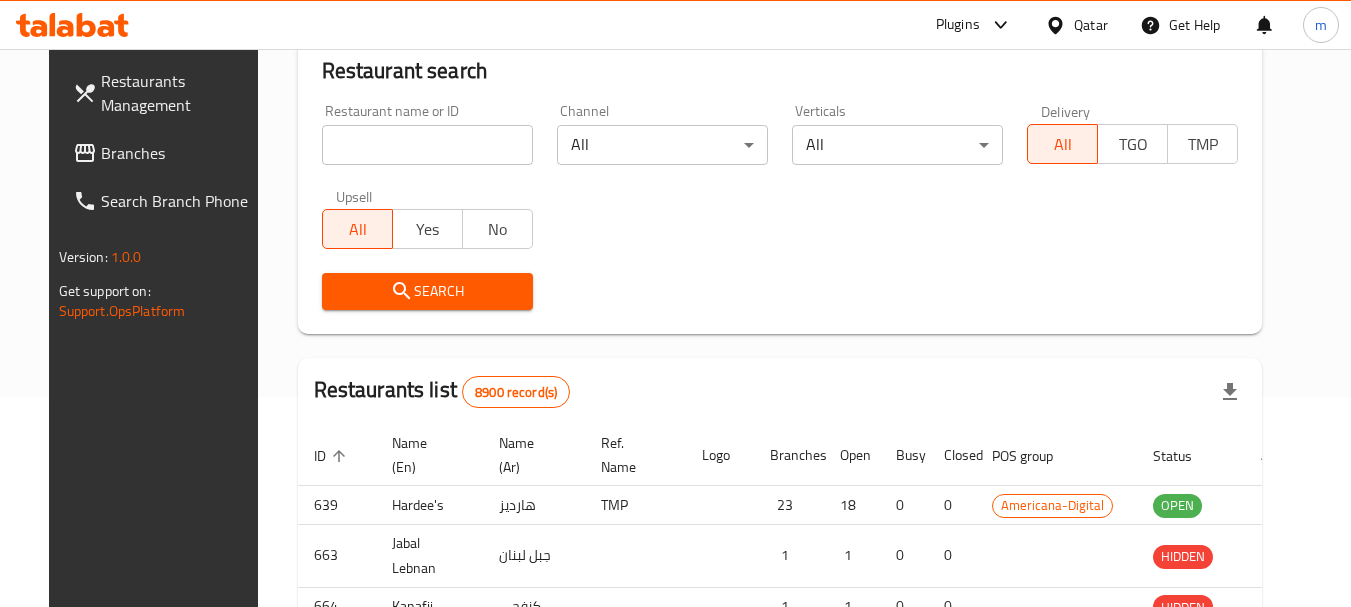 scroll, scrollTop: 268, scrollLeft: 0, axis: vertical 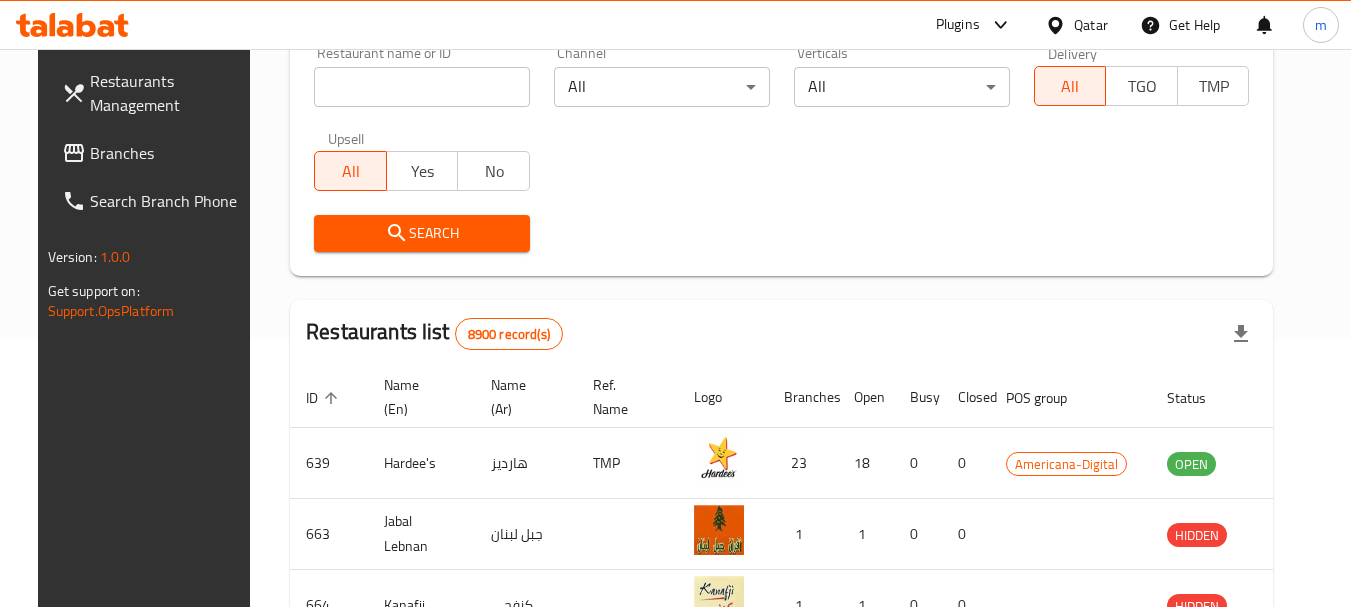 click on "Branches" at bounding box center (169, 153) 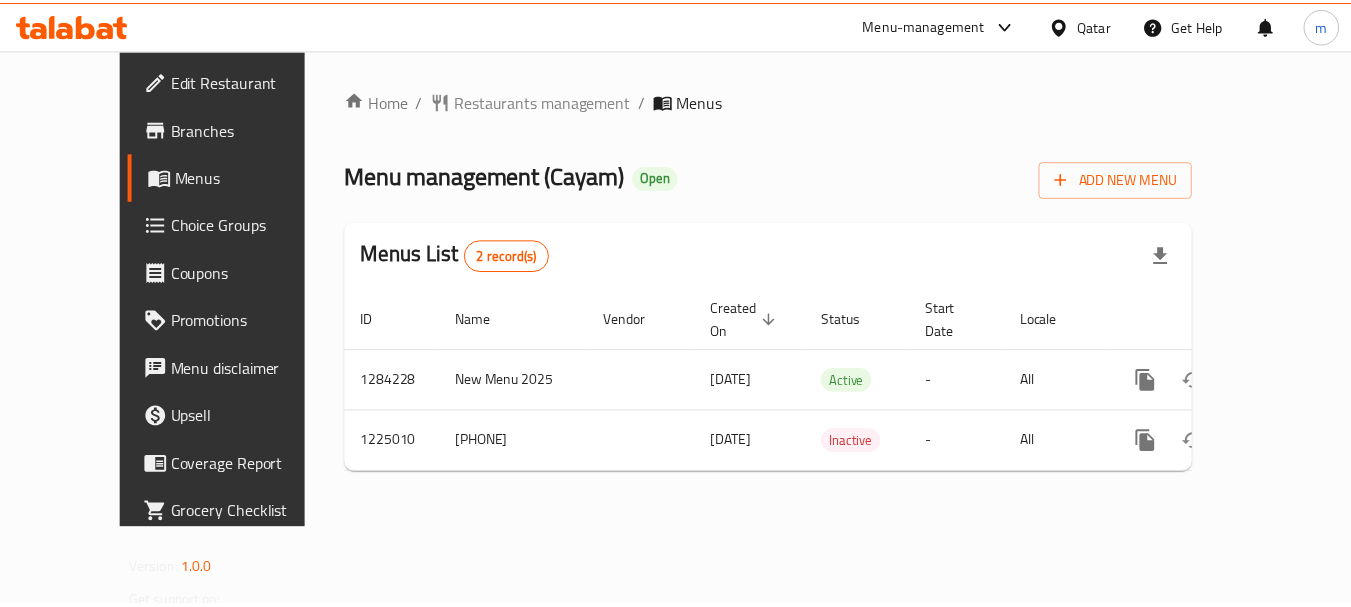 scroll, scrollTop: 0, scrollLeft: 0, axis: both 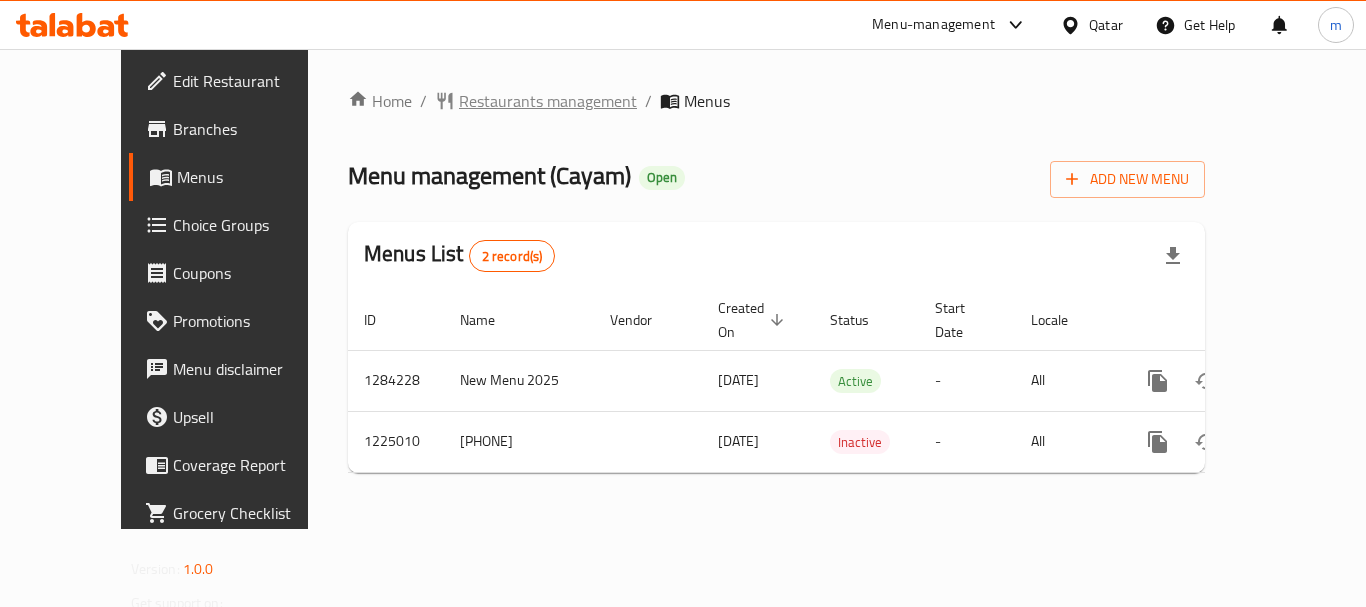 click on "Restaurants management" at bounding box center [548, 101] 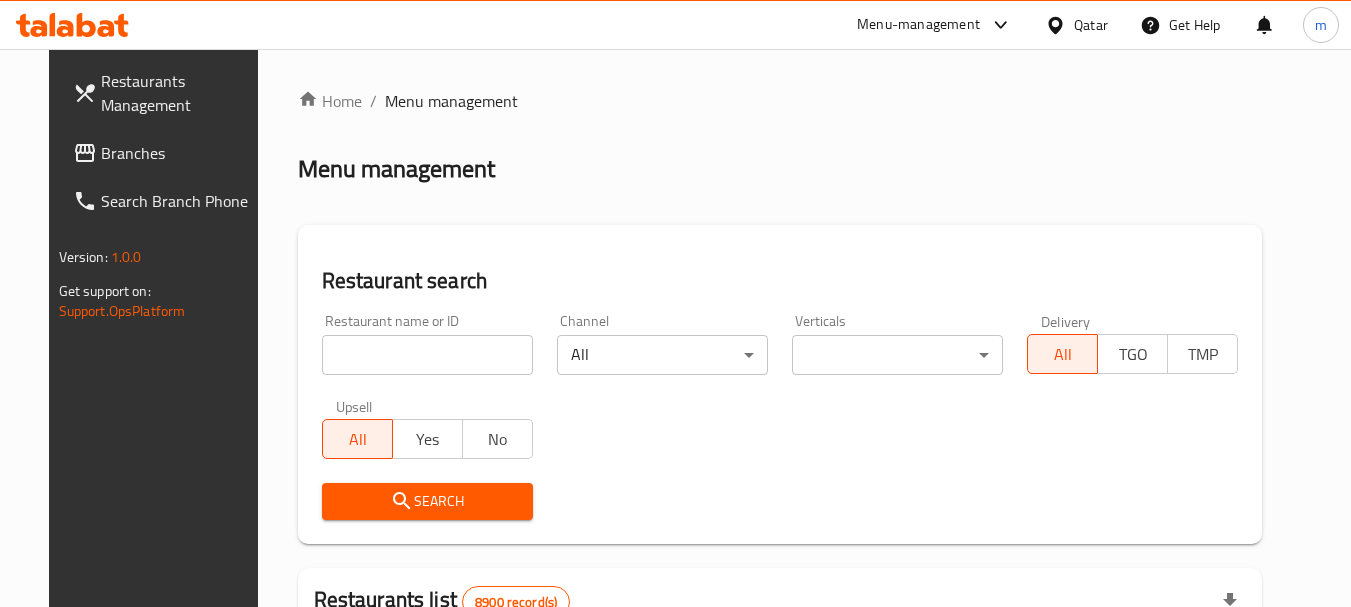 click on "Home / Menu management Menu management Restaurant search Restaurant name or ID Restaurant name or ID Channel All ​ Verticals ​ ​ Delivery All TGO TMP Upsell All Yes No   Search Restaurants list   8900 record(s) ID sorted ascending Name (En) Name (Ar) Ref. Name Logo Branches Open Busy Closed POS group Status Action 639 Hardee's هارديز TMP 23 18 0 0 Americana-Digital OPEN 663 Jabal Lebnan جبل لبنان 1 1 0 0 HIDDEN 664 Kanafji كنفجي 1 1 0 0 HIDDEN 665 Take Away تيك آوي 1 1 0 0 HIDDEN 666 Zaman Al-Khair Restaurant مطعم زمان الخير 1 0 0 0 INACTIVE 667 Al-Rabwah الربوة 1 0 0 0 INACTIVE 672 Bait Jedy بيت جدي 1 1 0 0 HIDDEN 673 Coffee Centre مركز القهوة 1 0 0 0 INACTIVE 676 Morning fresh مورنيج فريش 1 1 0 0 HIDDEN 680 Al-Qarmouty القرموطي 1 0 0 0 HIDDEN Rows per page: 10 1-10 of 8900" at bounding box center [780, 693] 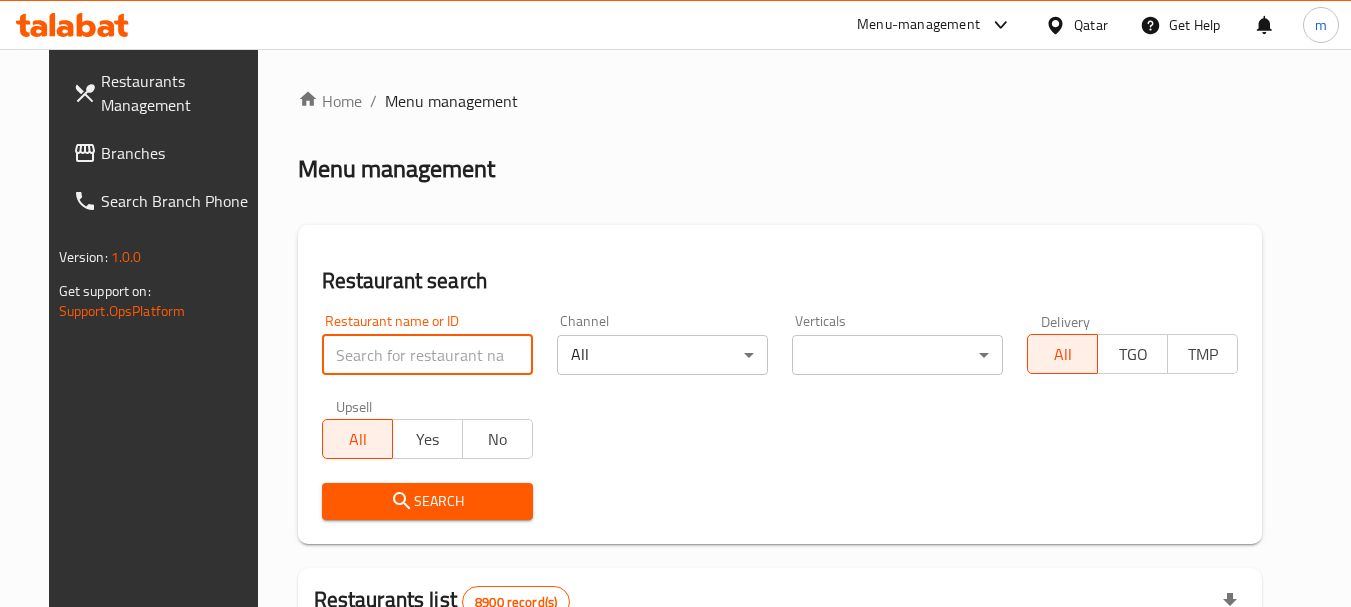 paste on "675159" 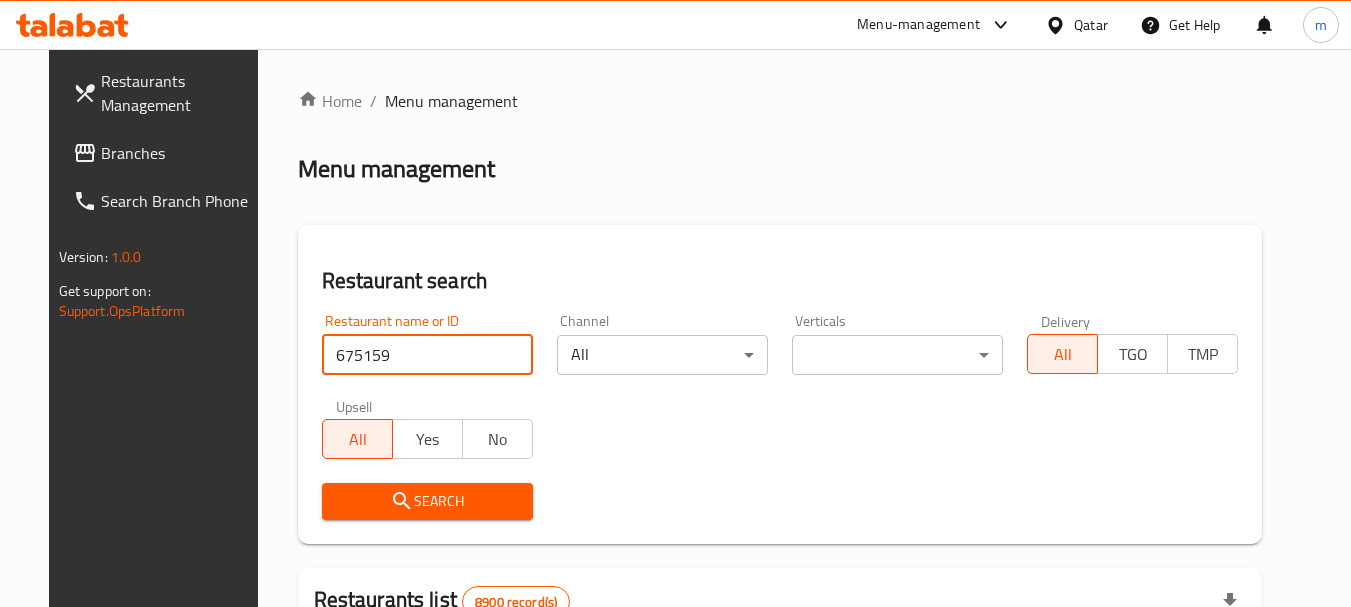 type on "675159" 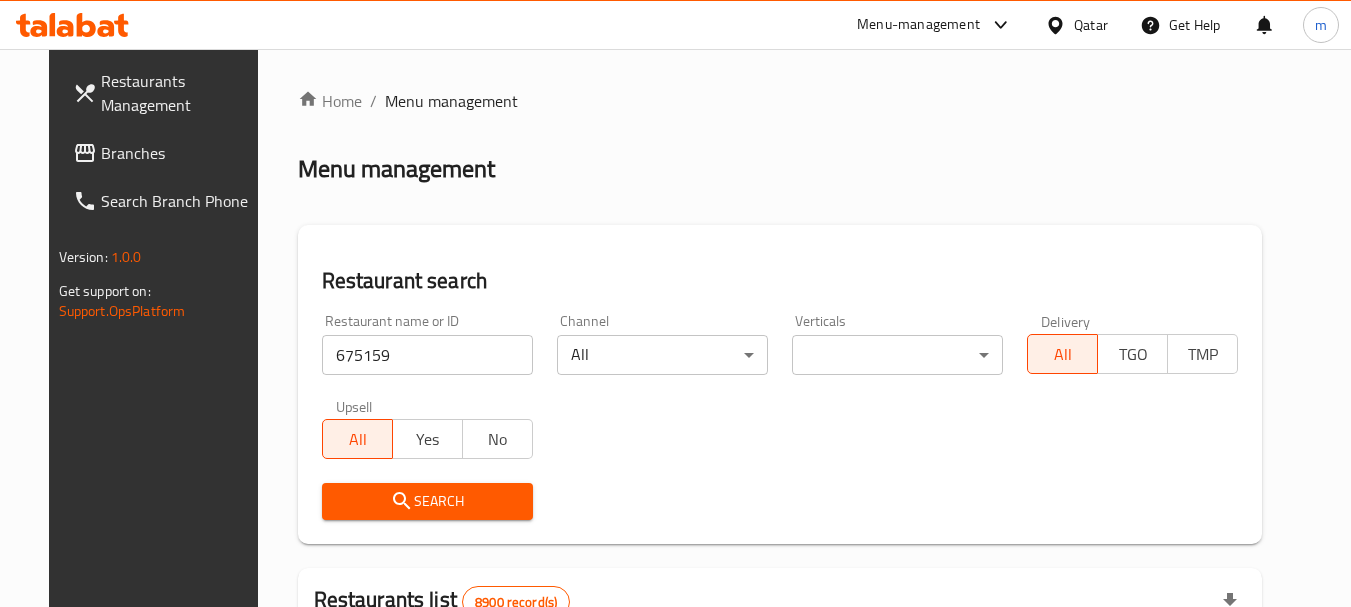 drag, startPoint x: 361, startPoint y: 499, endPoint x: 428, endPoint y: 480, distance: 69.641945 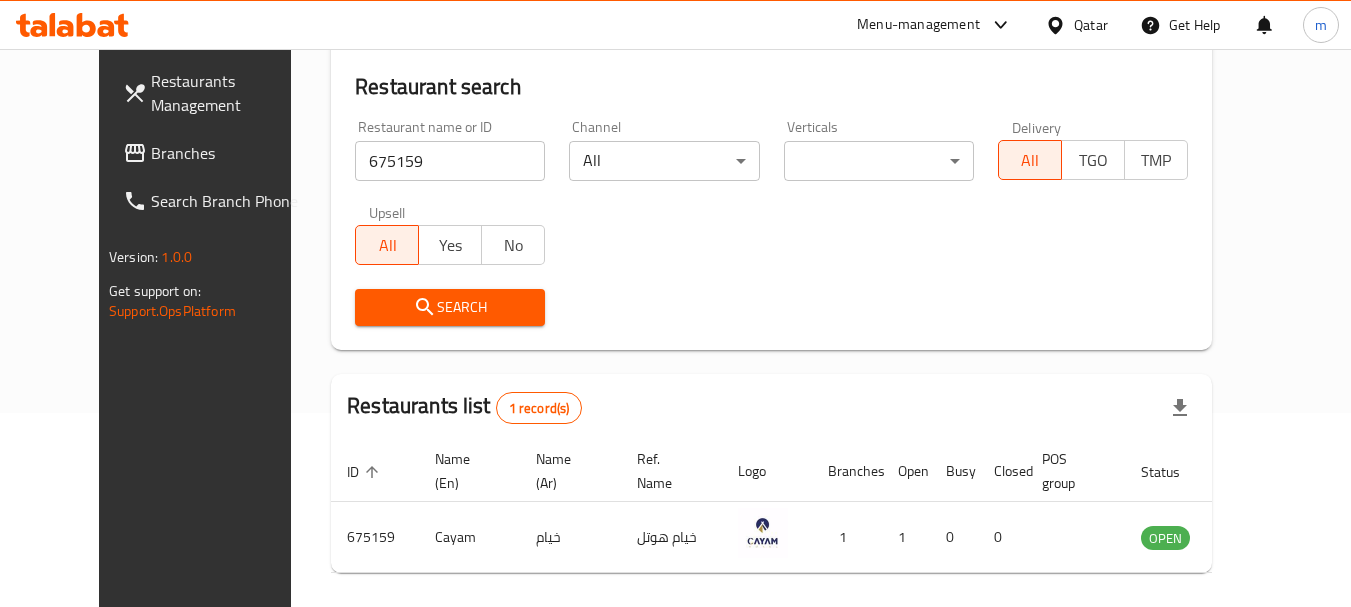 scroll, scrollTop: 268, scrollLeft: 0, axis: vertical 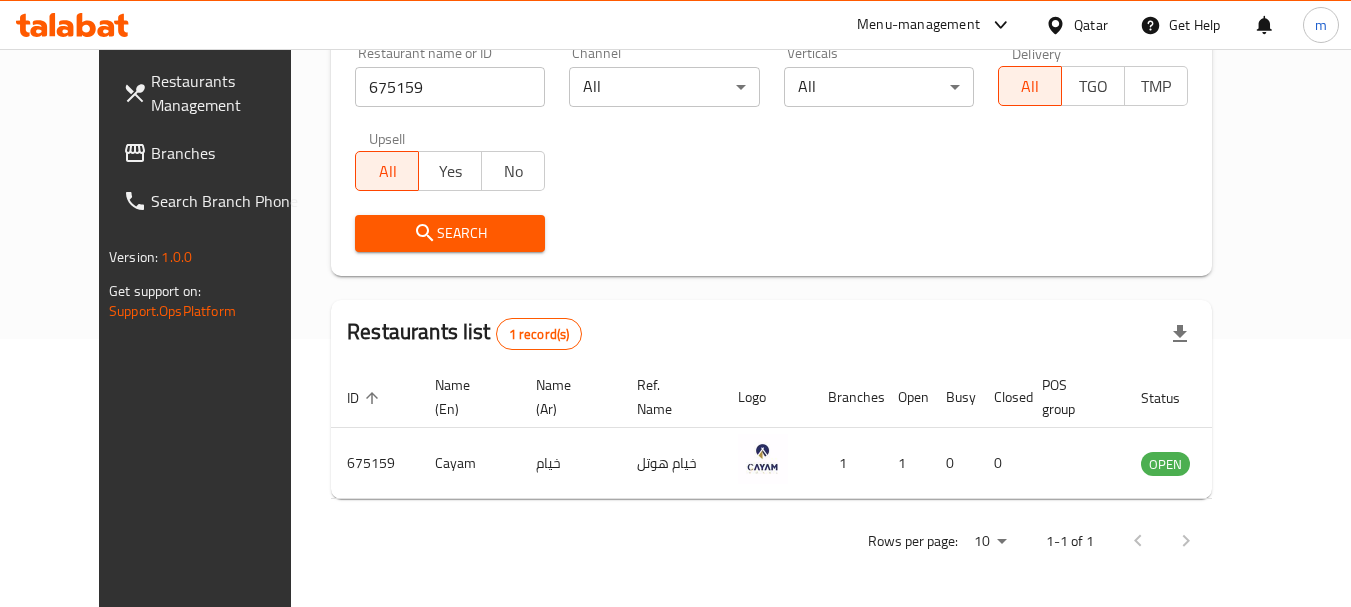 click on "Qatar" at bounding box center (1091, 25) 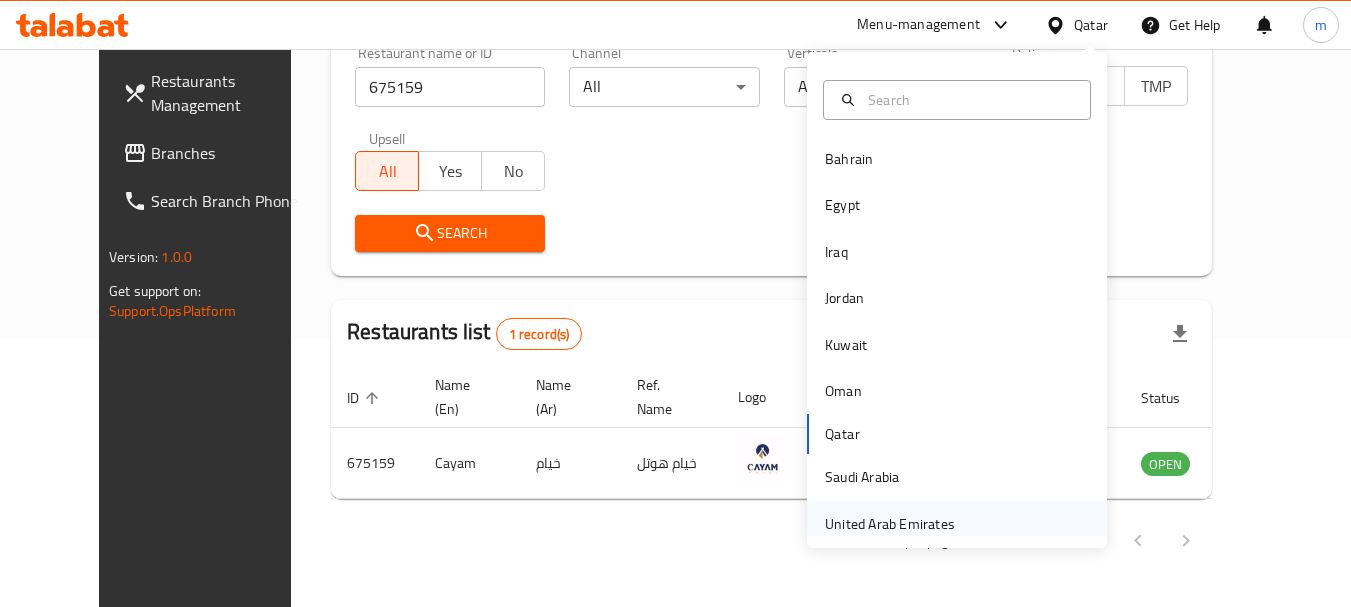 click on "United Arab Emirates" at bounding box center (890, 524) 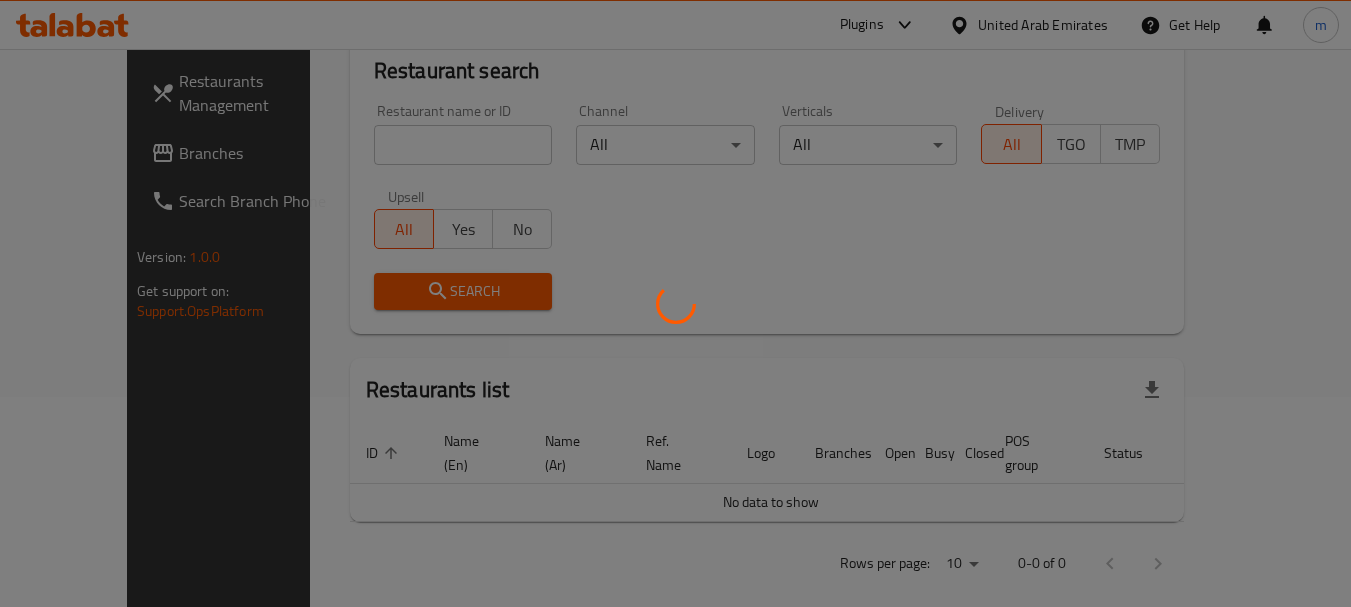 scroll, scrollTop: 268, scrollLeft: 0, axis: vertical 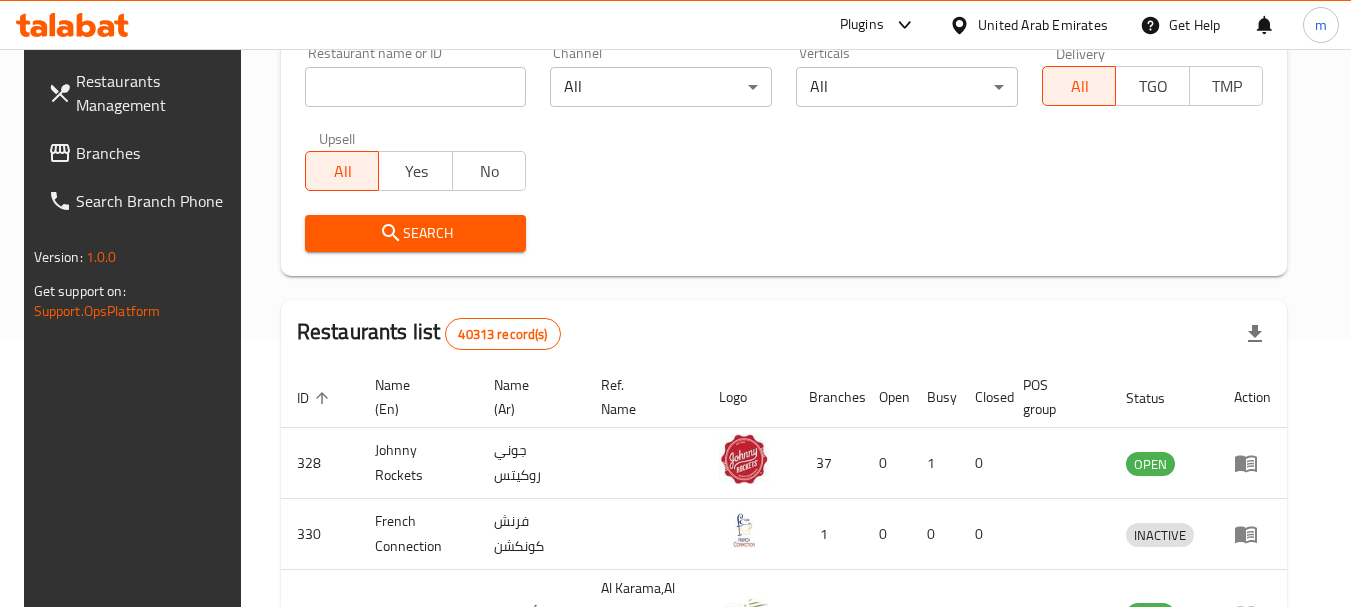click on "Branches" at bounding box center (155, 153) 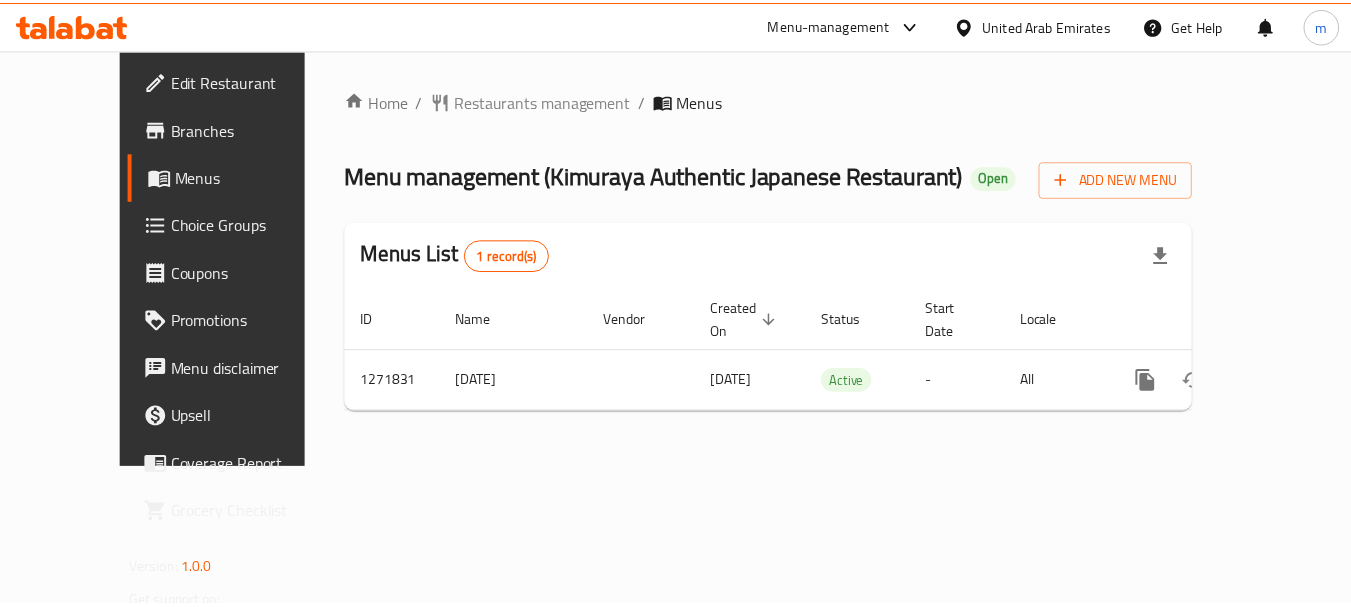 scroll, scrollTop: 0, scrollLeft: 0, axis: both 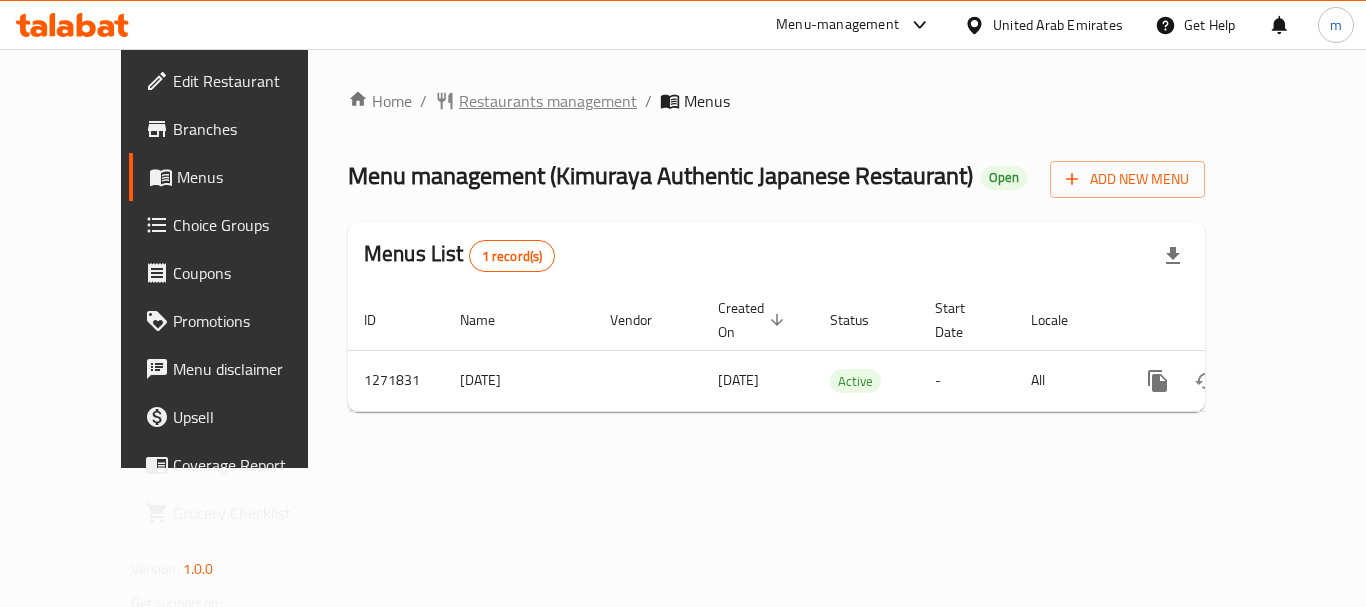 click on "Restaurants management" at bounding box center (548, 101) 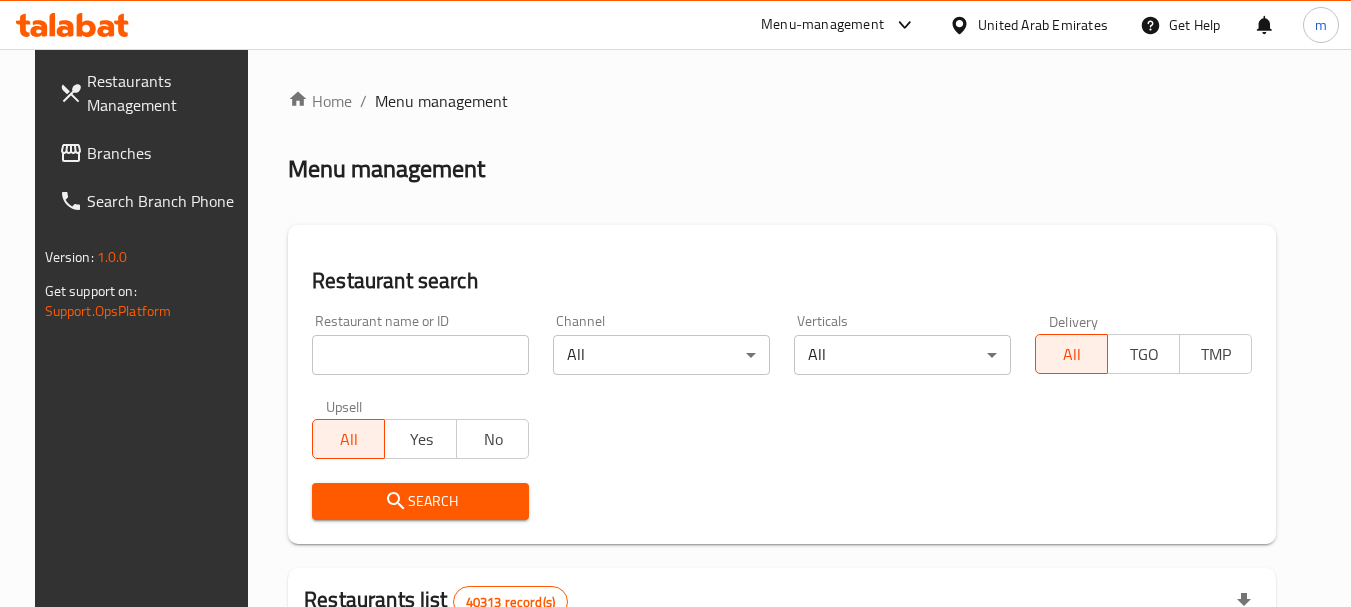 click on "Home / Menu management Menu management Restaurant search Restaurant name or ID Restaurant name or ID Channel All ​ Verticals All ​ Delivery All TGO TMP Upsell All Yes No   Search Restaurants list   40313 record(s) ID sorted ascending Name (En) Name (Ar) Ref. Name Logo Branches Open Busy Closed POS group Status Action 328 Johnny Rockets جوني روكيتس 37 0 1 0 OPEN 330 French Connection فرنش كونكشن 1 0 0 0 INACTIVE 339 Arz Lebanon أرز لبنان Al Karama,Al Barsha & Mirdif 9 1 0 2 OPEN 340 Mega Wraps ميجا رابس 3 0 0 0 INACTIVE 342 Sandella's Flatbread Cafe سانديلاز فلات براد 7 0 0 0 INACTIVE 343 Dragon Hut كوخ التنين 1 0 0 0 INACTIVE 348 Thai Kitchen المطبخ التايلندى 1 0 0 0 INACTIVE 349 Mughal  موغل 1 0 0 0 HIDDEN 350 HOT N COOL (Old) هوت و كول 1 0 0 0 INACTIVE 355 Al Habasha  الحبشة 11 1 0 0 HIDDEN Rows per page: 10 1-10 of 40313" at bounding box center [782, 717] 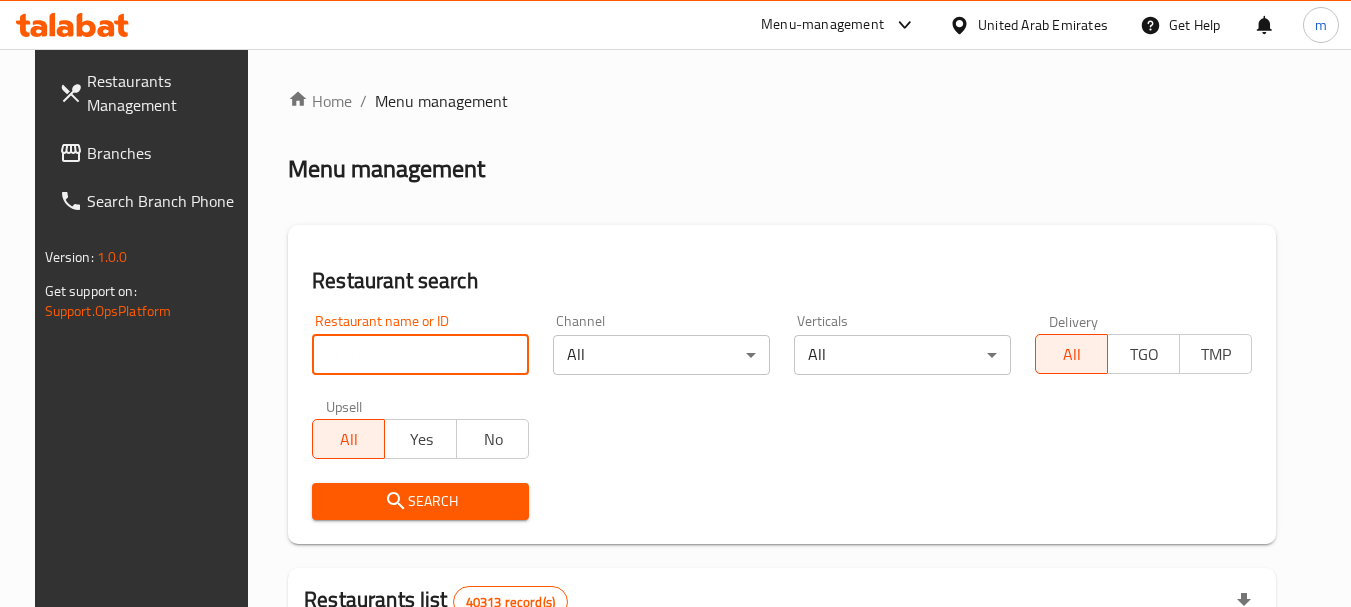 paste on "689968" 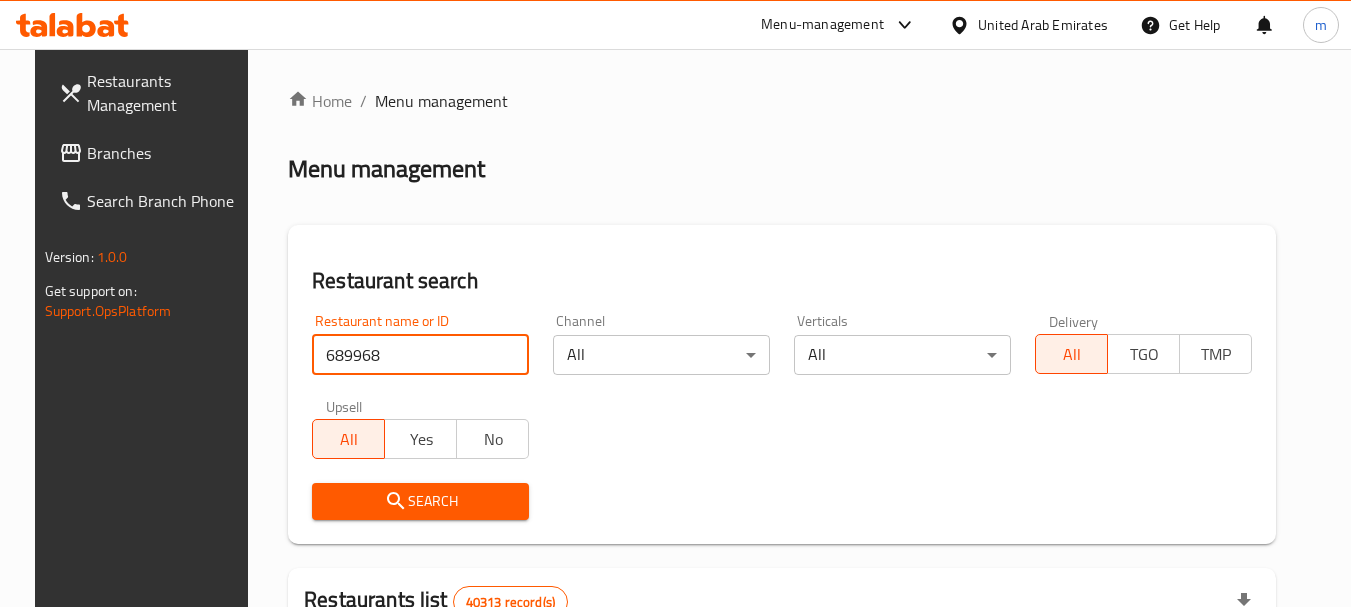 type on "689968" 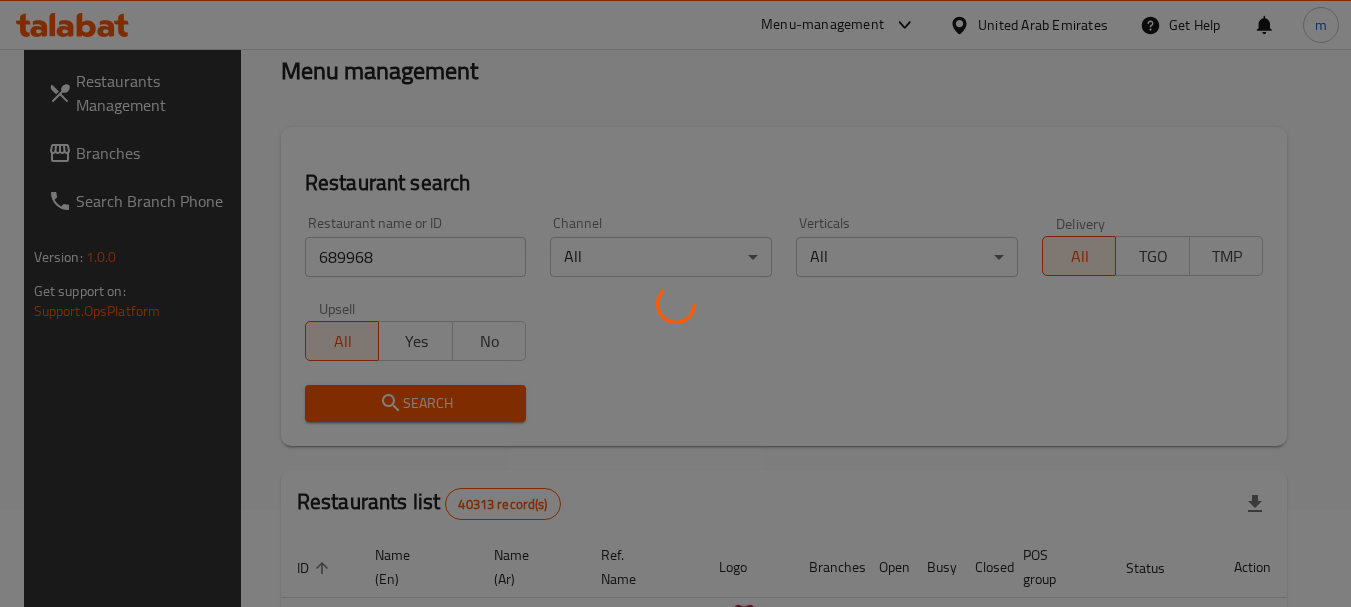 scroll, scrollTop: 310, scrollLeft: 0, axis: vertical 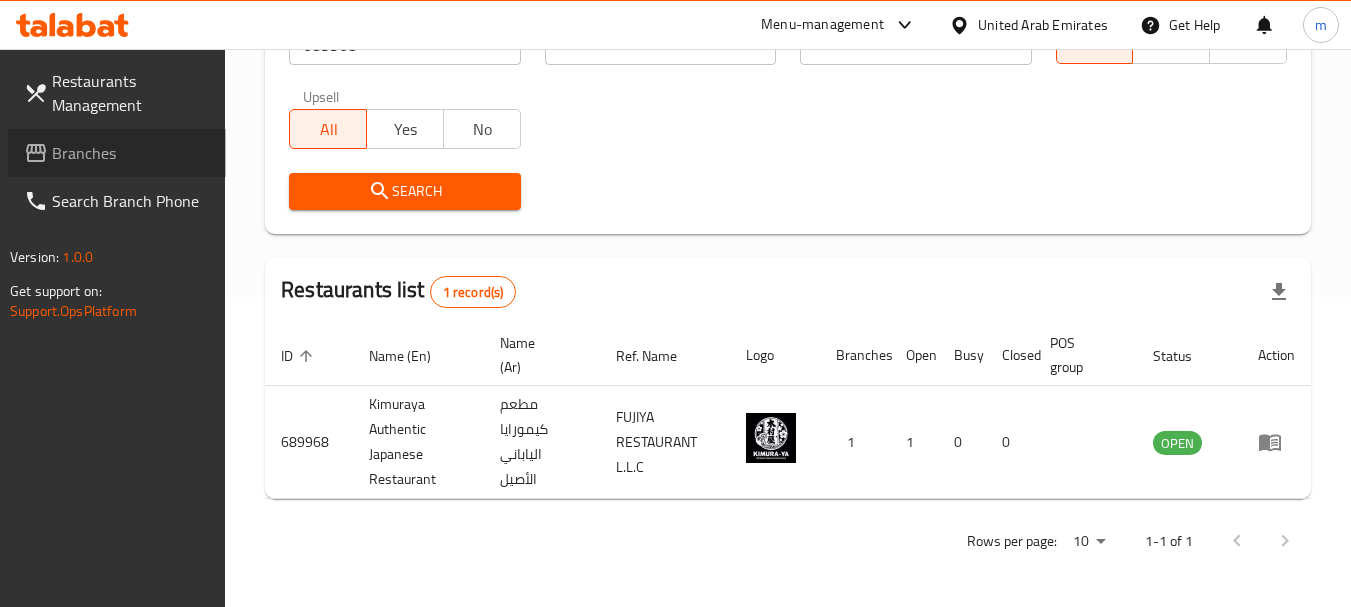 click 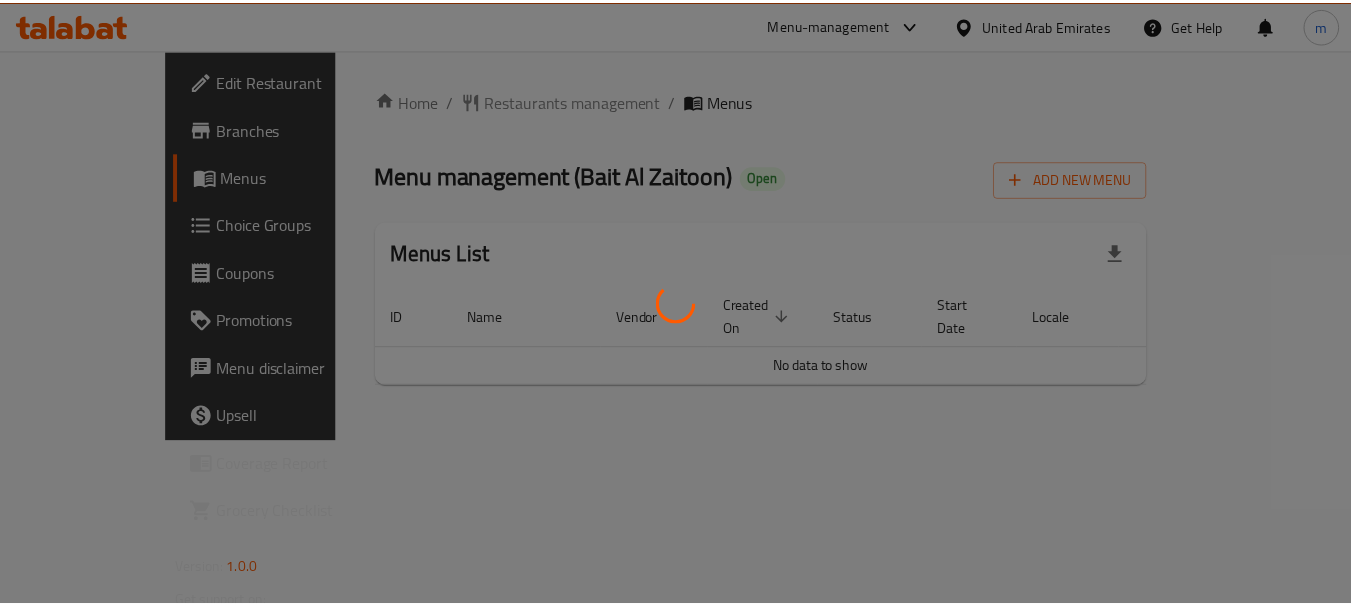 scroll, scrollTop: 0, scrollLeft: 0, axis: both 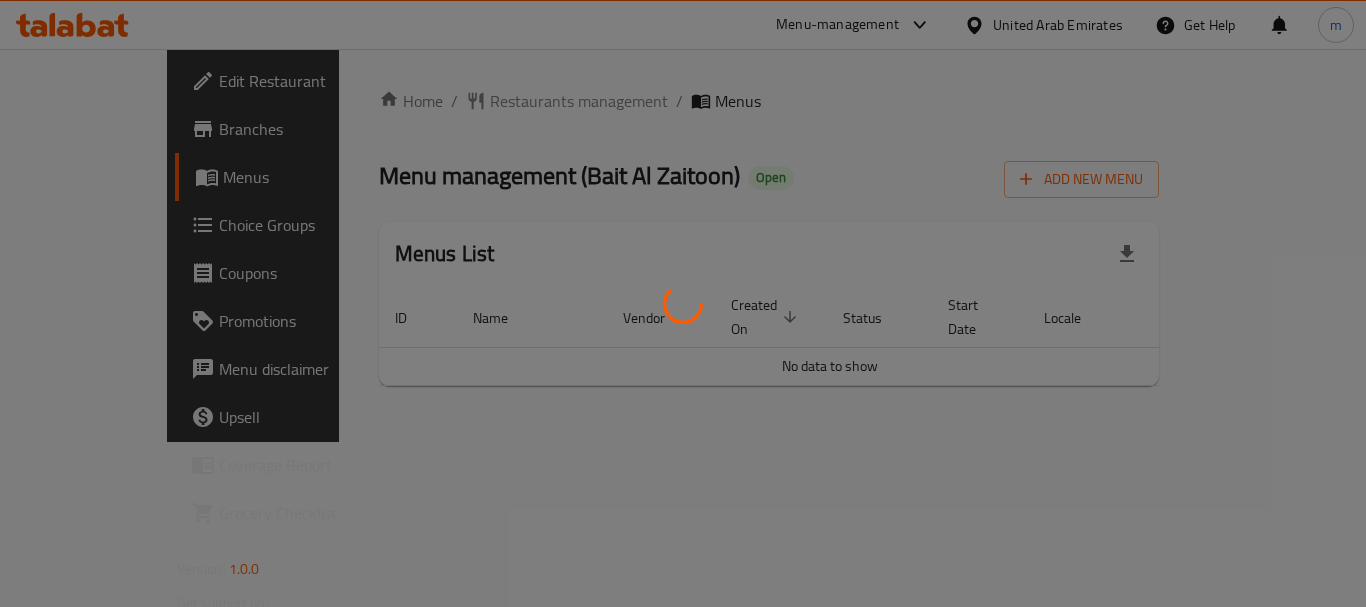 click at bounding box center [683, 303] 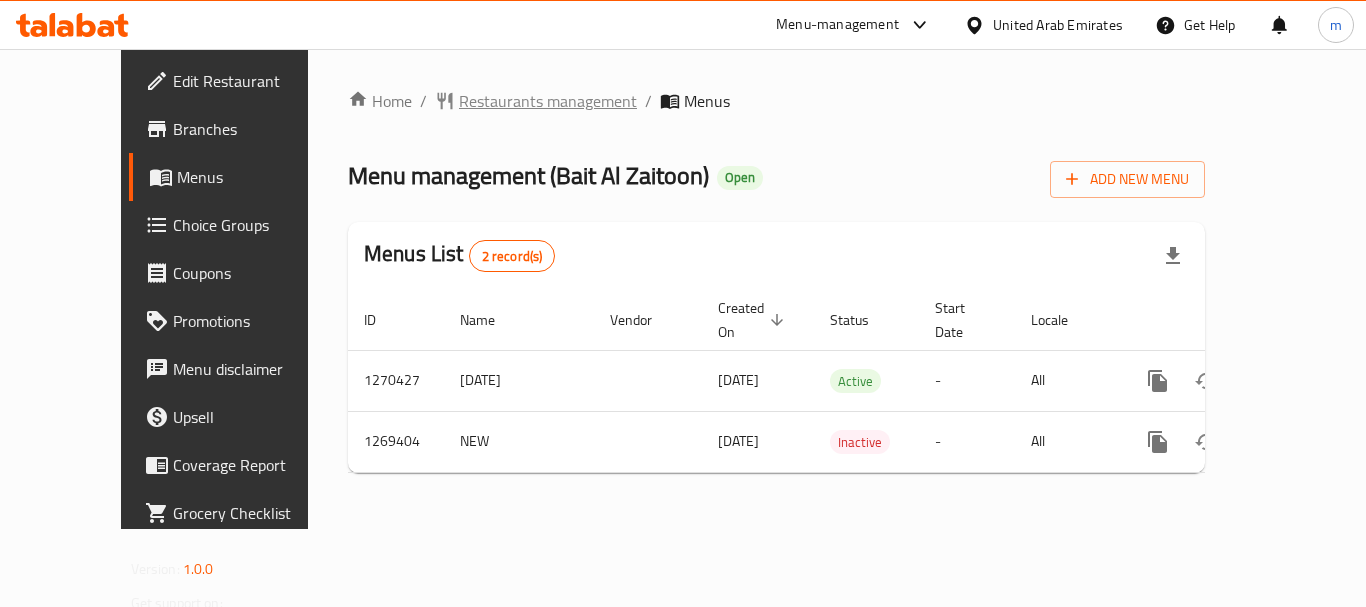 click on "Restaurants management" at bounding box center [548, 101] 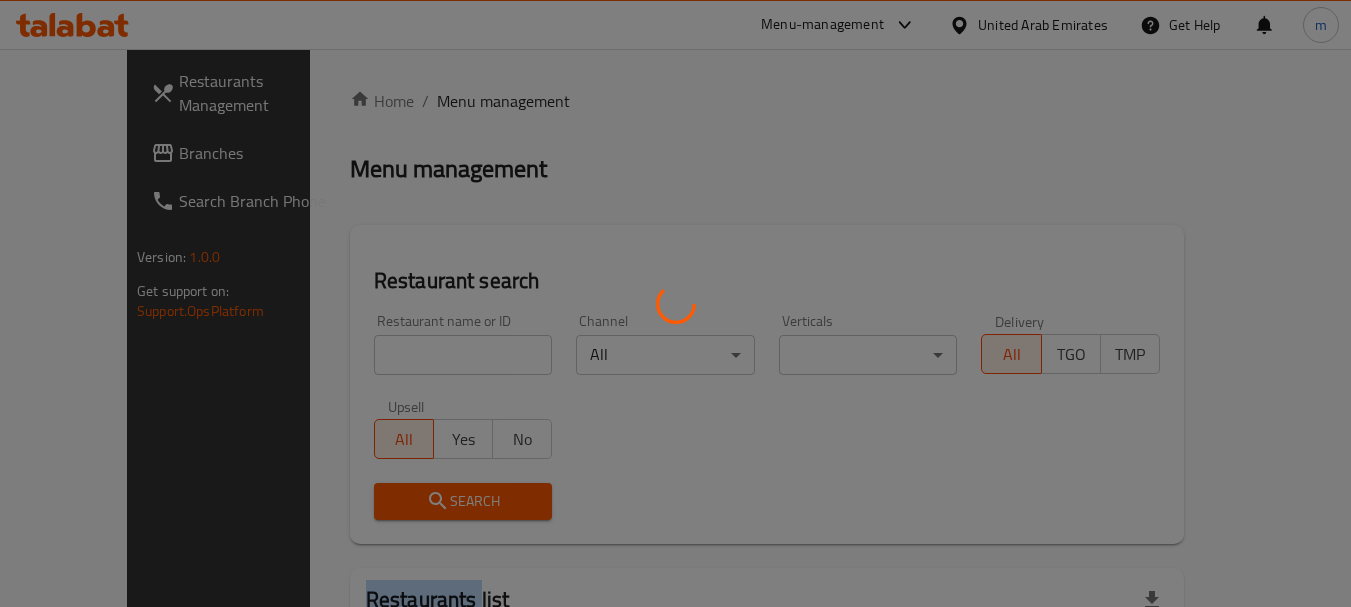 click at bounding box center [675, 303] 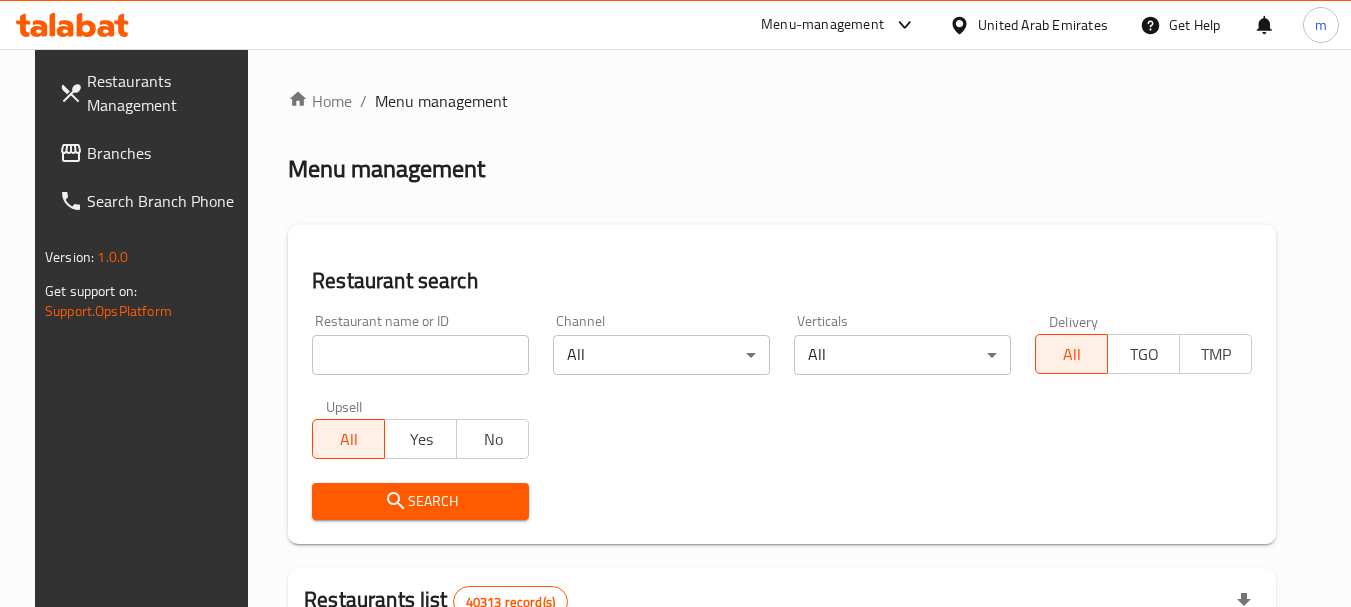drag, startPoint x: 401, startPoint y: 361, endPoint x: 405, endPoint y: 341, distance: 20.396078 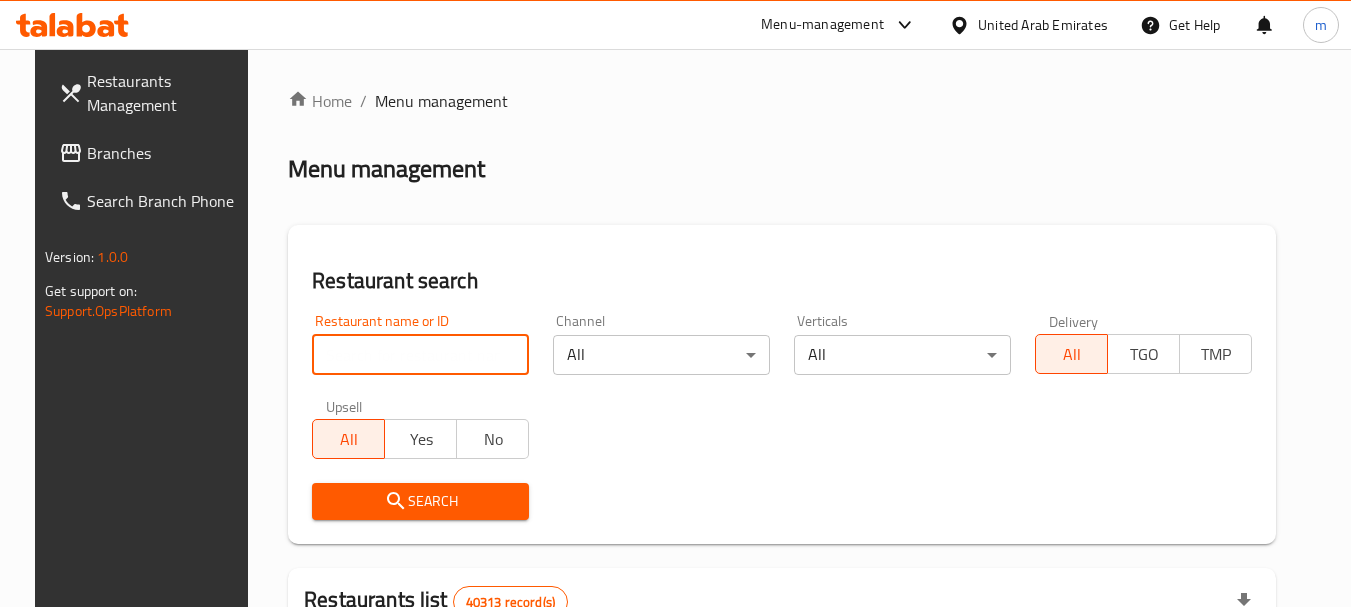 paste on "688618" 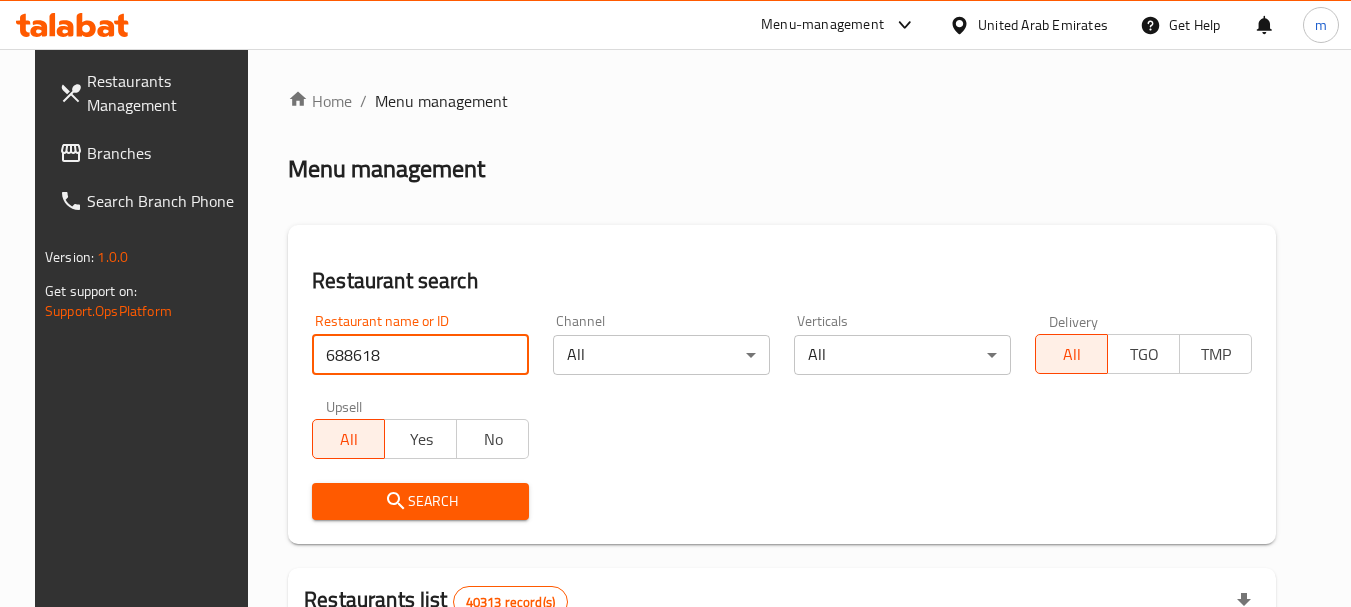 type on "688618" 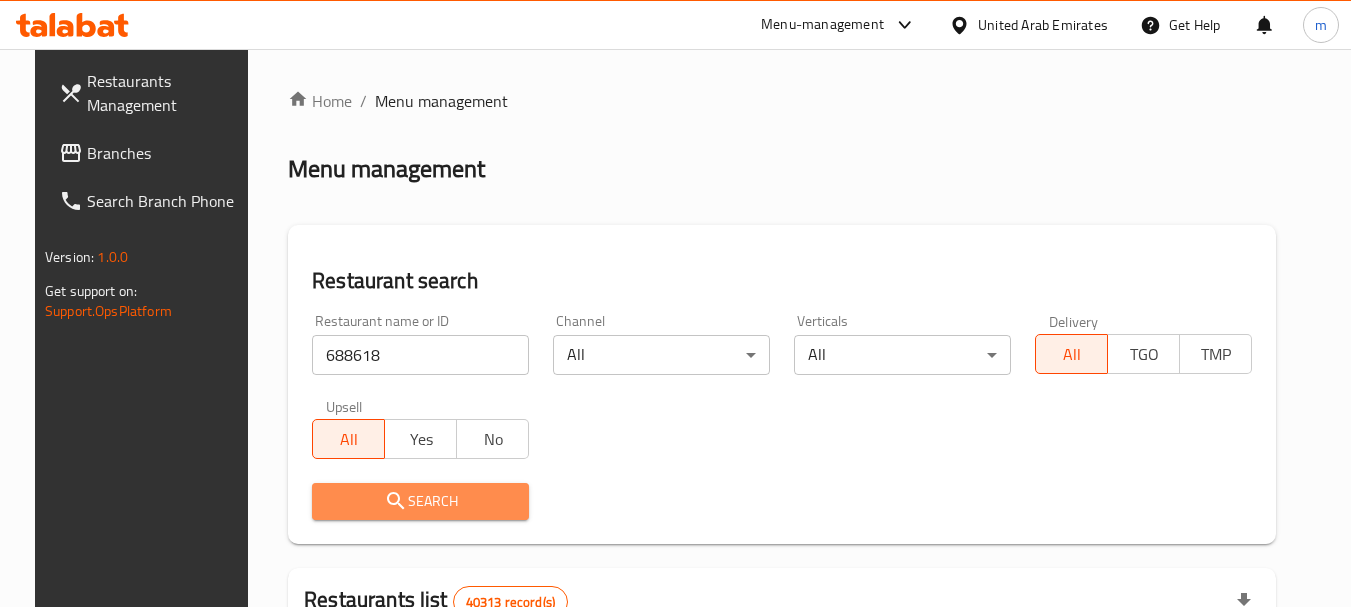 click on "Search" at bounding box center [420, 501] 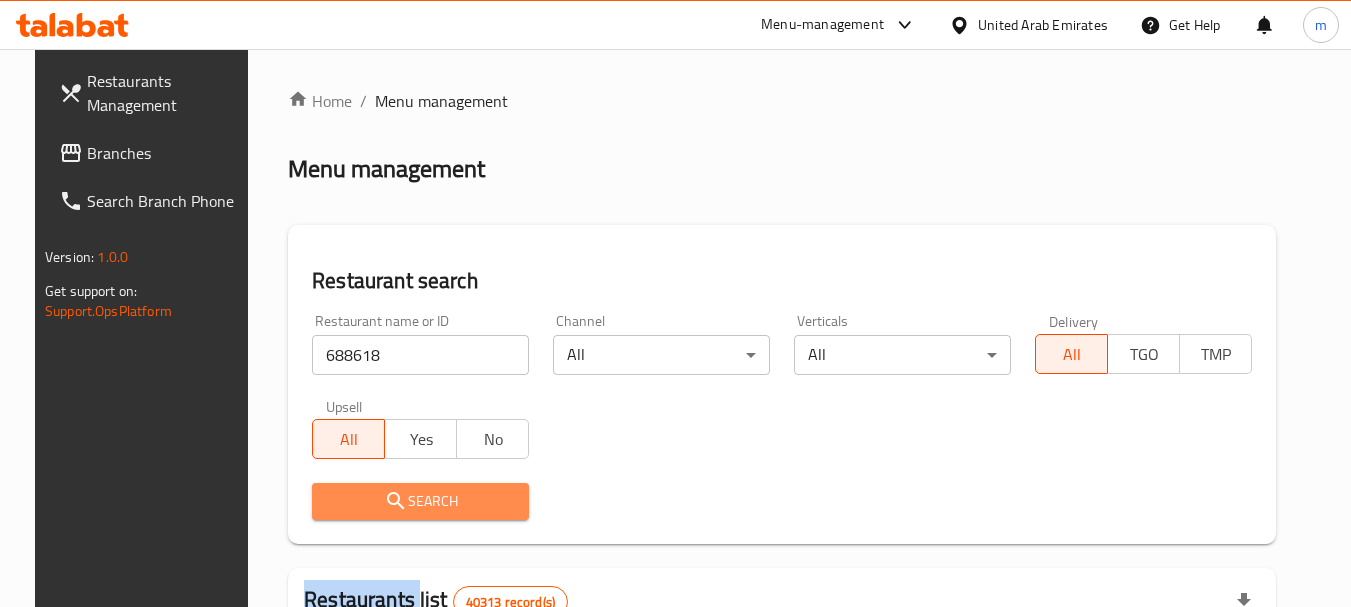 click at bounding box center (675, 303) 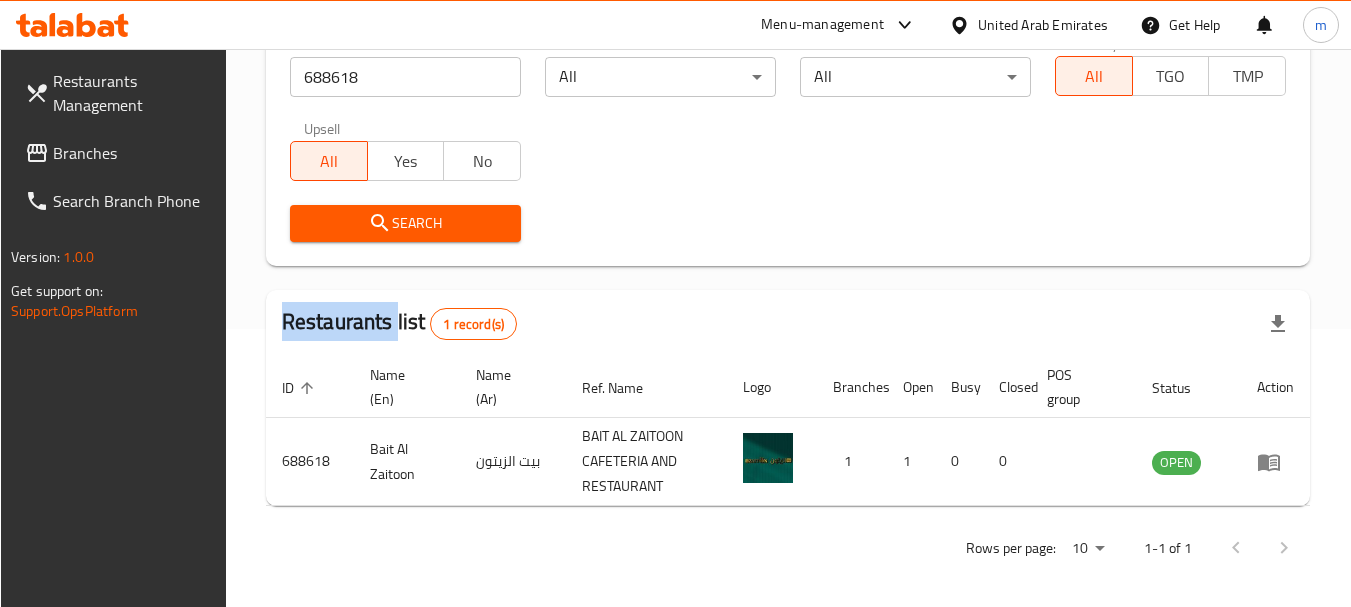 scroll, scrollTop: 285, scrollLeft: 0, axis: vertical 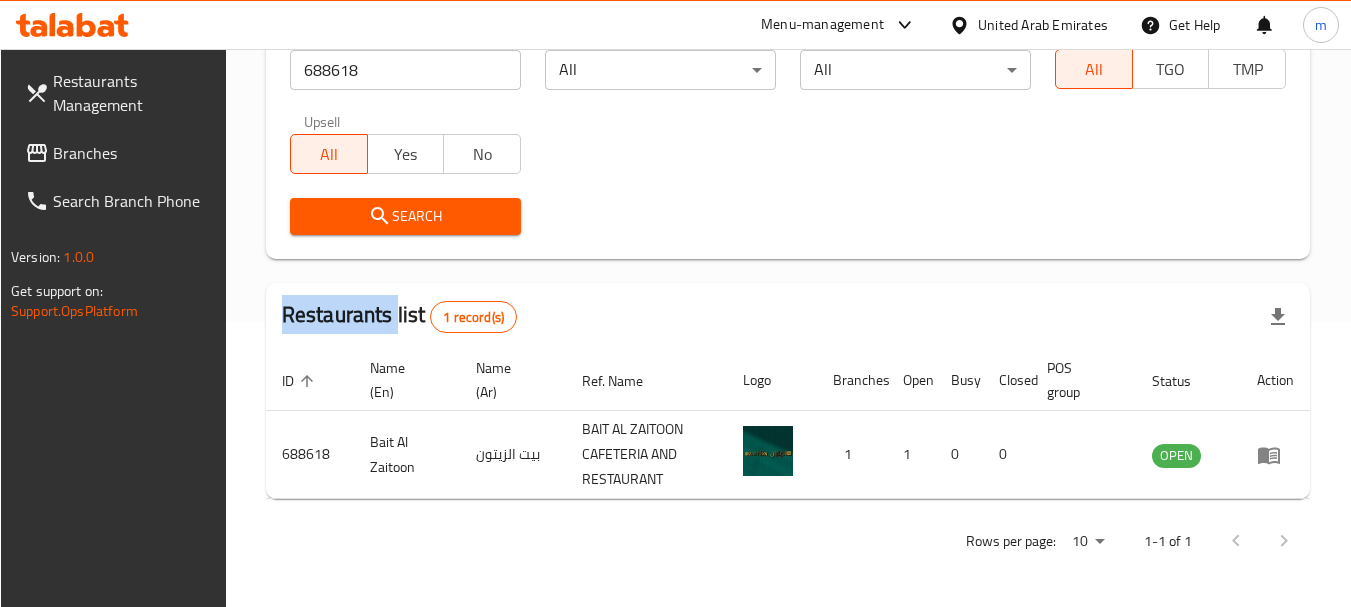 click on "Branches" at bounding box center [132, 153] 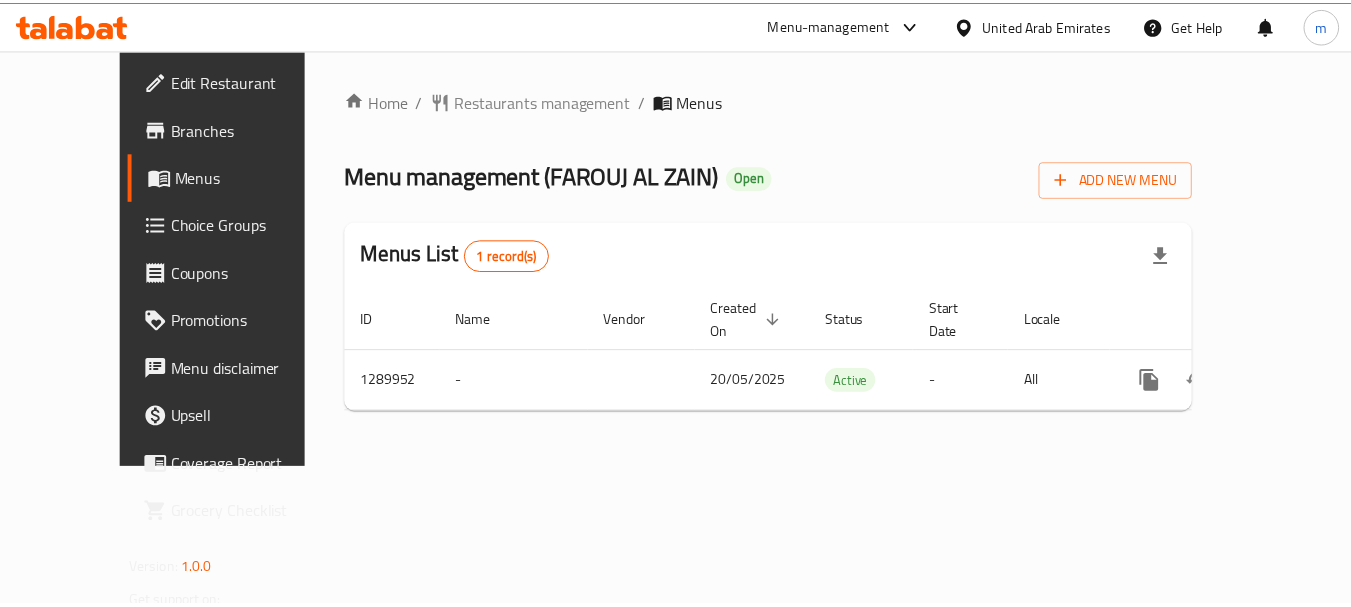 scroll, scrollTop: 0, scrollLeft: 0, axis: both 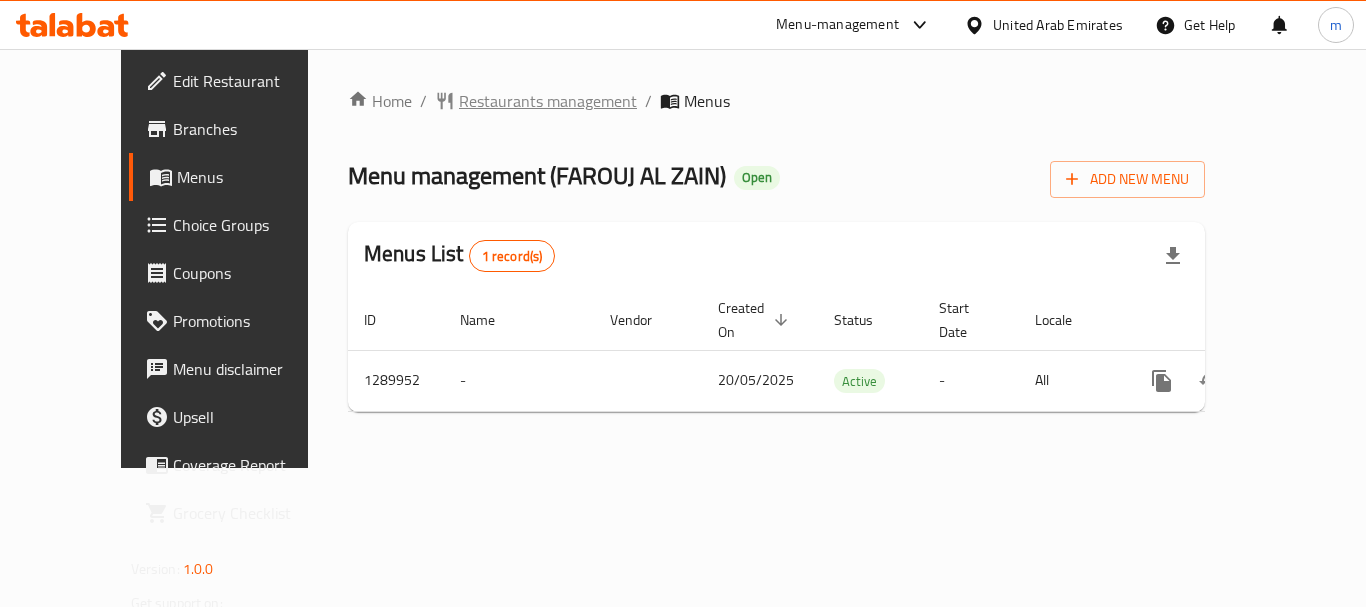 click on "Restaurants management" at bounding box center (548, 101) 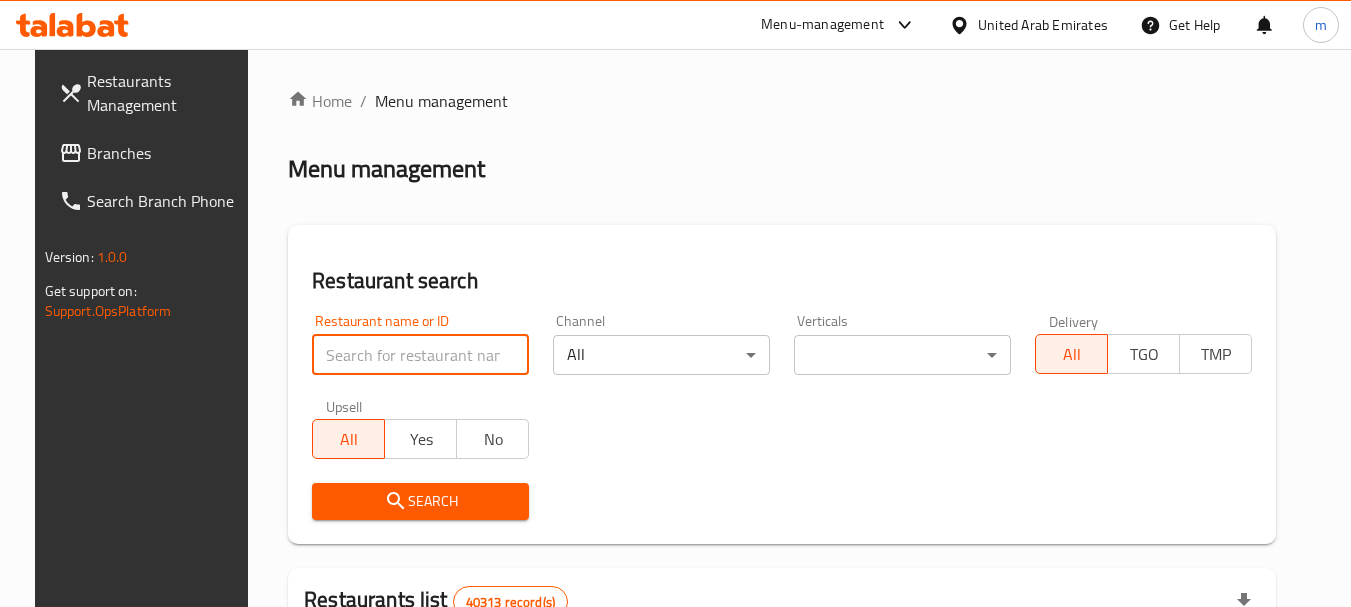 click at bounding box center [420, 355] 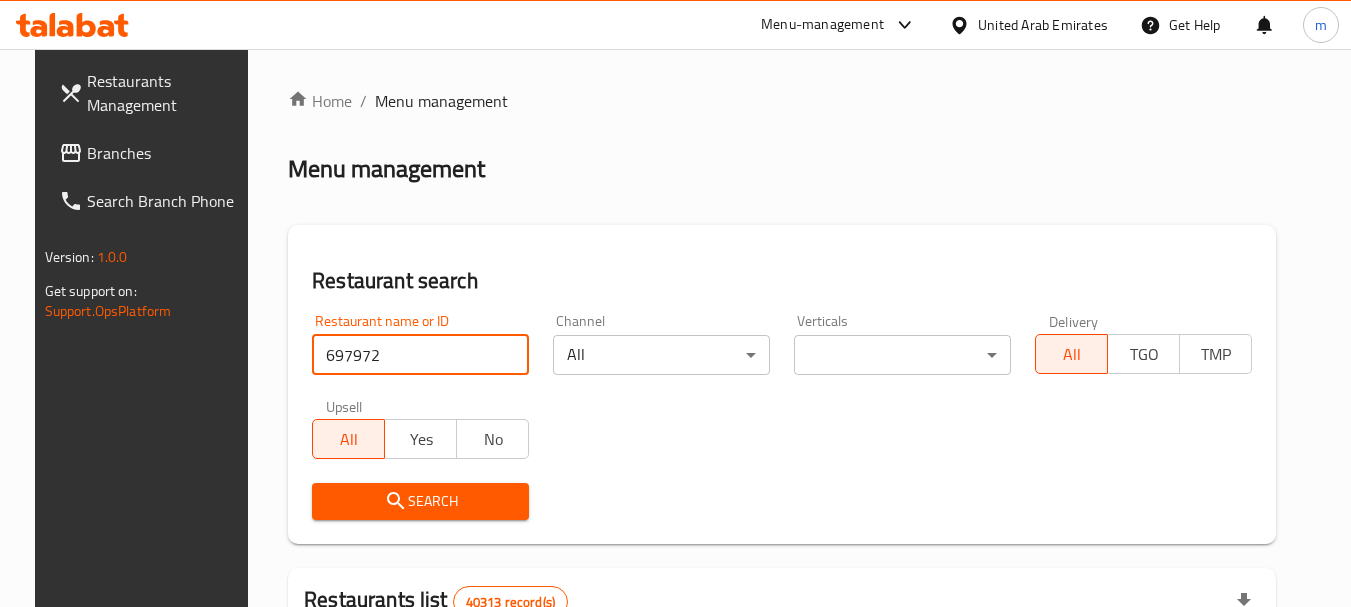 type on "697972" 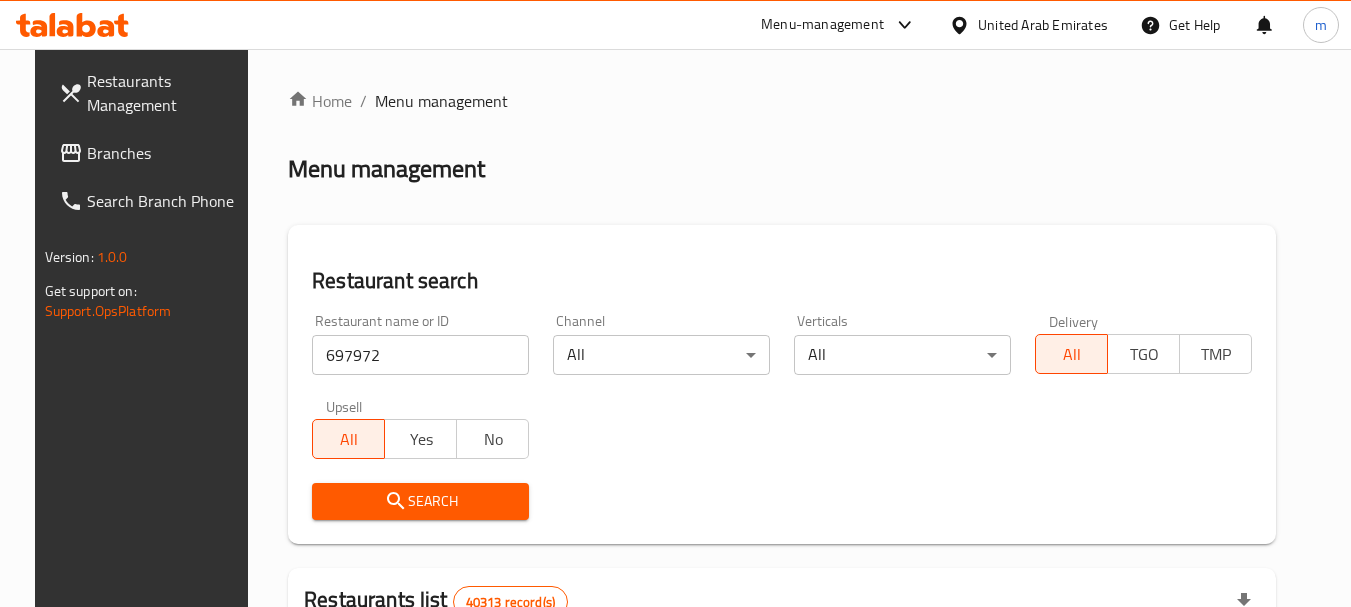 drag, startPoint x: 347, startPoint y: 495, endPoint x: 452, endPoint y: 470, distance: 107.935165 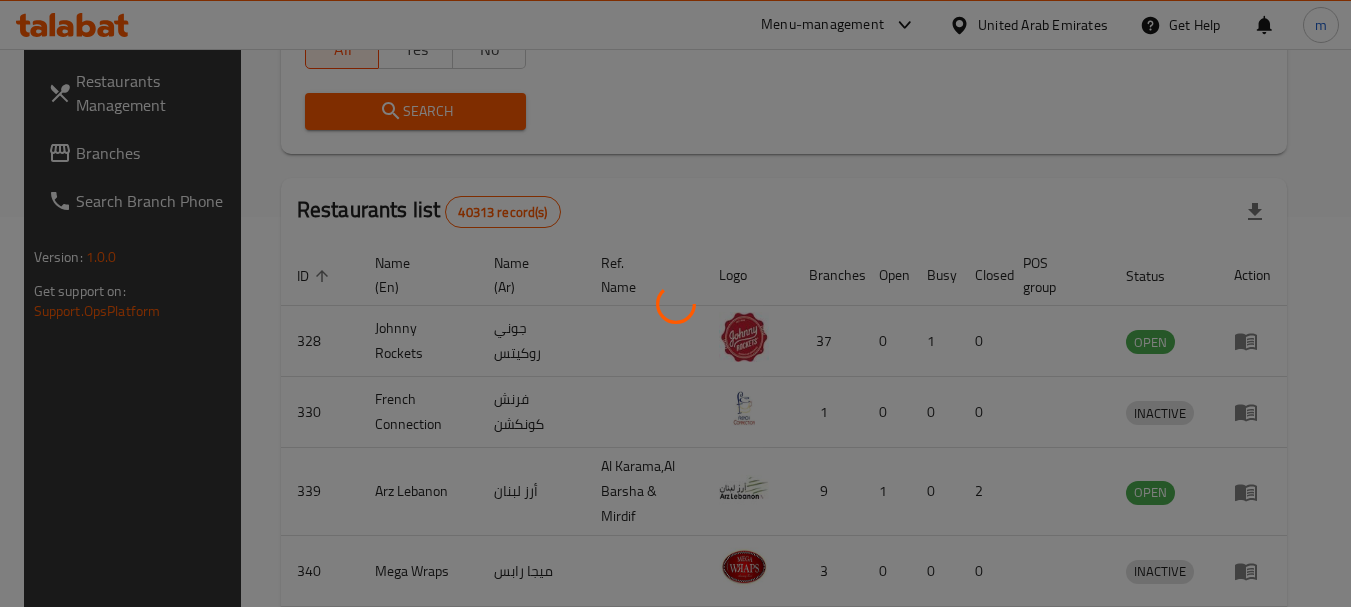 scroll, scrollTop: 268, scrollLeft: 0, axis: vertical 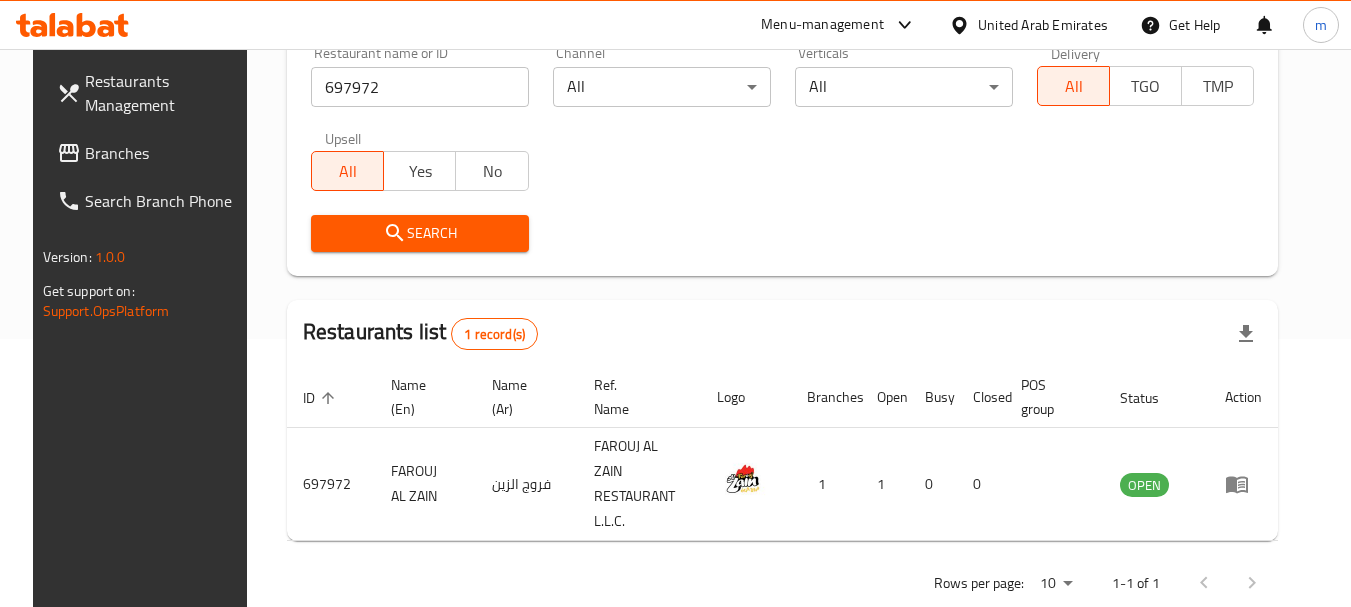 click on "Branches" at bounding box center (164, 153) 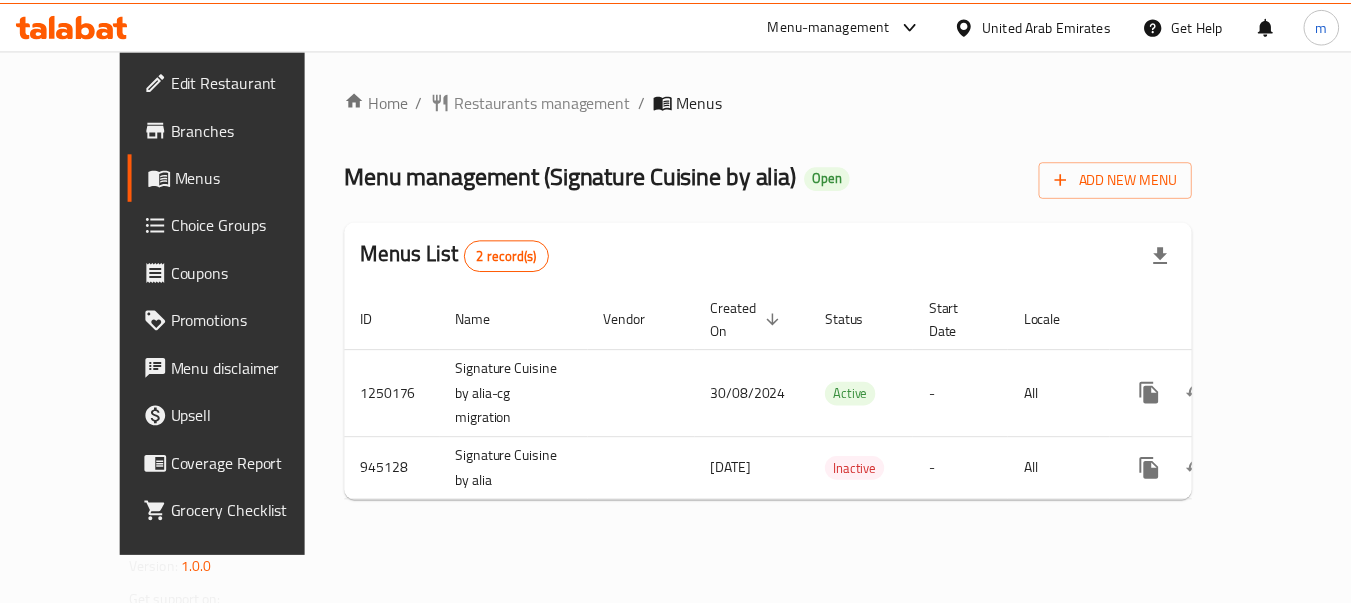 scroll, scrollTop: 0, scrollLeft: 0, axis: both 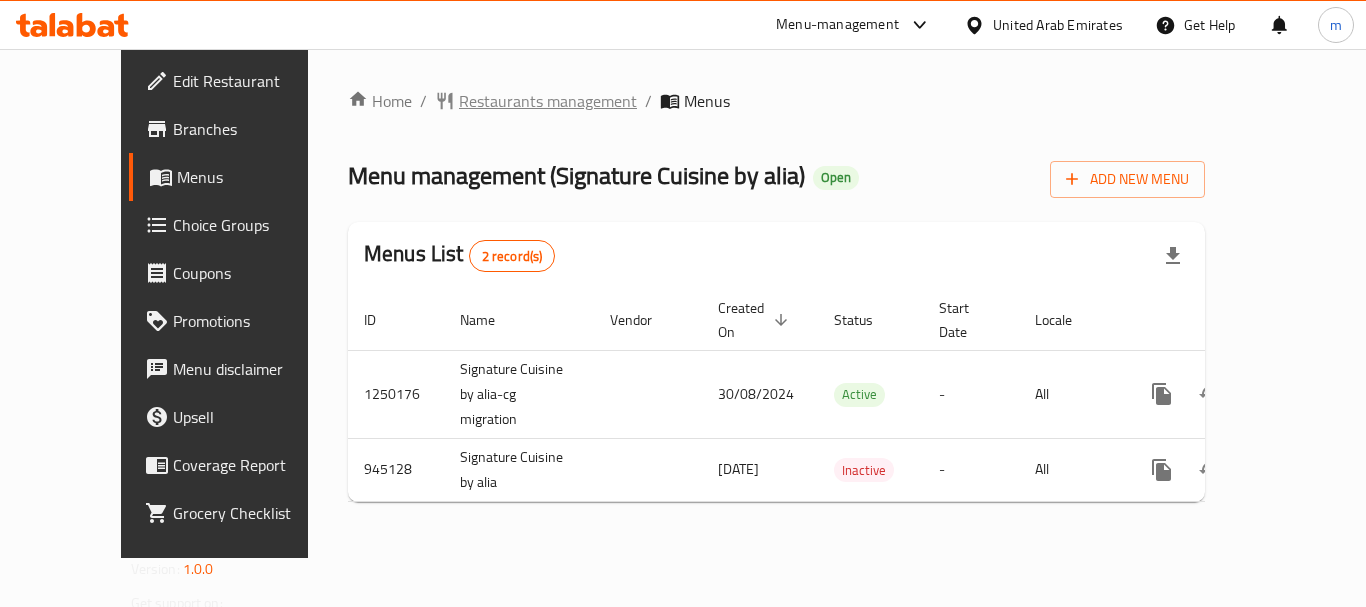 click on "Restaurants management" at bounding box center [548, 101] 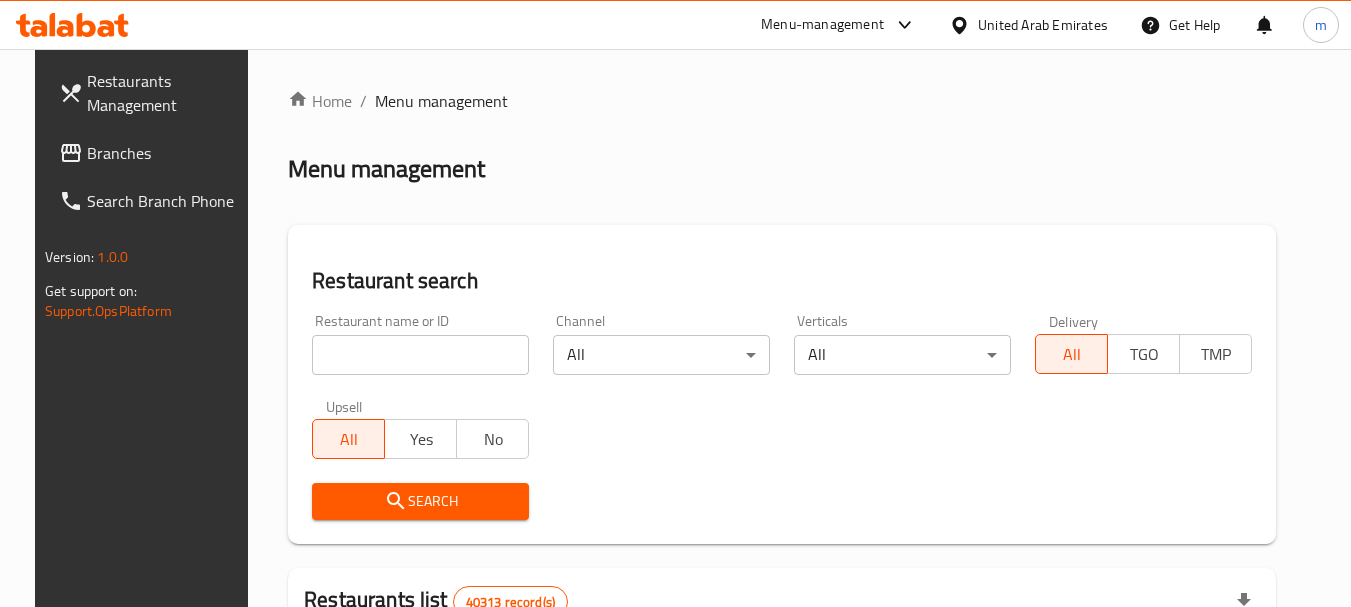 click on "Home / Menu management Menu management Restaurant search Restaurant name or ID Restaurant name or ID Channel All ​ Verticals All ​ Delivery All TGO TMP Upsell All Yes No   Search Restaurants list   40313 record(s) ID sorted ascending Name (En) Name (Ar) Ref. Name Logo Branches Open Busy Closed POS group Status Action 328 Johnny Rockets جوني روكيتس 37 0 1 0 OPEN 330 French Connection فرنش كونكشن 1 0 0 0 INACTIVE 339 Arz Lebanon أرز لبنان Al Karama,Al Barsha & Mirdif 9 1 0 2 OPEN 340 Mega Wraps ميجا رابس 3 0 0 0 INACTIVE 342 Sandella's Flatbread Cafe سانديلاز فلات براد 7 0 0 0 INACTIVE 343 Dragon Hut كوخ التنين 1 0 0 0 INACTIVE 348 Thai Kitchen المطبخ التايلندى 1 0 0 0 INACTIVE 349 Mughal  موغل 1 0 0 0 HIDDEN 350 HOT N COOL (Old) هوت و كول 1 0 0 0 INACTIVE 355 Al Habasha  الحبشة 11 1 0 0 HIDDEN Rows per page: 10 1-10 of 40313" at bounding box center (782, 717) 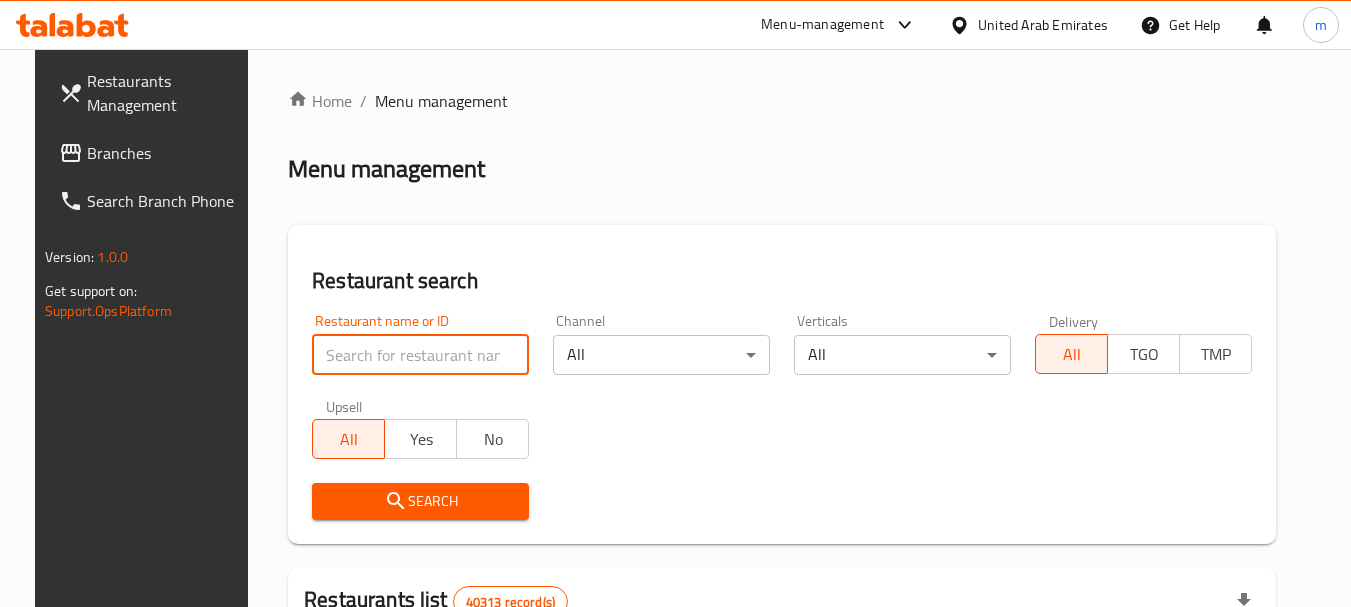 click at bounding box center (420, 355) 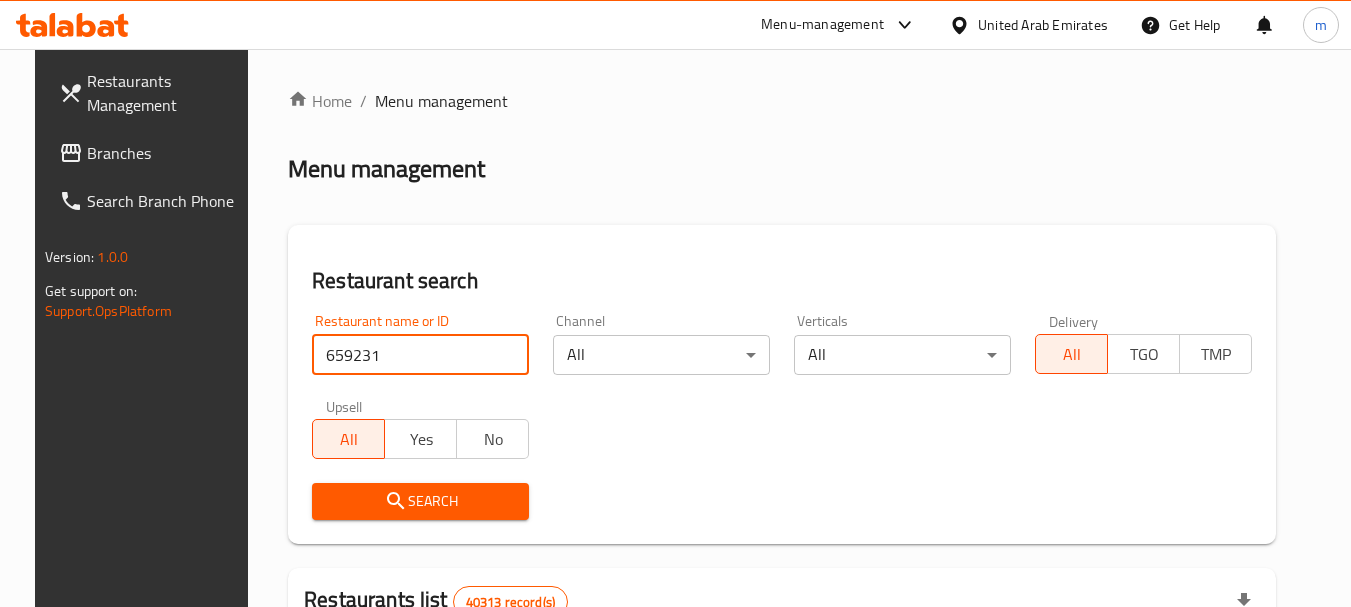 type on "659231" 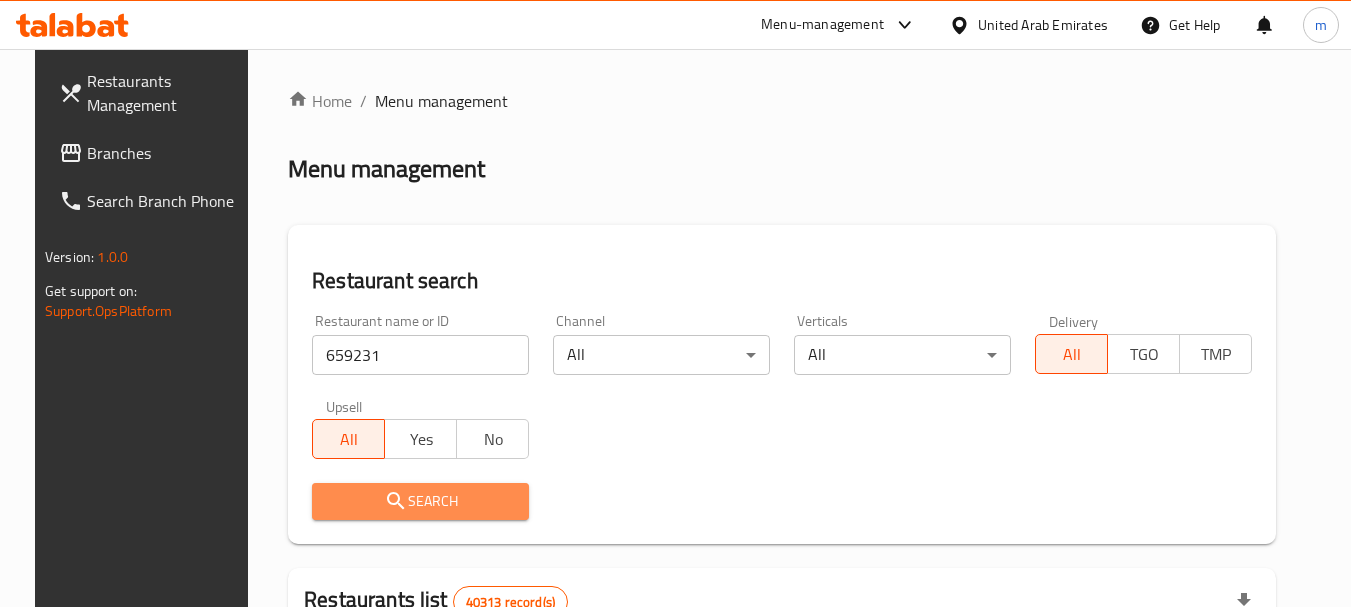 click on "Search" at bounding box center (420, 501) 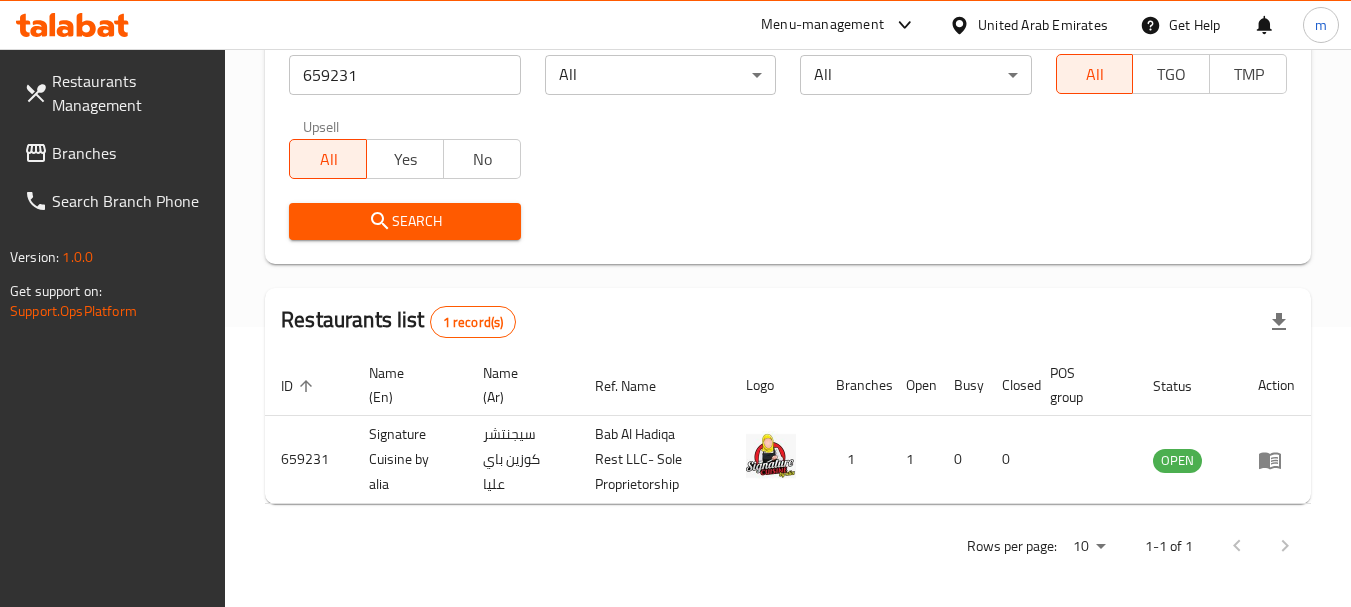 scroll, scrollTop: 285, scrollLeft: 0, axis: vertical 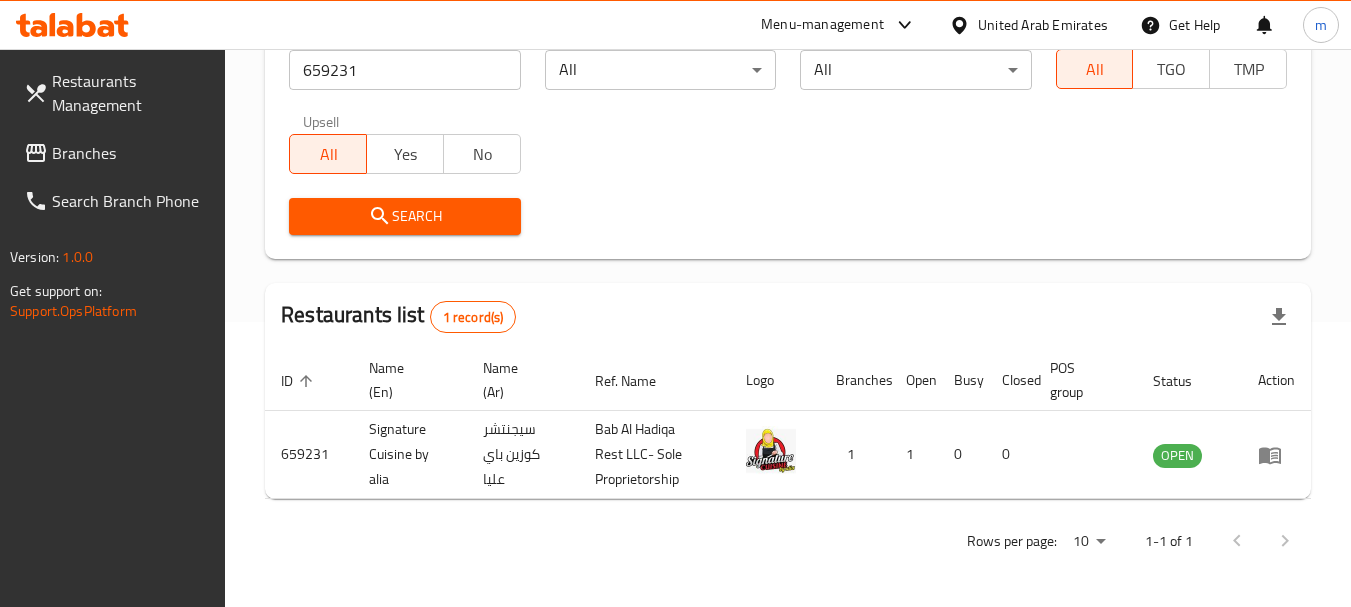 click on "Branches" at bounding box center [131, 153] 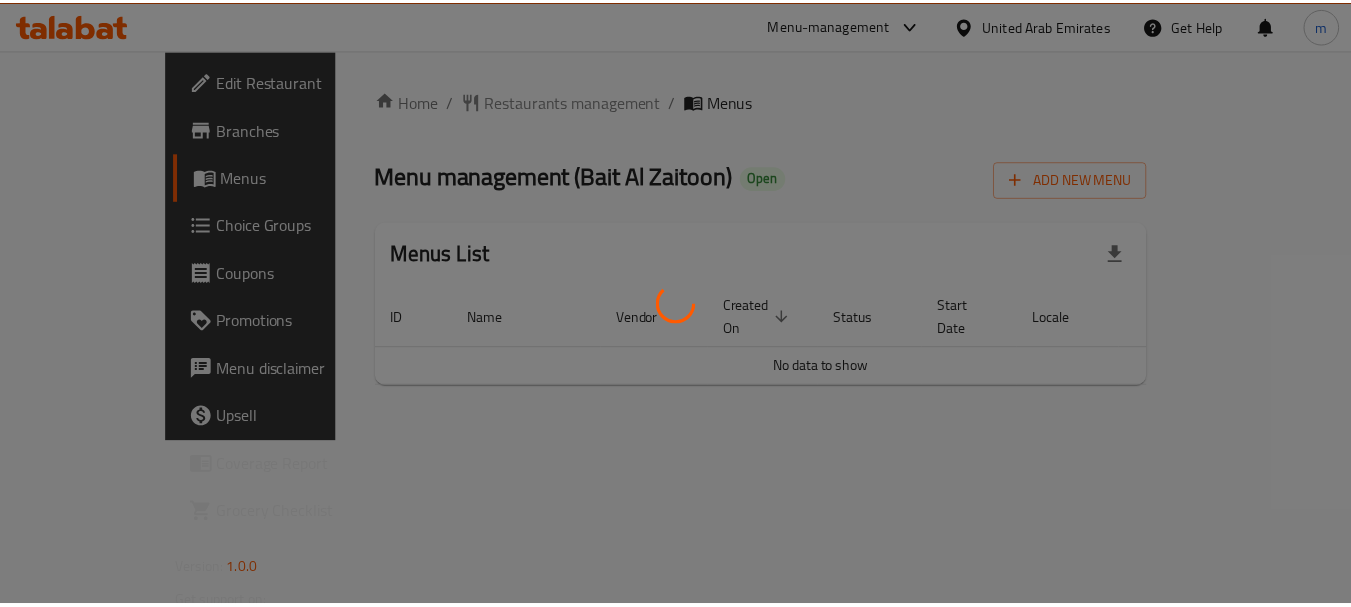 scroll, scrollTop: 0, scrollLeft: 0, axis: both 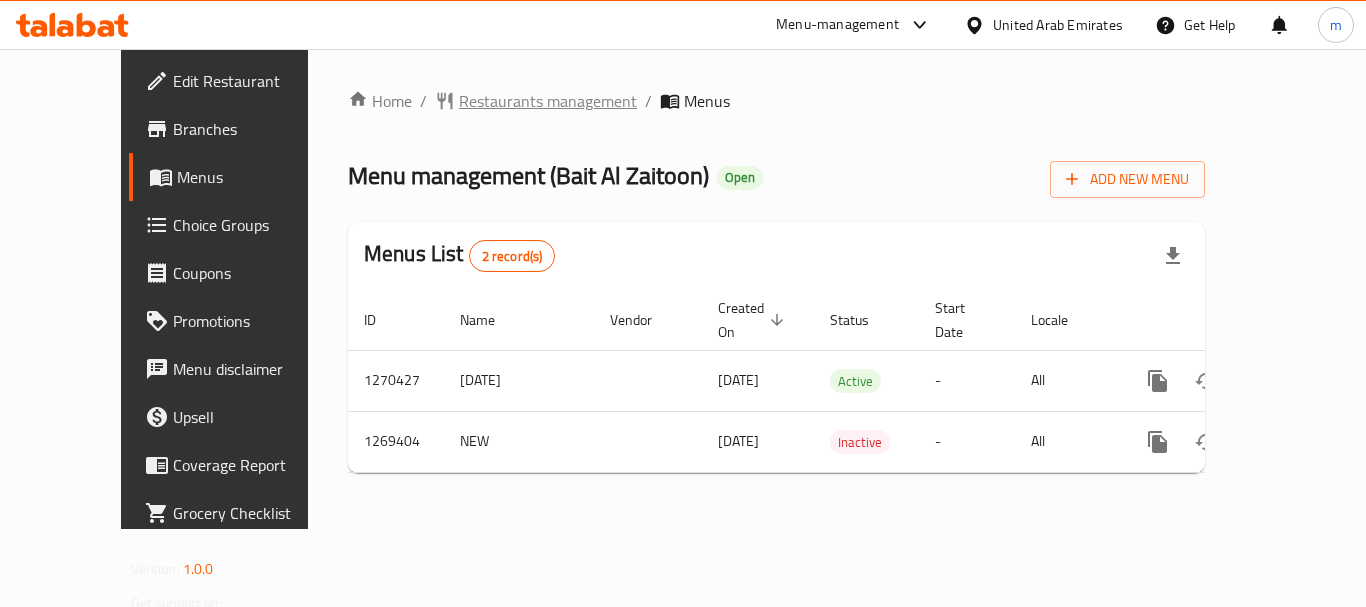 click on "Restaurants management" at bounding box center [548, 101] 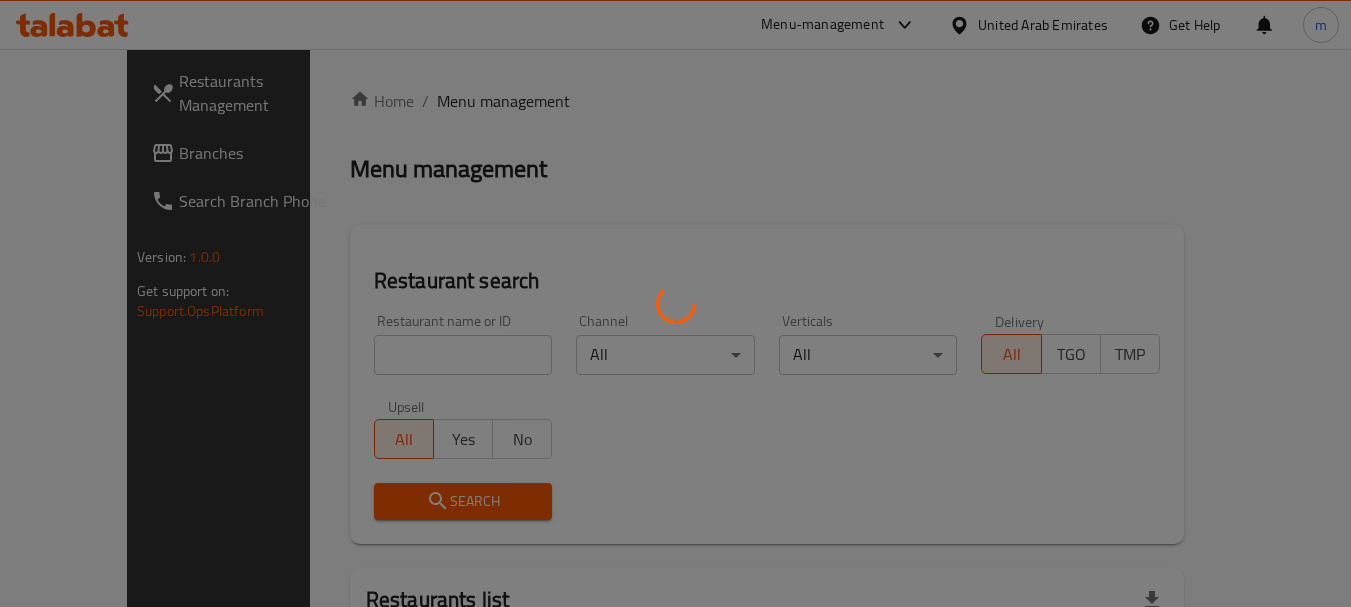 drag, startPoint x: 395, startPoint y: 351, endPoint x: 352, endPoint y: 354, distance: 43.104523 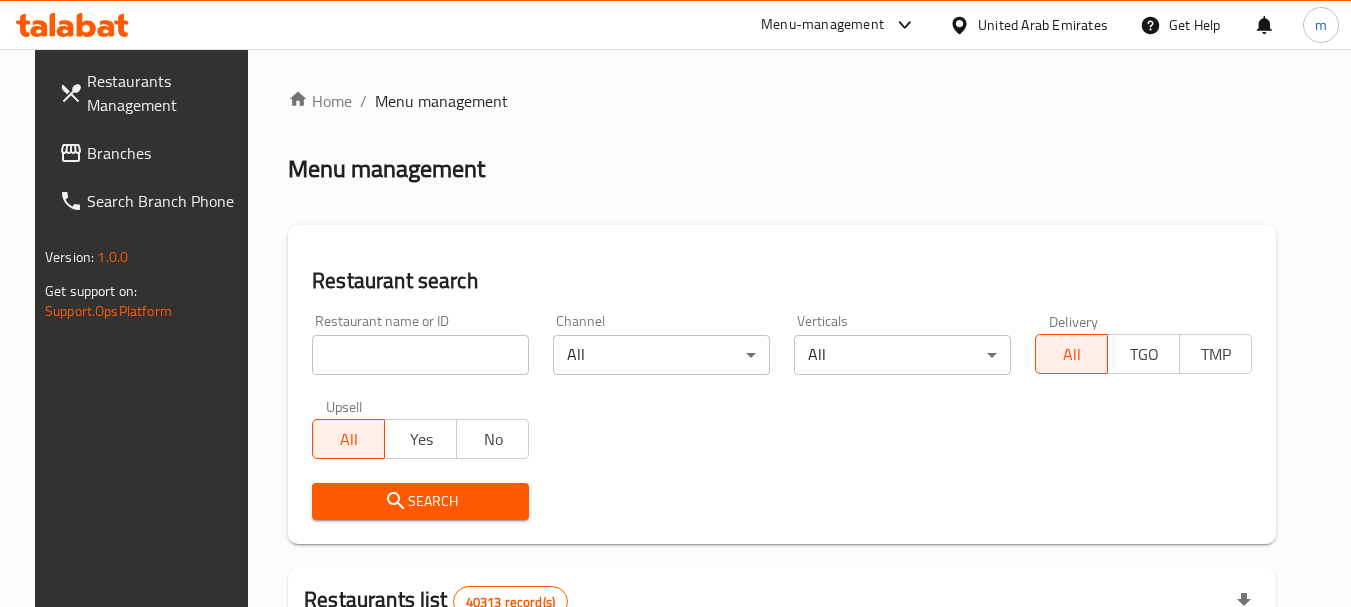 click at bounding box center [420, 355] 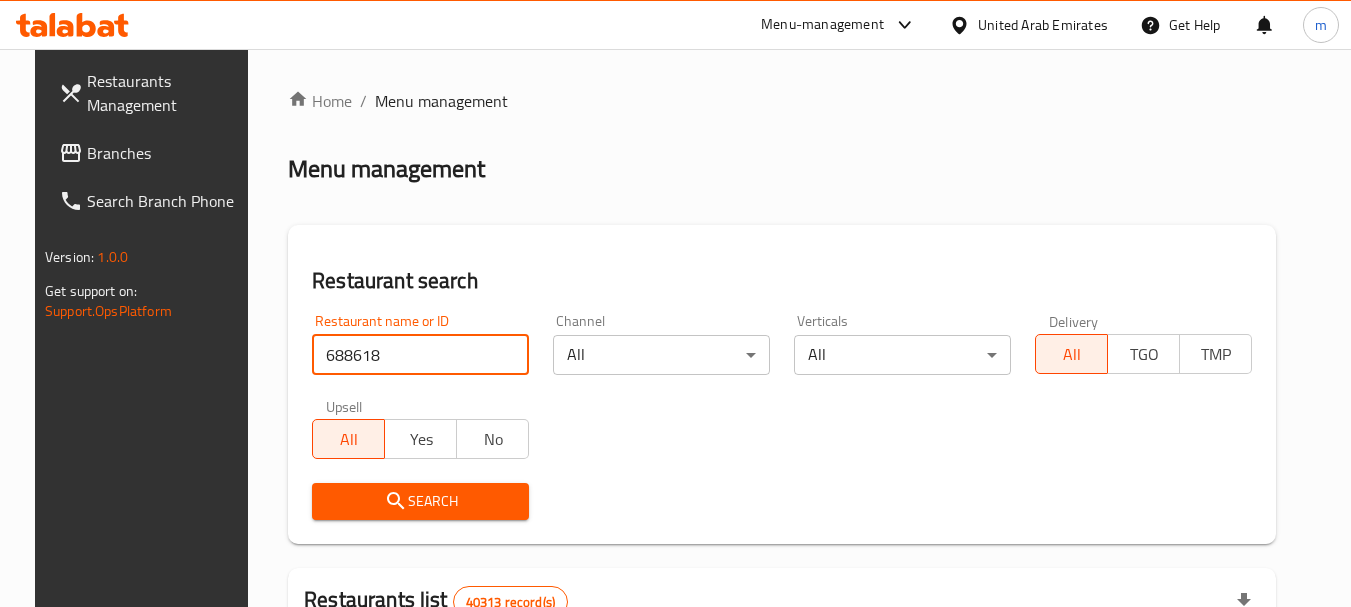 type on "688618" 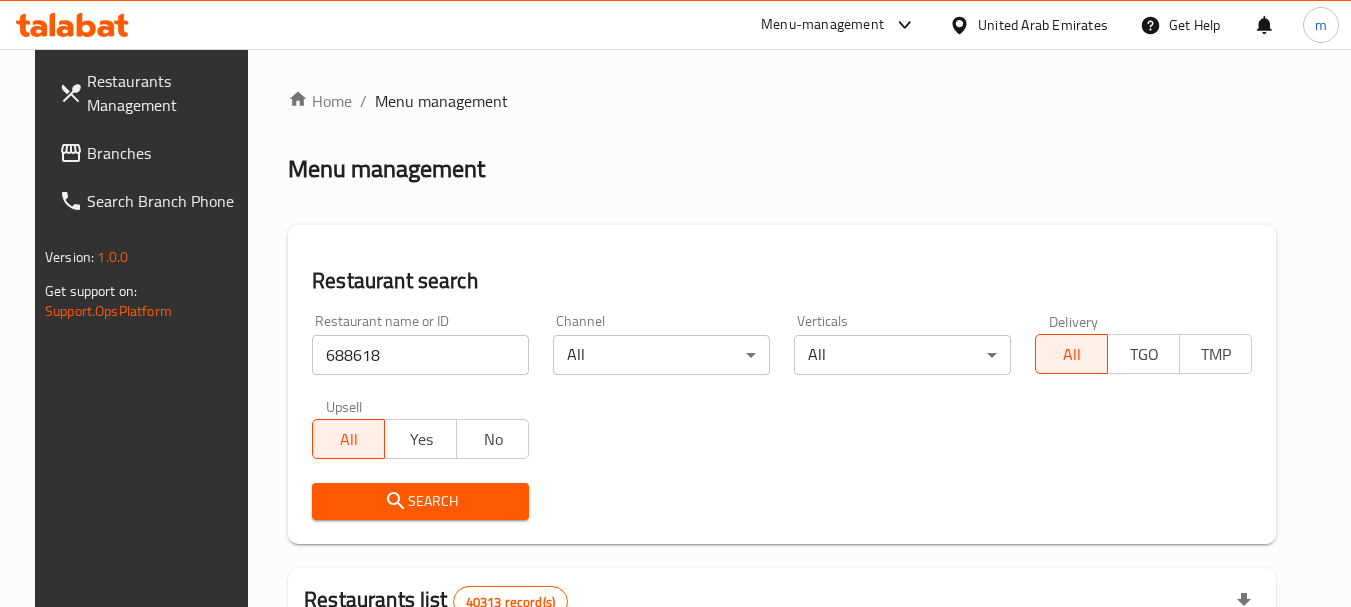 click 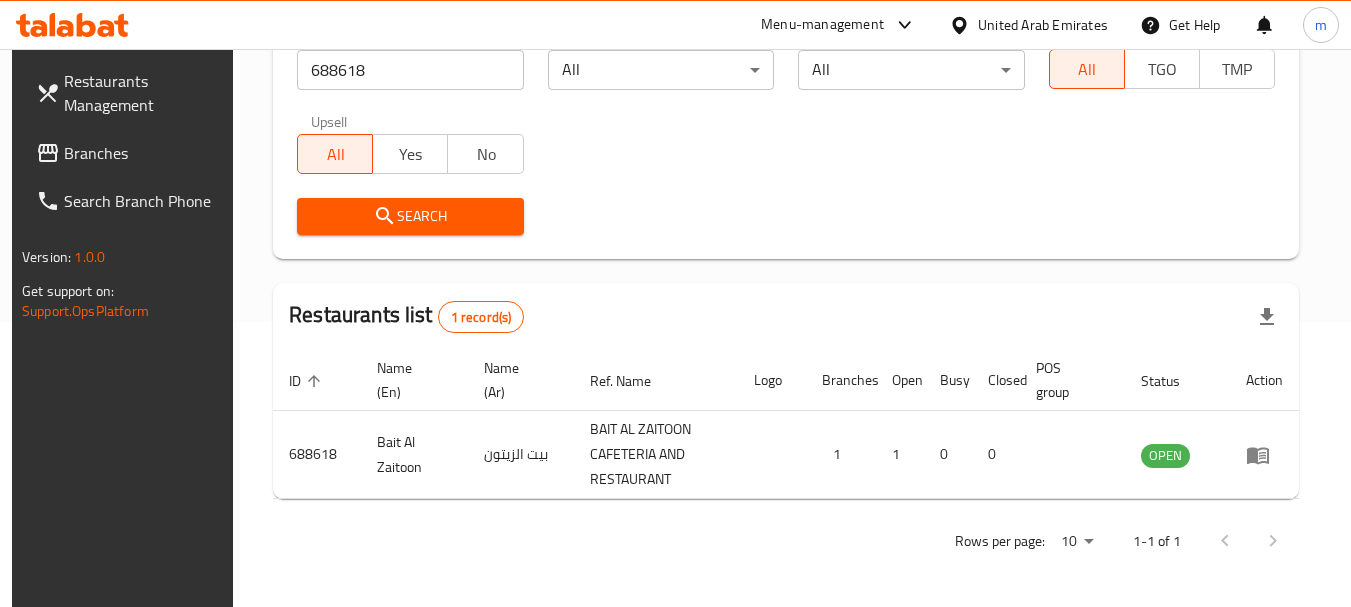 scroll, scrollTop: 285, scrollLeft: 0, axis: vertical 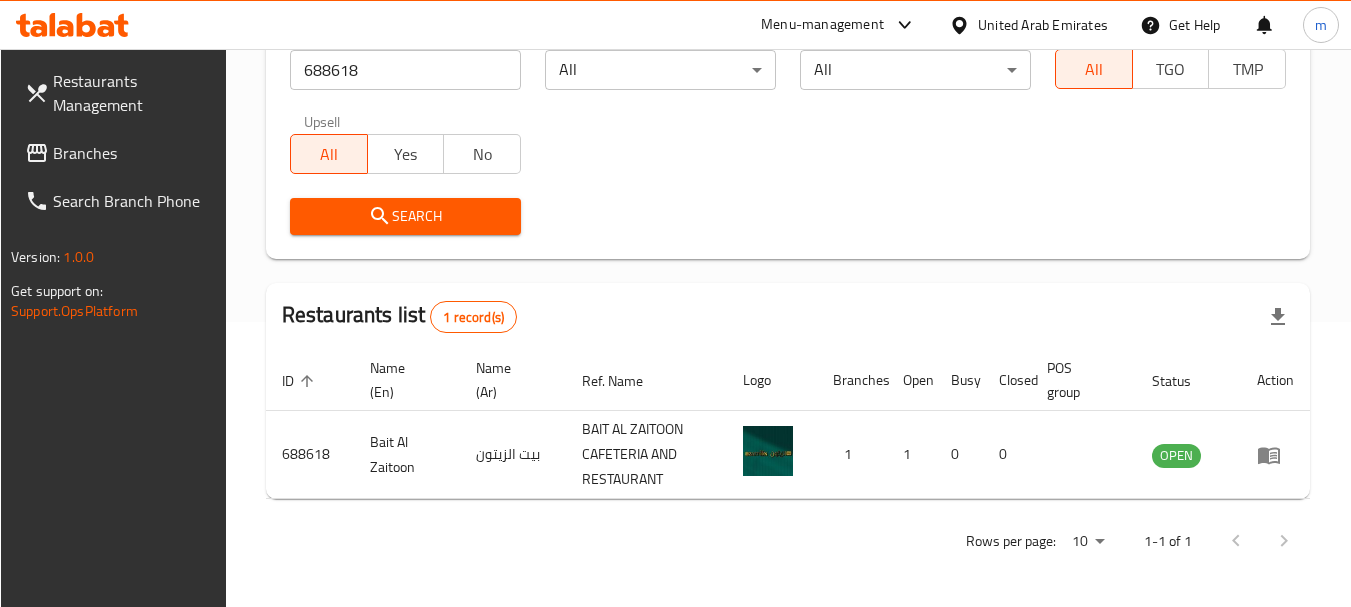 drag, startPoint x: 86, startPoint y: 166, endPoint x: 94, endPoint y: 157, distance: 12.0415945 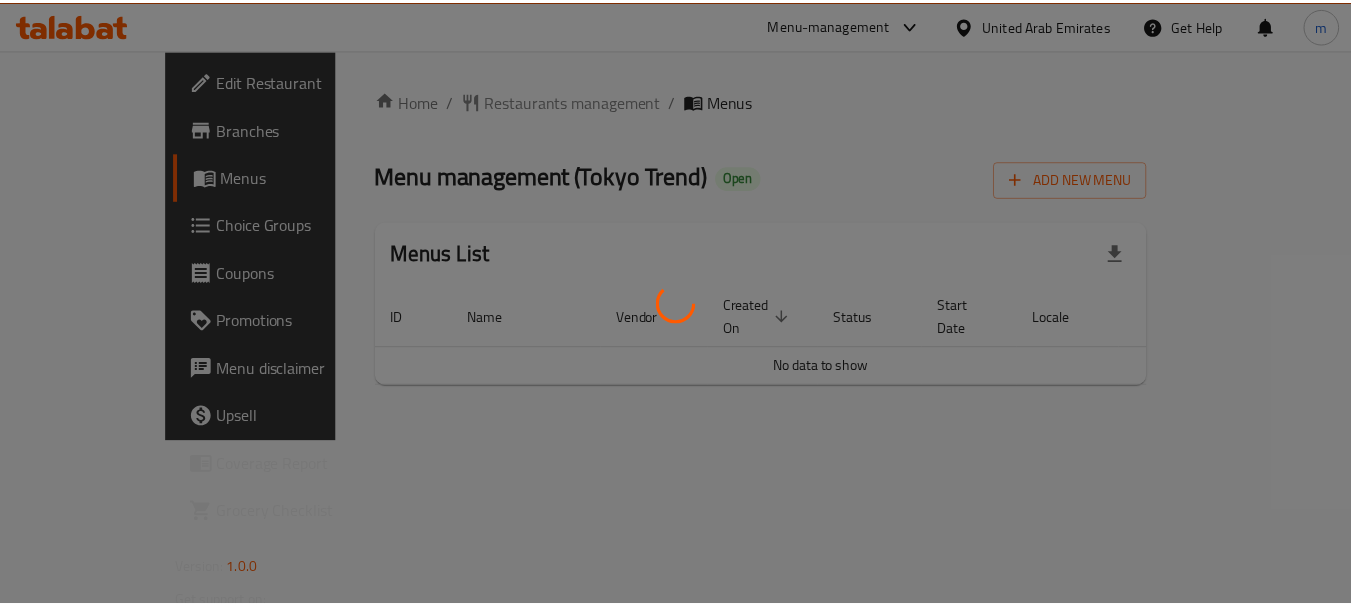scroll, scrollTop: 0, scrollLeft: 0, axis: both 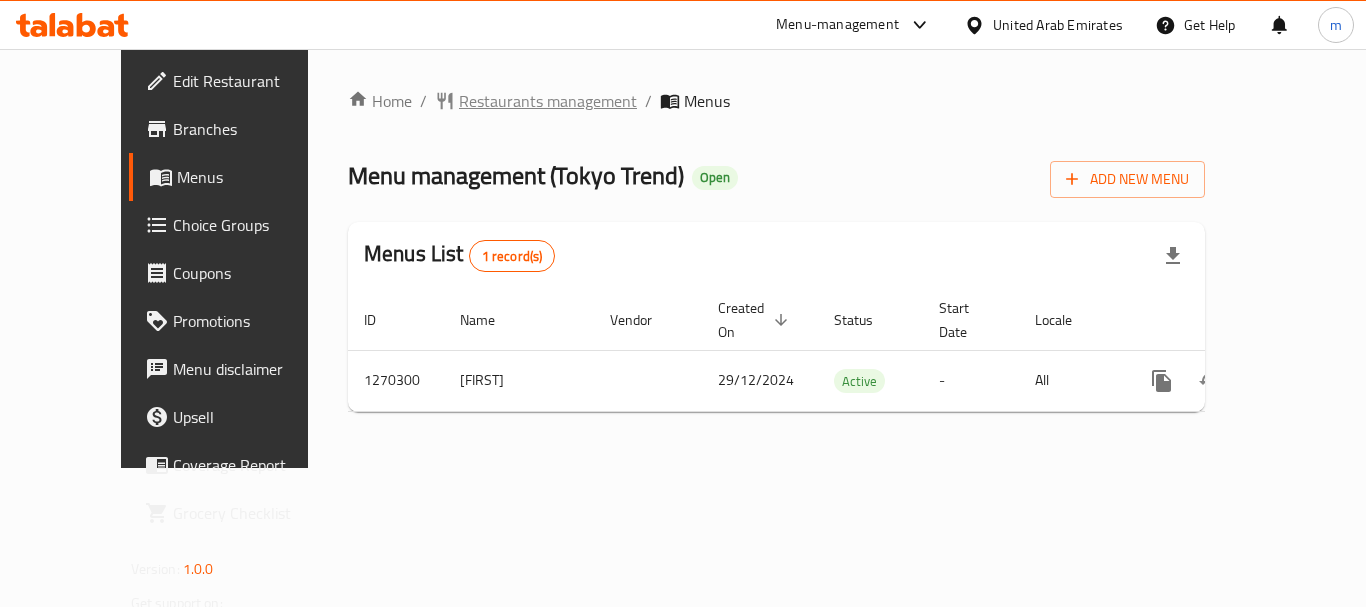 click on "Restaurants management" at bounding box center (548, 101) 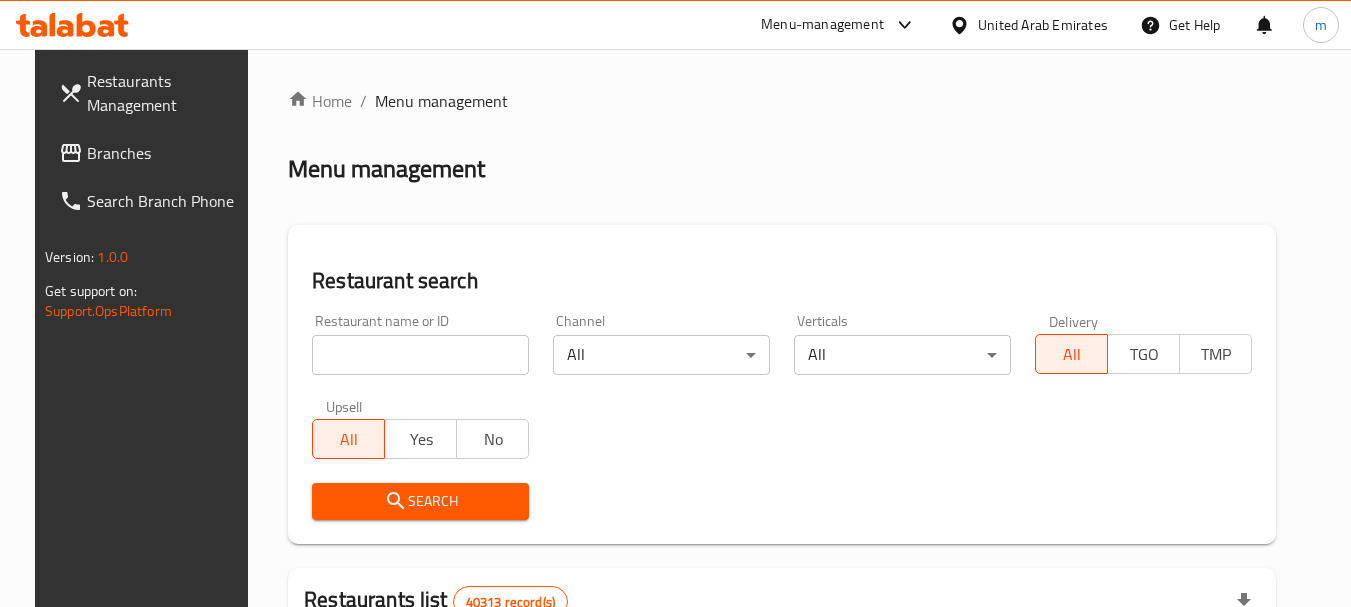 drag, startPoint x: 392, startPoint y: 356, endPoint x: 381, endPoint y: 357, distance: 11.045361 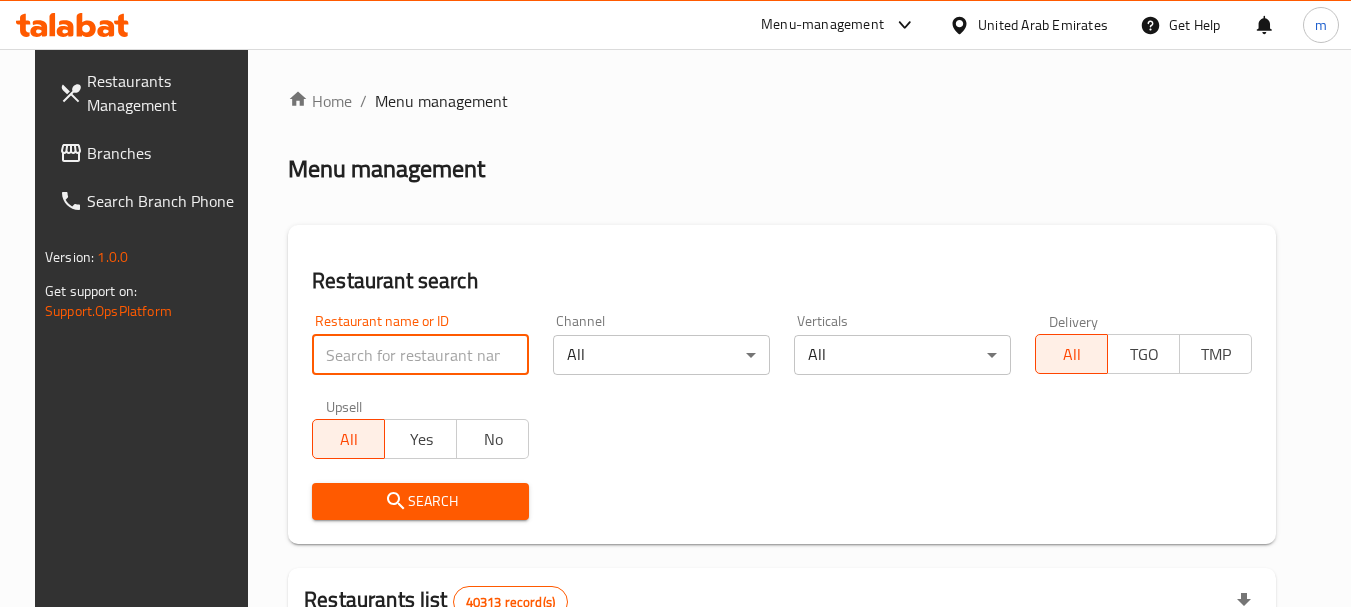 click at bounding box center [420, 355] 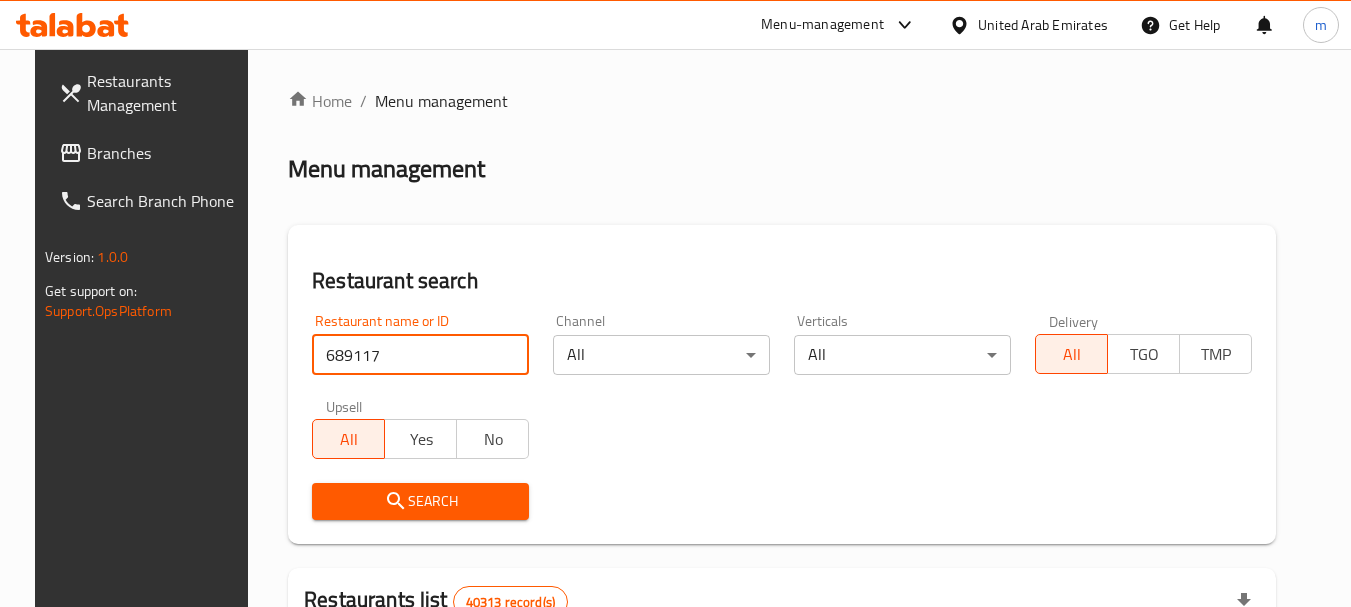 type on "689117" 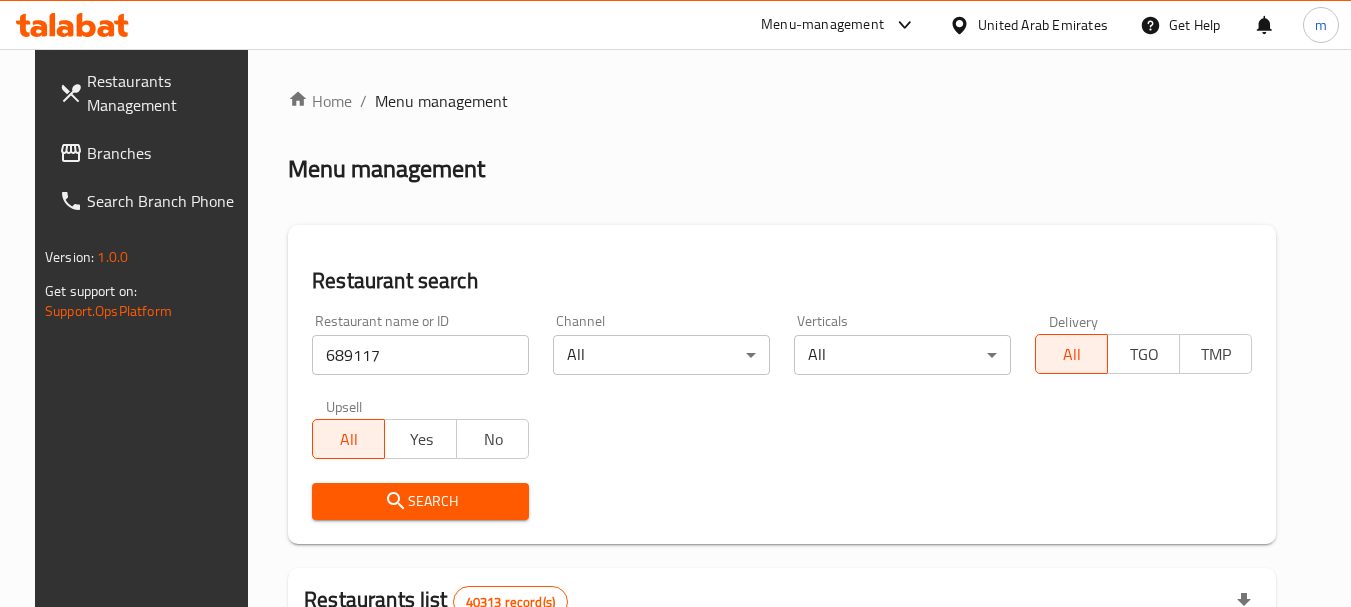 click on "Search" at bounding box center (420, 501) 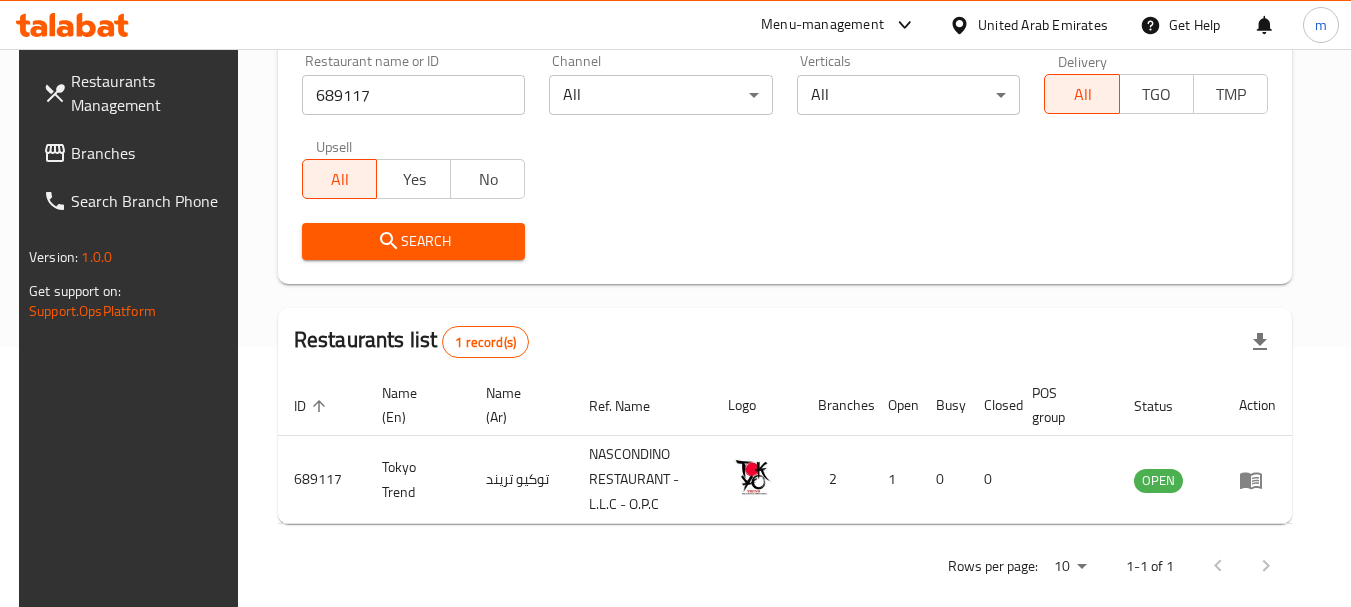 scroll, scrollTop: 285, scrollLeft: 0, axis: vertical 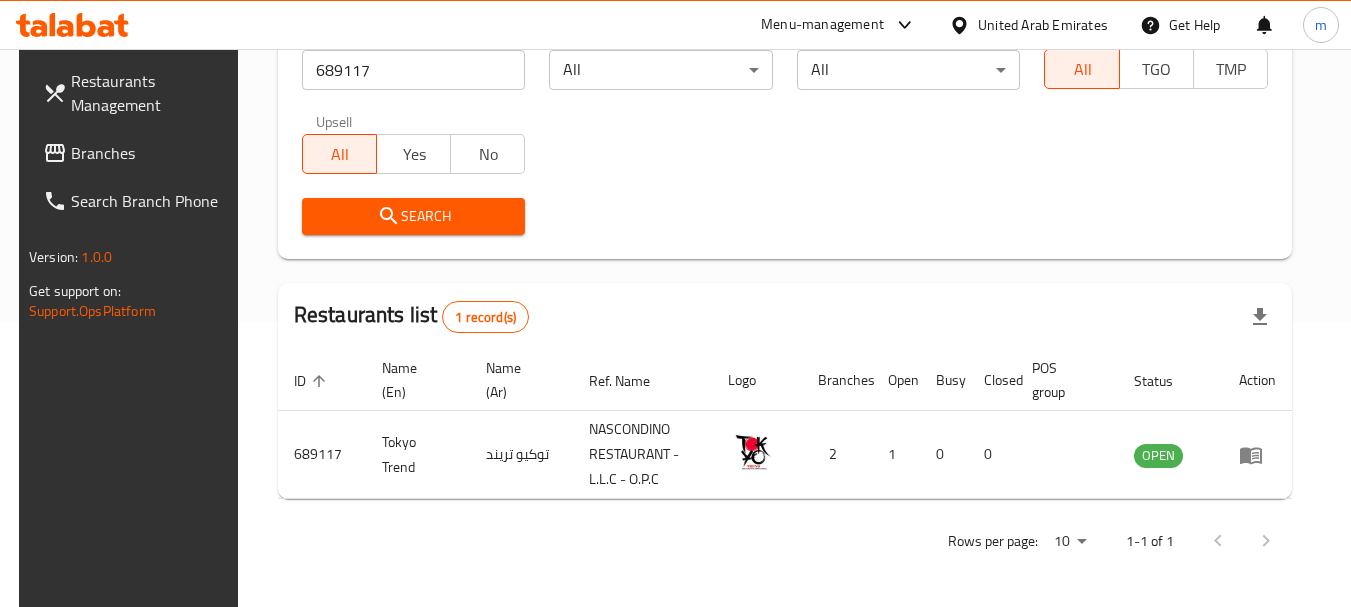 click on "United Arab Emirates" at bounding box center (1028, 25) 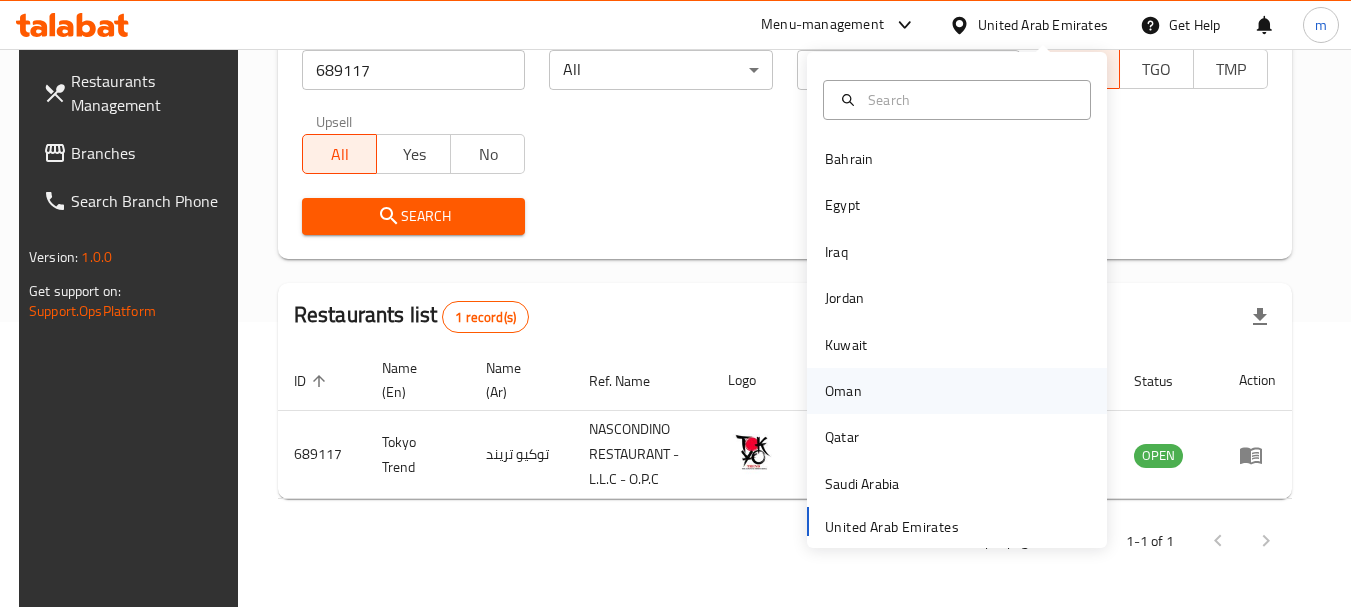 click on "Oman" at bounding box center [843, 391] 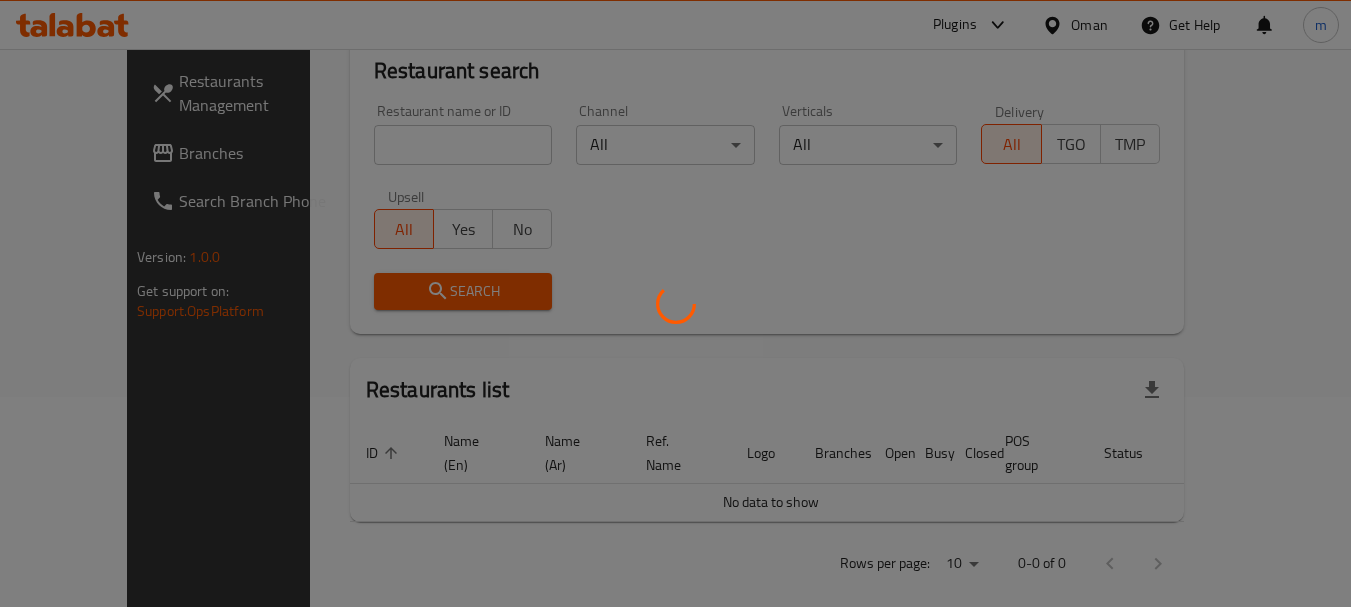 scroll, scrollTop: 285, scrollLeft: 0, axis: vertical 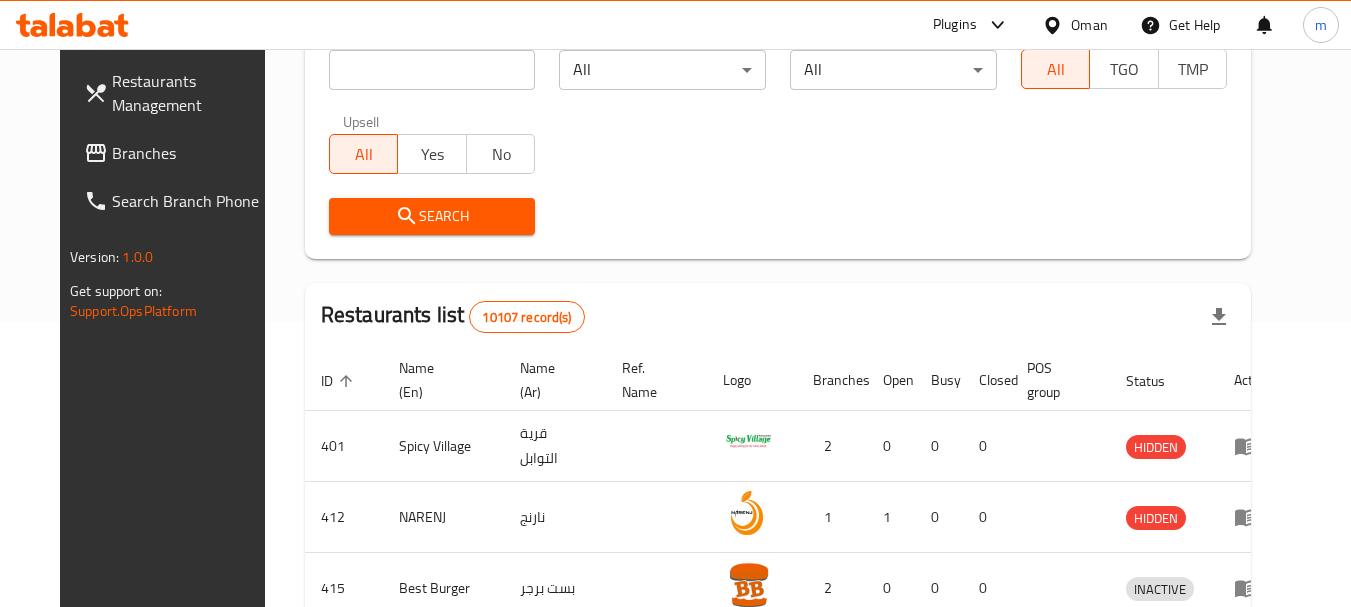 click on "Branches" at bounding box center [191, 153] 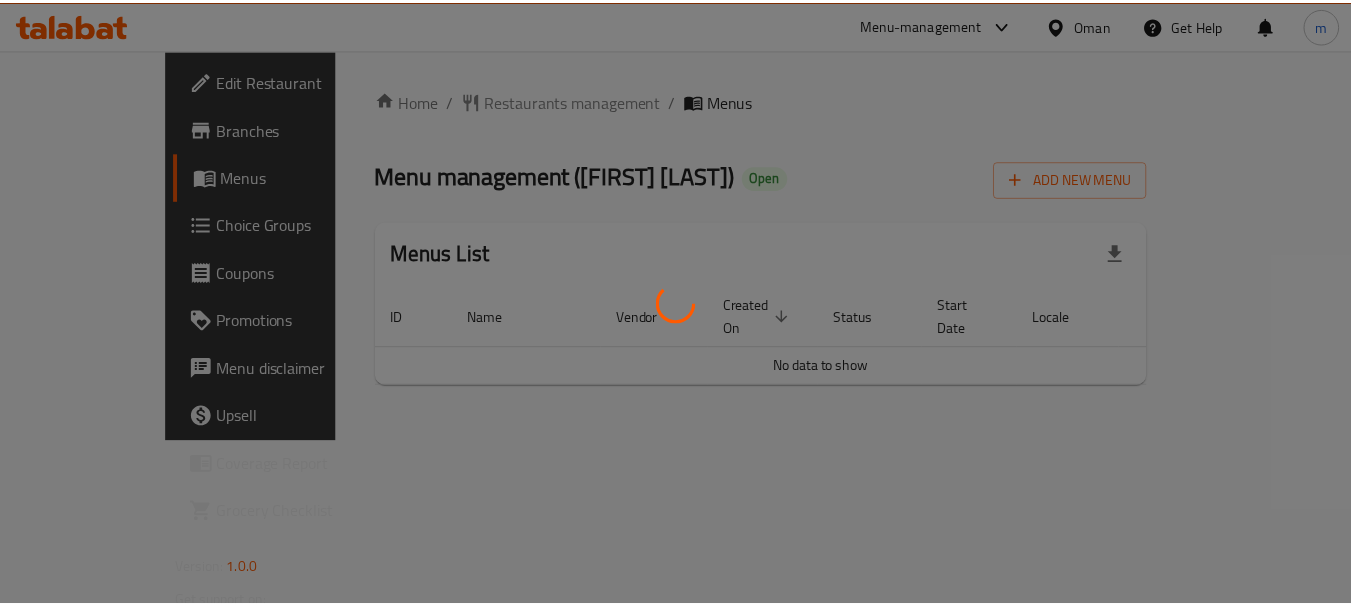 scroll, scrollTop: 0, scrollLeft: 0, axis: both 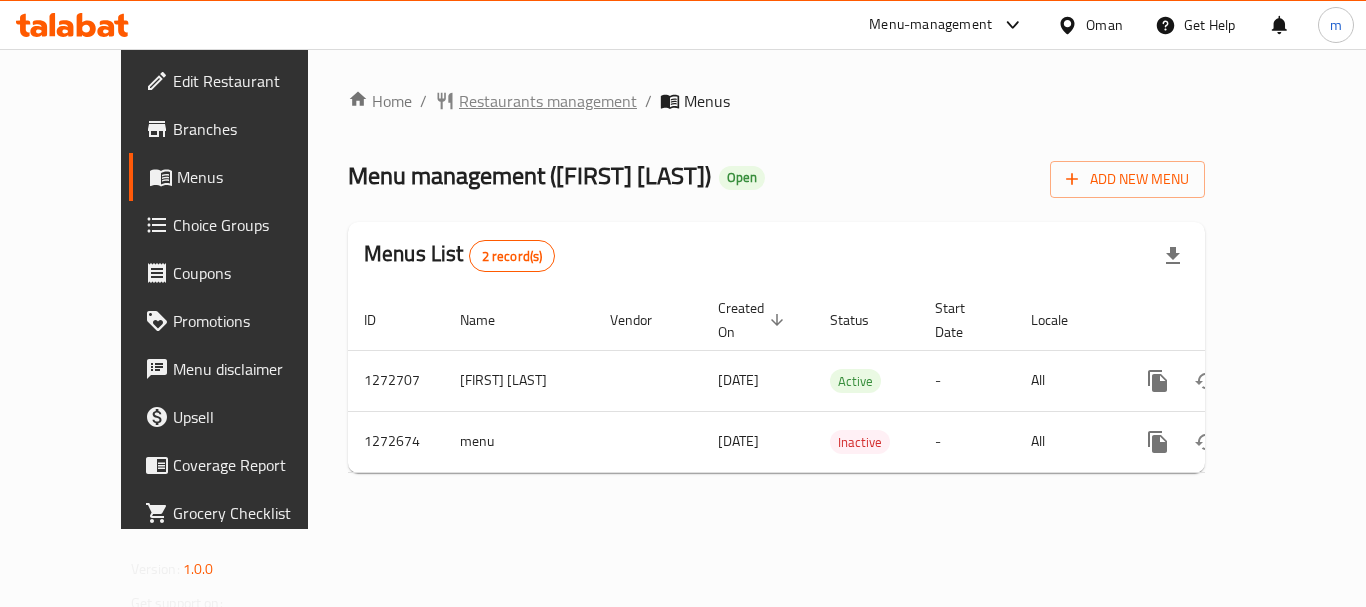 click on "Restaurants management" at bounding box center [548, 101] 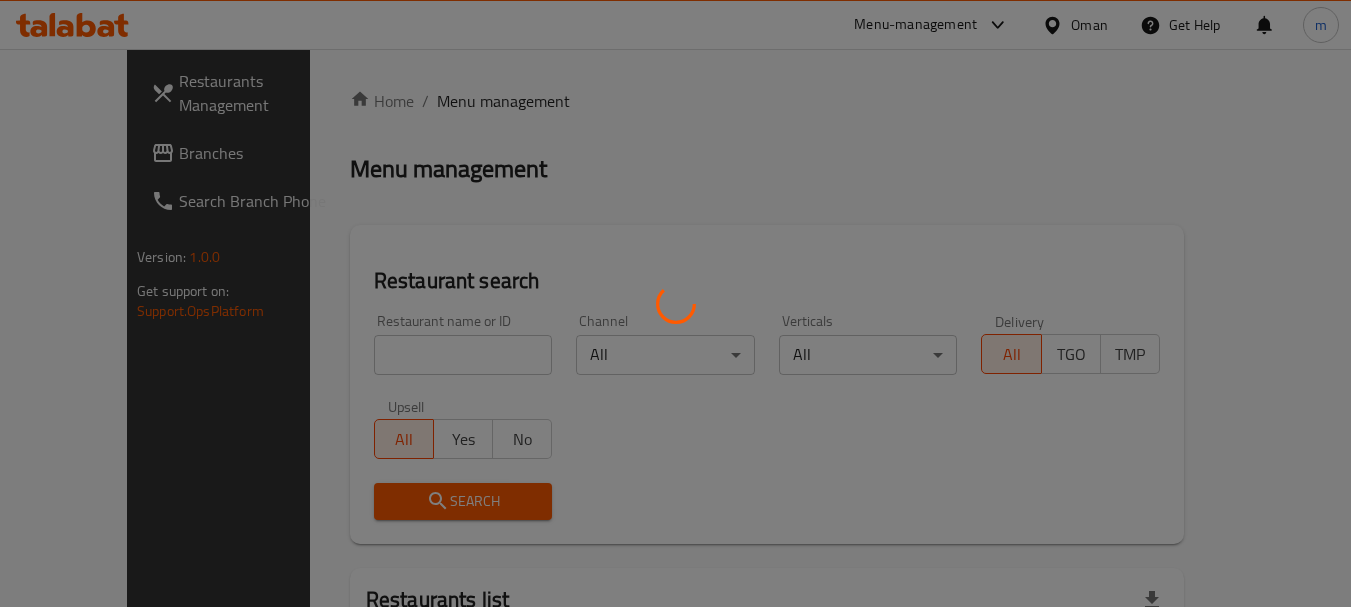 click at bounding box center [675, 303] 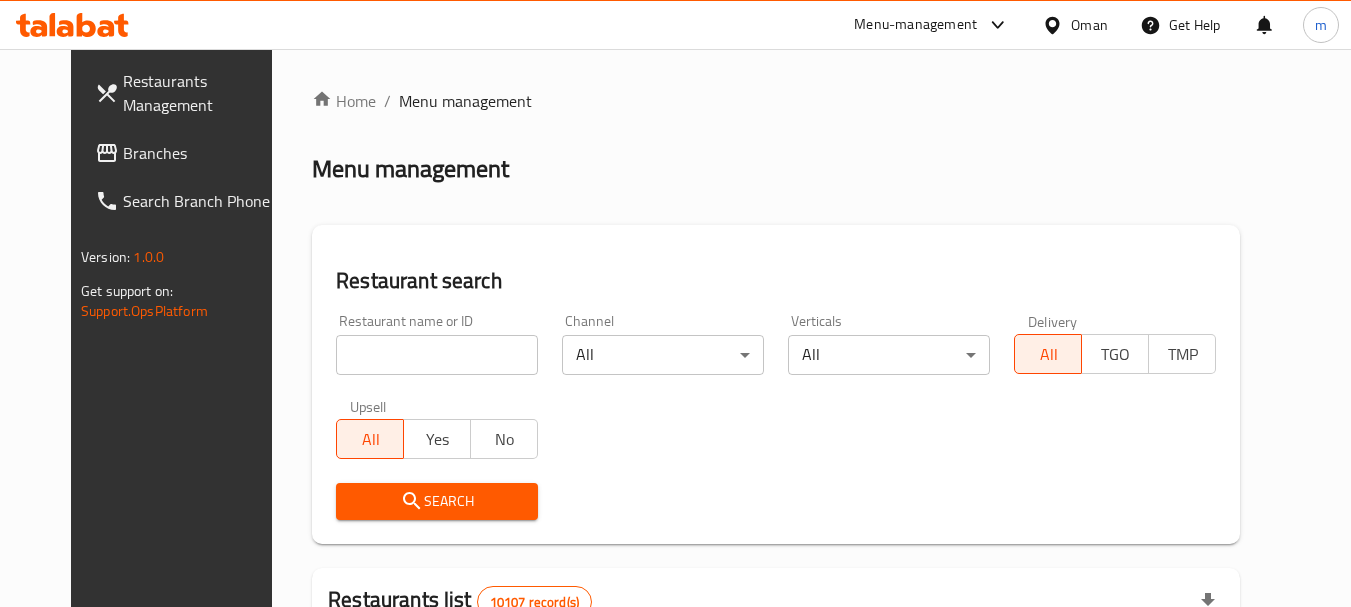 click at bounding box center (437, 355) 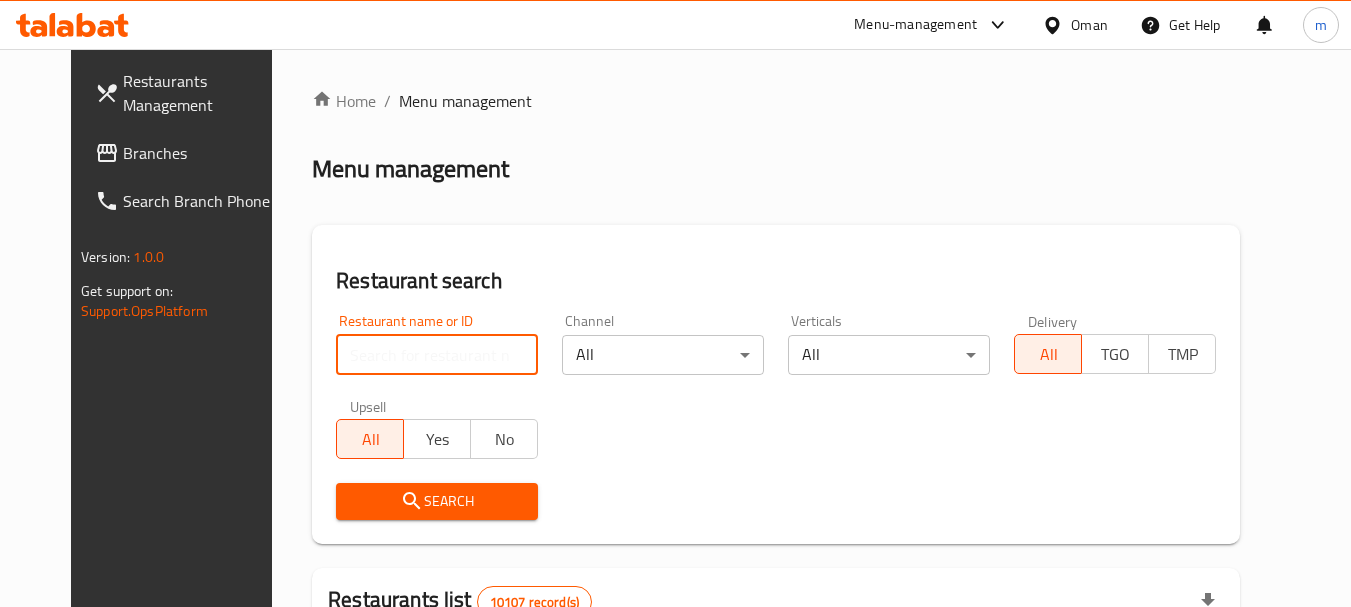 paste on "690375" 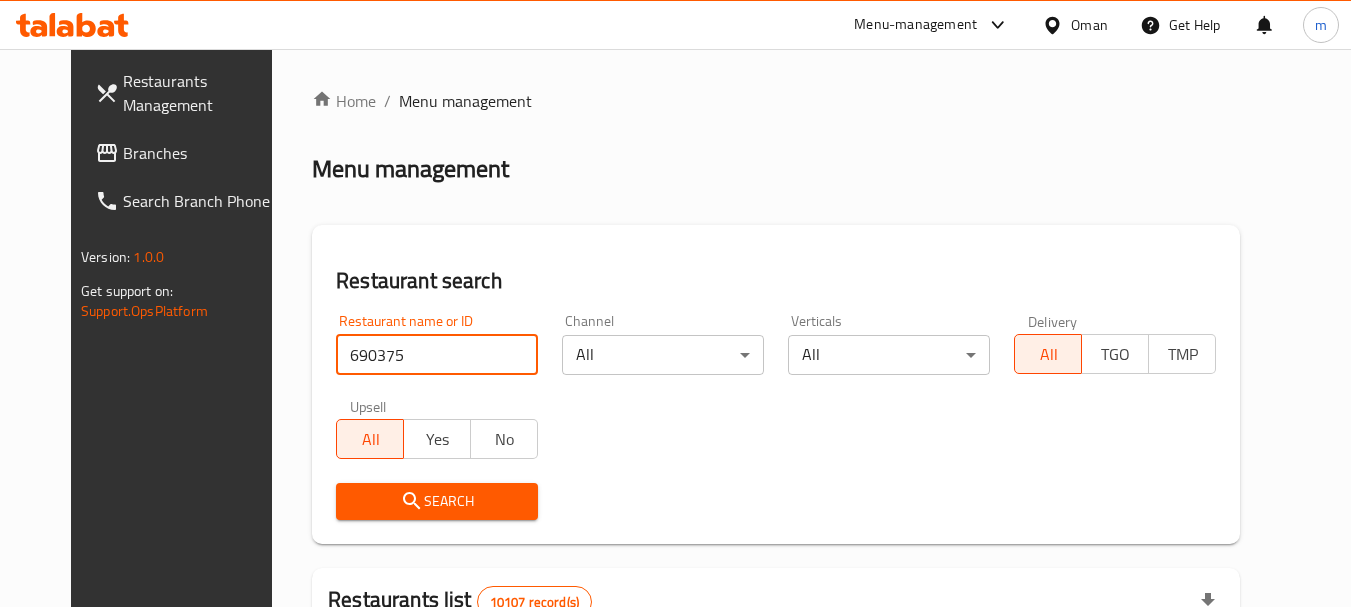 type on "690375" 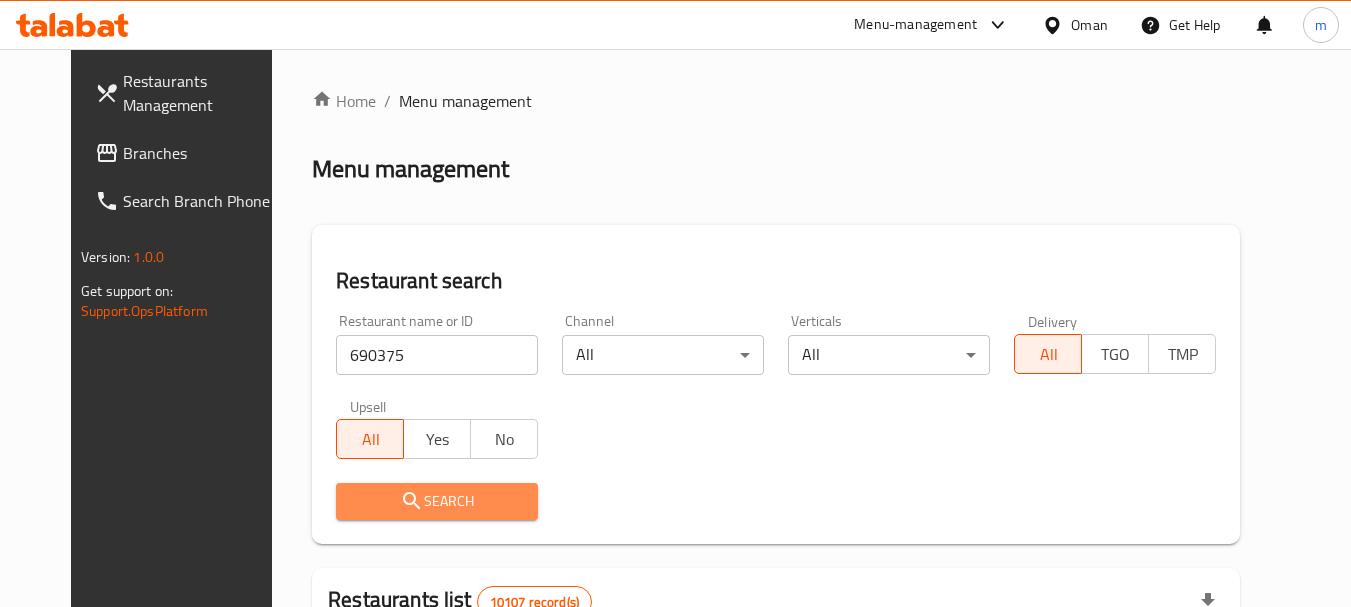 drag, startPoint x: 411, startPoint y: 496, endPoint x: 501, endPoint y: 453, distance: 99.744675 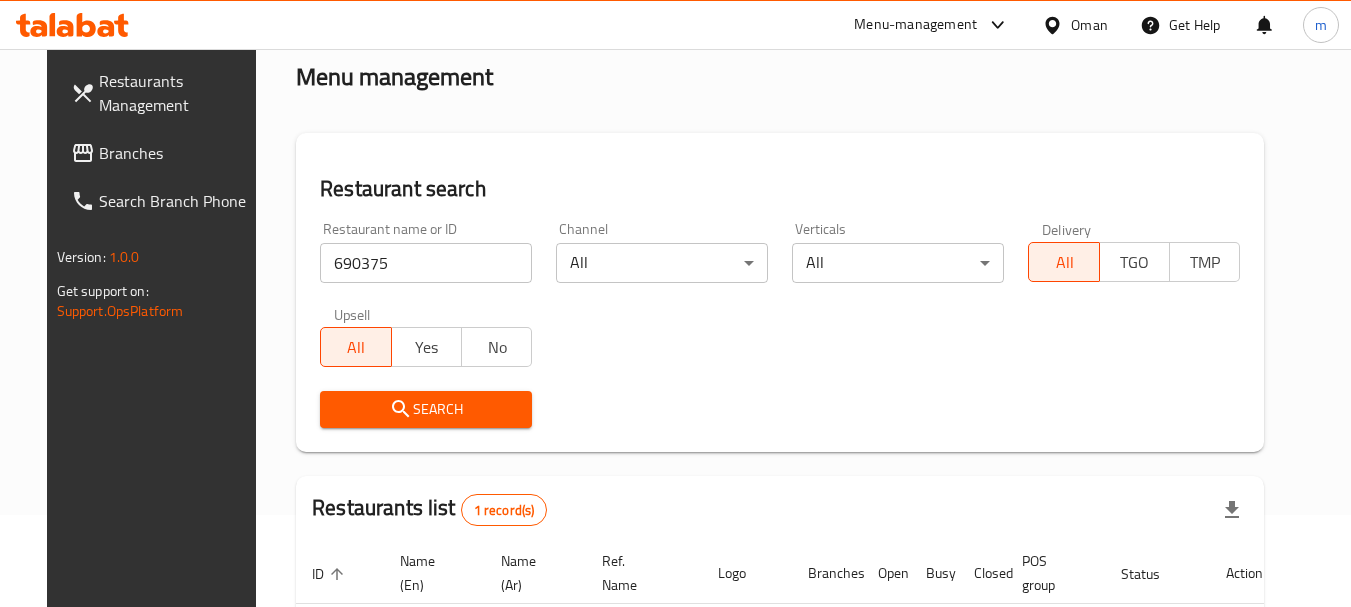 scroll, scrollTop: 0, scrollLeft: 0, axis: both 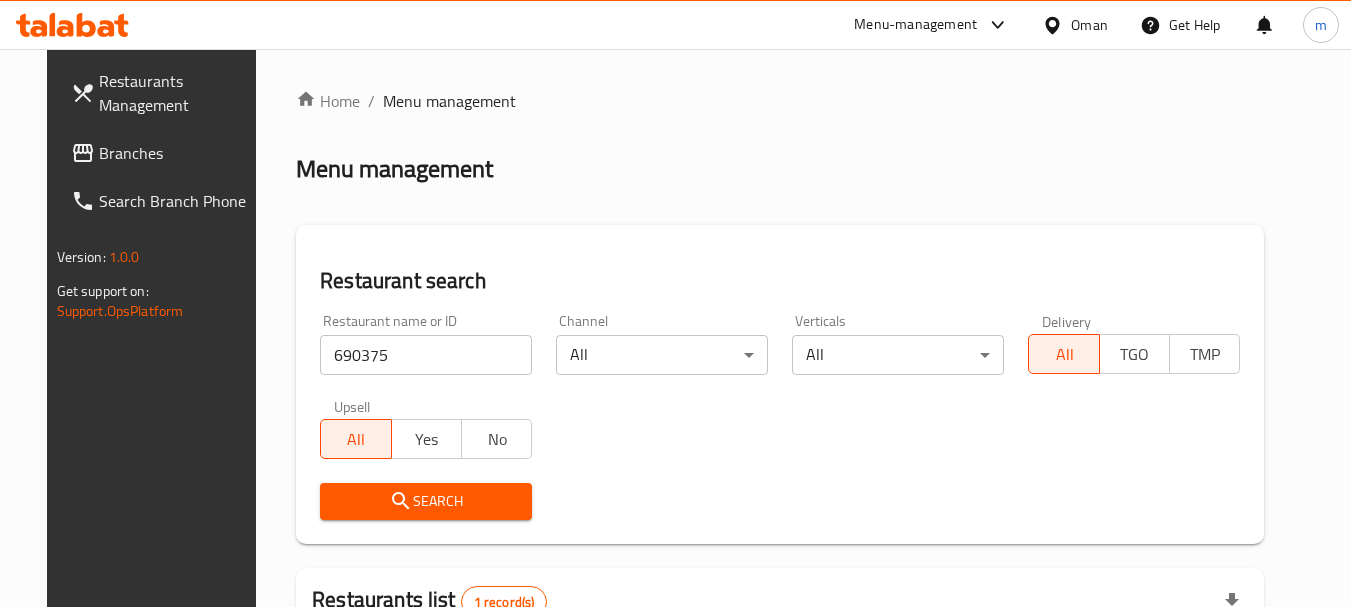 click on "Oman" at bounding box center (1089, 25) 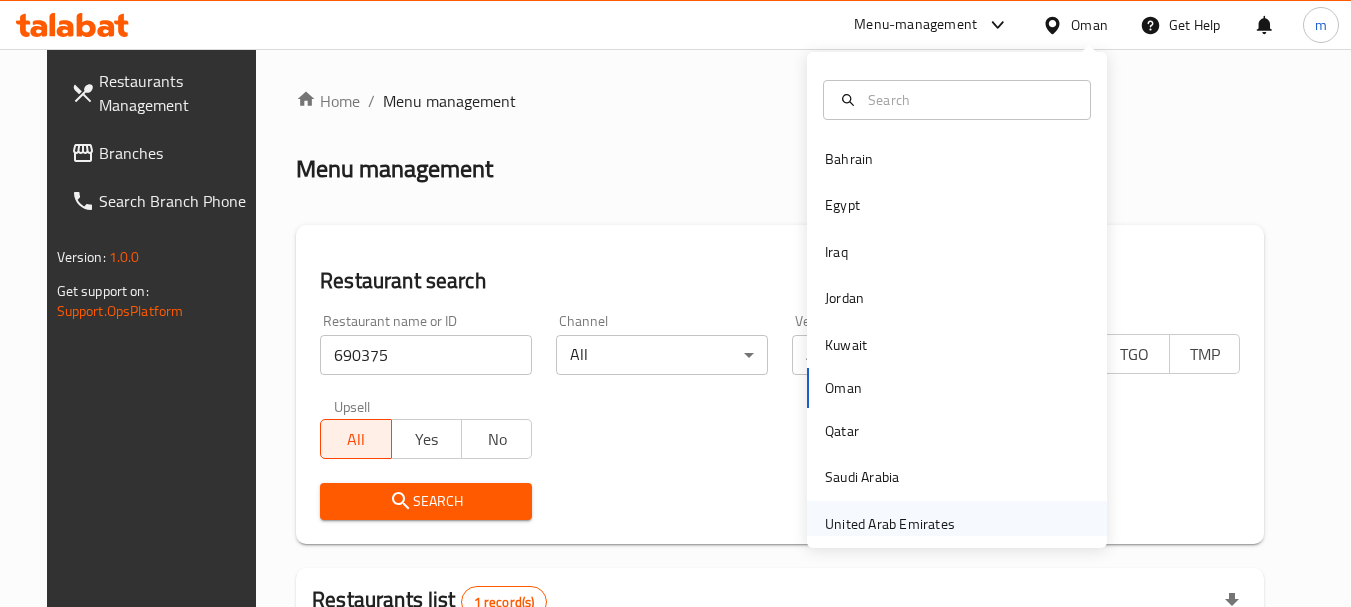 click on "United Arab Emirates" at bounding box center (890, 524) 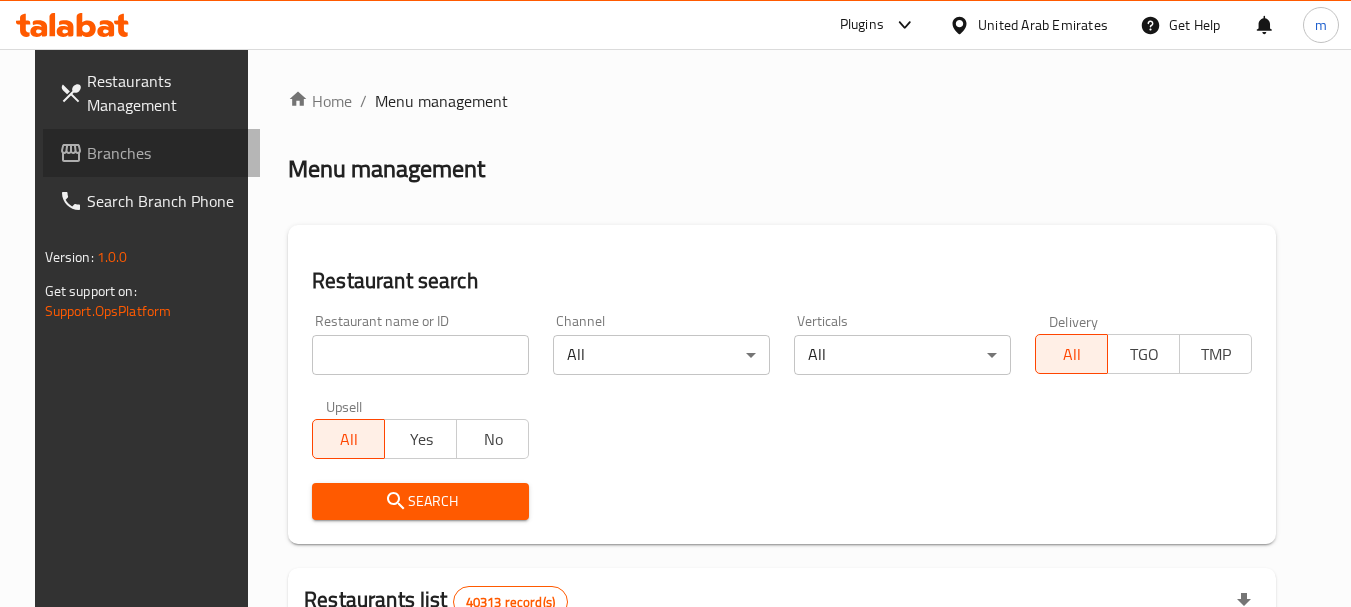 click on "Branches" at bounding box center [166, 153] 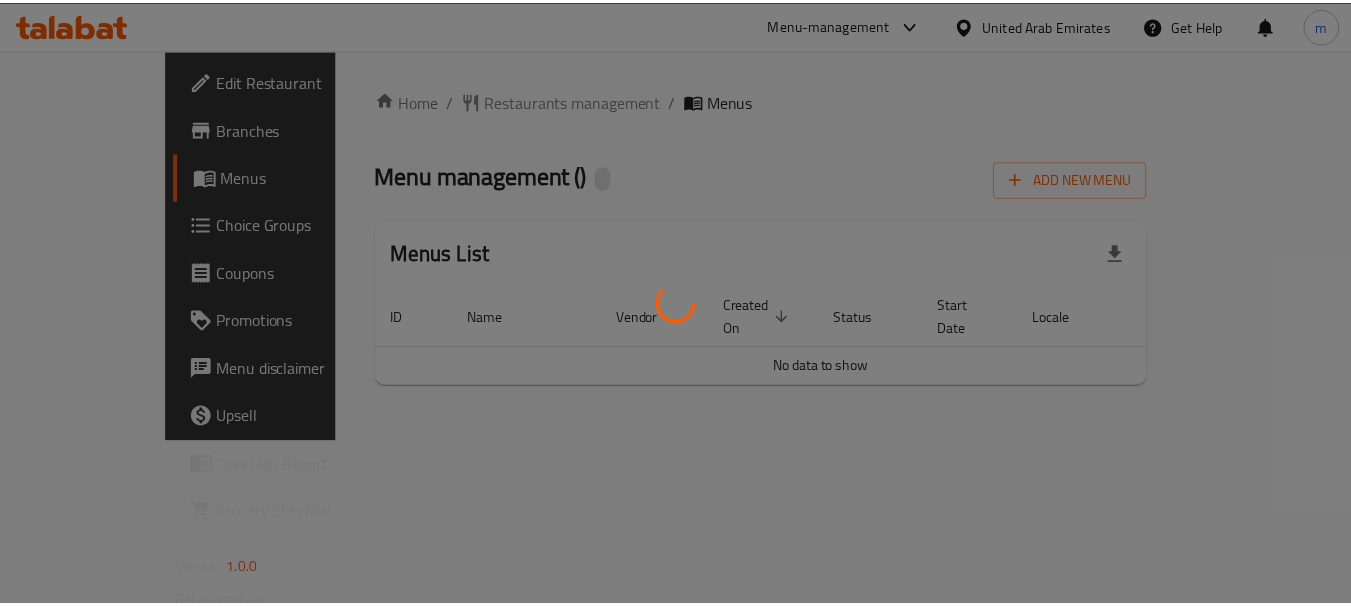 scroll, scrollTop: 0, scrollLeft: 0, axis: both 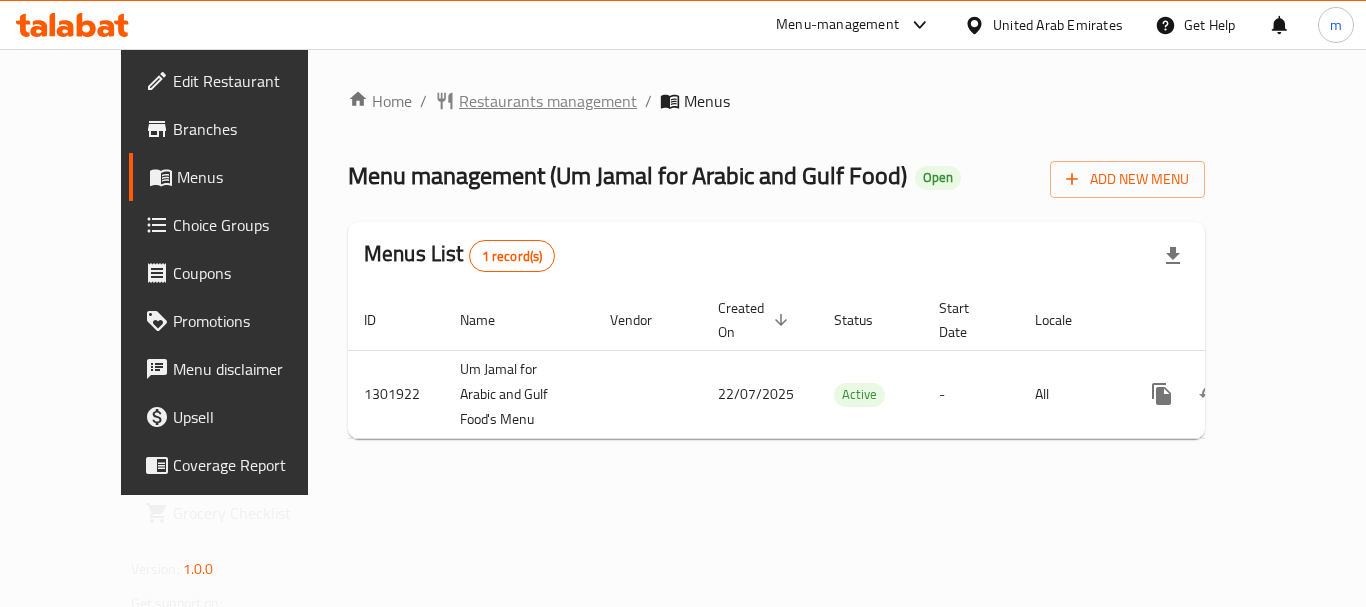 click on "Restaurants management" at bounding box center [548, 101] 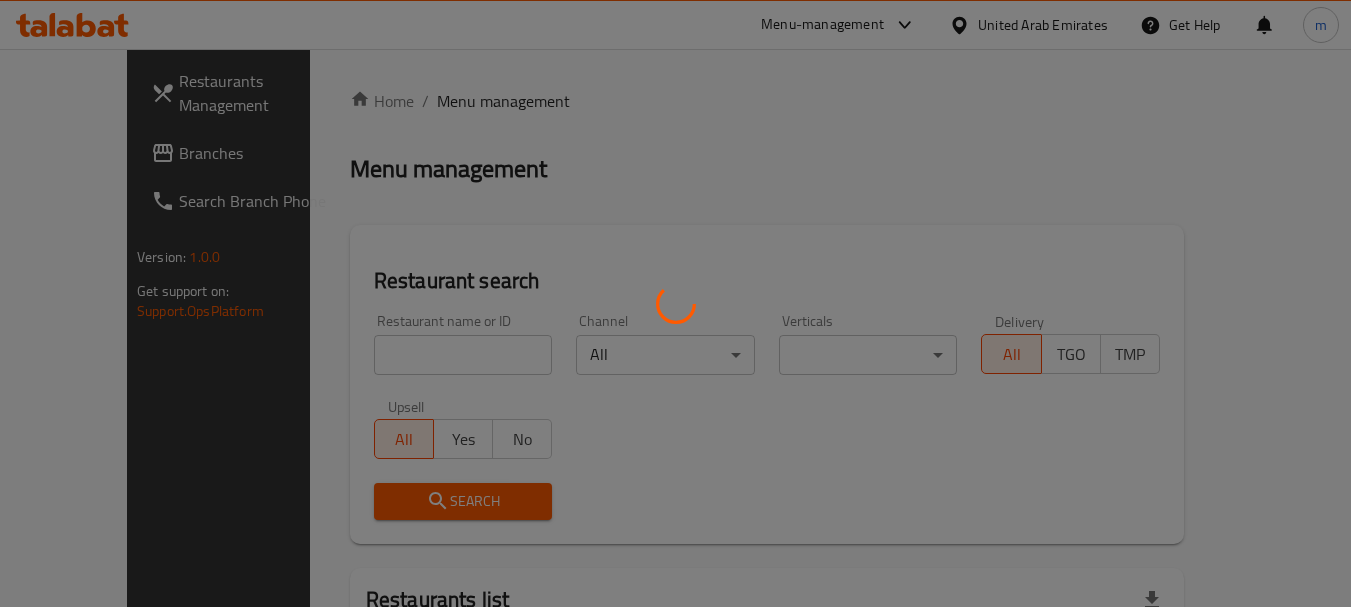 click at bounding box center [675, 303] 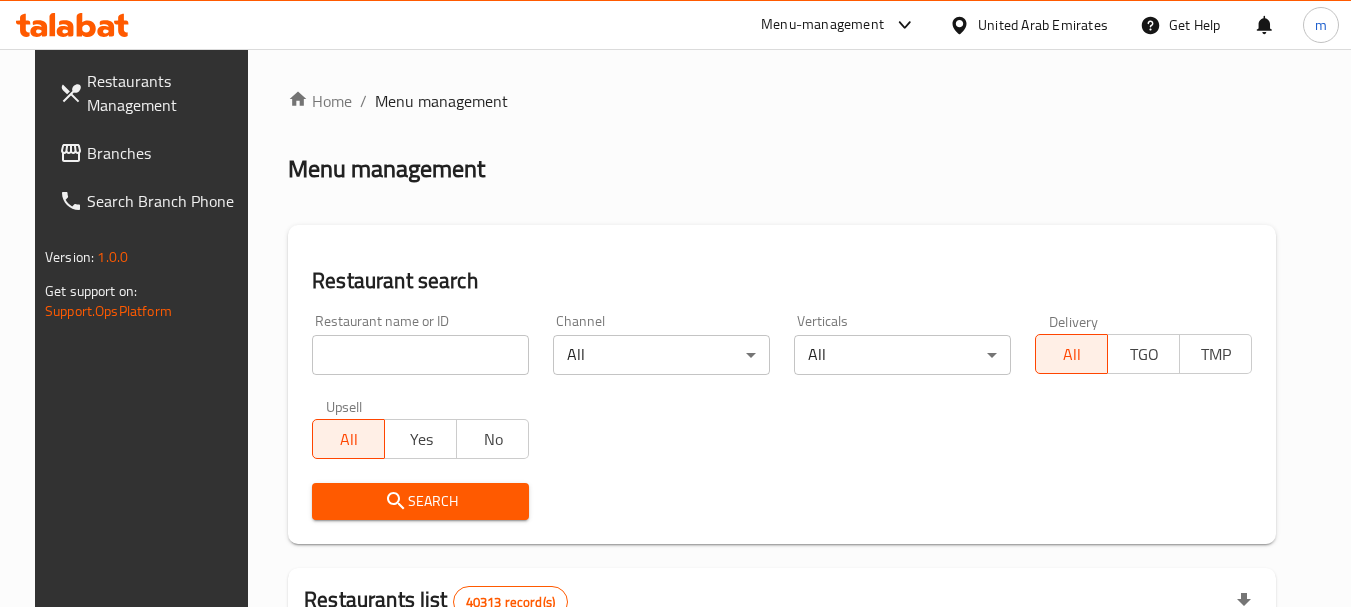 click at bounding box center [675, 303] 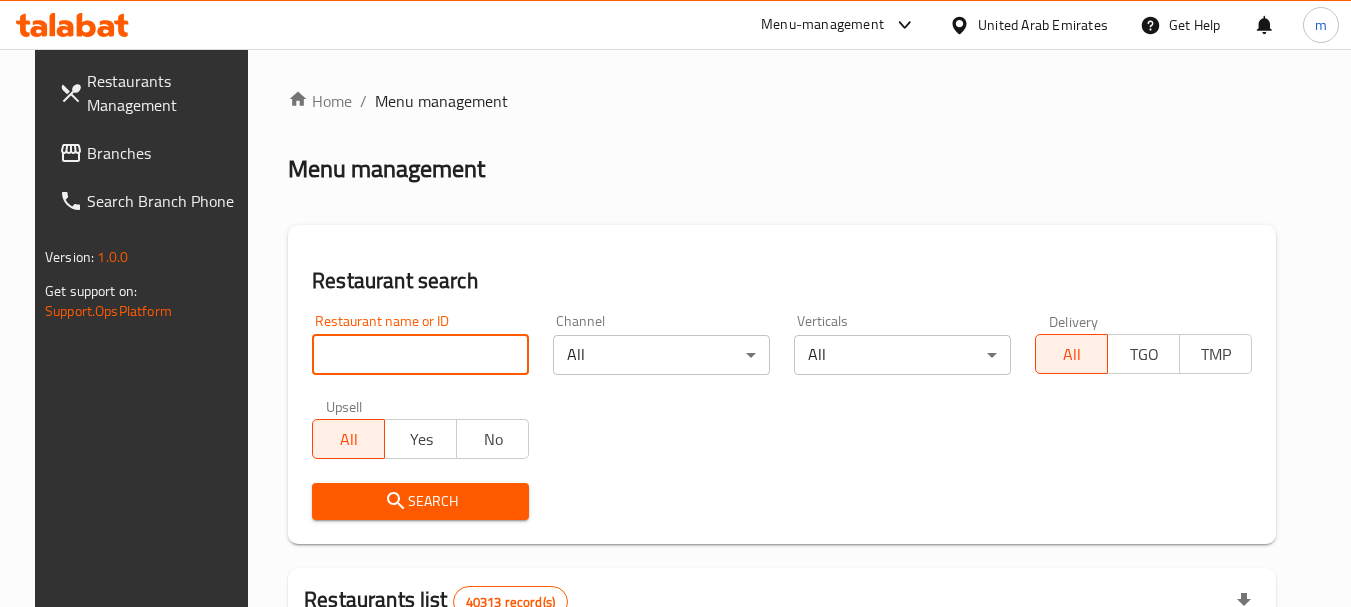 paste on "702018" 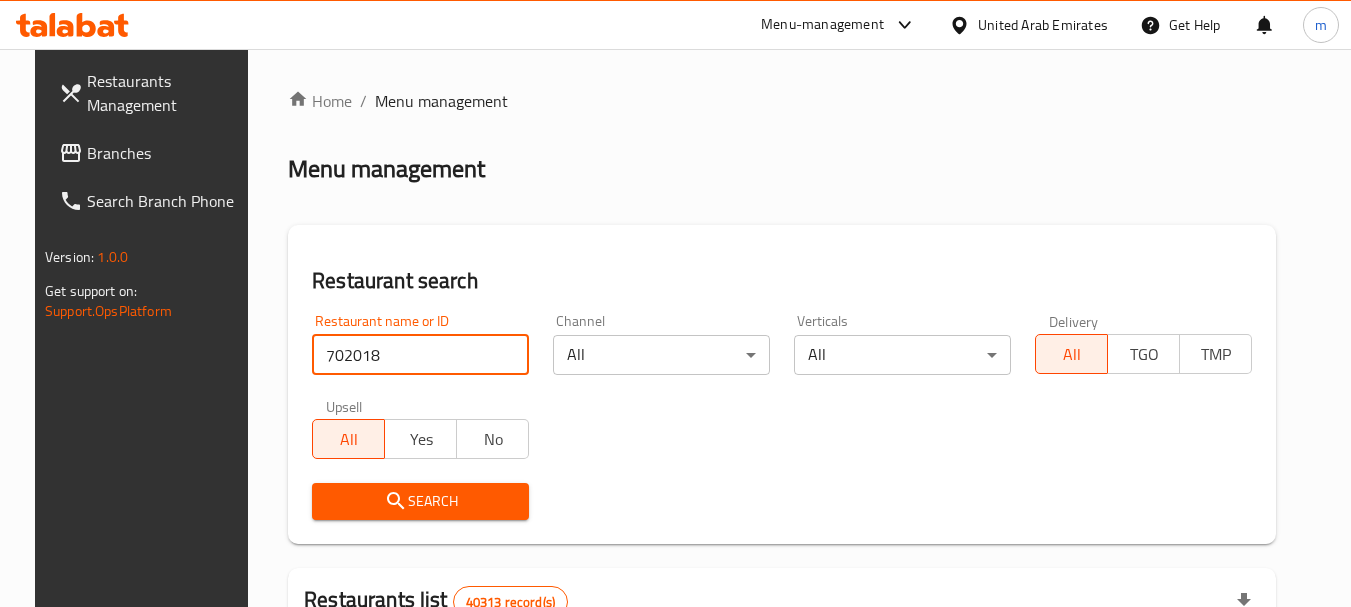 type on "702018" 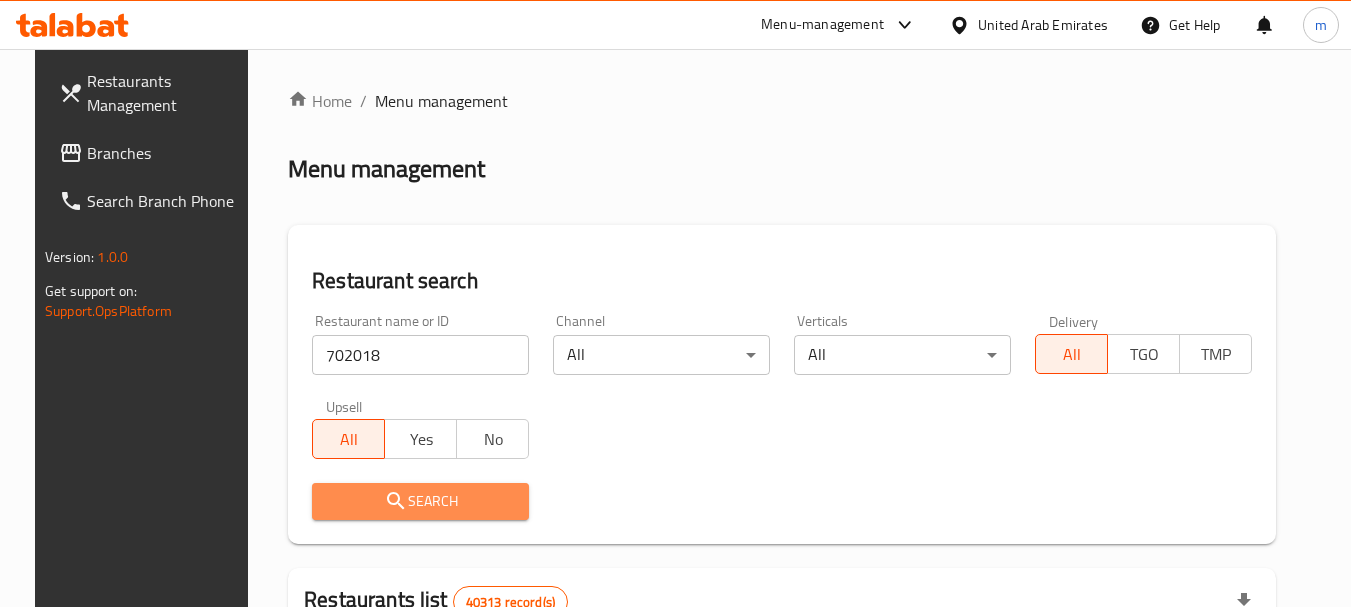 click on "Search" at bounding box center [420, 501] 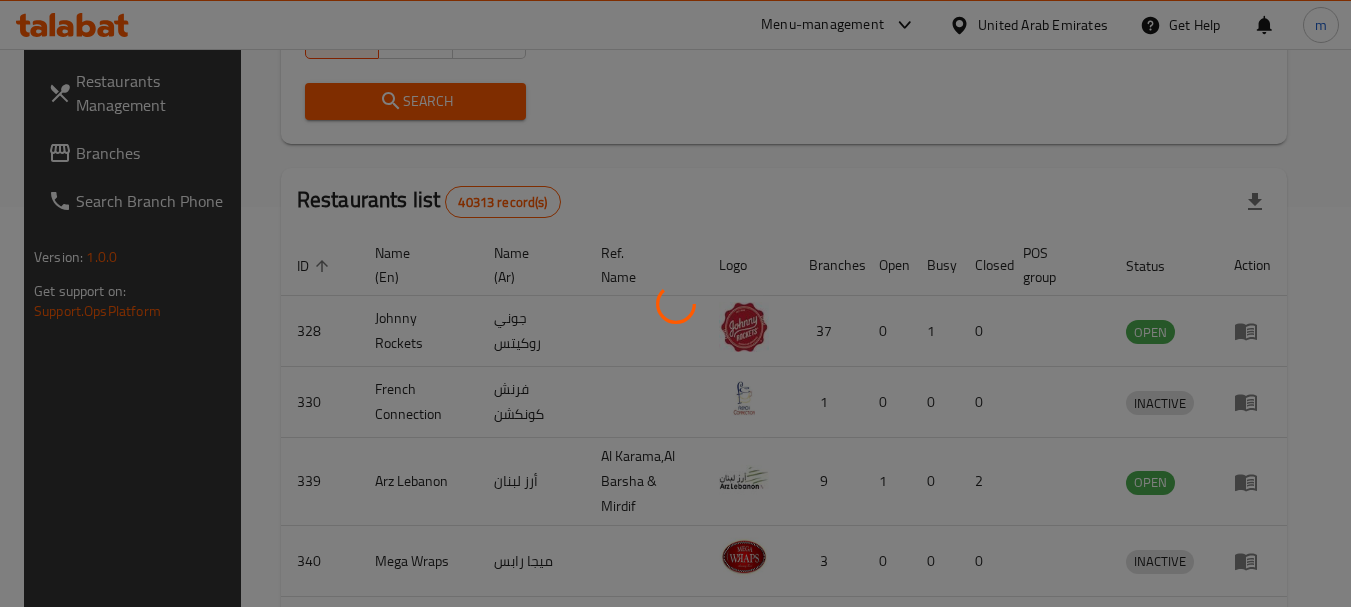 scroll, scrollTop: 310, scrollLeft: 0, axis: vertical 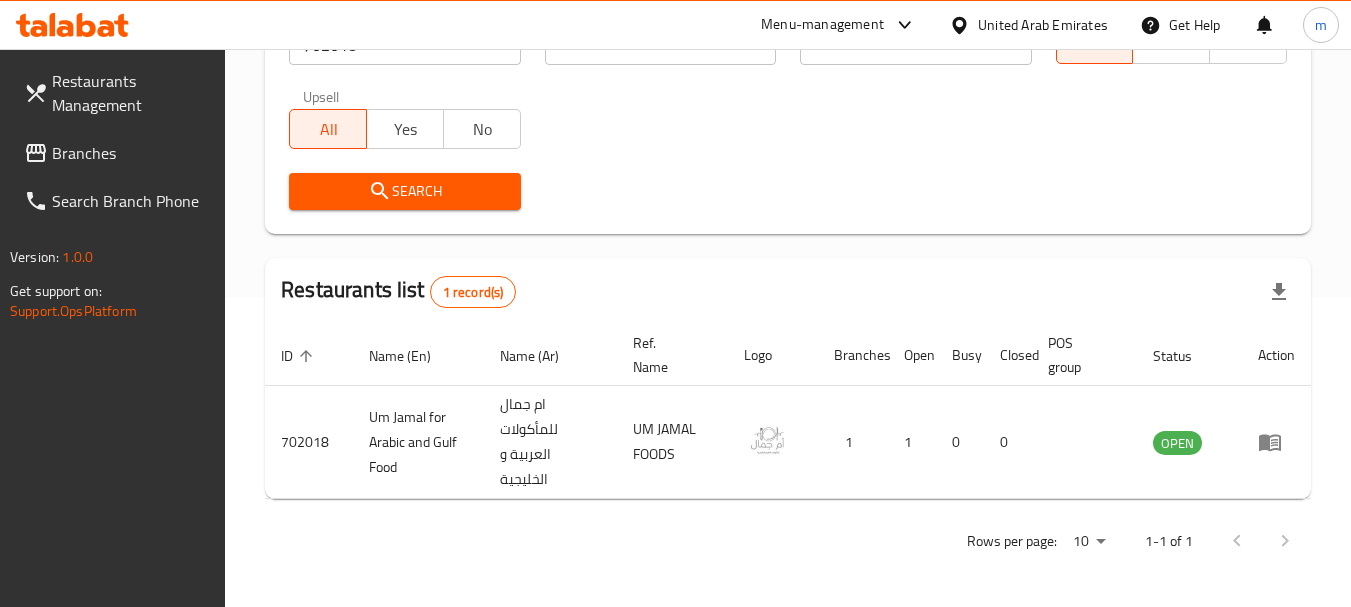 click on "Restaurants Management   Branches   Search Branch Phone  Version:    1.0.0  Get support on:    Support.OpsPlatform" at bounding box center [113, 352] 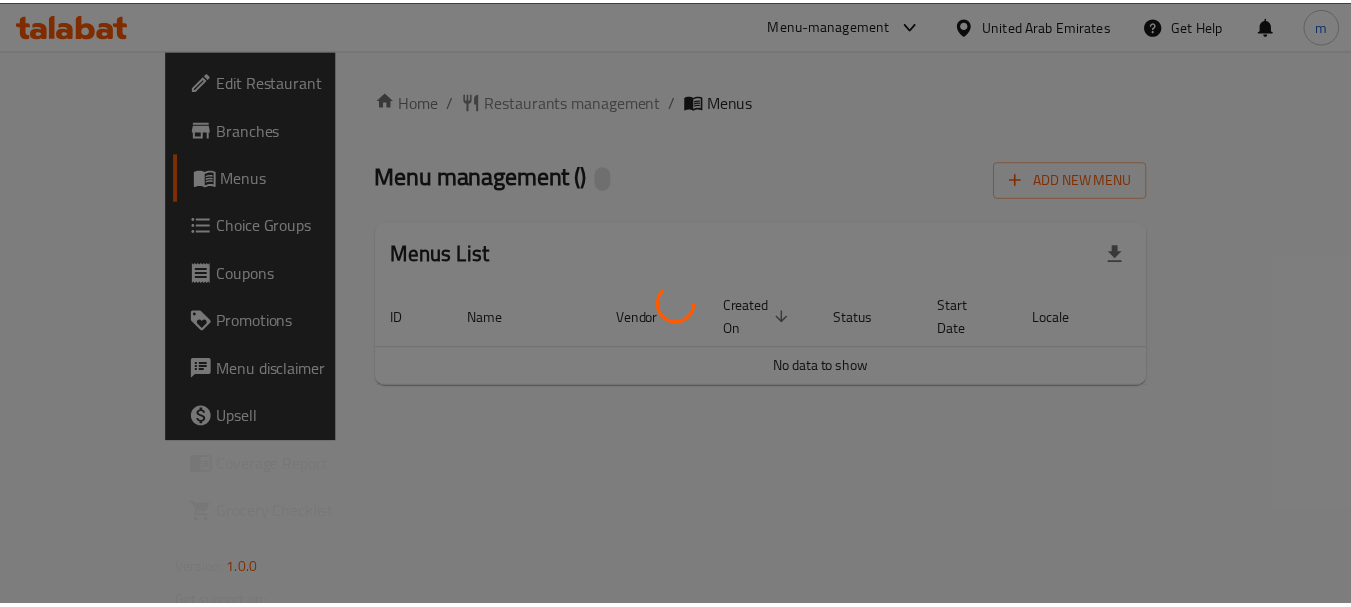 scroll, scrollTop: 0, scrollLeft: 0, axis: both 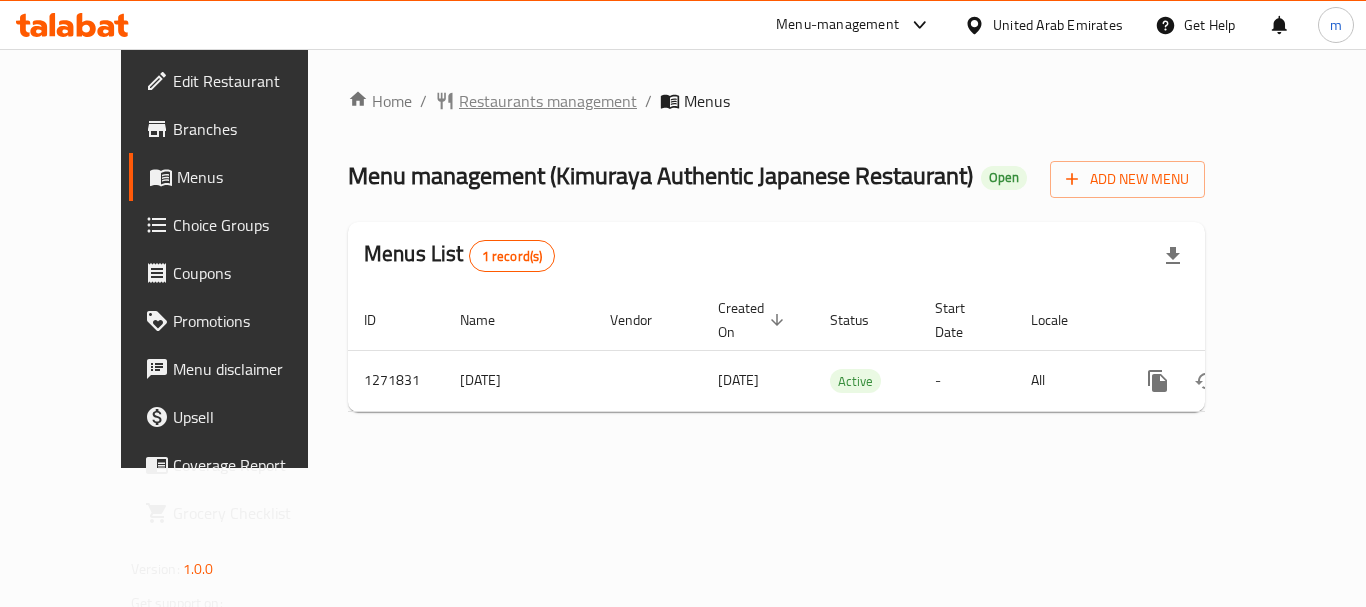 click on "Restaurants management" at bounding box center [548, 101] 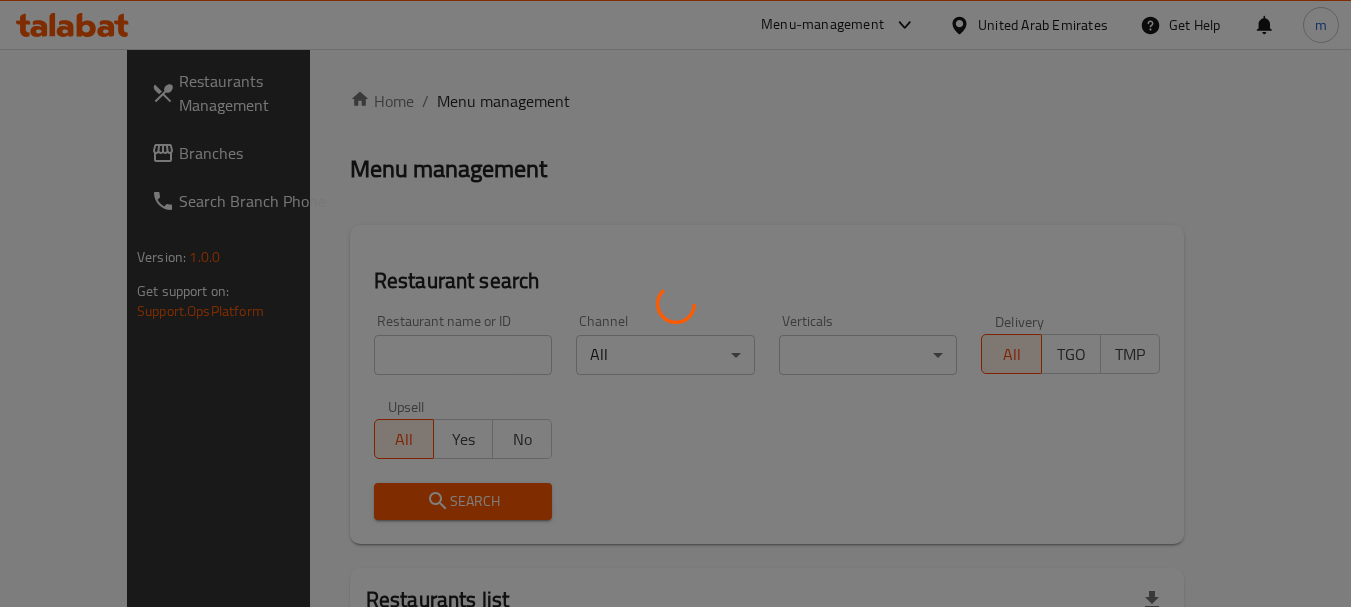 click at bounding box center [675, 303] 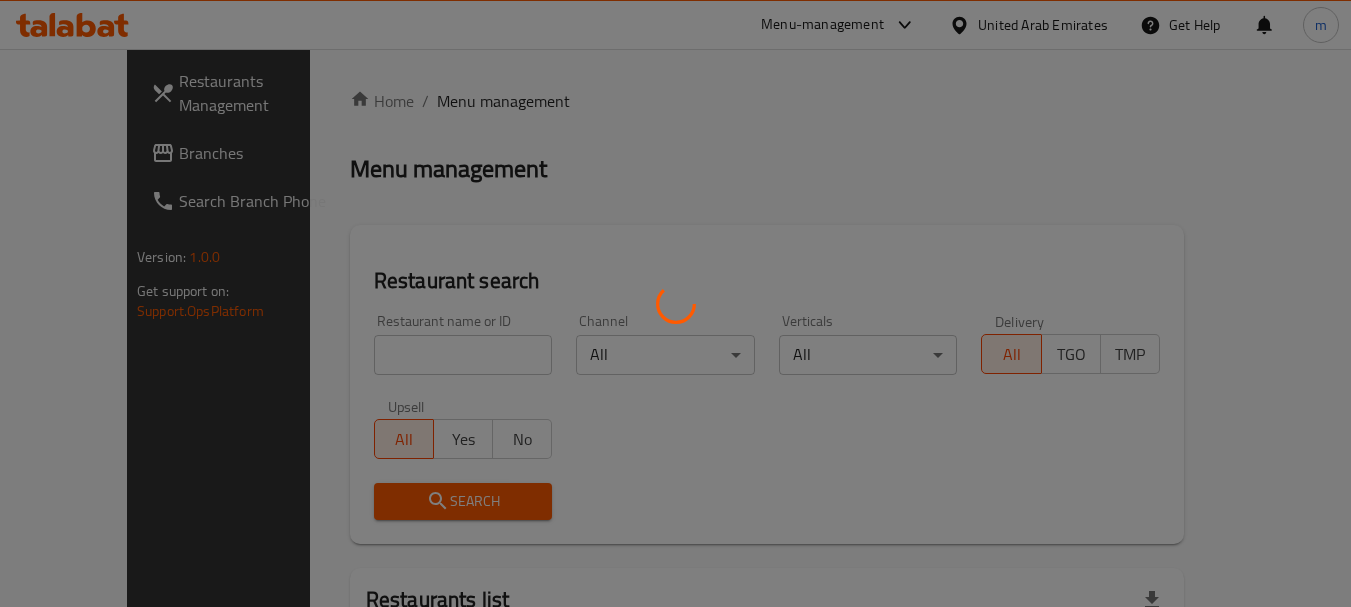 click at bounding box center [675, 303] 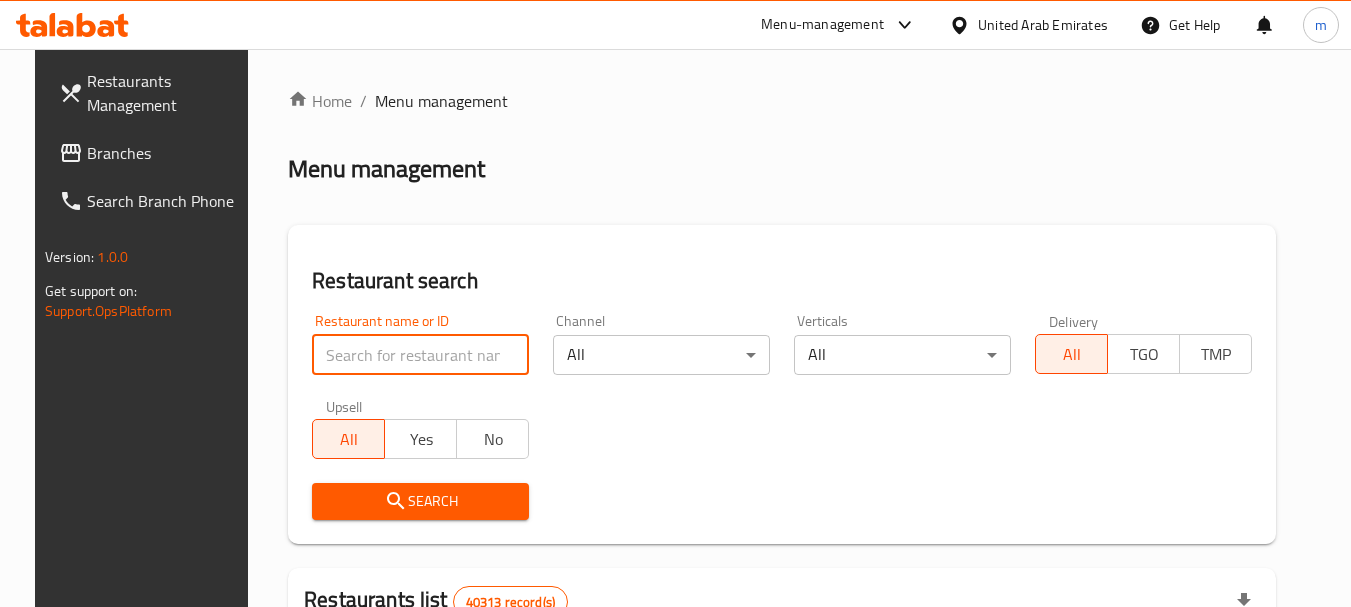 click at bounding box center (420, 355) 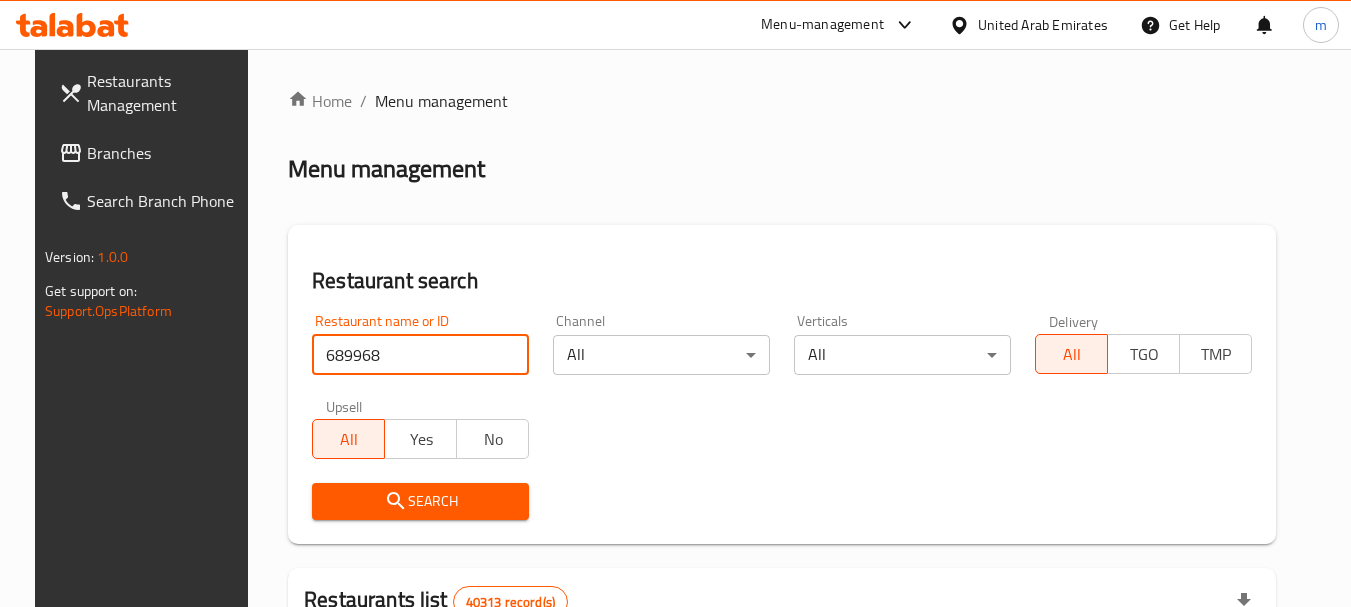 type on "689968" 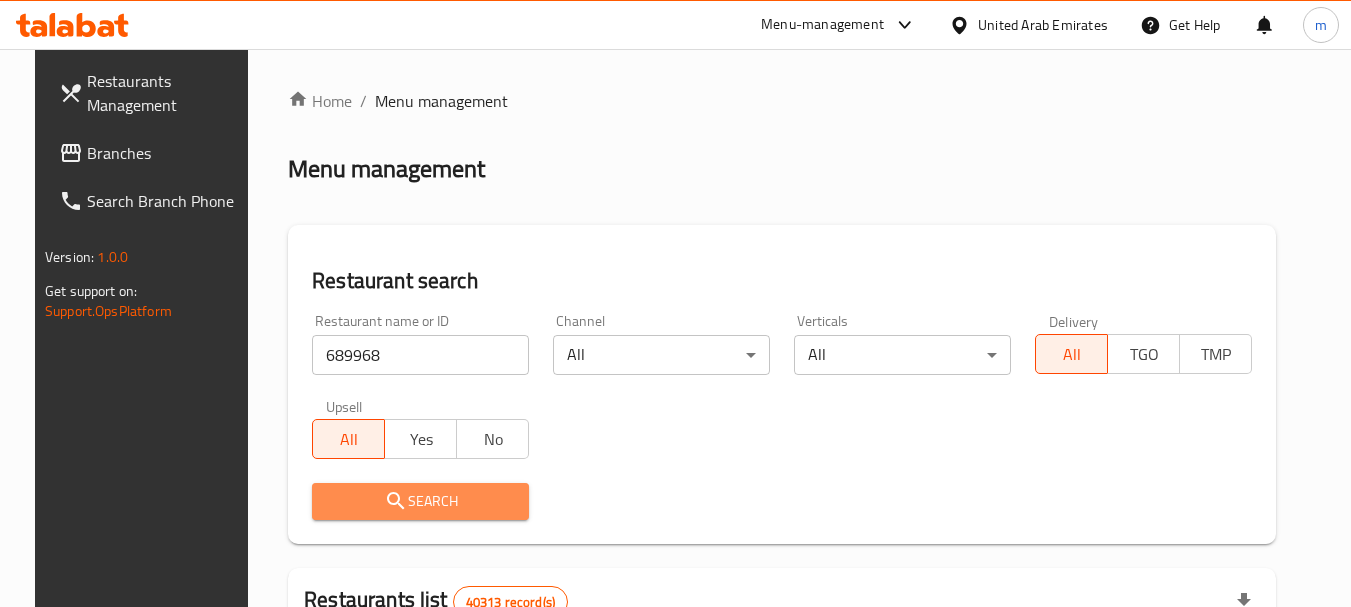 click on "Search" at bounding box center (420, 501) 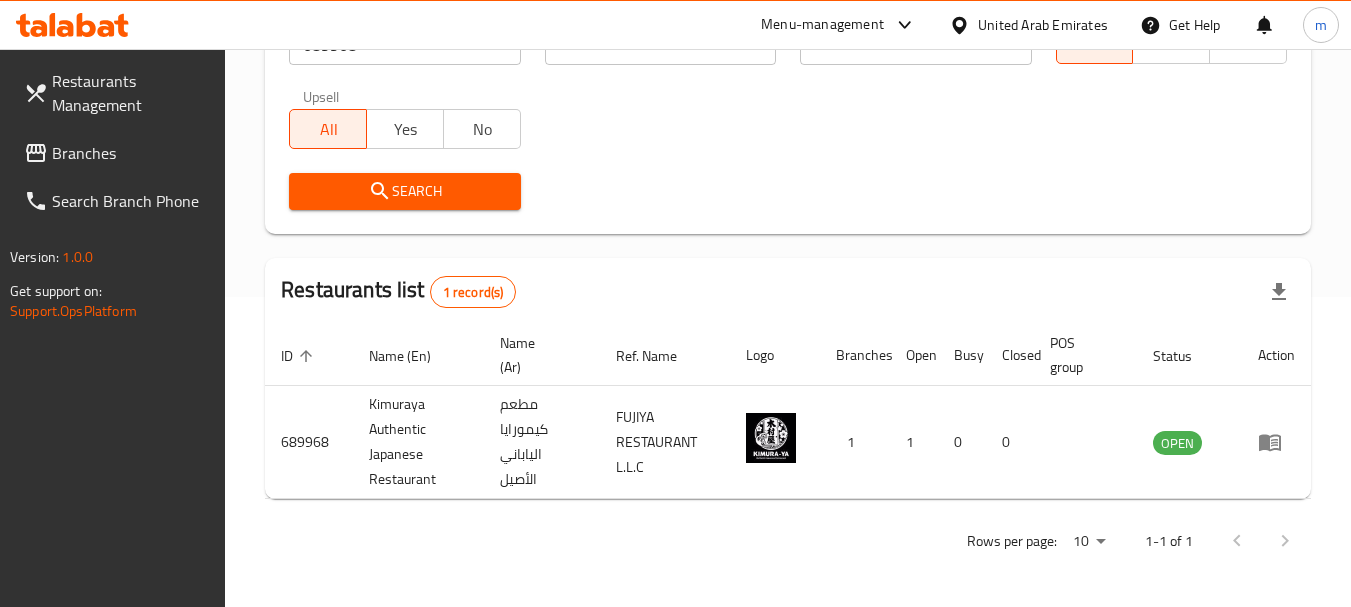 scroll, scrollTop: 310, scrollLeft: 0, axis: vertical 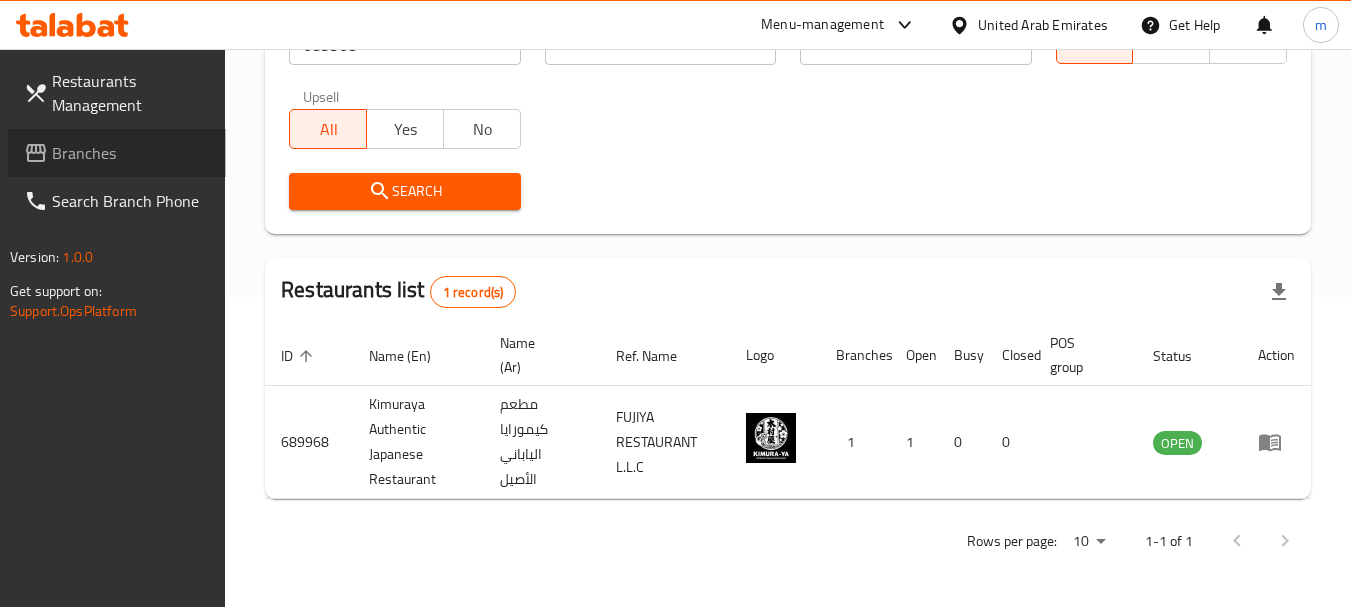 click on "Branches" at bounding box center (131, 153) 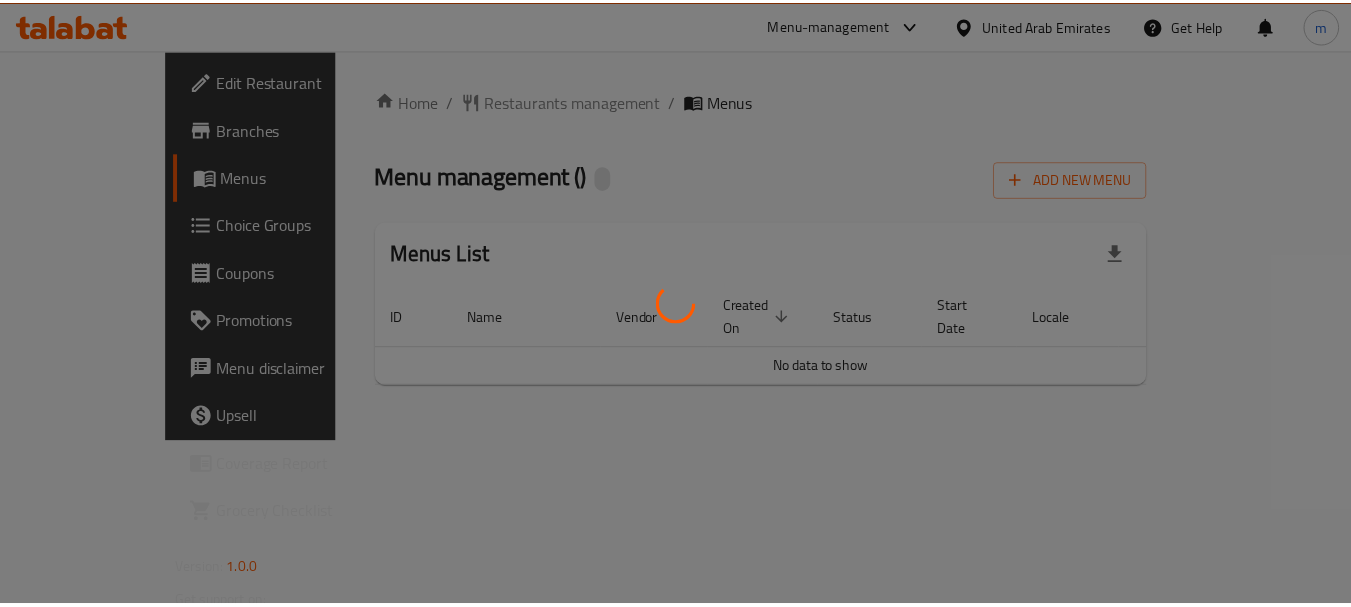 scroll, scrollTop: 0, scrollLeft: 0, axis: both 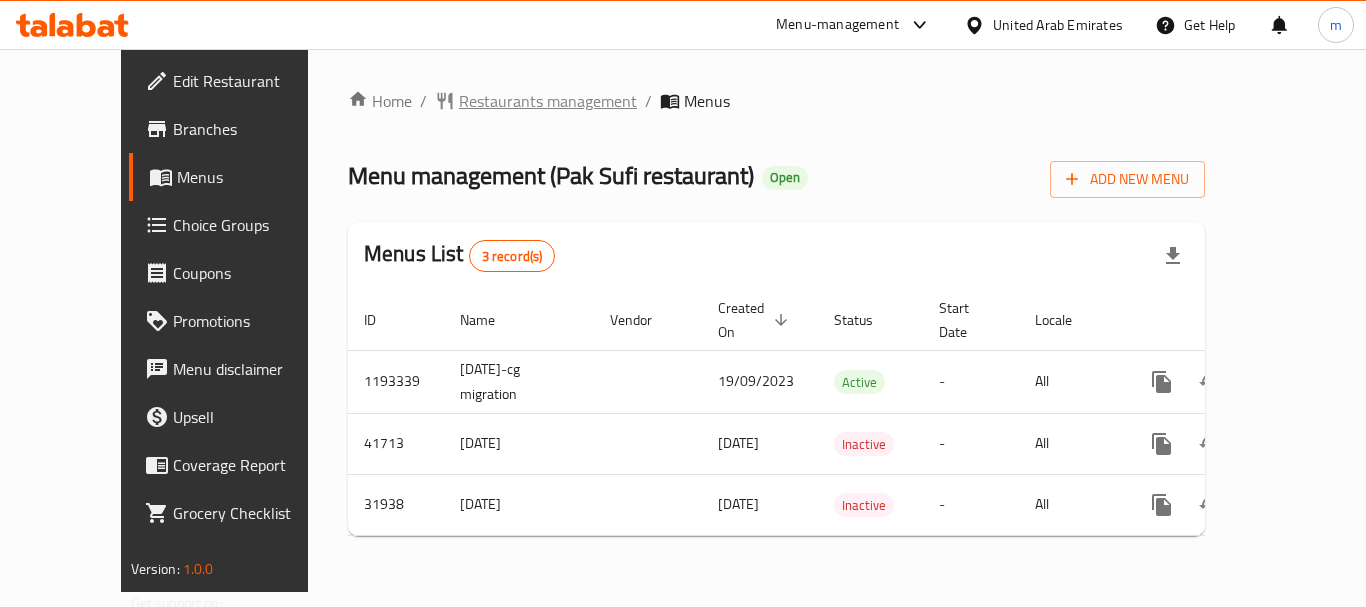 click on "Restaurants management" at bounding box center (548, 101) 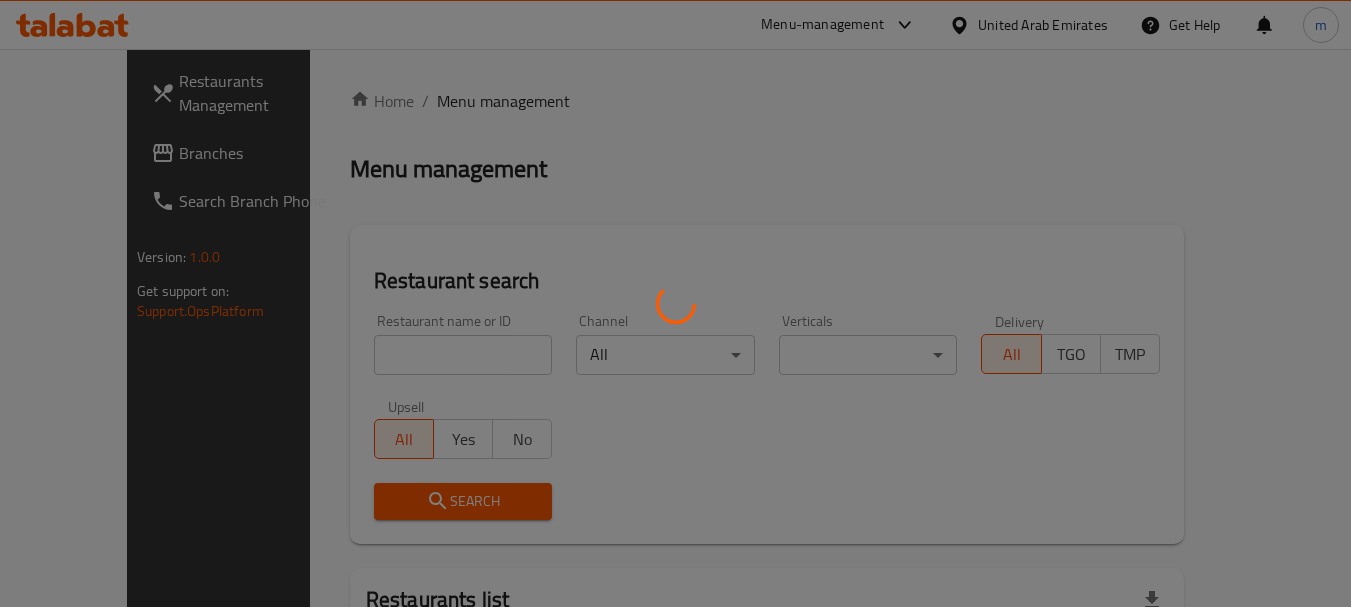 click at bounding box center [675, 303] 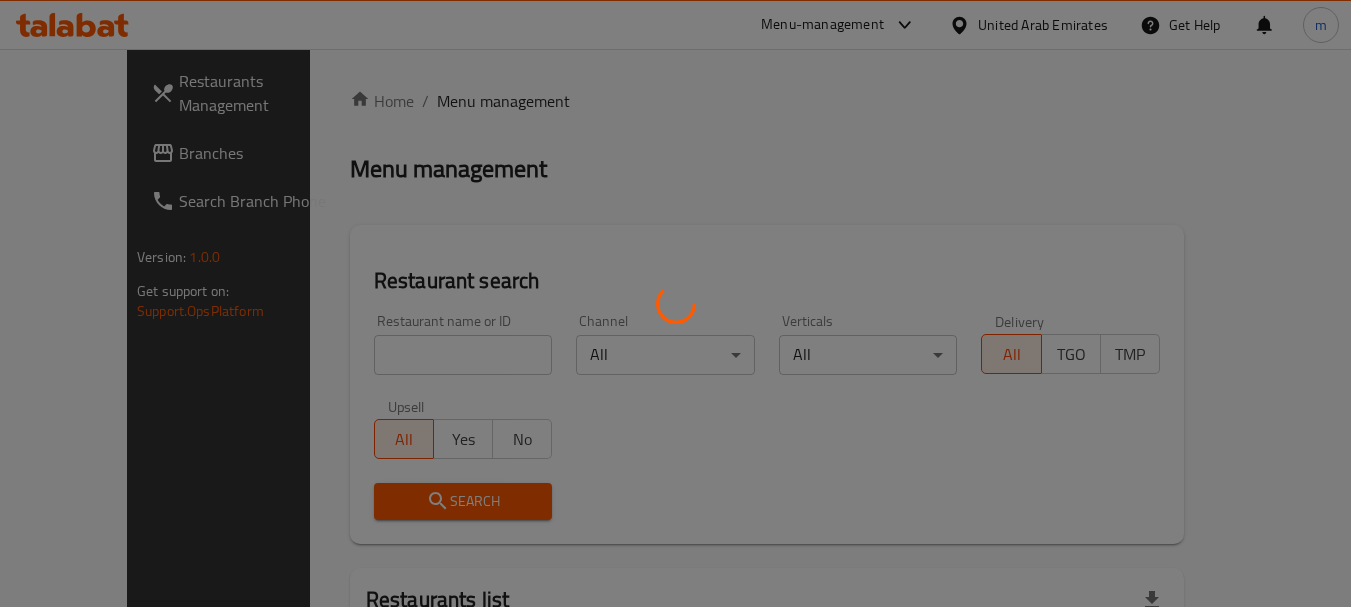 click at bounding box center (675, 303) 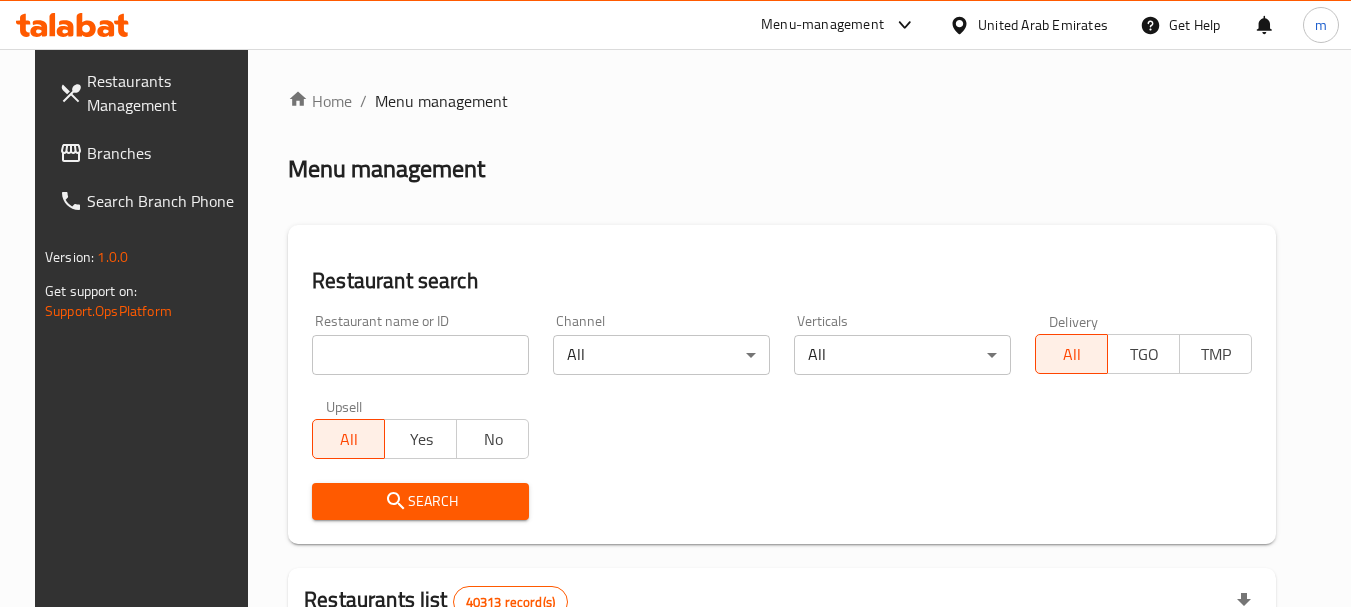 click at bounding box center (420, 355) 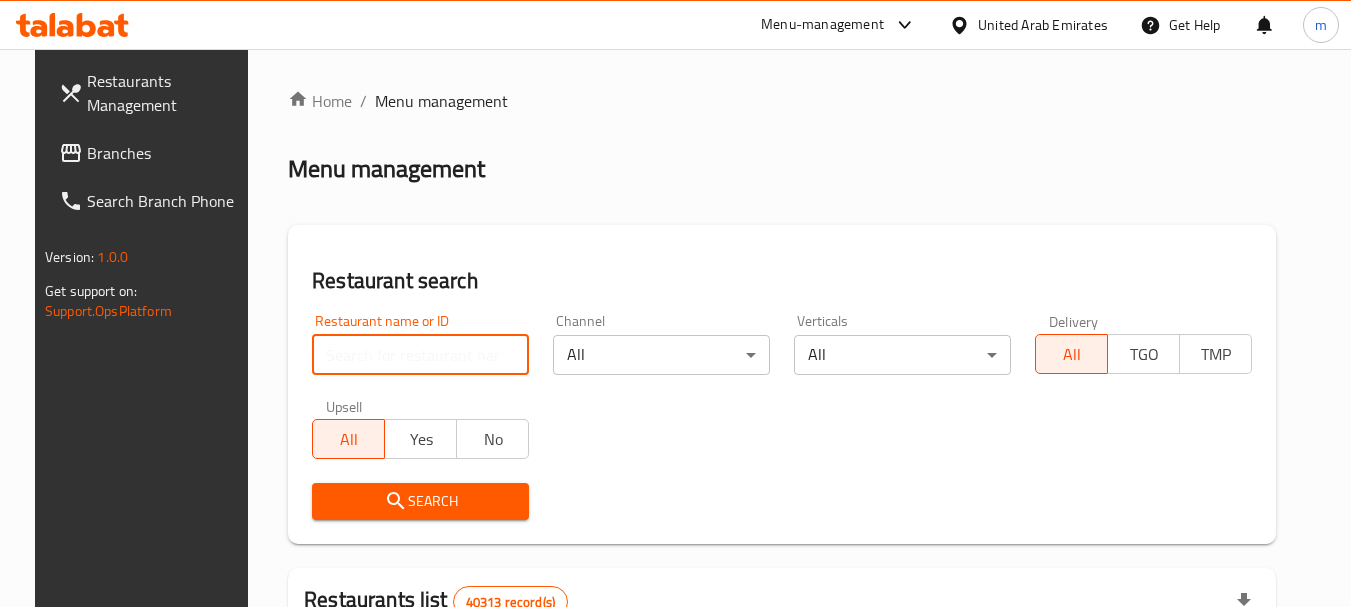paste on "10909" 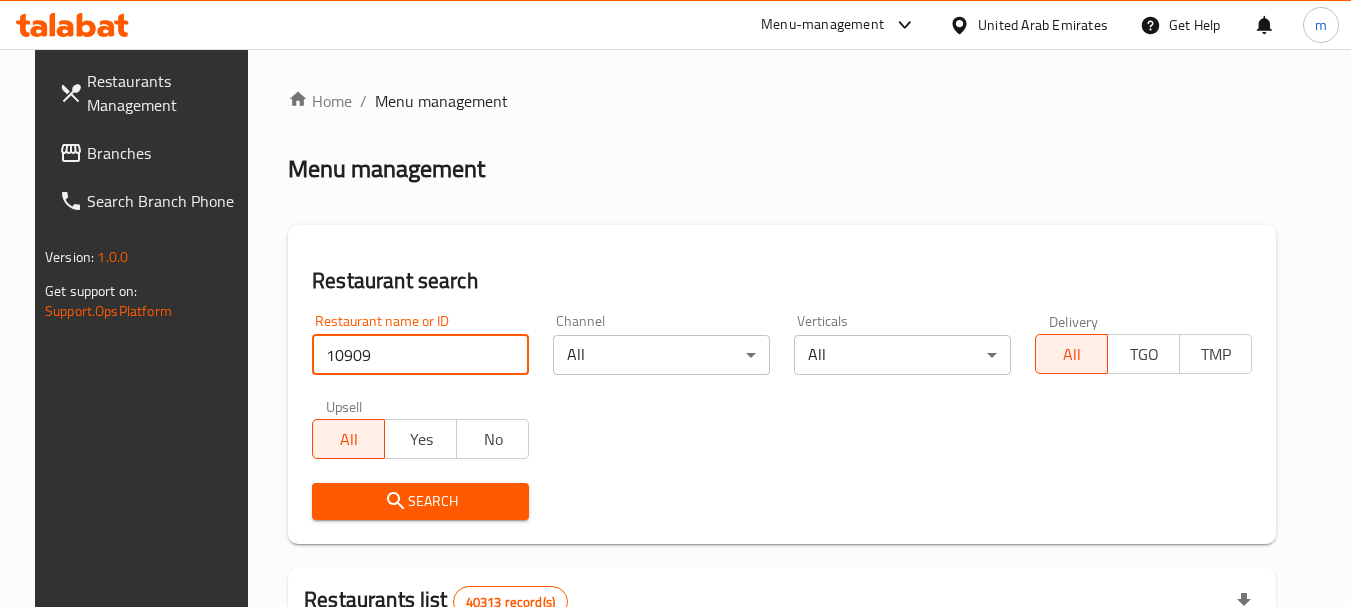 type on "10909" 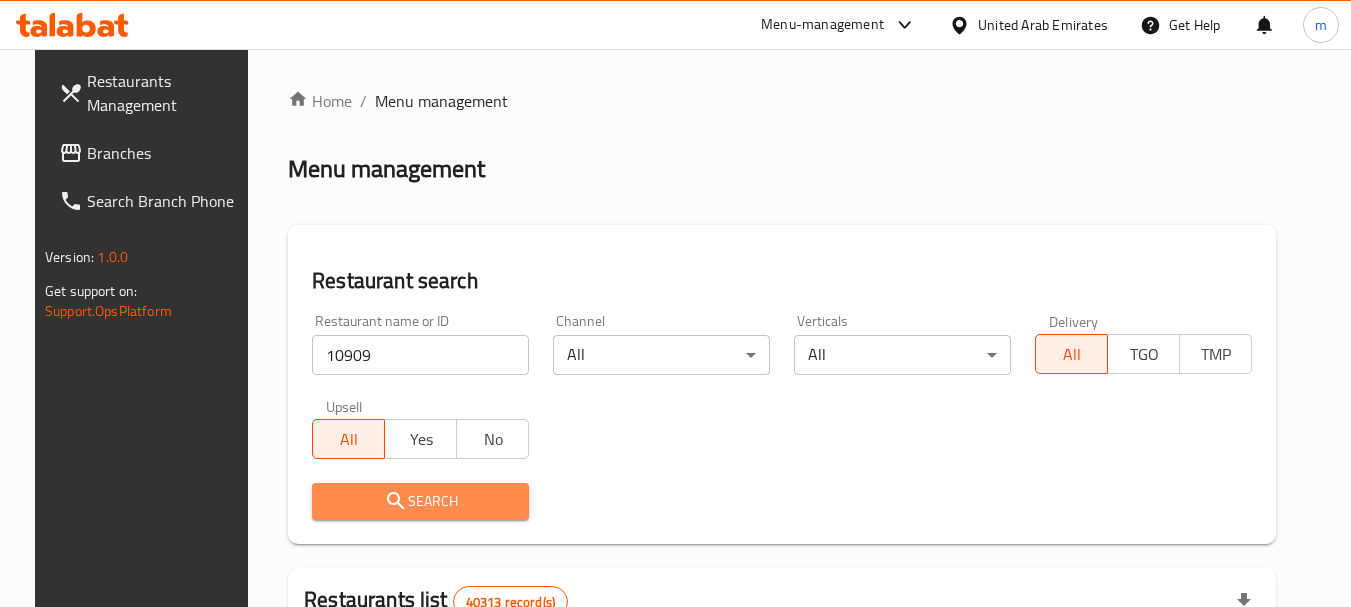 click on "Search" at bounding box center [420, 501] 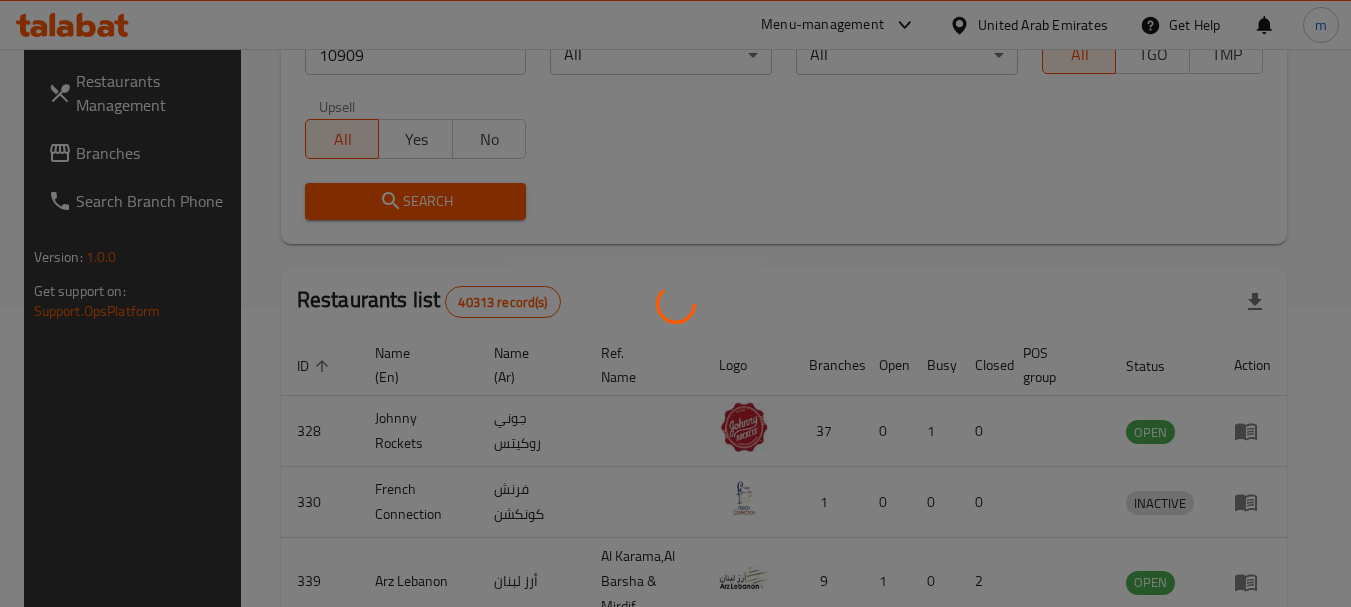 scroll, scrollTop: 268, scrollLeft: 0, axis: vertical 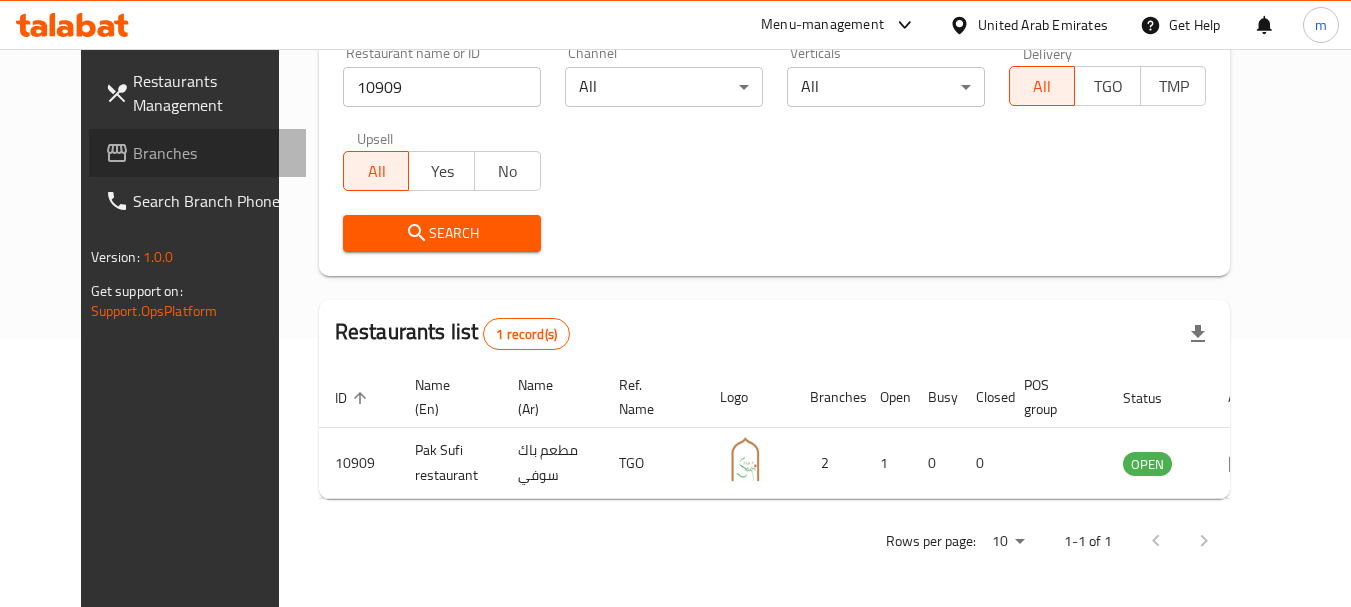 click on "Branches" at bounding box center [212, 153] 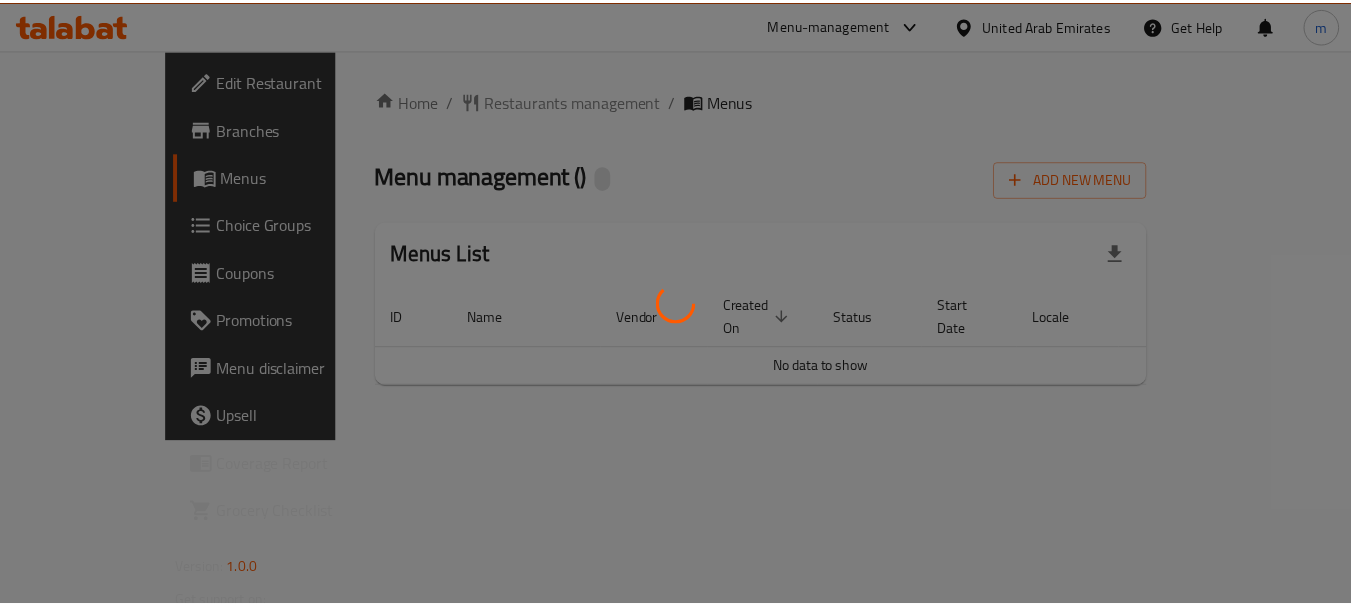scroll, scrollTop: 0, scrollLeft: 0, axis: both 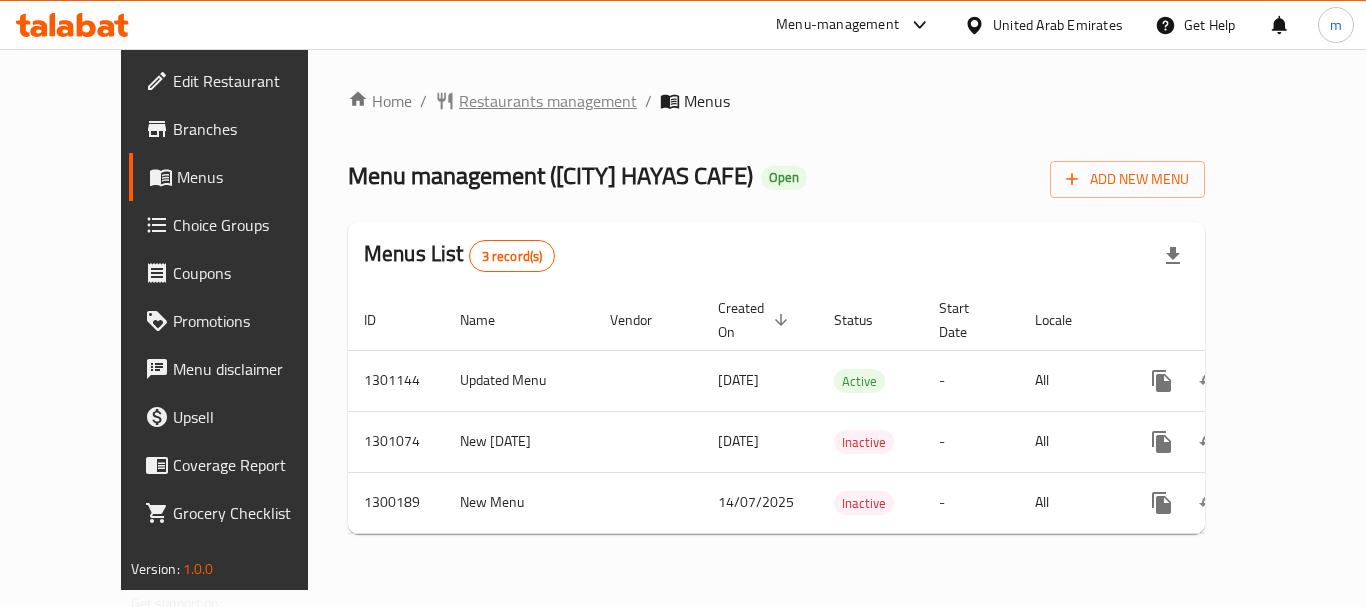 click on "Restaurants management" at bounding box center (548, 101) 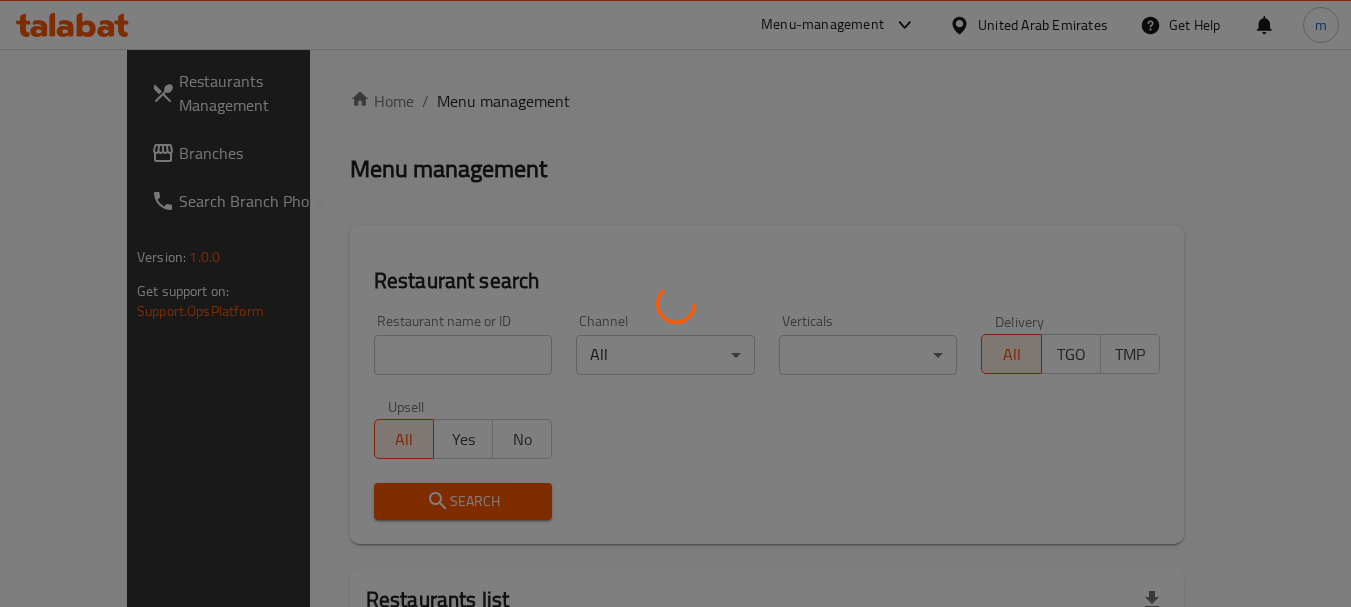 click at bounding box center [675, 303] 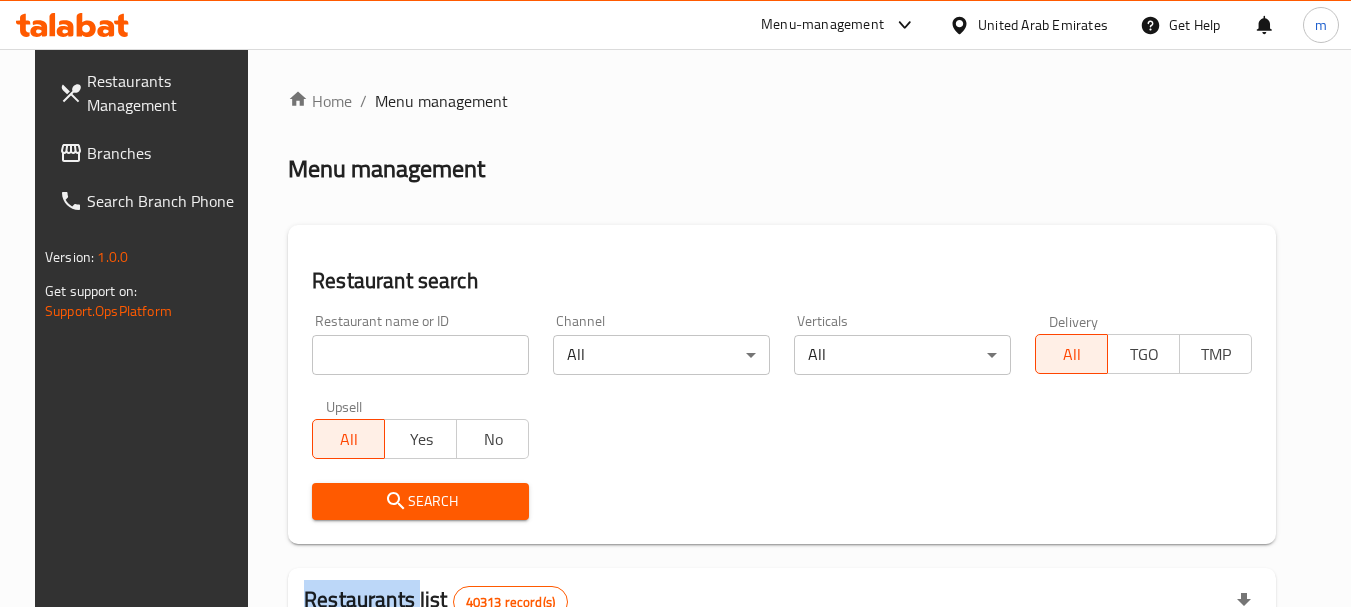 click at bounding box center [675, 303] 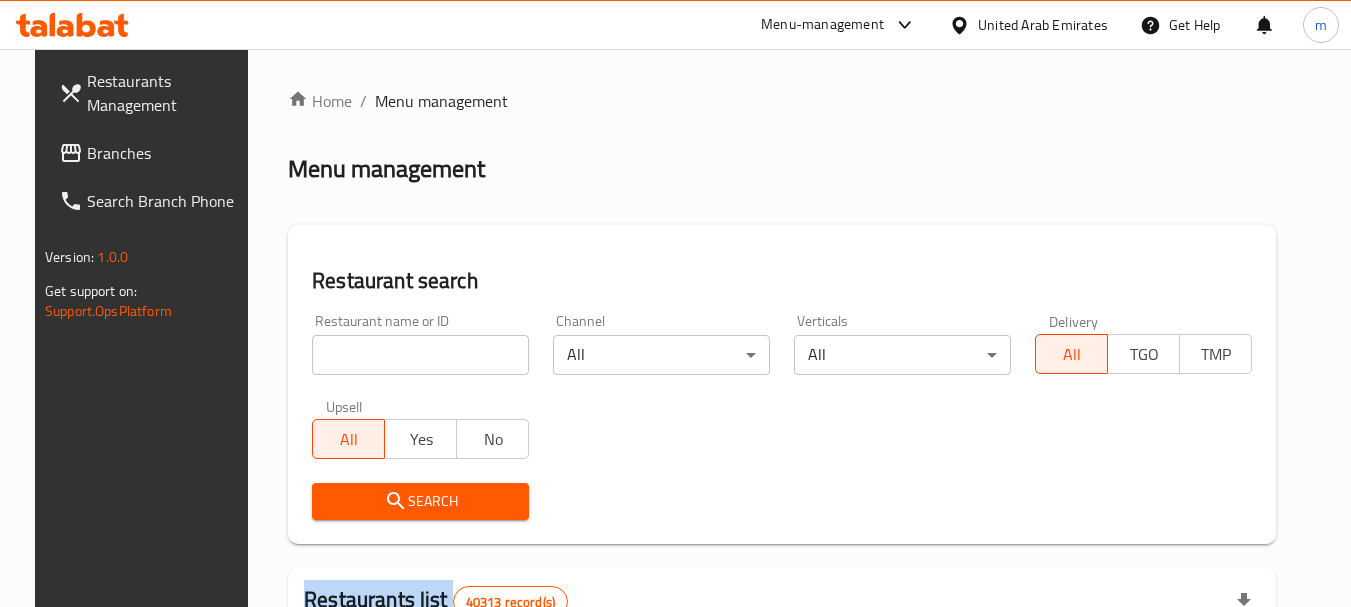 click on "Home / Menu management Menu management Restaurant search Restaurant name or ID Restaurant name or ID Channel All ​ Verticals All ​ Delivery All TGO TMP Upsell All Yes No   Search Restaurants list   40313 record(s) ID sorted ascending Name (En) Name (Ar) Ref. Name Logo Branches Open Busy Closed POS group Status Action 328 Johnny Rockets جوني روكيتس 37 0 1 0 OPEN 330 French Connection فرنش كونكشن 1 0 0 0 INACTIVE 339 Arz Lebanon أرز لبنان Al Karama,Al Barsha & Mirdif 9 1 0 2 OPEN 340 Mega Wraps ميجا رابس 3 0 0 0 INACTIVE 342 Sandella's Flatbread Cafe سانديلاز فلات براد 7 0 0 0 INACTIVE 343 Dragon Hut كوخ التنين 1 0 0 0 INACTIVE 348 Thai Kitchen المطبخ التايلندى 1 0 0 0 INACTIVE 349 Mughal  موغل 1 0 0 0 HIDDEN 350 HOT N COOL (Old) هوت و كول 1 0 0 0 INACTIVE 355 Al Habasha  الحبشة 11 1 0 0 HIDDEN Rows per page: 10 1-10 of 40313" at bounding box center (782, 717) 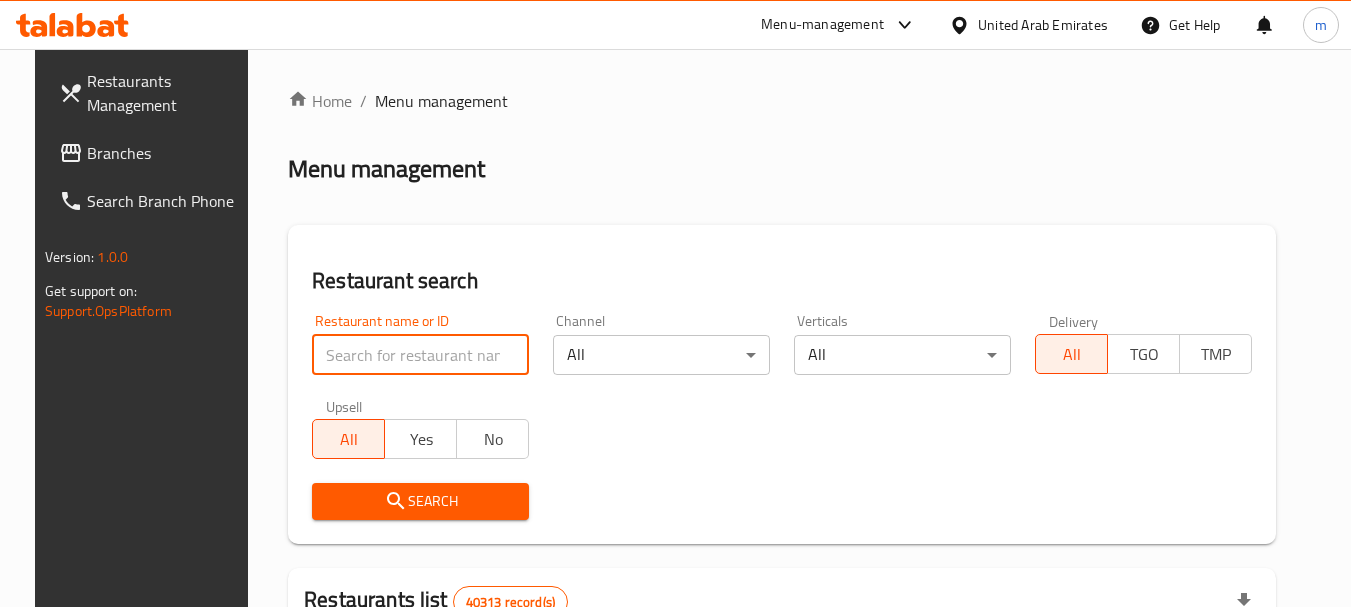 click at bounding box center [420, 355] 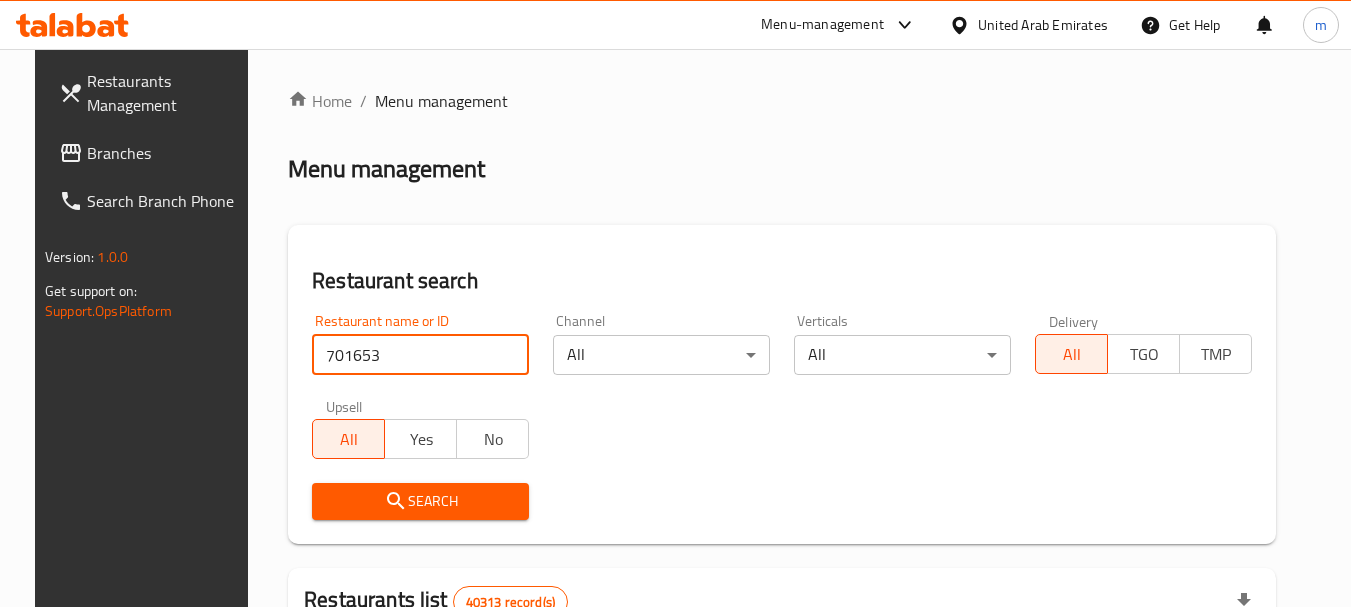 type on "701653" 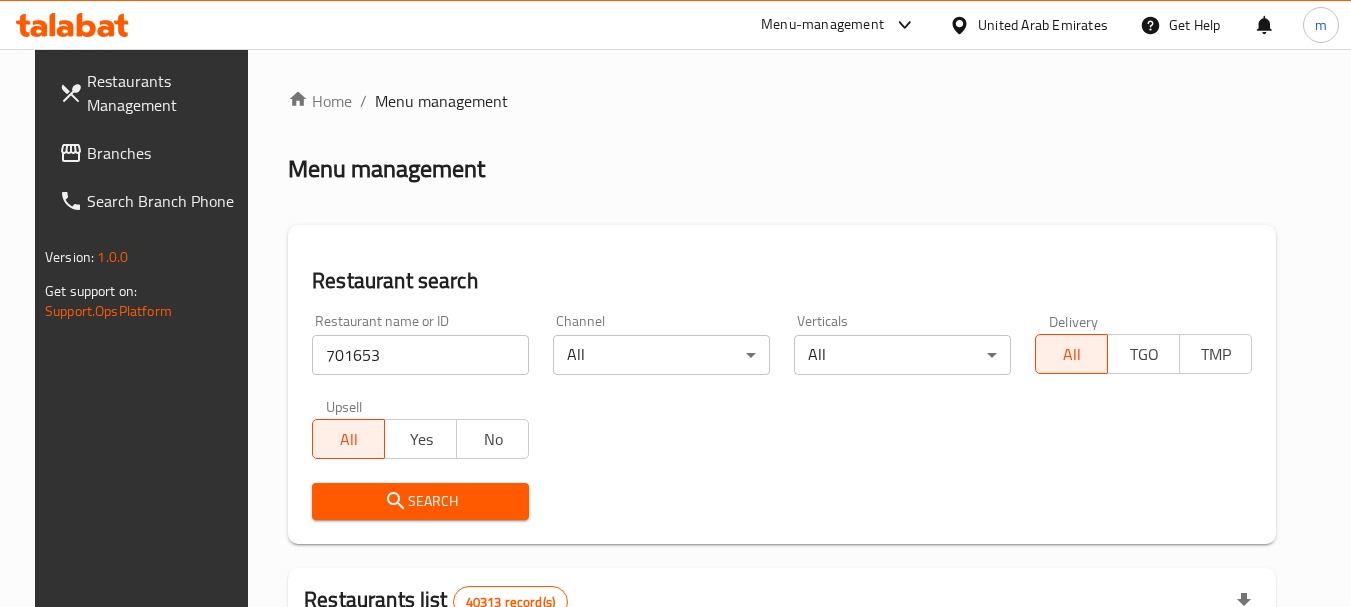 click on "Search" at bounding box center [420, 501] 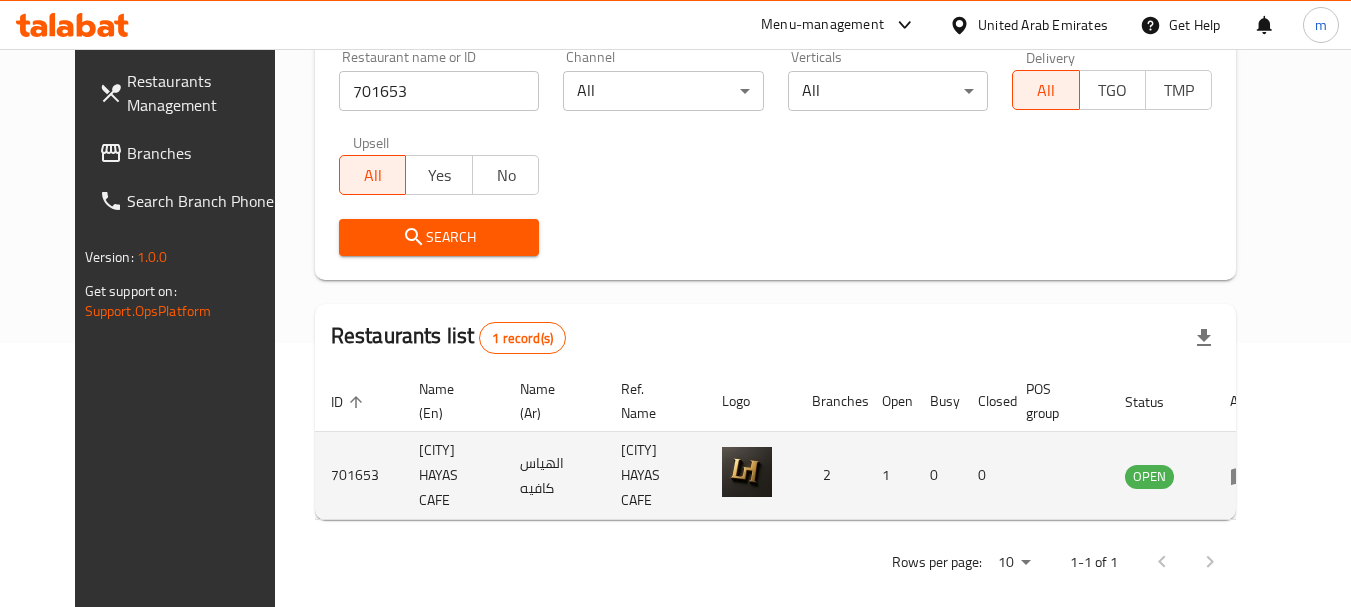 scroll, scrollTop: 268, scrollLeft: 0, axis: vertical 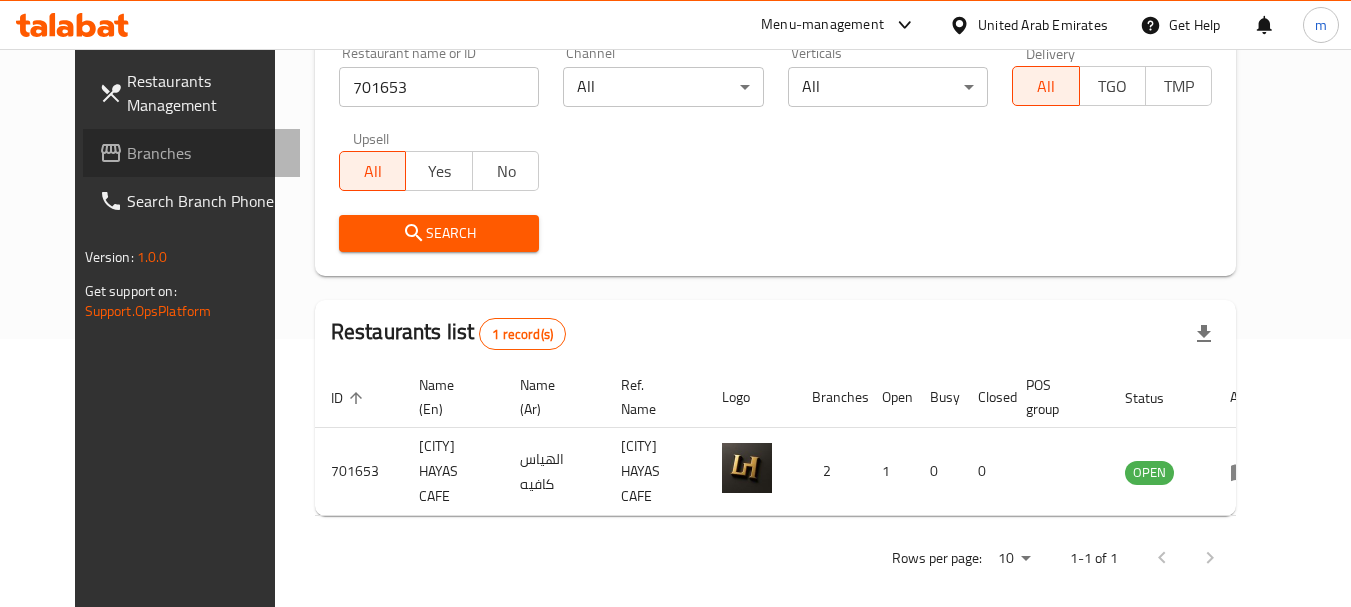 click on "Branches" at bounding box center [206, 153] 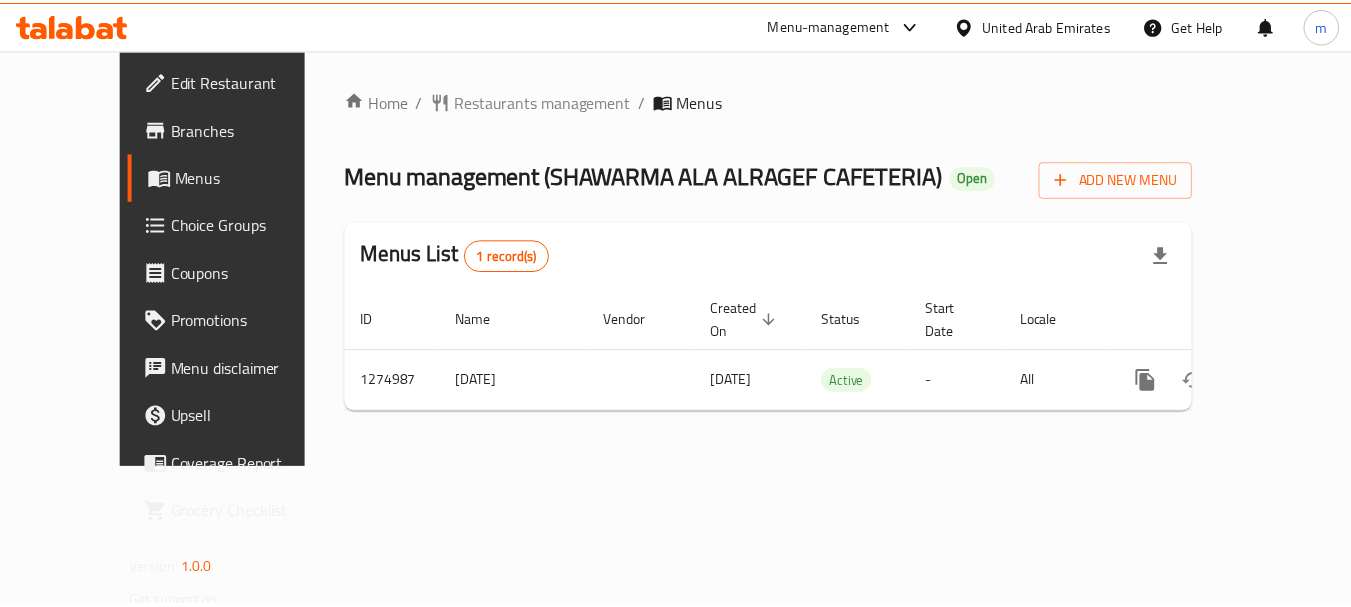 scroll, scrollTop: 0, scrollLeft: 0, axis: both 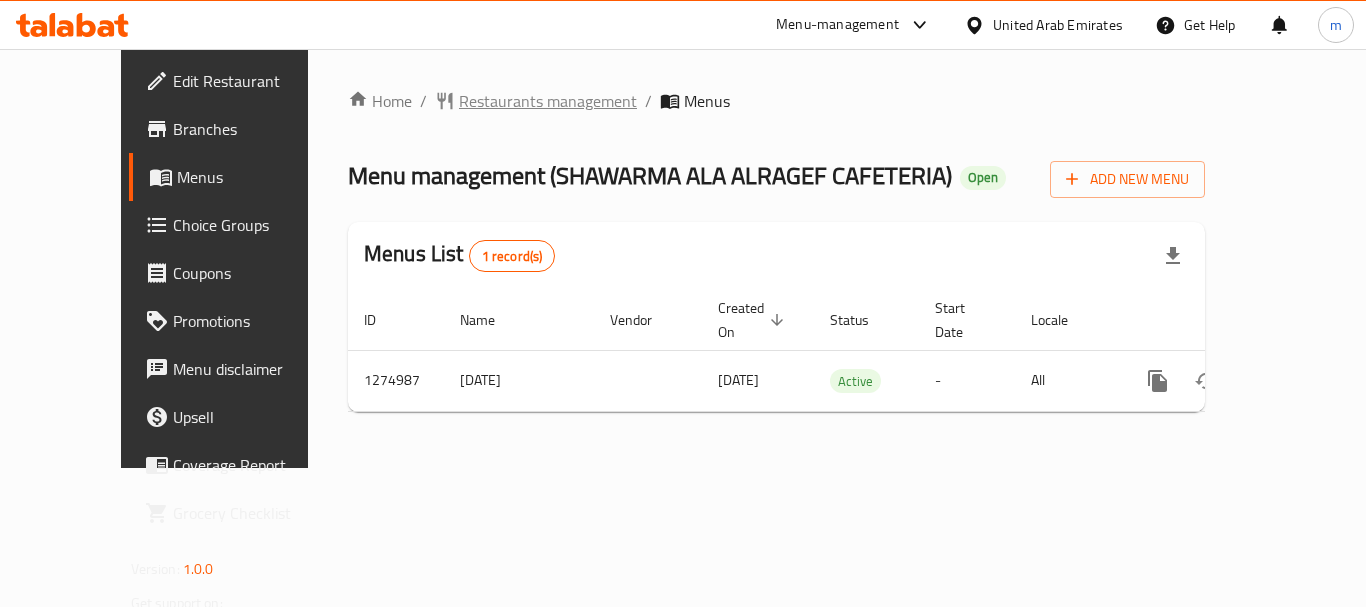 click on "Restaurants management" at bounding box center (548, 101) 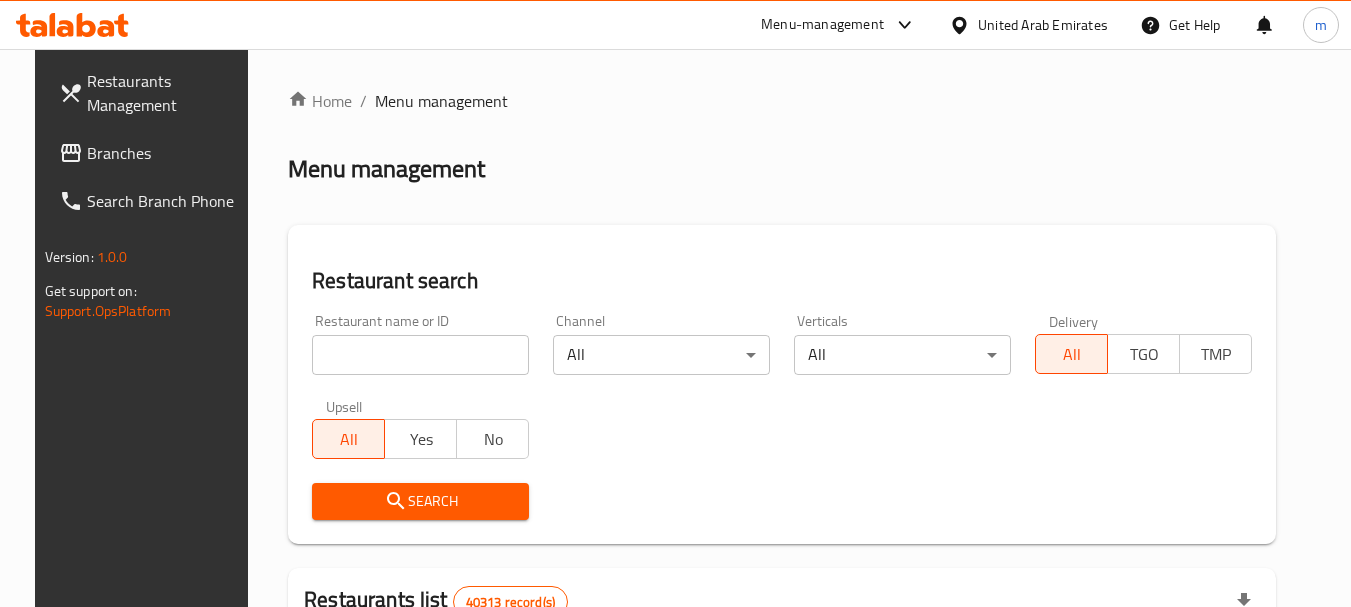 click on "Home / Menu management Menu management Restaurant search Restaurant name or ID Restaurant name or ID Channel All ​ Verticals All ​ Delivery All TGO TMP Upsell All Yes No   Search Restaurants list   40313 record(s) ID sorted ascending Name (En) Name (Ar) Ref. Name Logo Branches Open Busy Closed POS group Status Action 328 Johnny Rockets جوني روكيتس 37 0 1 0 OPEN 330 French Connection فرنش كونكشن 1 0 0 0 INACTIVE 339 Arz Lebanon أرز لبنان Al Karama,Al Barsha & Mirdif 9 1 0 2 OPEN 340 Mega Wraps ميجا رابس 3 0 0 0 INACTIVE 342 Sandella's Flatbread Cafe سانديلاز فلات براد 7 0 0 0 INACTIVE 343 Dragon Hut كوخ التنين 1 0 0 0 INACTIVE 348 Thai Kitchen المطبخ التايلندى 1 0 0 0 INACTIVE 349 Mughal  موغل 1 0 0 0 HIDDEN 350 HOT N COOL (Old) هوت و كول 1 0 0 0 INACTIVE 355 Al Habasha  الحبشة 11 1 0 0 HIDDEN Rows per page: 10 1-10 of 40313" at bounding box center [782, 717] 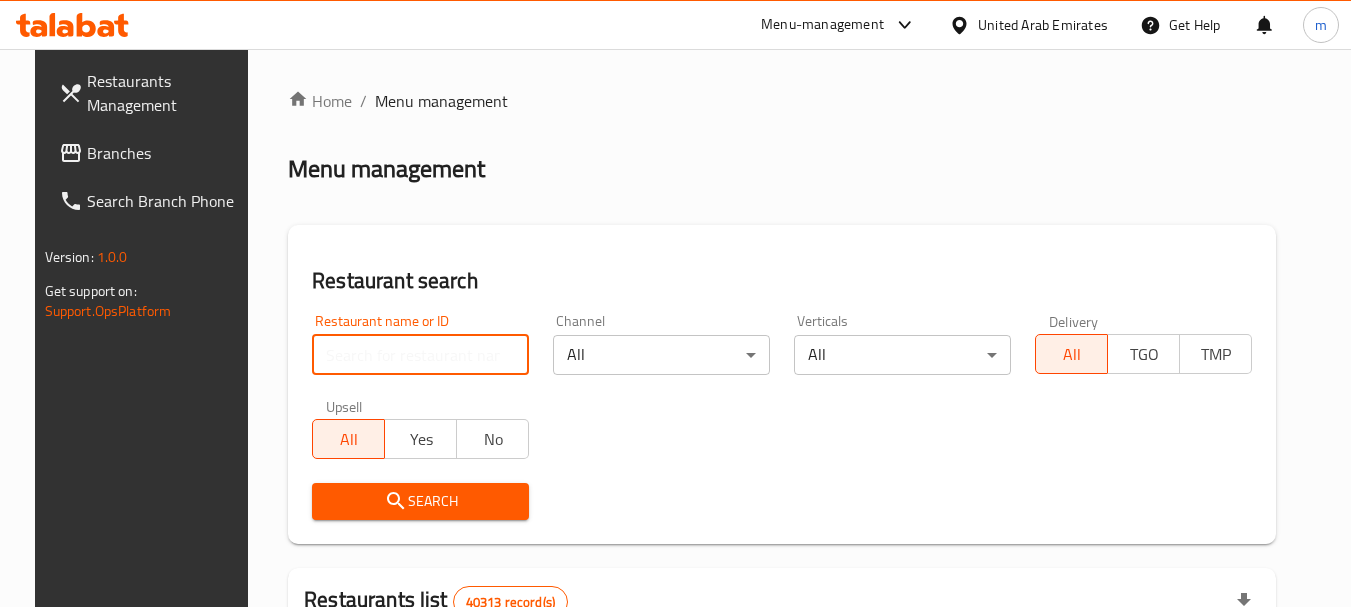 paste on "691438" 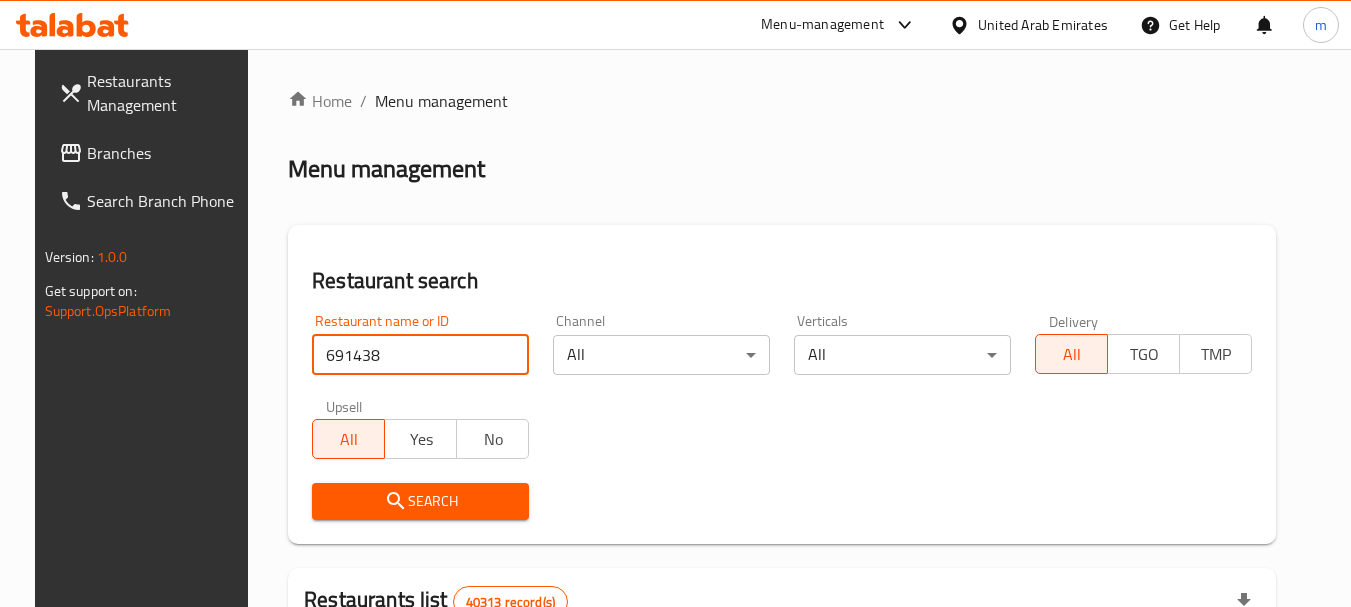type on "691438" 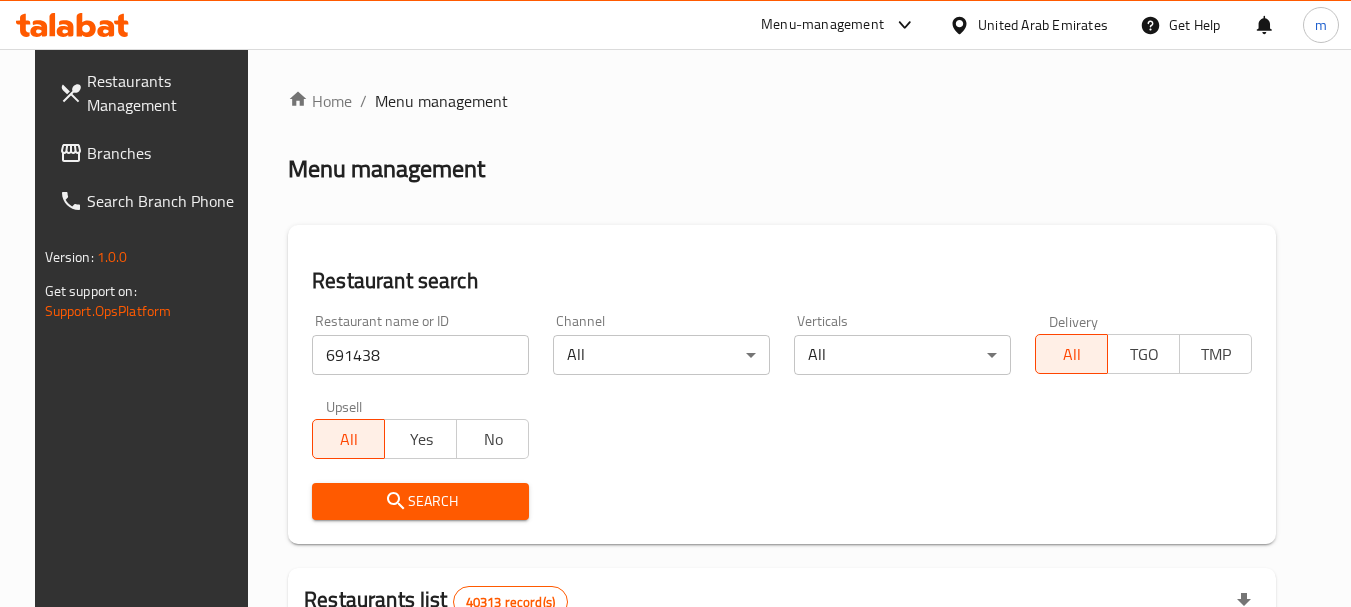 click on "Search" at bounding box center [420, 501] 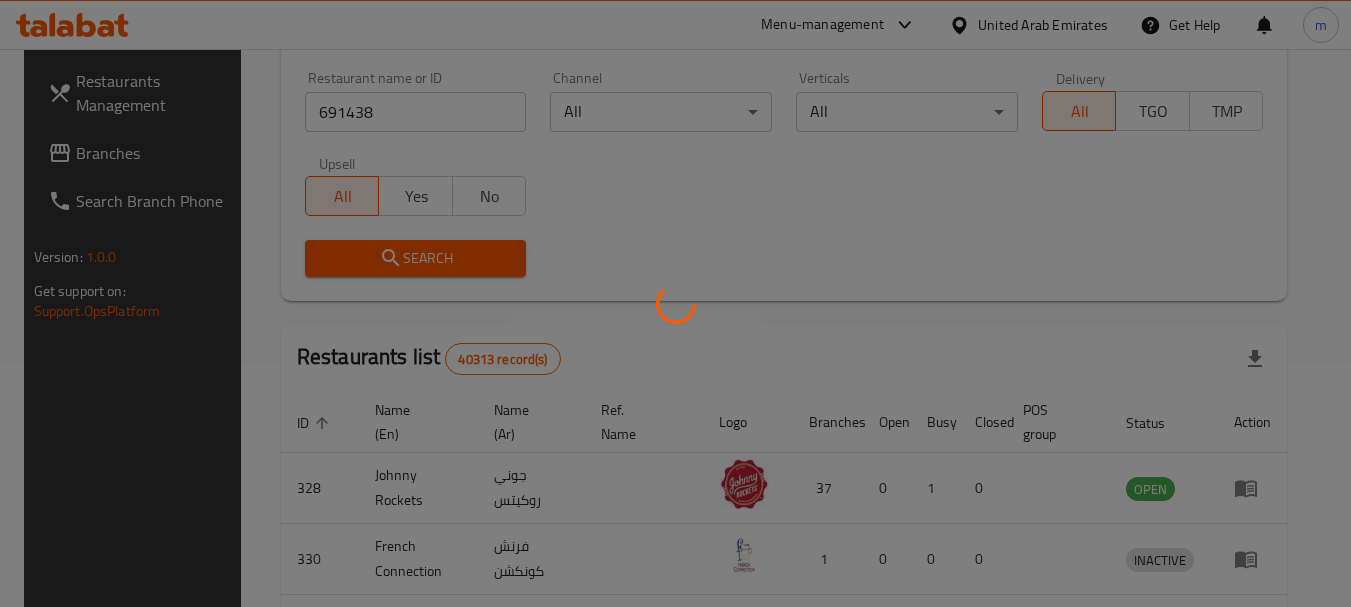 scroll, scrollTop: 300, scrollLeft: 0, axis: vertical 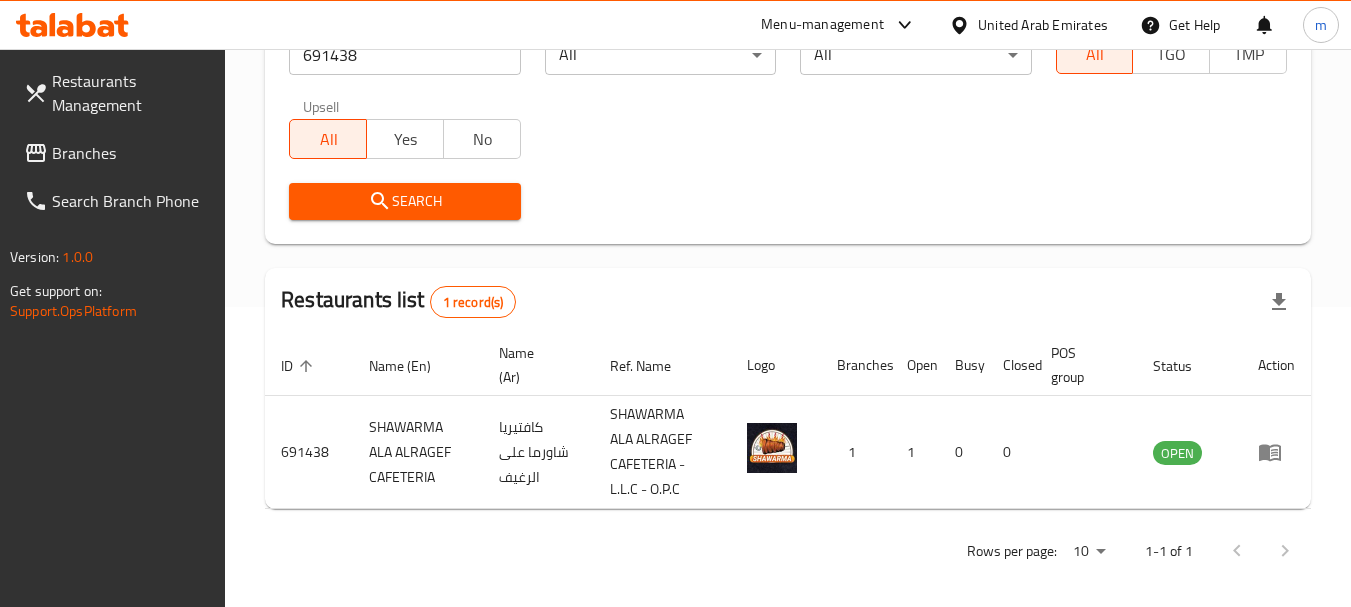 click on "Branches" at bounding box center (131, 153) 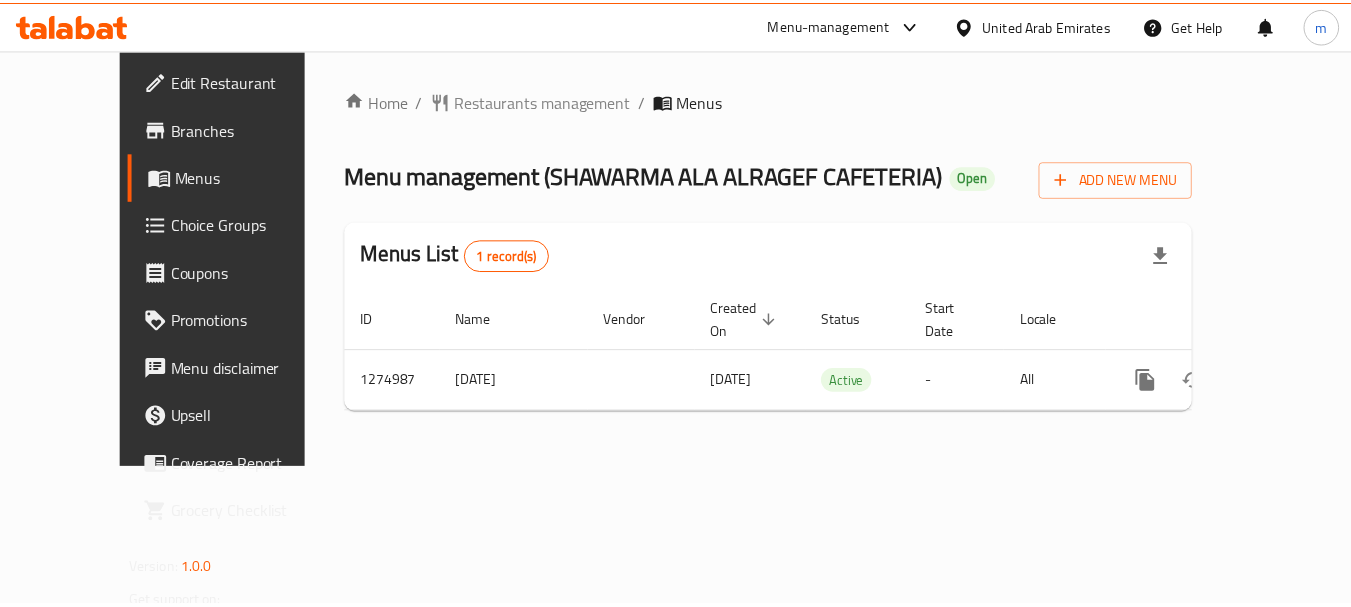 scroll, scrollTop: 0, scrollLeft: 0, axis: both 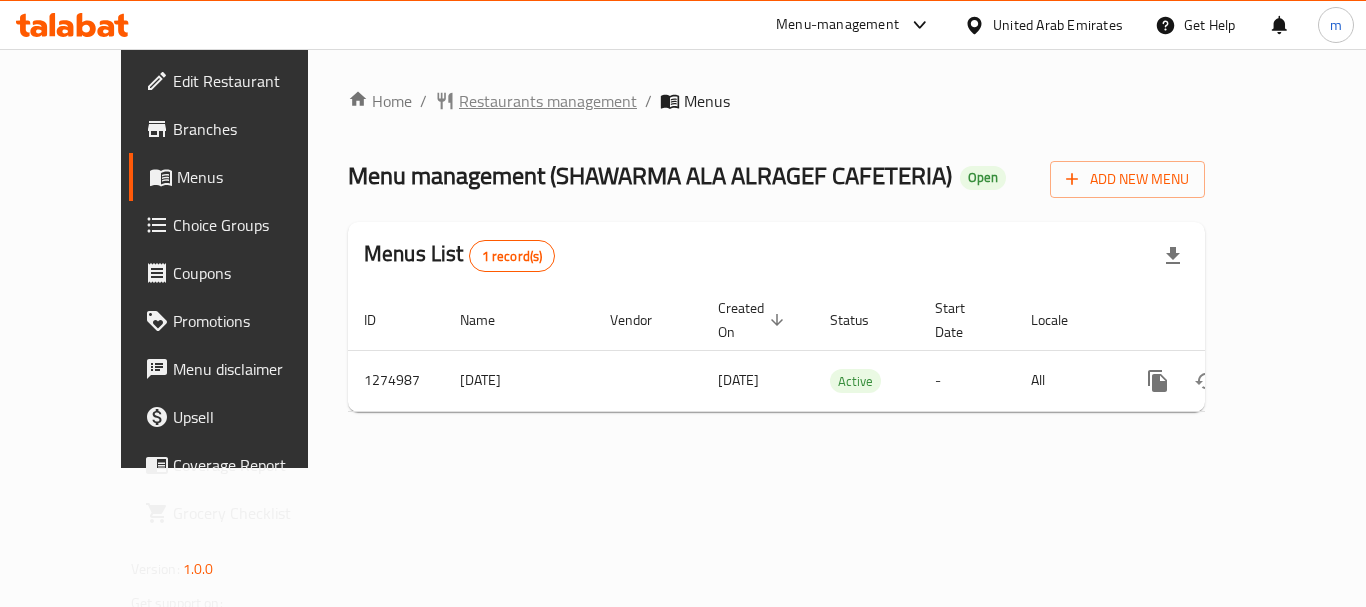click on "Restaurants management" at bounding box center [548, 101] 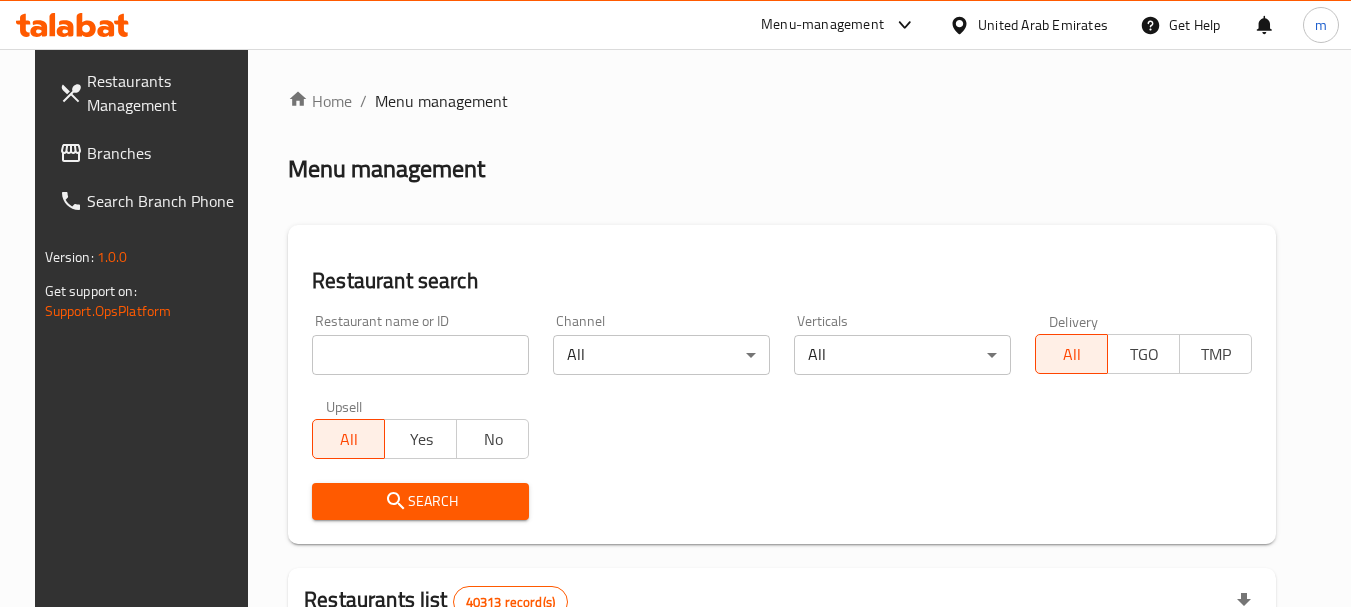 click at bounding box center (675, 303) 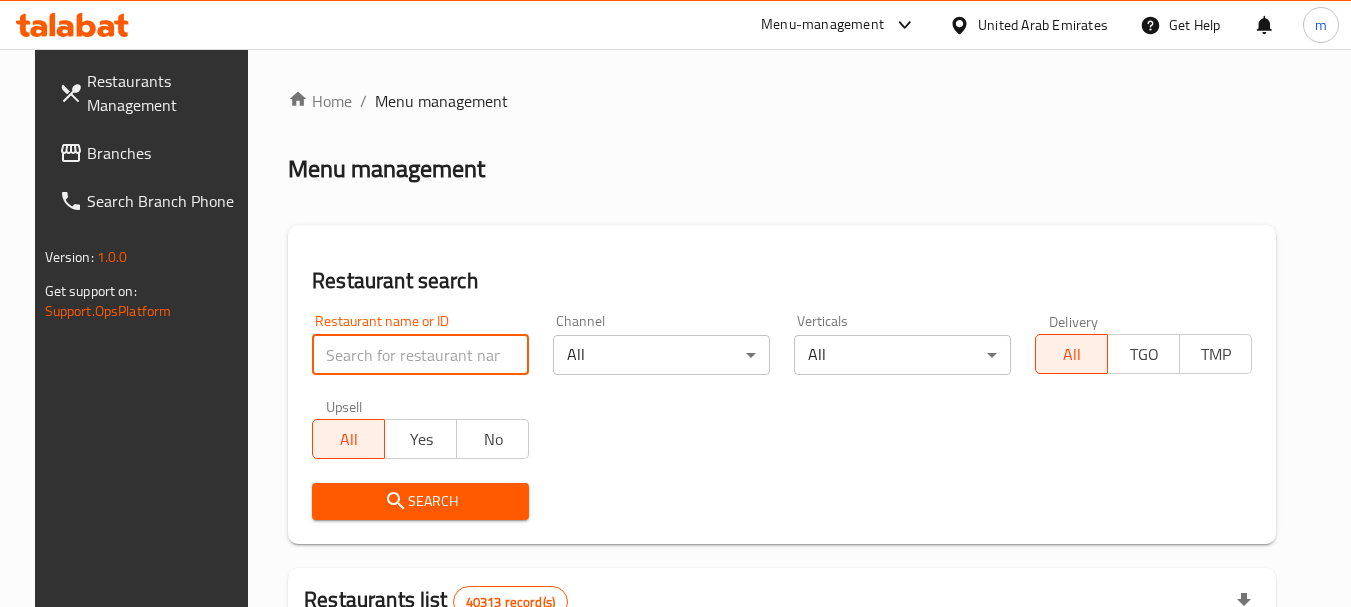 paste on "691438" 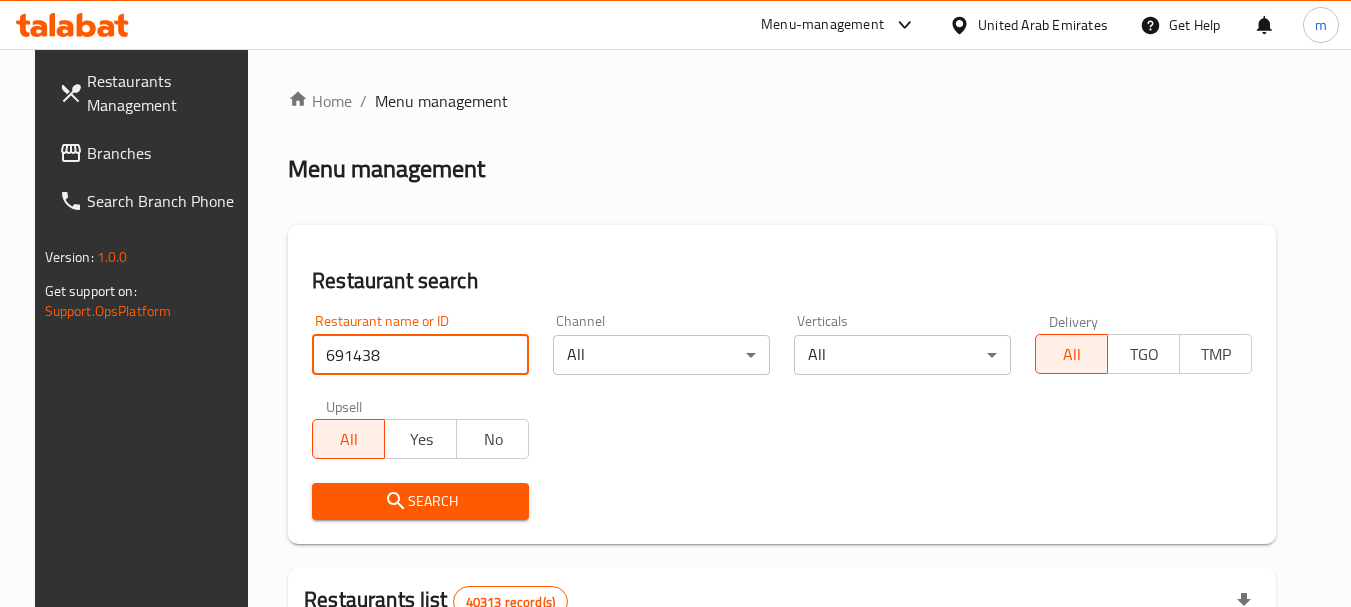 type on "691438" 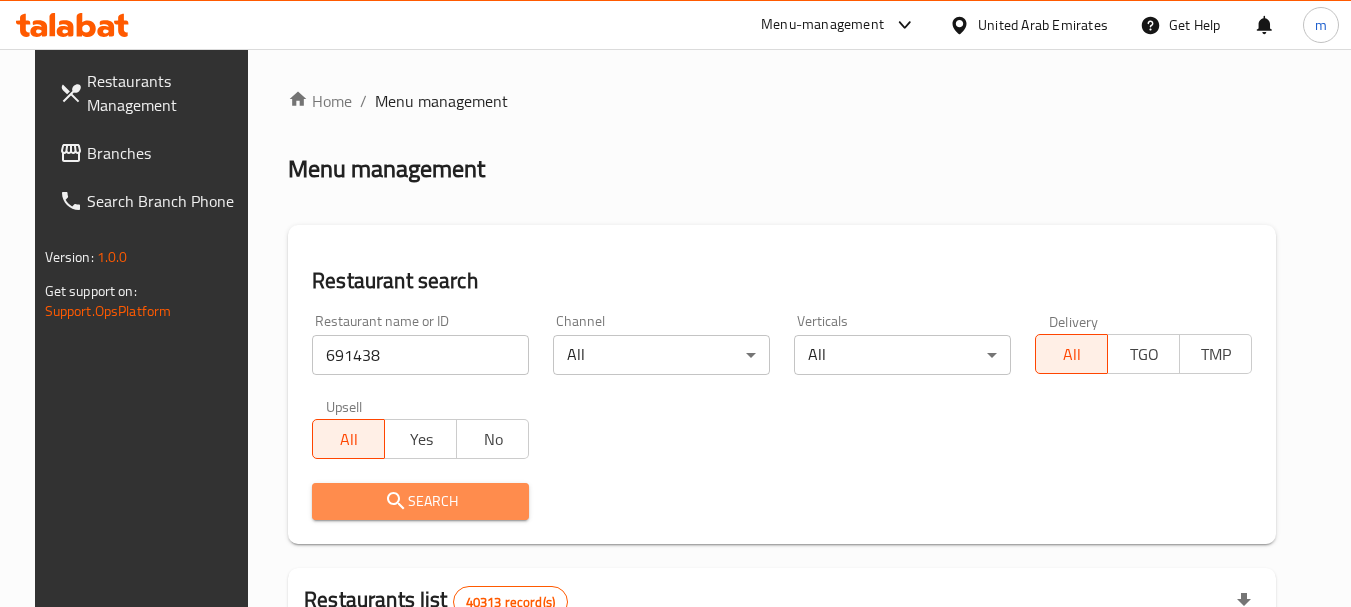 drag, startPoint x: 417, startPoint y: 497, endPoint x: 679, endPoint y: 449, distance: 266.36066 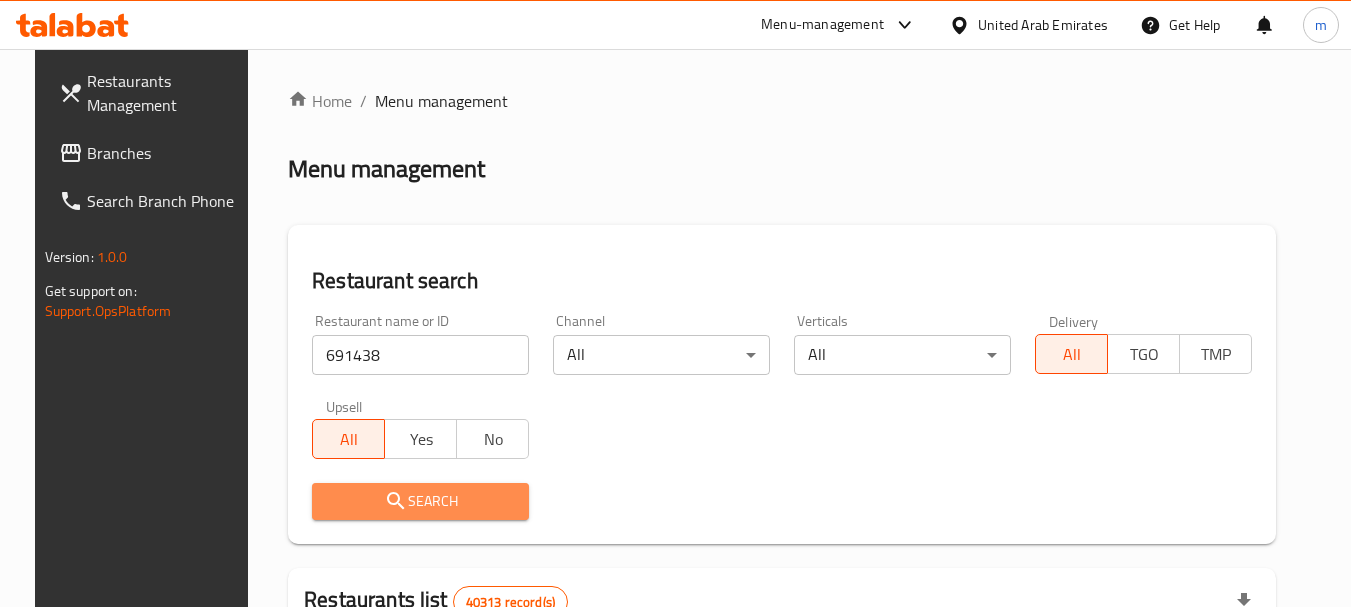 click on "Search" at bounding box center [420, 501] 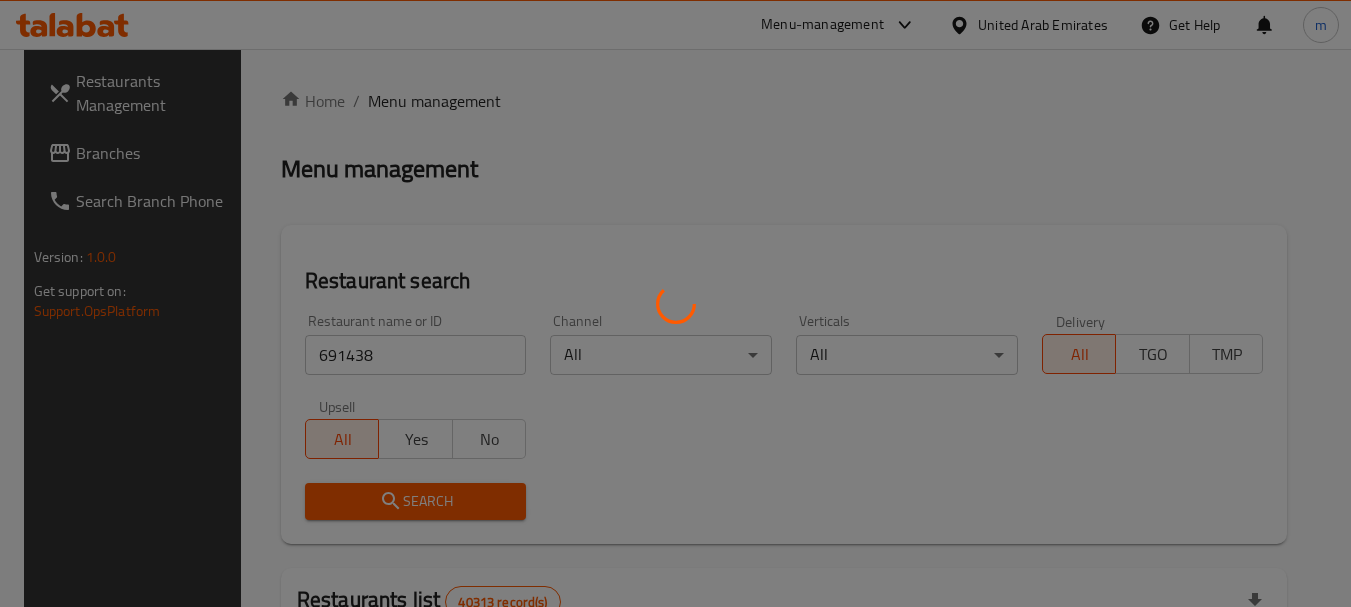 scroll, scrollTop: 310, scrollLeft: 0, axis: vertical 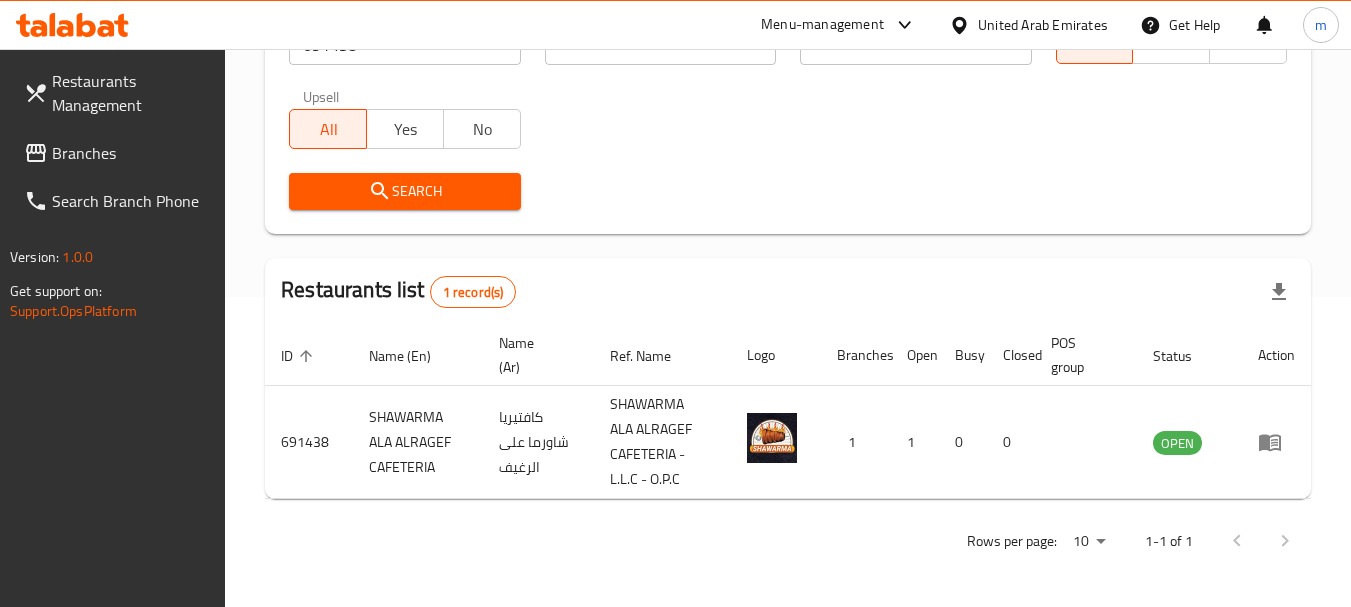click on "Branches" at bounding box center [131, 153] 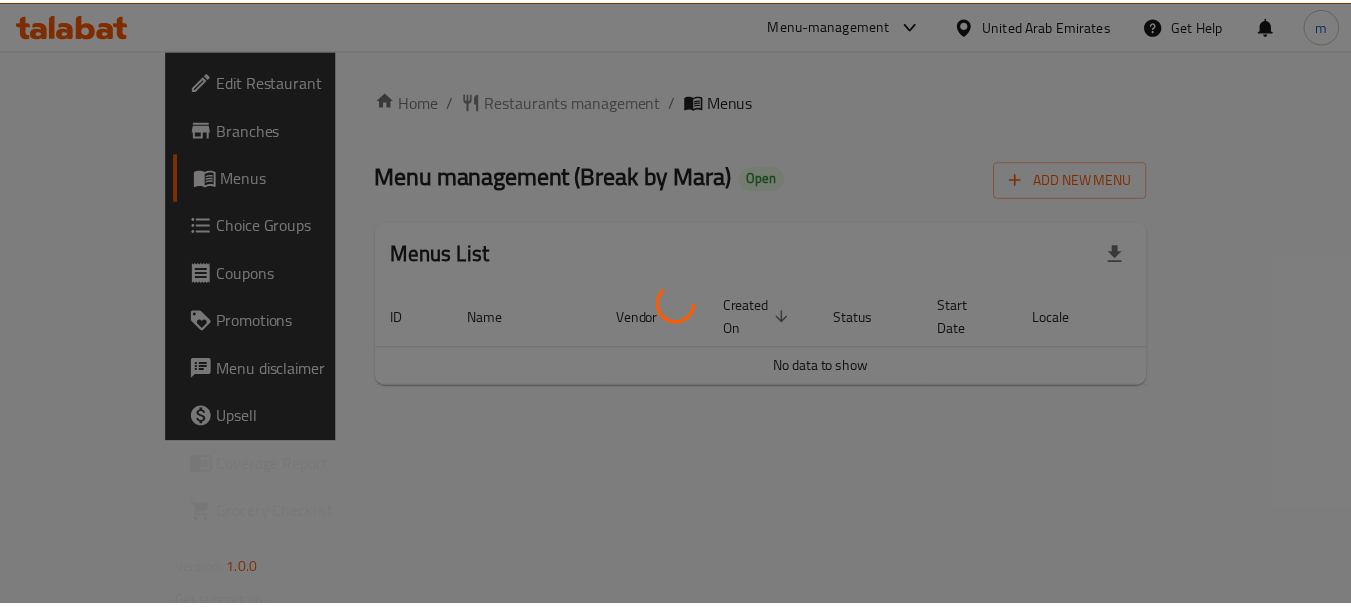 scroll, scrollTop: 0, scrollLeft: 0, axis: both 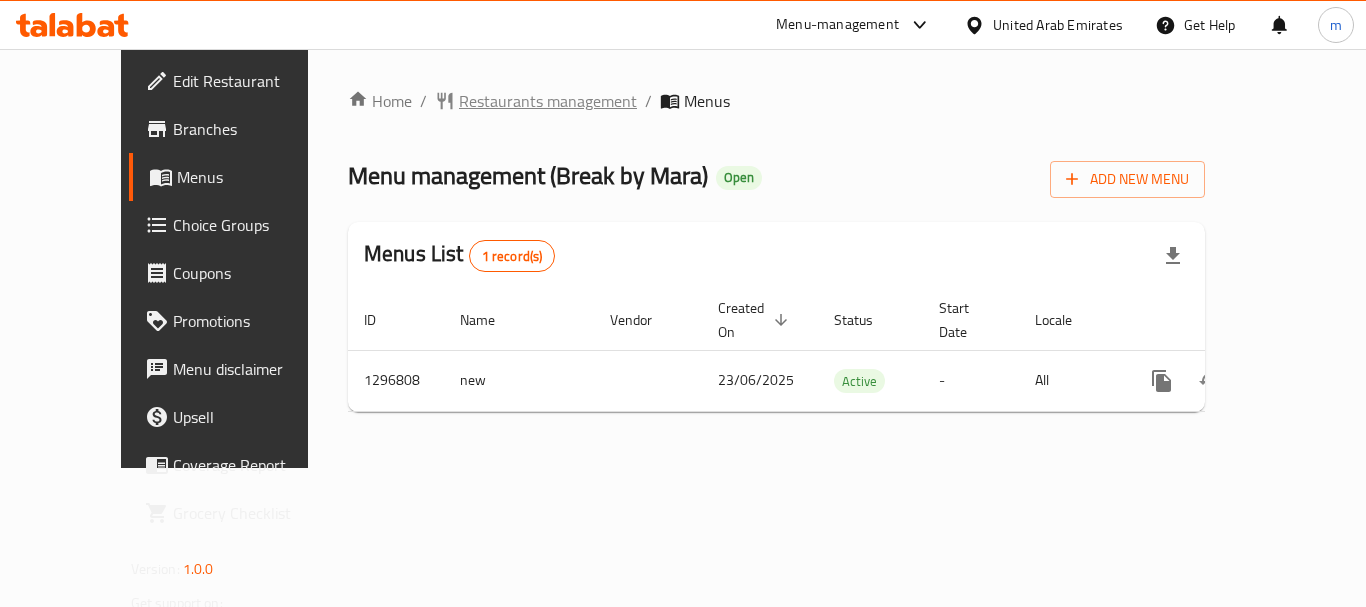 click on "Restaurants management" at bounding box center [548, 101] 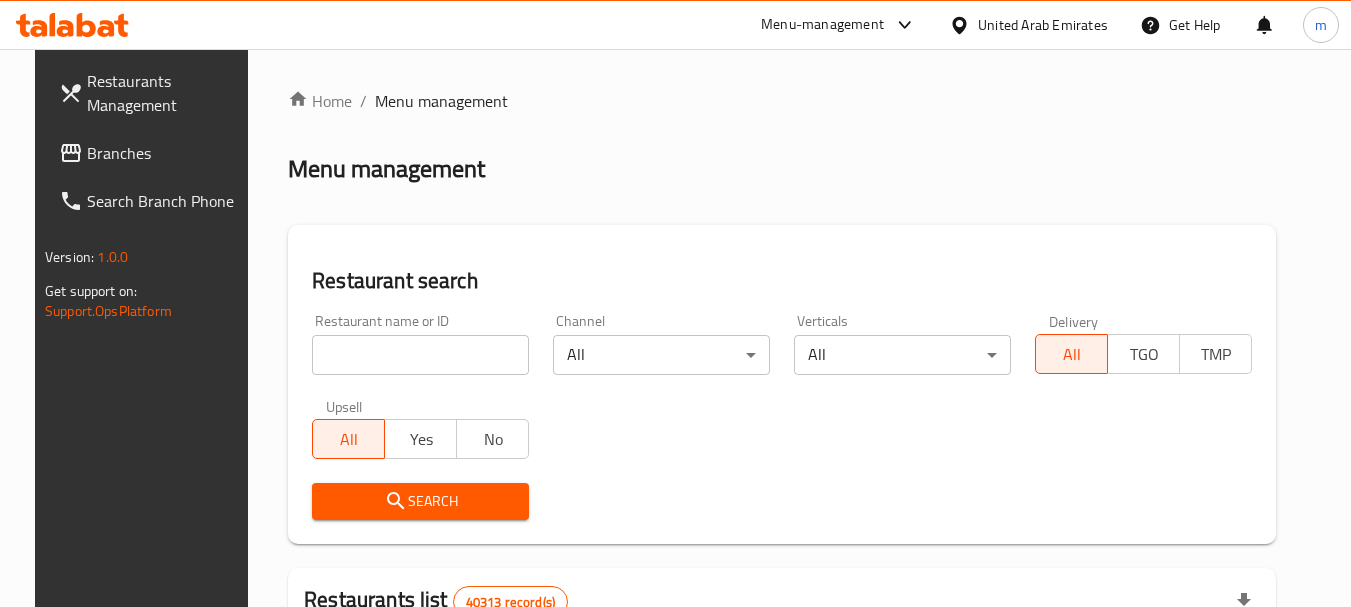 click at bounding box center [675, 303] 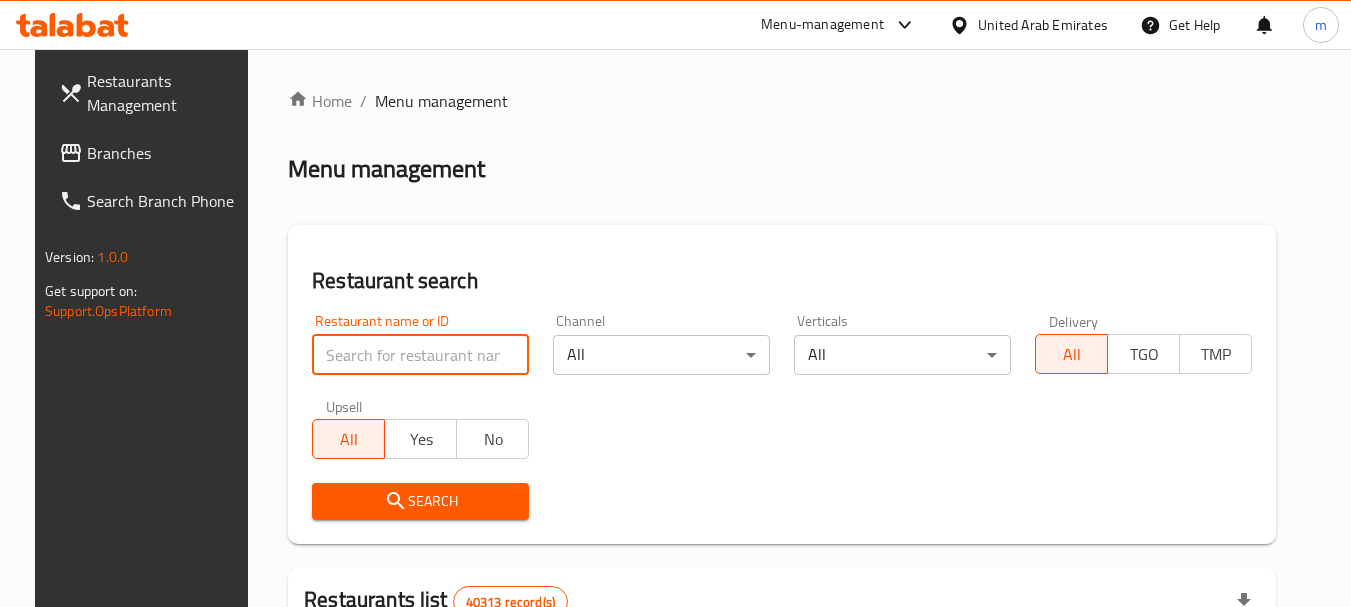 click at bounding box center [420, 355] 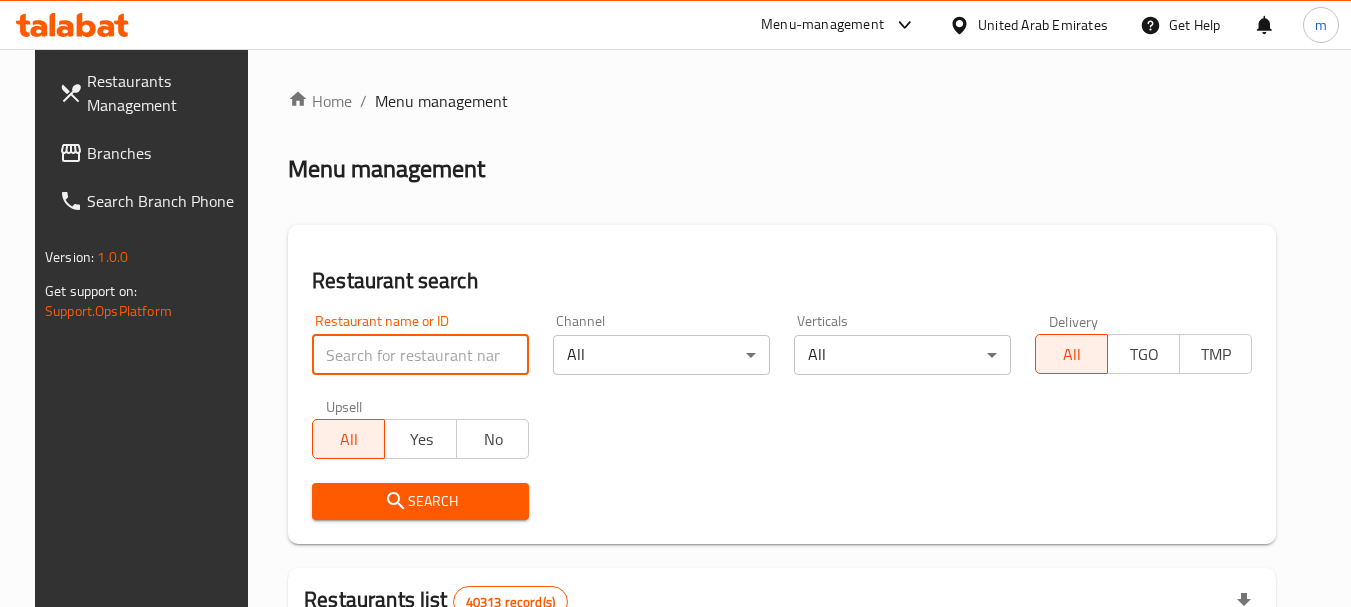 paste on "700208" 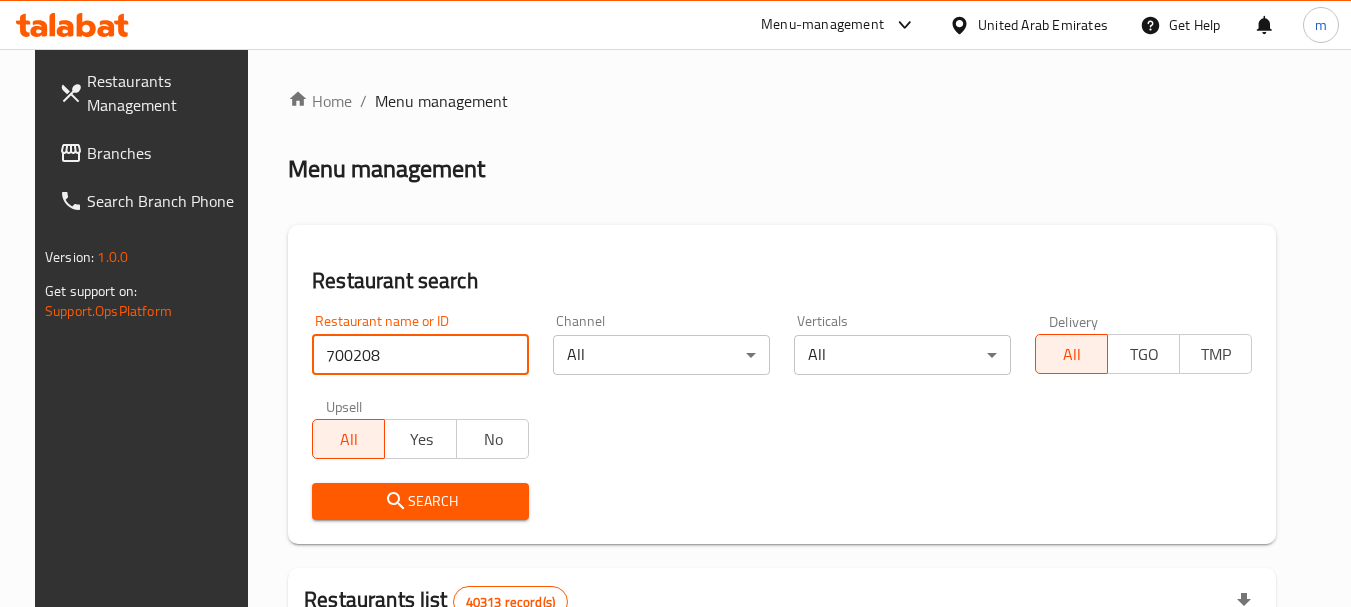 type on "700208" 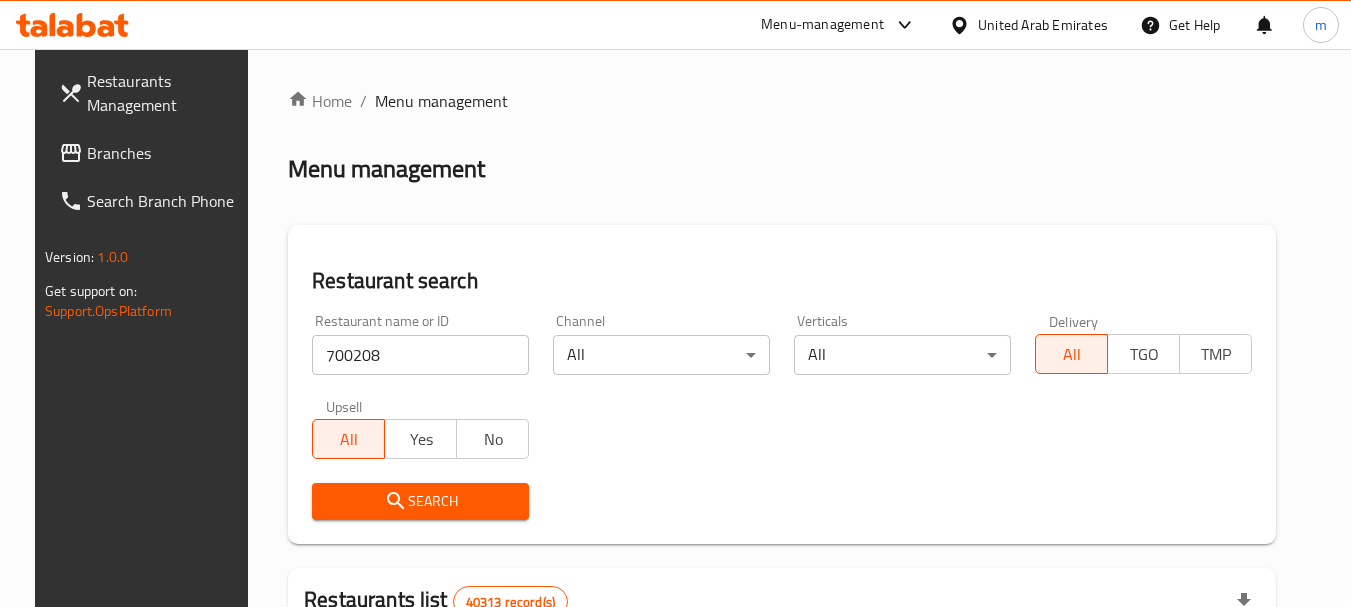 drag, startPoint x: 405, startPoint y: 504, endPoint x: 634, endPoint y: 466, distance: 232.13142 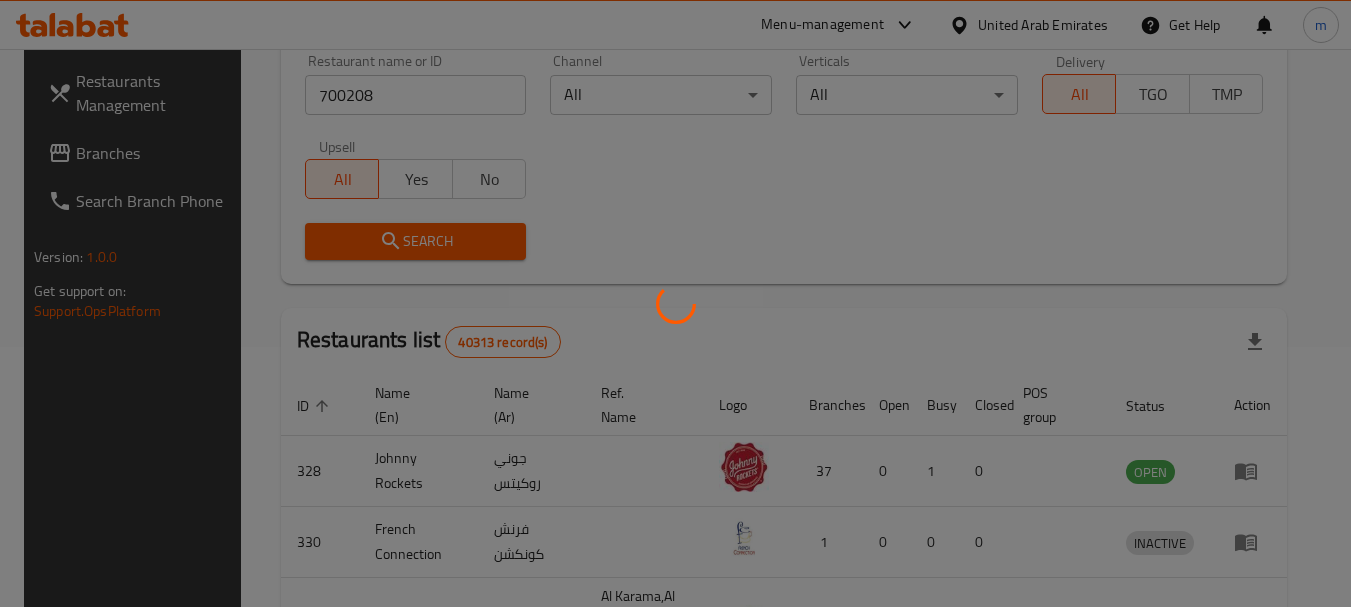 scroll, scrollTop: 268, scrollLeft: 0, axis: vertical 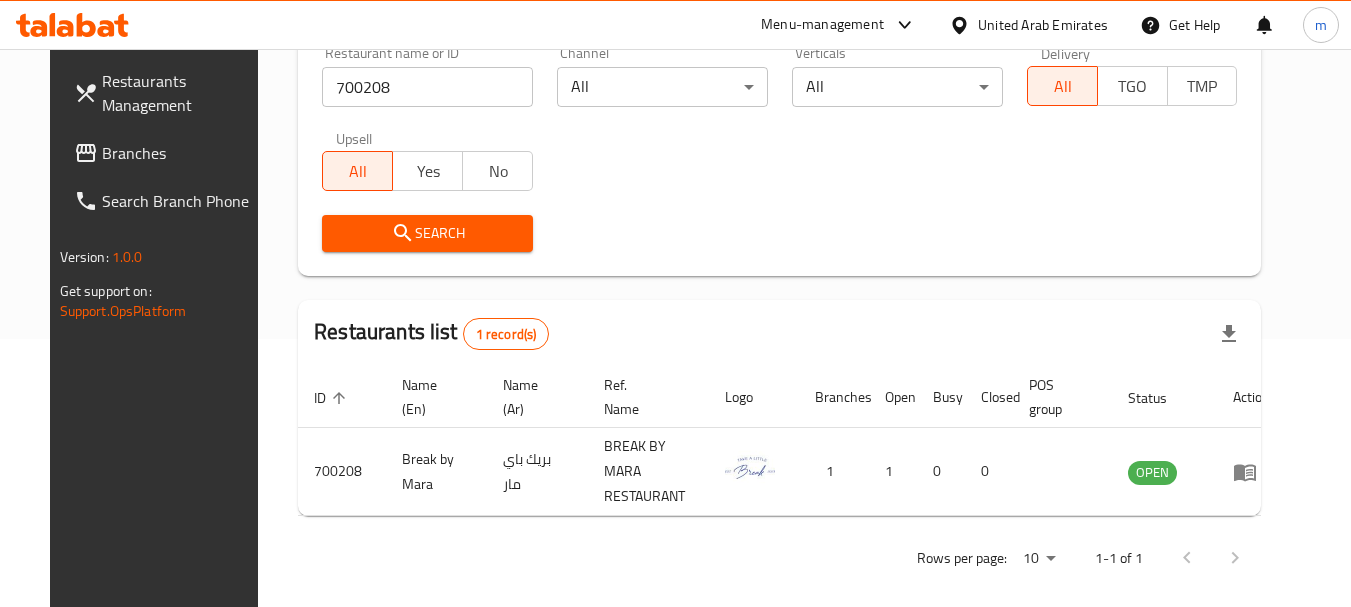 click on "Restaurants Management   Branches   Search Branch Phone  Version:    1.0.0  Get support on:    Support.OpsPlatform" at bounding box center [163, 352] 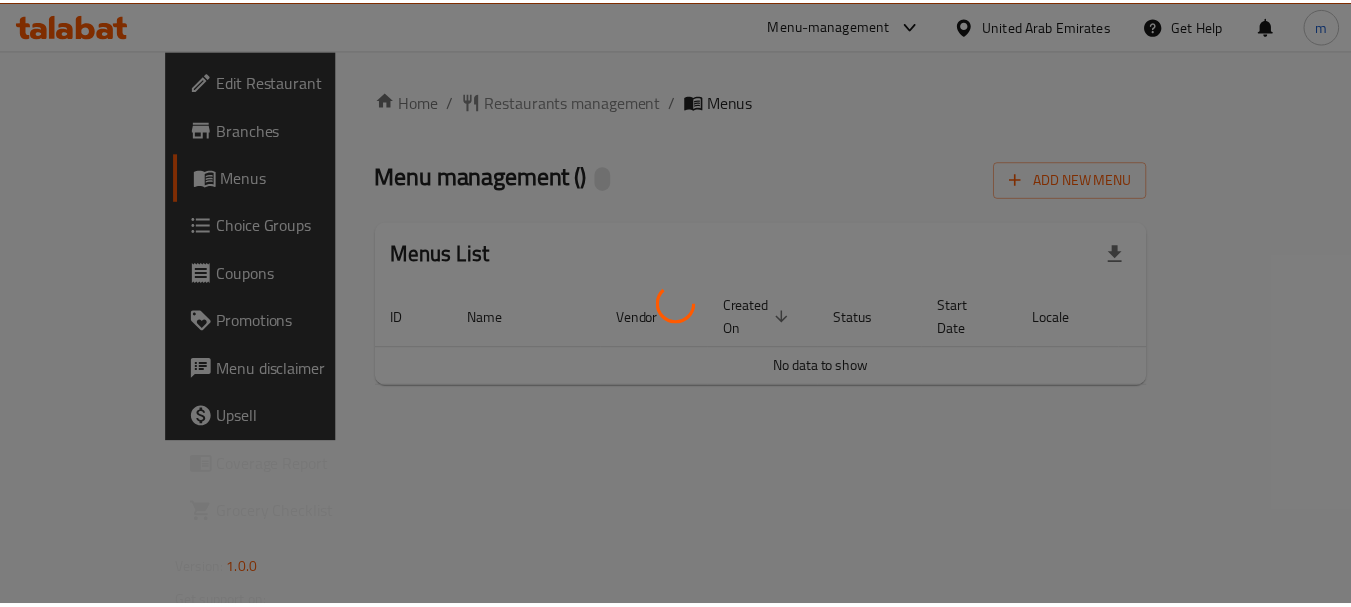 scroll, scrollTop: 0, scrollLeft: 0, axis: both 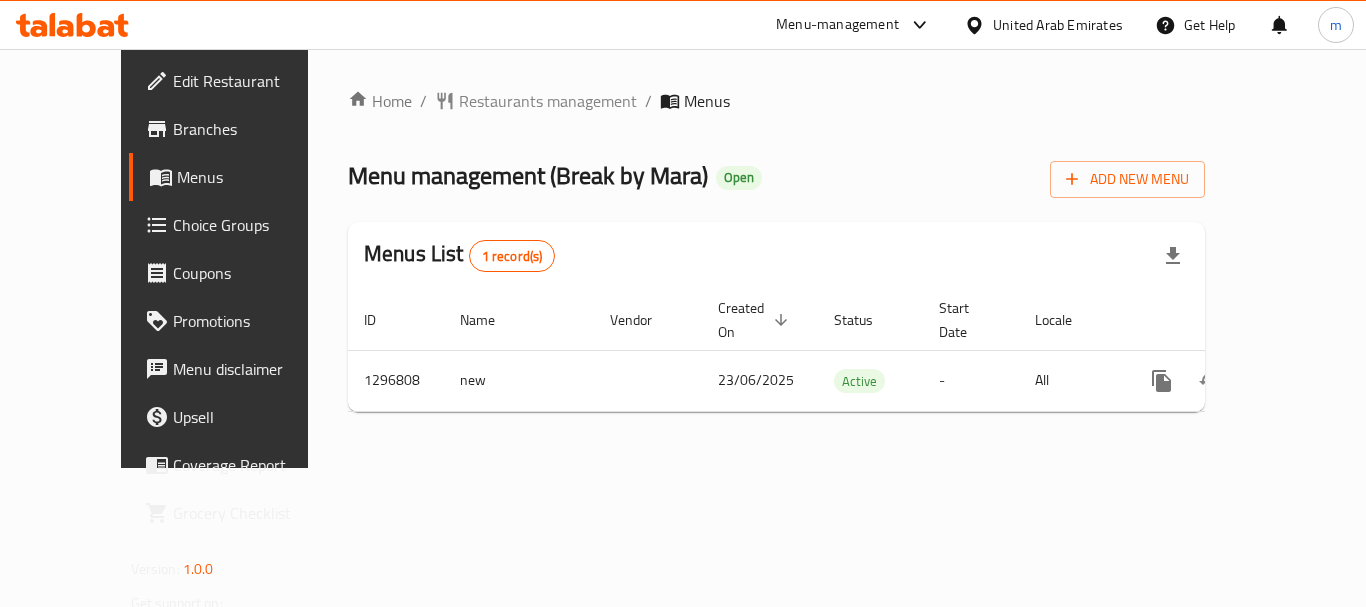 click on "Home / Restaurants management / Menus Menu management ( Break by Mara )  Open Add New Menu Menus List   1 record(s) ID Name Vendor Created On sorted descending Status Start Date Locale Actions 1296808 new [DATE] Active - All" at bounding box center (776, 258) 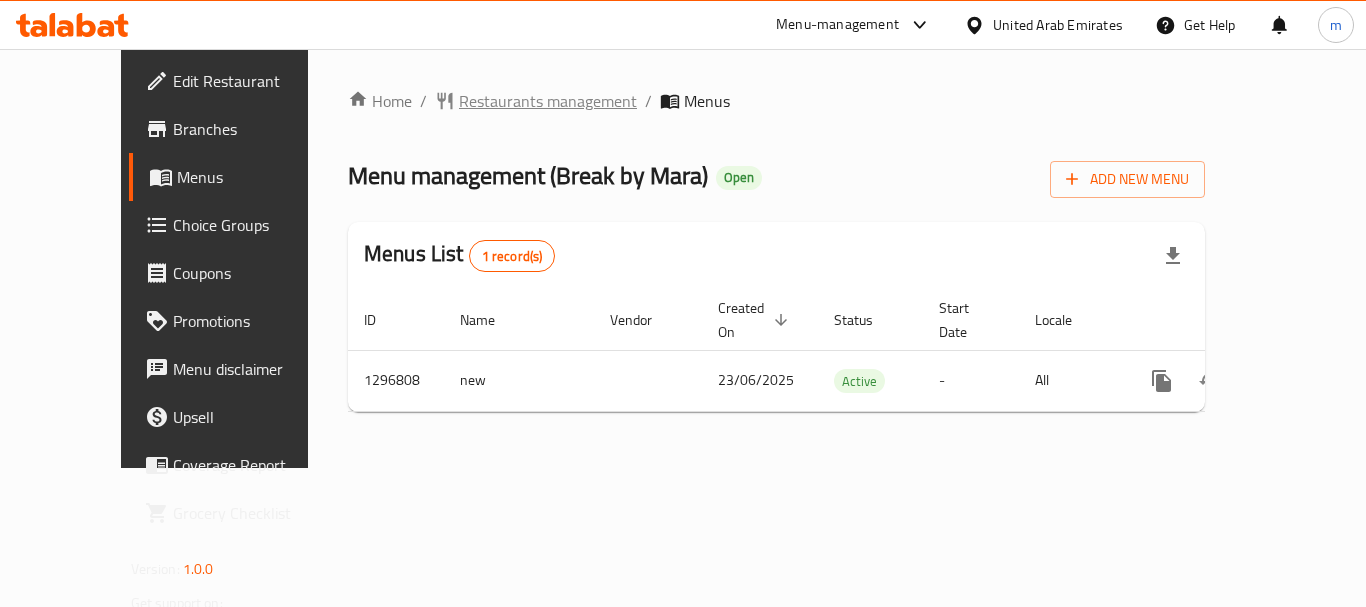 click on "Restaurants management" at bounding box center [548, 101] 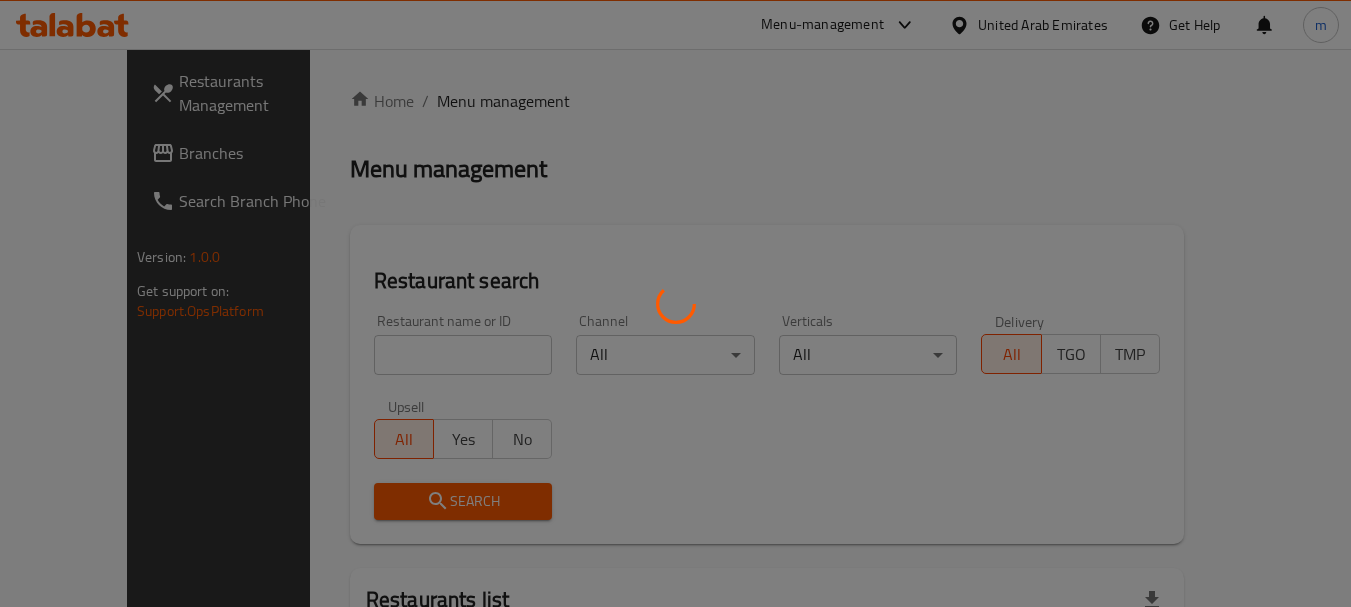click at bounding box center (675, 303) 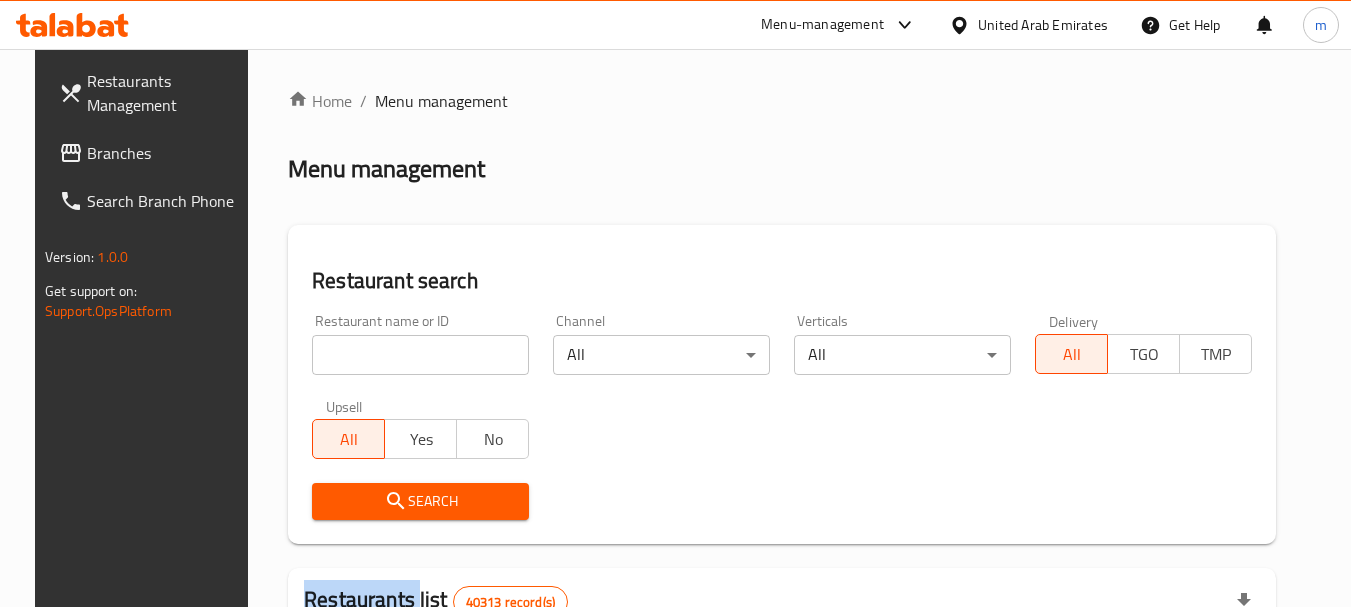 click on "Home / Menu management Menu management Restaurant search Restaurant name or ID Restaurant name or ID Channel All ​ Verticals All ​ Delivery All TGO TMP Upsell All Yes No   Search Restaurants list   40313 record(s) ID sorted ascending Name (En) Name (Ar) Ref. Name Logo Branches Open Busy Closed POS group Status Action 328 Johnny Rockets جوني روكيتس 37 0 1 0 OPEN 330 French Connection فرنش كونكشن 1 0 0 0 INACTIVE 339 Arz Lebanon أرز لبنان Al Karama,Al Barsha & Mirdif 9 1 0 2 OPEN 340 Mega Wraps ميجا رابس 3 0 0 0 INACTIVE 342 Sandella's Flatbread Cafe سانديلاز فلات براد 7 0 0 0 INACTIVE 343 Dragon Hut كوخ التنين 1 0 0 0 INACTIVE 348 Thai Kitchen المطبخ التايلندى 1 0 0 0 INACTIVE 349 Mughal  موغل 1 0 0 0 HIDDEN 350 HOT N COOL (Old) هوت و كول 1 0 0 0 INACTIVE 355 Al Habasha  الحبشة 11 1 0 0 HIDDEN Rows per page: 10 1-10 of 40313" at bounding box center (782, 717) 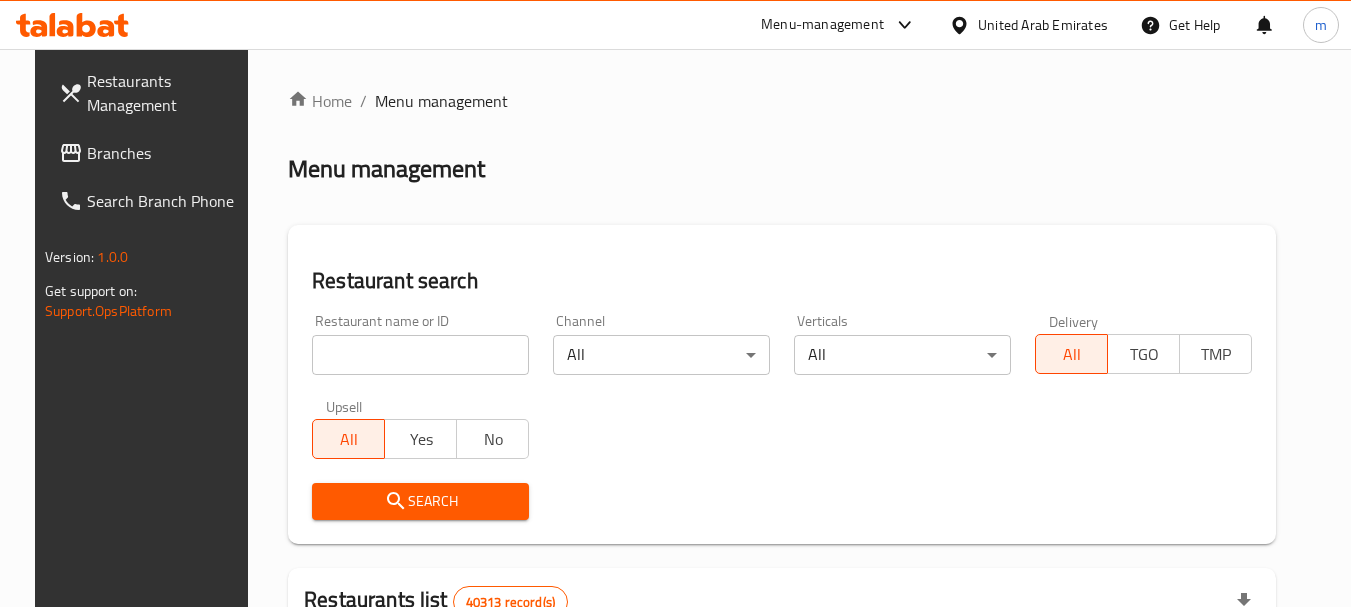 drag, startPoint x: 351, startPoint y: 352, endPoint x: 357, endPoint y: 368, distance: 17.088007 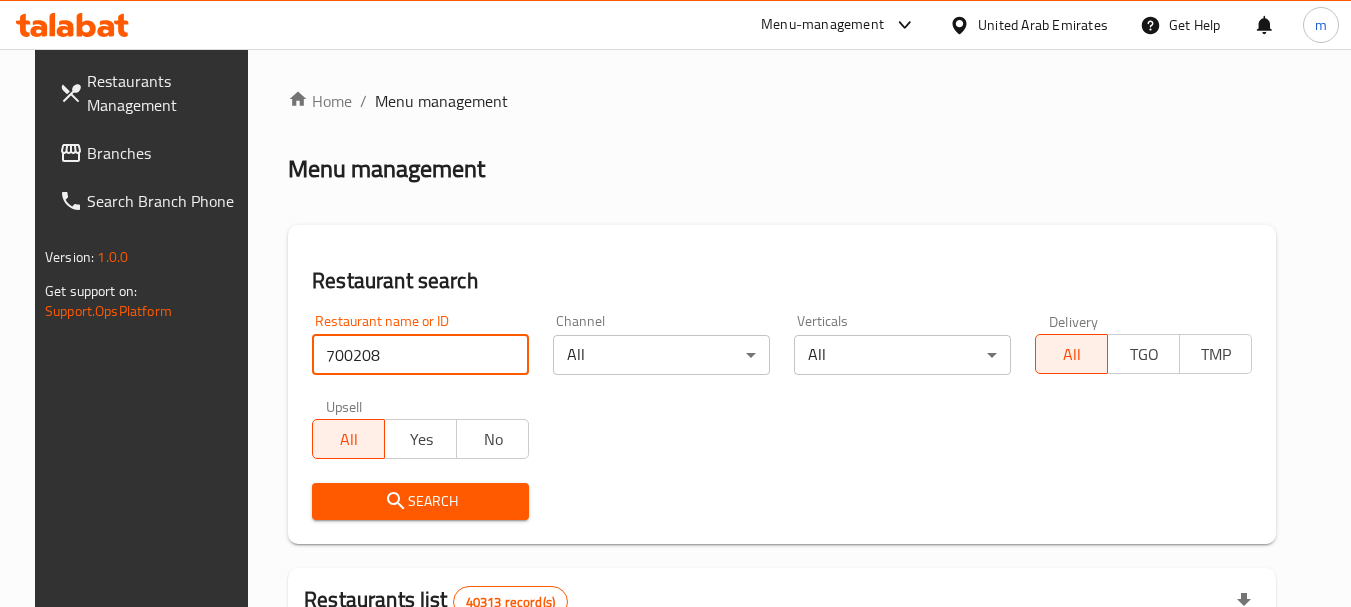 type on "700208" 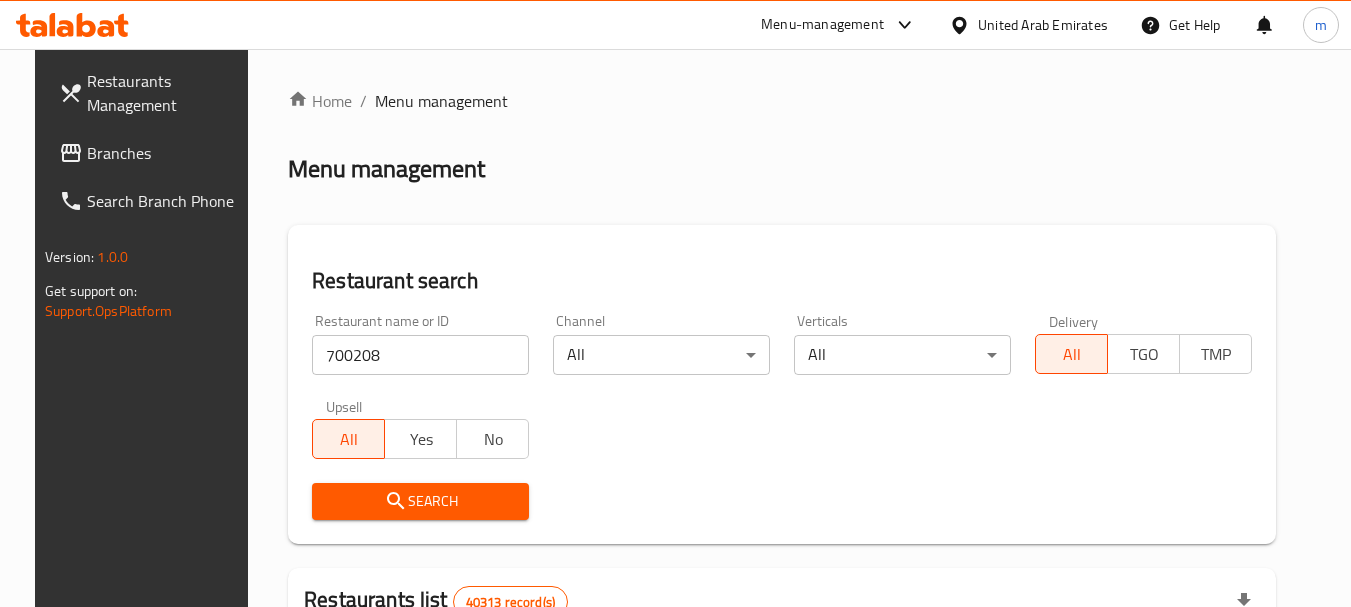 click 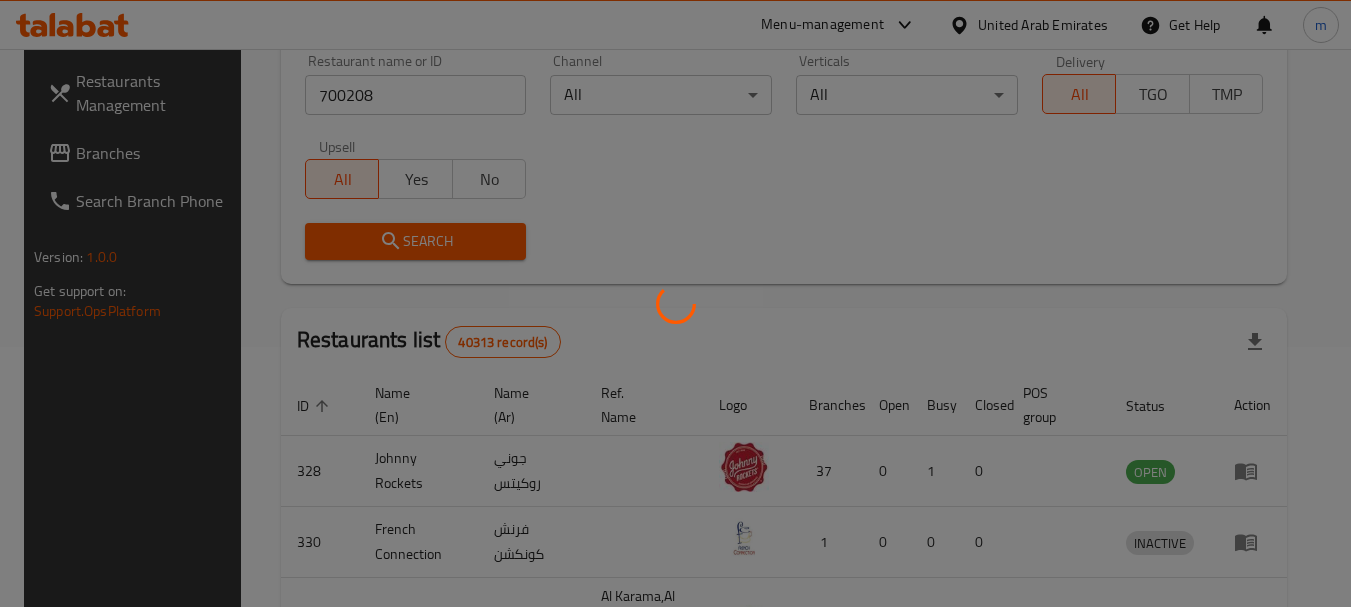 scroll, scrollTop: 268, scrollLeft: 0, axis: vertical 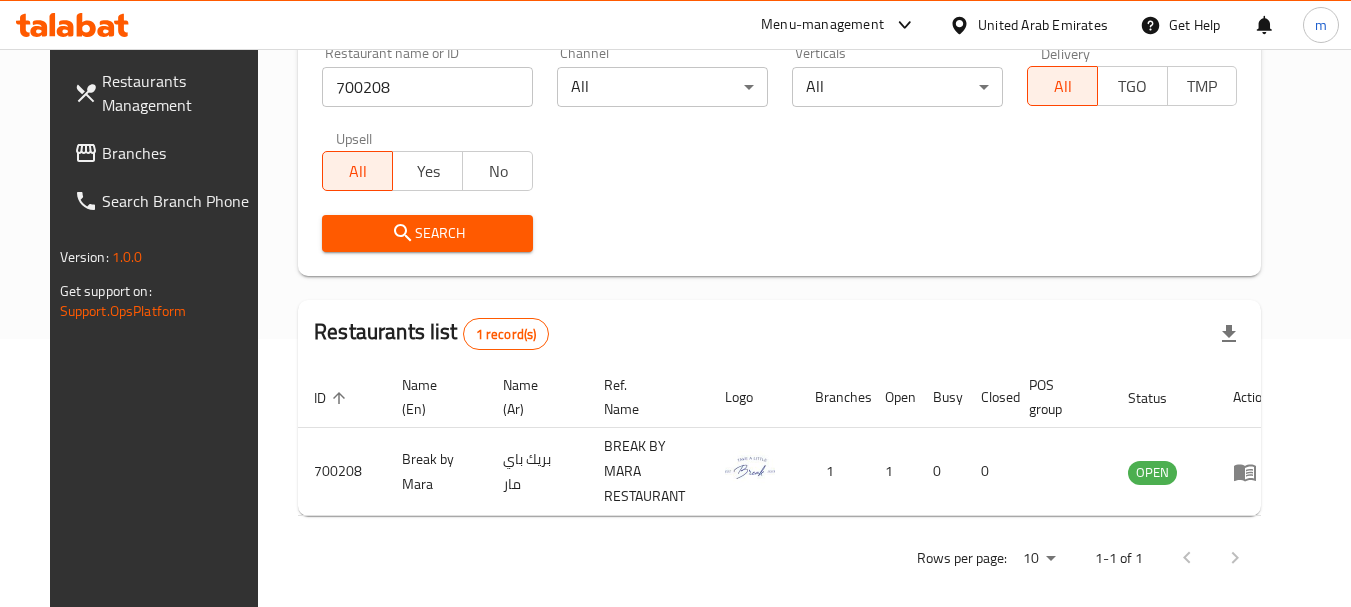 click on "United Arab Emirates" at bounding box center [1043, 25] 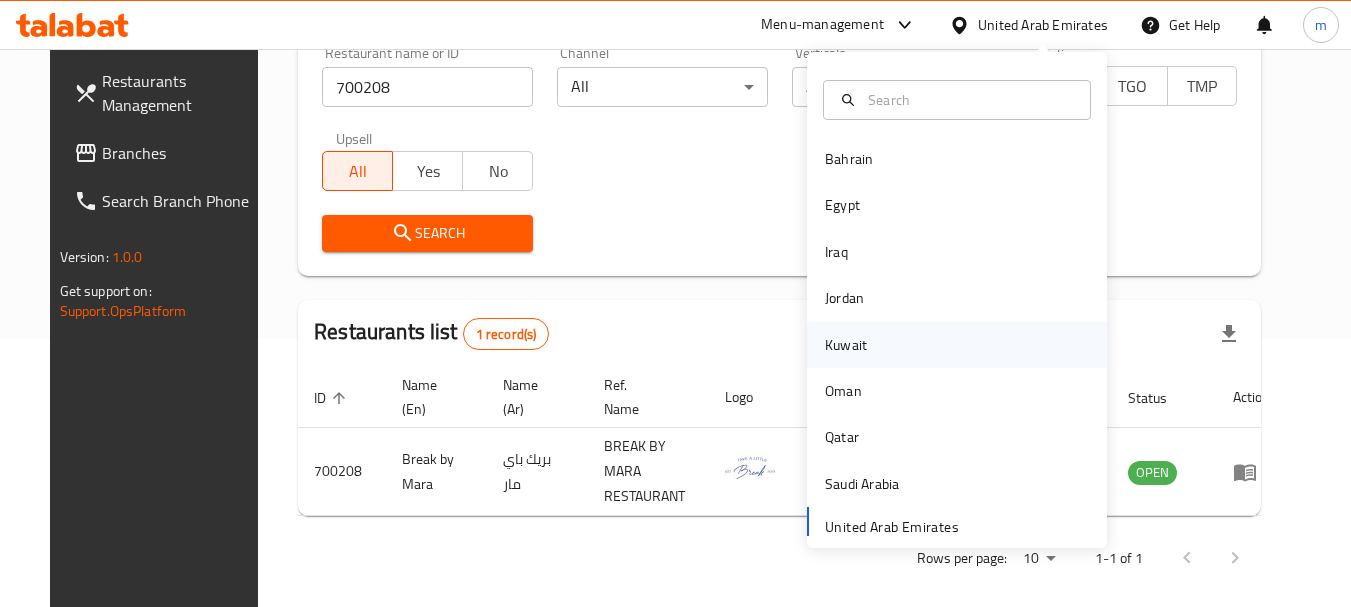 click on "Kuwait" at bounding box center [846, 345] 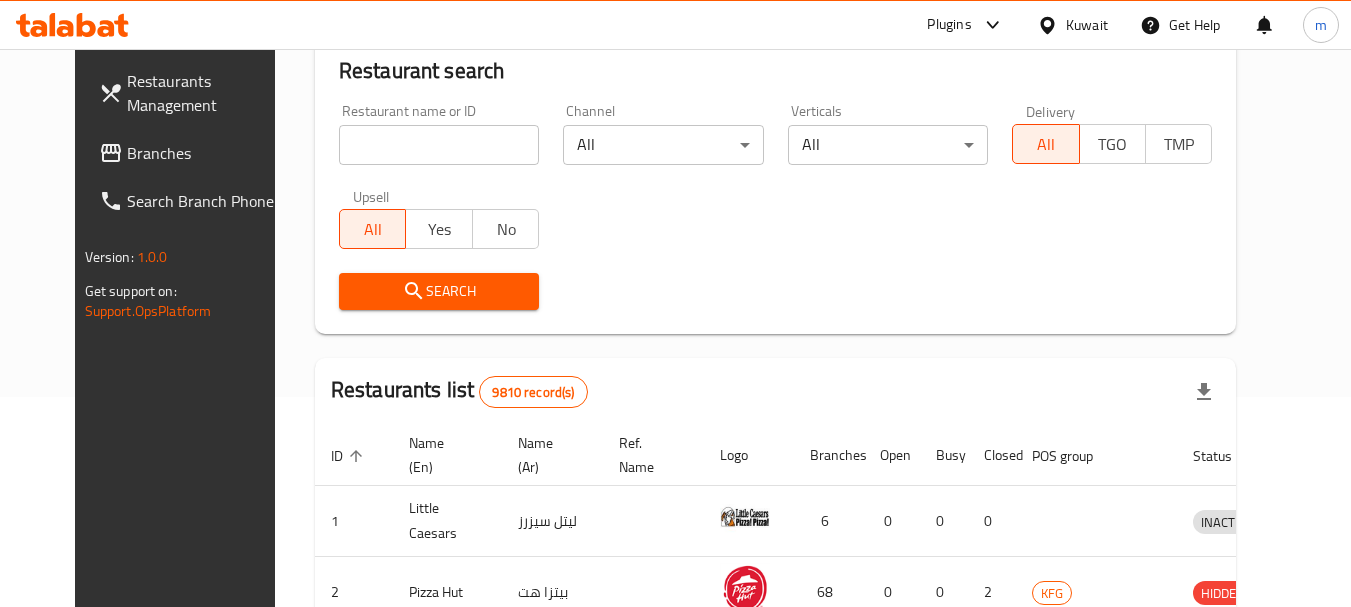 scroll, scrollTop: 268, scrollLeft: 0, axis: vertical 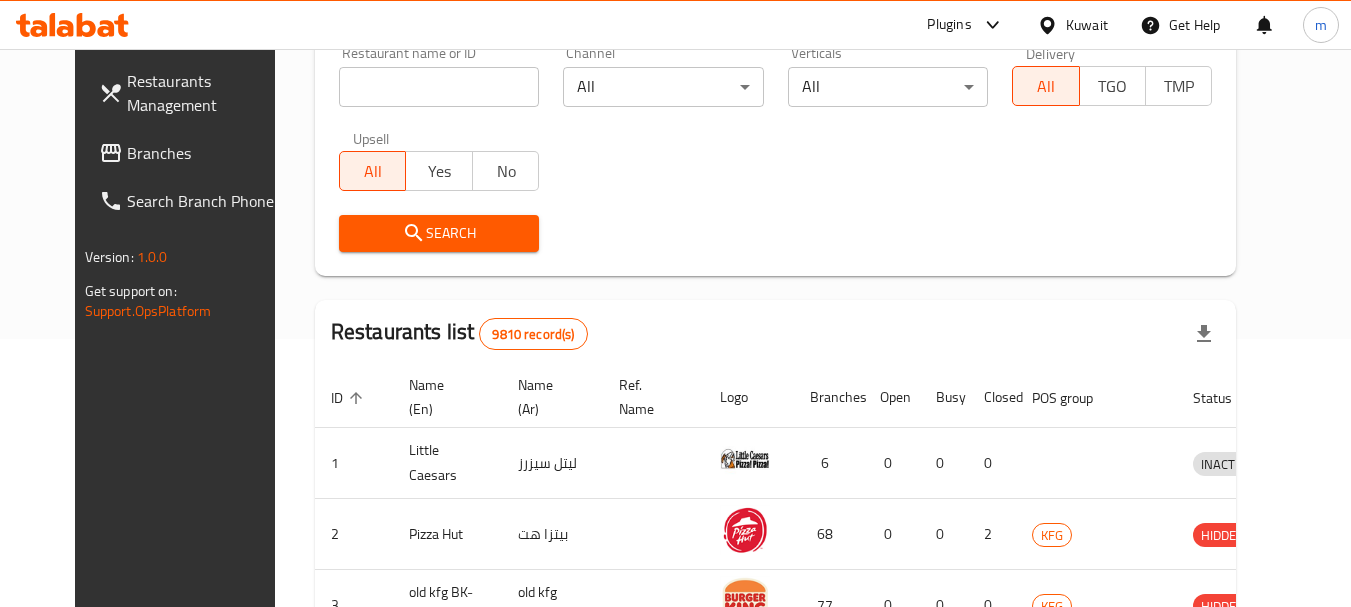 click on "Branches" at bounding box center (206, 153) 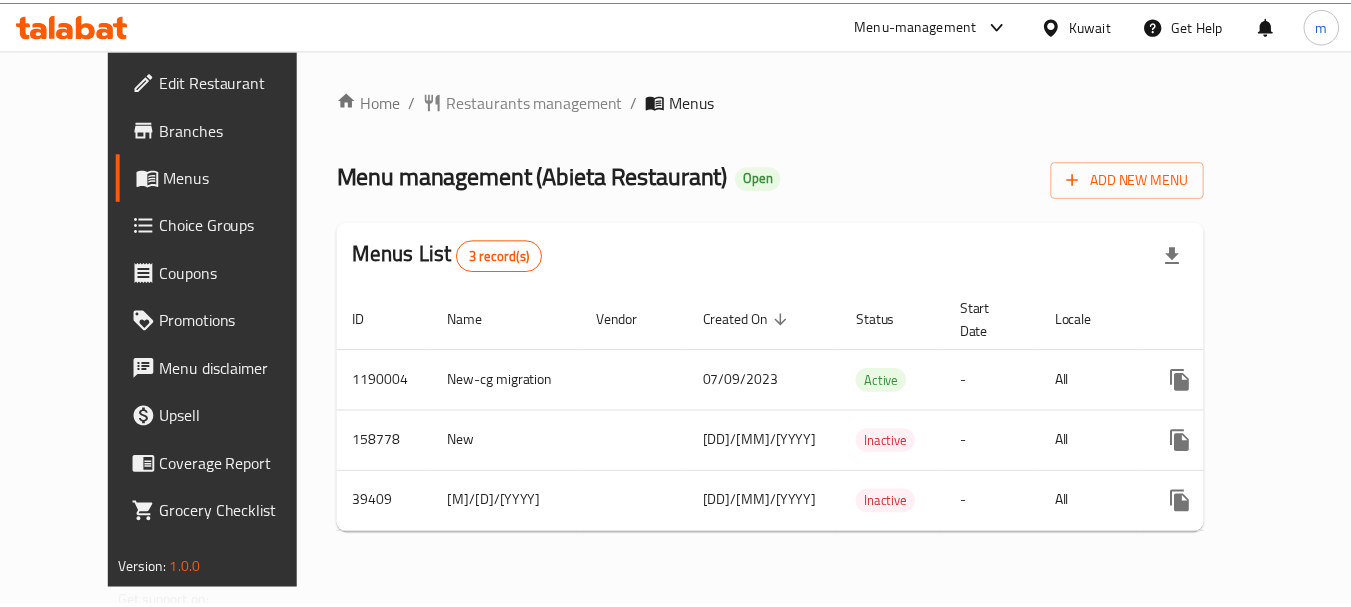 scroll, scrollTop: 0, scrollLeft: 0, axis: both 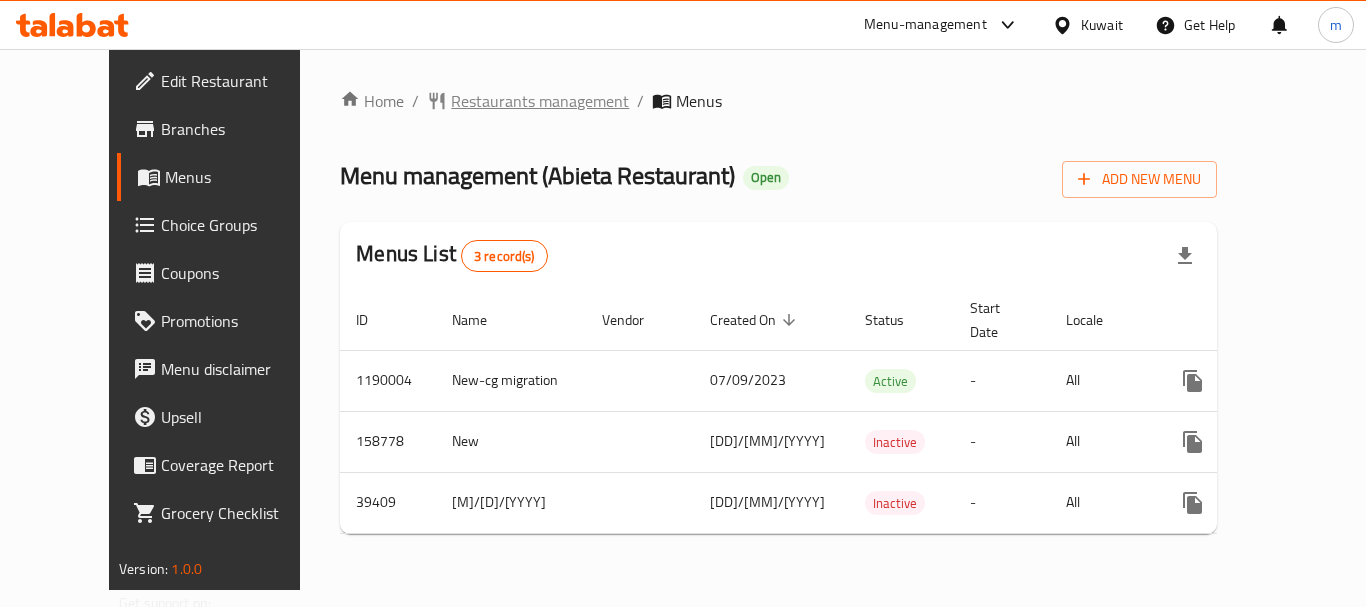click on "Restaurants management" at bounding box center [540, 101] 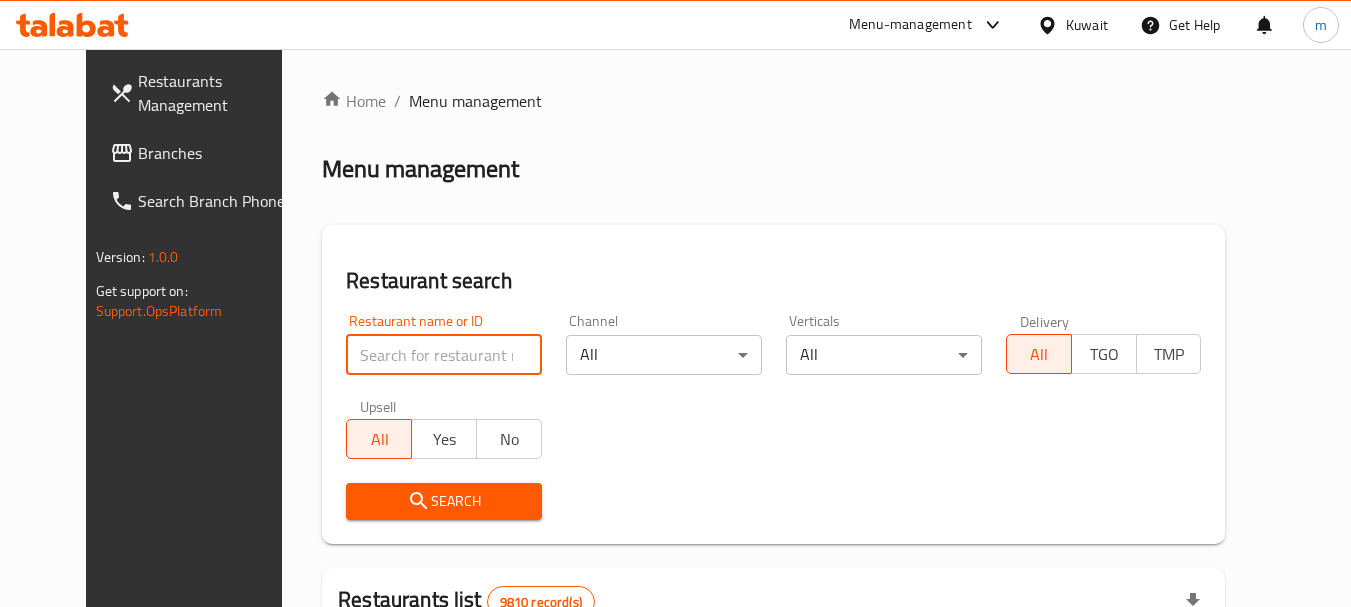 click at bounding box center (444, 355) 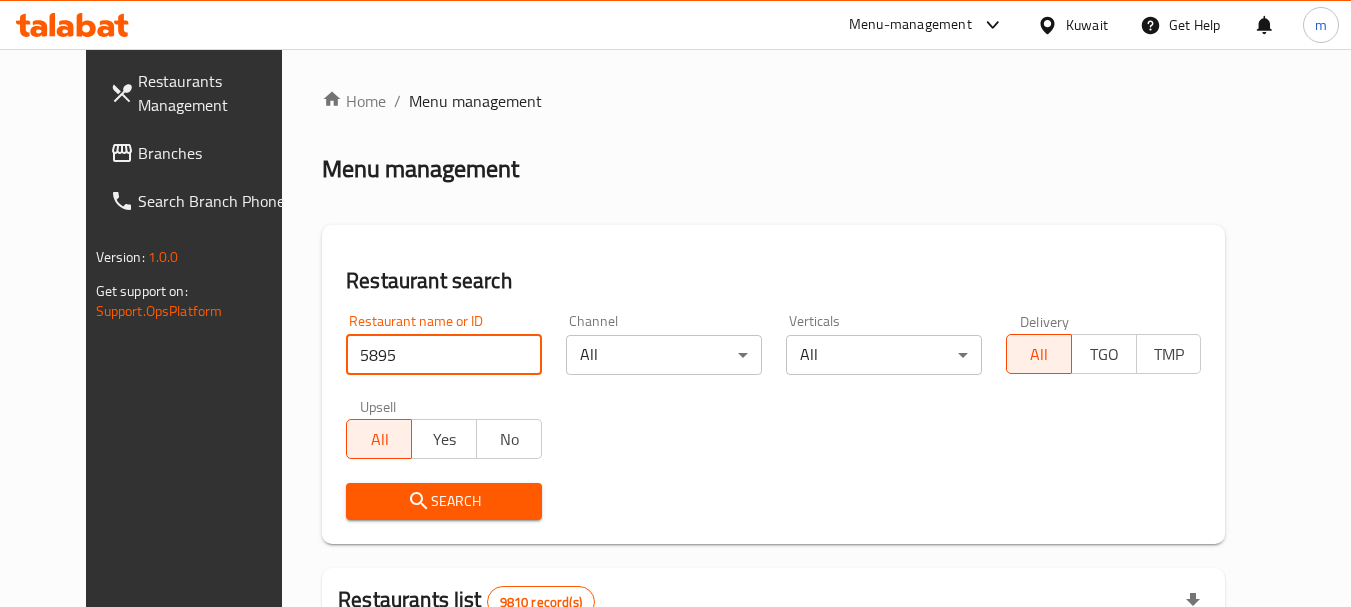 type on "5895" 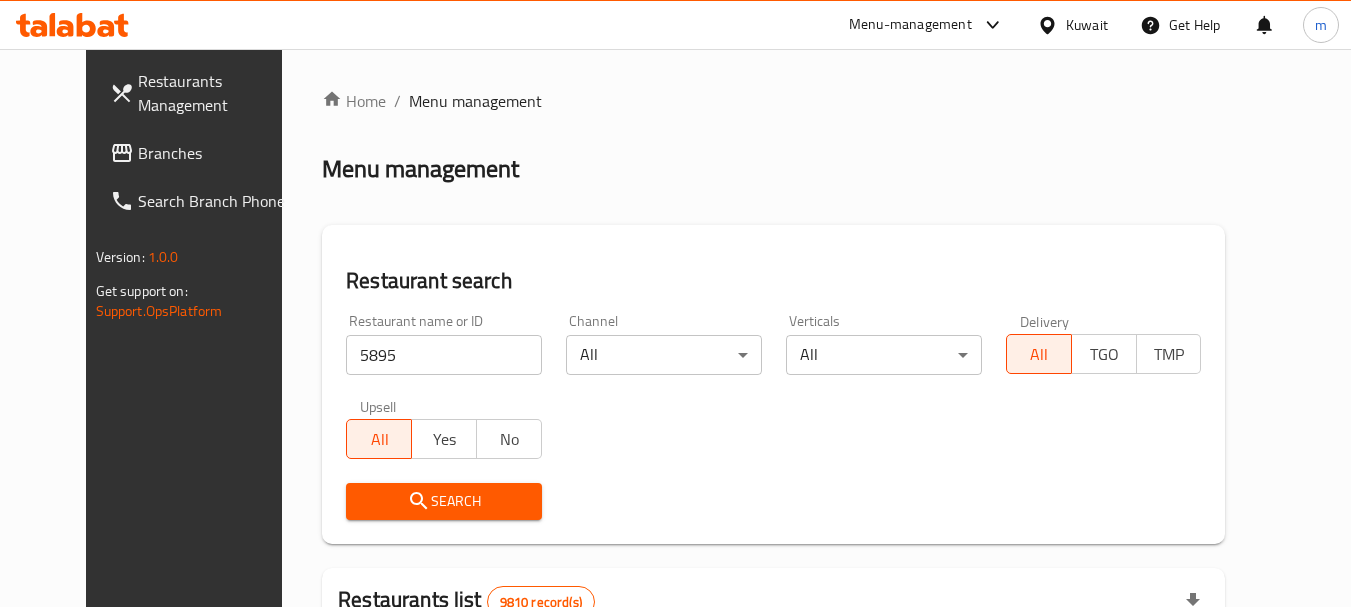 click on "Search" at bounding box center [444, 501] 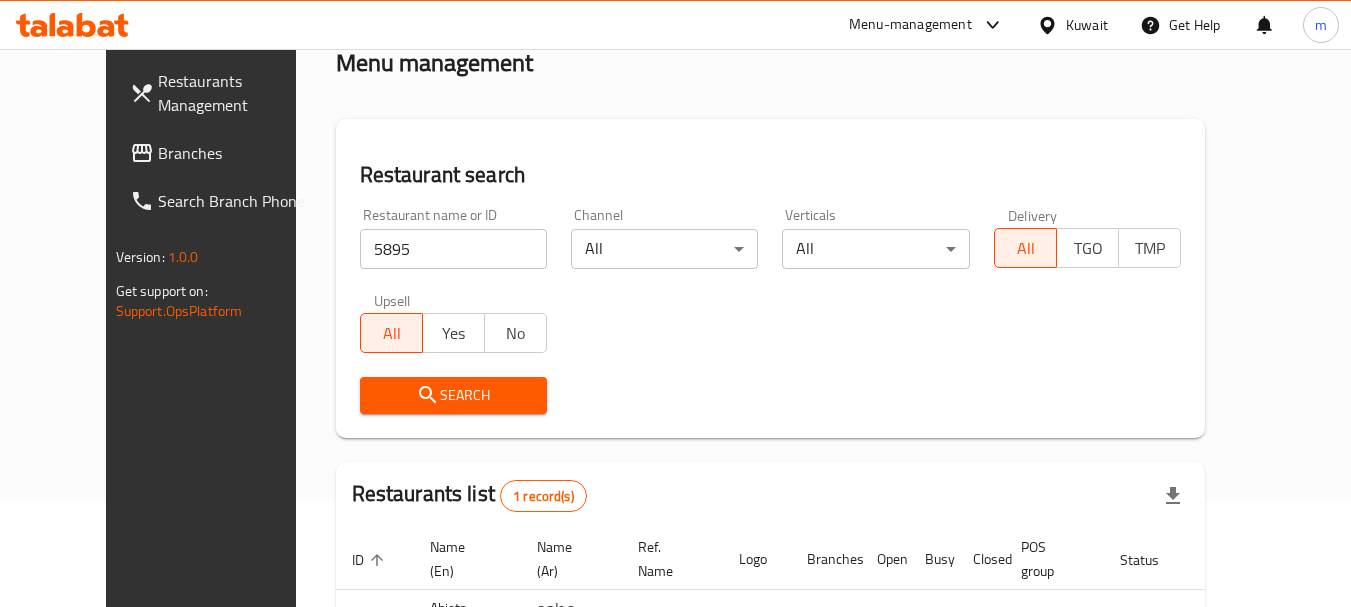 scroll, scrollTop: 260, scrollLeft: 0, axis: vertical 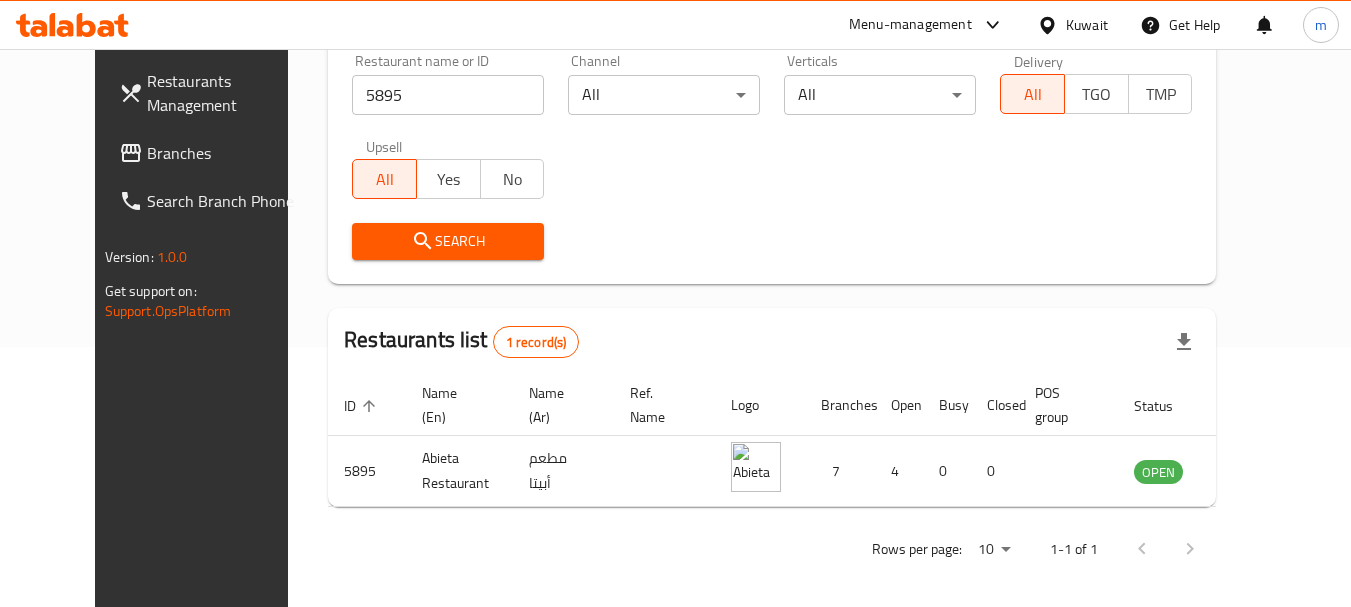 click at bounding box center (1051, 25) 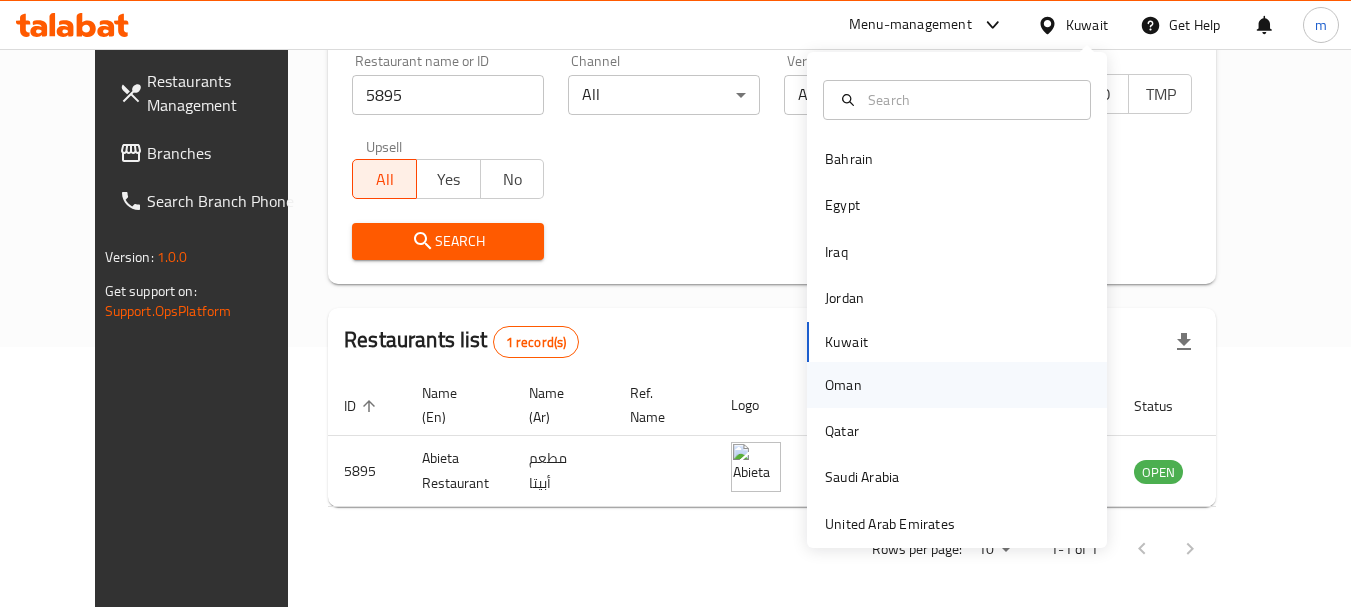 click on "Oman" at bounding box center (843, 385) 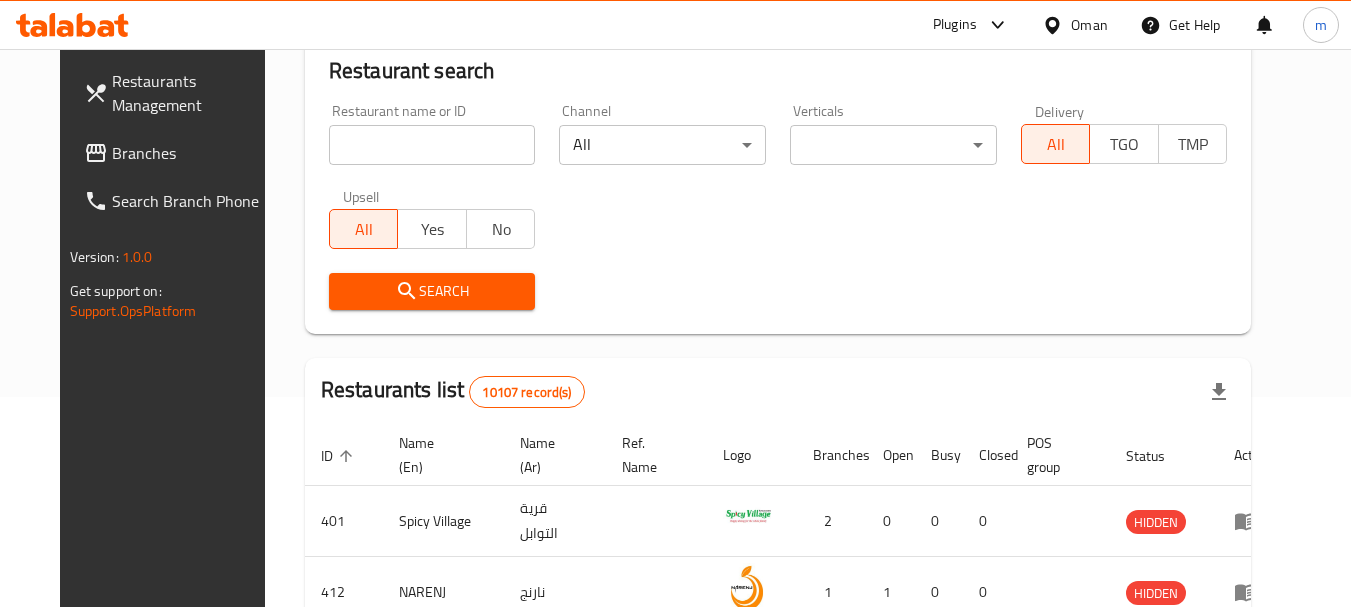 scroll, scrollTop: 260, scrollLeft: 0, axis: vertical 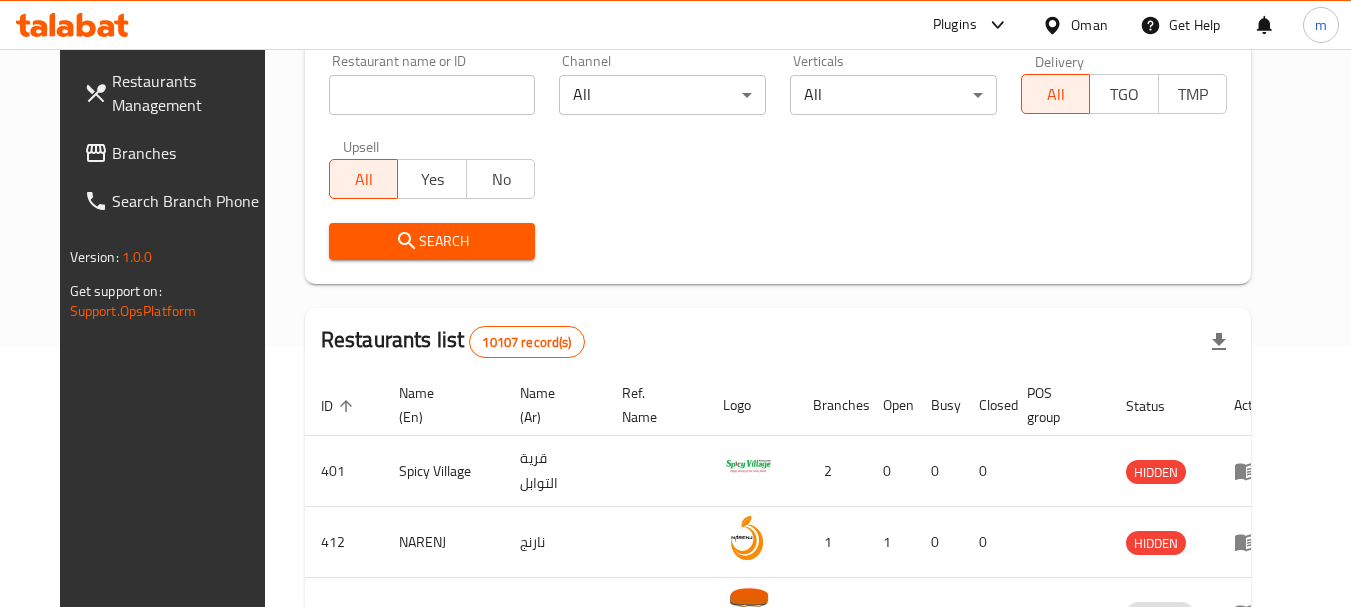 click on "Branches" at bounding box center (191, 153) 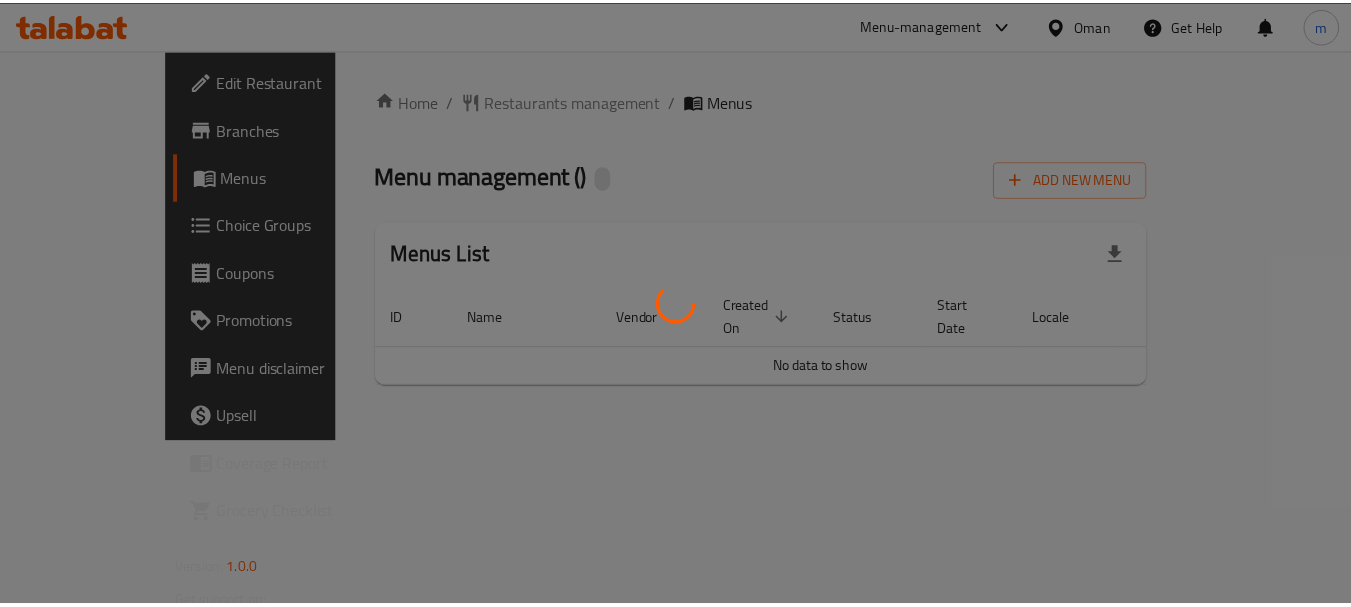 scroll, scrollTop: 0, scrollLeft: 0, axis: both 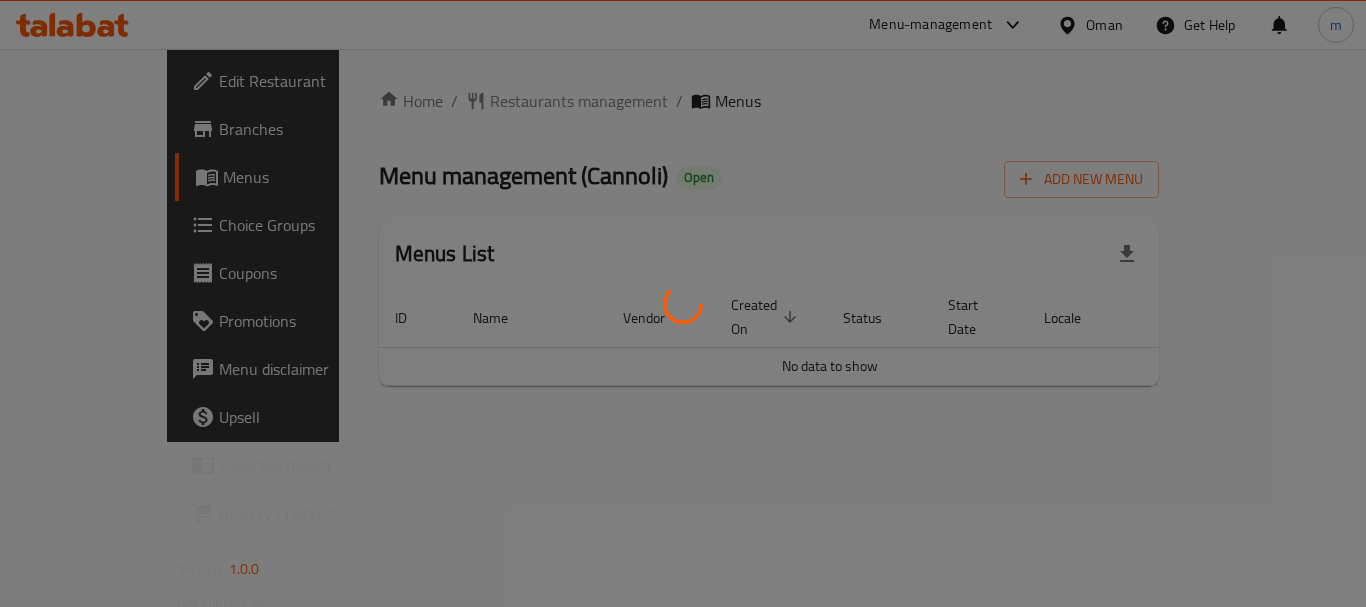 click at bounding box center (683, 303) 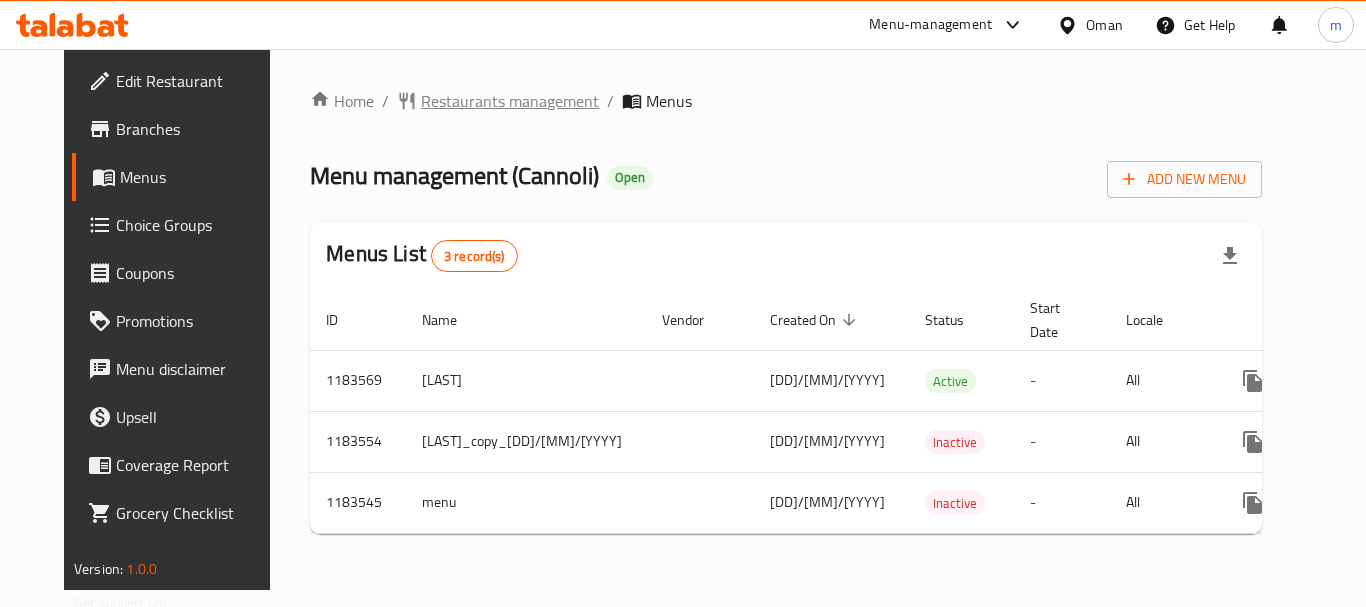 click on "Restaurants management" at bounding box center (510, 101) 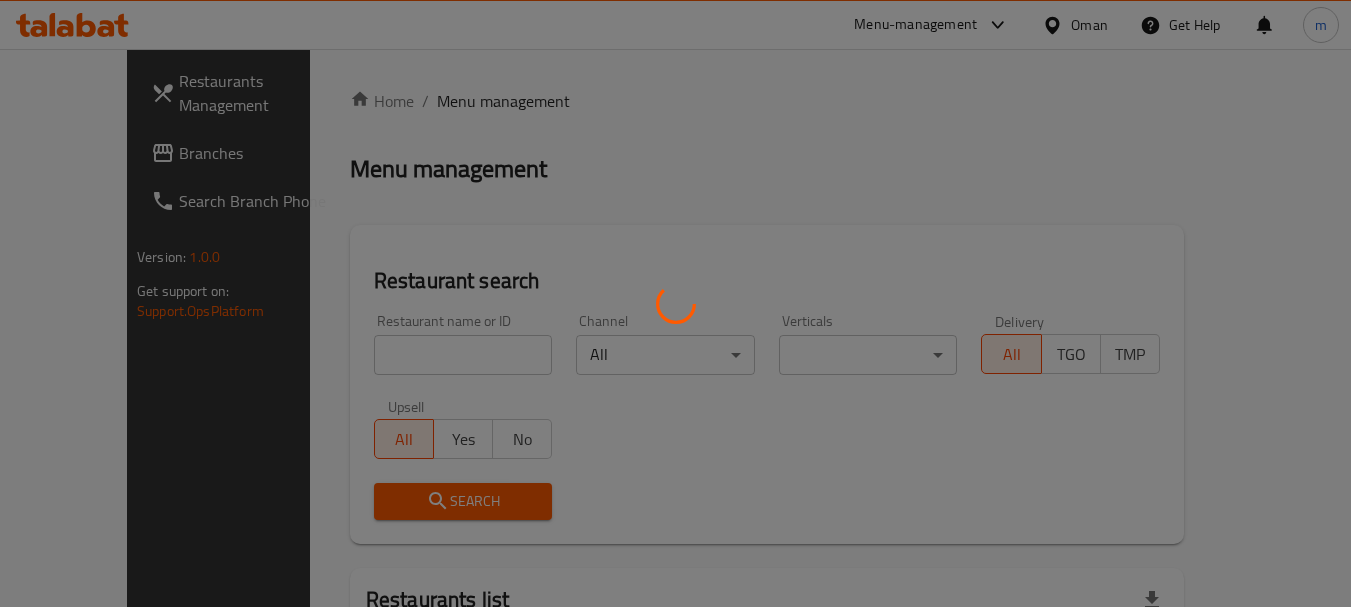 drag, startPoint x: 414, startPoint y: 354, endPoint x: 400, endPoint y: 356, distance: 14.142136 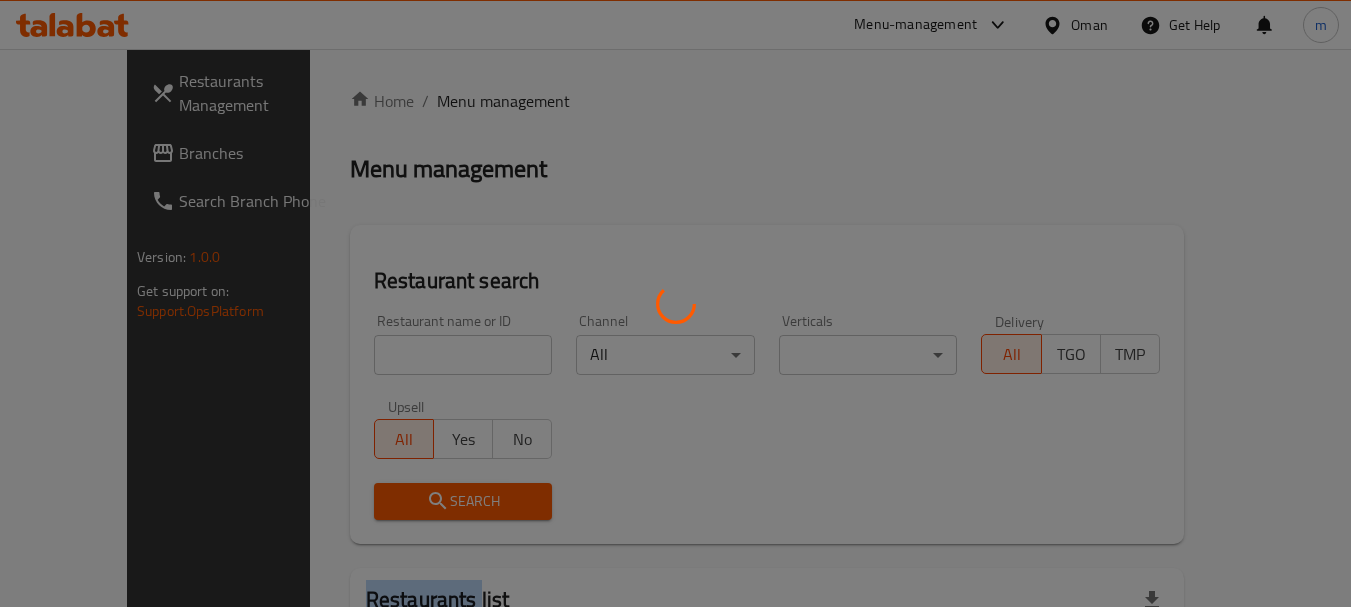 click at bounding box center (675, 303) 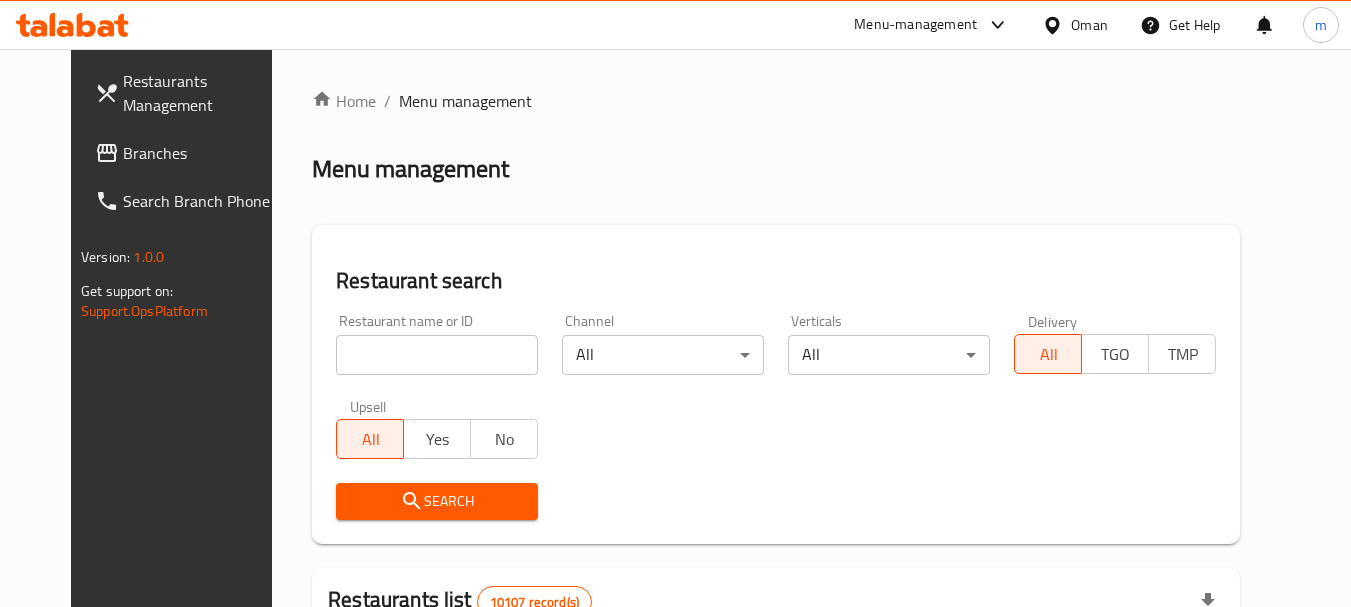 click at bounding box center [437, 355] 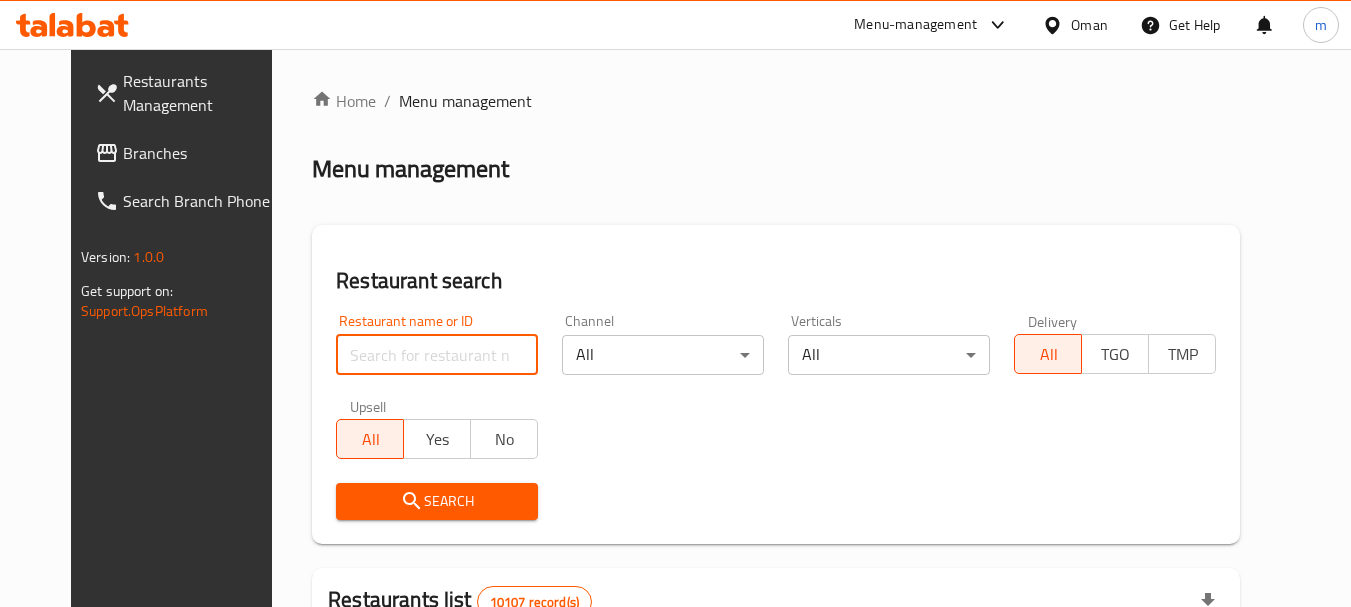paste on "666415" 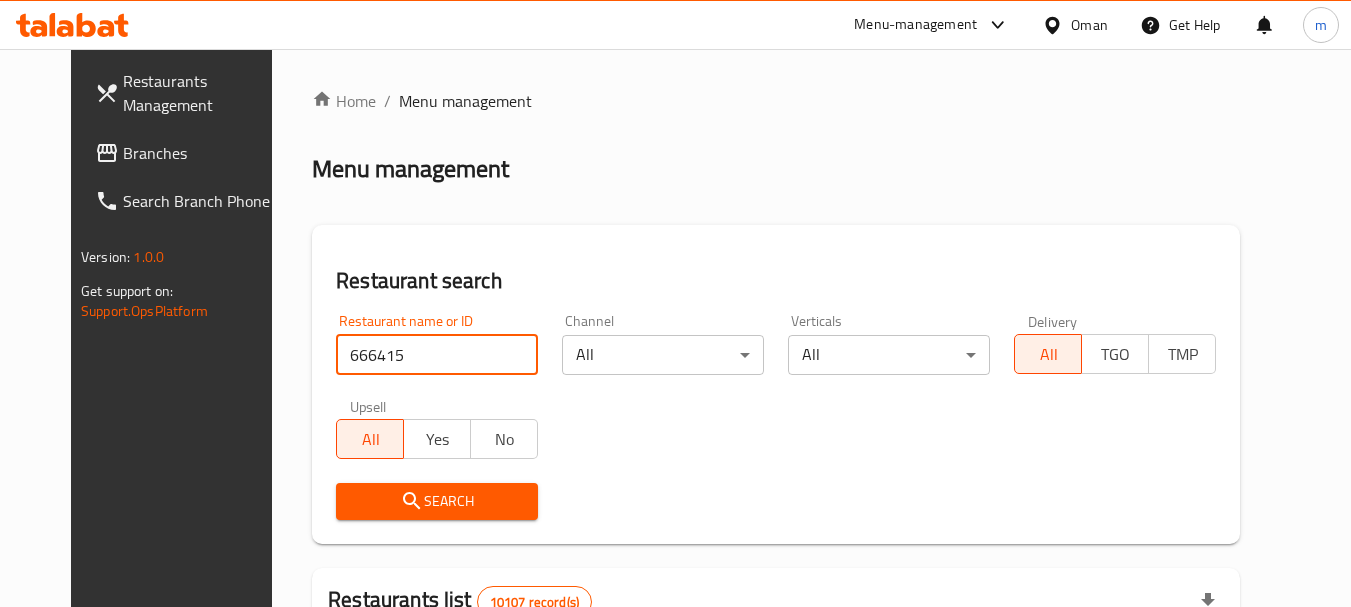 type on "666415" 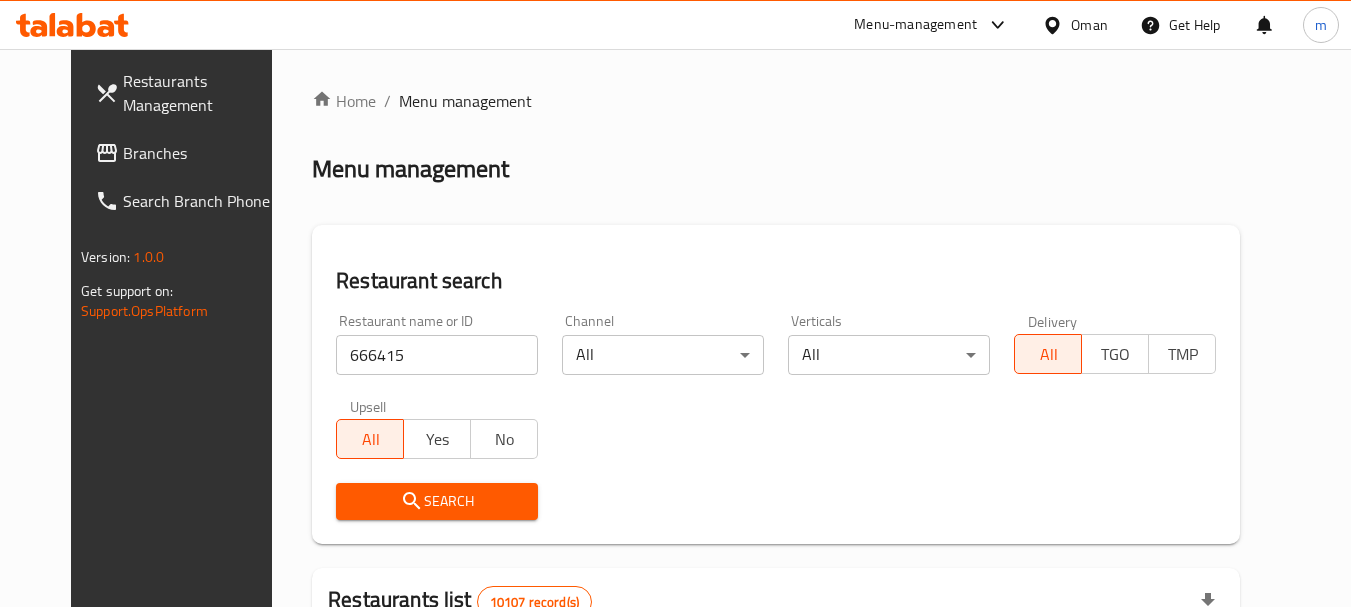 click on "Search" at bounding box center [437, 501] 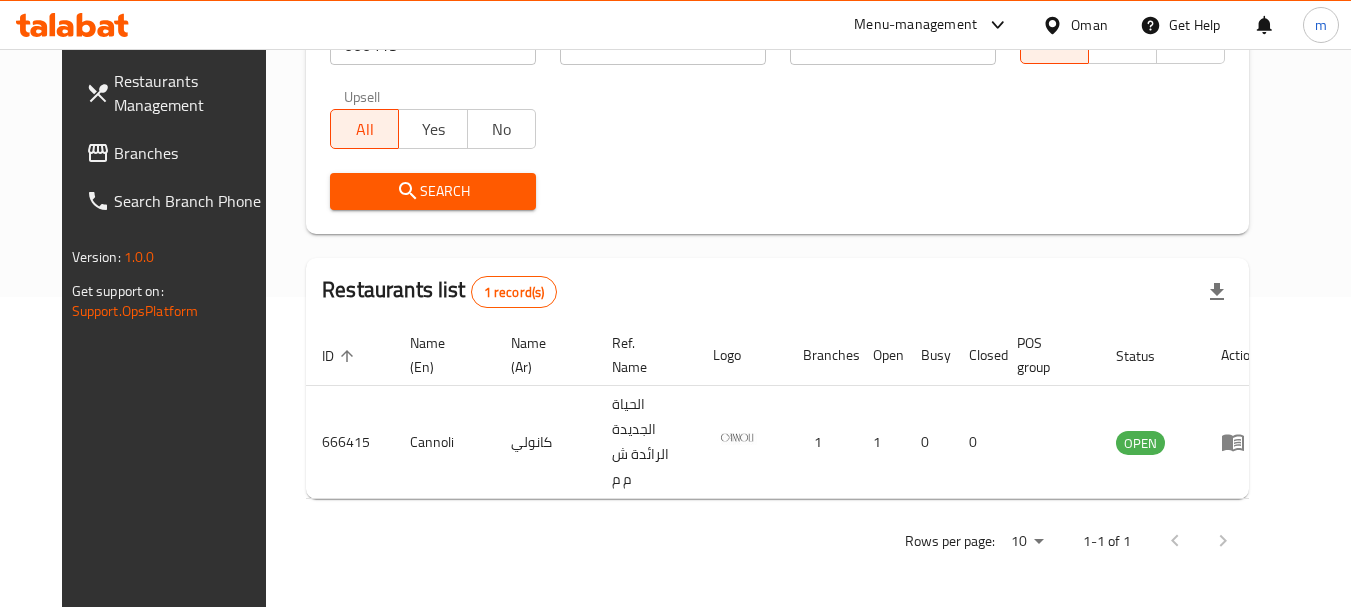 scroll, scrollTop: 268, scrollLeft: 0, axis: vertical 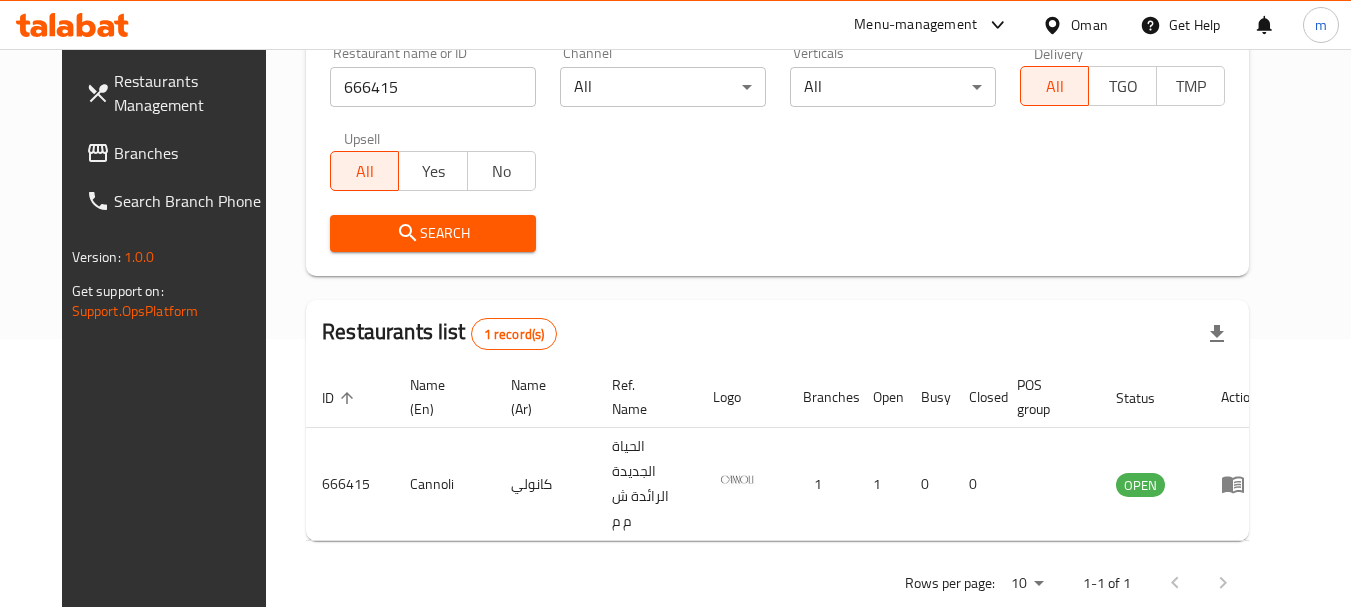 click on "Oman" at bounding box center (1089, 25) 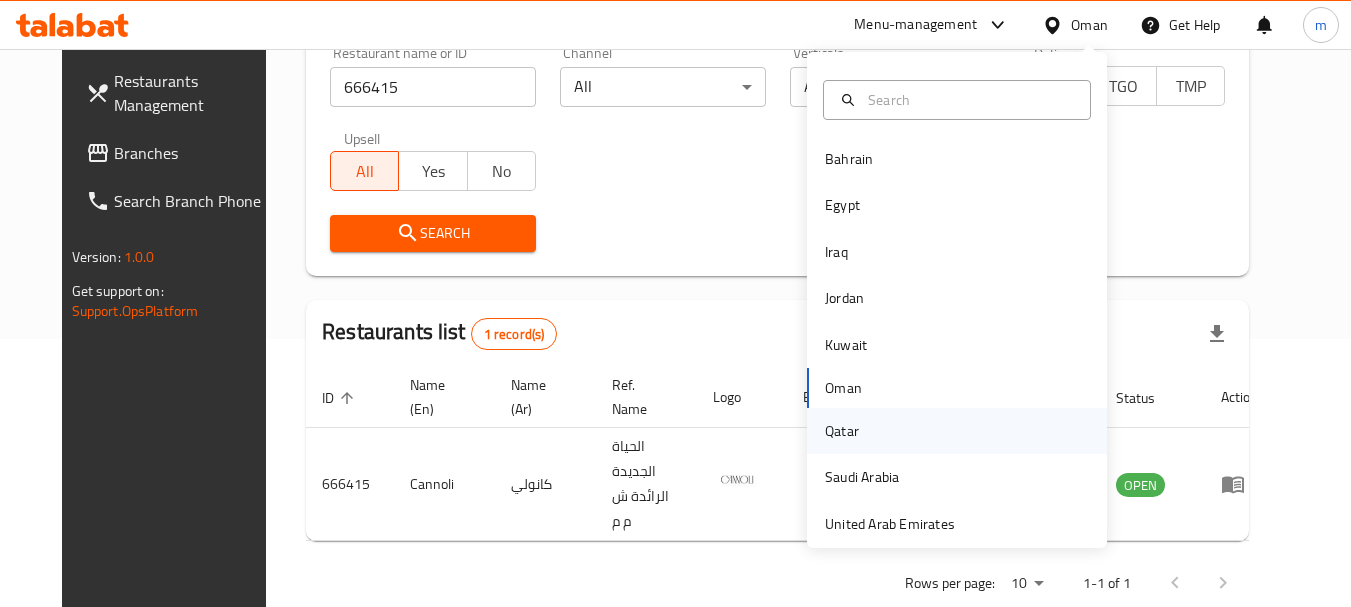 click on "Qatar" at bounding box center (842, 431) 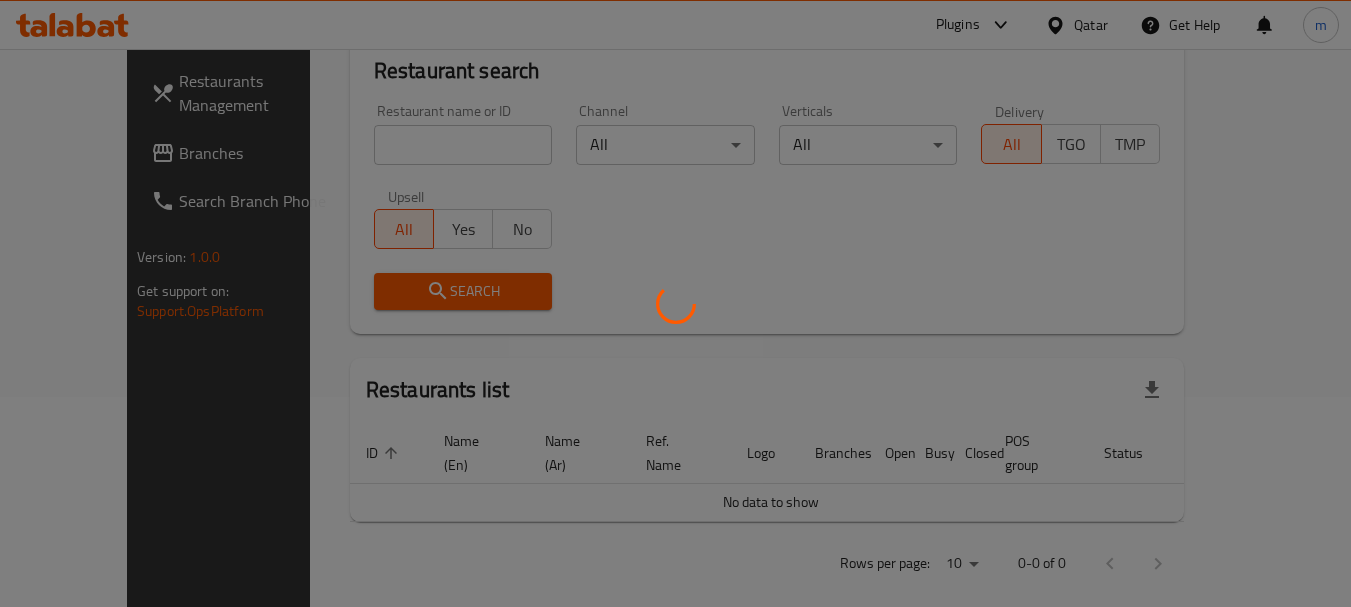 scroll, scrollTop: 268, scrollLeft: 0, axis: vertical 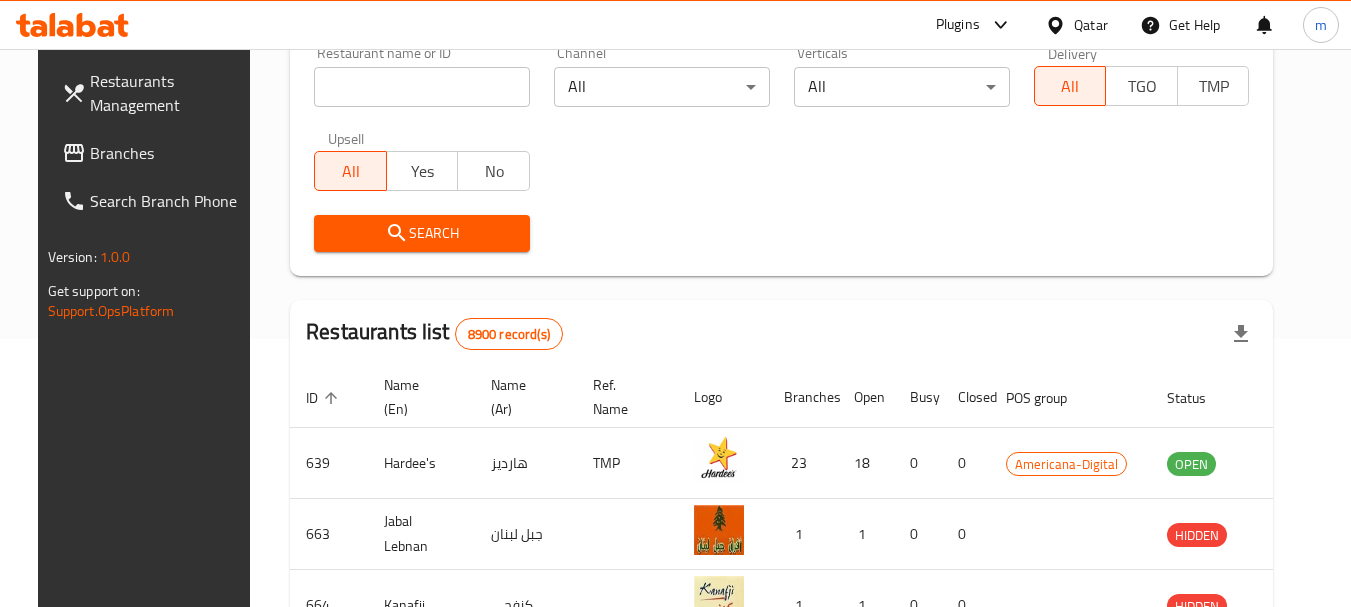 drag, startPoint x: 108, startPoint y: 152, endPoint x: 128, endPoint y: 149, distance: 20.22375 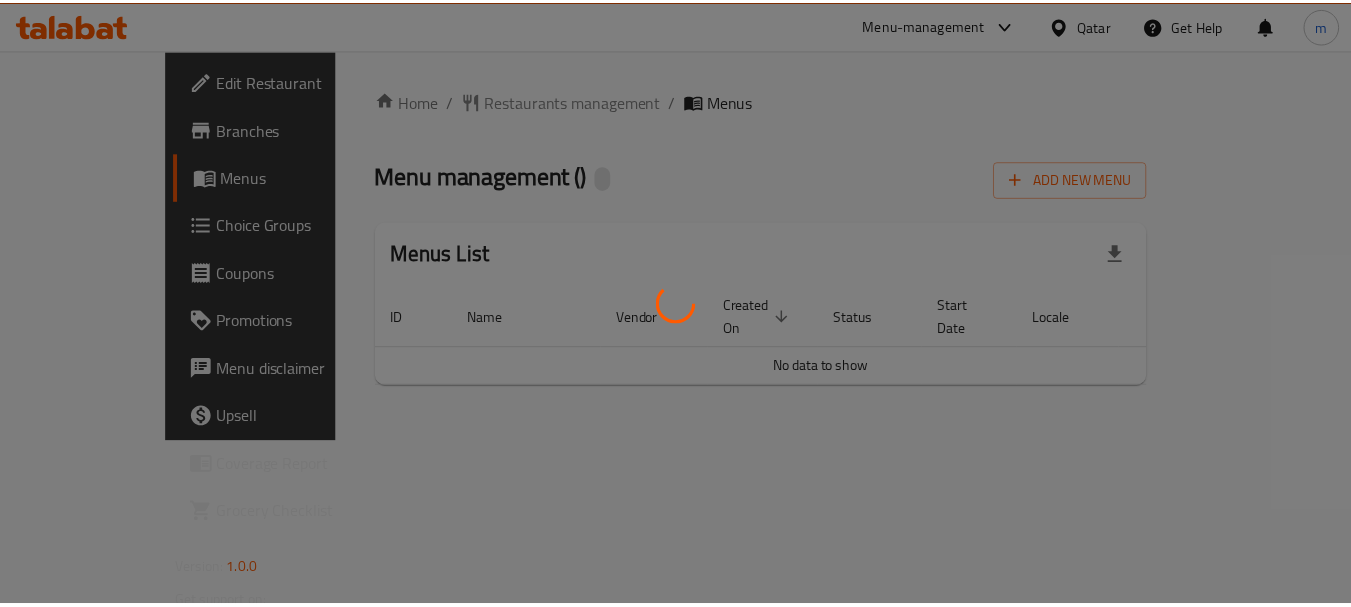 scroll, scrollTop: 0, scrollLeft: 0, axis: both 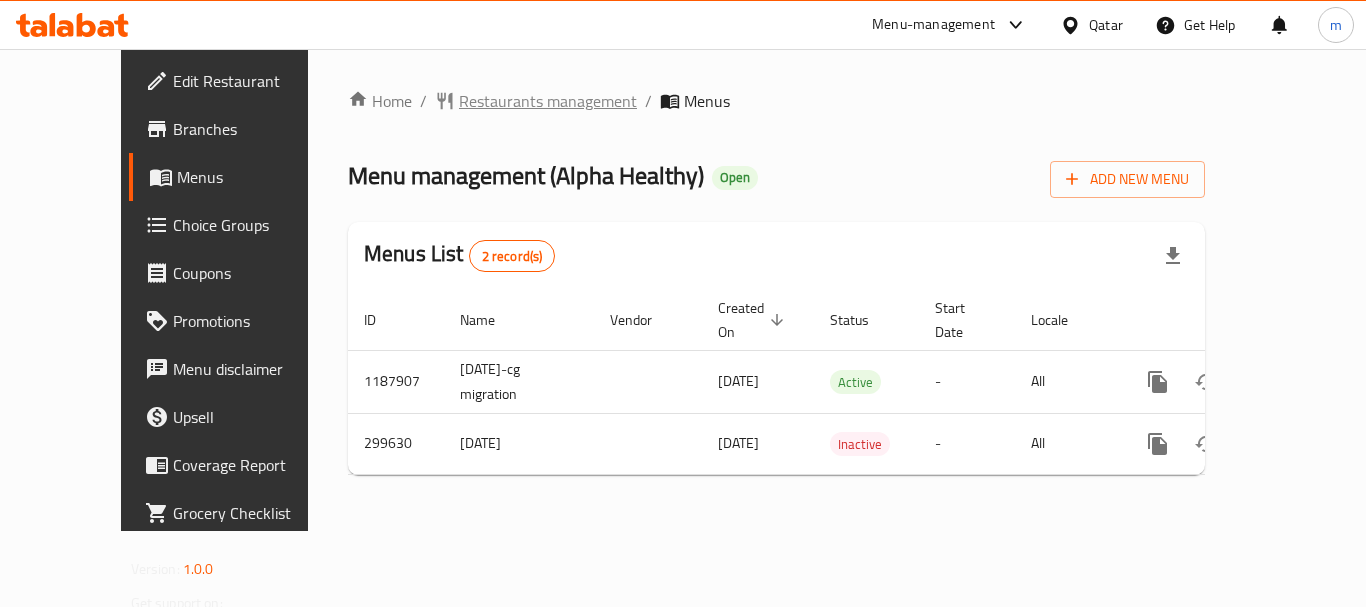 click on "Restaurants management" at bounding box center [548, 101] 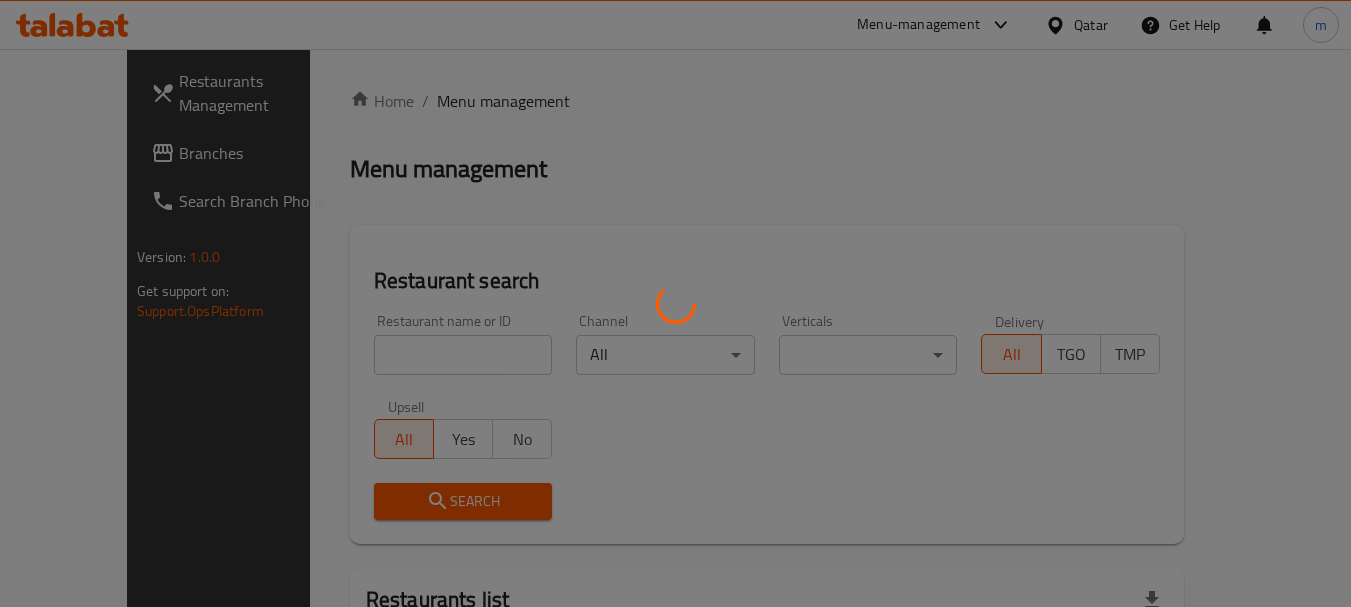 drag, startPoint x: 411, startPoint y: 349, endPoint x: 389, endPoint y: 361, distance: 25.059929 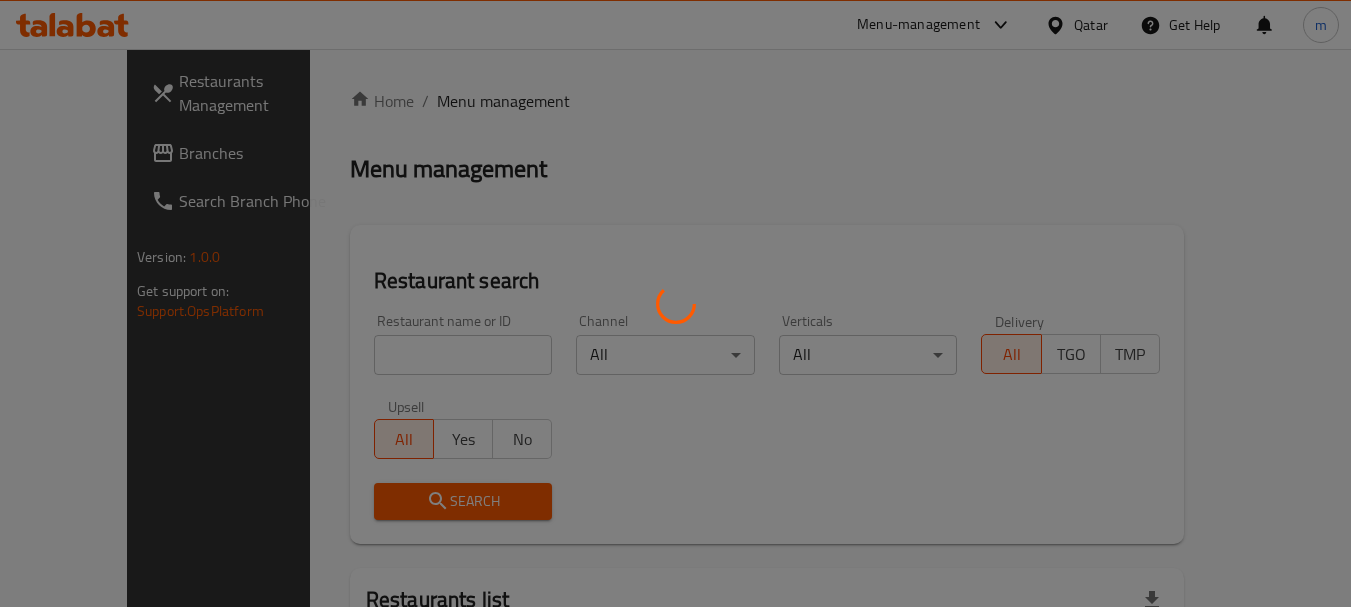 click at bounding box center [675, 303] 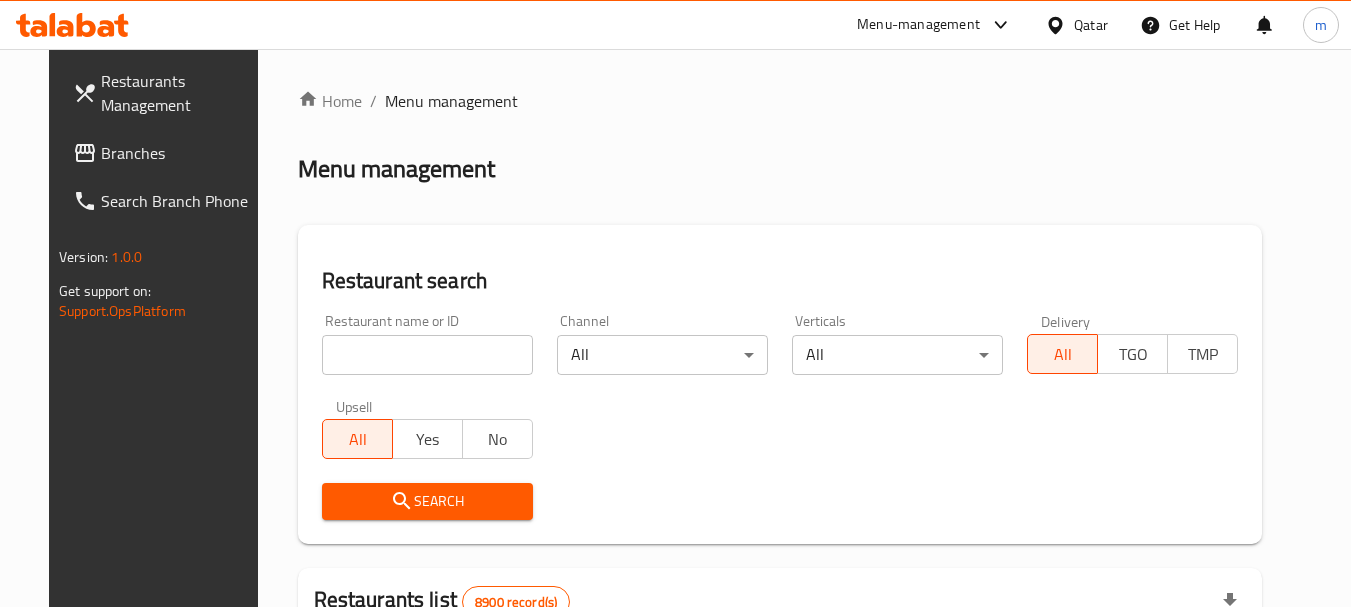 drag, startPoint x: 154, startPoint y: 412, endPoint x: 201, endPoint y: 402, distance: 48.052055 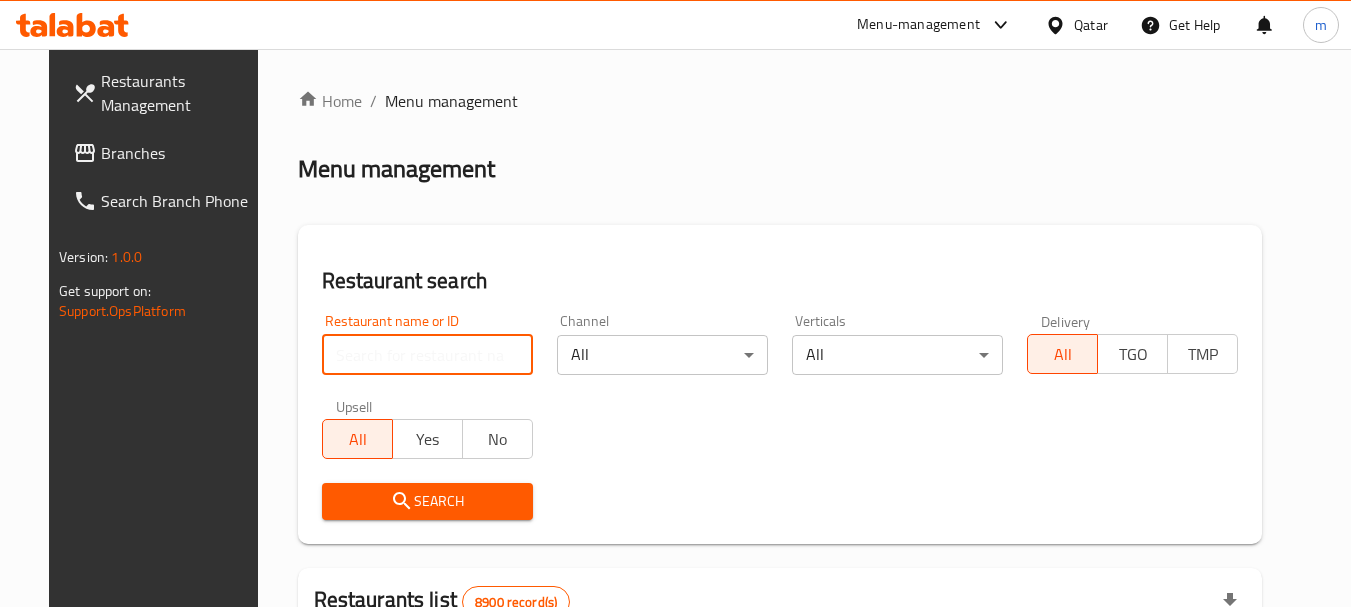 paste on "628574" 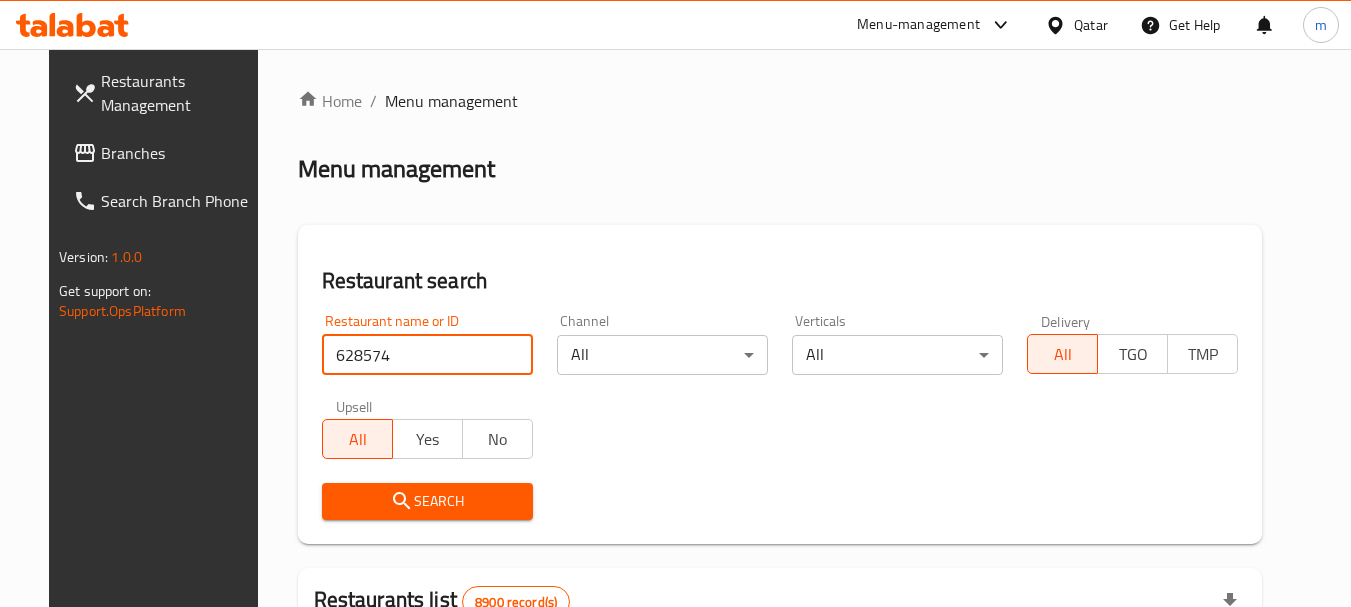 type on "628574" 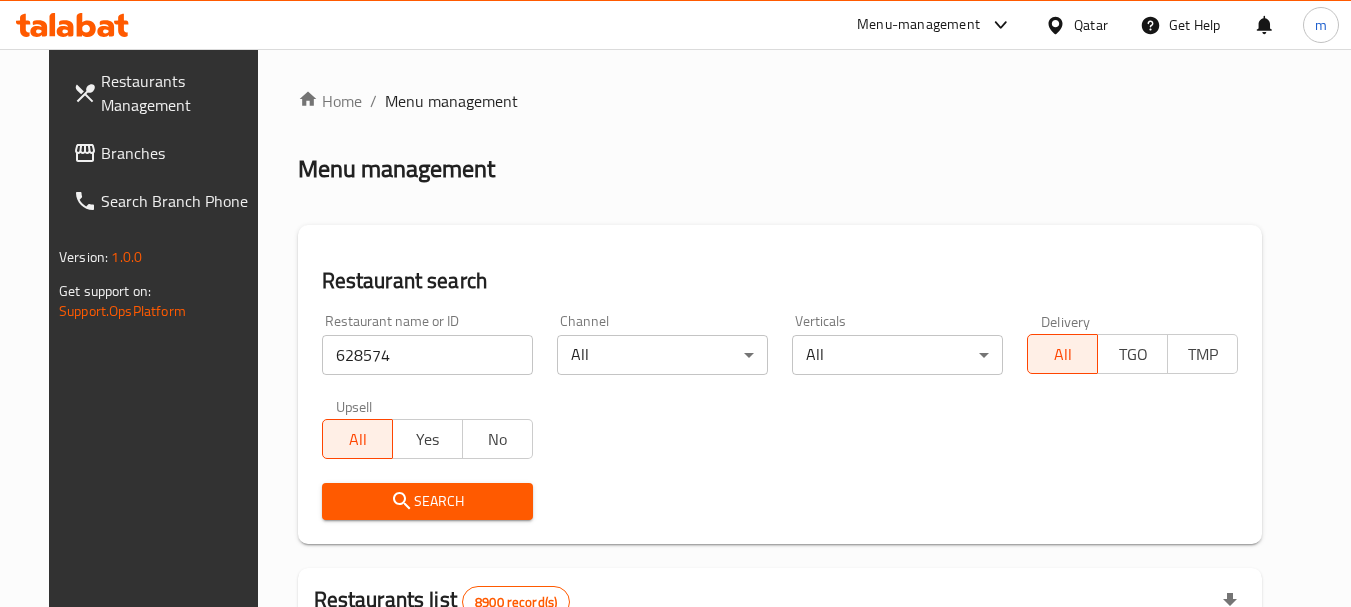 click on "Search" at bounding box center (427, 501) 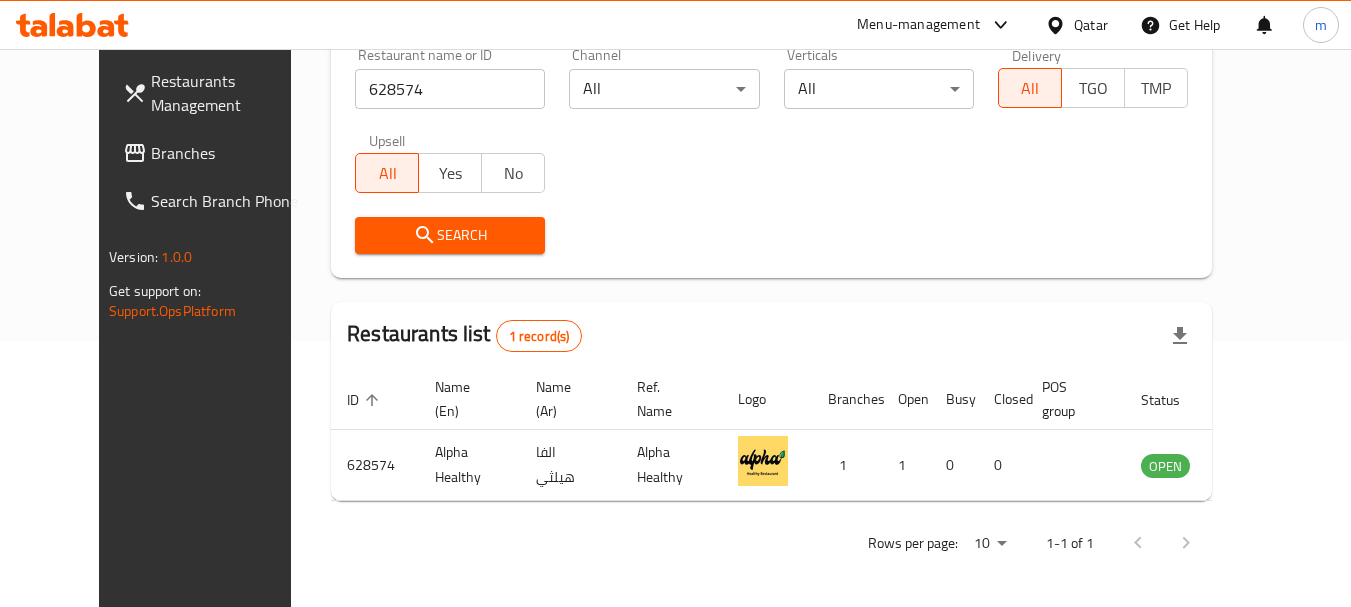 scroll, scrollTop: 268, scrollLeft: 0, axis: vertical 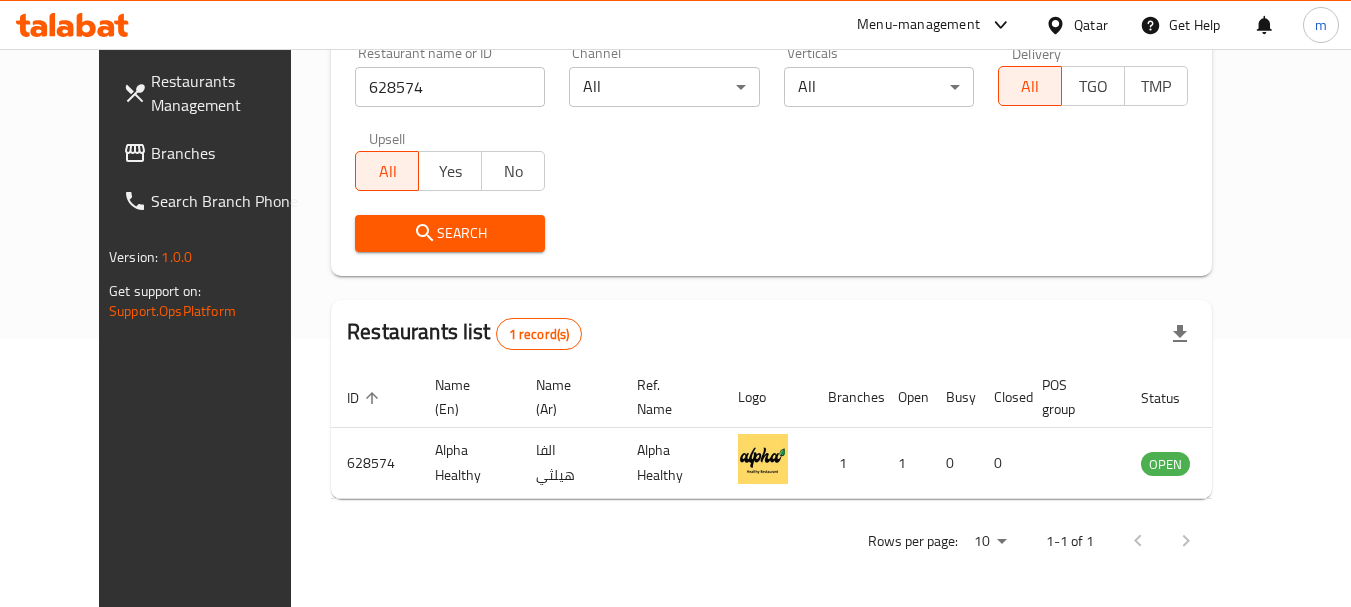 click on "Qatar" at bounding box center [1091, 25] 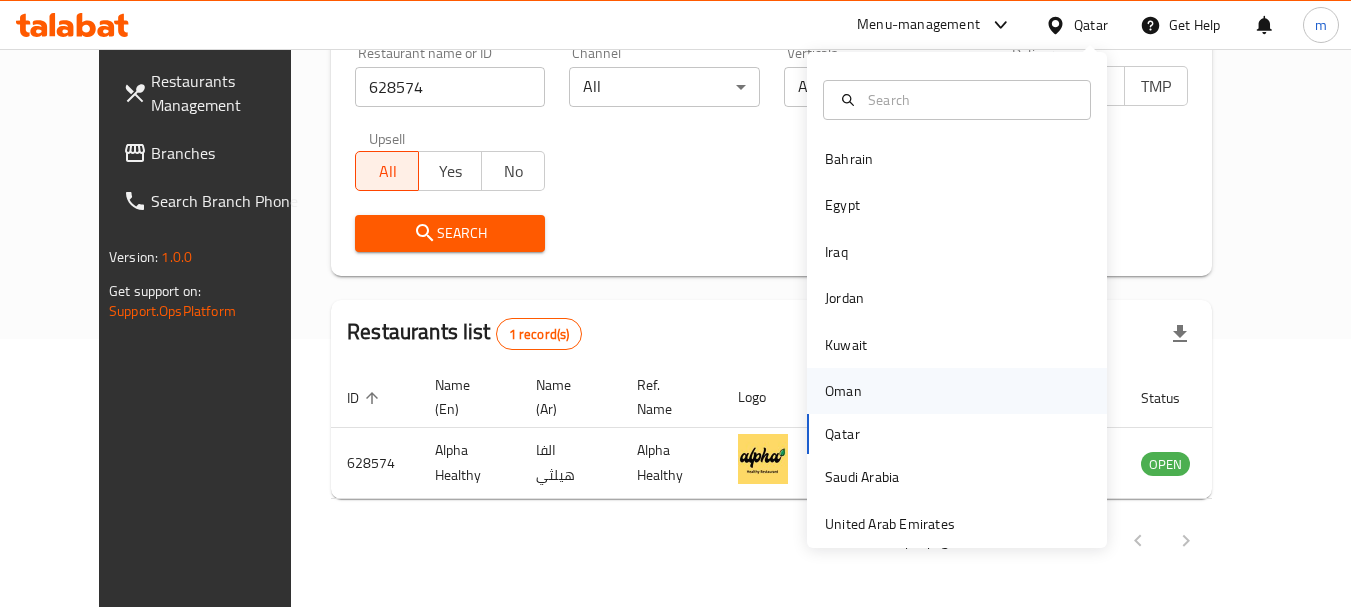 click on "Oman" at bounding box center (843, 391) 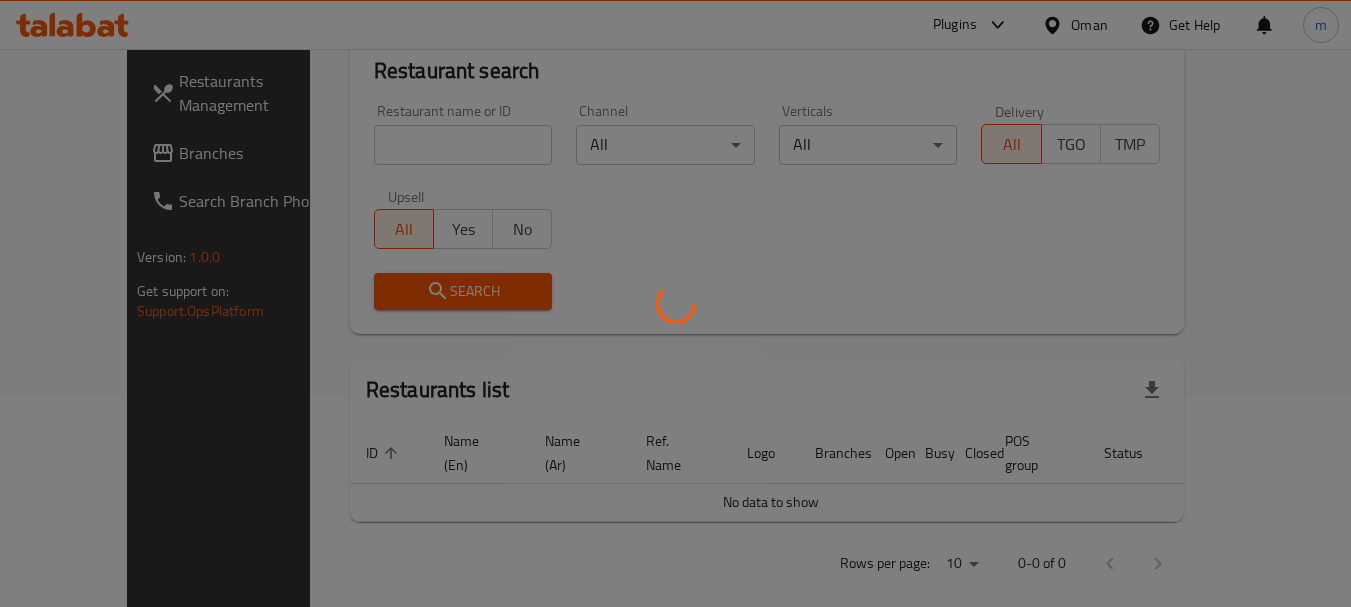 scroll, scrollTop: 268, scrollLeft: 0, axis: vertical 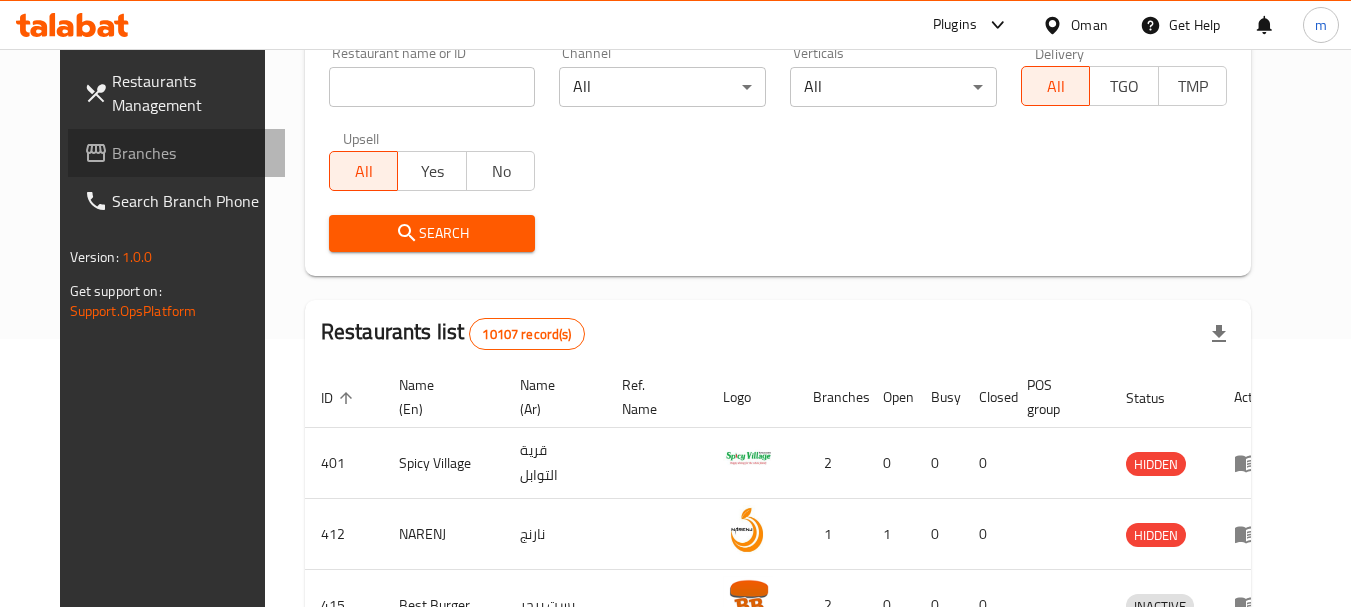 click on "Branches" at bounding box center (191, 153) 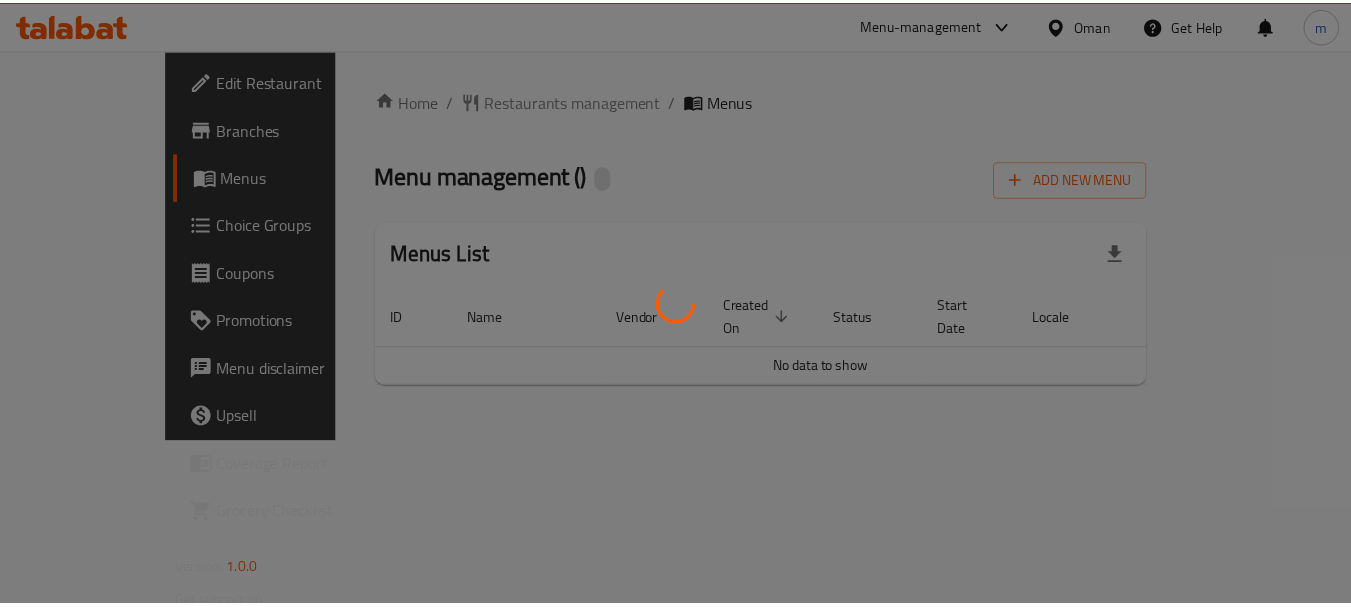 scroll, scrollTop: 0, scrollLeft: 0, axis: both 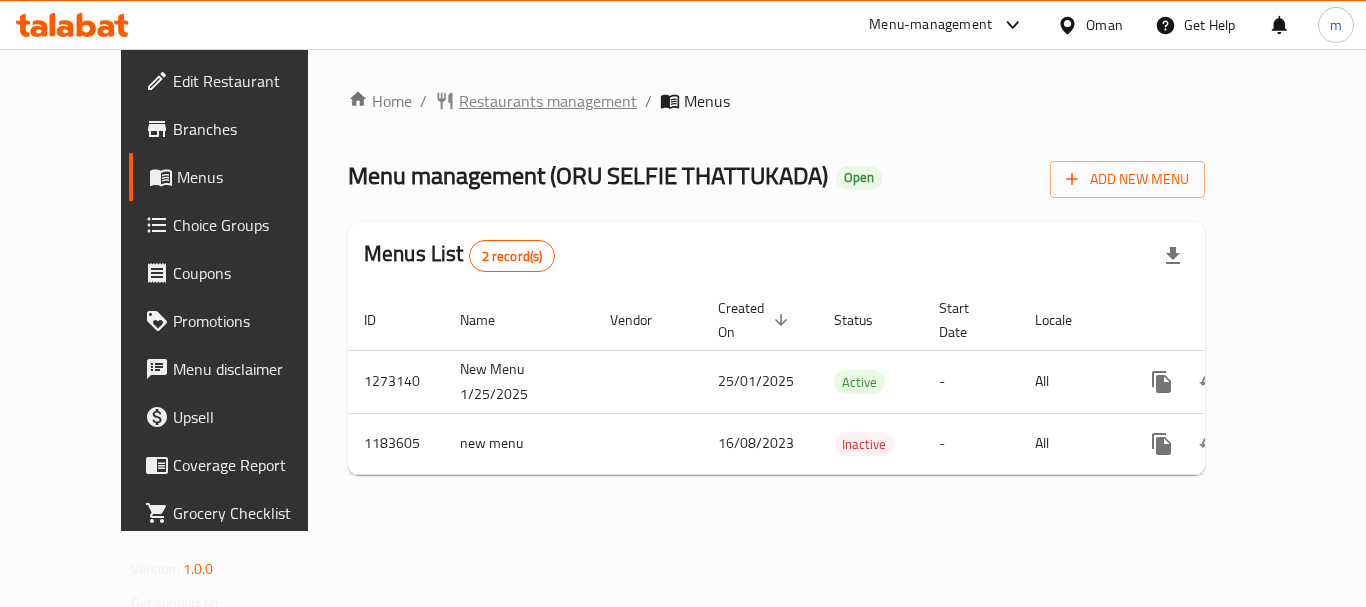 click on "Restaurants management" at bounding box center (548, 101) 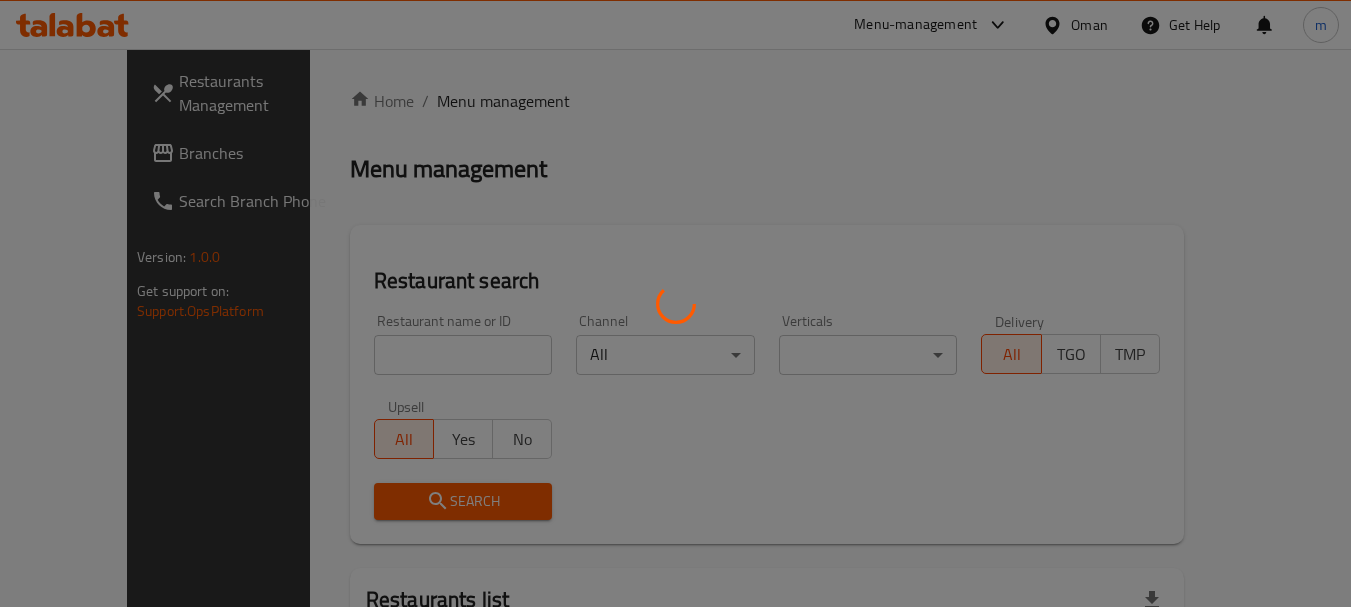 click at bounding box center (675, 303) 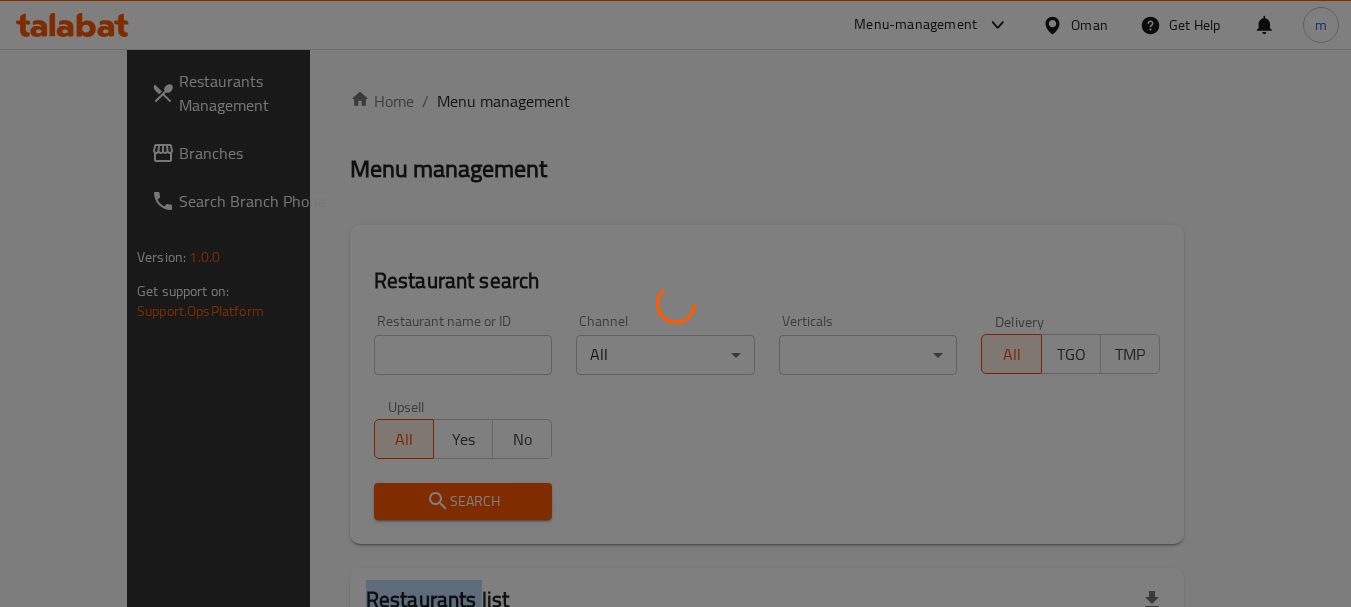click at bounding box center (675, 303) 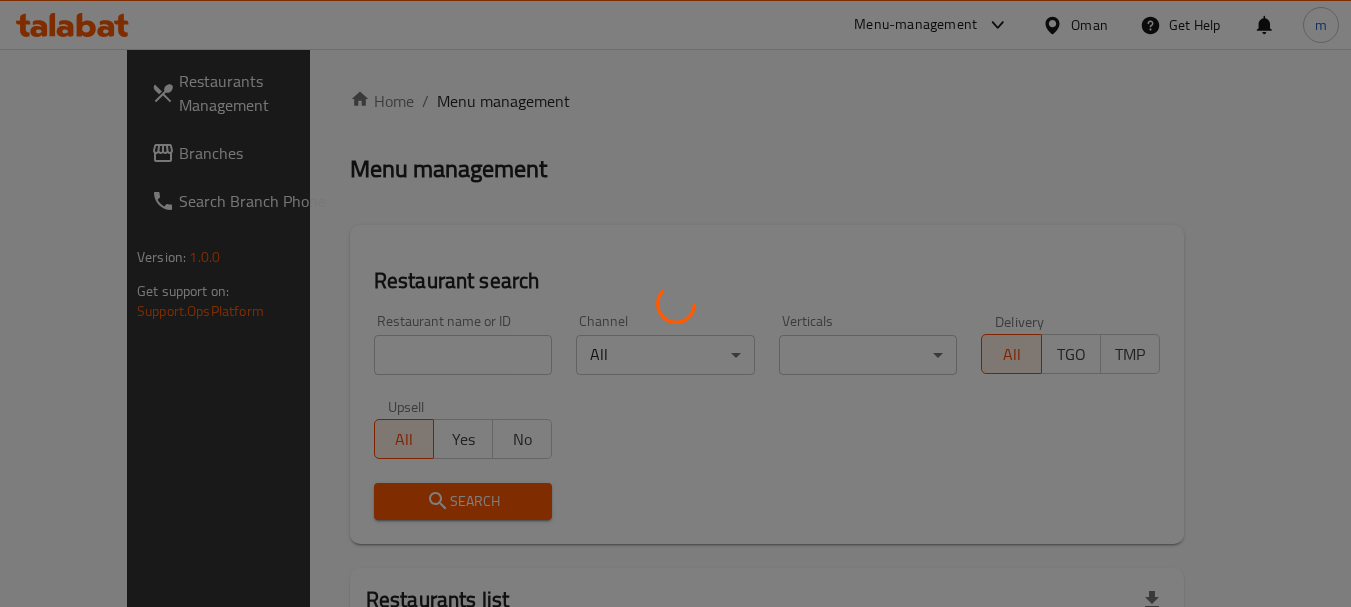 click at bounding box center (675, 303) 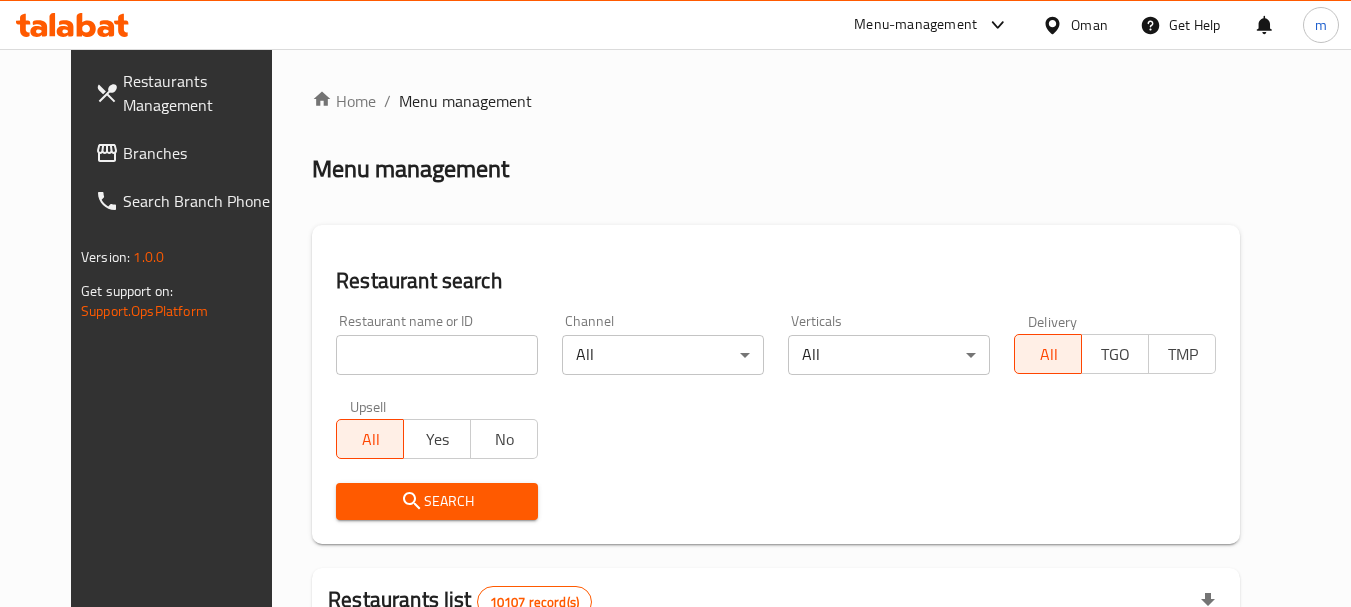 click at bounding box center [437, 355] 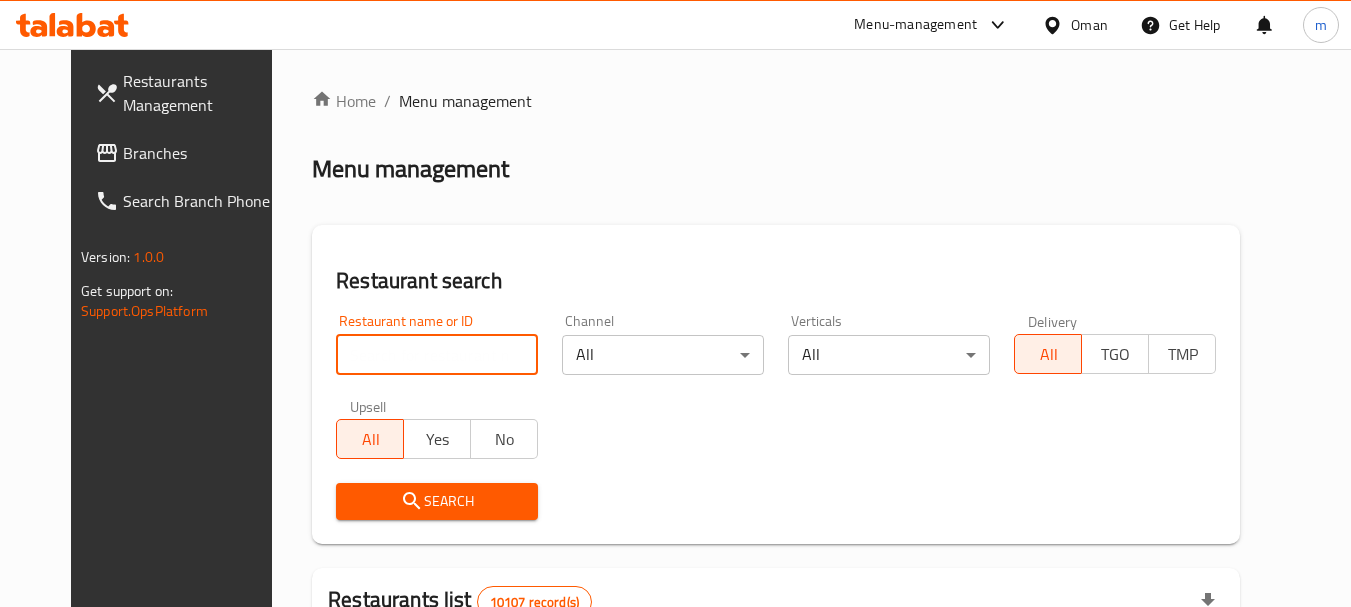 paste on "666452" 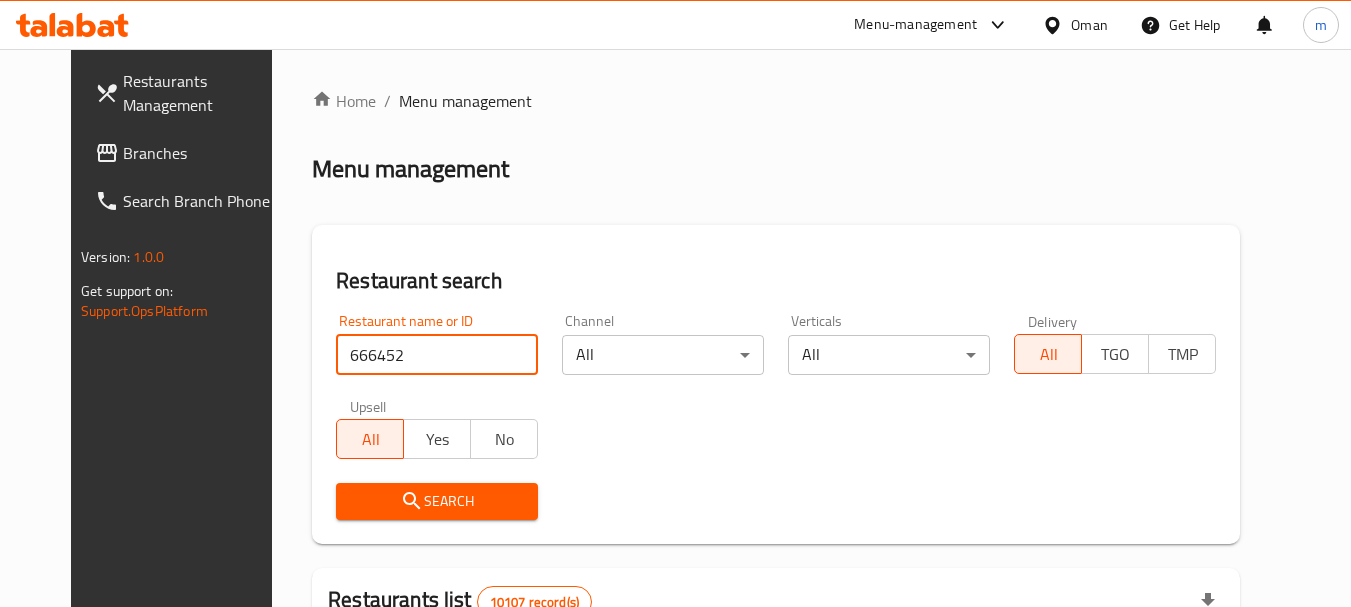 type on "666452" 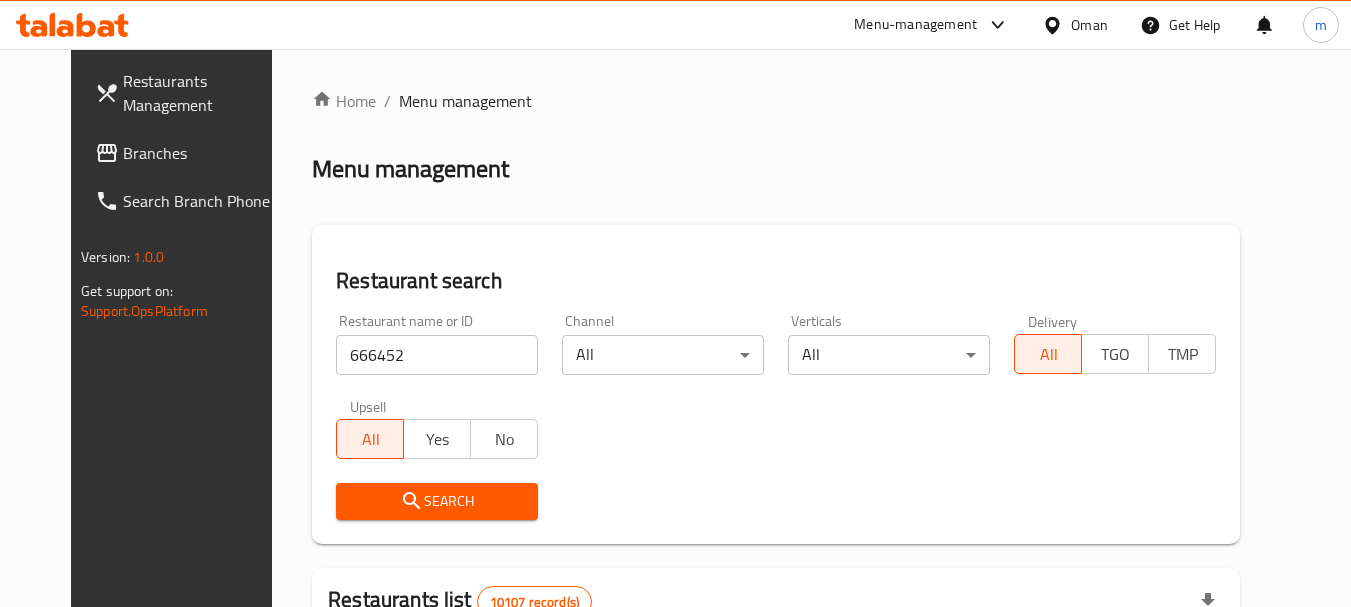 click 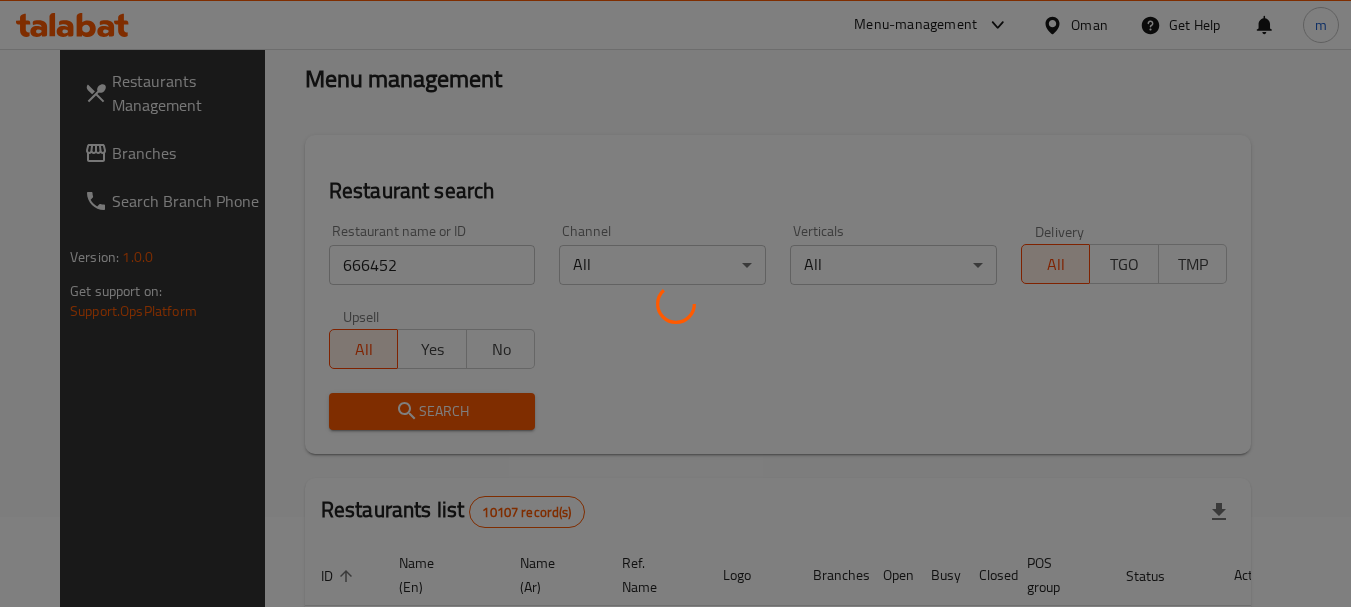 scroll, scrollTop: 200, scrollLeft: 0, axis: vertical 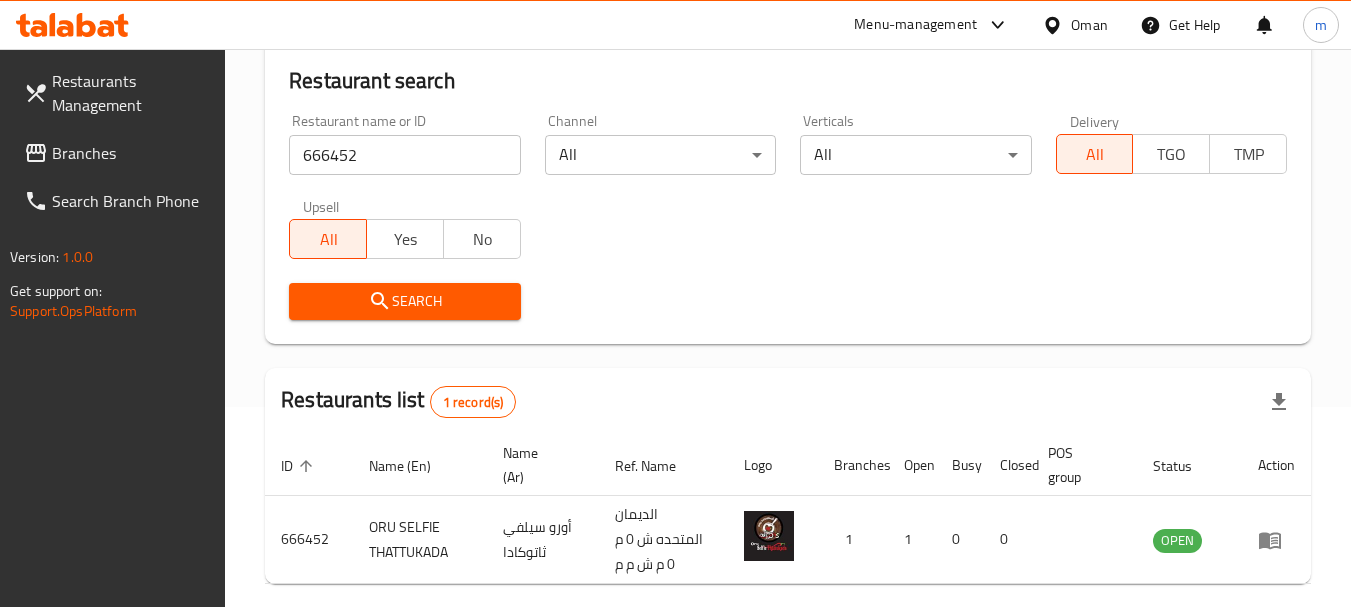 click on "Oman" at bounding box center [1089, 25] 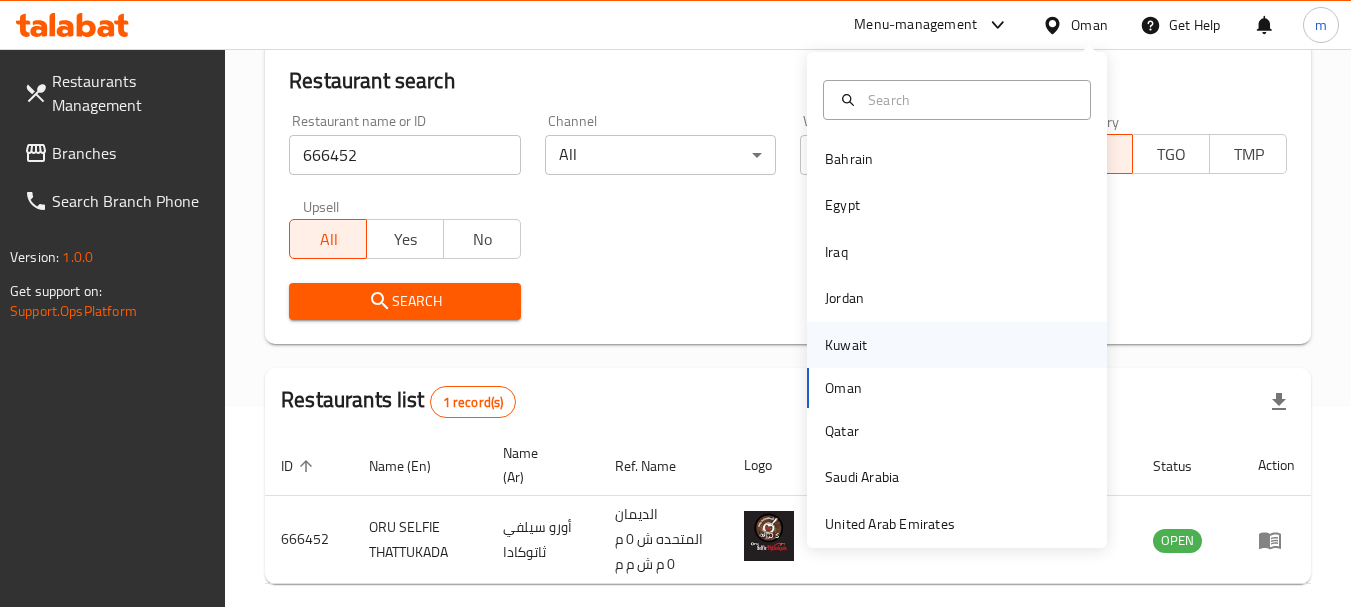 click on "Kuwait" at bounding box center (846, 345) 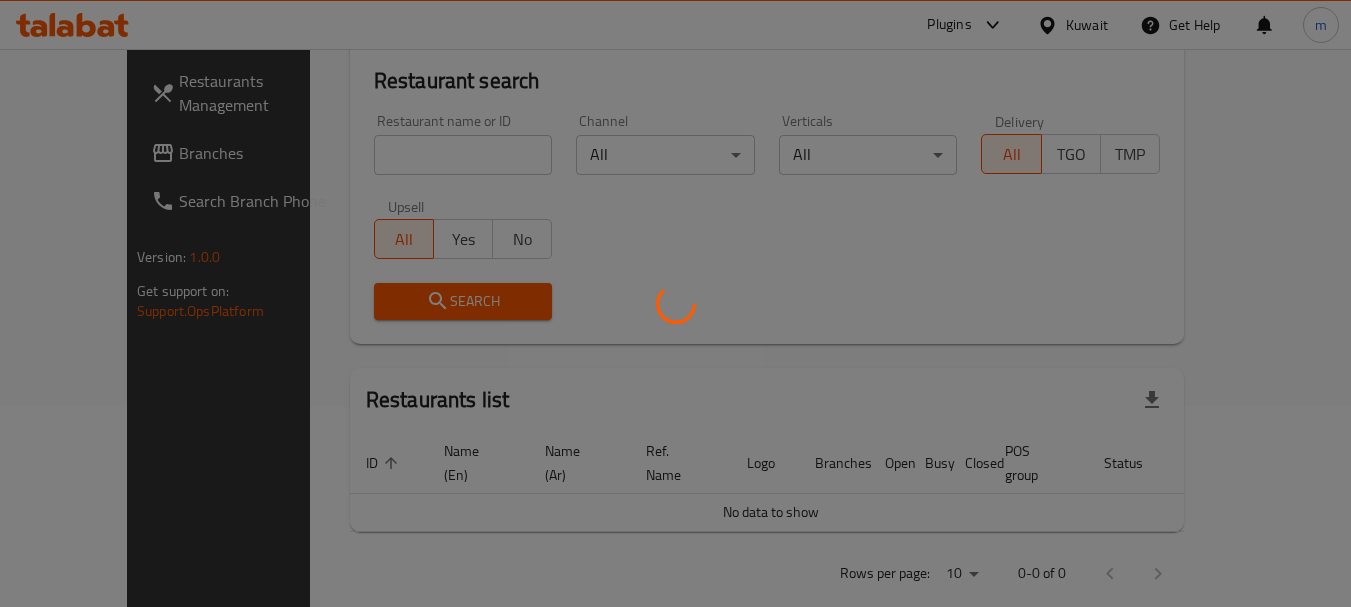 click at bounding box center [675, 303] 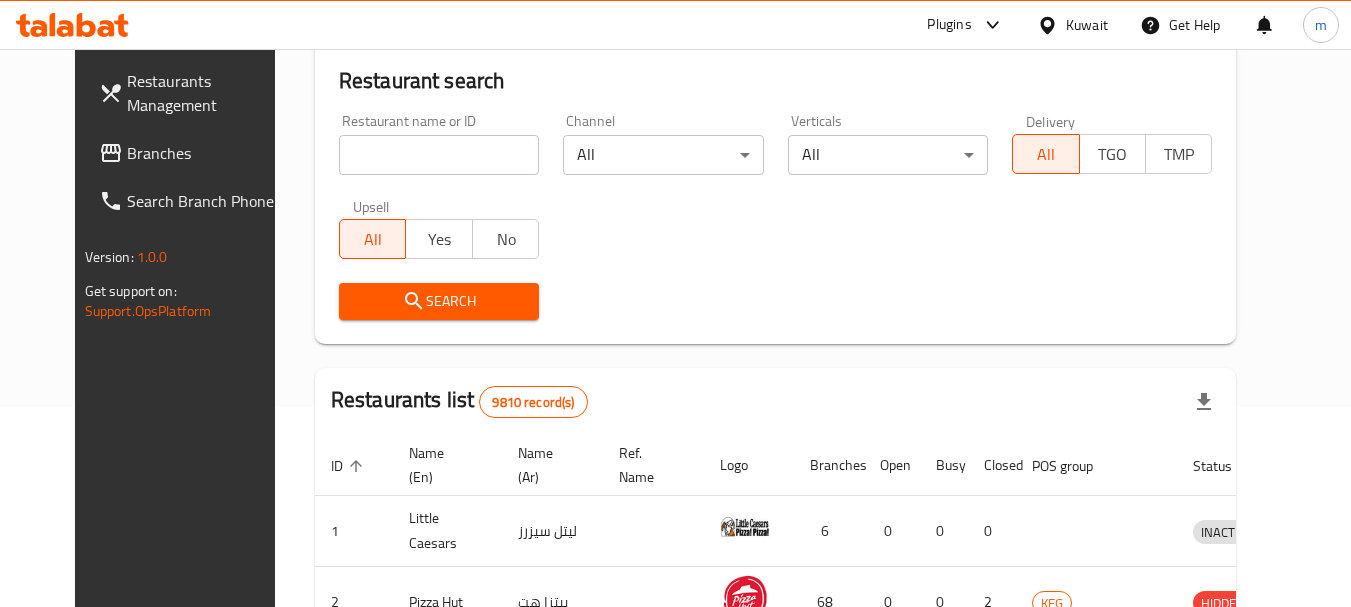 drag, startPoint x: 70, startPoint y: 153, endPoint x: 104, endPoint y: 138, distance: 37.161808 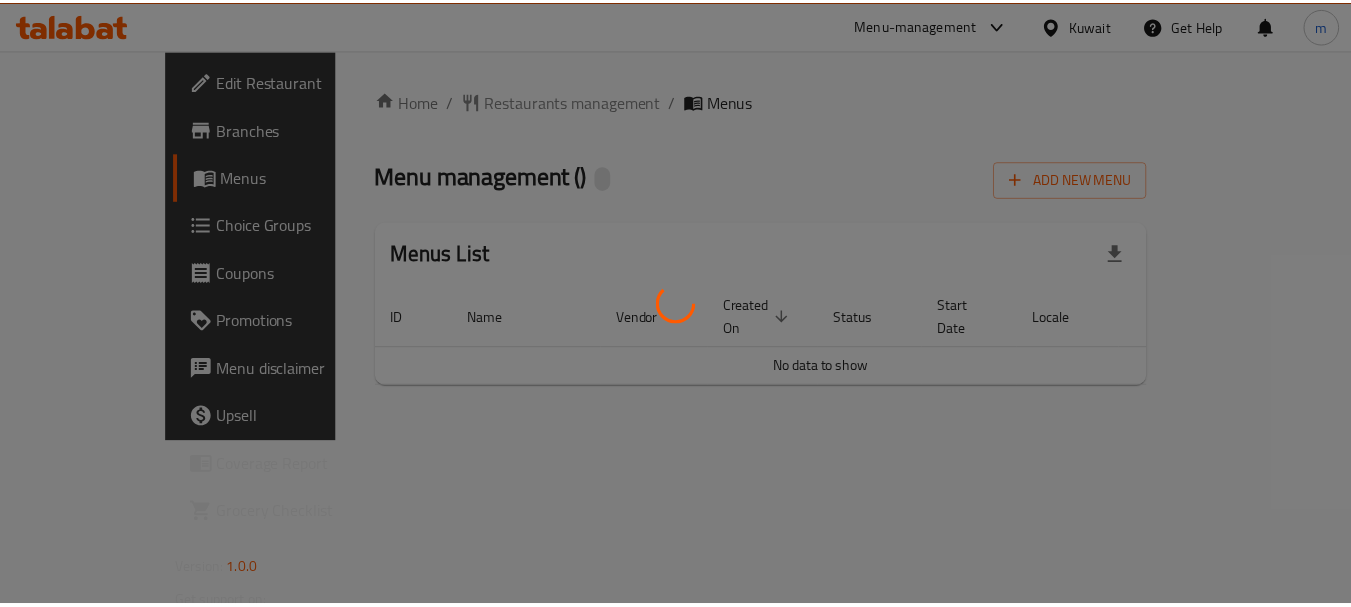 scroll, scrollTop: 0, scrollLeft: 0, axis: both 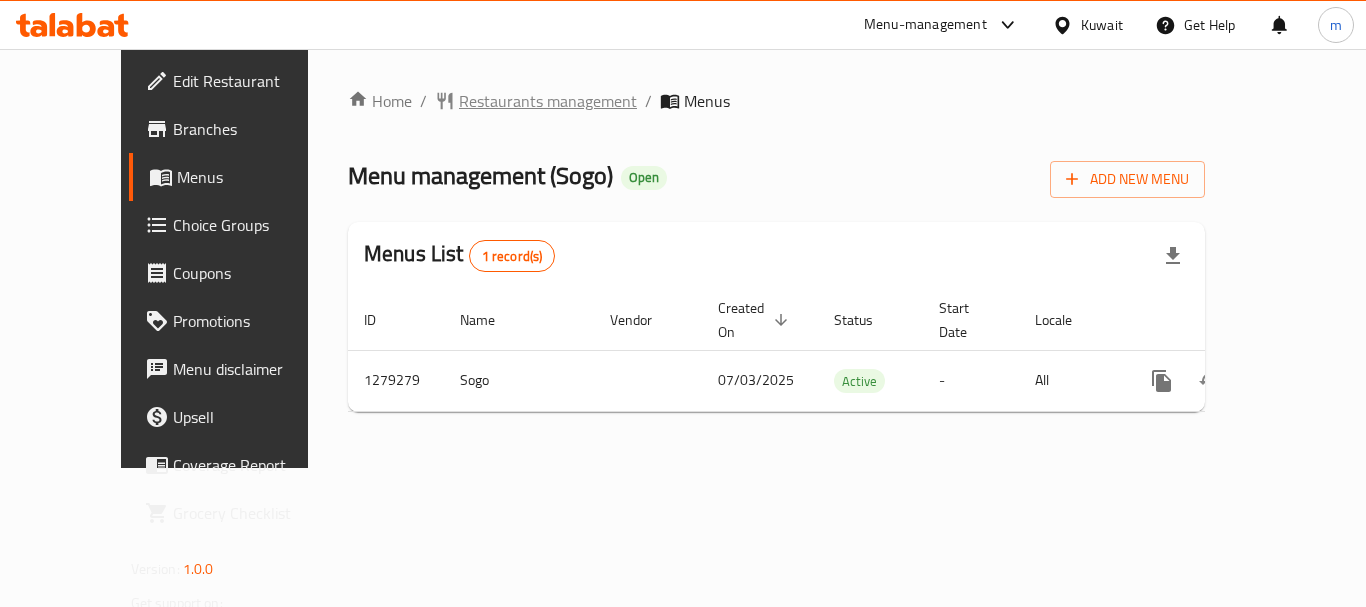 click on "Restaurants management" at bounding box center [548, 101] 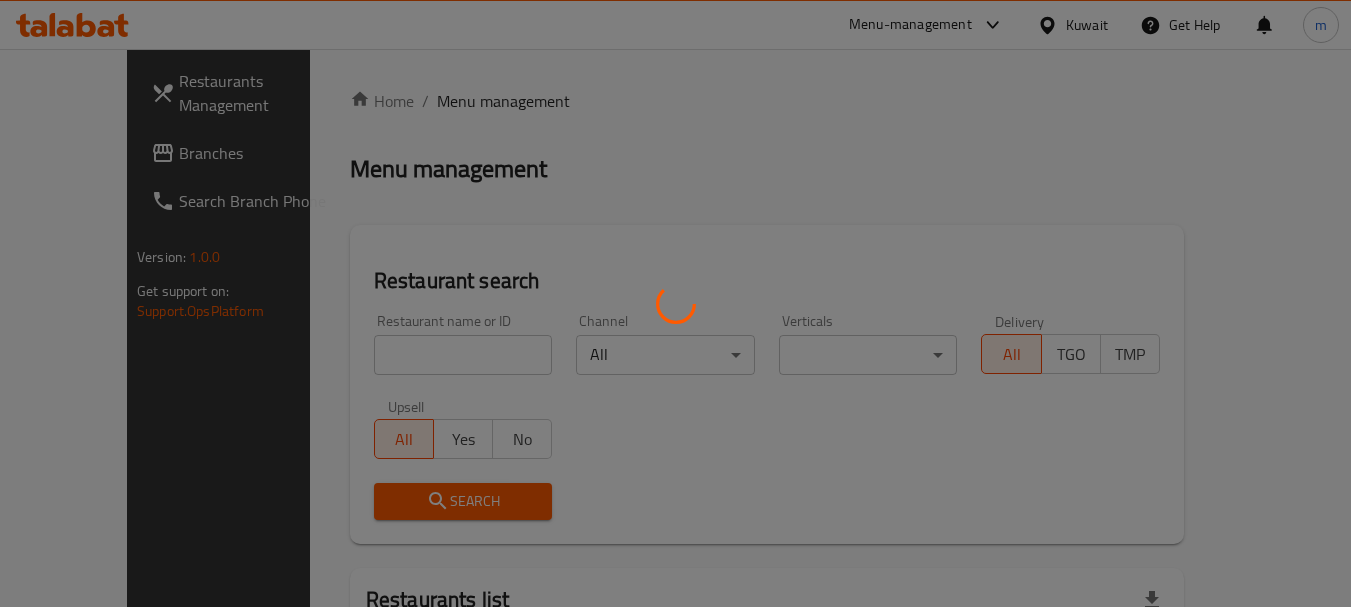 click at bounding box center [675, 303] 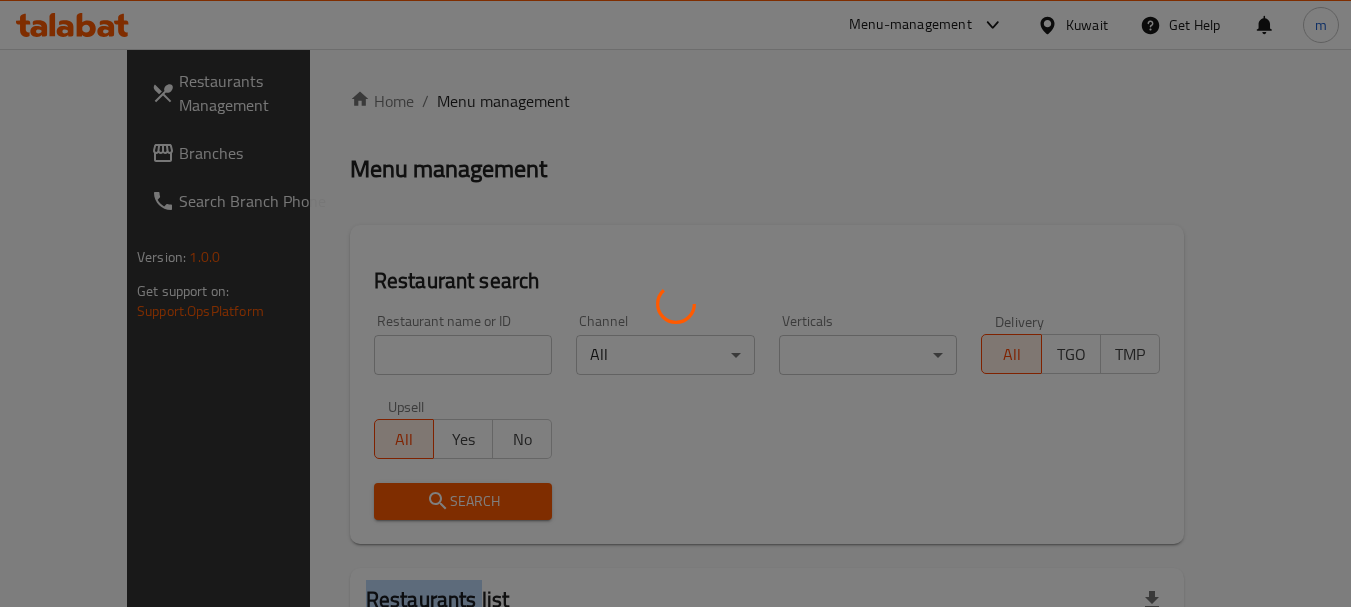 click at bounding box center [675, 303] 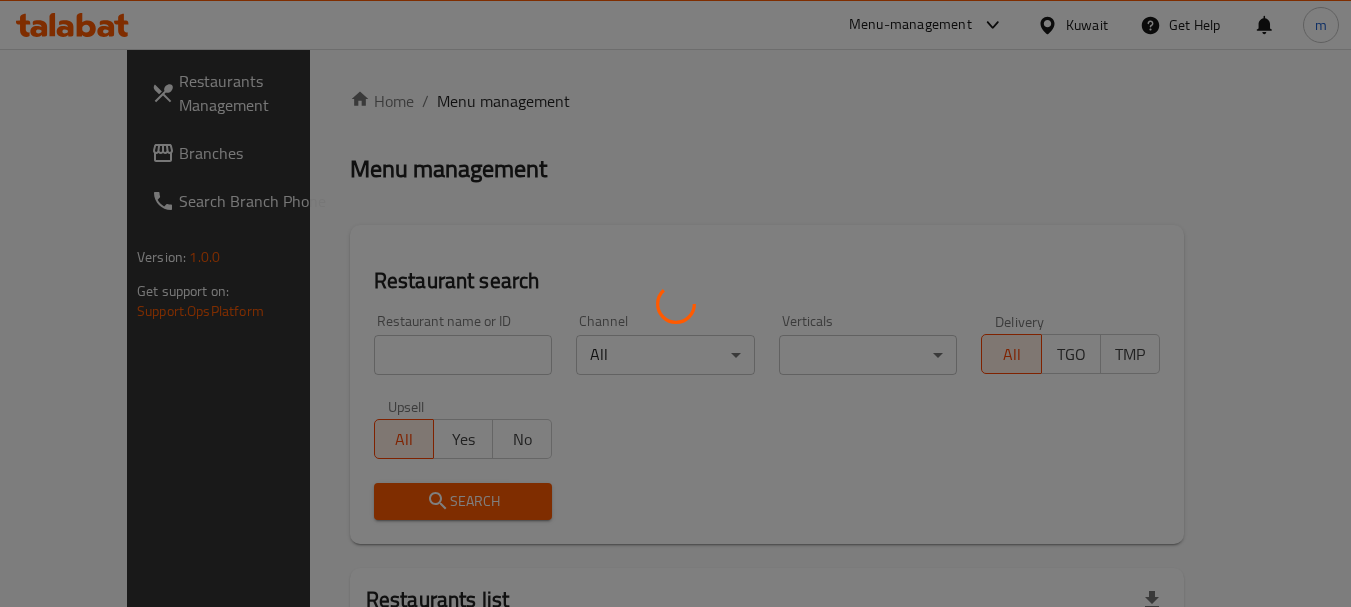 click at bounding box center [675, 303] 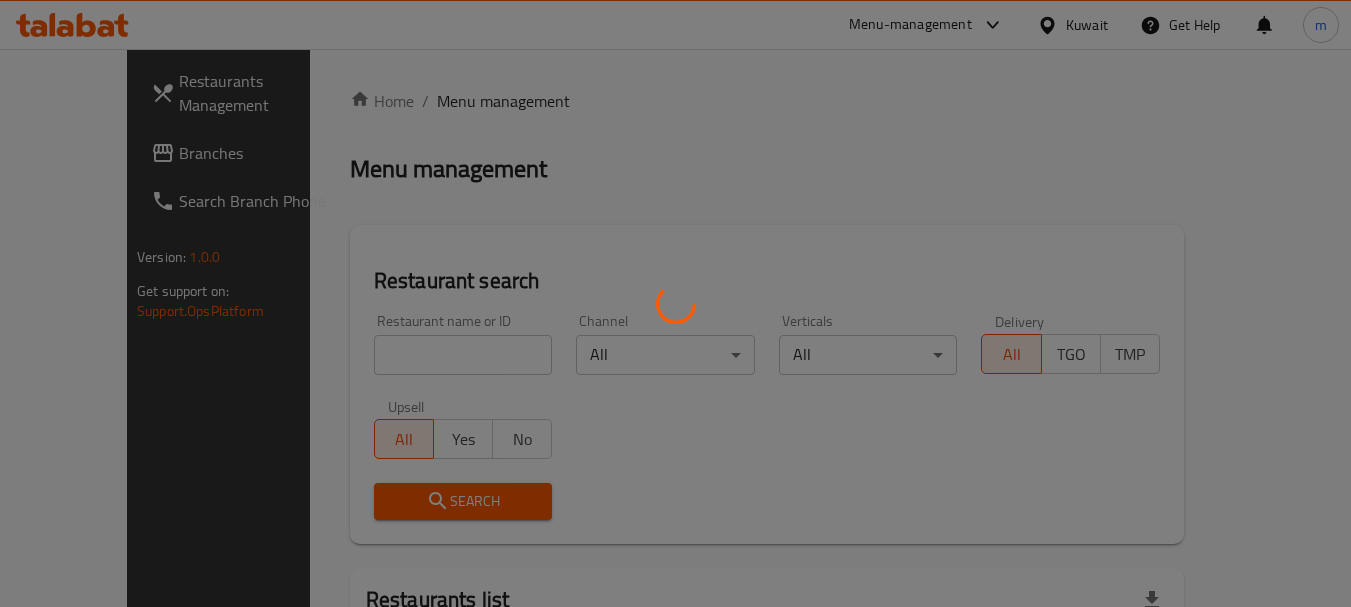 click at bounding box center (675, 303) 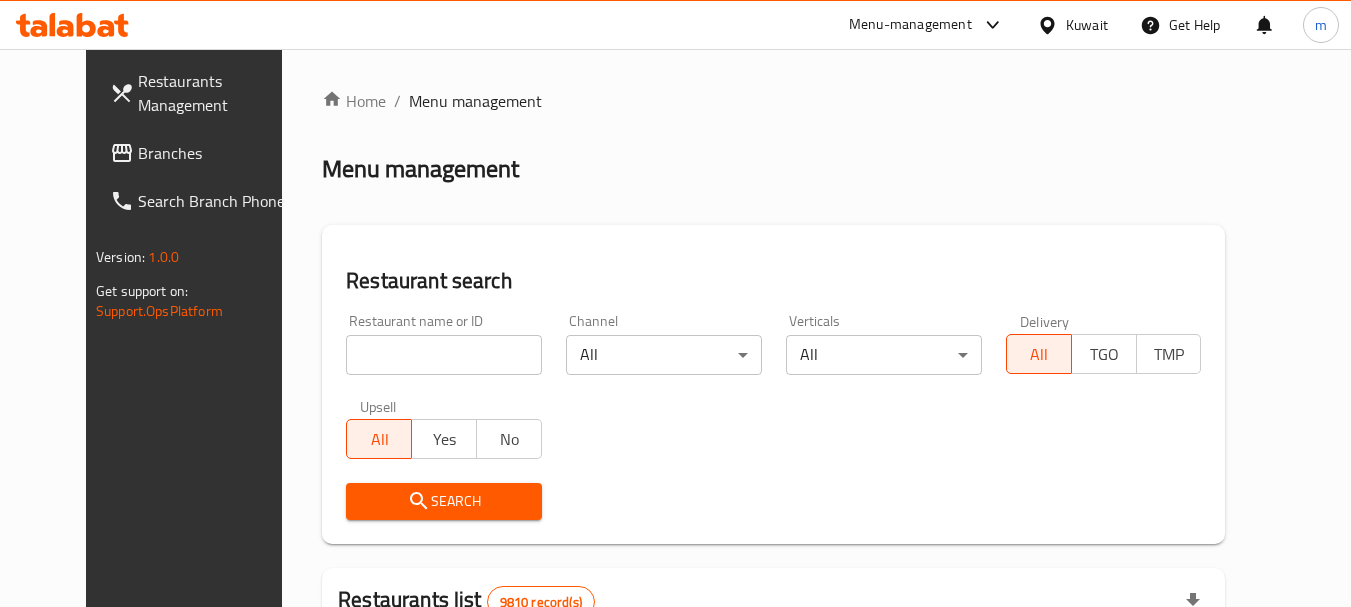 click on "Restaurants Management   Branches   Search Branch Phone  Version:    1.0.0  Get support on:    Support.OpsPlatform" at bounding box center (199, 352) 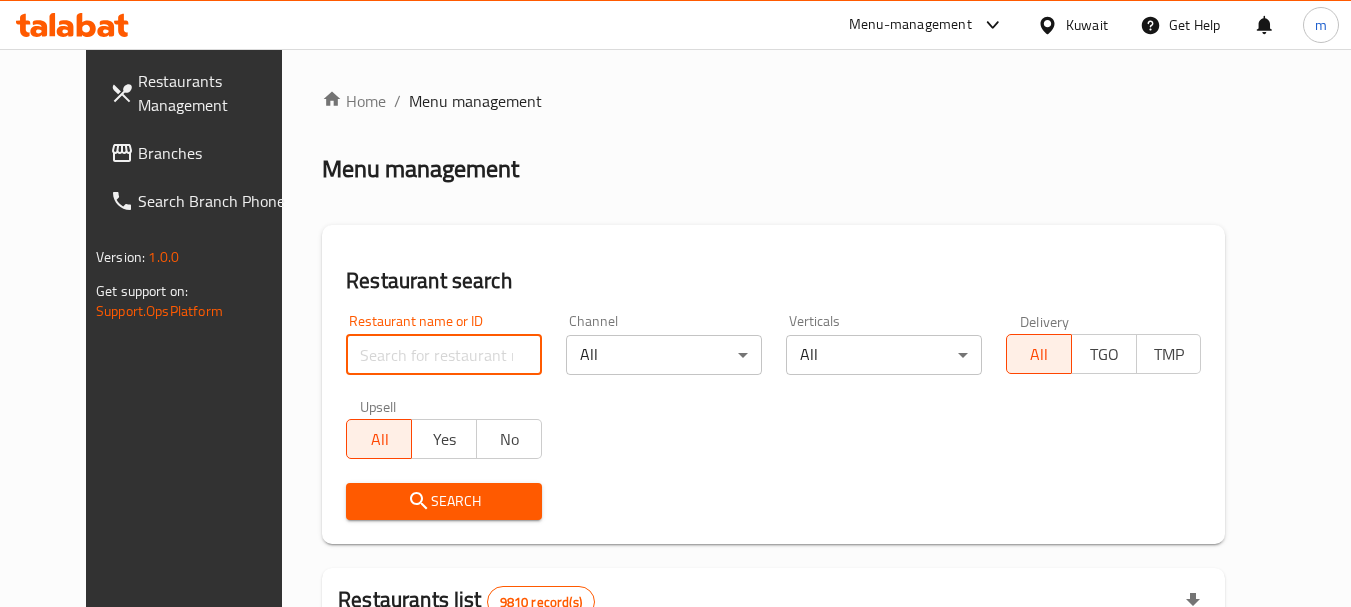 drag, startPoint x: 493, startPoint y: 358, endPoint x: 477, endPoint y: 356, distance: 16.124516 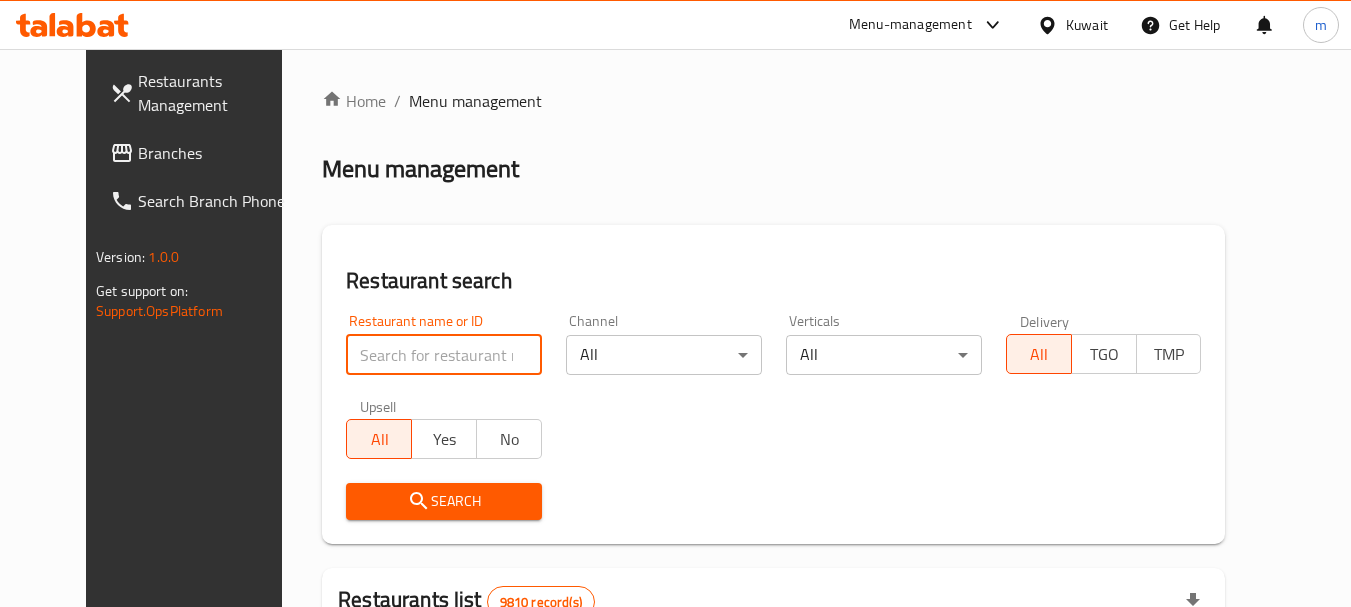 click at bounding box center [444, 355] 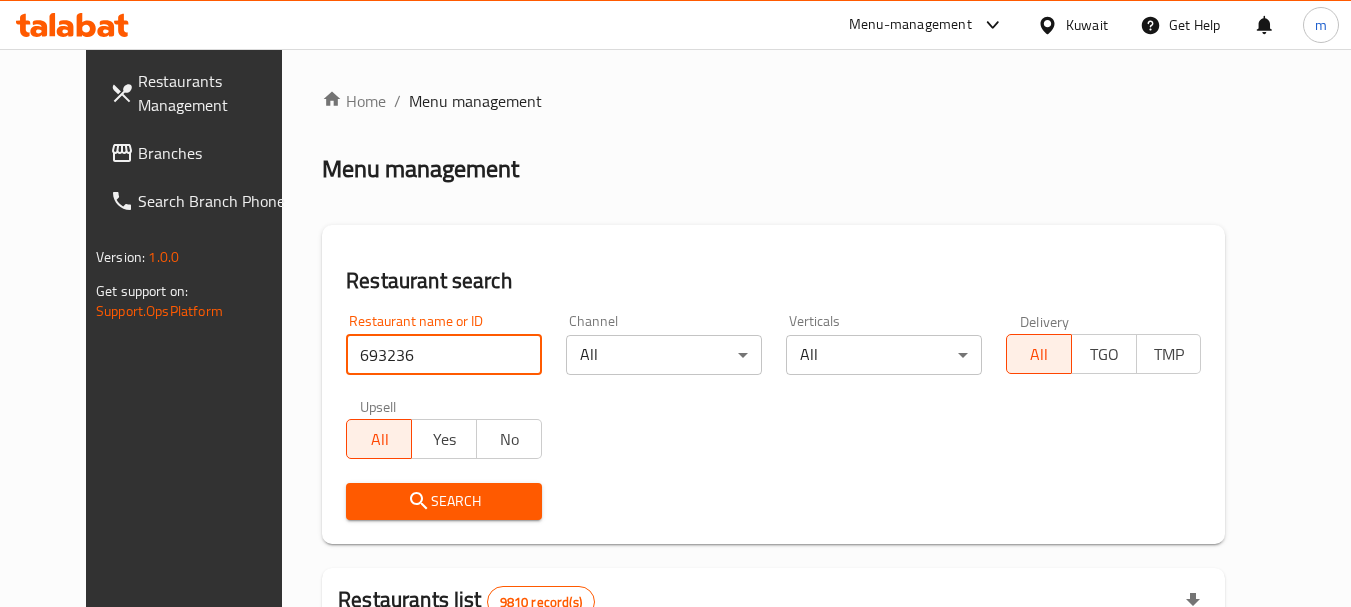 type on "693236" 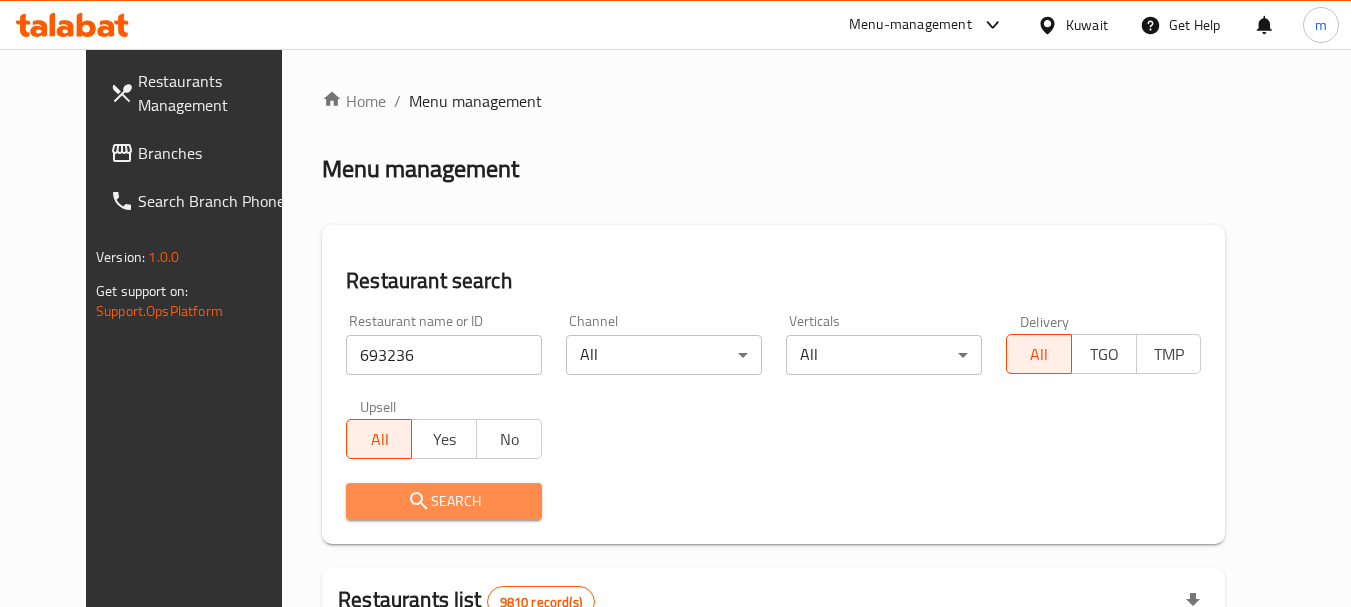 click on "Search" at bounding box center (444, 501) 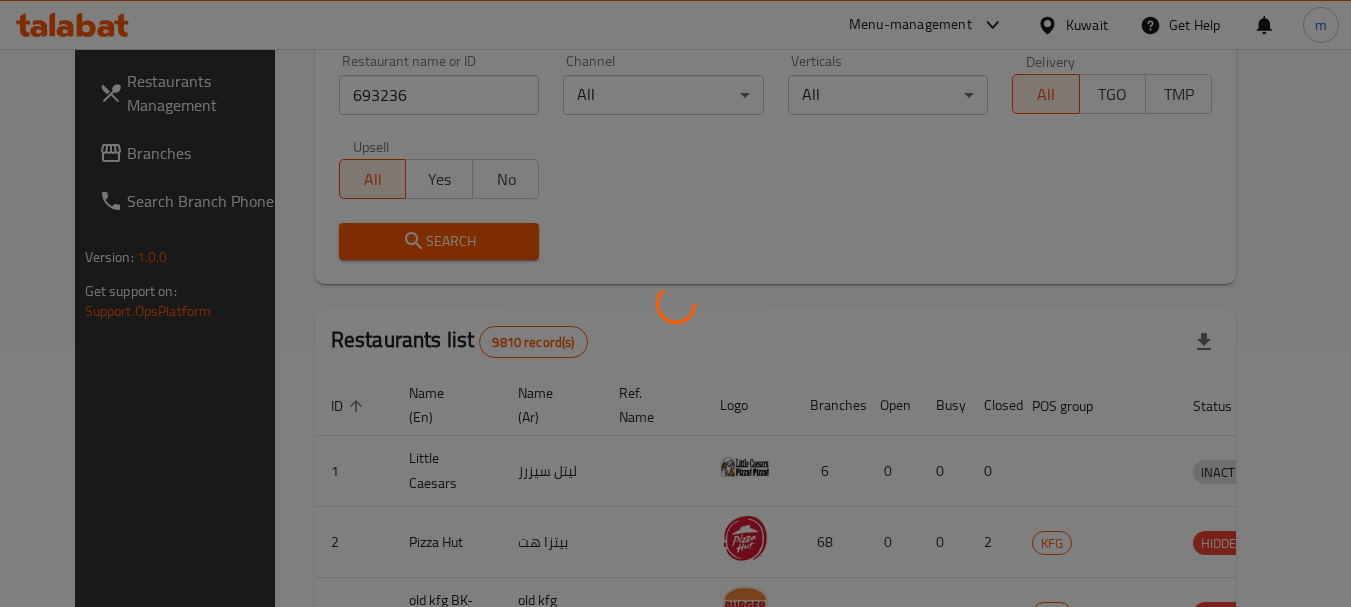 scroll, scrollTop: 268, scrollLeft: 0, axis: vertical 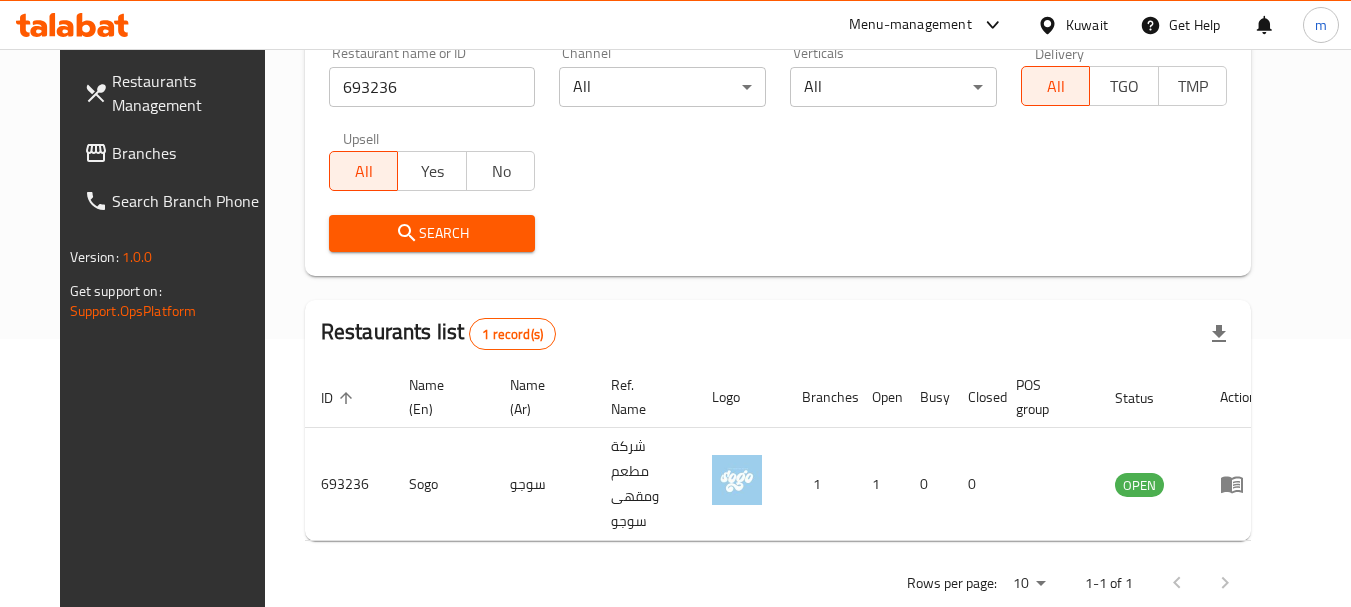 click on "Kuwait" at bounding box center (1087, 25) 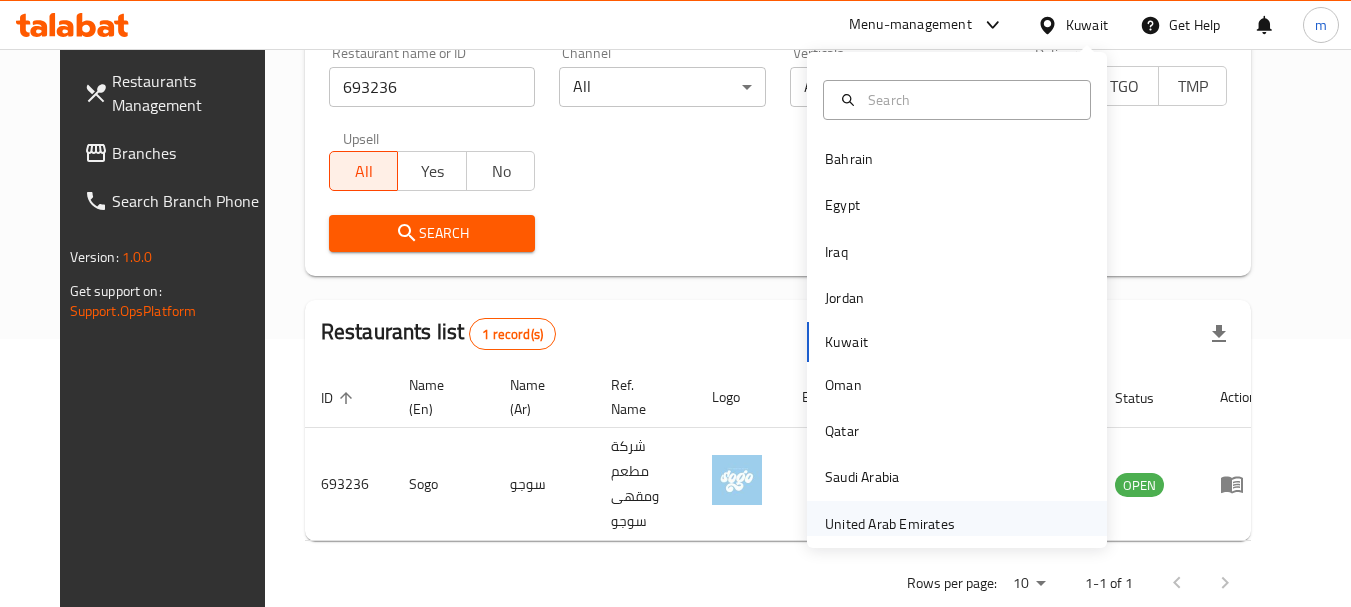 click on "United Arab Emirates" at bounding box center [890, 524] 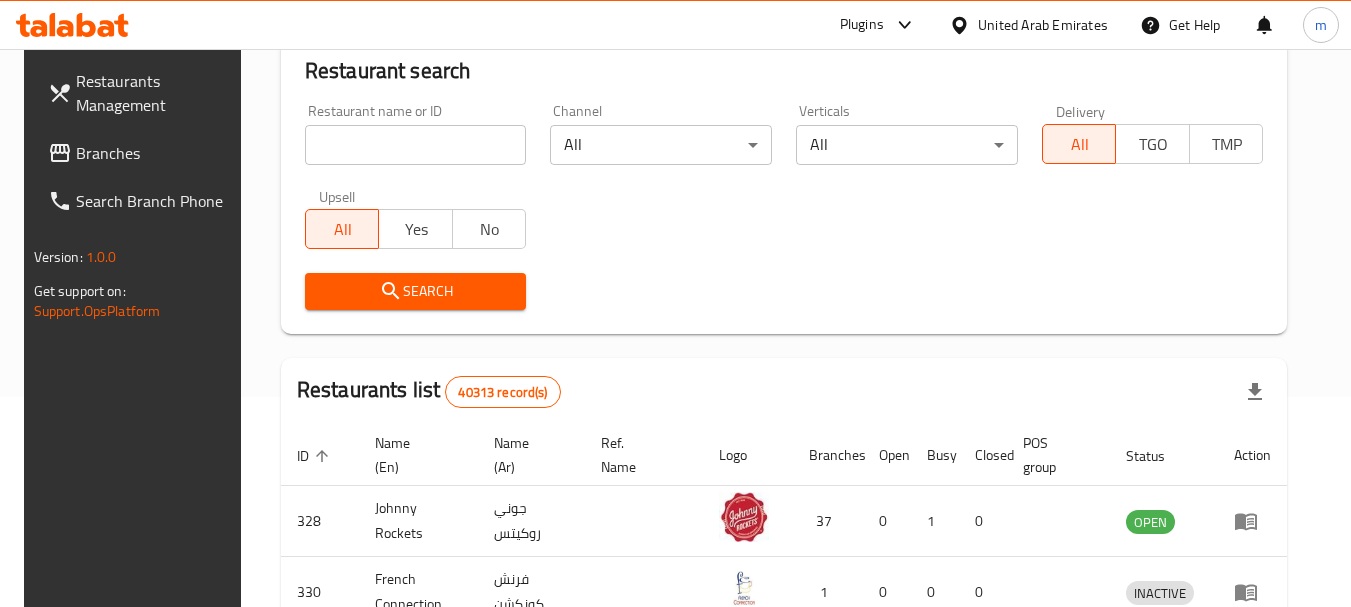 scroll, scrollTop: 268, scrollLeft: 0, axis: vertical 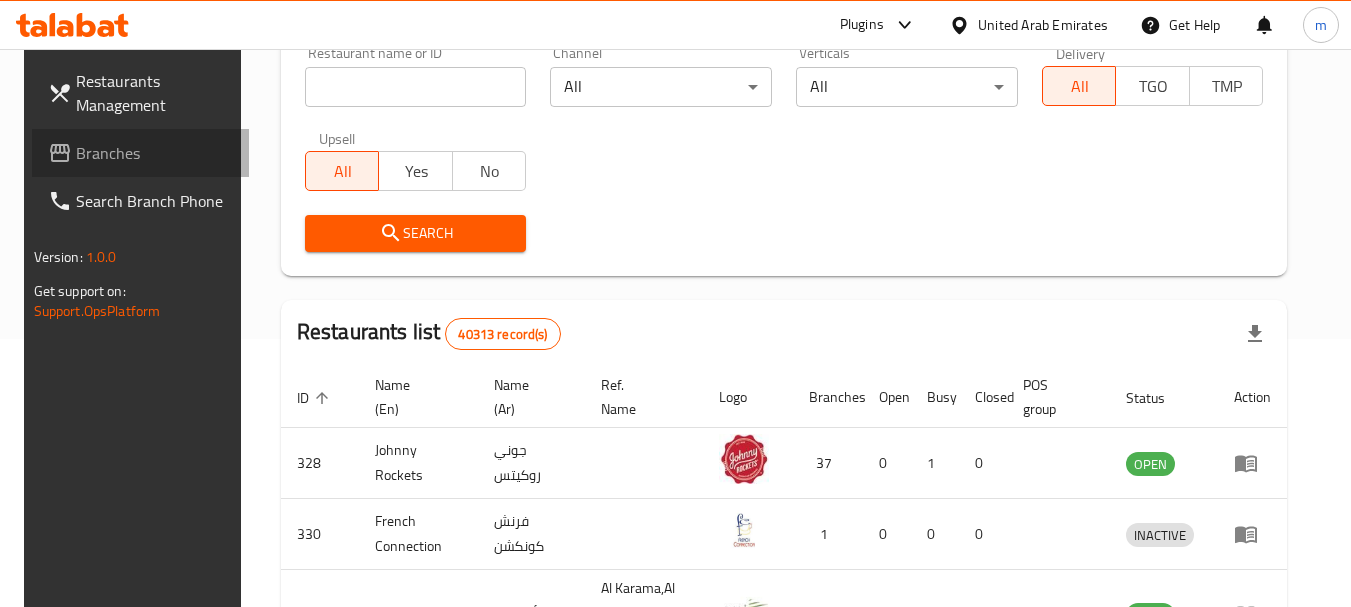 click on "Branches" at bounding box center (155, 153) 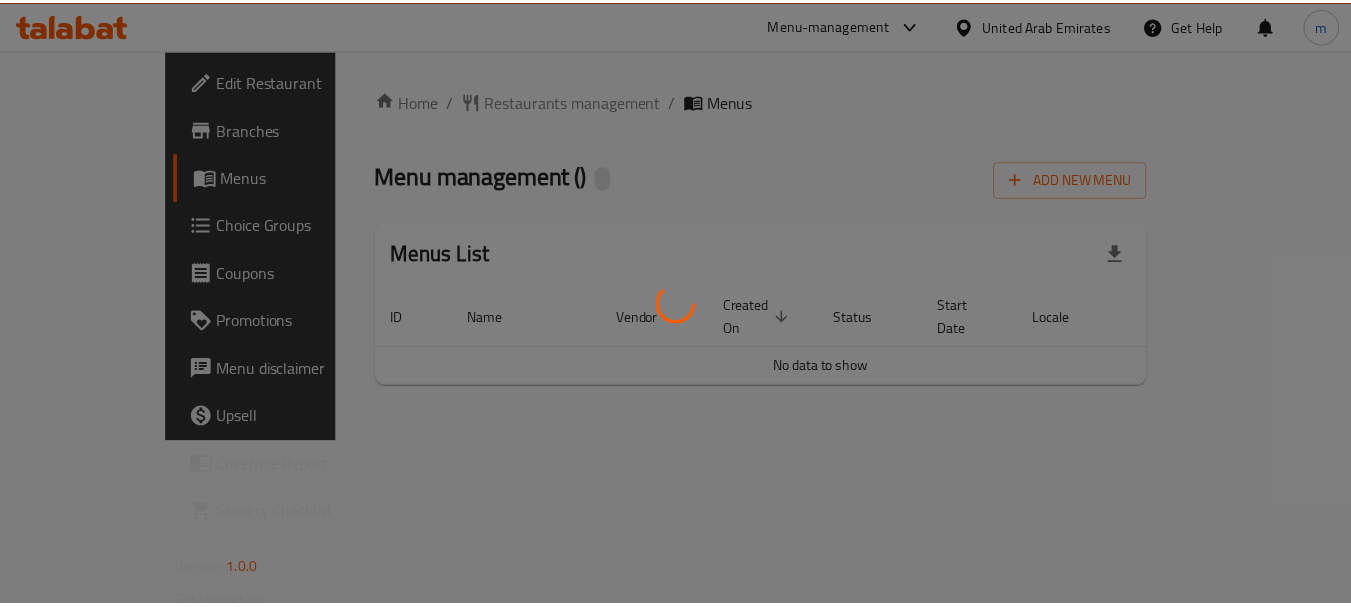 scroll, scrollTop: 0, scrollLeft: 0, axis: both 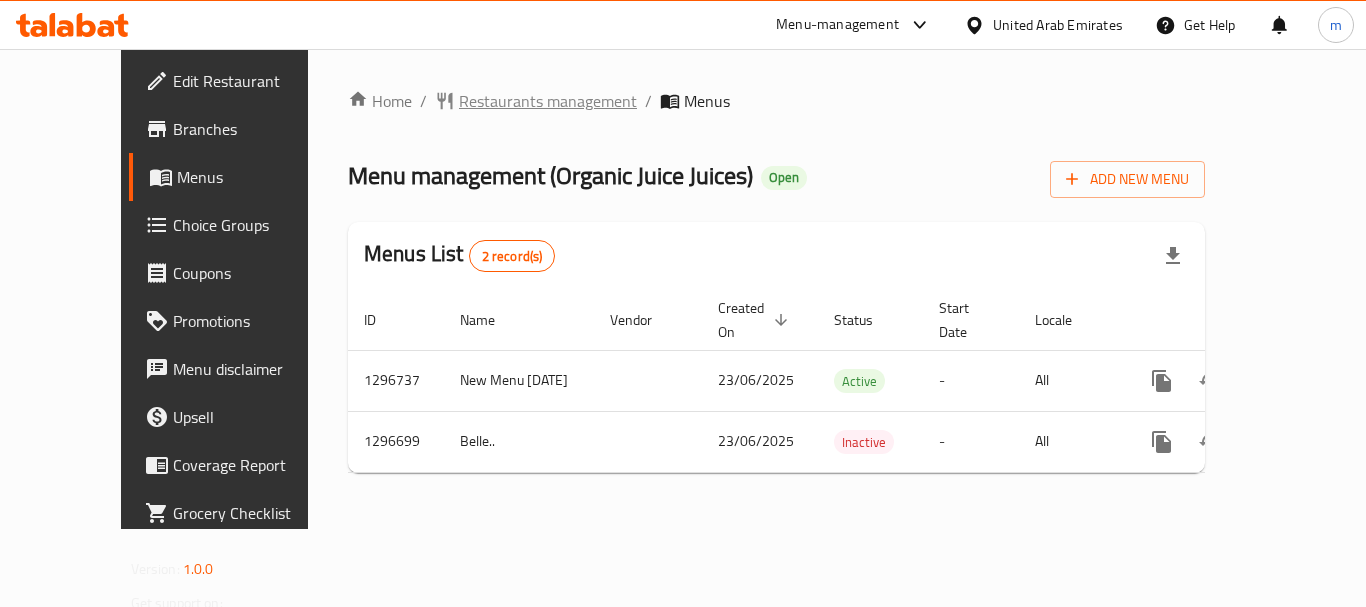 click on "Restaurants management" at bounding box center [548, 101] 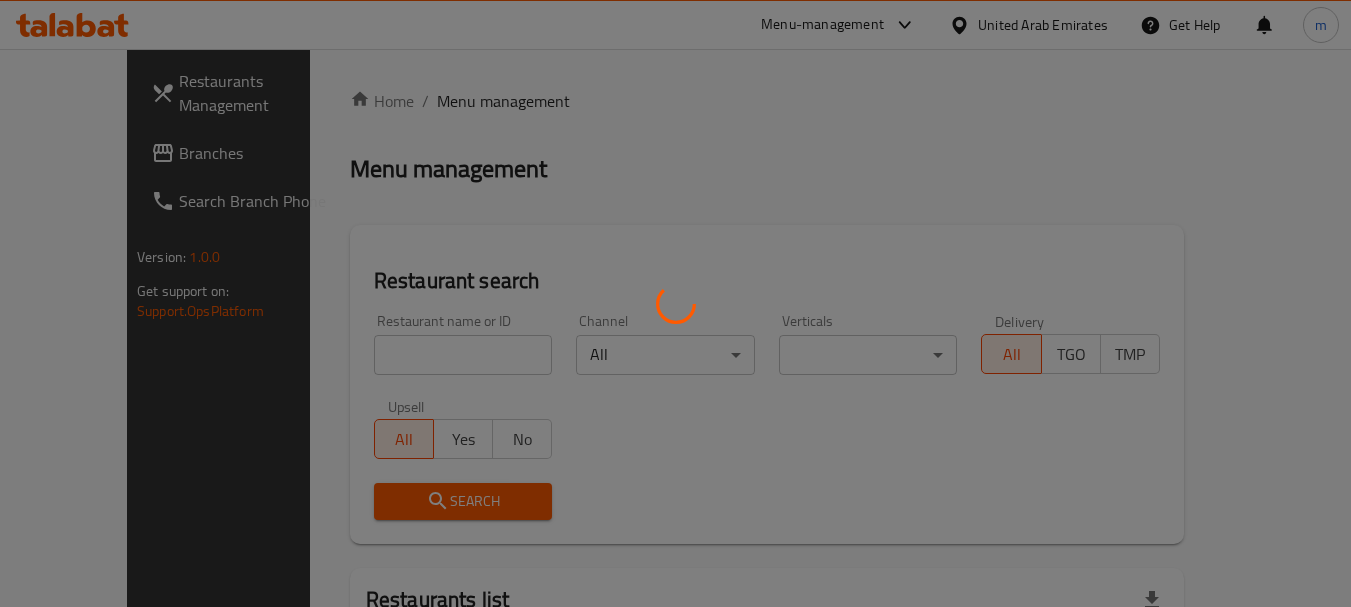 click at bounding box center [675, 303] 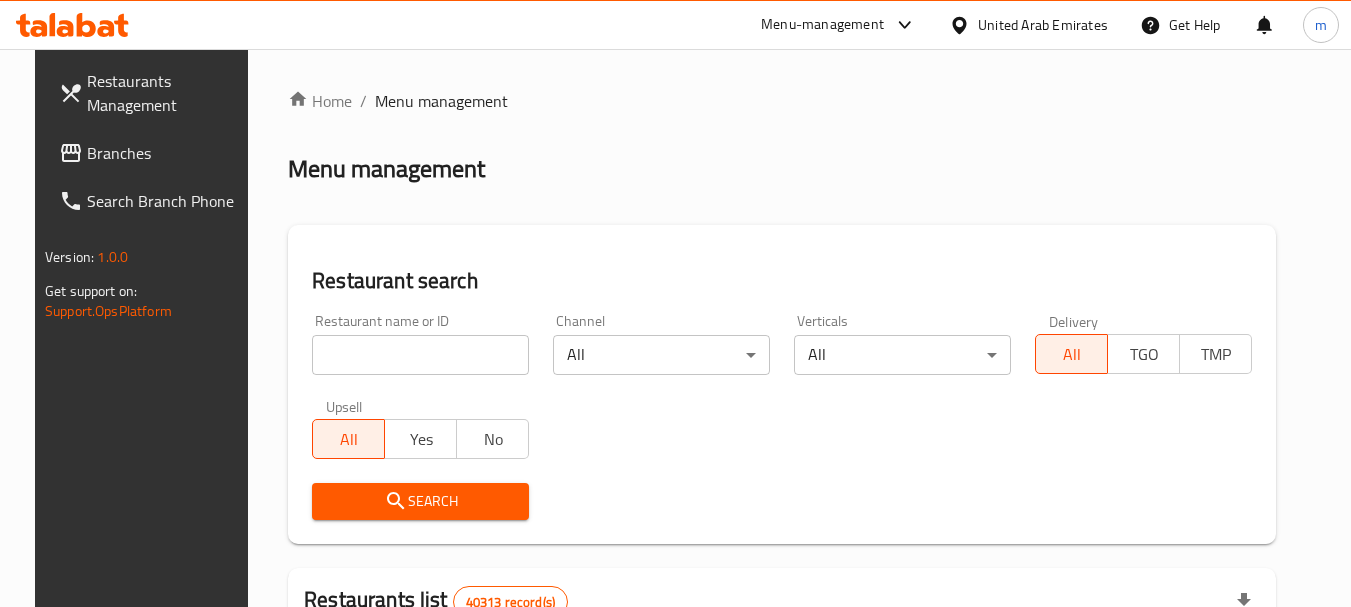 click on "Home / Menu management Menu management Restaurant search Restaurant name or ID Restaurant name or ID Channel All ​ Verticals All ​ Delivery All TGO TMP Upsell All Yes No   Search Restaurants list   40313 record(s) ID sorted ascending Name (En) Name (Ar) Ref. Name Logo Branches Open Busy Closed POS group Status Action 328 Johnny Rockets جوني روكيتس 37 0 1 0 OPEN 330 French Connection فرنش كونكشن 1 0 0 0 INACTIVE 339 Arz Lebanon أرز لبنان Al Karama,Al Barsha & Mirdif 9 1 0 2 OPEN 340 Mega Wraps ميجا رابس 3 0 0 0 INACTIVE 342 Sandella's Flatbread Cafe سانديلاز فلات براد 7 0 0 0 INACTIVE 343 Dragon Hut كوخ التنين 1 0 0 0 INACTIVE 348 Thai Kitchen المطبخ التايلندى 1 0 0 0 INACTIVE 349 Mughal  موغل 1 0 0 0 HIDDEN 350 HOT N COOL (Old) هوت و كول 1 0 0 0 INACTIVE 355 Al Habasha  الحبشة 11 1 0 0 HIDDEN Rows per page: 10 1-10 of 40313" at bounding box center (782, 717) 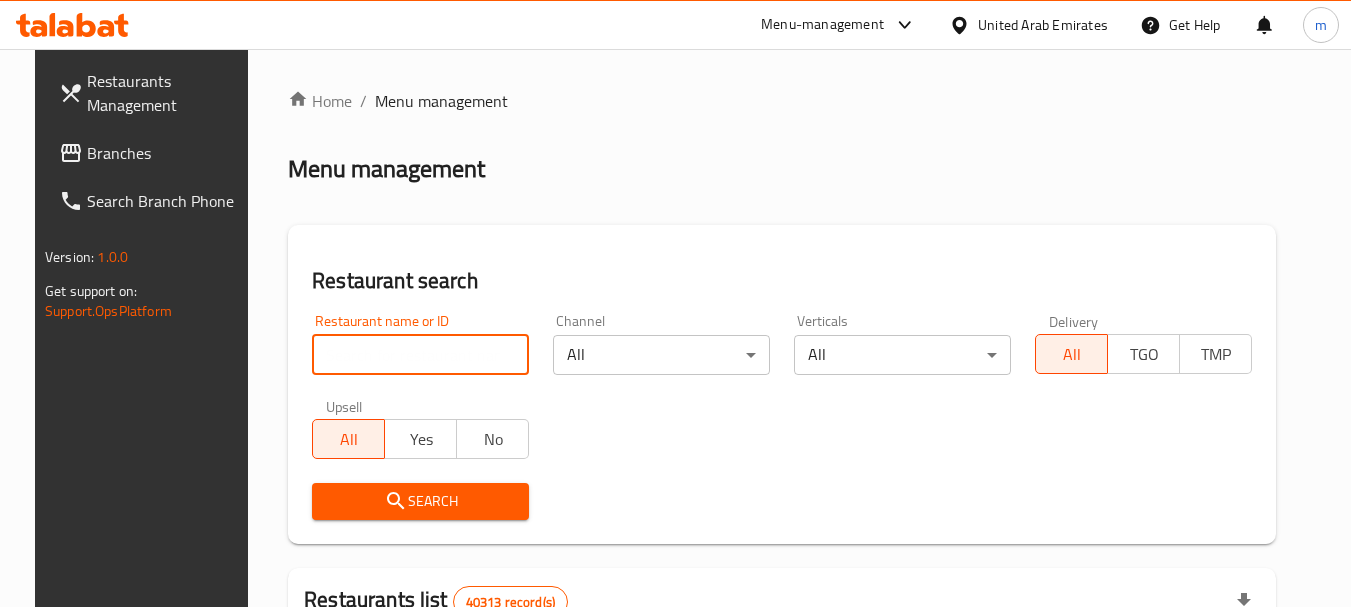 paste on "700152" 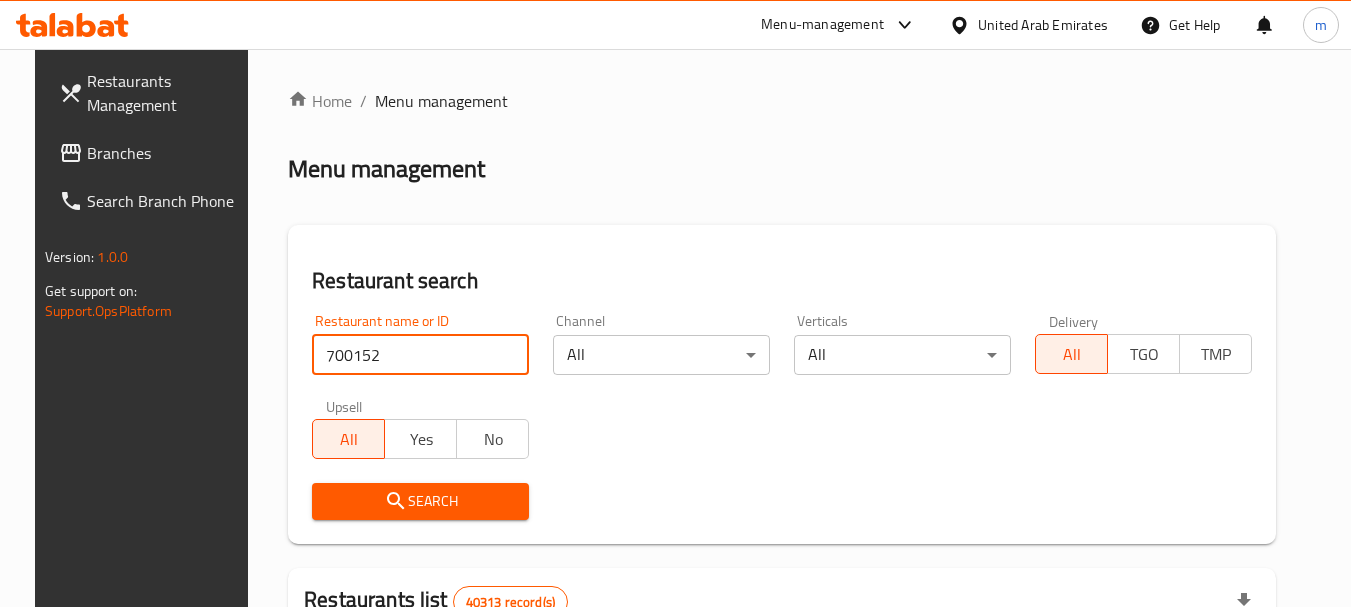 type on "700152" 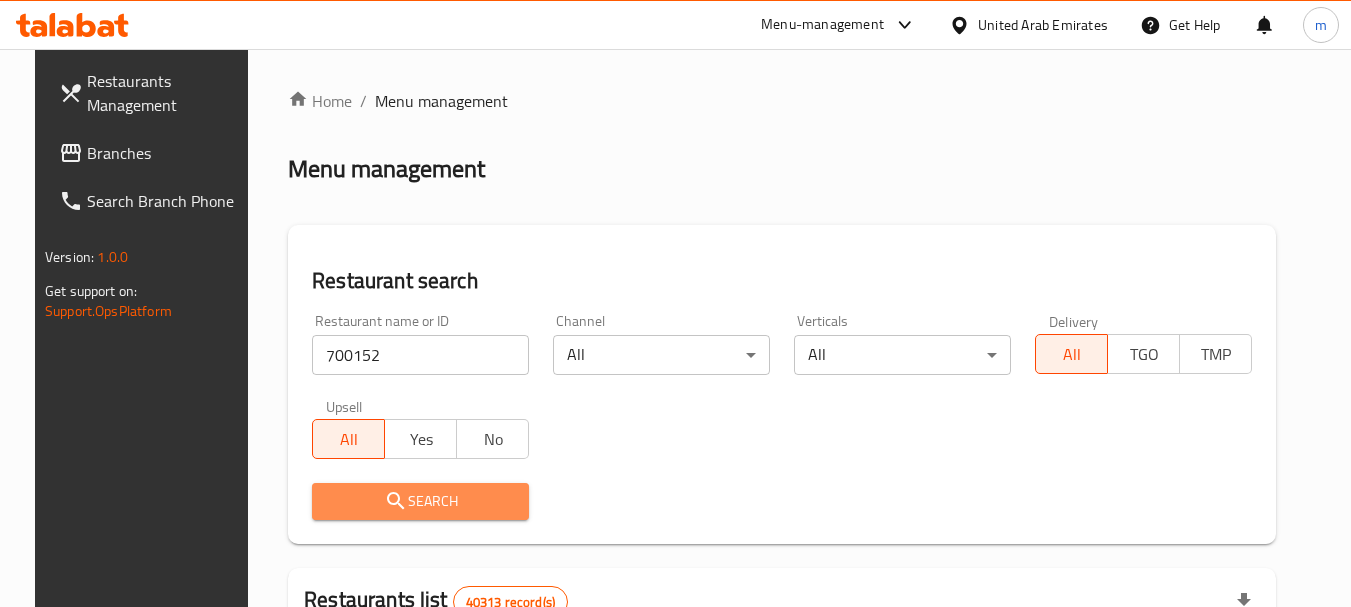 click on "Search" at bounding box center [420, 501] 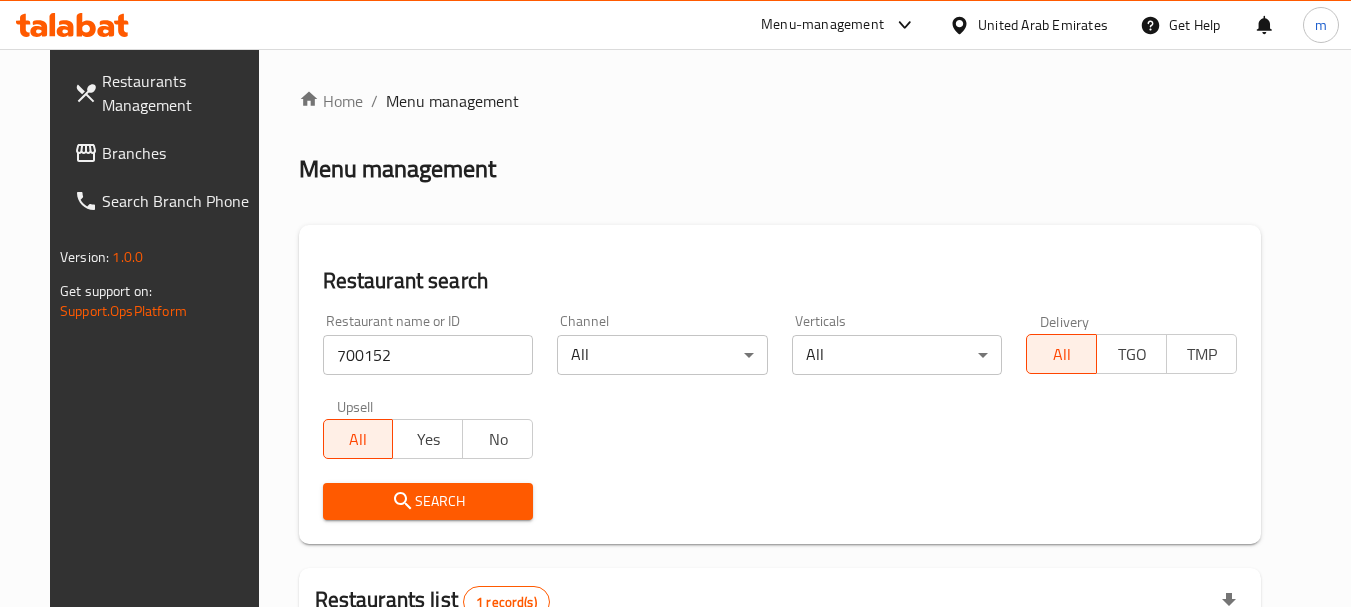 click on "Restaurants Management   Branches   Search Branch Phone  Version:    1.0.0  Get support on:    Support.OpsPlatform" at bounding box center [163, 352] 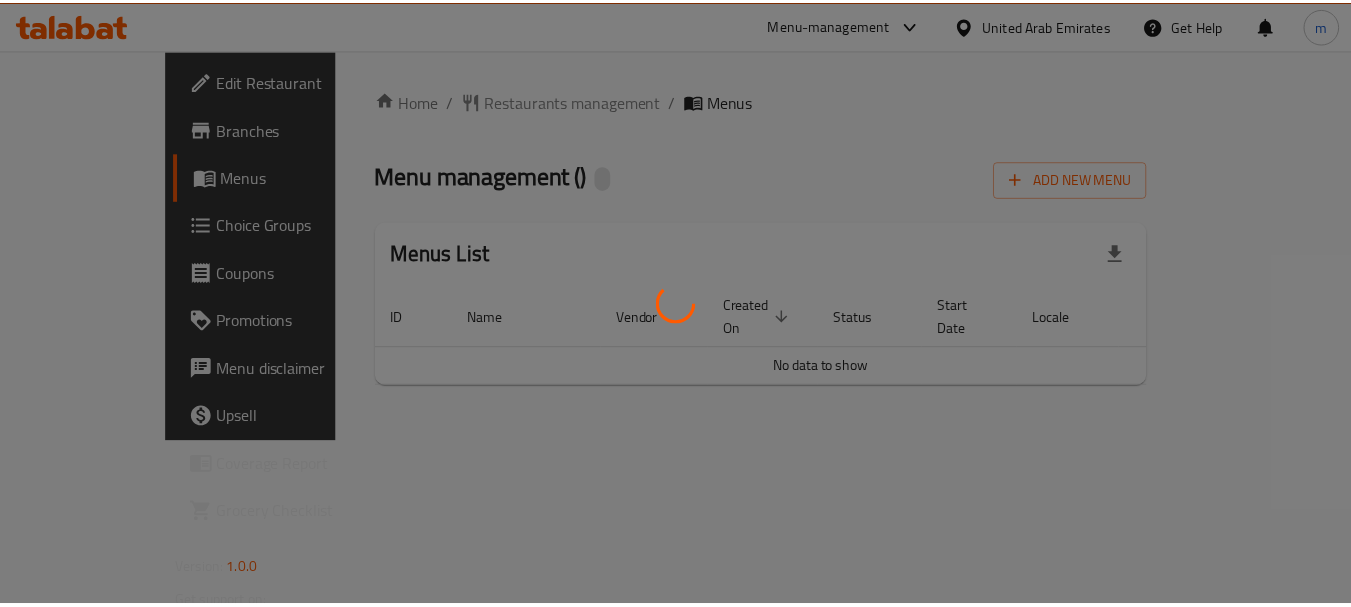 scroll, scrollTop: 0, scrollLeft: 0, axis: both 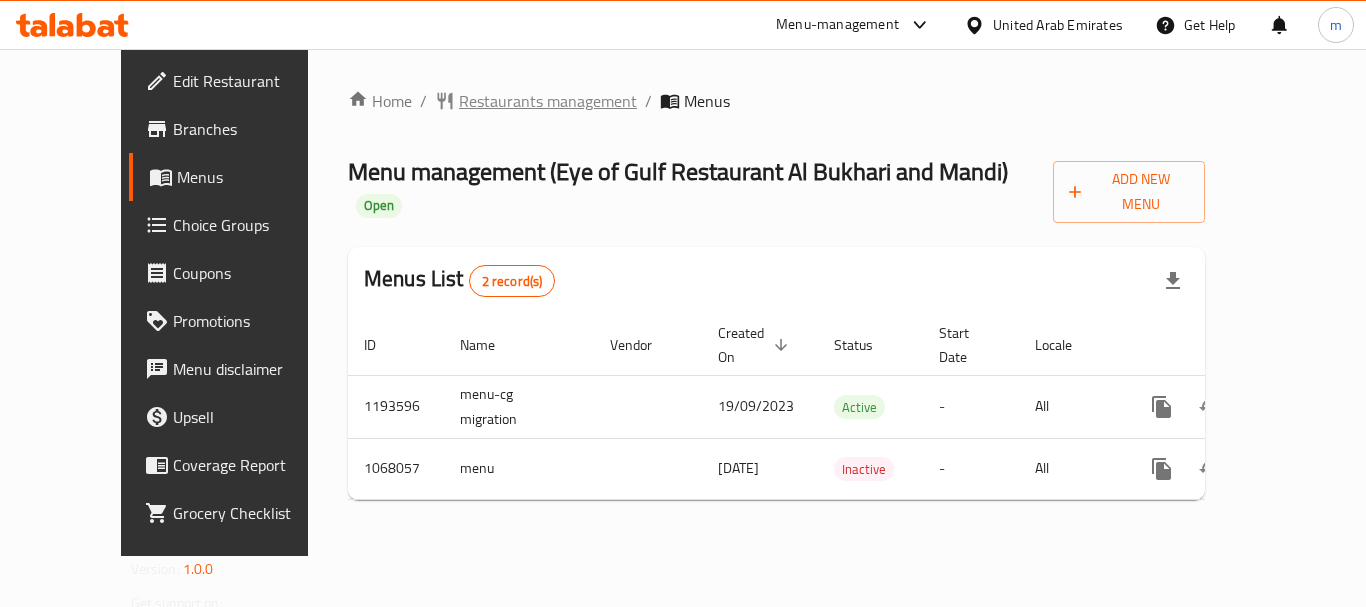 click on "Restaurants management" at bounding box center (548, 101) 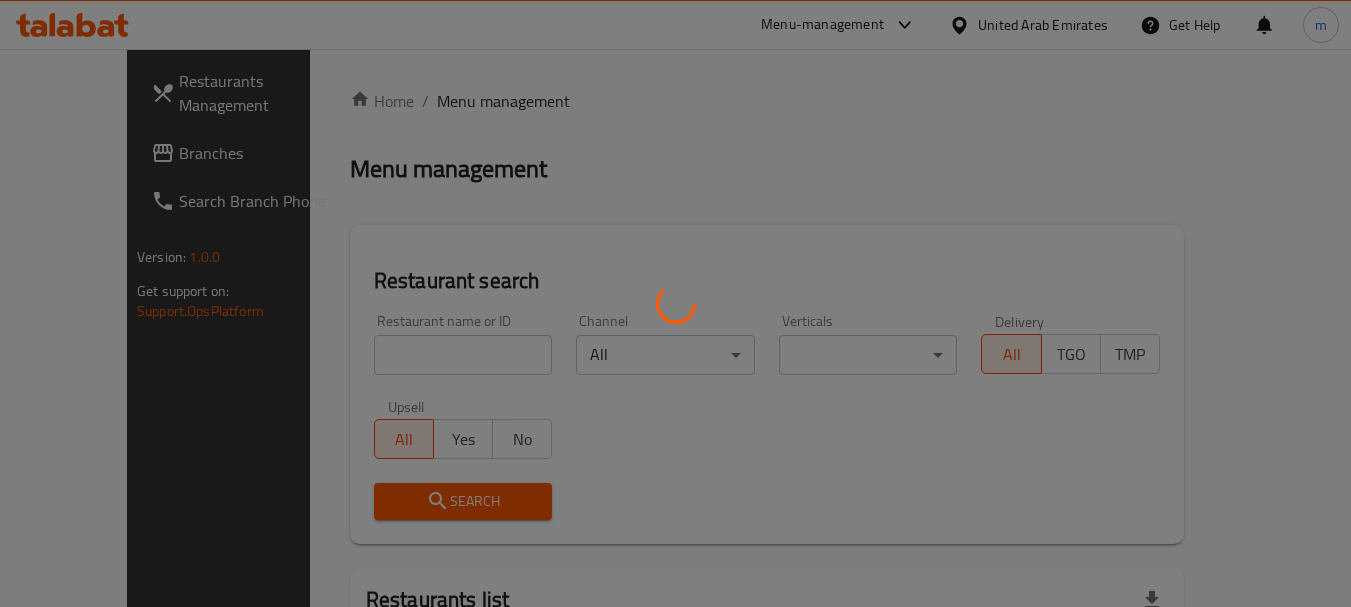 click at bounding box center (675, 303) 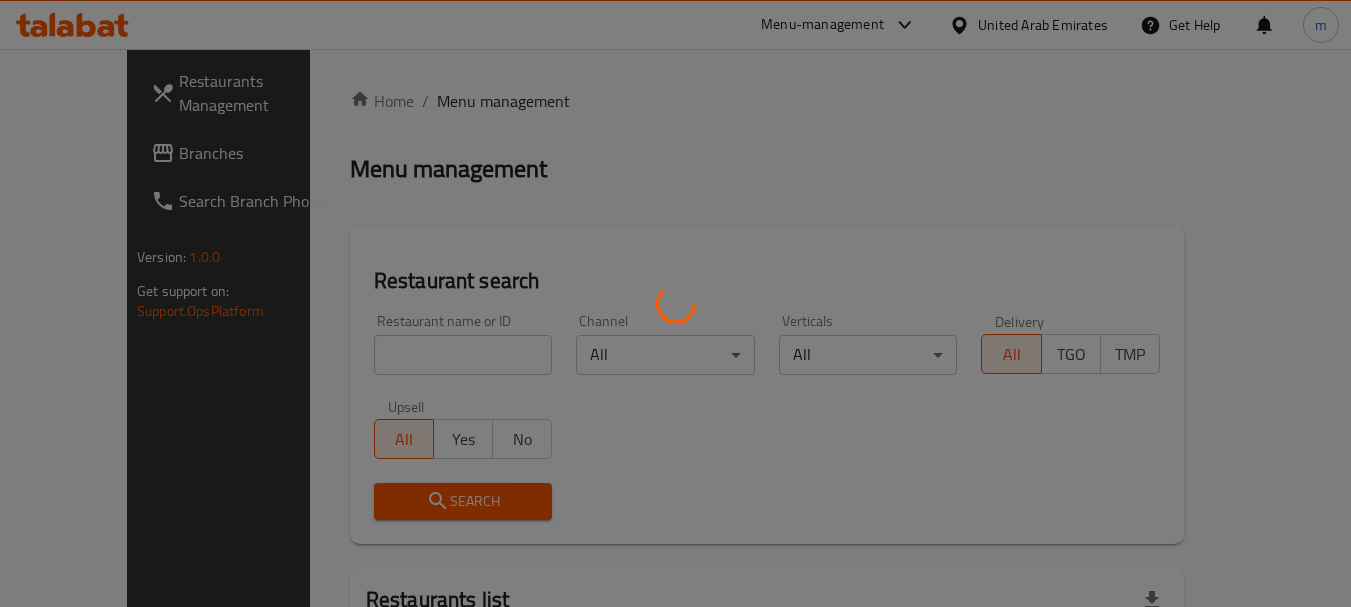click at bounding box center [675, 303] 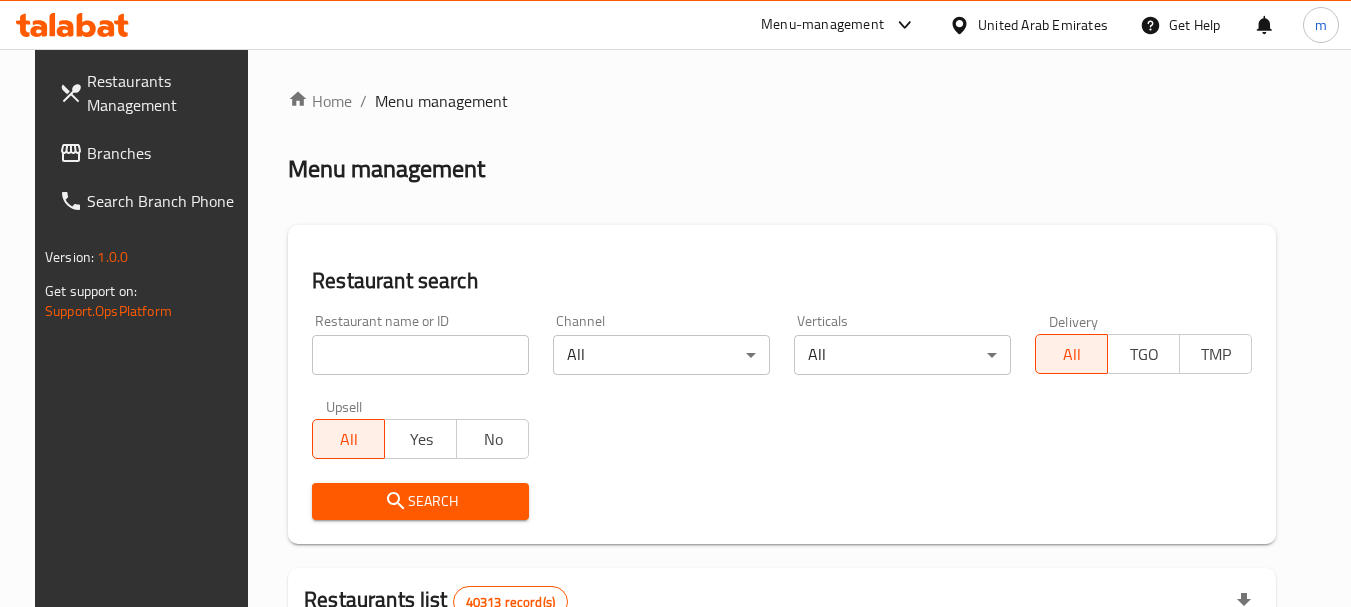 drag, startPoint x: 179, startPoint y: 398, endPoint x: 285, endPoint y: 380, distance: 107.51744 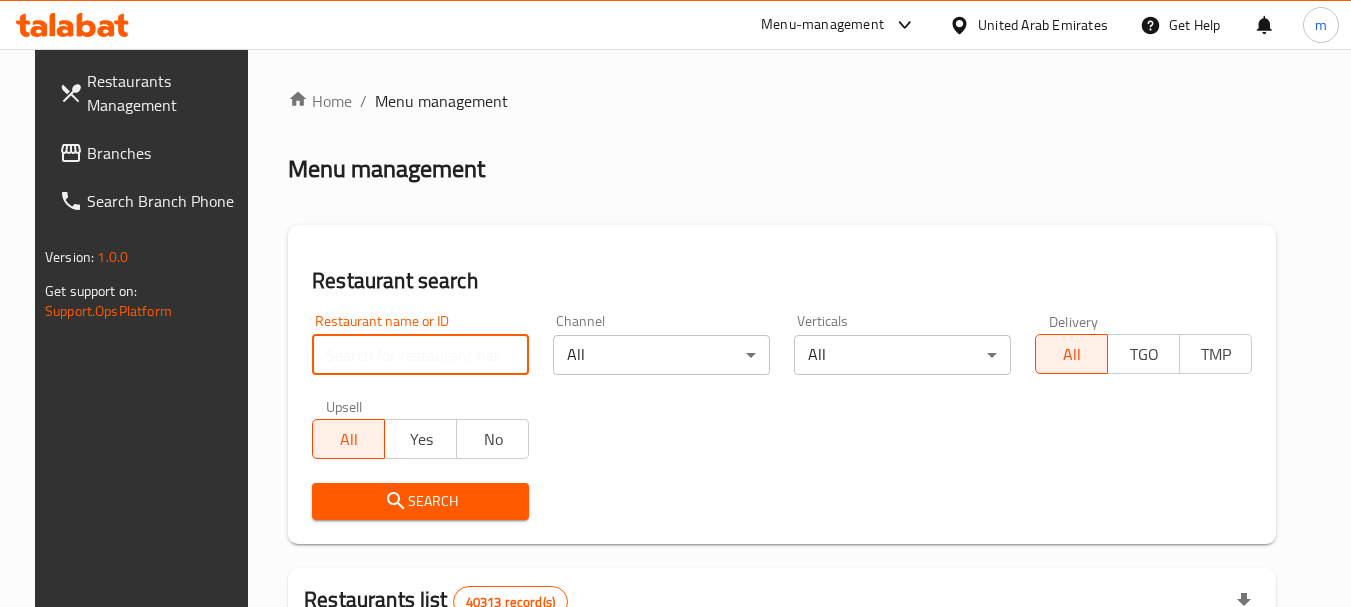 paste on "13775" 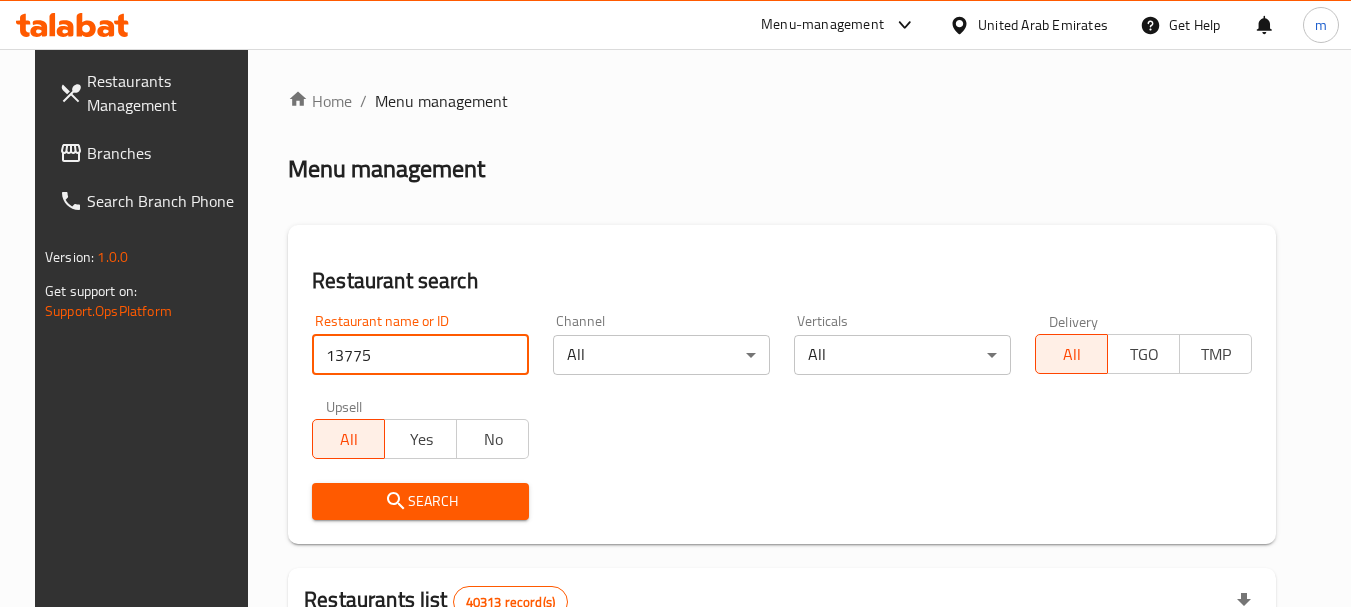 type on "13775" 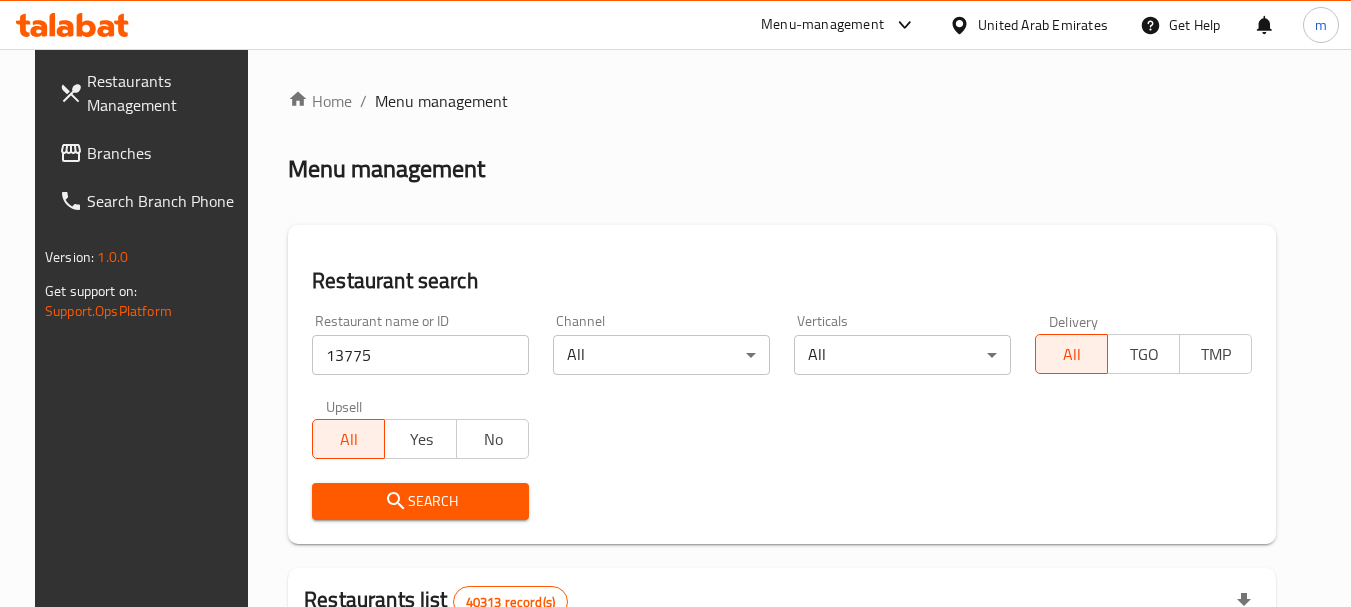 click on "Search" at bounding box center [420, 501] 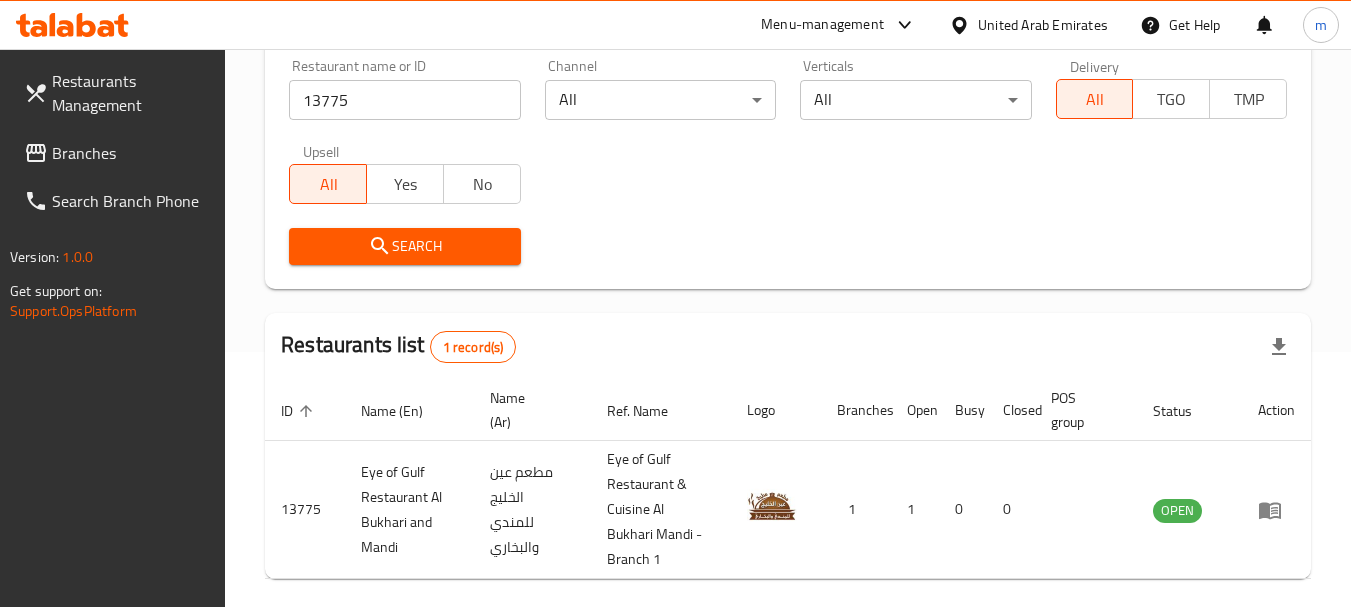 scroll, scrollTop: 335, scrollLeft: 0, axis: vertical 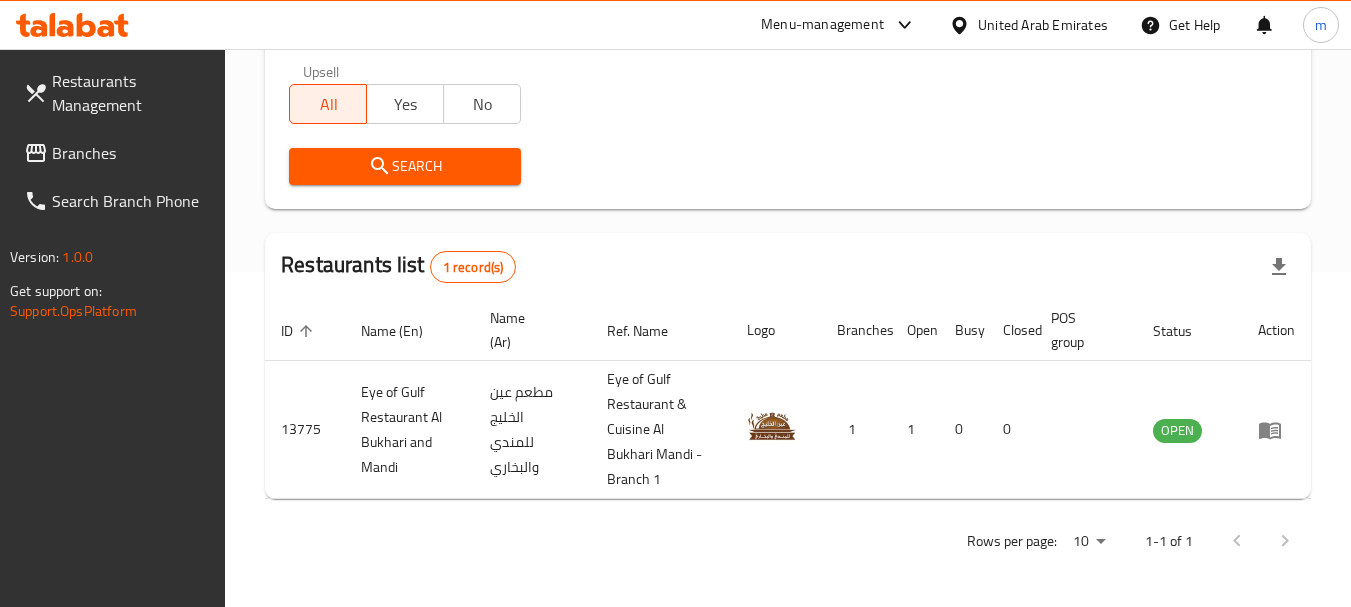click on "Restaurants Management   Branches   Search Branch Phone  Version:    1.0.0  Get support on:    Support.OpsPlatform" at bounding box center (113, 352) 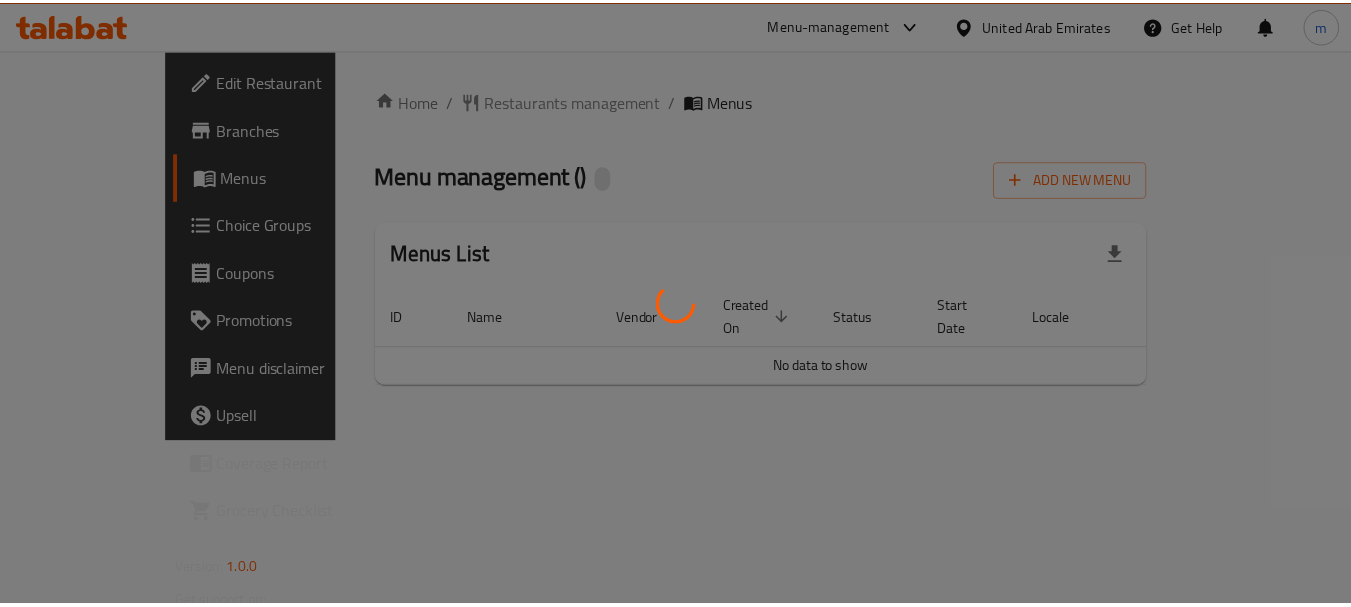 scroll, scrollTop: 0, scrollLeft: 0, axis: both 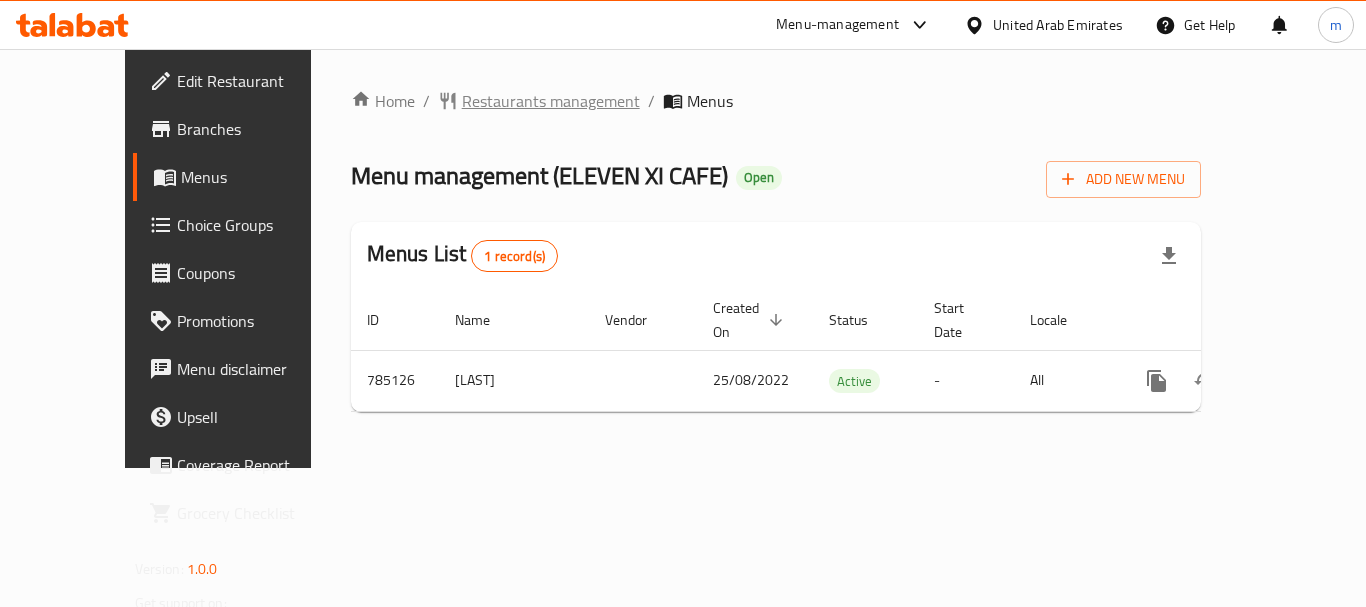 click on "Restaurants management" at bounding box center (551, 101) 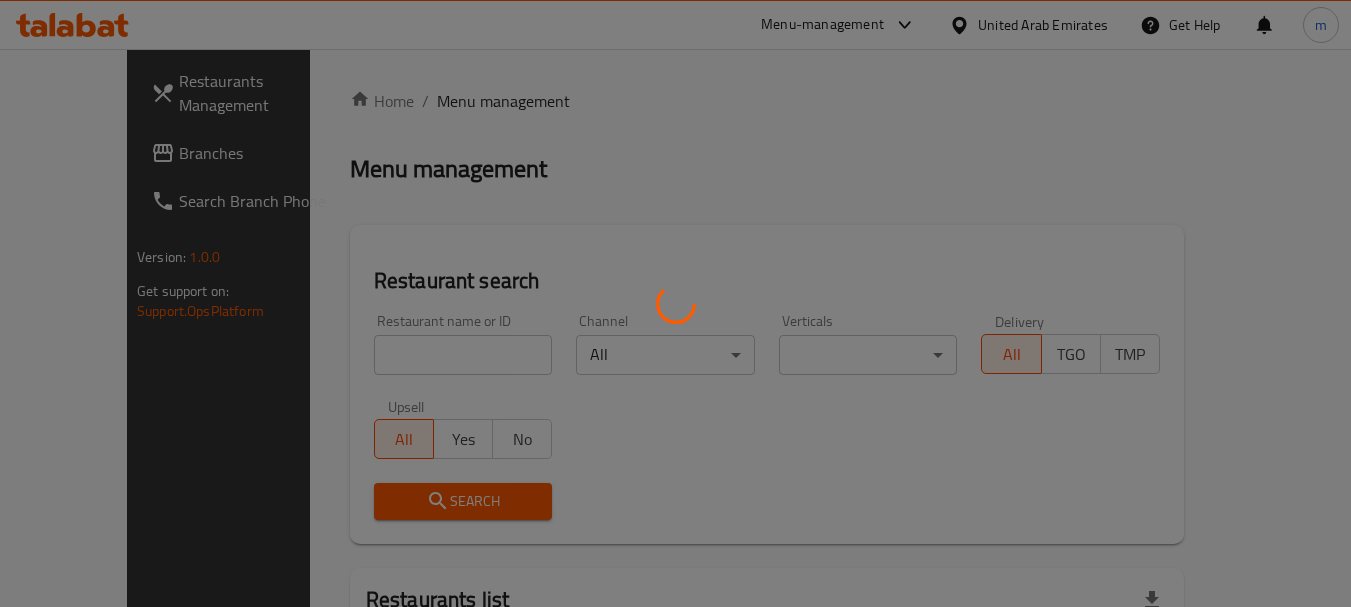 drag, startPoint x: 398, startPoint y: 368, endPoint x: 374, endPoint y: 370, distance: 24.083189 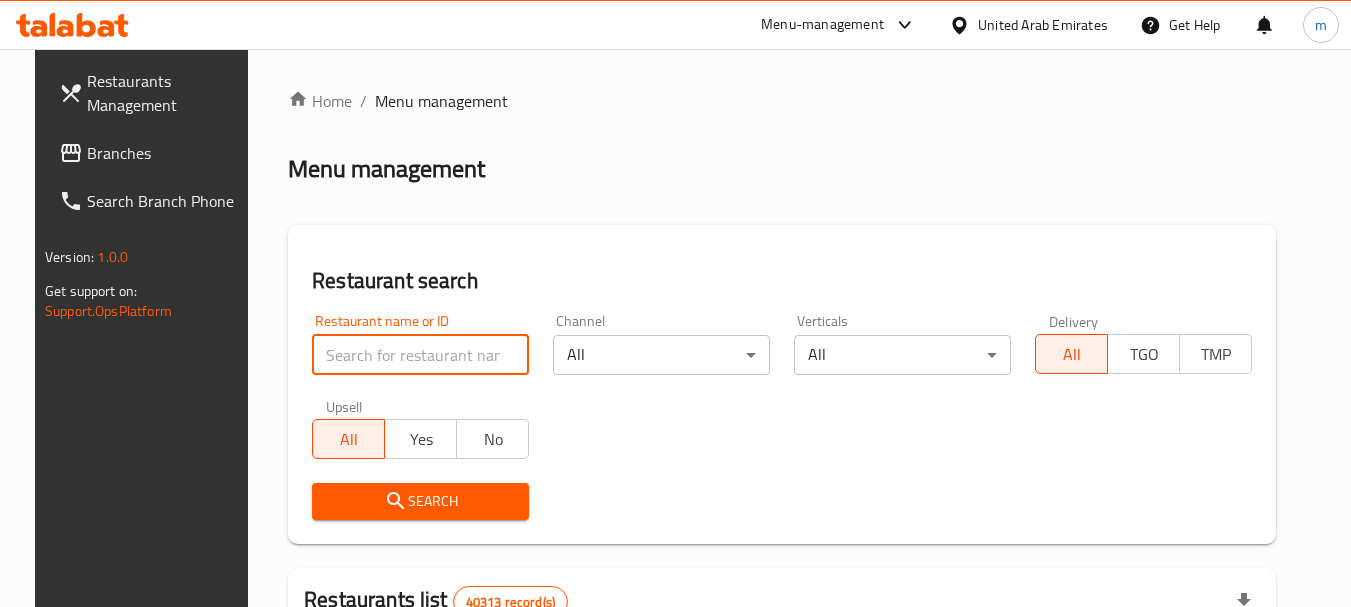 click at bounding box center (420, 355) 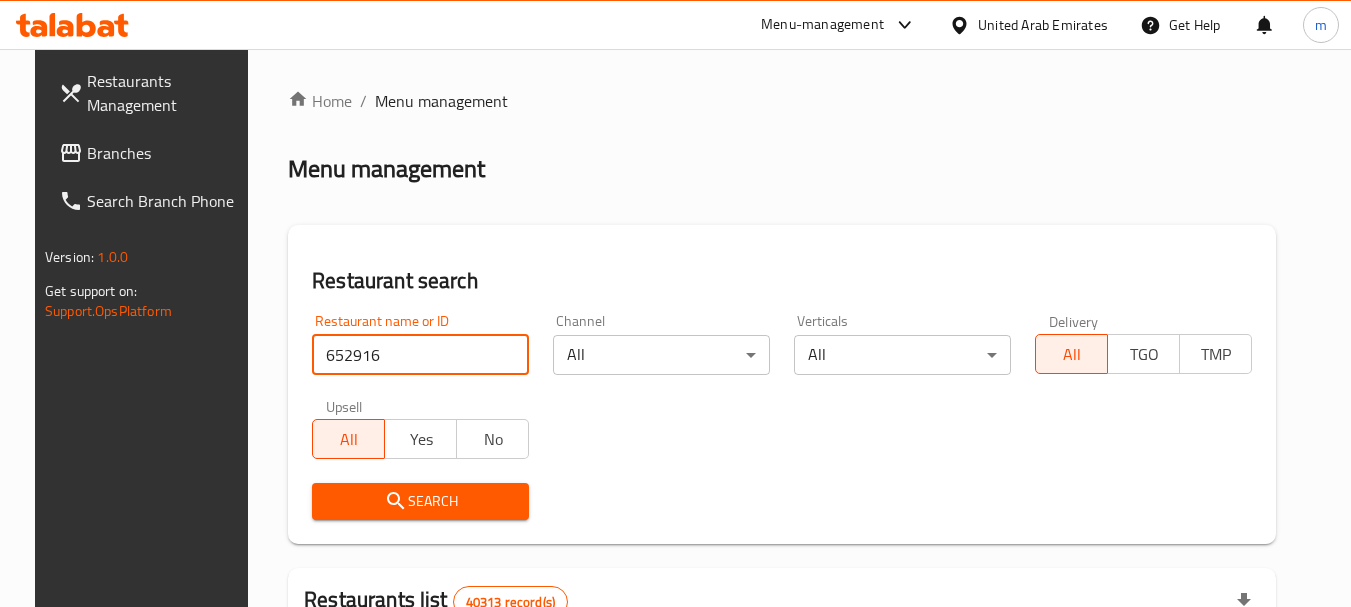type on "652916" 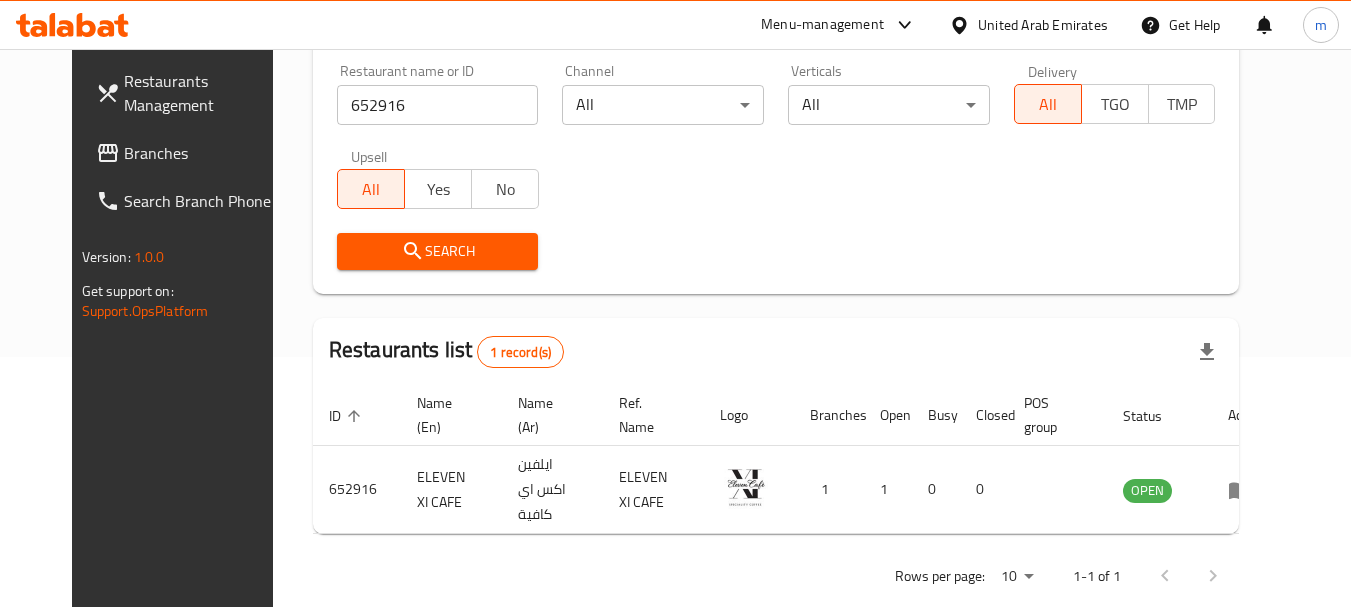 scroll, scrollTop: 268, scrollLeft: 0, axis: vertical 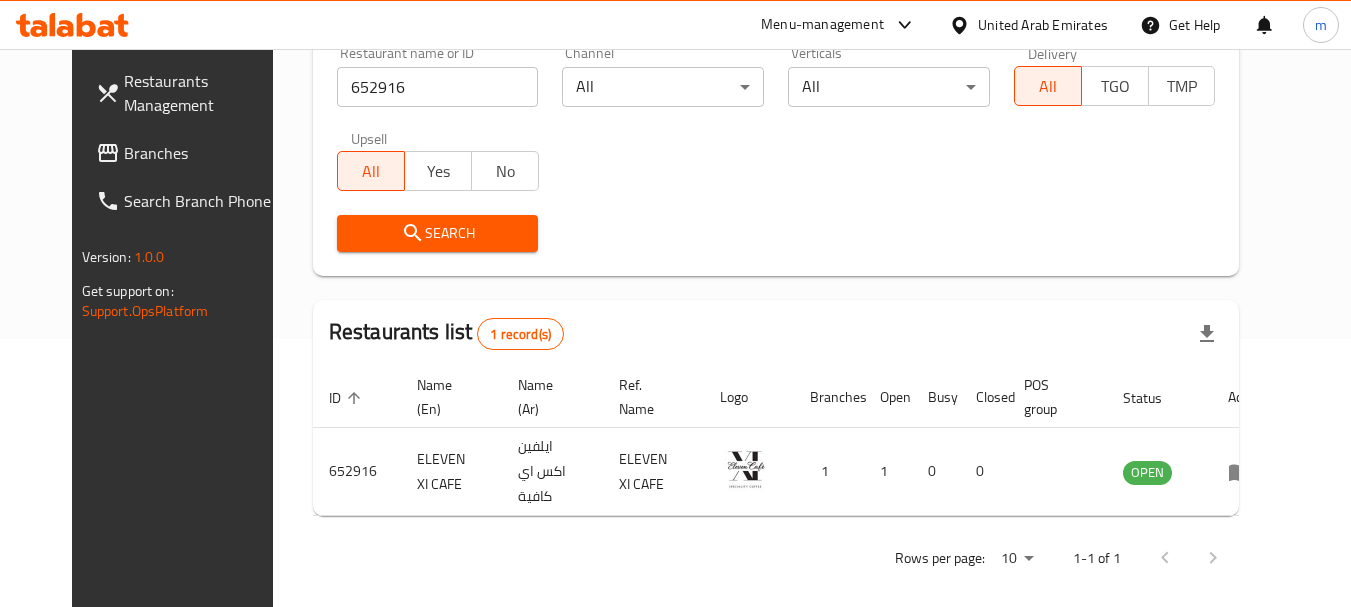 click at bounding box center [72, 25] 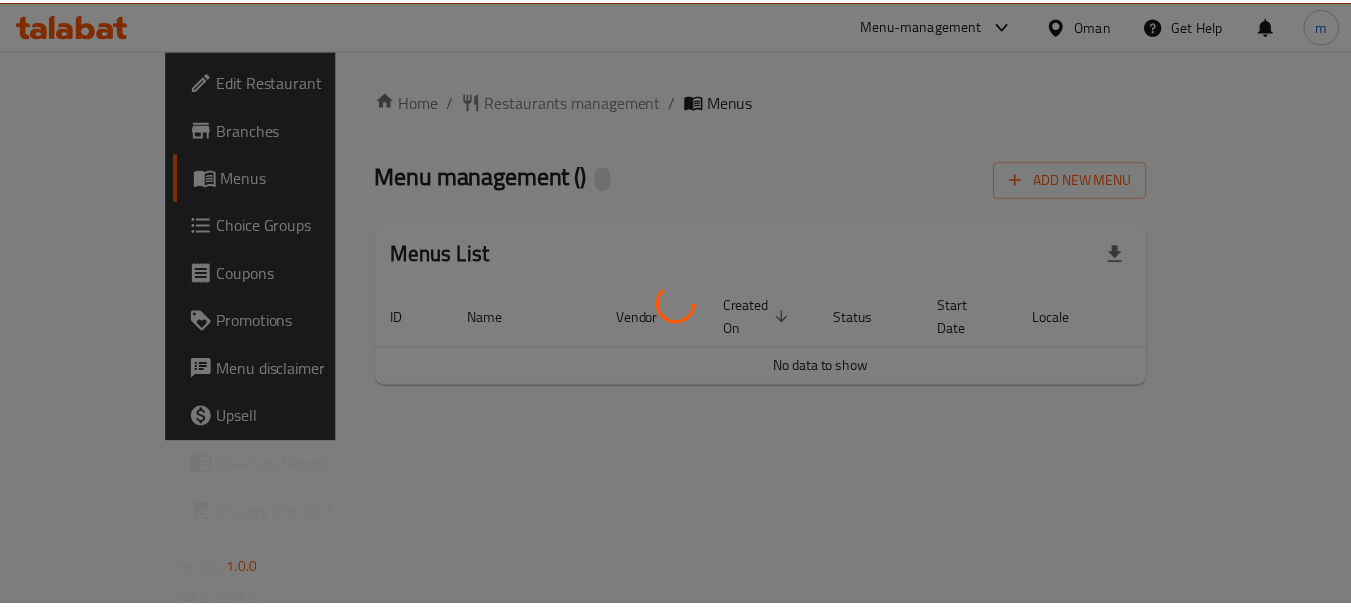 scroll, scrollTop: 0, scrollLeft: 0, axis: both 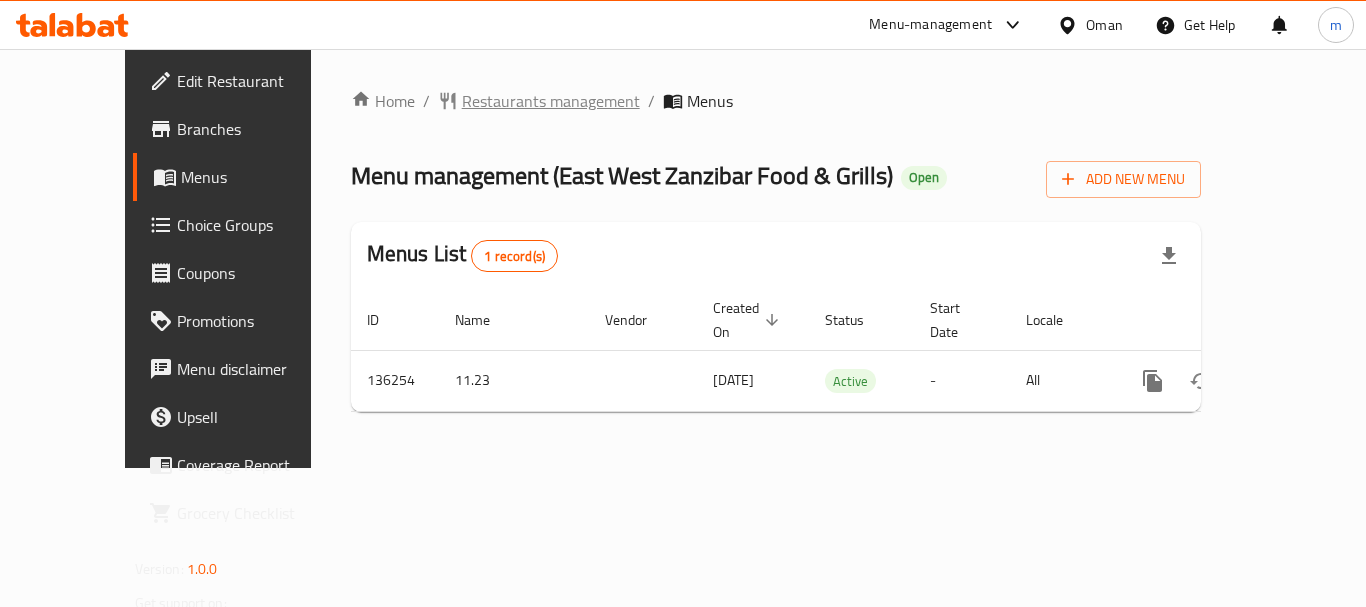 click on "Restaurants management" at bounding box center (551, 101) 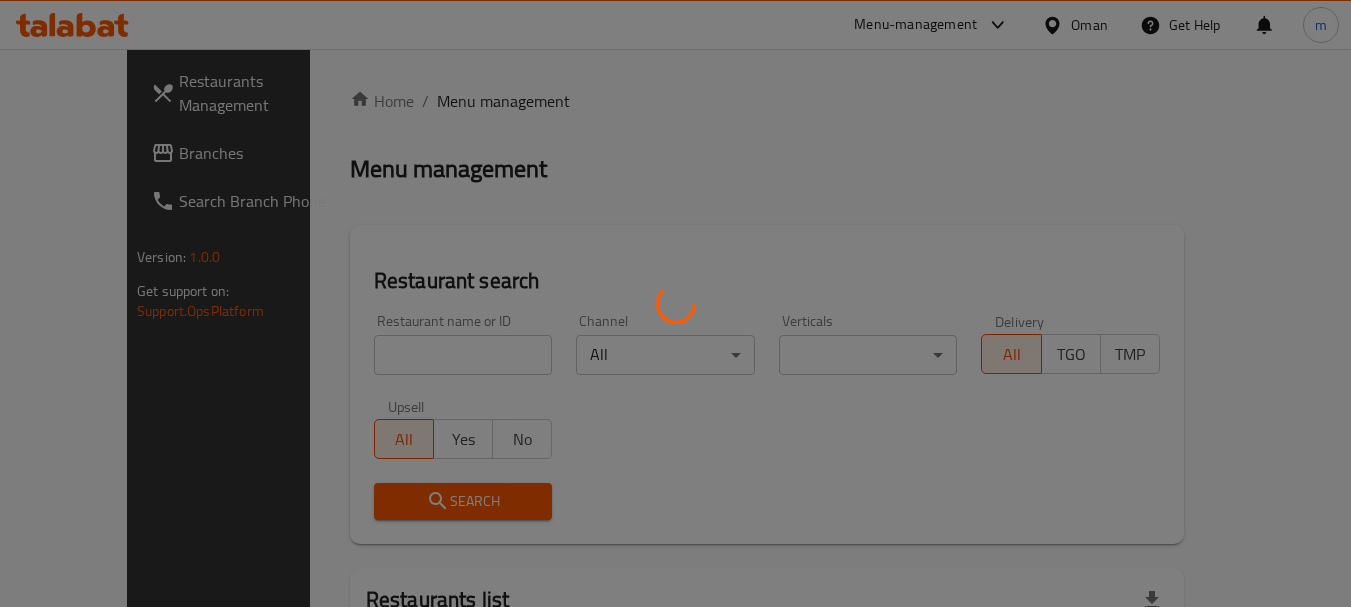 drag, startPoint x: 403, startPoint y: 352, endPoint x: 372, endPoint y: 355, distance: 31.144823 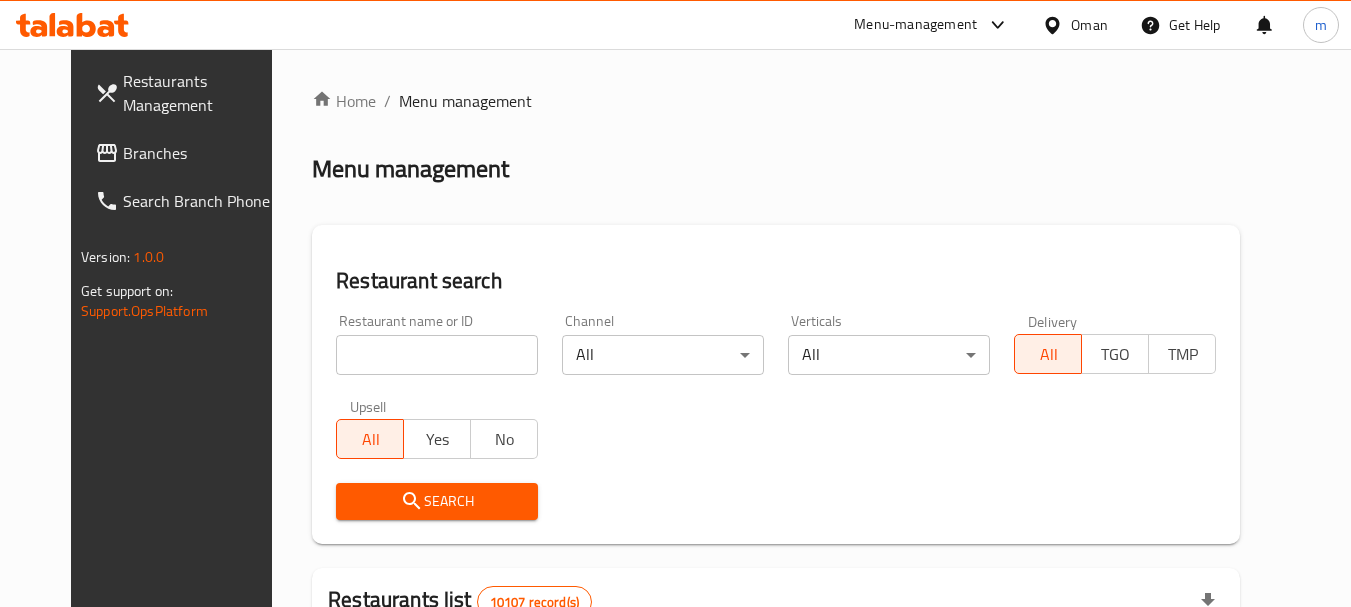 drag, startPoint x: 313, startPoint y: 361, endPoint x: 335, endPoint y: 356, distance: 22.561028 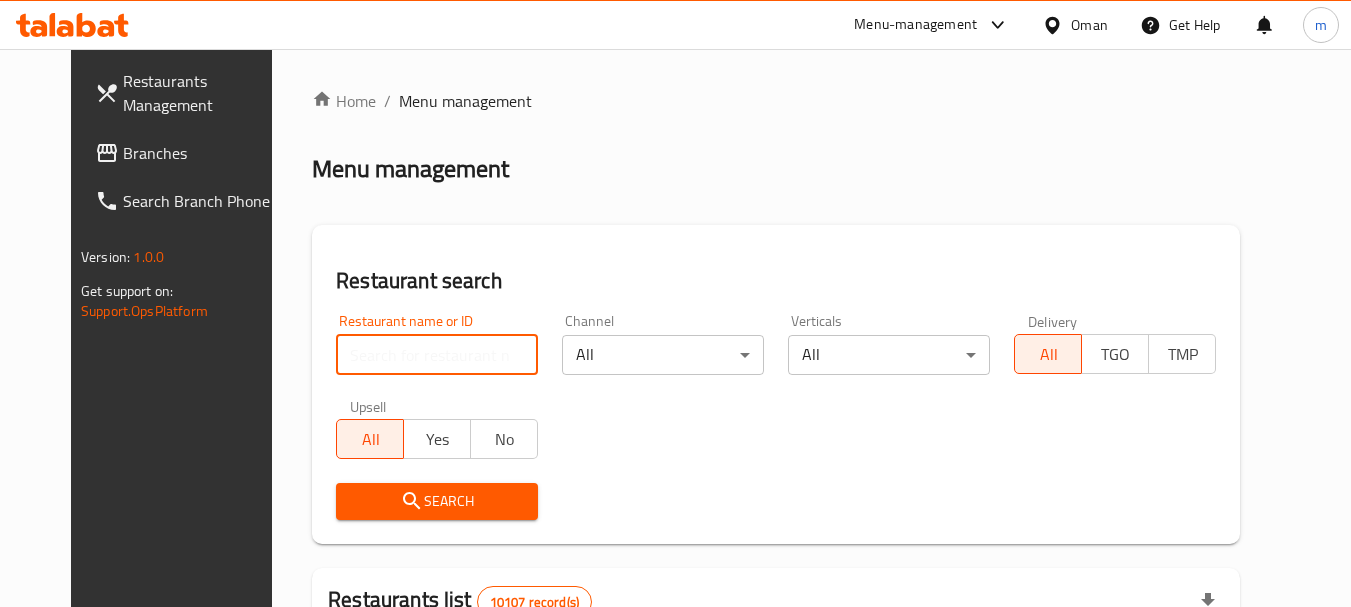 paste on "[NUMBER]" 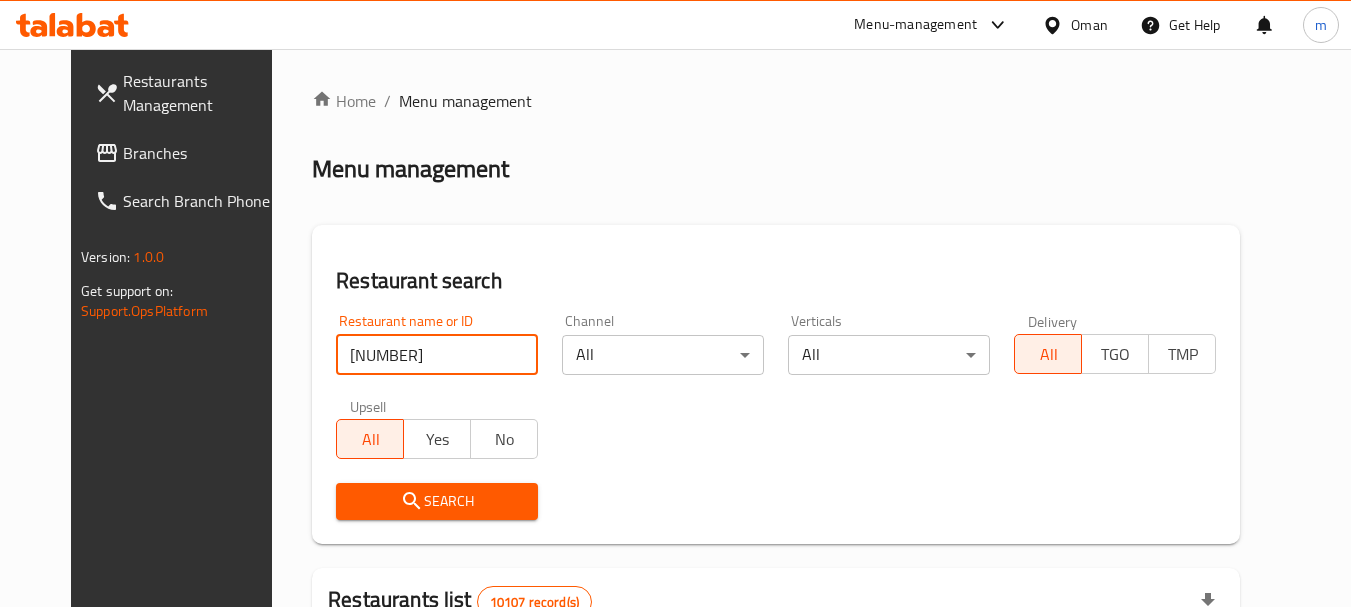 type on "[NUMBER]" 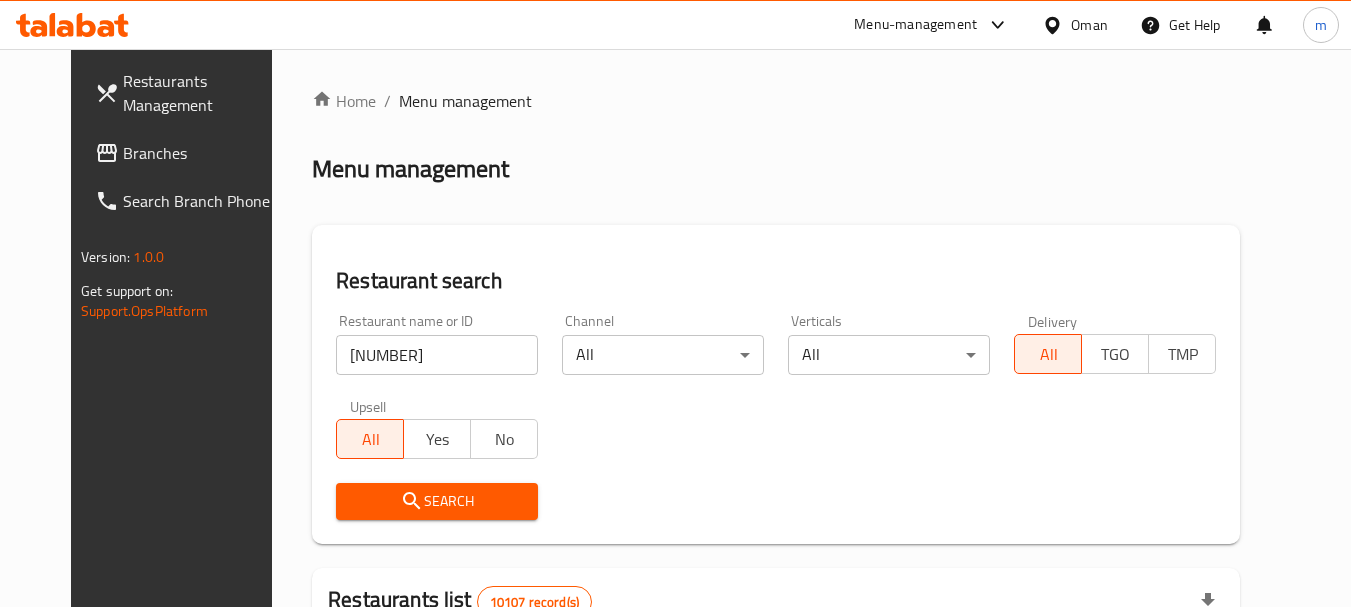click on "Search" at bounding box center (437, 501) 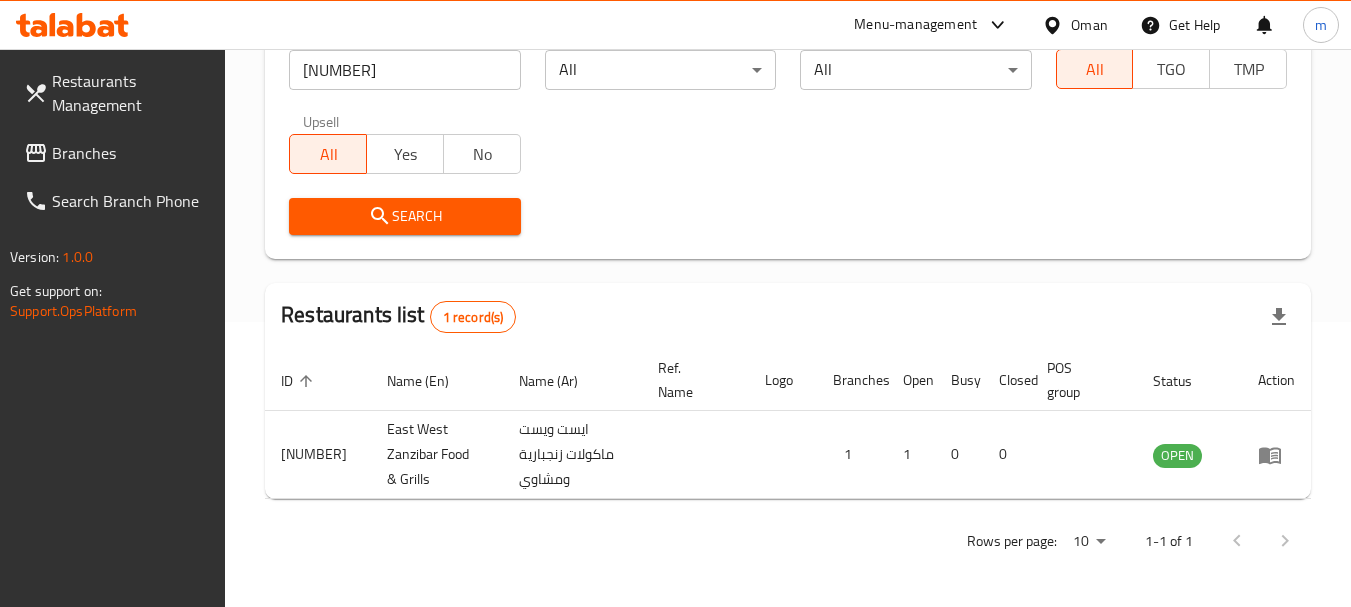 scroll, scrollTop: 285, scrollLeft: 0, axis: vertical 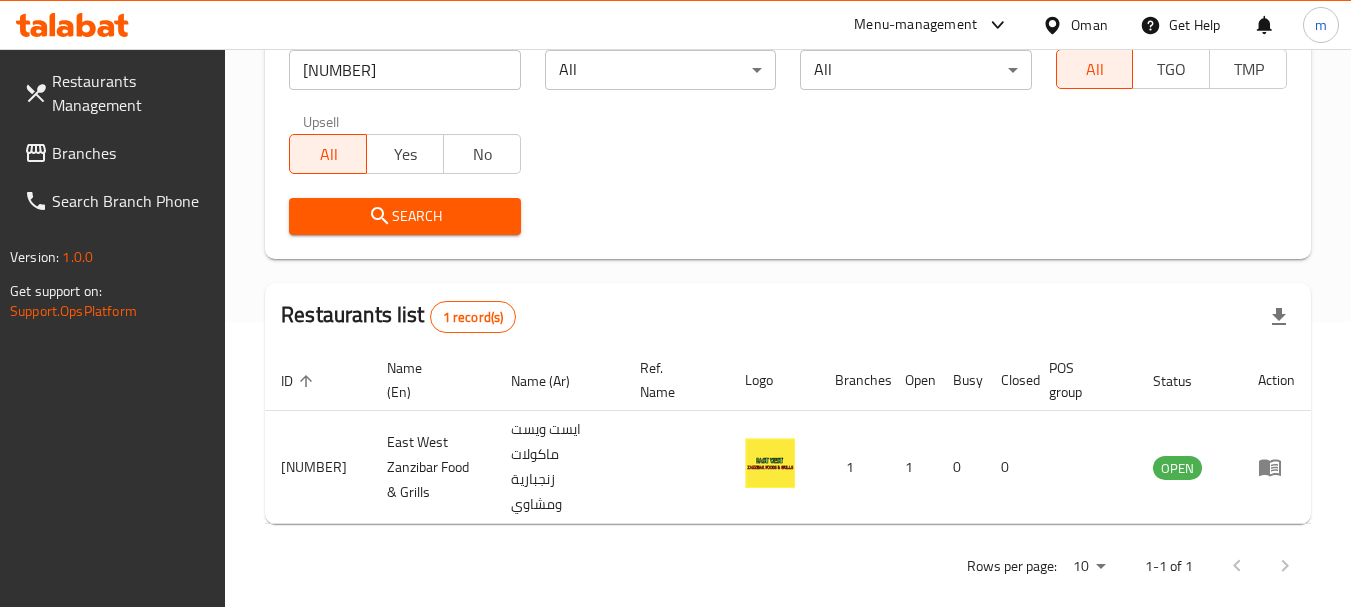 drag, startPoint x: 1084, startPoint y: 26, endPoint x: 1109, endPoint y: 46, distance: 32.01562 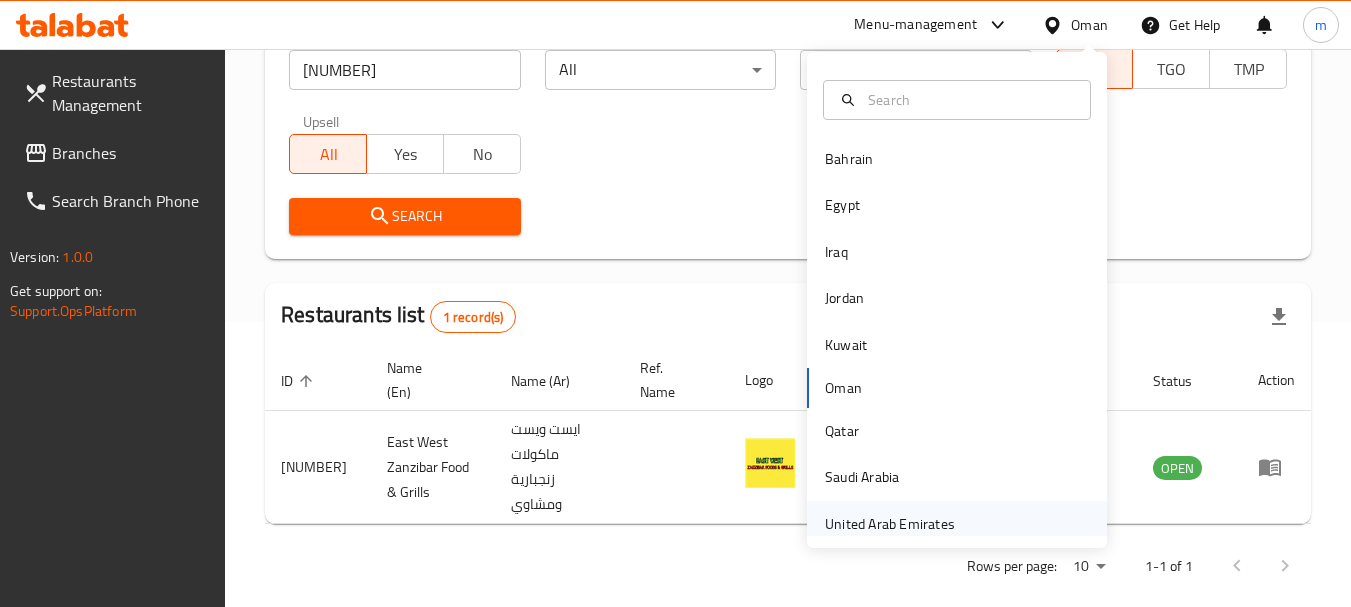 click on "United Arab Emirates" at bounding box center (890, 524) 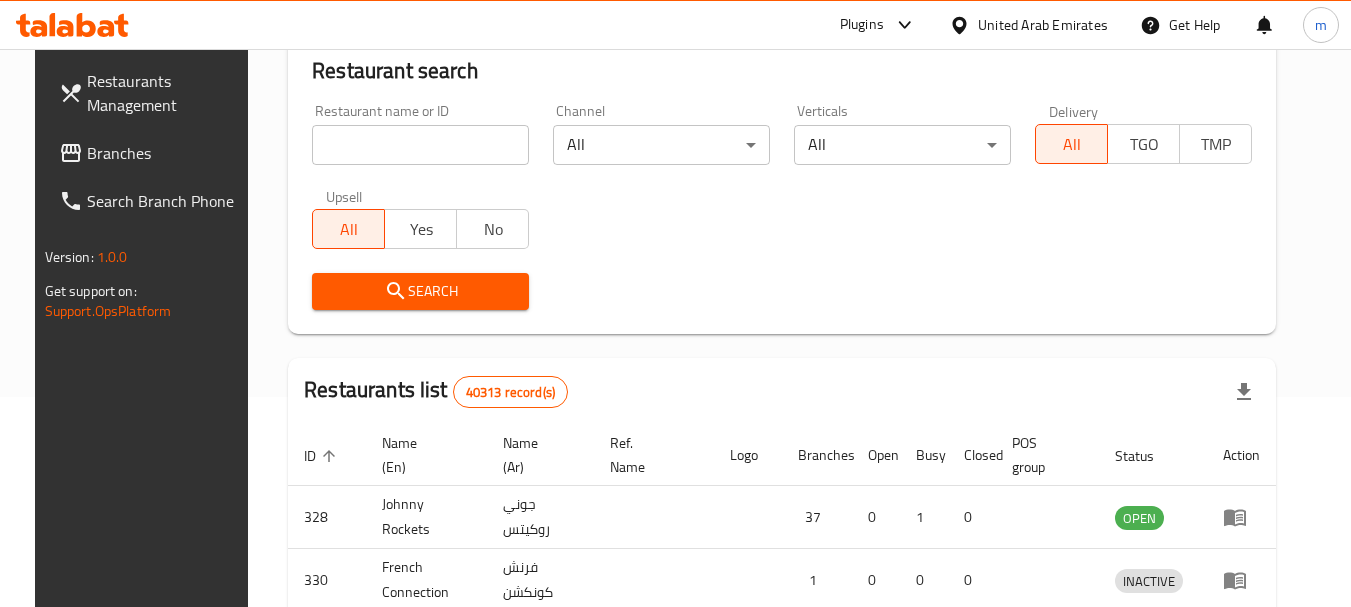 scroll, scrollTop: 285, scrollLeft: 0, axis: vertical 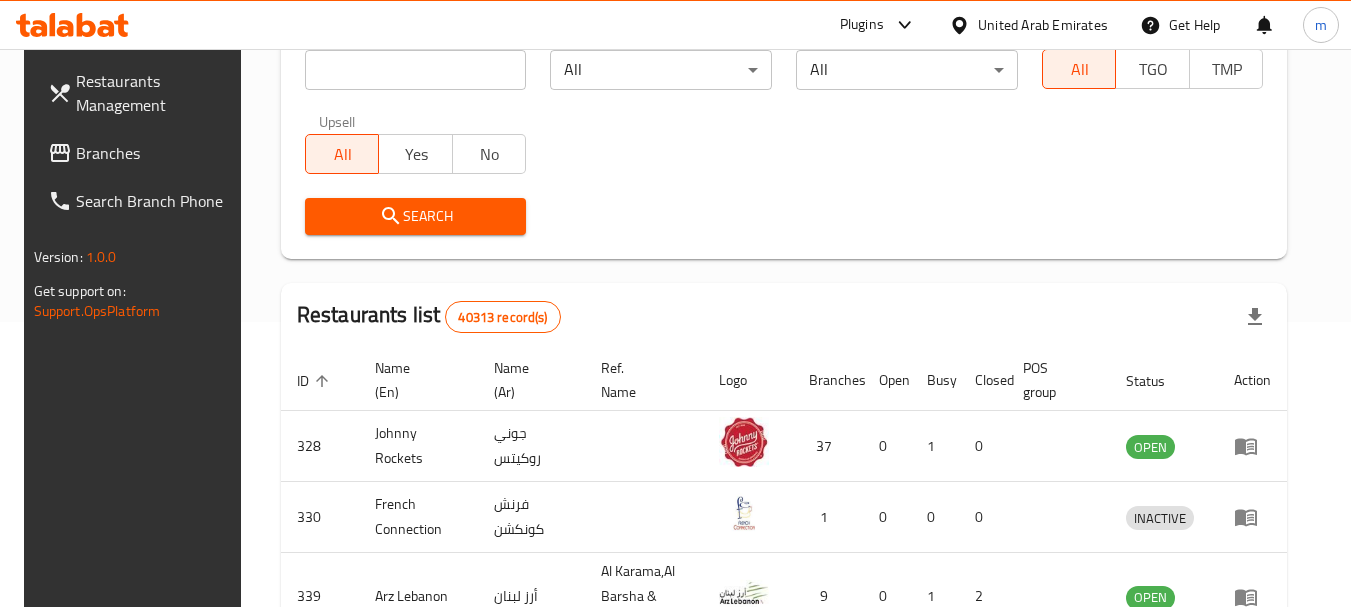click 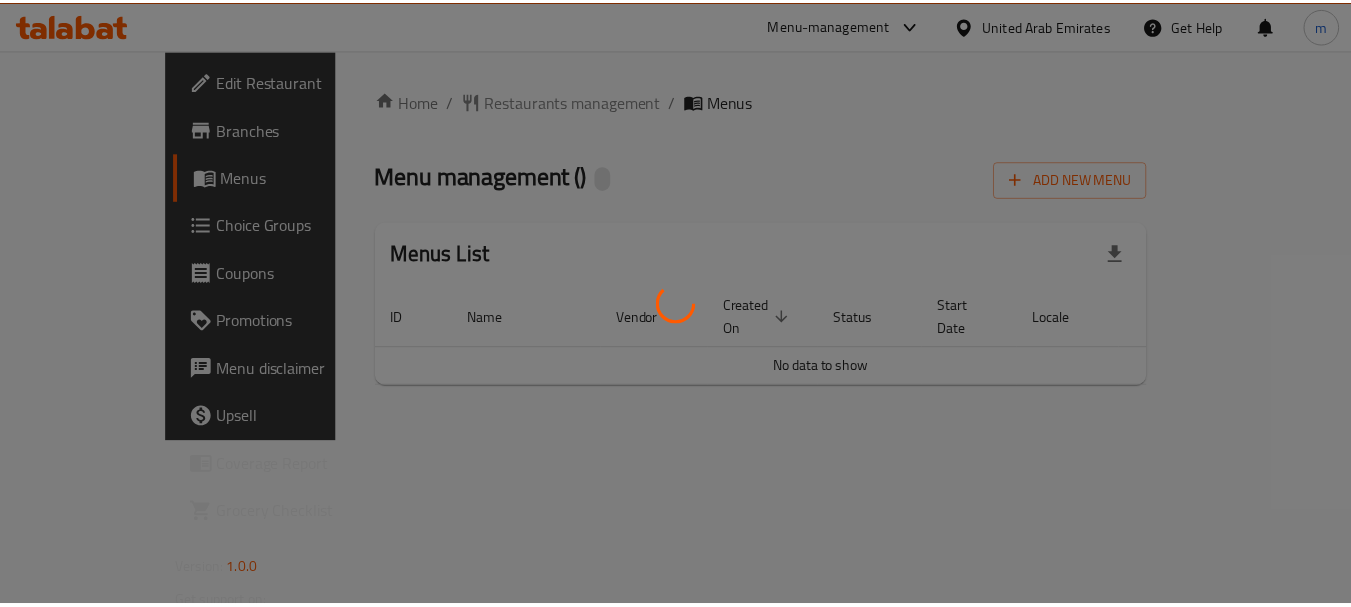 scroll, scrollTop: 0, scrollLeft: 0, axis: both 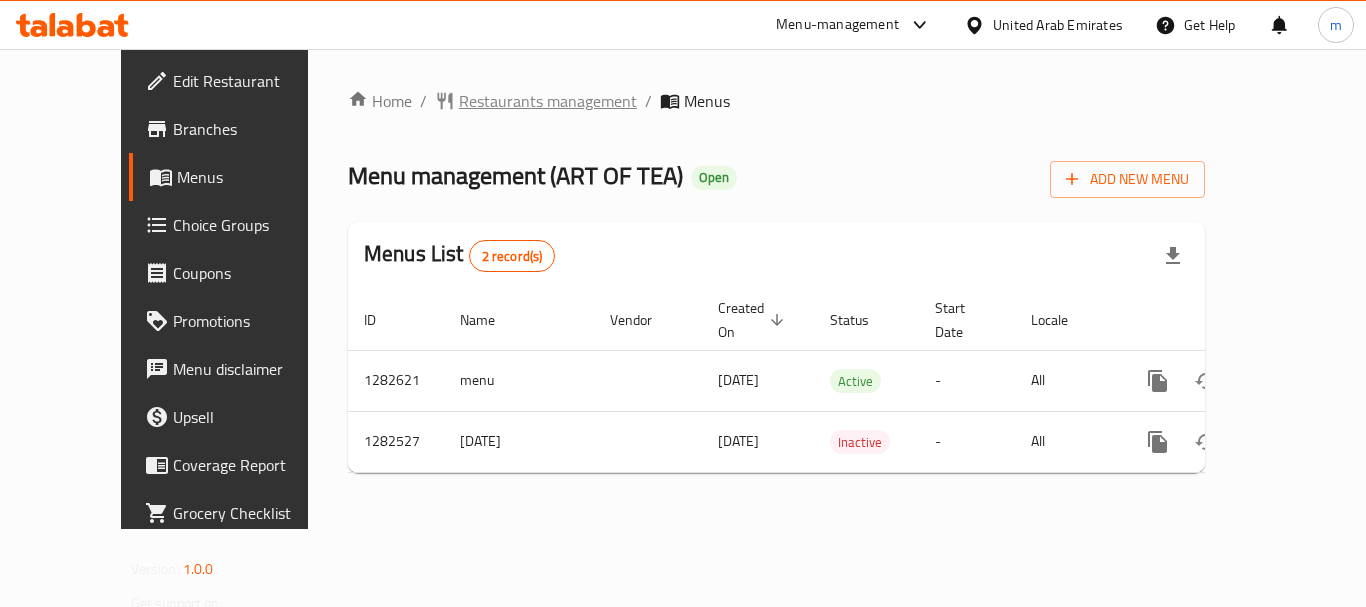 click on "Restaurants management" at bounding box center [548, 101] 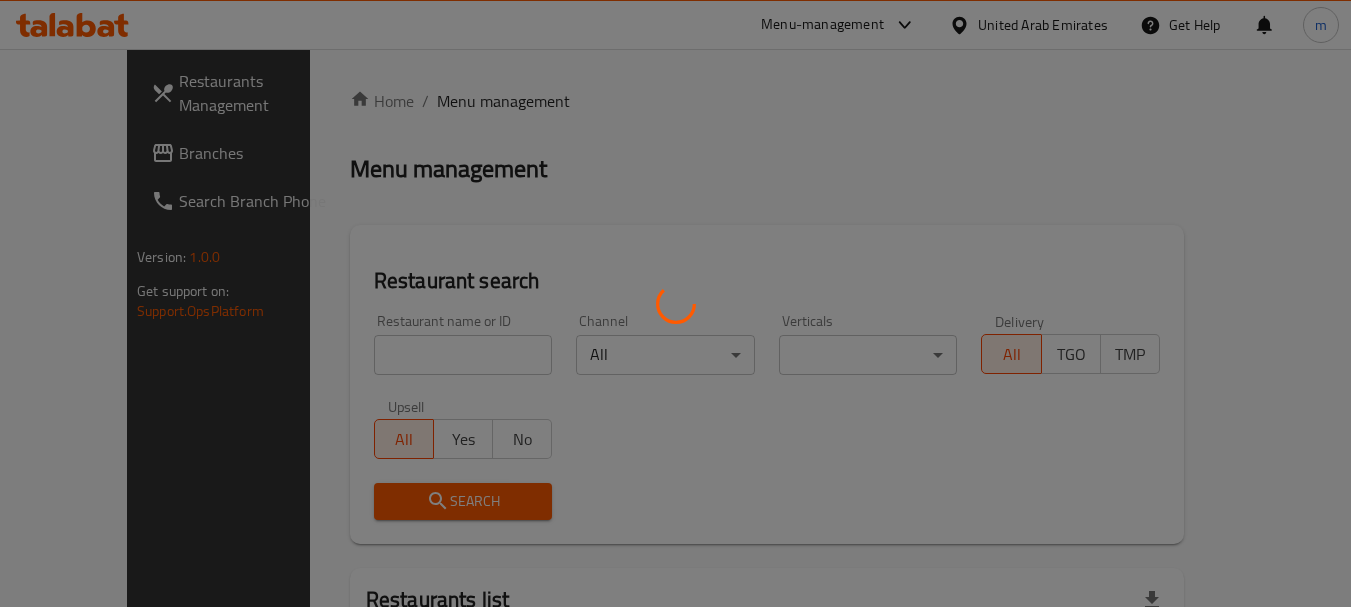 click at bounding box center (675, 303) 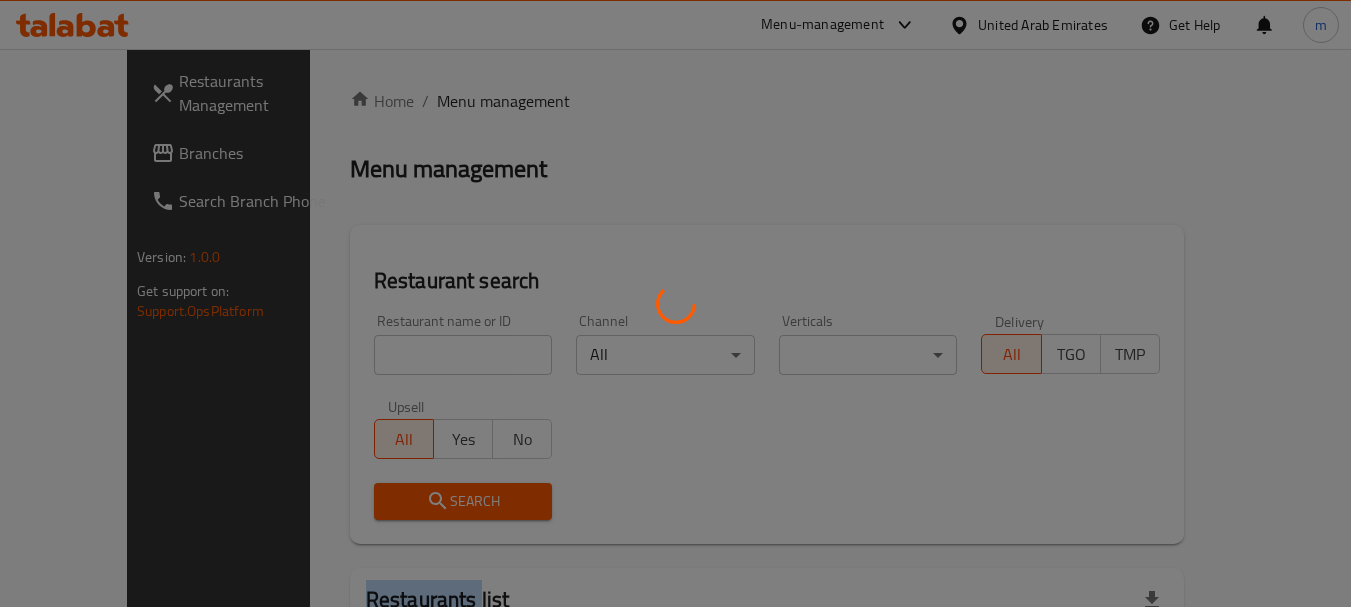click at bounding box center (675, 303) 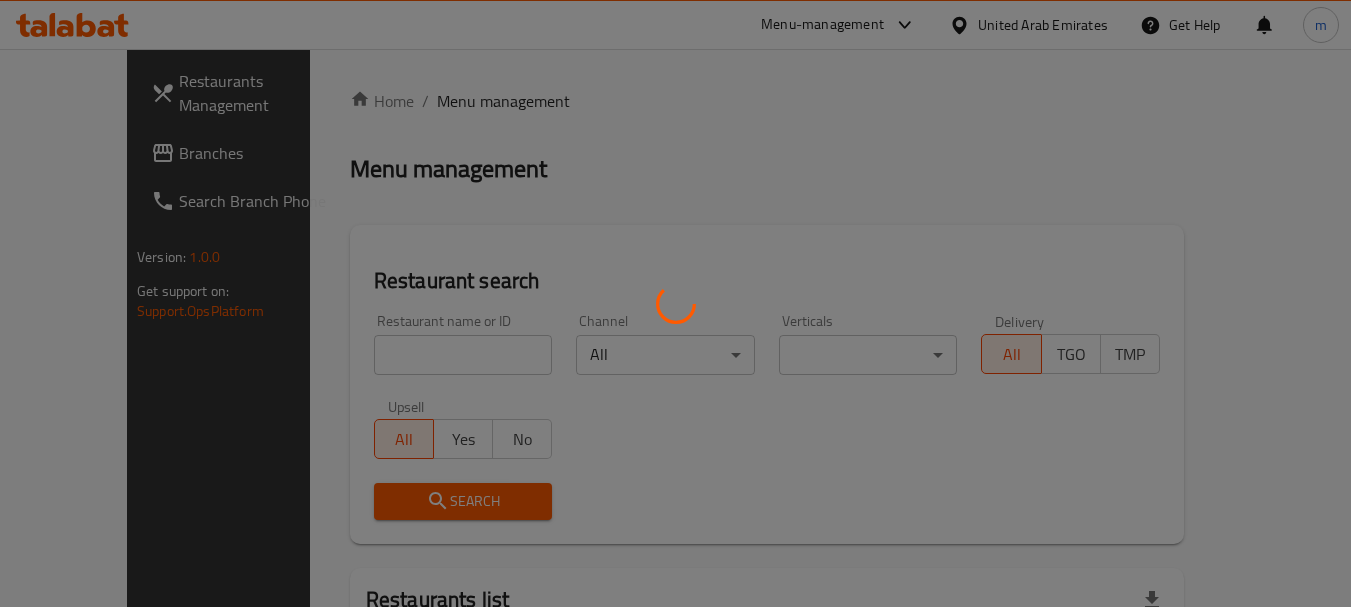 click at bounding box center [675, 303] 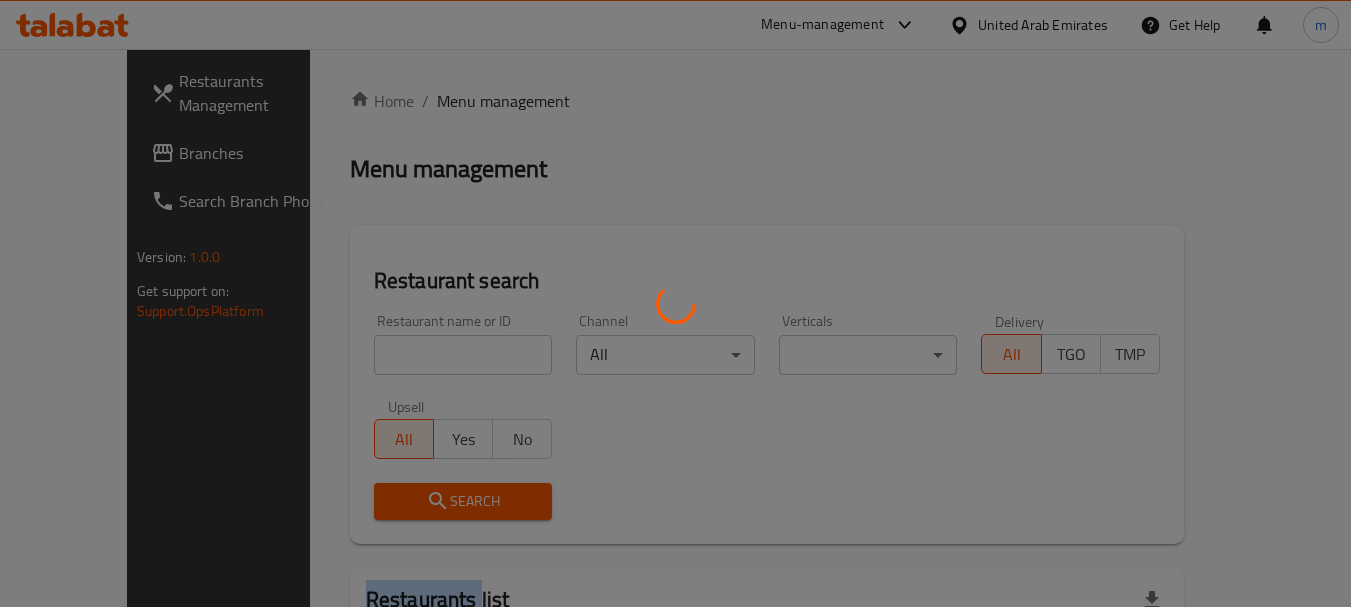 click at bounding box center (675, 303) 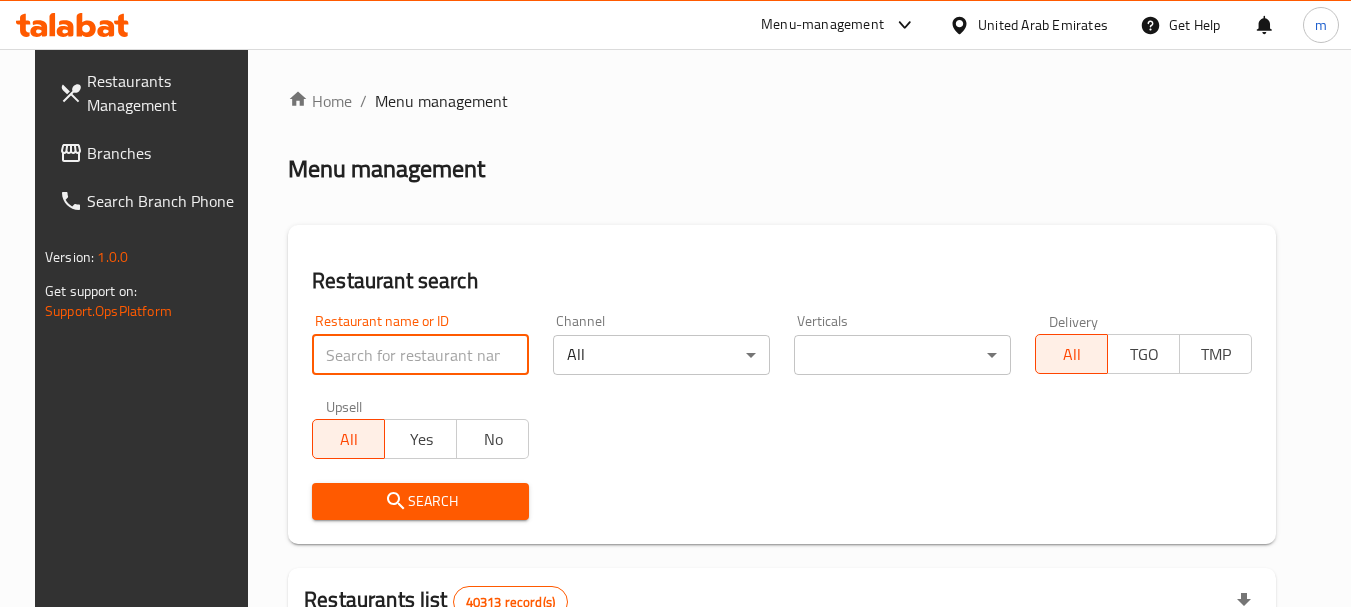 click at bounding box center [420, 355] 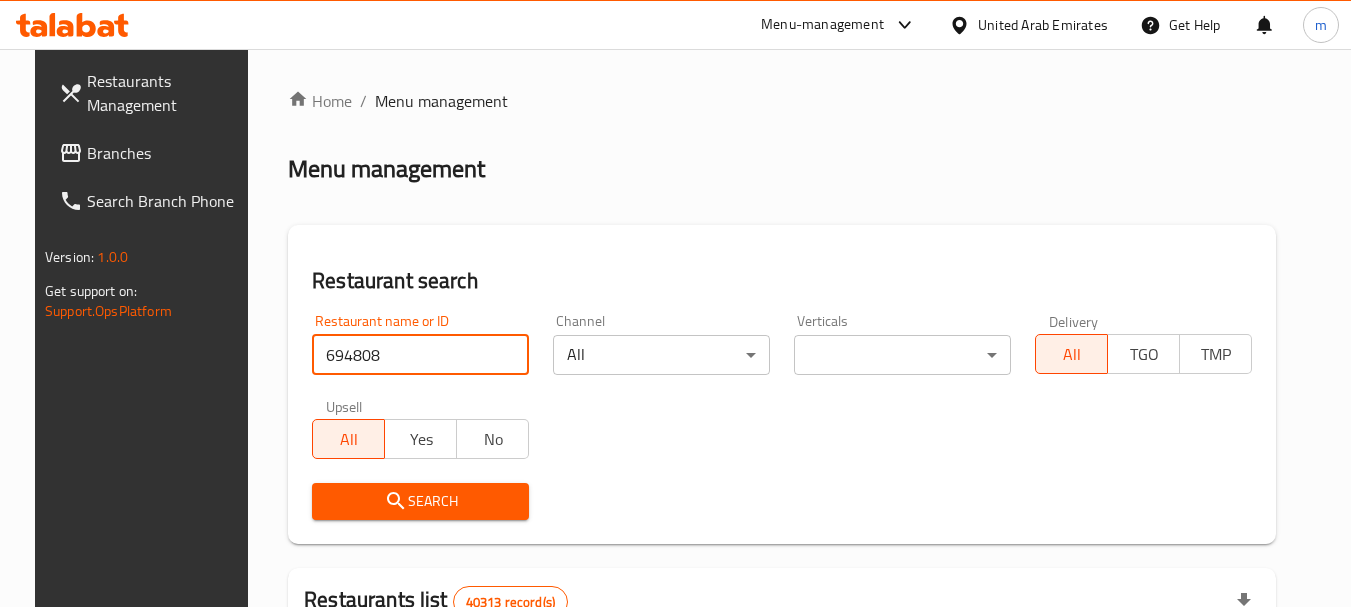 type on "694808" 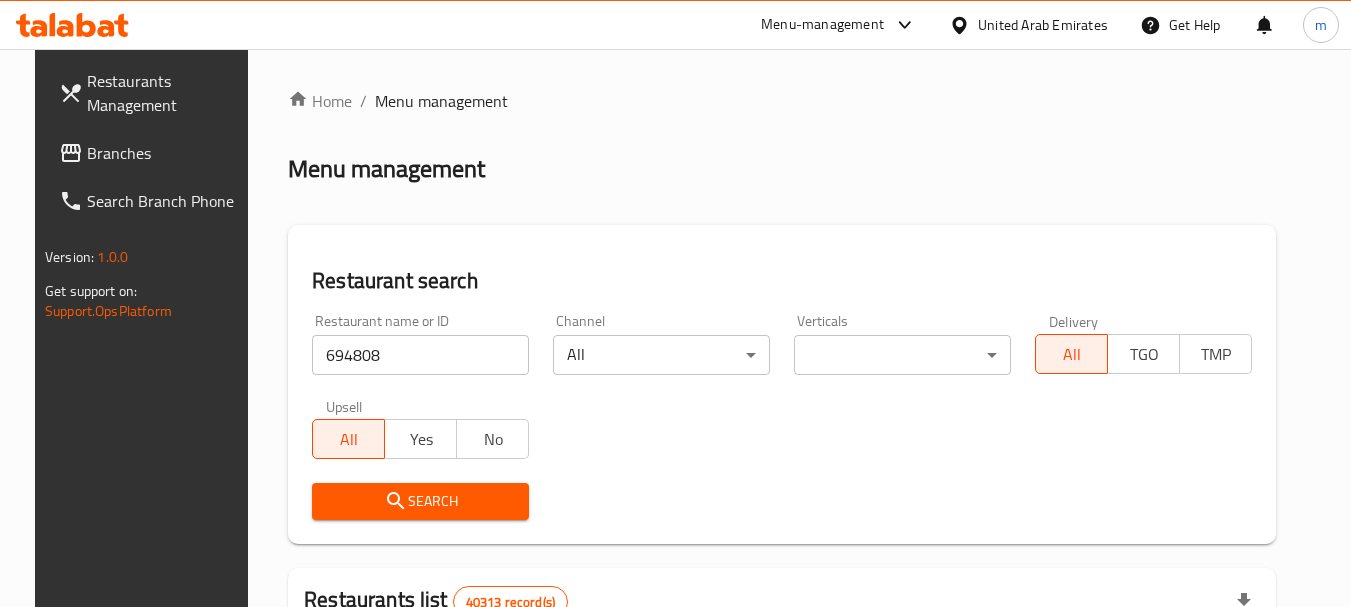drag, startPoint x: 373, startPoint y: 497, endPoint x: 381, endPoint y: 487, distance: 12.806249 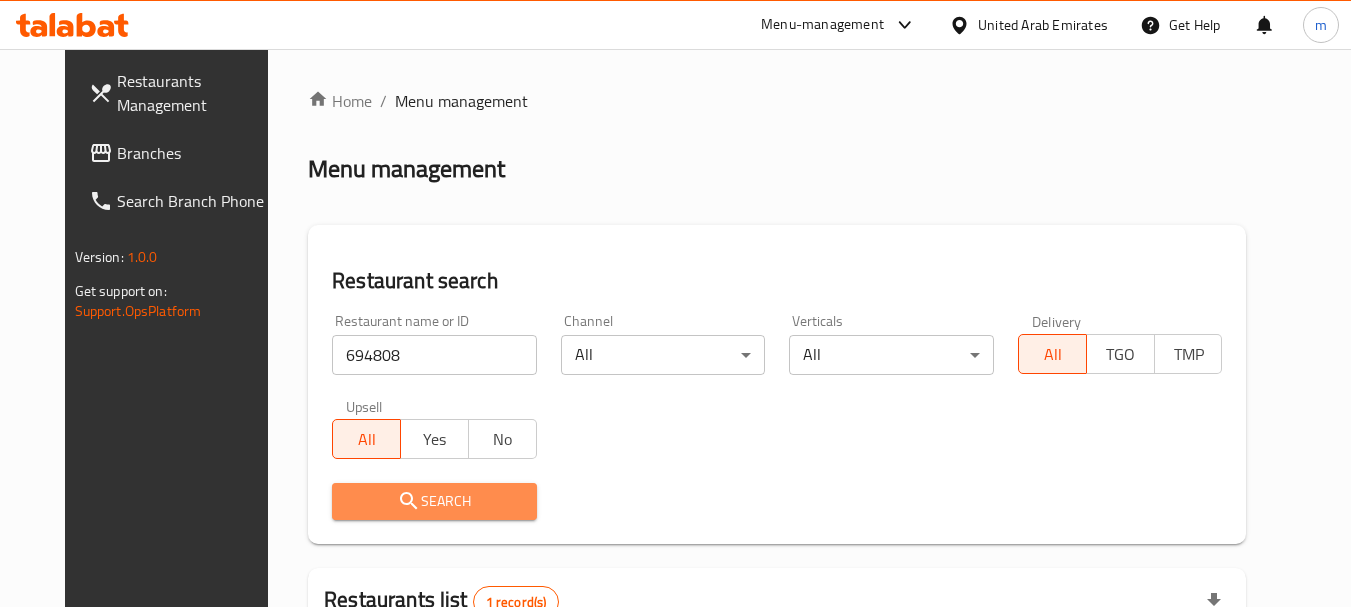 click 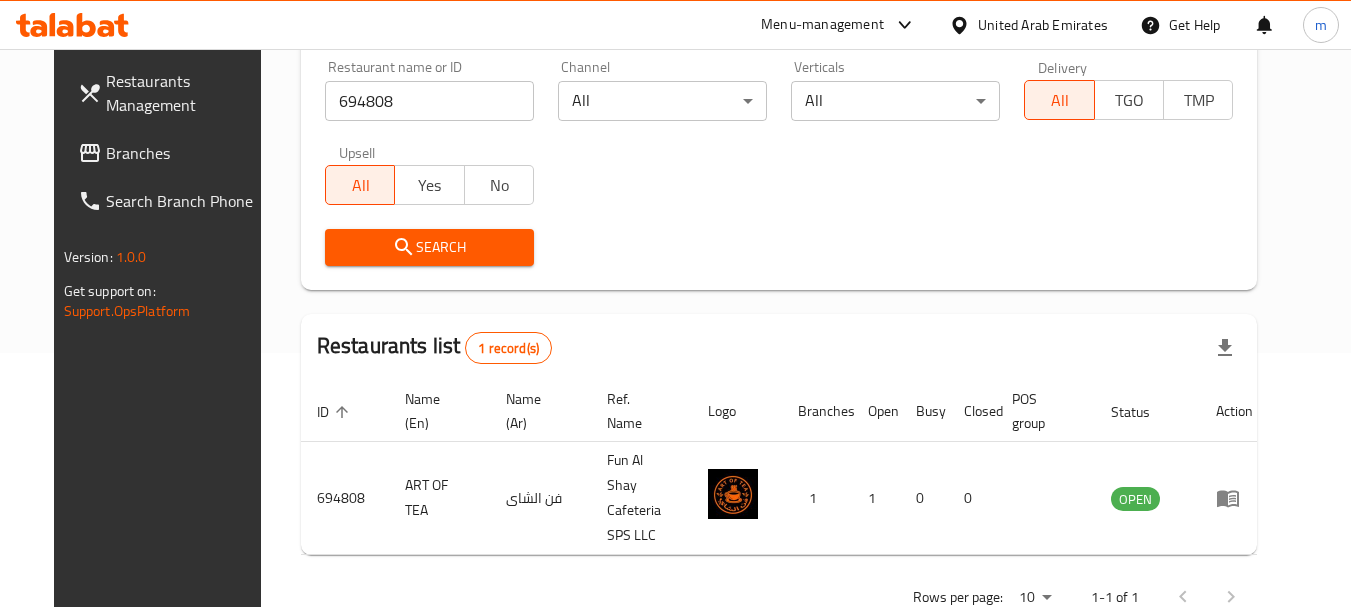 scroll, scrollTop: 268, scrollLeft: 0, axis: vertical 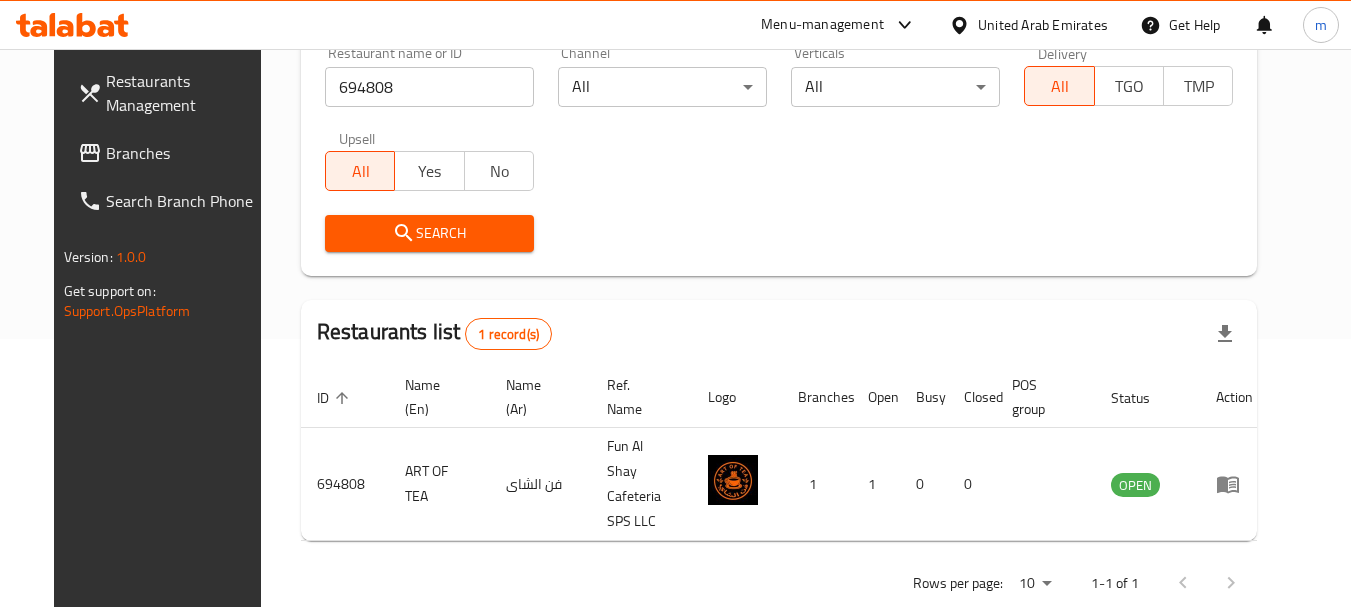 click on "Branches" at bounding box center (185, 153) 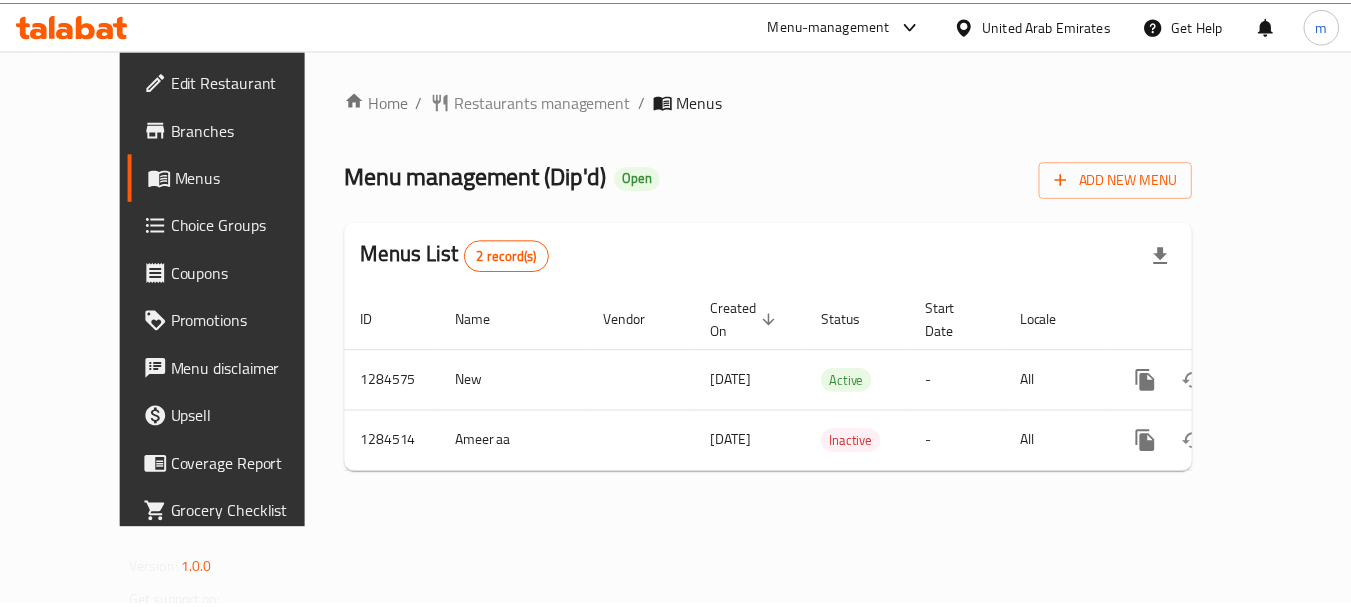 scroll, scrollTop: 0, scrollLeft: 0, axis: both 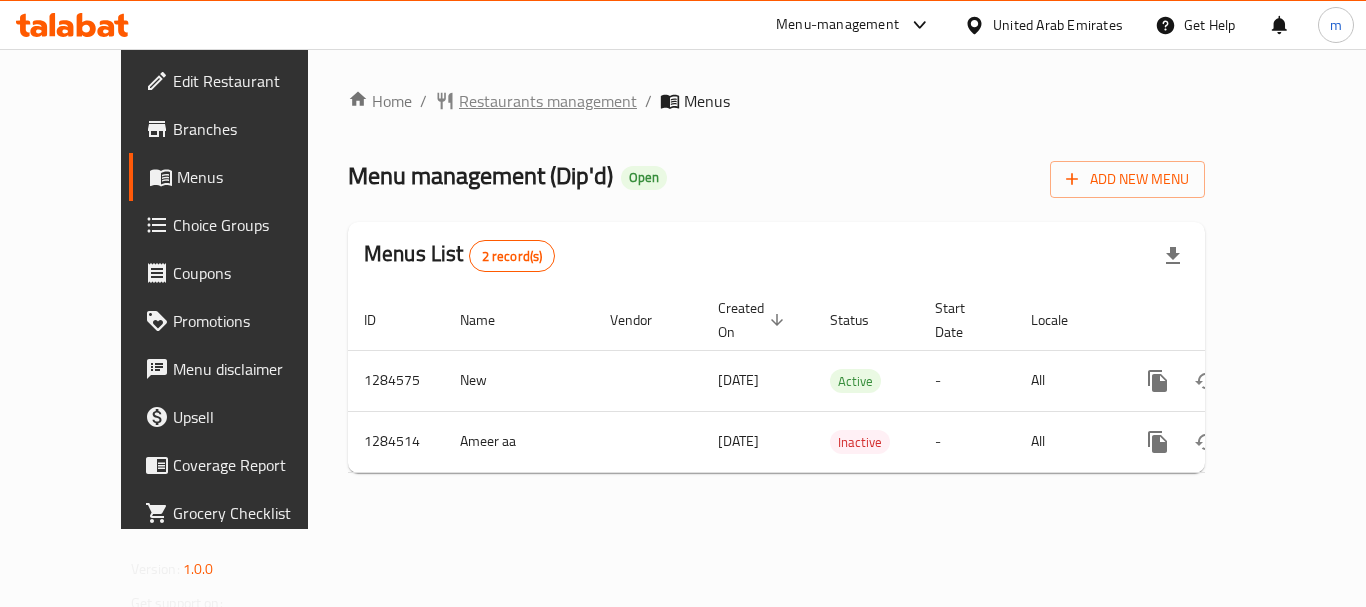 click on "Restaurants management" at bounding box center (548, 101) 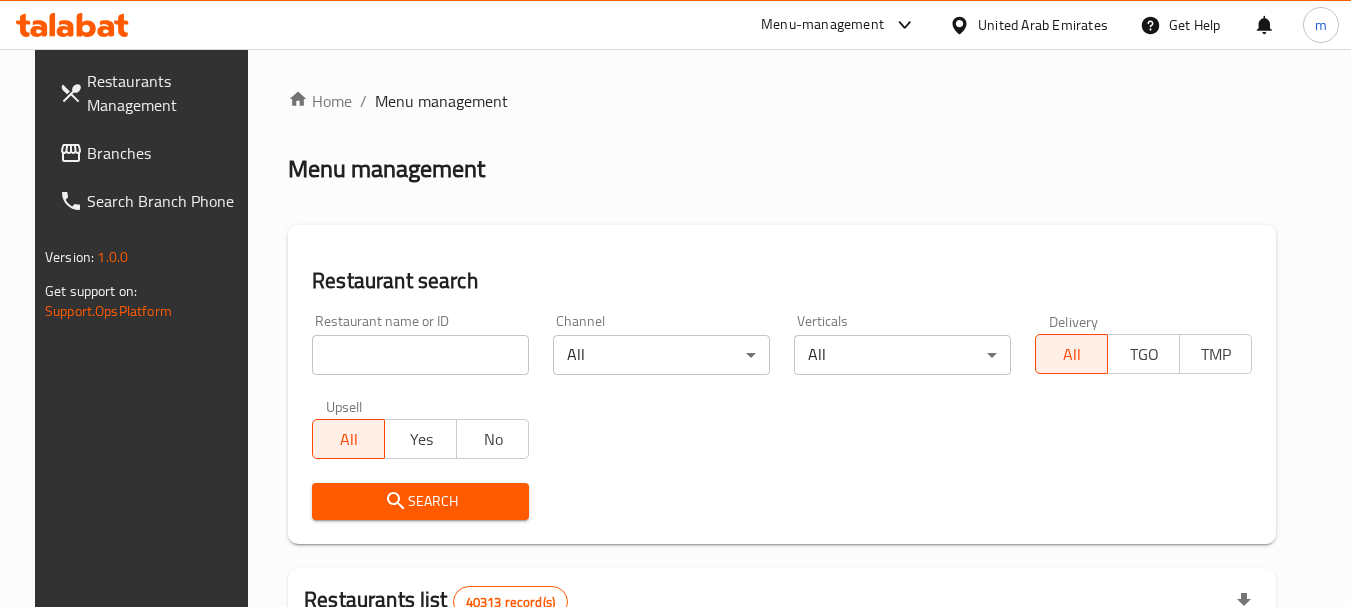click at bounding box center [675, 303] 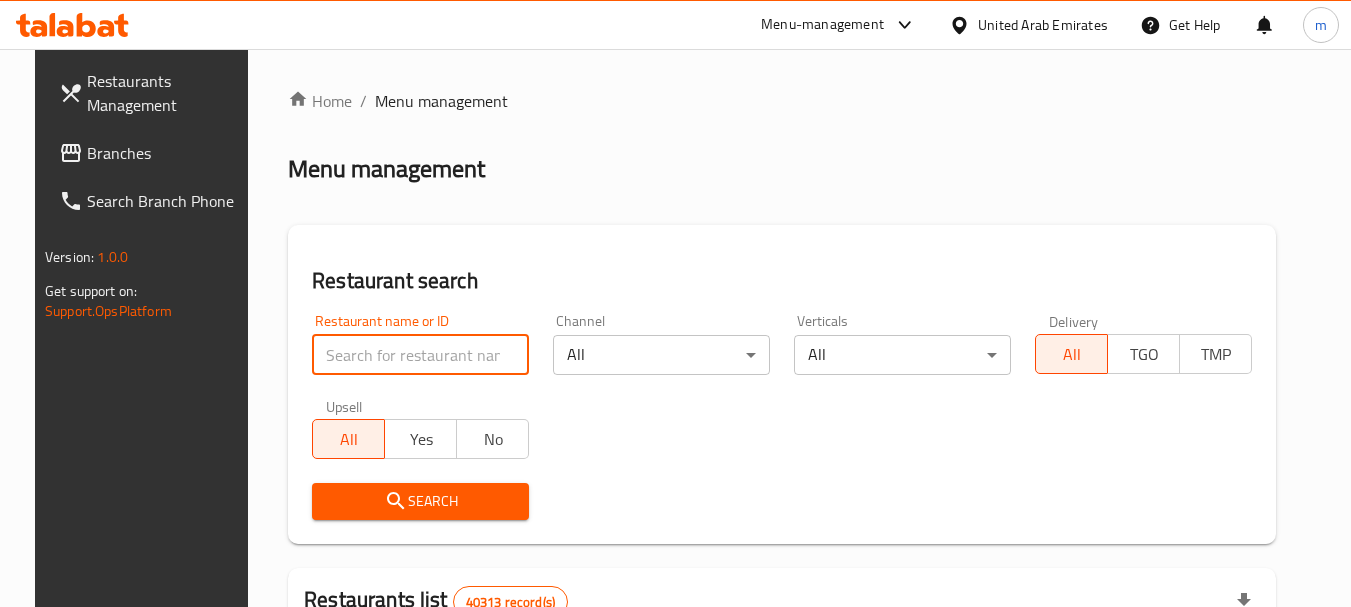 click at bounding box center [420, 355] 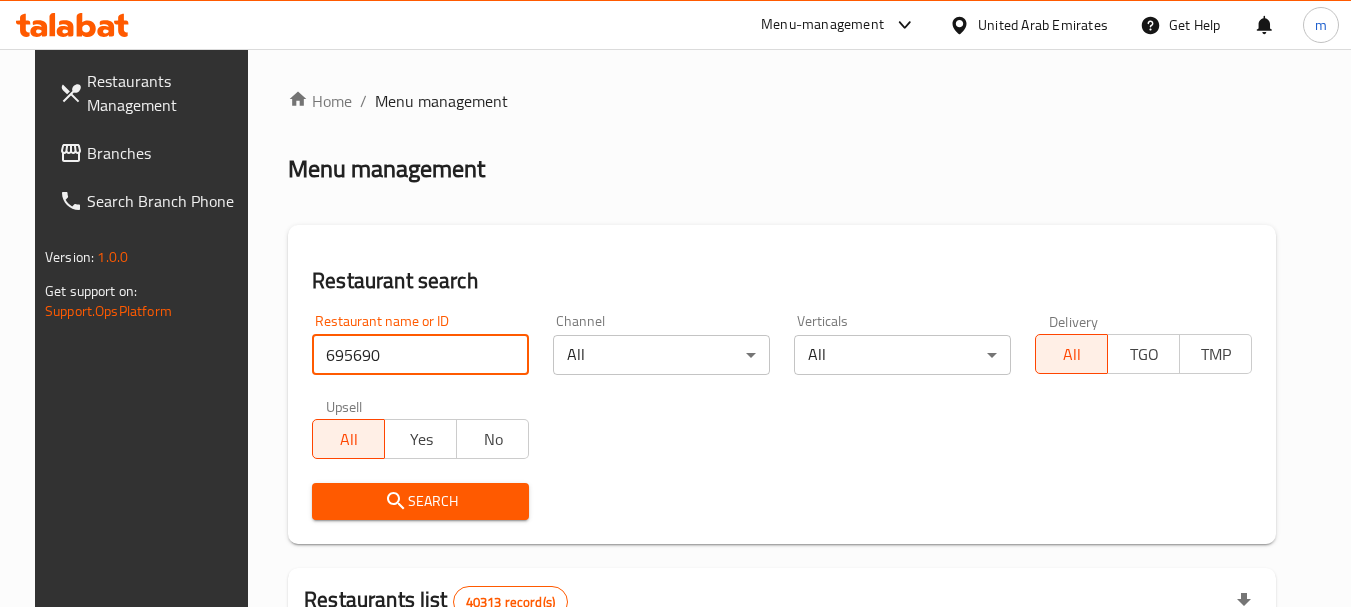 type on "695690" 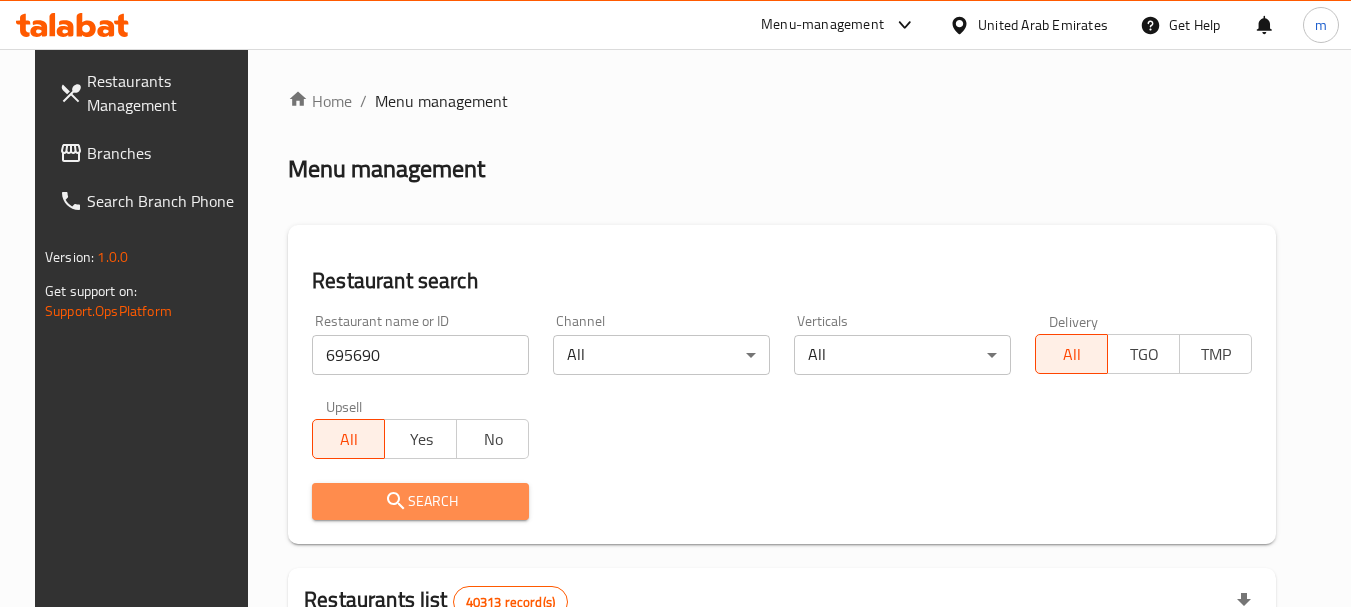 click on "Search" at bounding box center (420, 501) 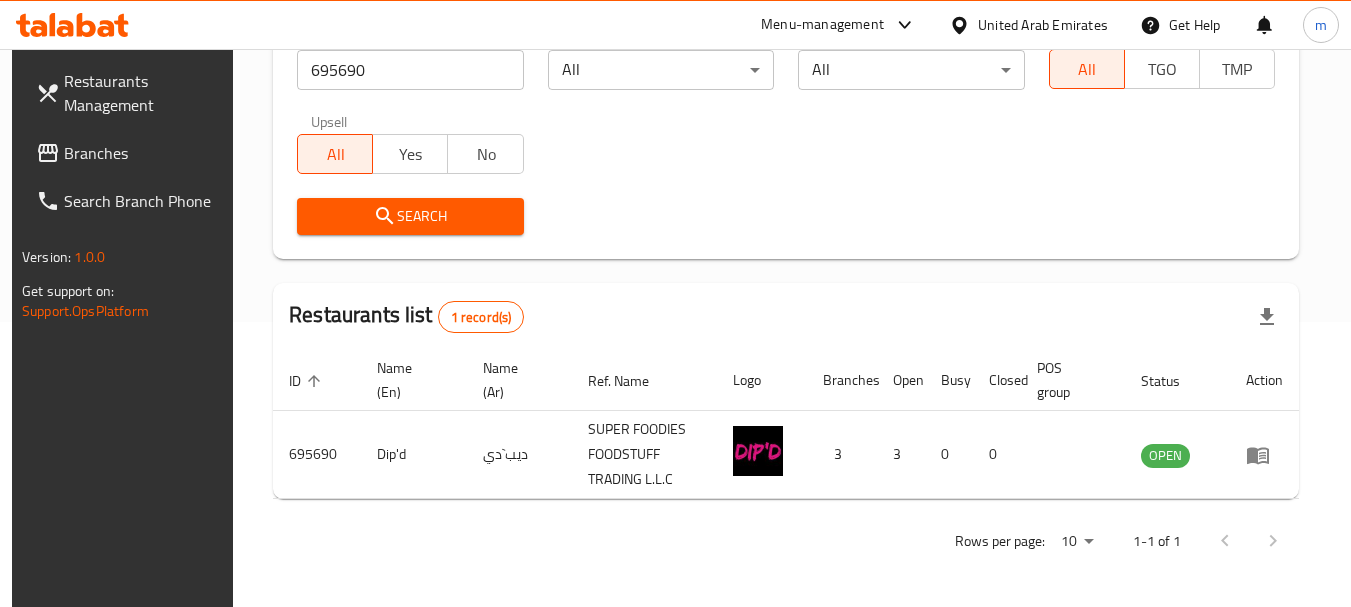 scroll, scrollTop: 285, scrollLeft: 0, axis: vertical 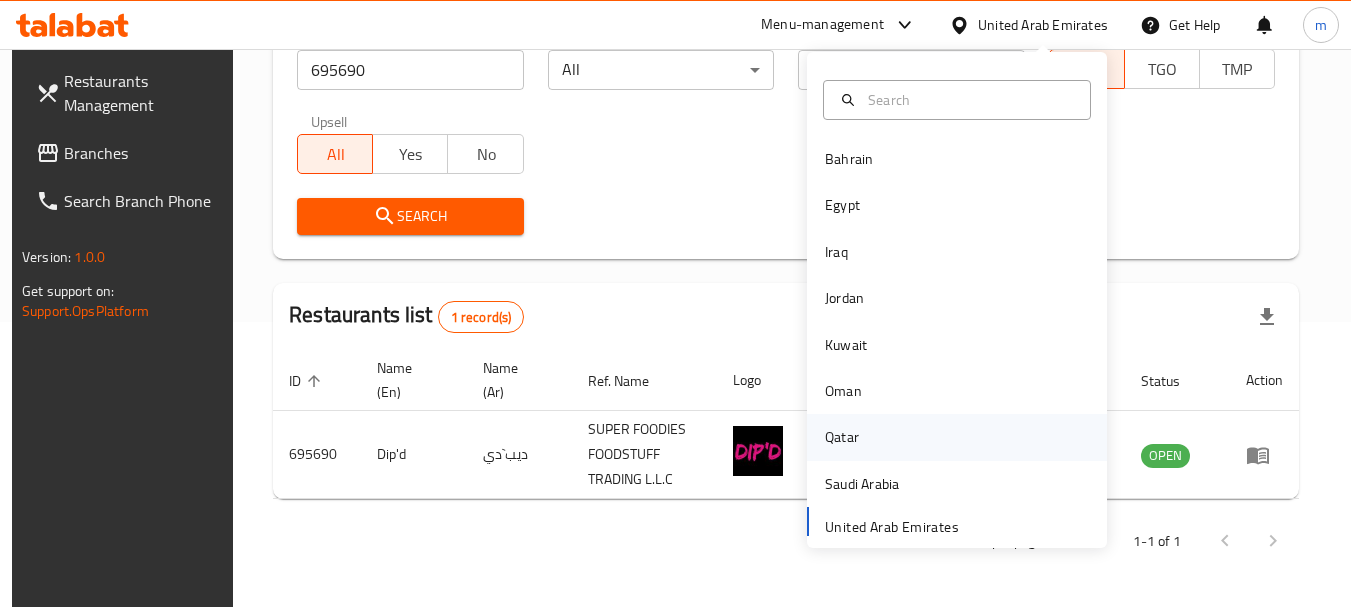 click on "Qatar" at bounding box center (842, 437) 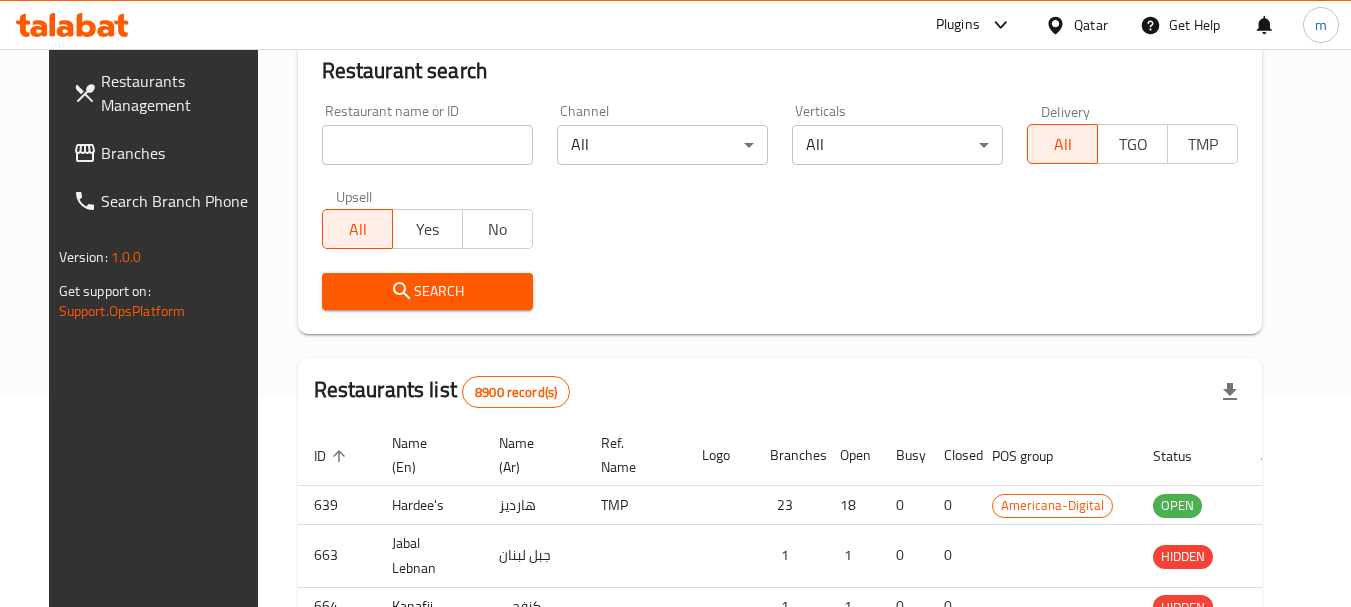 scroll, scrollTop: 285, scrollLeft: 0, axis: vertical 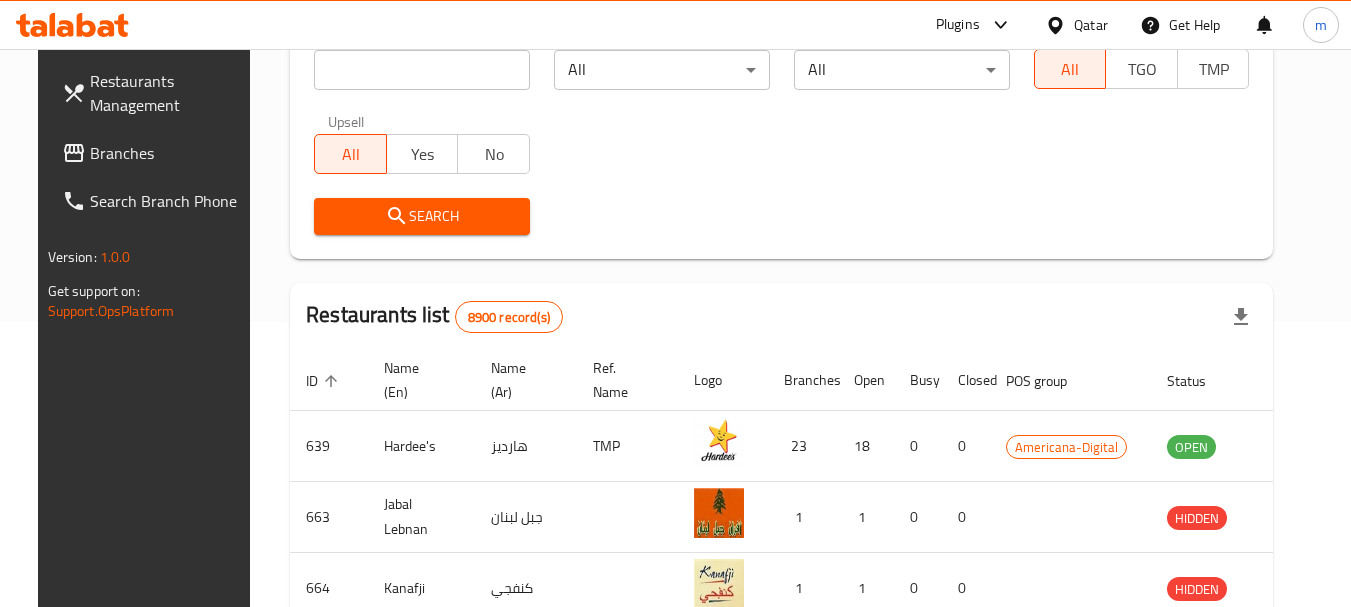 click on "Branches" at bounding box center [155, 153] 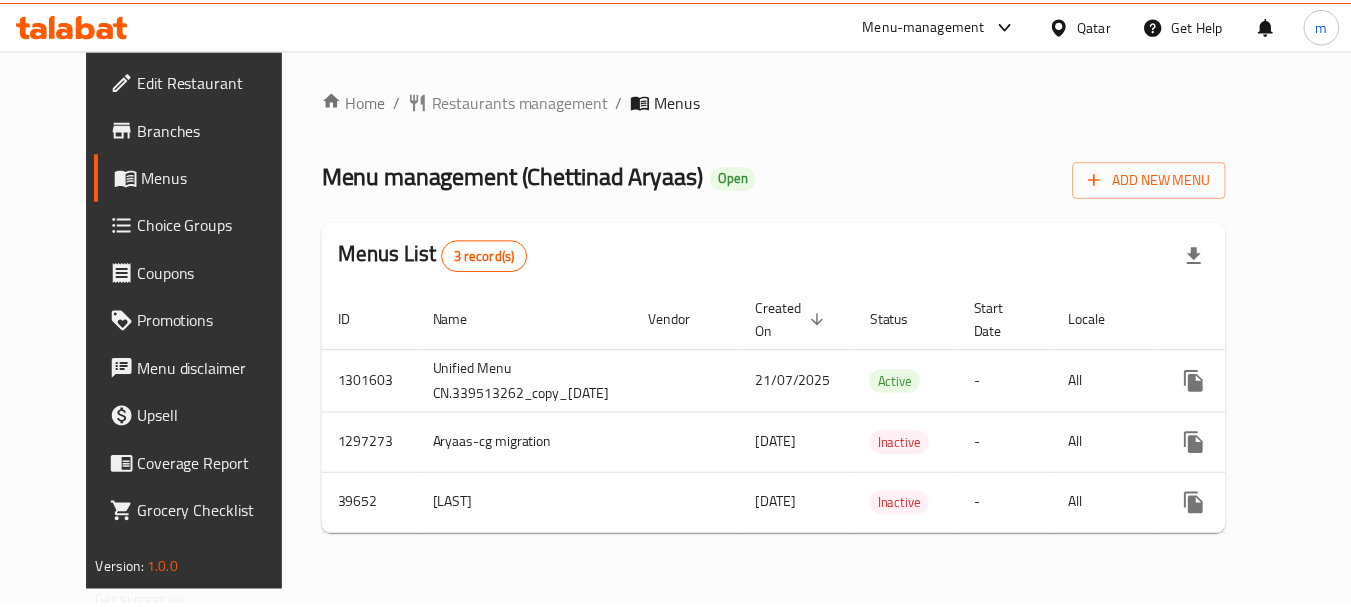 scroll, scrollTop: 0, scrollLeft: 0, axis: both 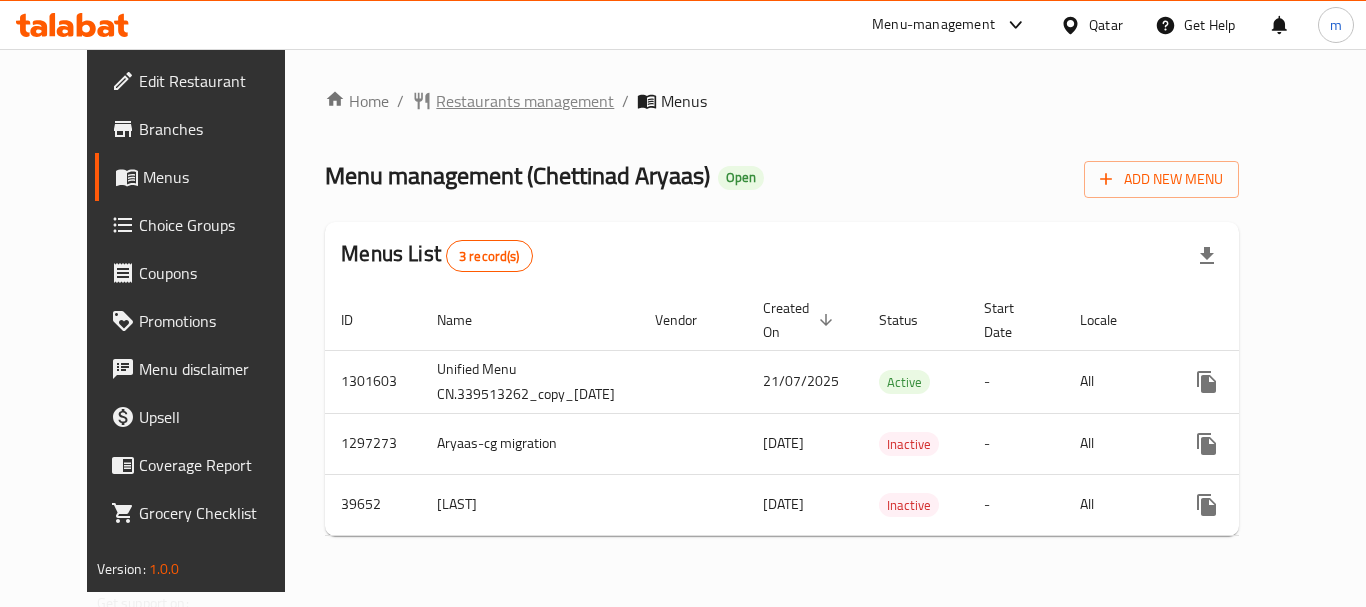 click on "Restaurants management" at bounding box center [525, 101] 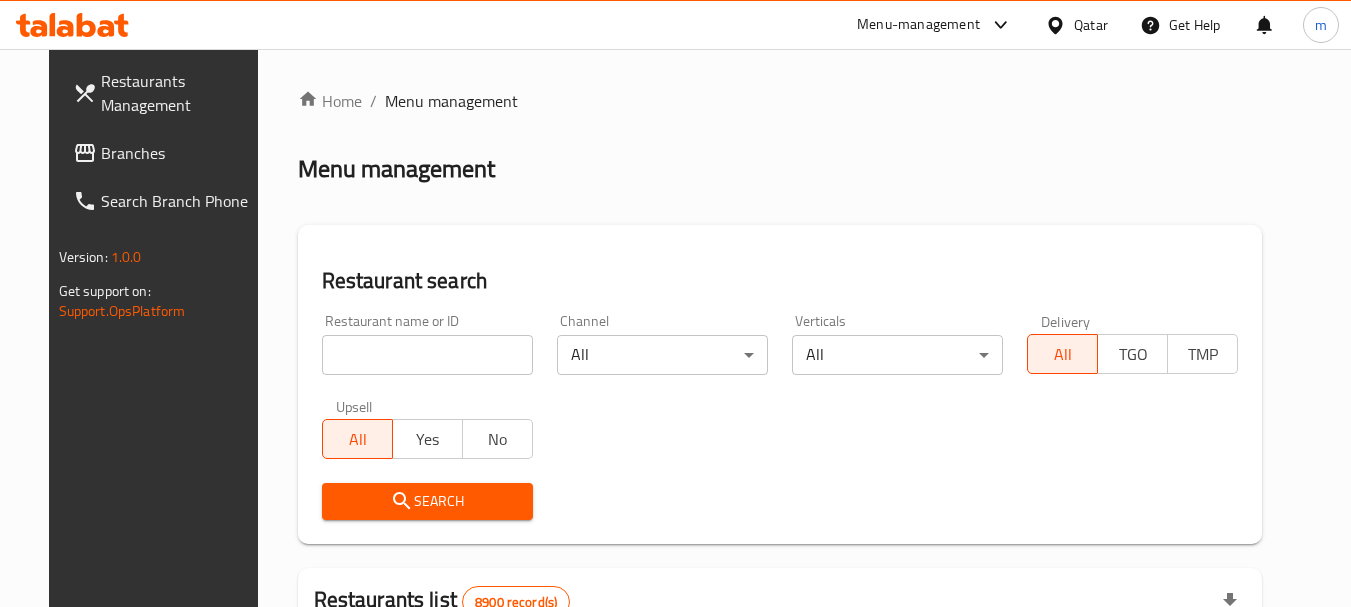 click at bounding box center [675, 303] 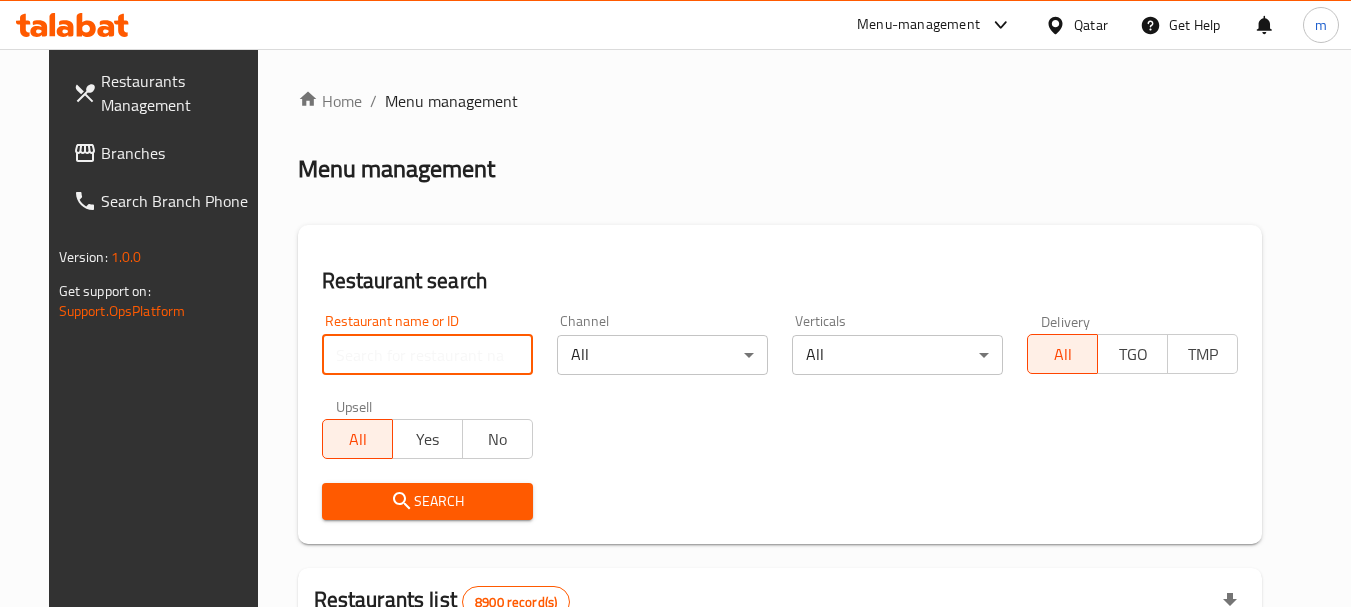 paste on "13386" 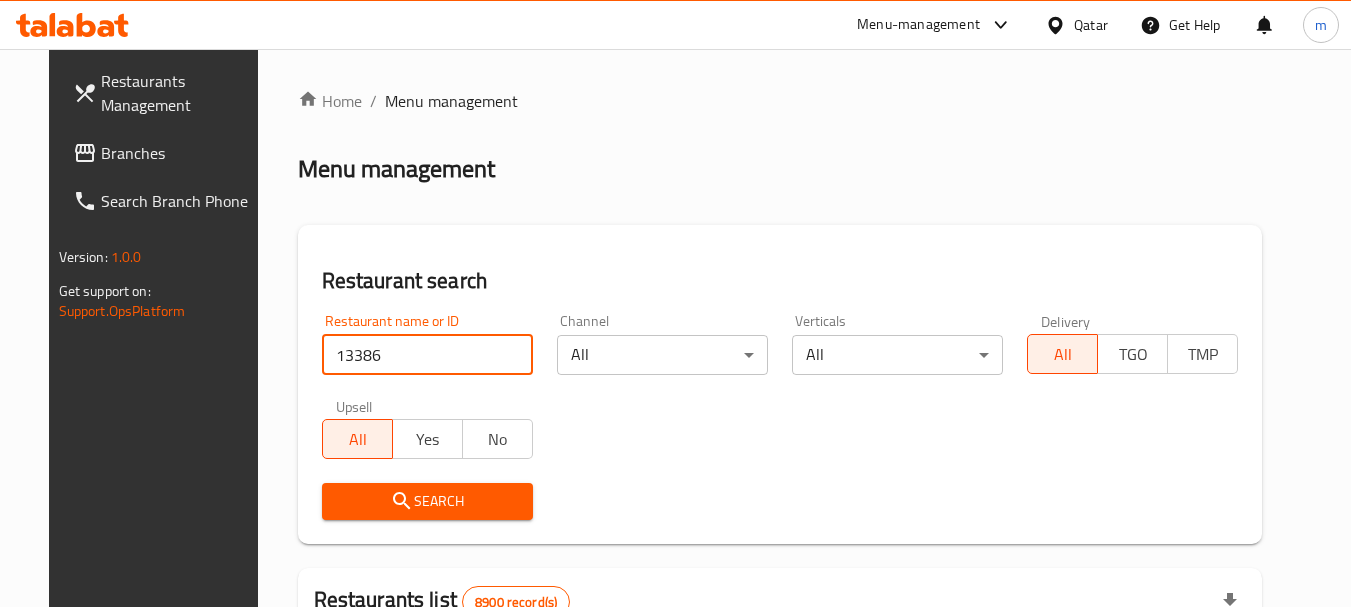 type on "13386" 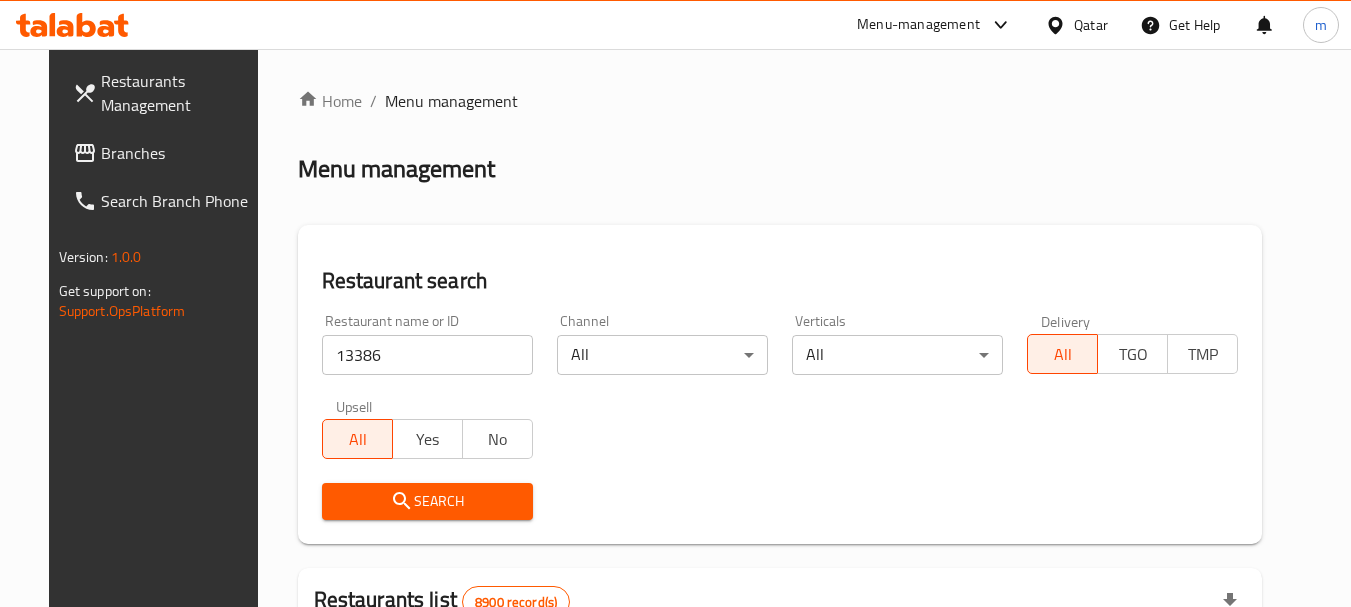 click 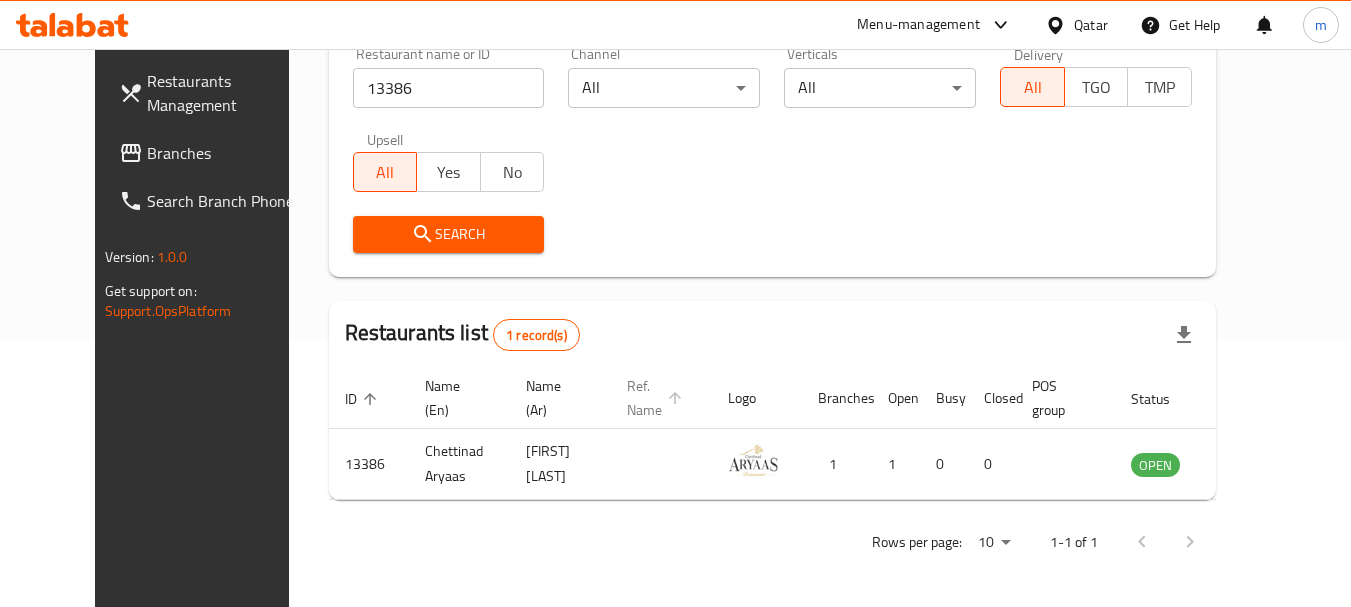 scroll, scrollTop: 268, scrollLeft: 0, axis: vertical 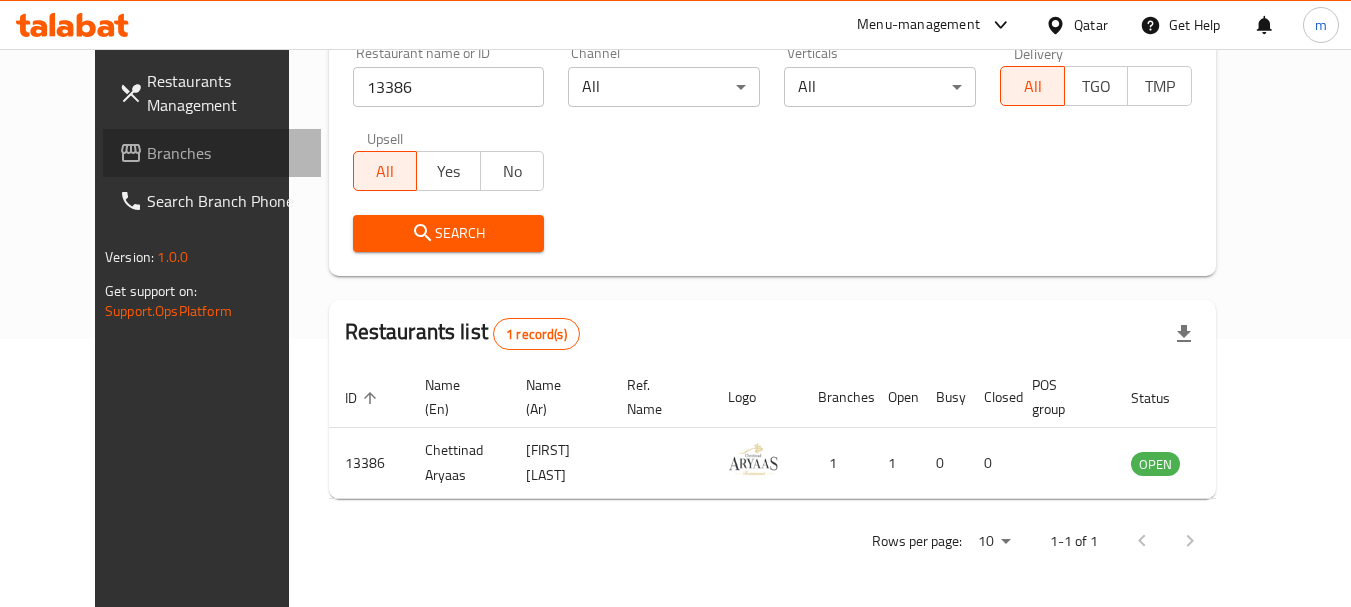 click on "Branches" at bounding box center (226, 153) 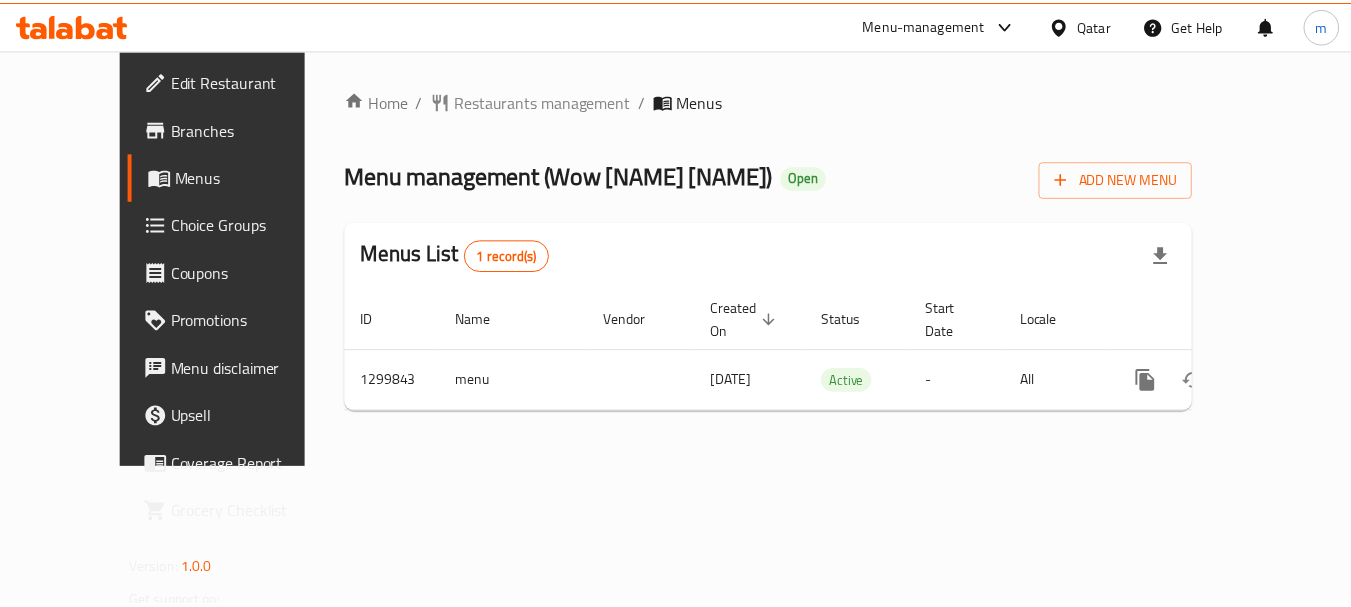 scroll, scrollTop: 0, scrollLeft: 0, axis: both 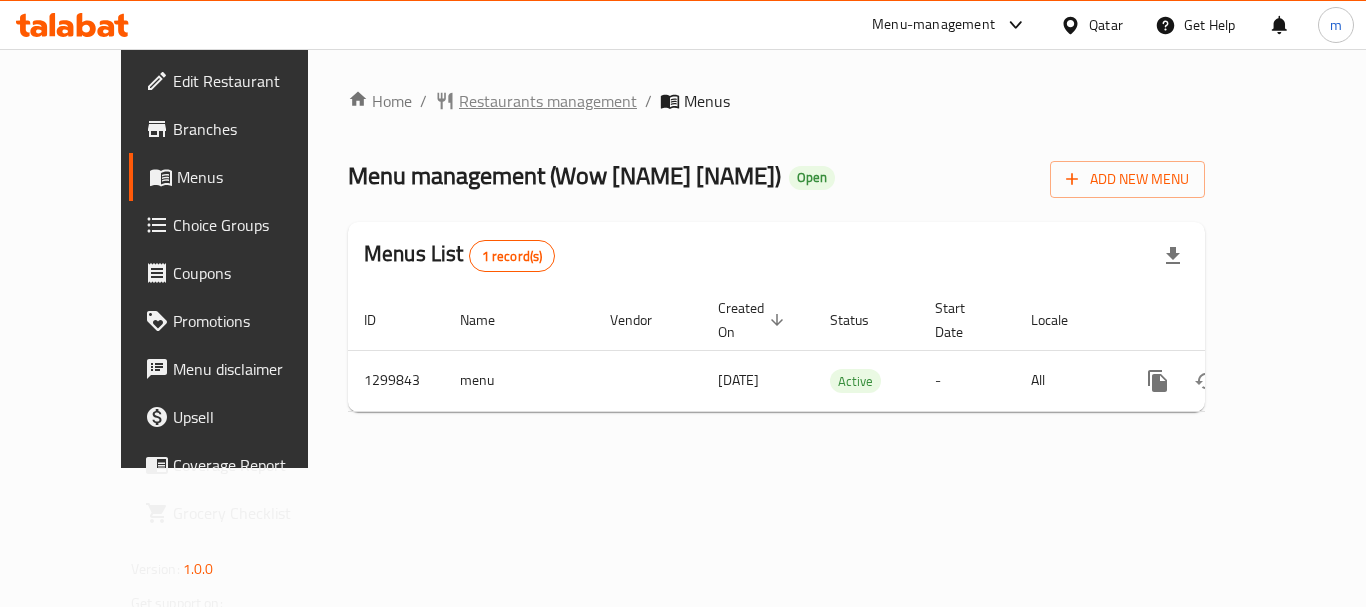 click on "Restaurants management" at bounding box center (548, 101) 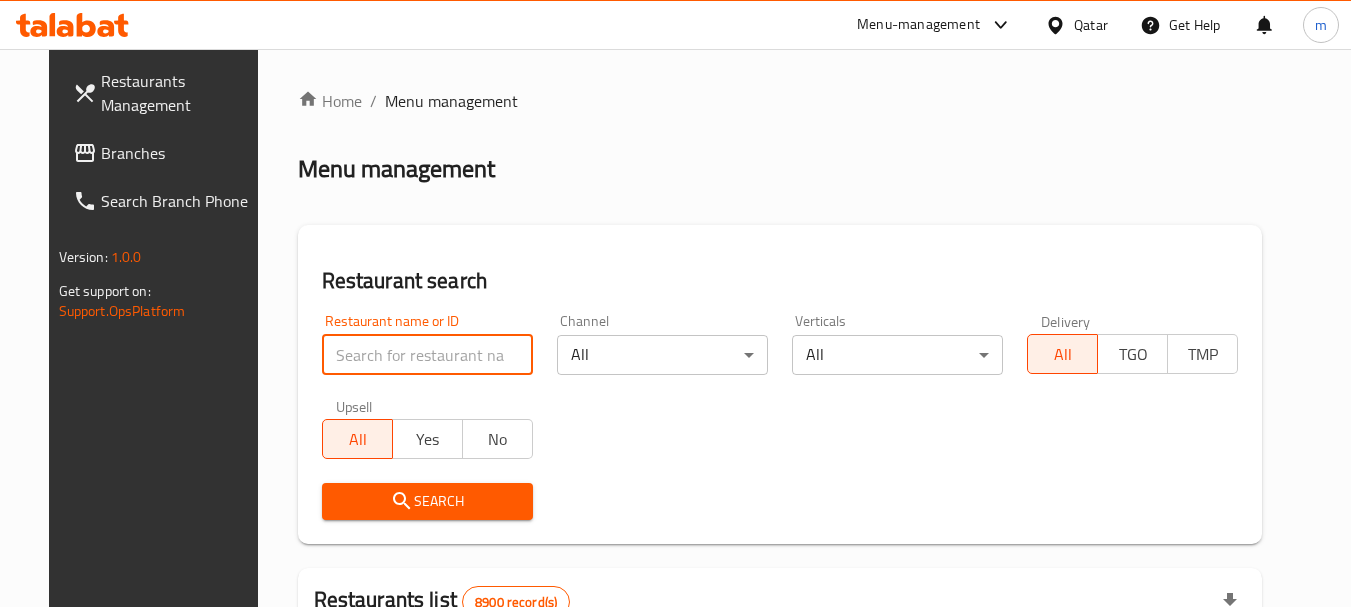 click at bounding box center [427, 355] 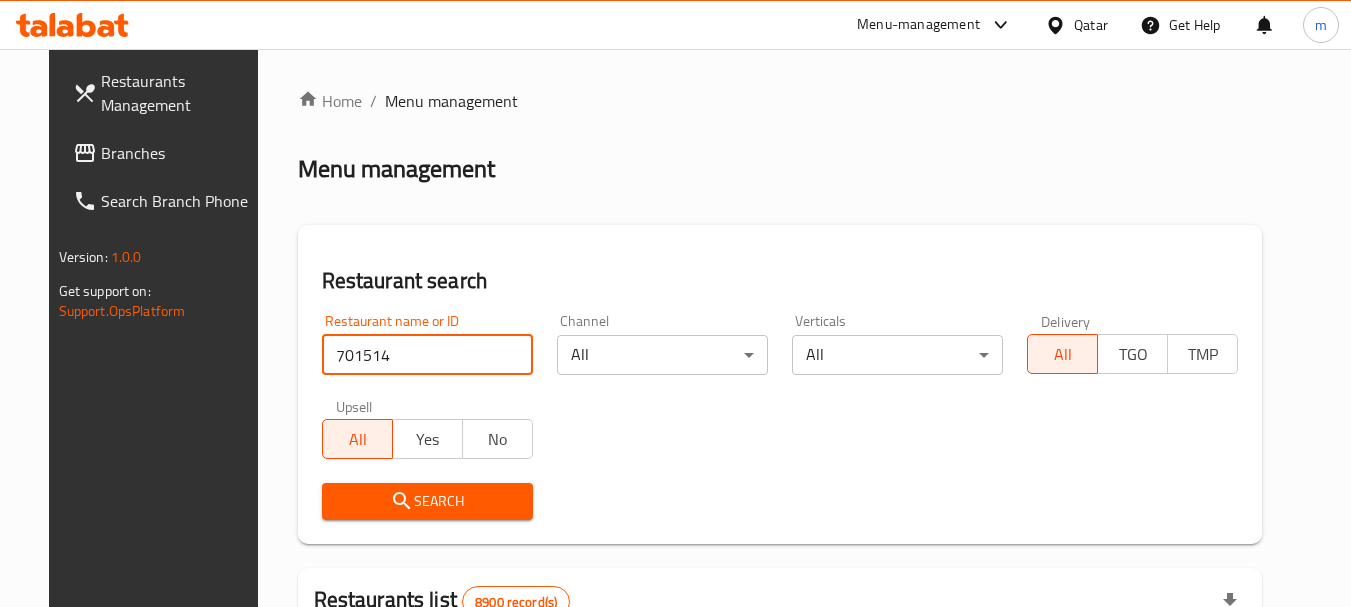 type on "701514" 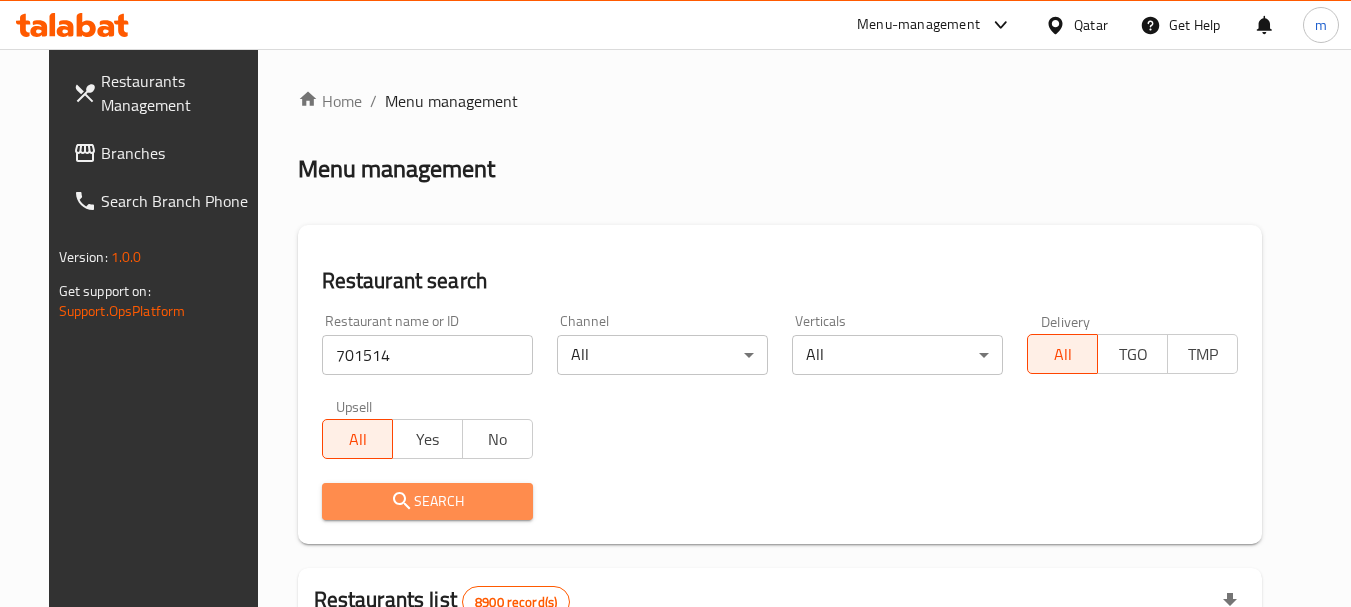 drag, startPoint x: 403, startPoint y: 498, endPoint x: 530, endPoint y: 463, distance: 131.73459 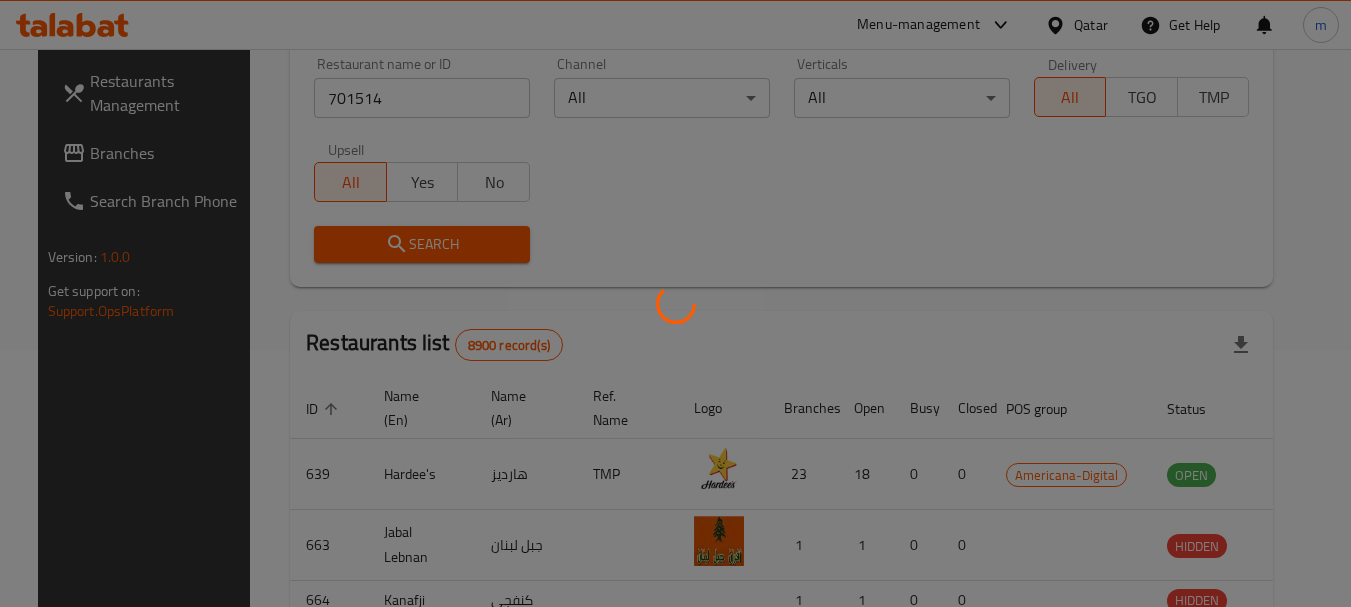 scroll, scrollTop: 268, scrollLeft: 0, axis: vertical 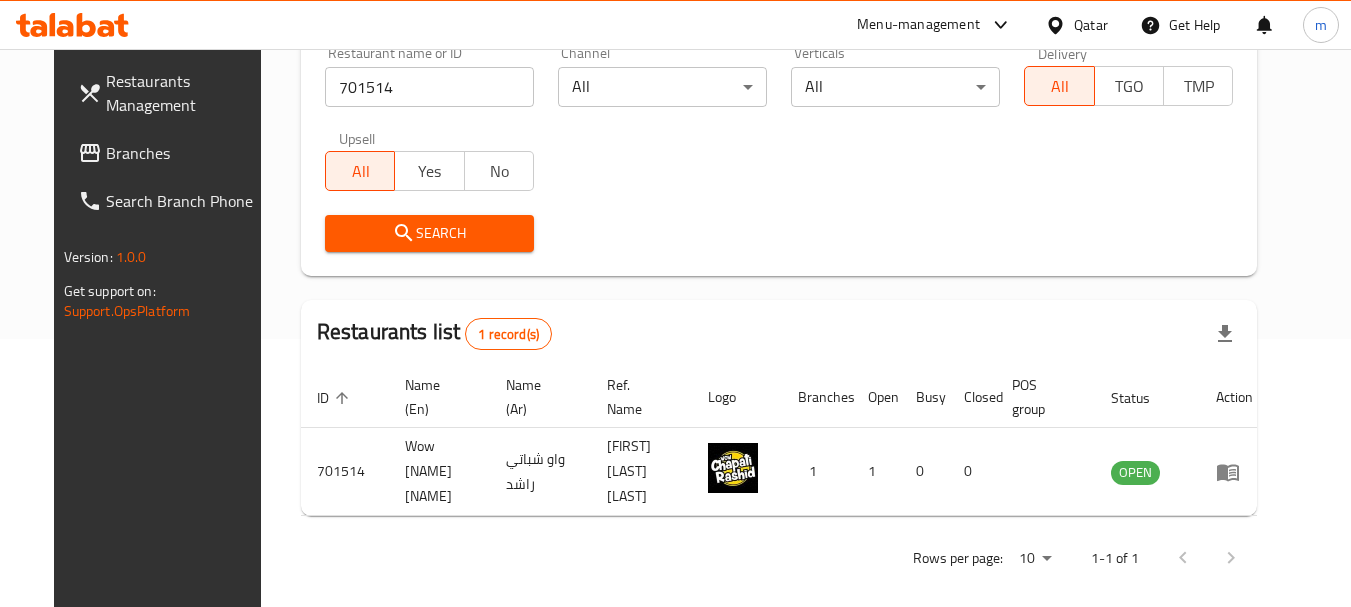 click on "Qatar" at bounding box center [1091, 25] 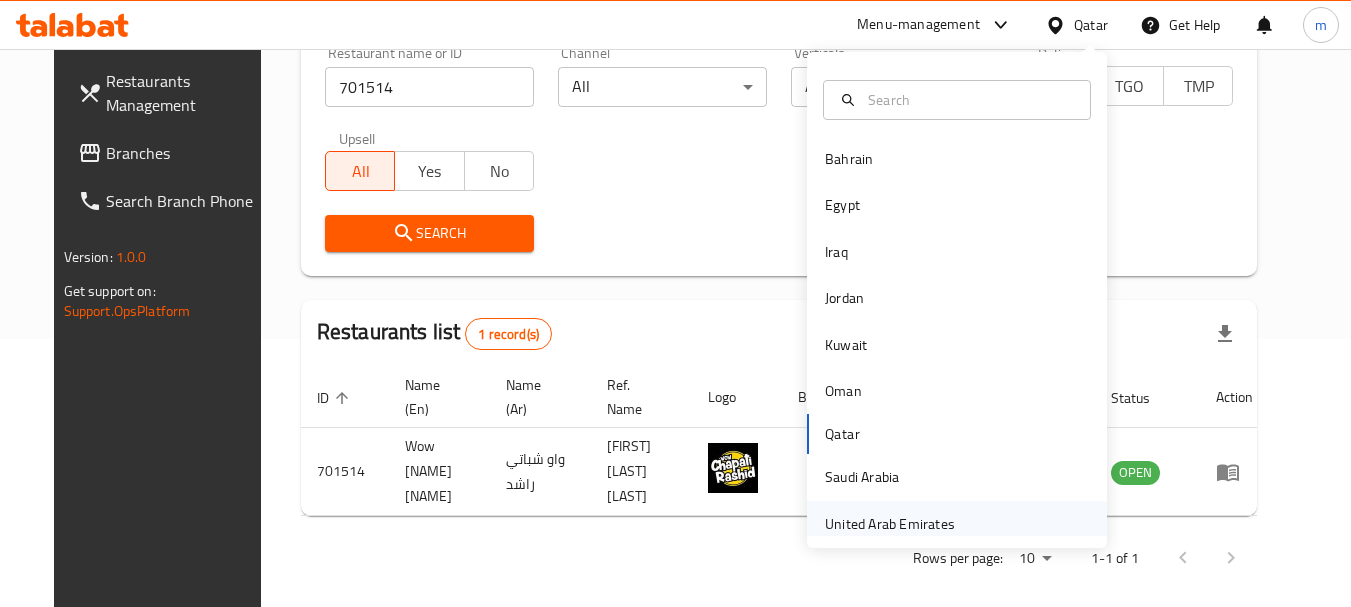 click on "United Arab Emirates" at bounding box center [890, 524] 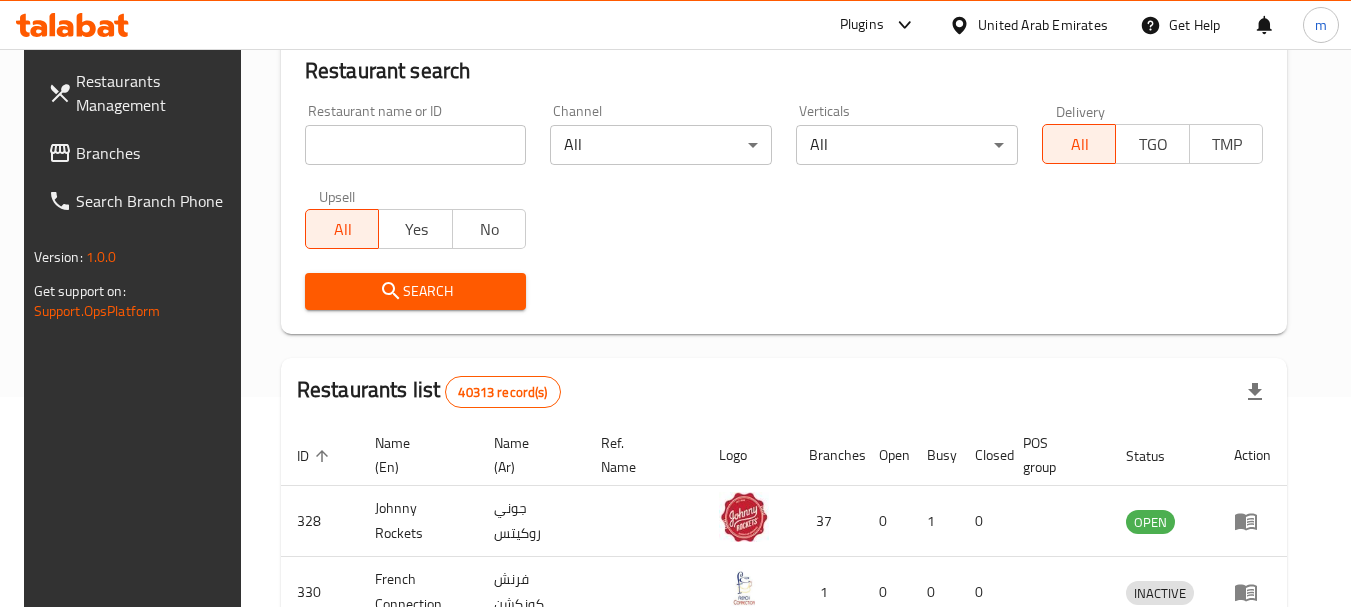 scroll, scrollTop: 268, scrollLeft: 0, axis: vertical 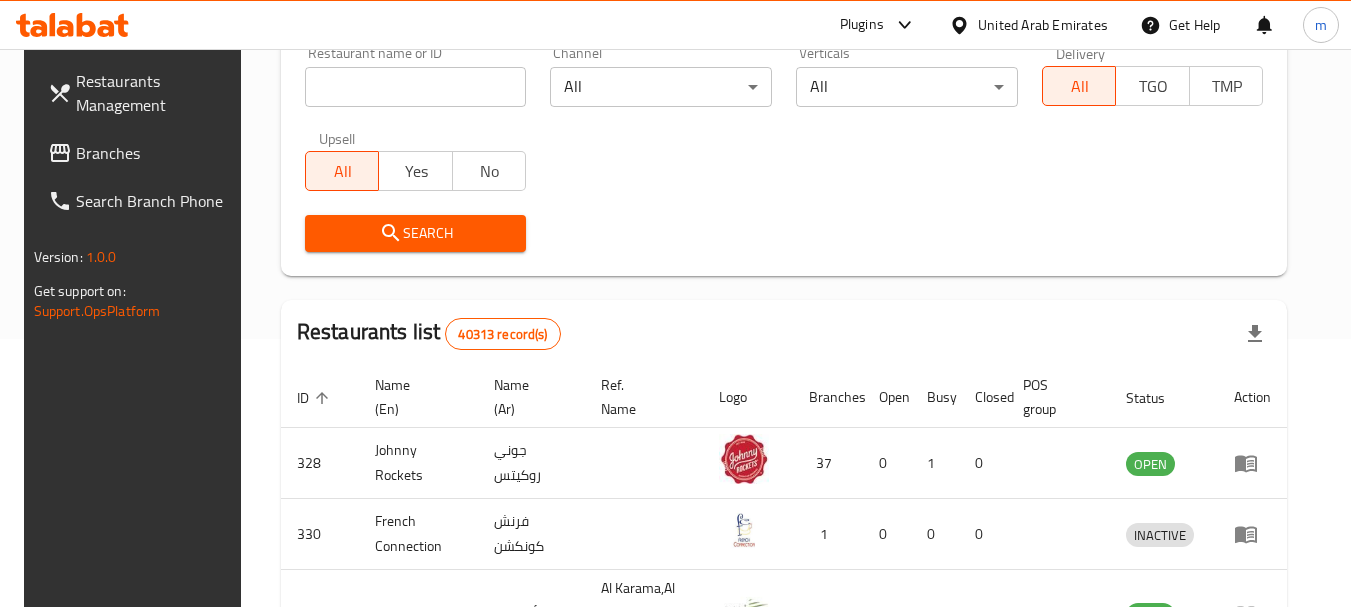 click on "Branches" at bounding box center [155, 153] 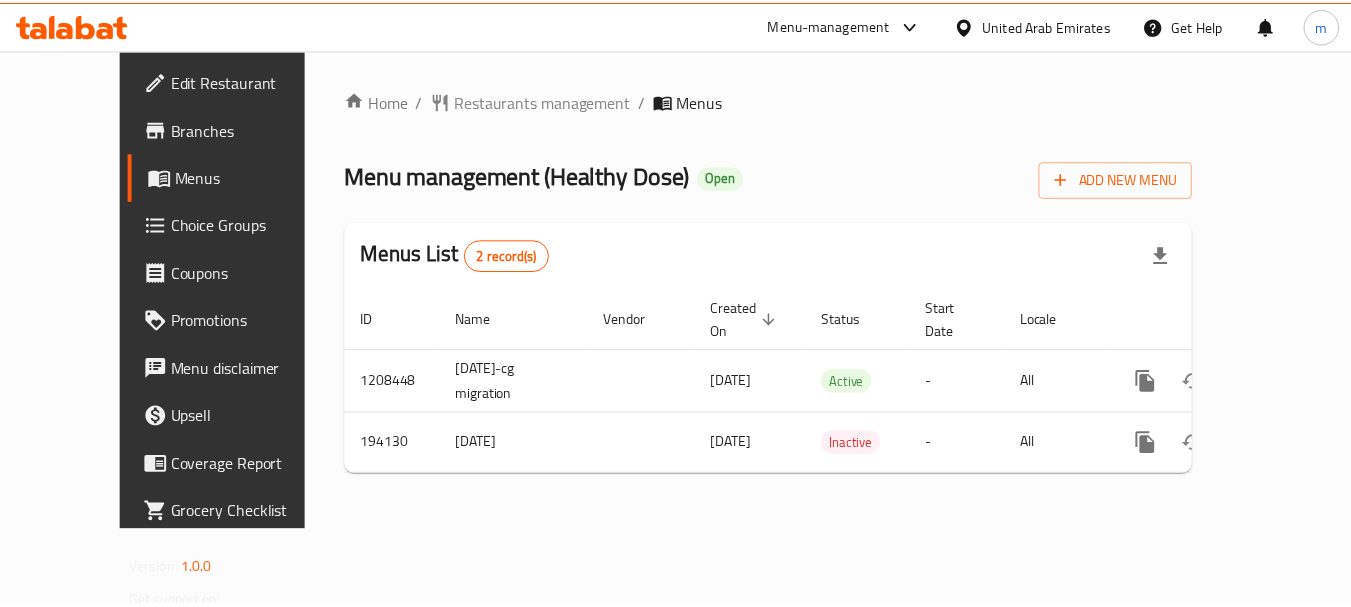 scroll, scrollTop: 0, scrollLeft: 0, axis: both 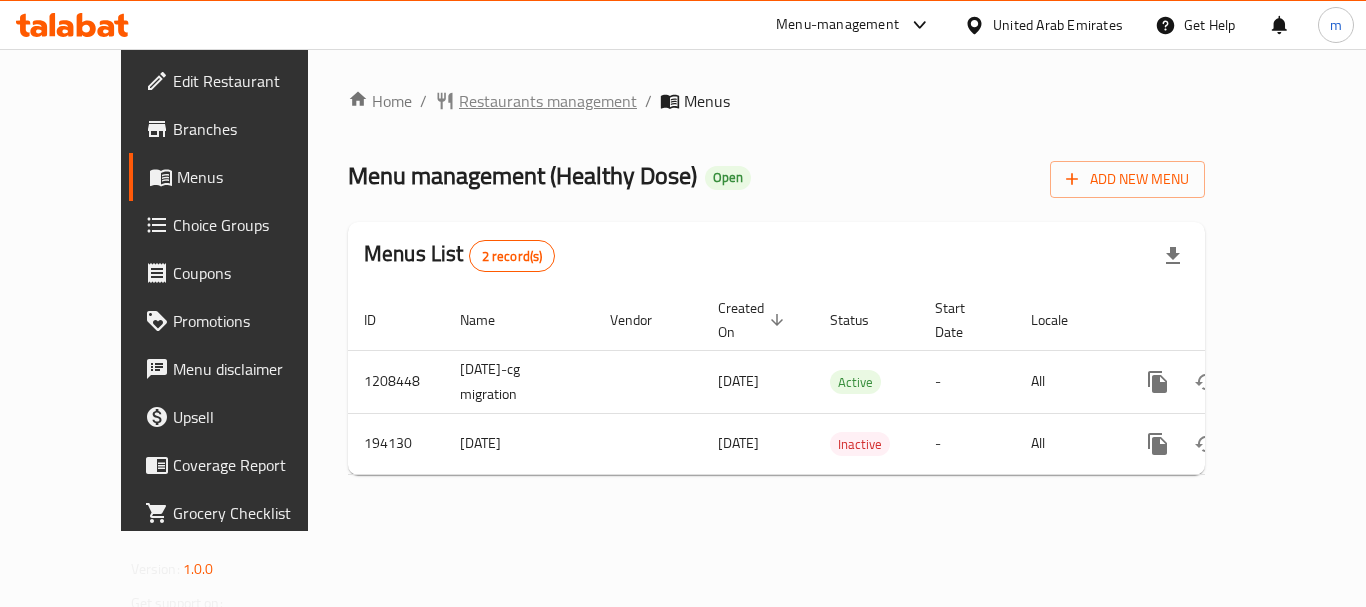 click on "Restaurants management" at bounding box center [548, 101] 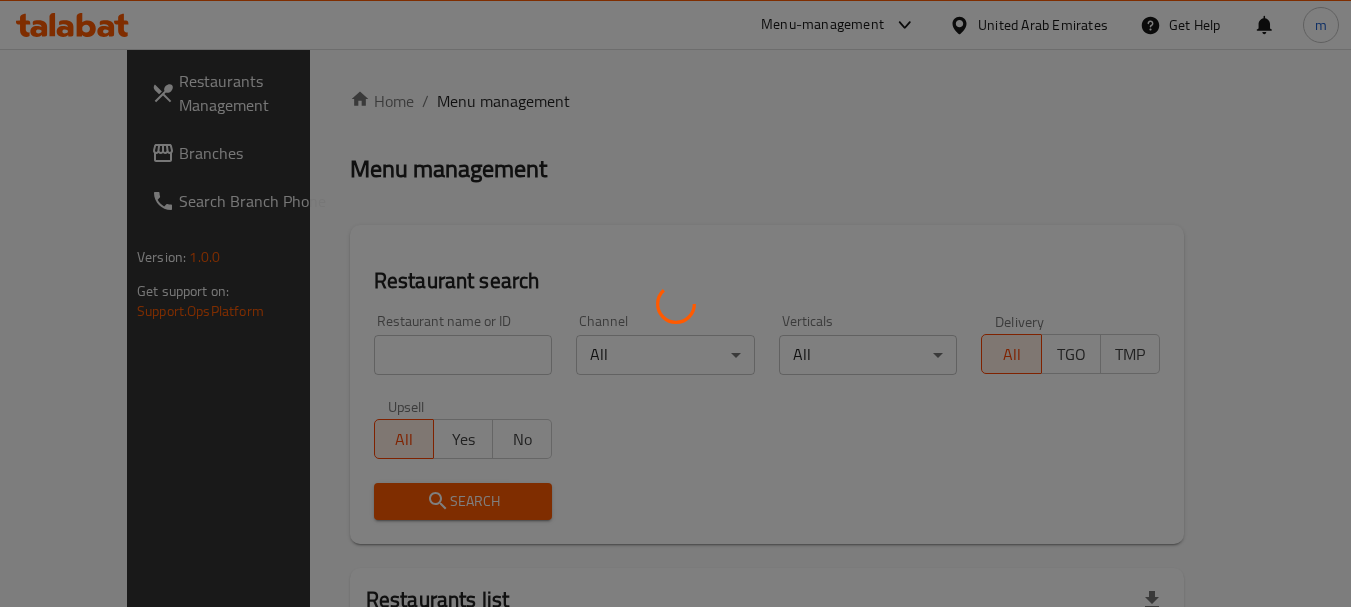 click at bounding box center (675, 303) 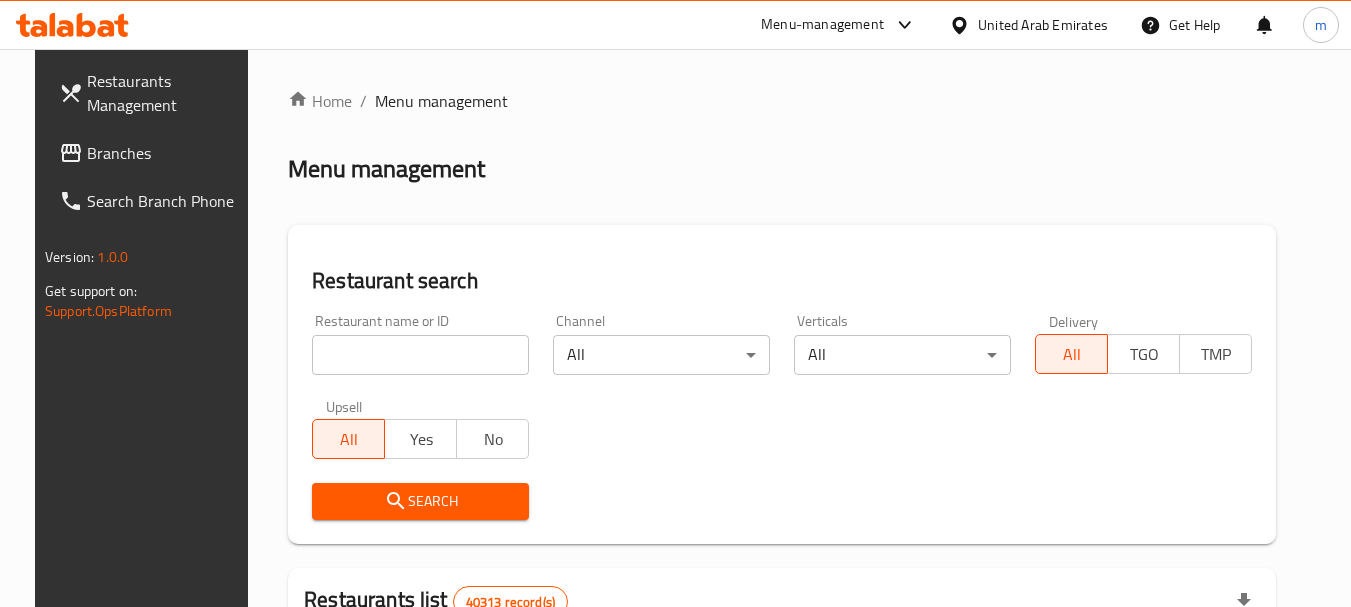 click at bounding box center [420, 355] 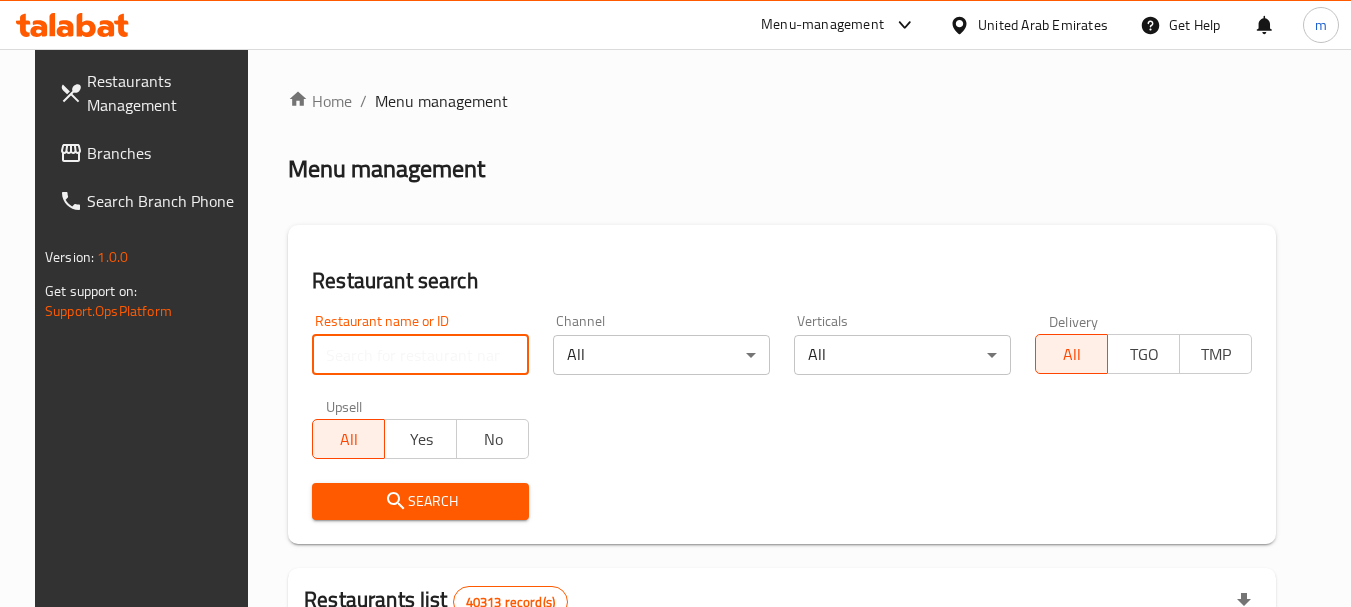 paste on "621149" 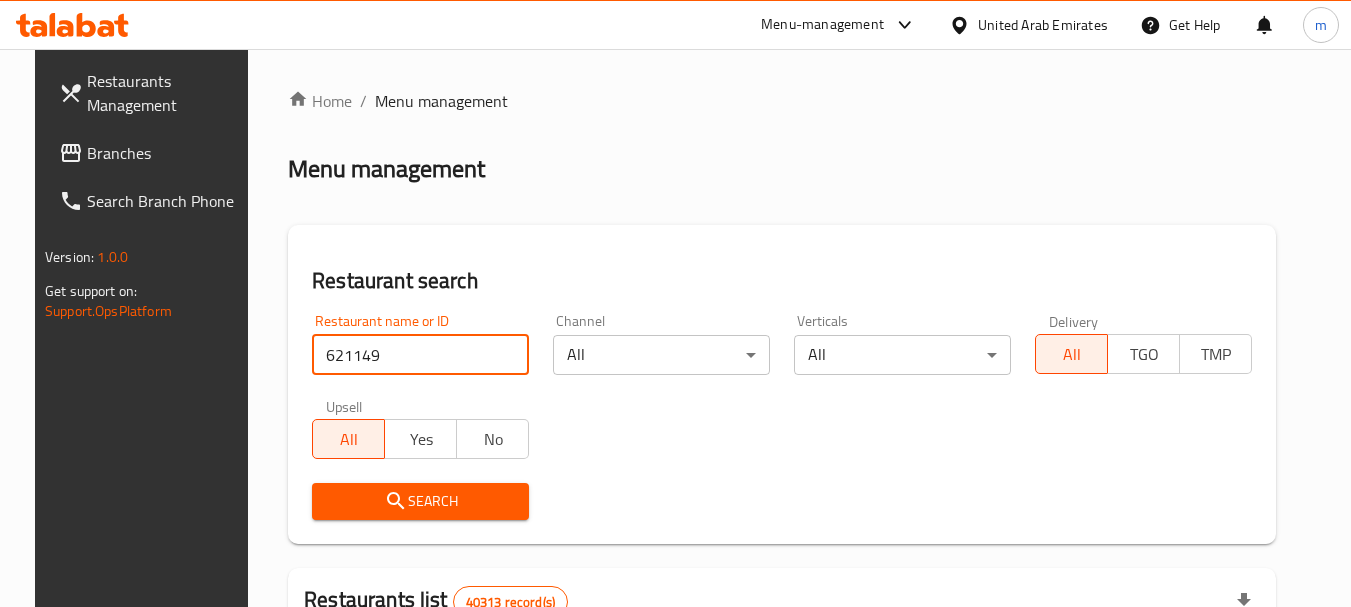 type on "621149" 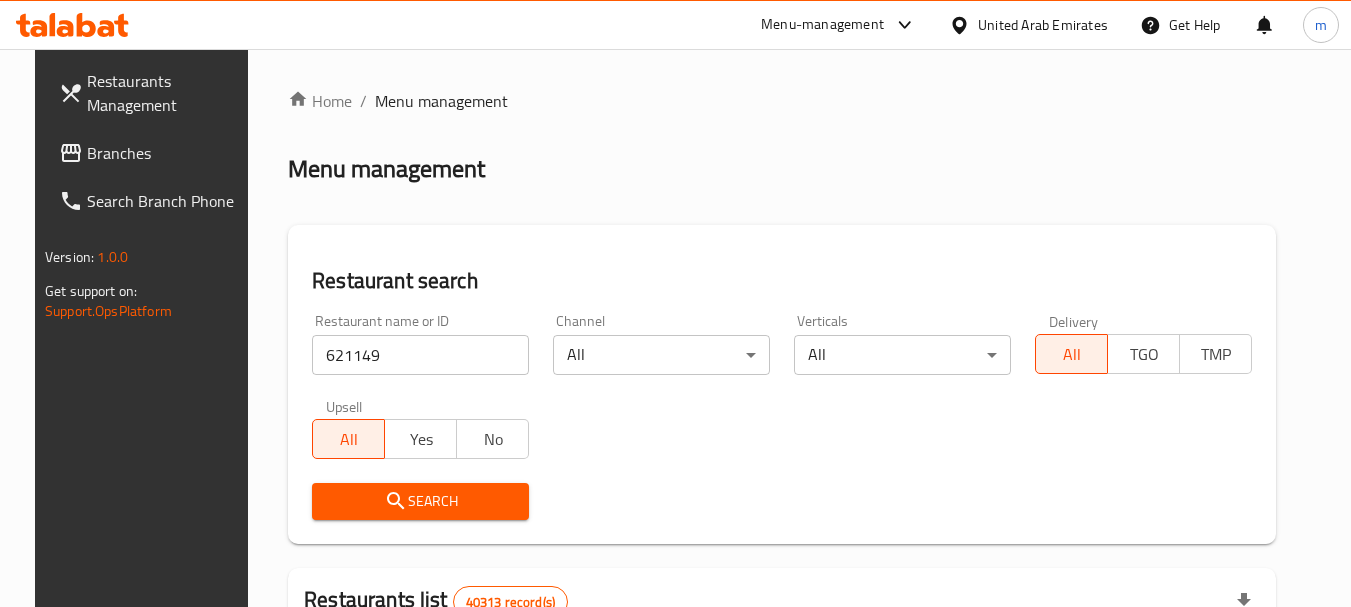 click on "Search" at bounding box center (420, 501) 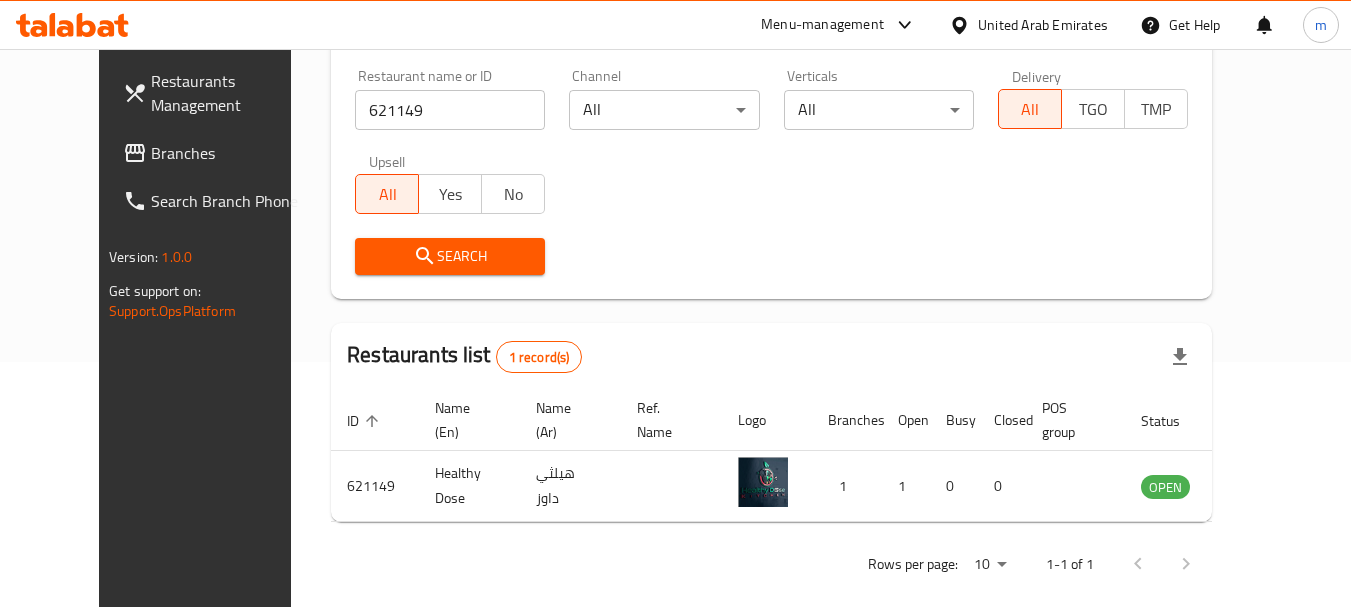 scroll, scrollTop: 268, scrollLeft: 0, axis: vertical 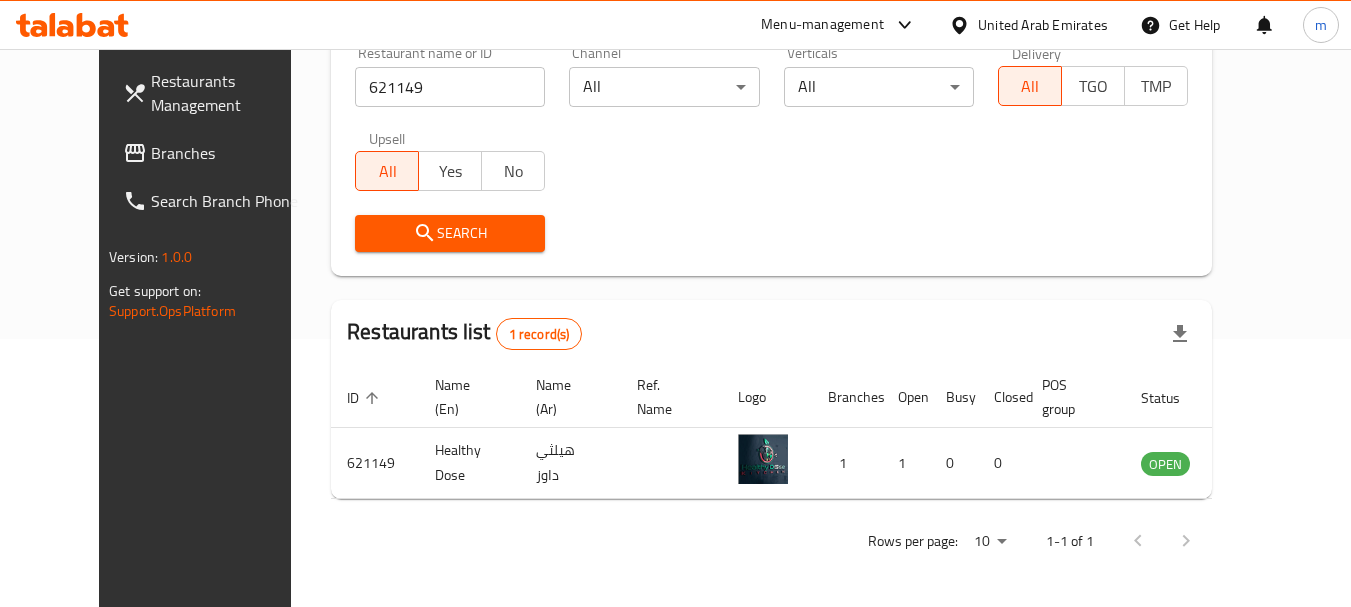 click on "Restaurants Management   Branches   Search Branch Phone  Version:    1.0.0  Get support on:    Support.OpsPlatform" at bounding box center [212, 352] 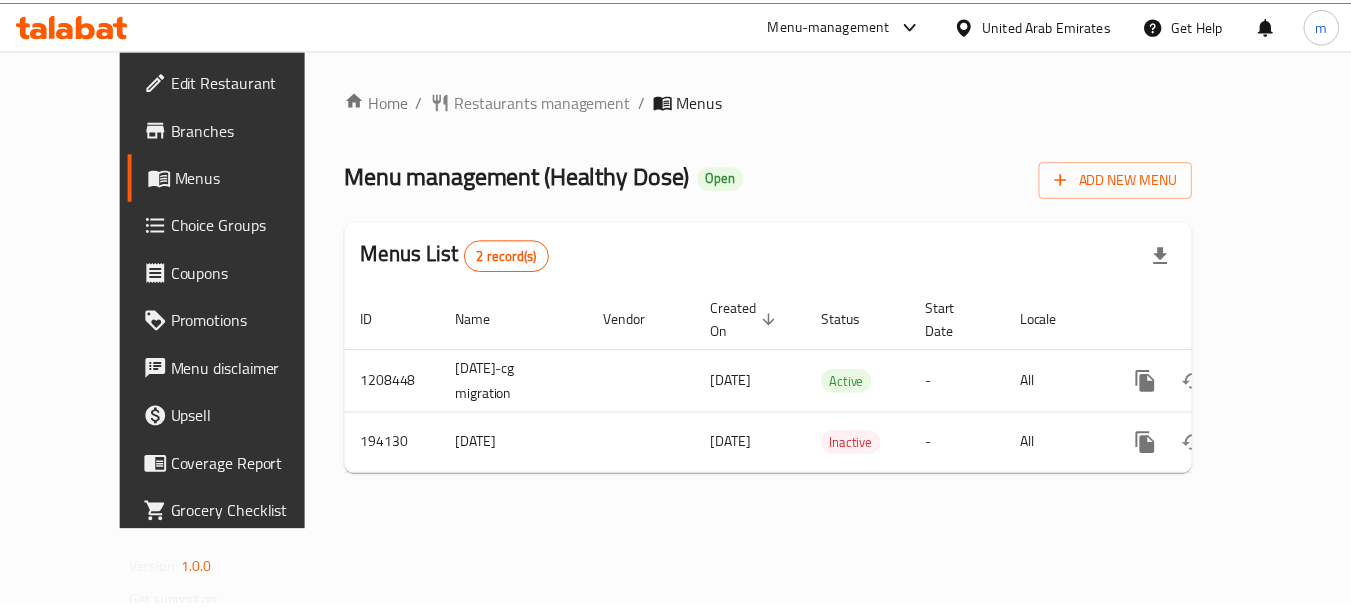 scroll, scrollTop: 0, scrollLeft: 0, axis: both 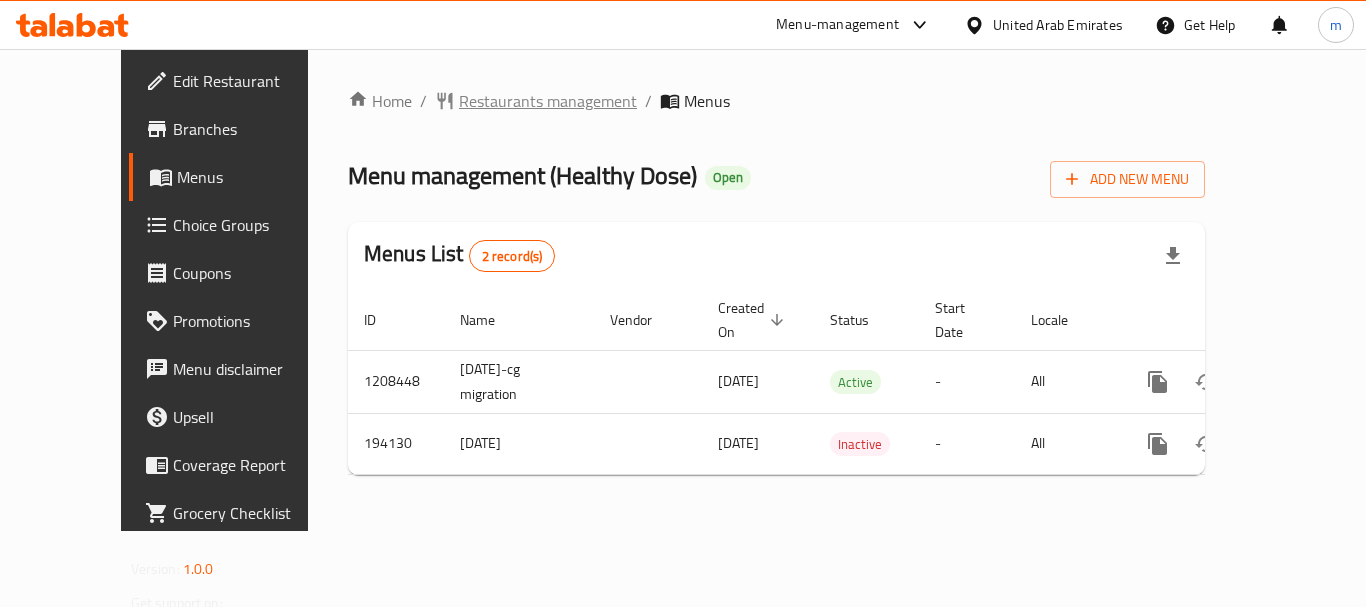 click on "Restaurants management" at bounding box center (548, 101) 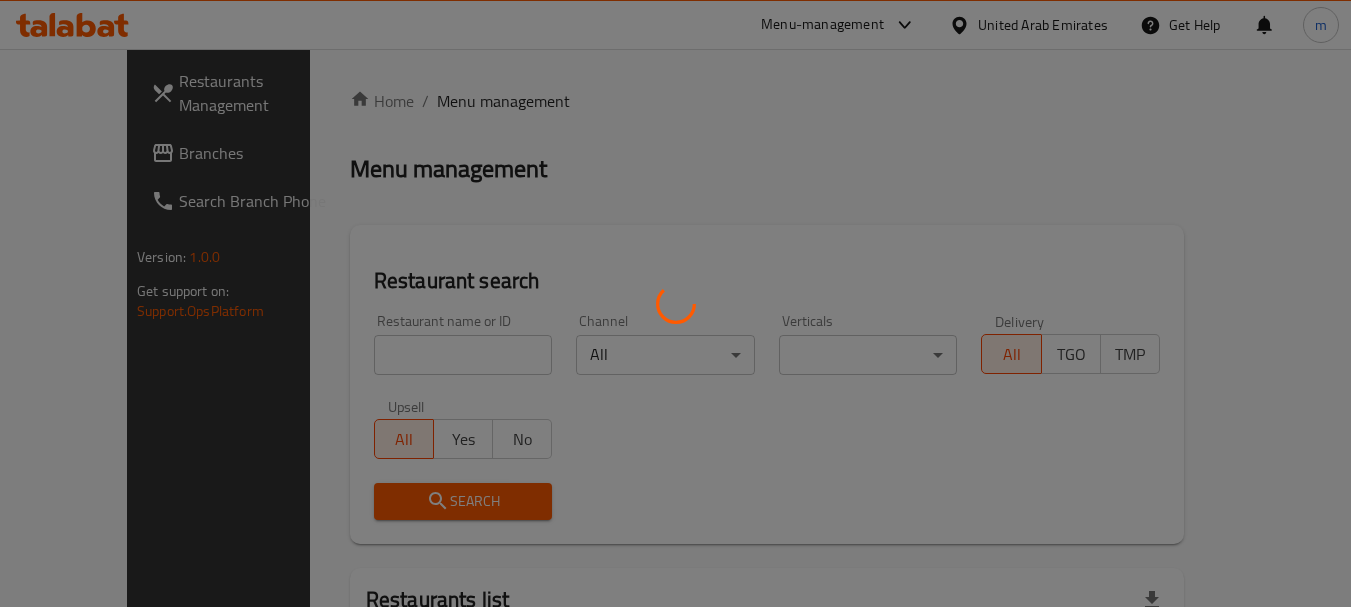 click at bounding box center [675, 303] 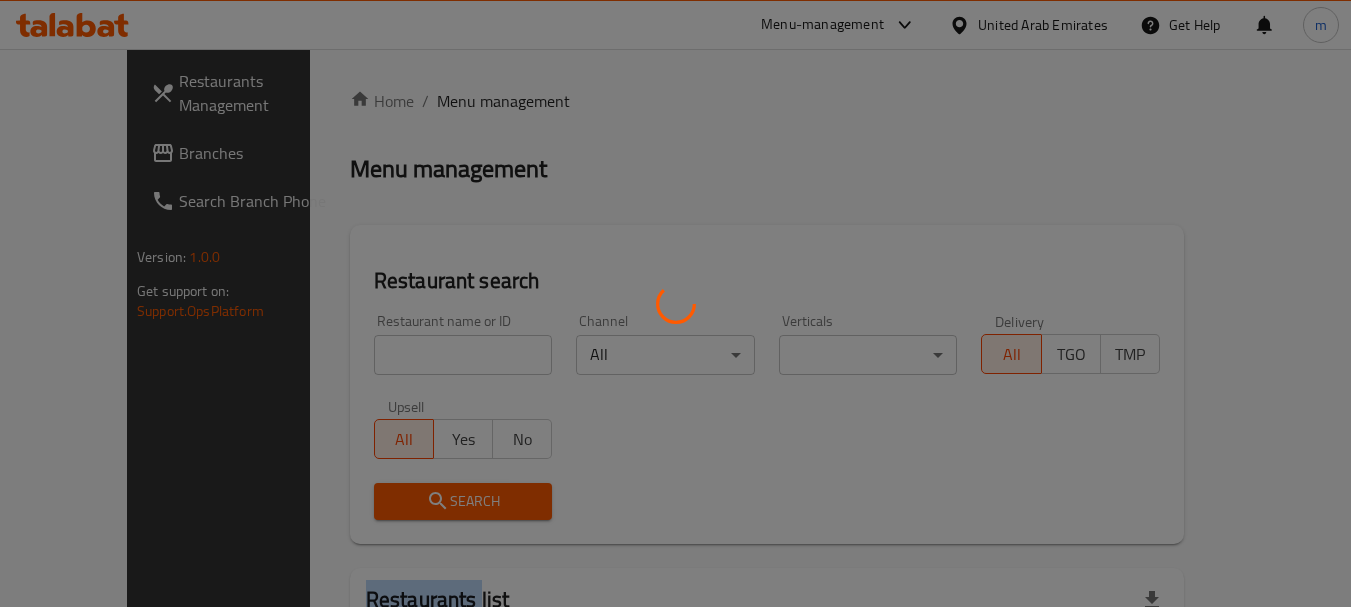 click at bounding box center (675, 303) 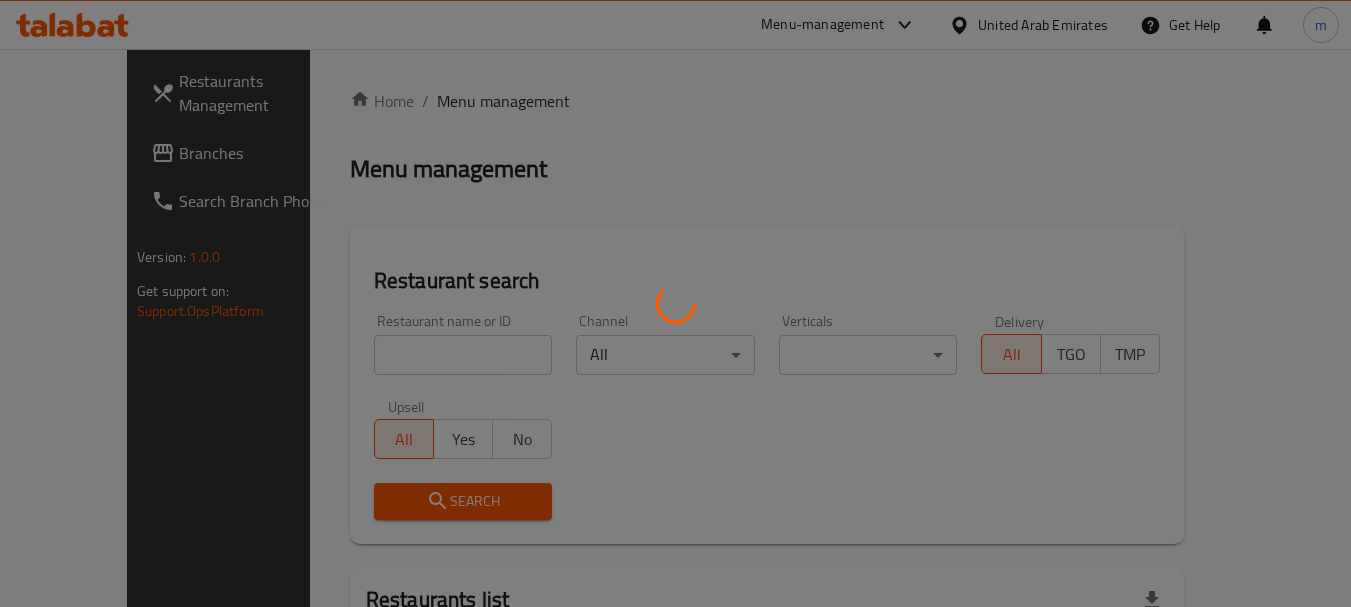 click at bounding box center [675, 303] 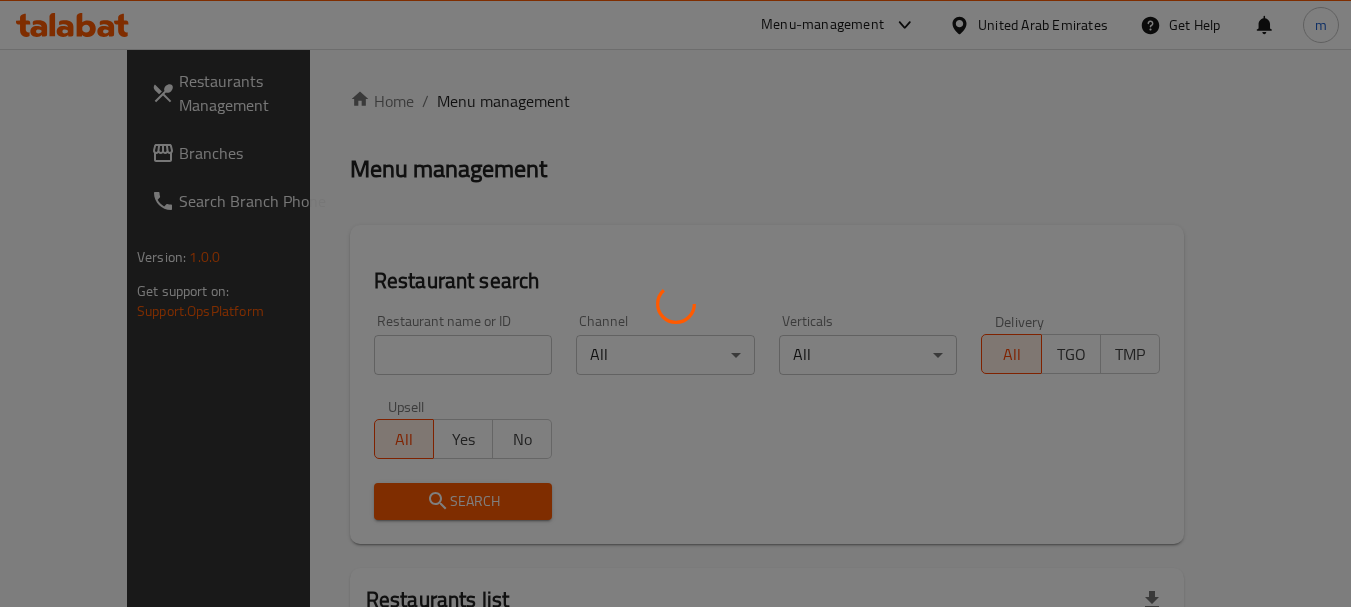 click at bounding box center (675, 303) 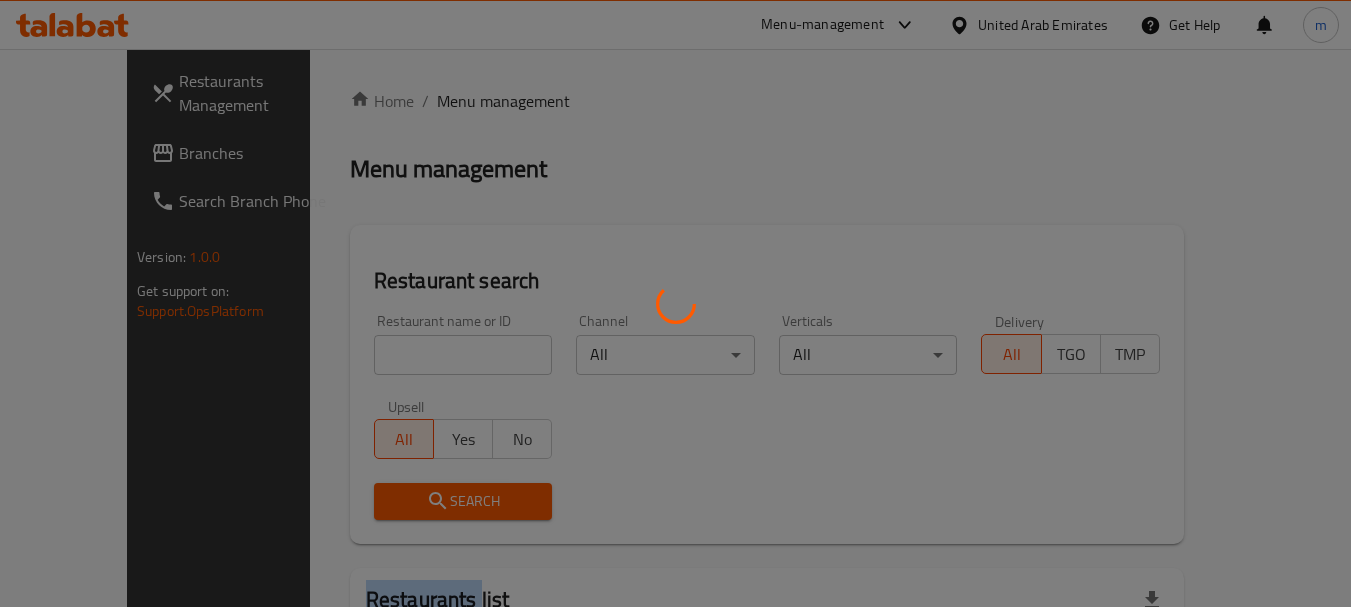 click at bounding box center [675, 303] 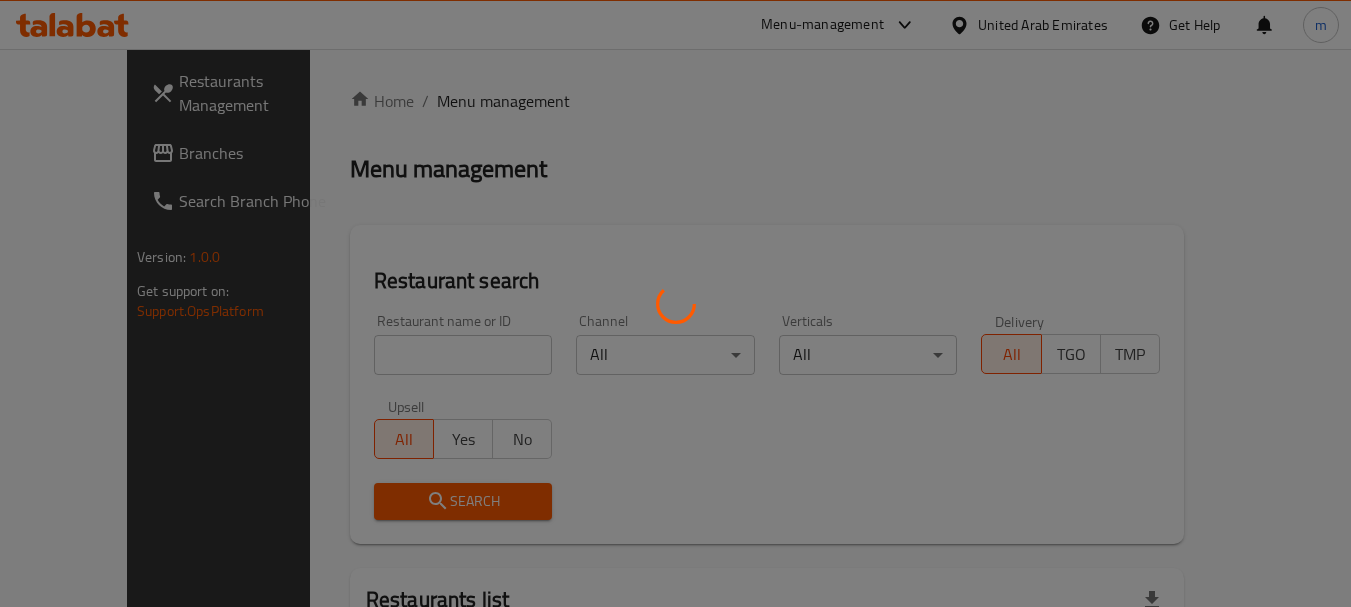 drag, startPoint x: 83, startPoint y: 423, endPoint x: 114, endPoint y: 416, distance: 31.780497 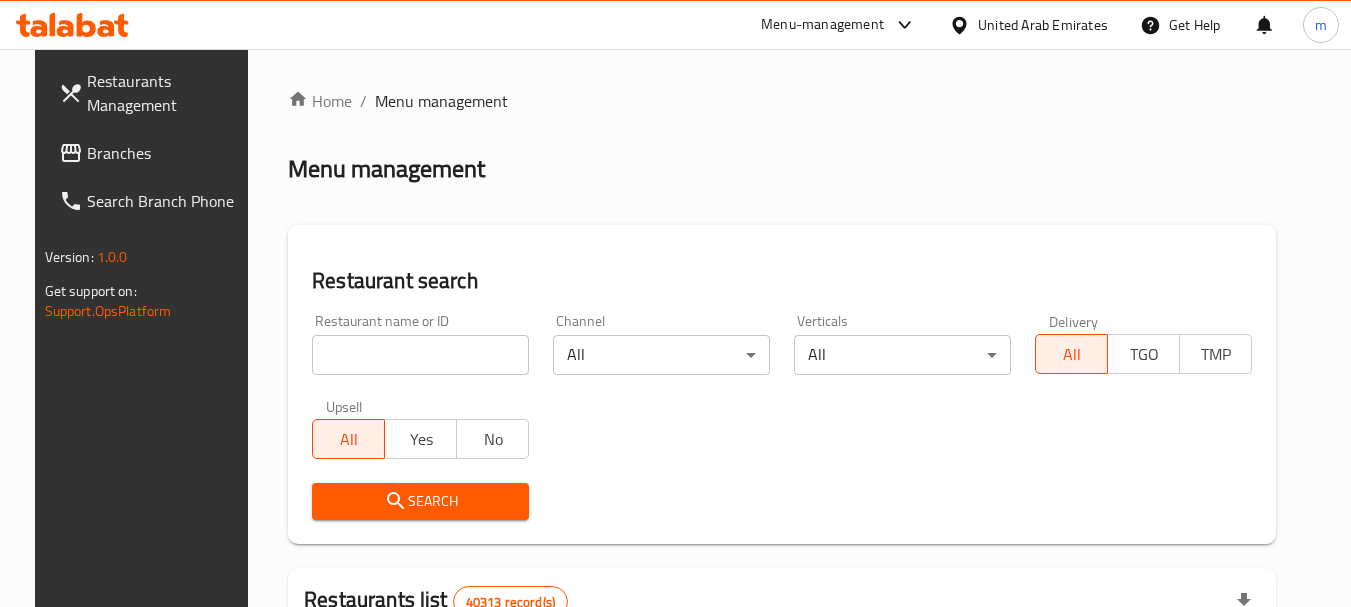 click at bounding box center [420, 355] 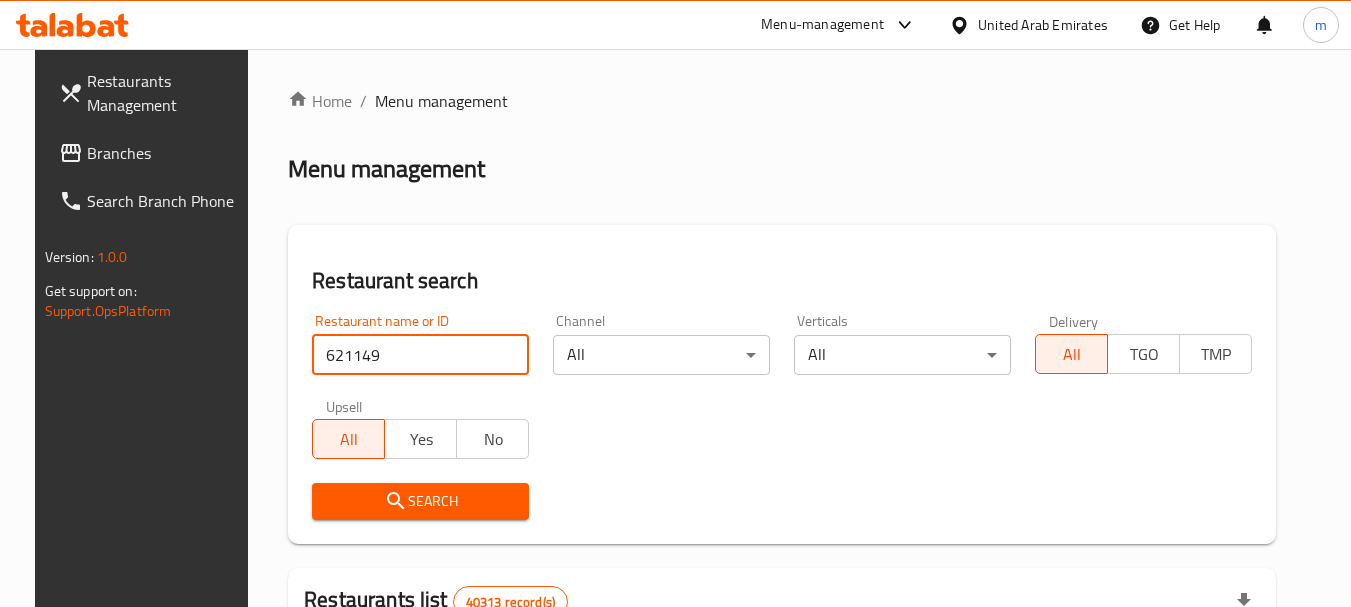 type on "621149" 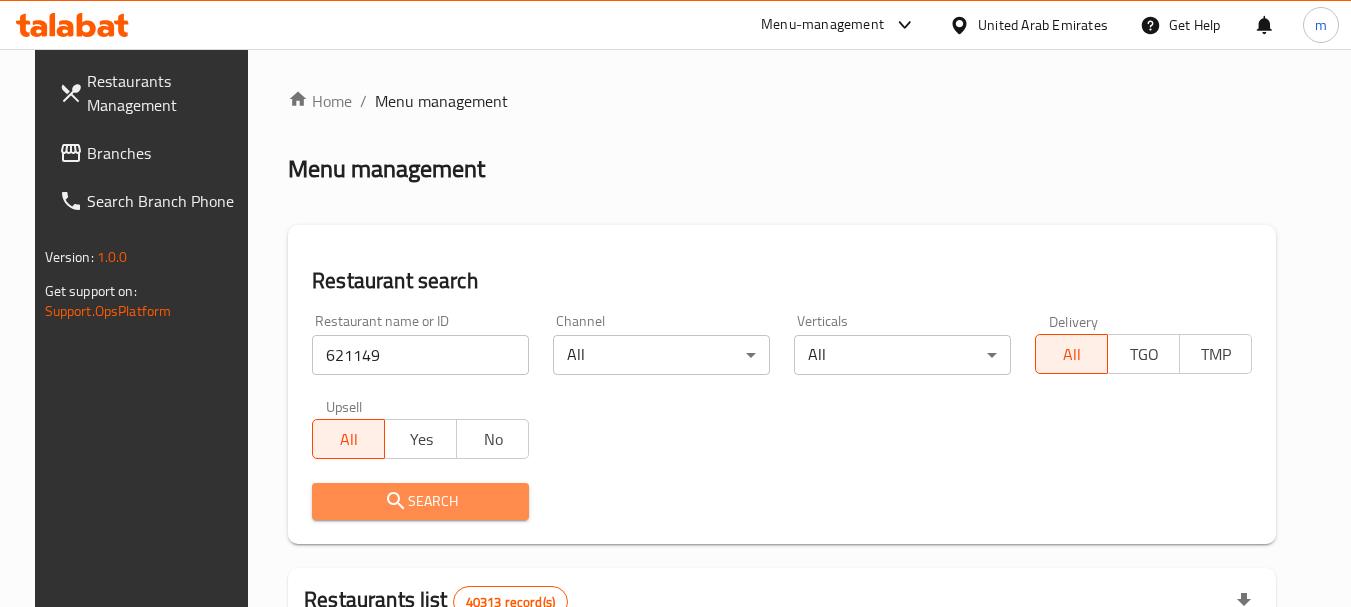 drag, startPoint x: 418, startPoint y: 496, endPoint x: 693, endPoint y: 424, distance: 284.26923 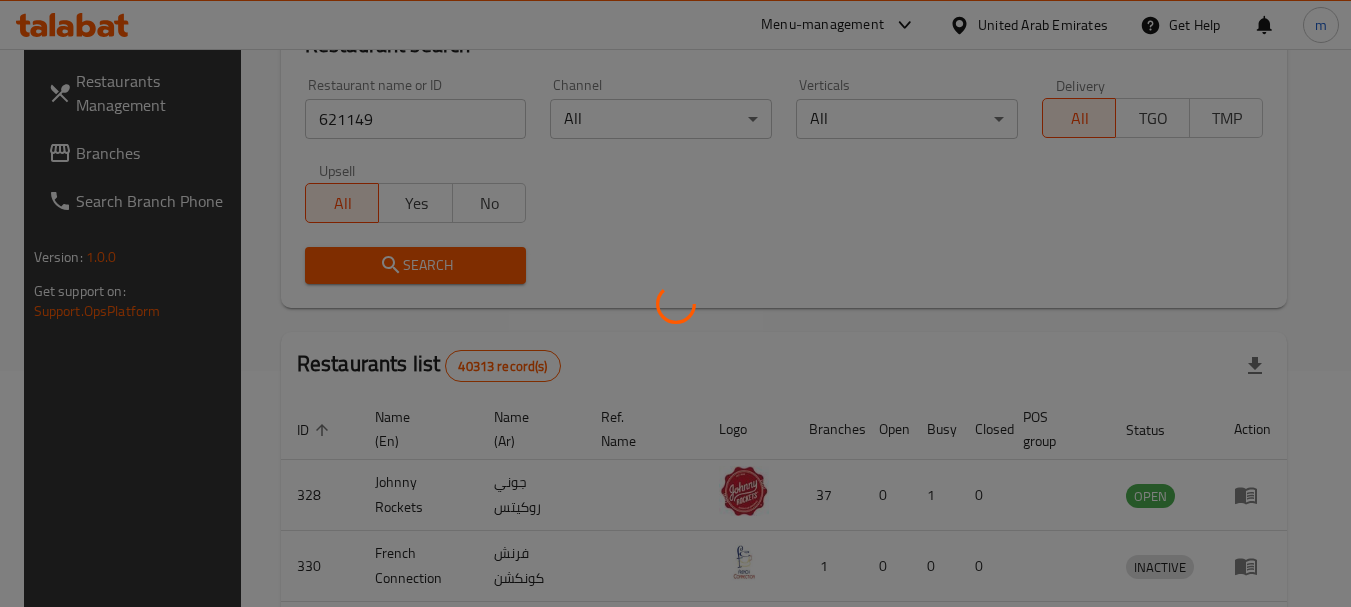 scroll, scrollTop: 268, scrollLeft: 0, axis: vertical 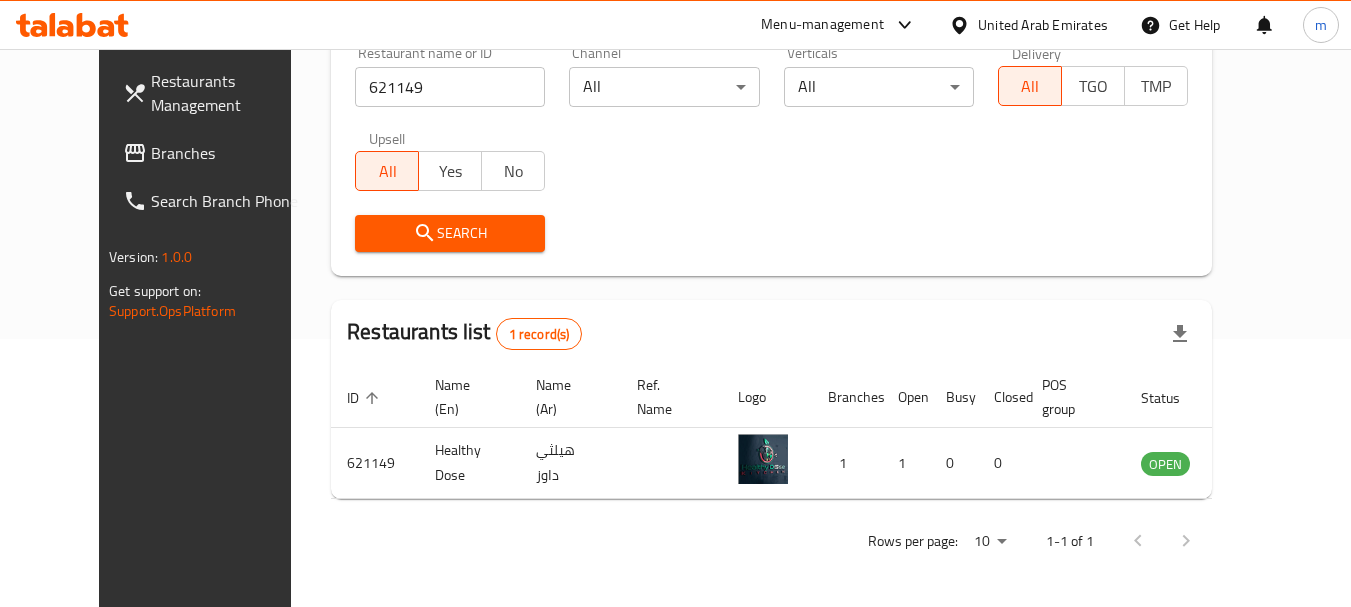 click on "Branches" at bounding box center [230, 153] 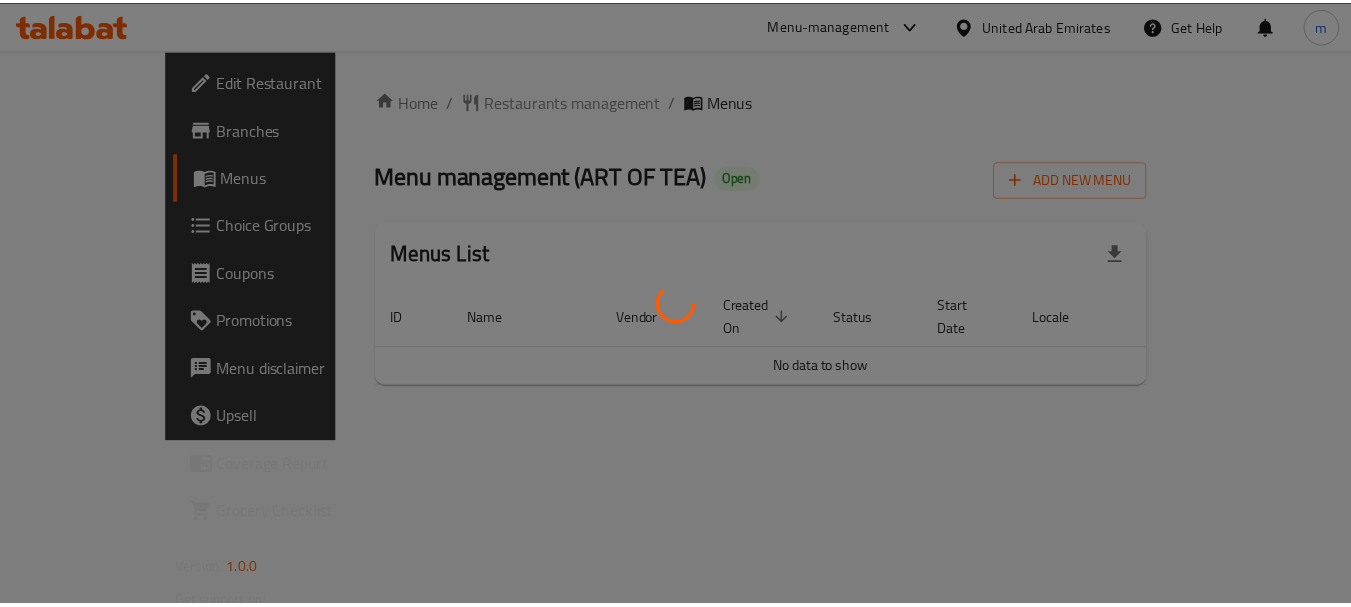 scroll, scrollTop: 0, scrollLeft: 0, axis: both 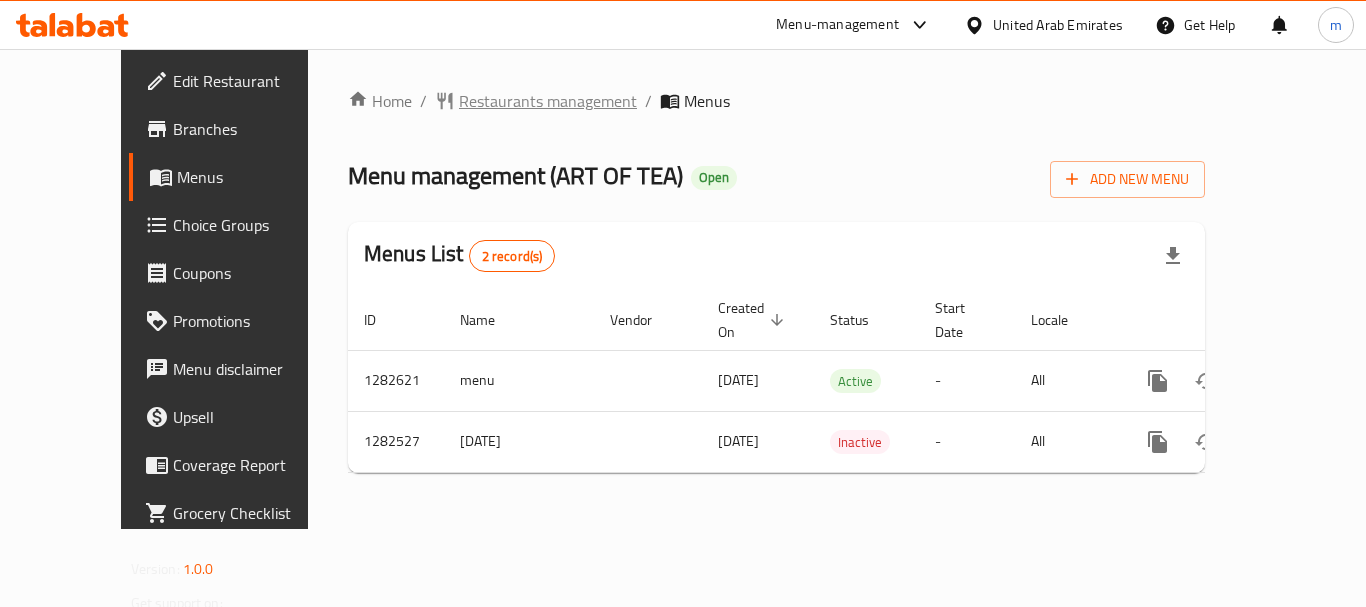 click on "Restaurants management" at bounding box center [548, 101] 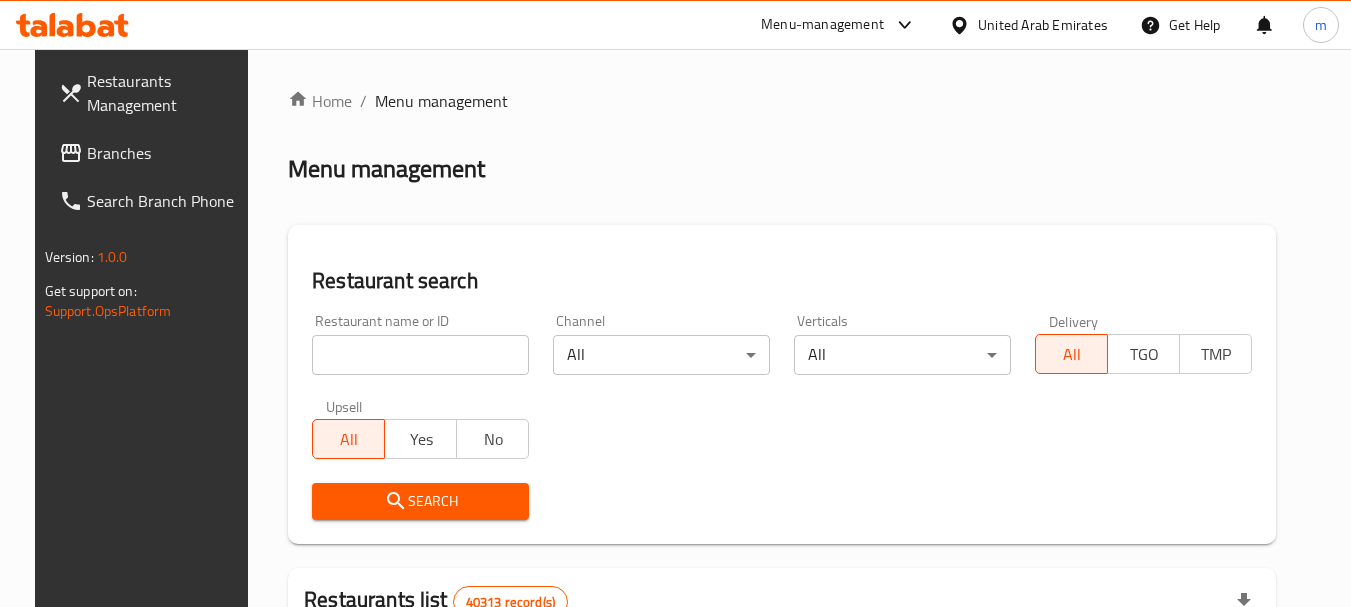 click at bounding box center [420, 355] 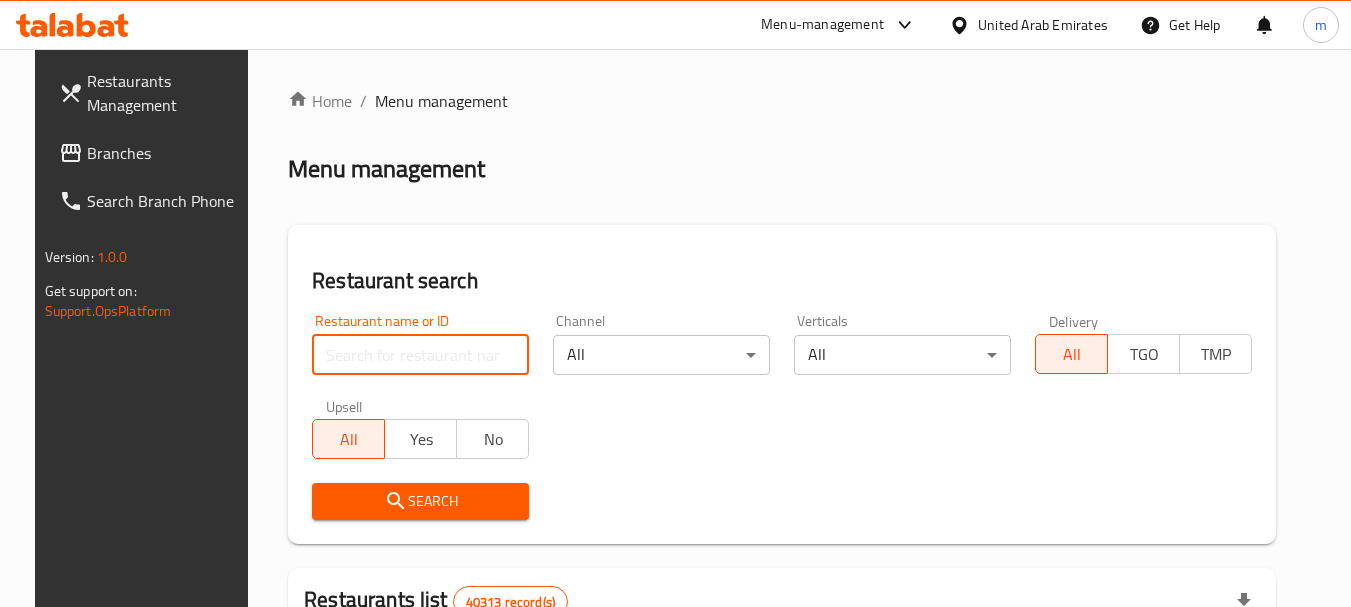 paste on "694808" 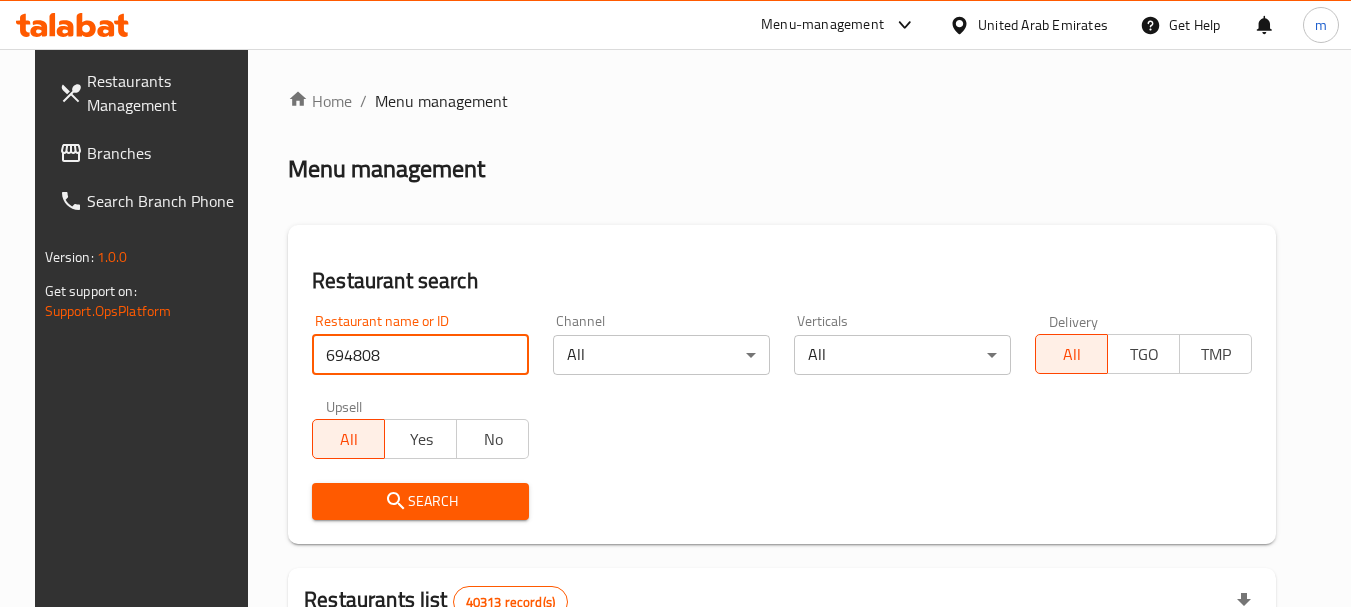 type on "694808" 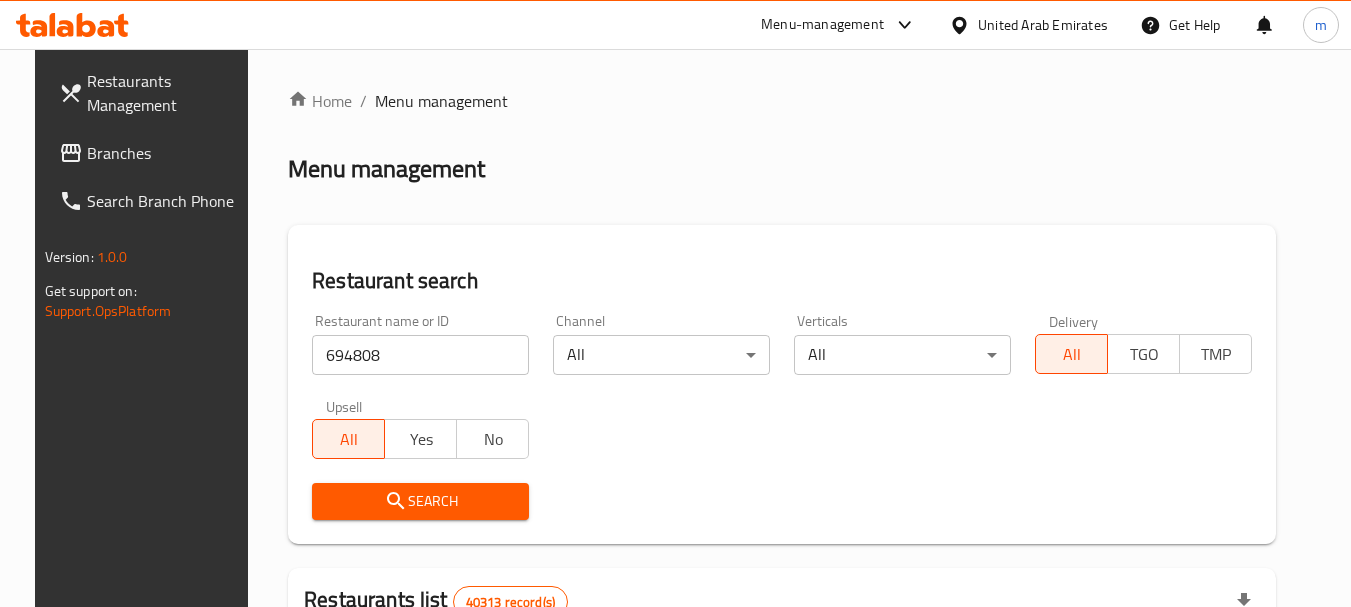 click on "Search" at bounding box center [420, 501] 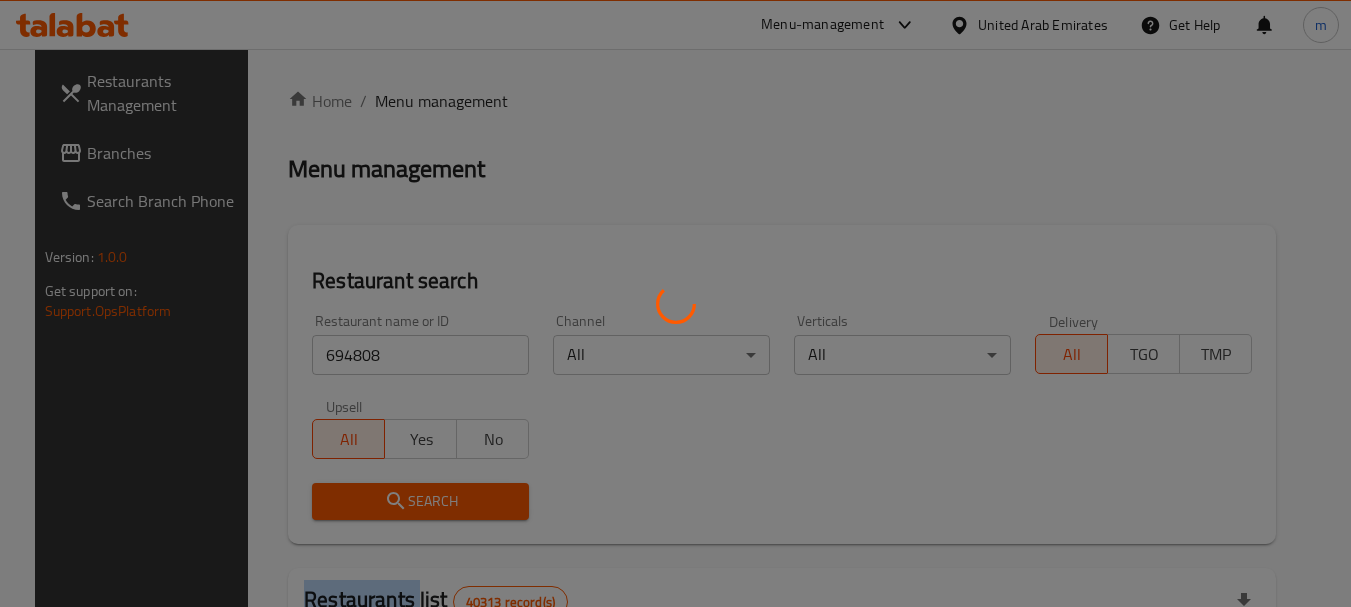 click at bounding box center [675, 303] 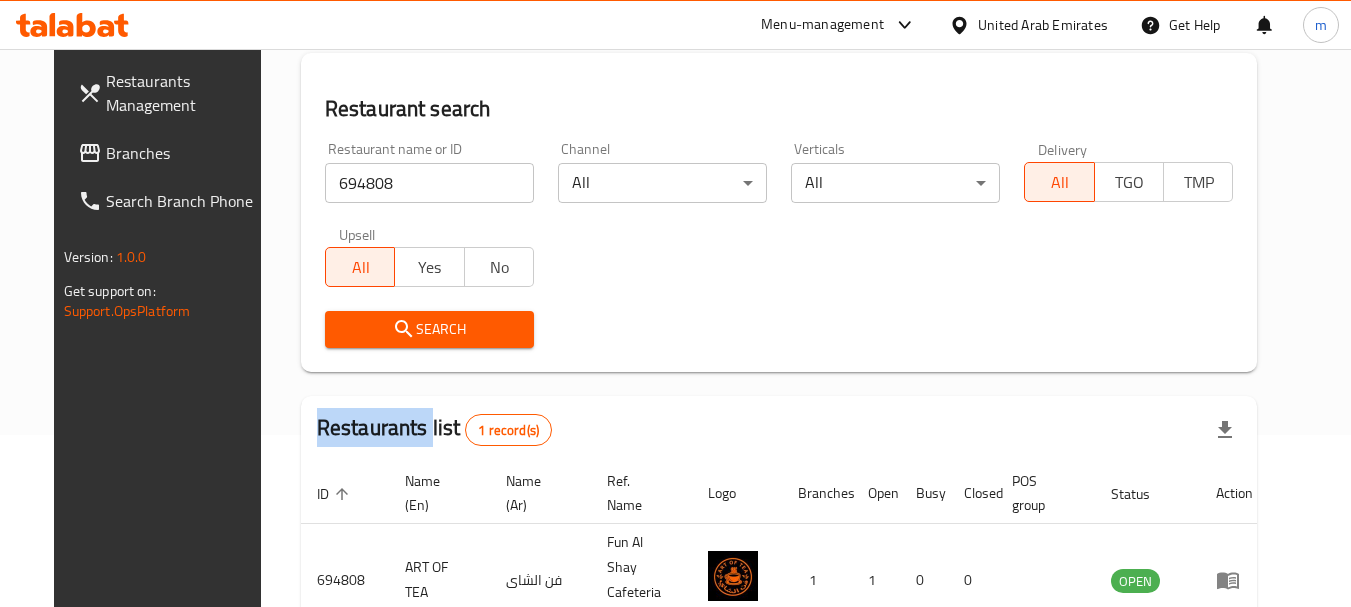 scroll, scrollTop: 200, scrollLeft: 0, axis: vertical 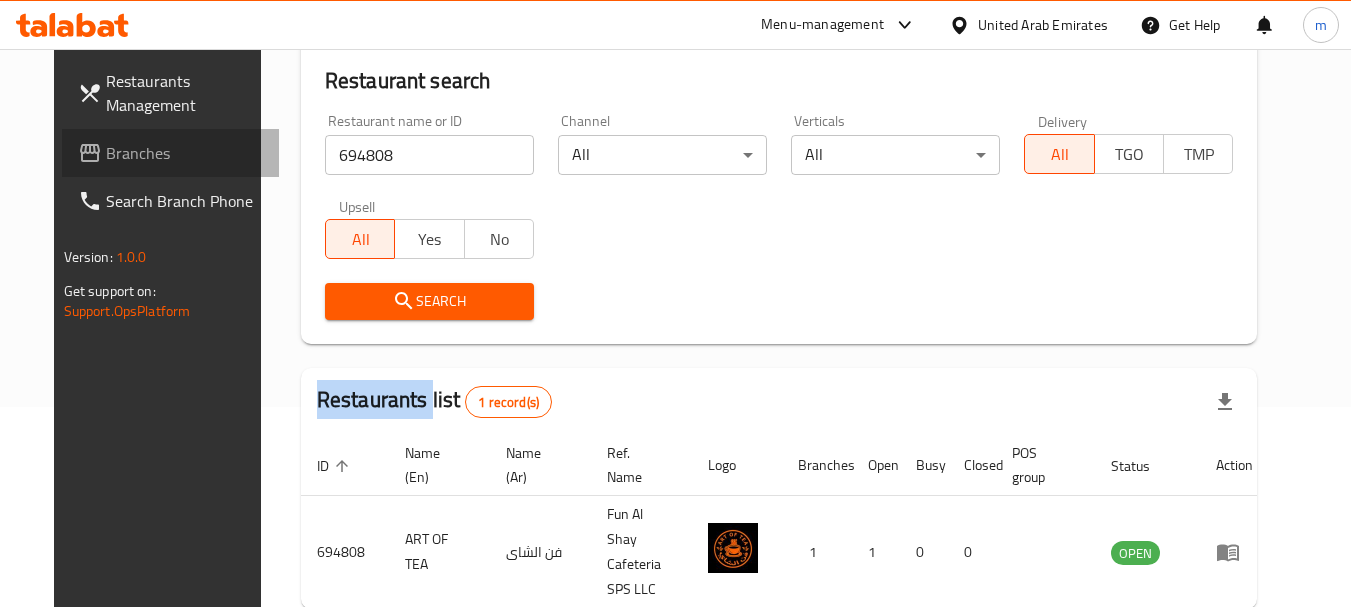click on "Branches" at bounding box center [185, 153] 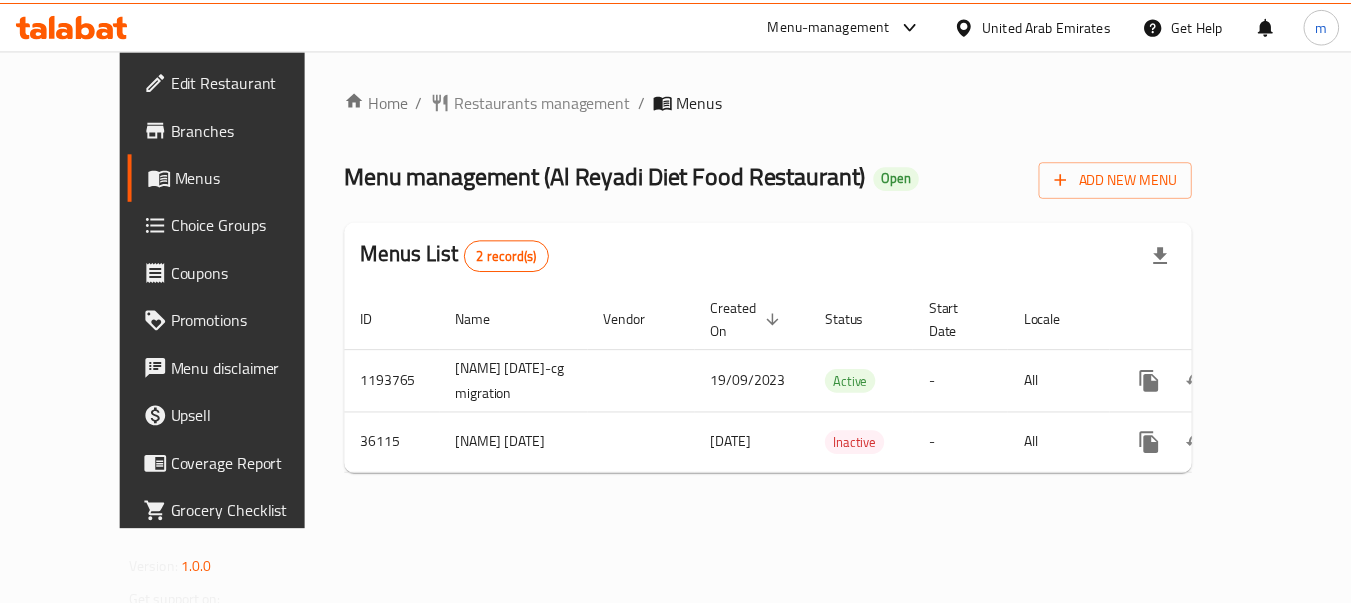 scroll, scrollTop: 0, scrollLeft: 0, axis: both 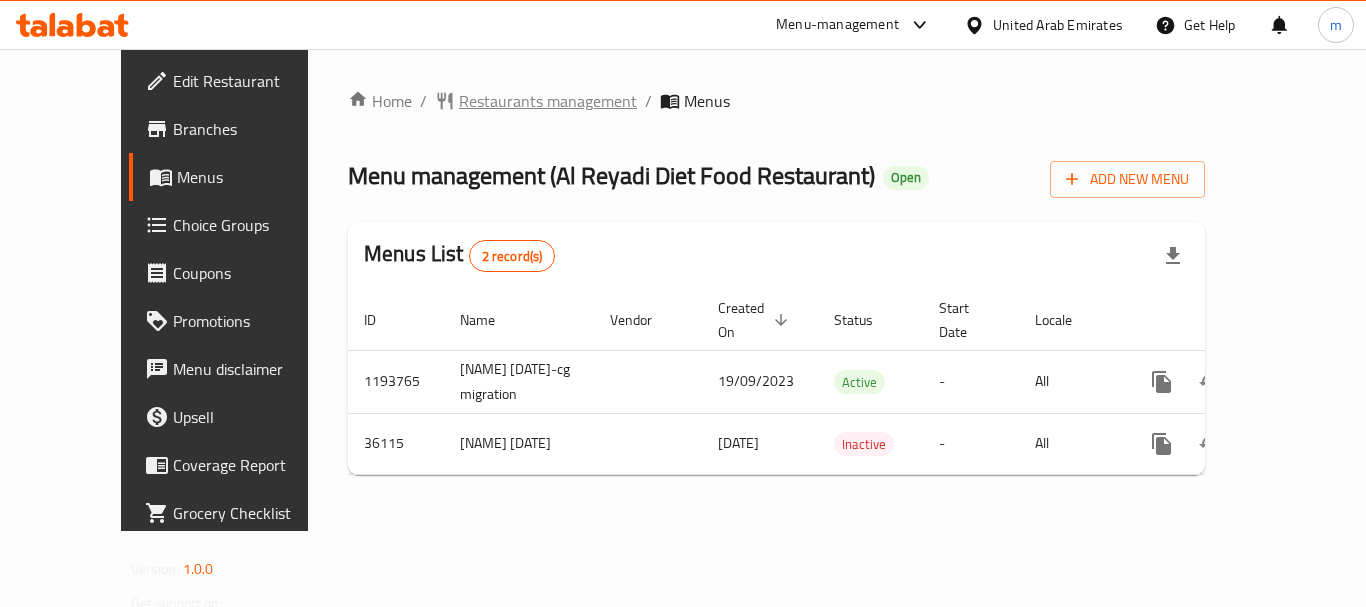 click on "Restaurants management" at bounding box center [548, 101] 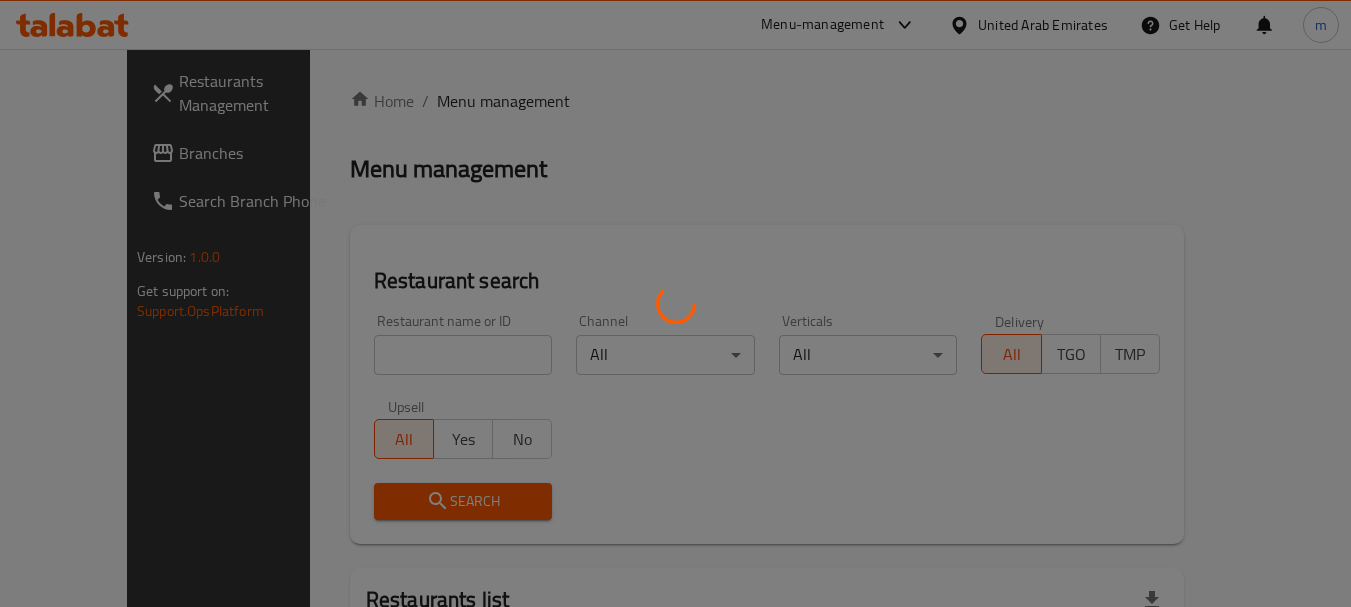 click at bounding box center [675, 303] 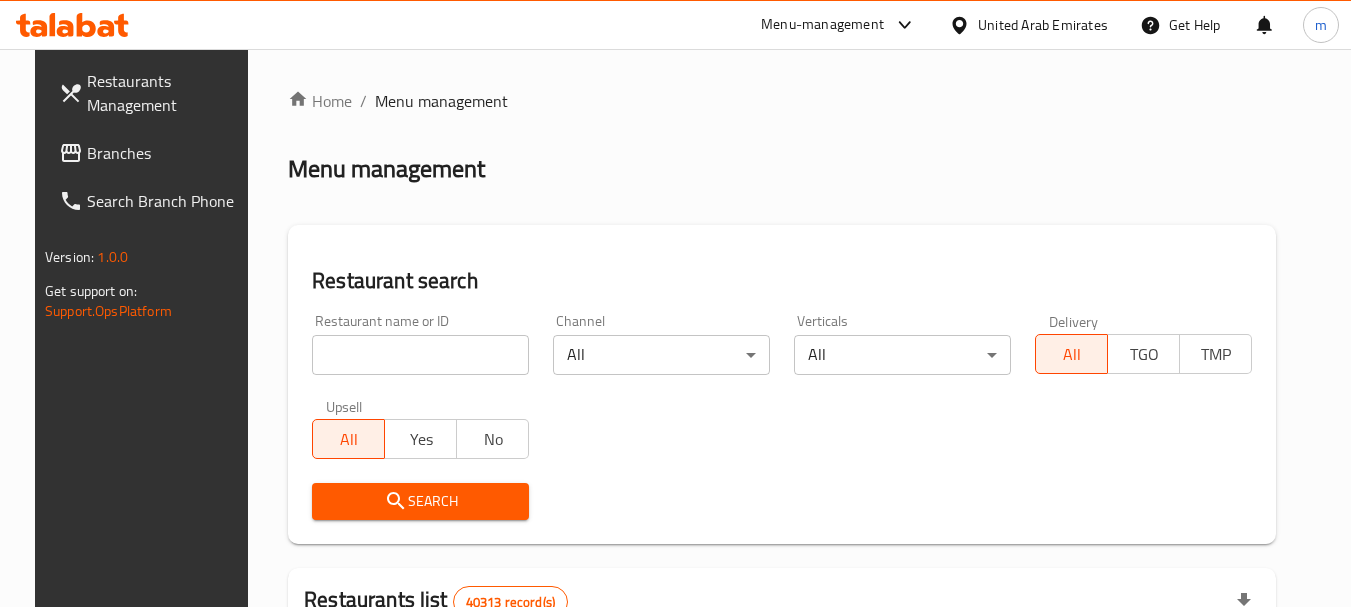 click on "Home / Menu management Menu management Restaurant search Restaurant name or ID Restaurant name or ID Channel All ​ Verticals All ​ Delivery All TGO TMP Upsell All Yes No   Search Restaurants list   40313 record(s) ID sorted ascending Name (En) Name (Ar) Ref. Name Logo Branches Open Busy Closed POS group Status Action 328 Johnny Rockets جوني روكيتس 37 0 1 0 OPEN 330 French Connection فرنش كونكشن 1 0 0 0 INACTIVE 339 Arz Lebanon أرز لبنان Al Karama,Al Barsha & Mirdif 9 1 0 2 OPEN 340 Mega Wraps ميجا رابس 3 0 0 0 INACTIVE 342 Sandella's Flatbread Cafe سانديلاز فلات براد 7 0 0 0 INACTIVE 343 Dragon Hut كوخ التنين 1 0 0 0 INACTIVE 348 Thai Kitchen المطبخ التايلندى 1 0 0 0 INACTIVE 349 Mughal  موغل 1 0 0 0 HIDDEN 350 HOT N COOL (Old) هوت و كول 1 0 0 0 INACTIVE 355 Al Habasha  الحبشة 11 1 0 0 HIDDEN Rows per page: 10 1-10 of 40313" at bounding box center [782, 717] 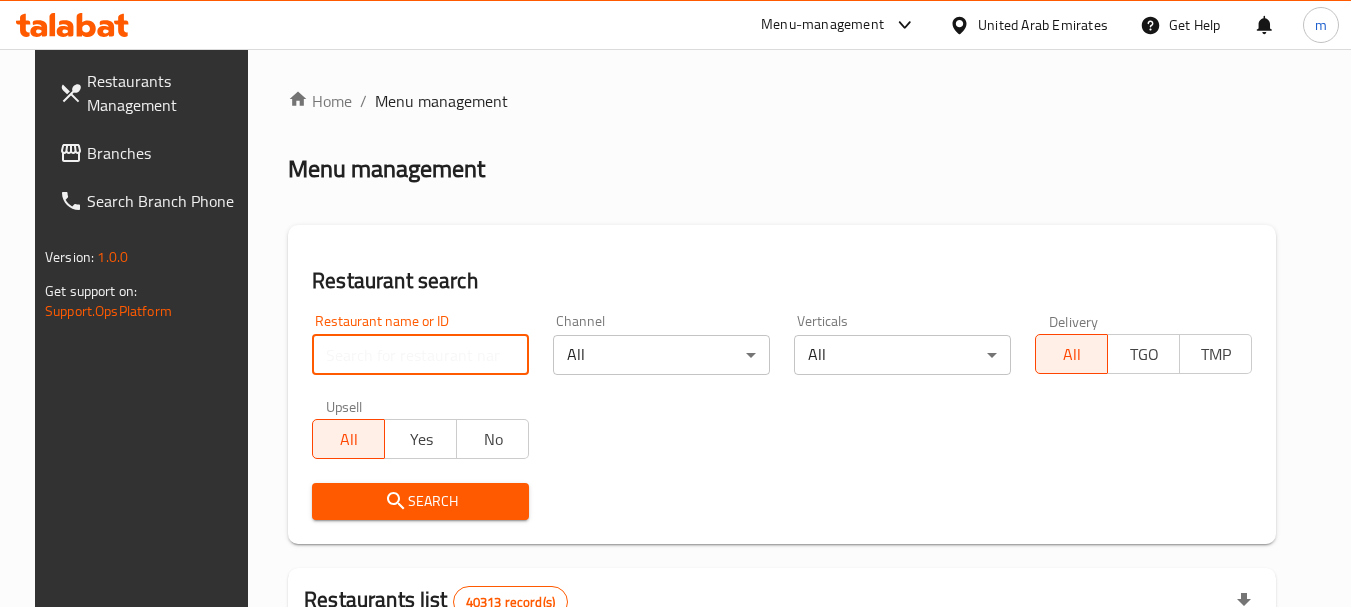 paste on "18667" 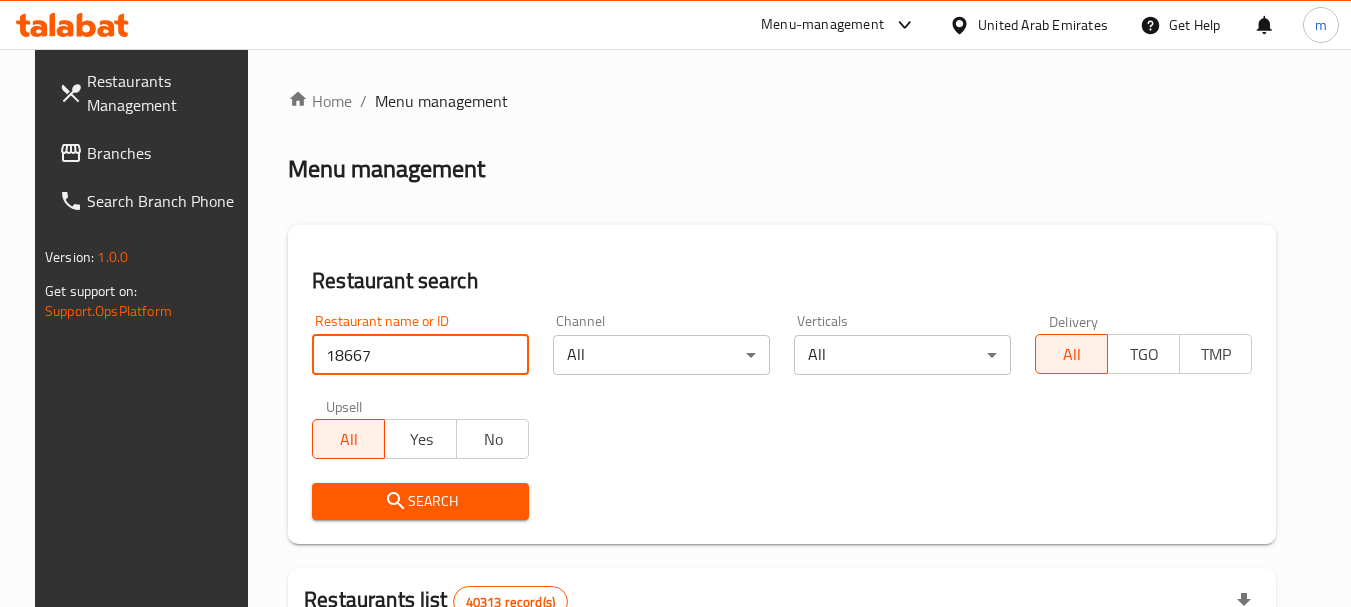 type on "18667" 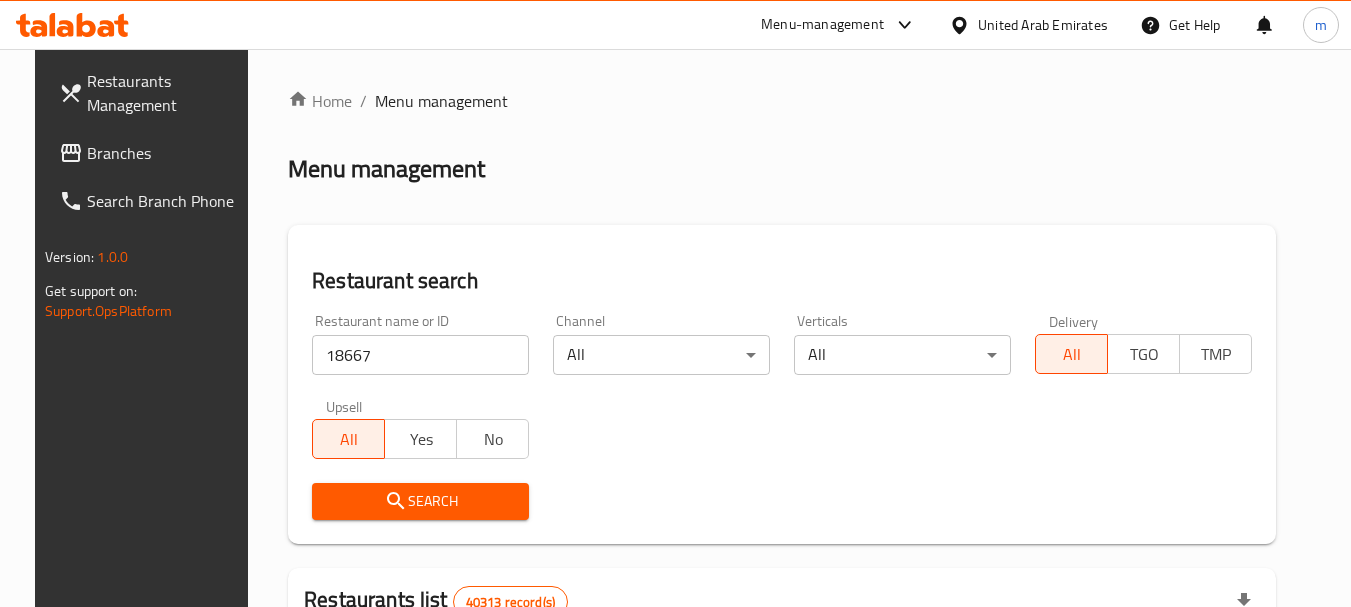 click on "Search" at bounding box center (420, 501) 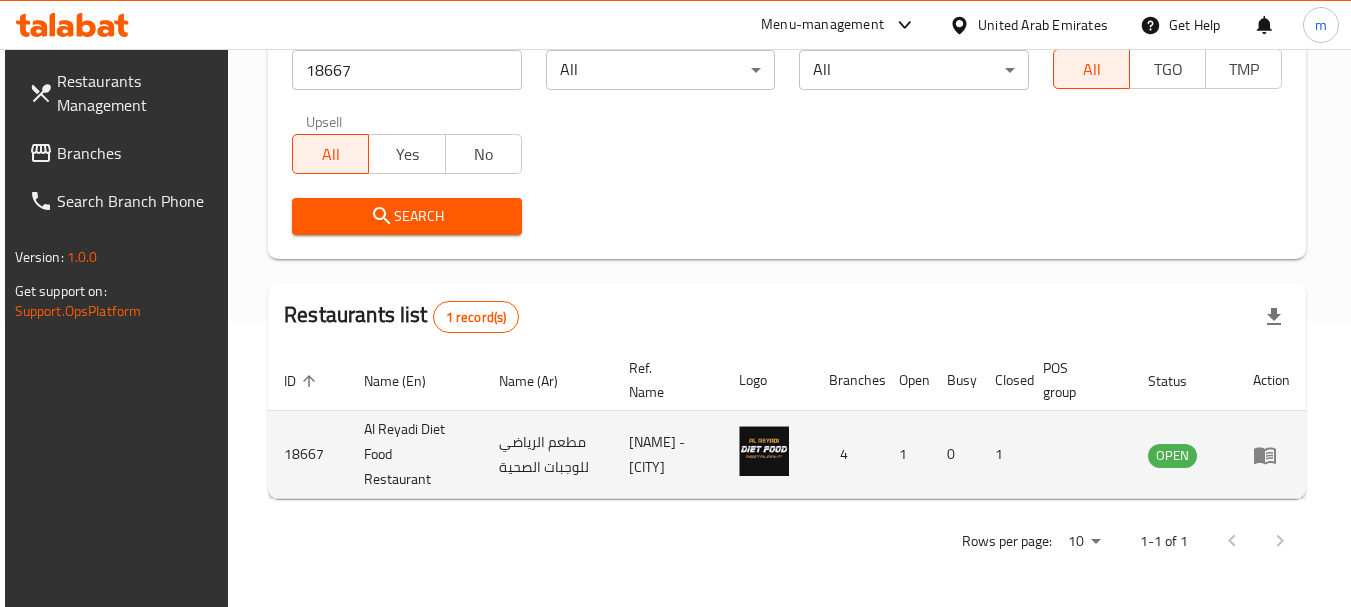 scroll, scrollTop: 310, scrollLeft: 0, axis: vertical 